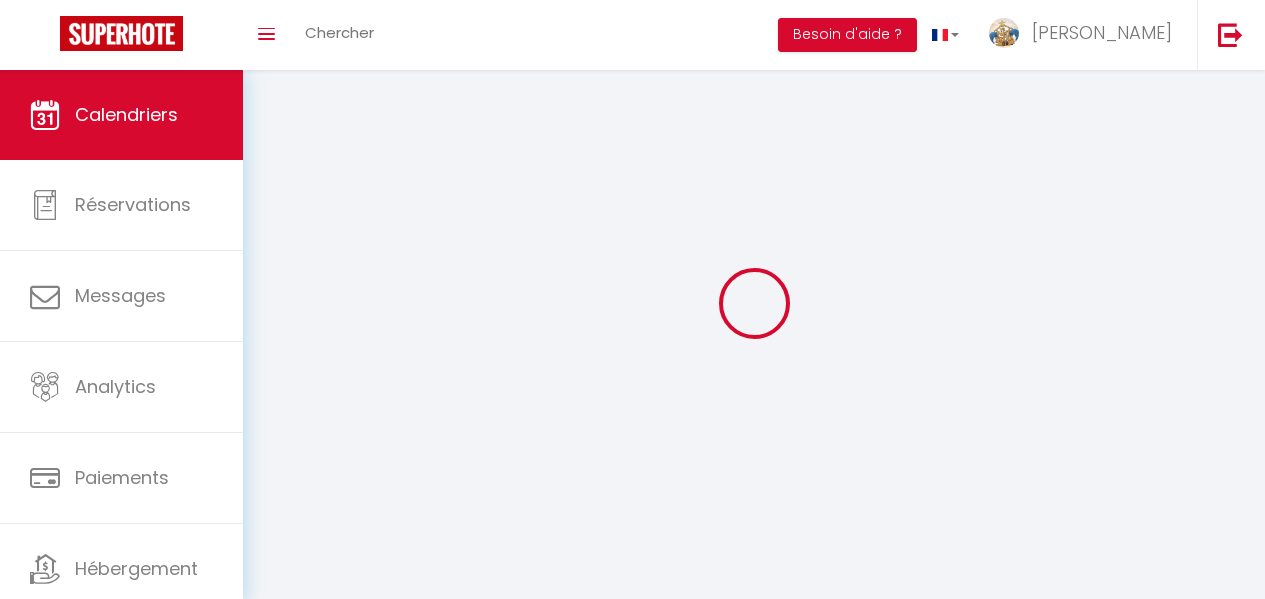 scroll, scrollTop: 0, scrollLeft: 0, axis: both 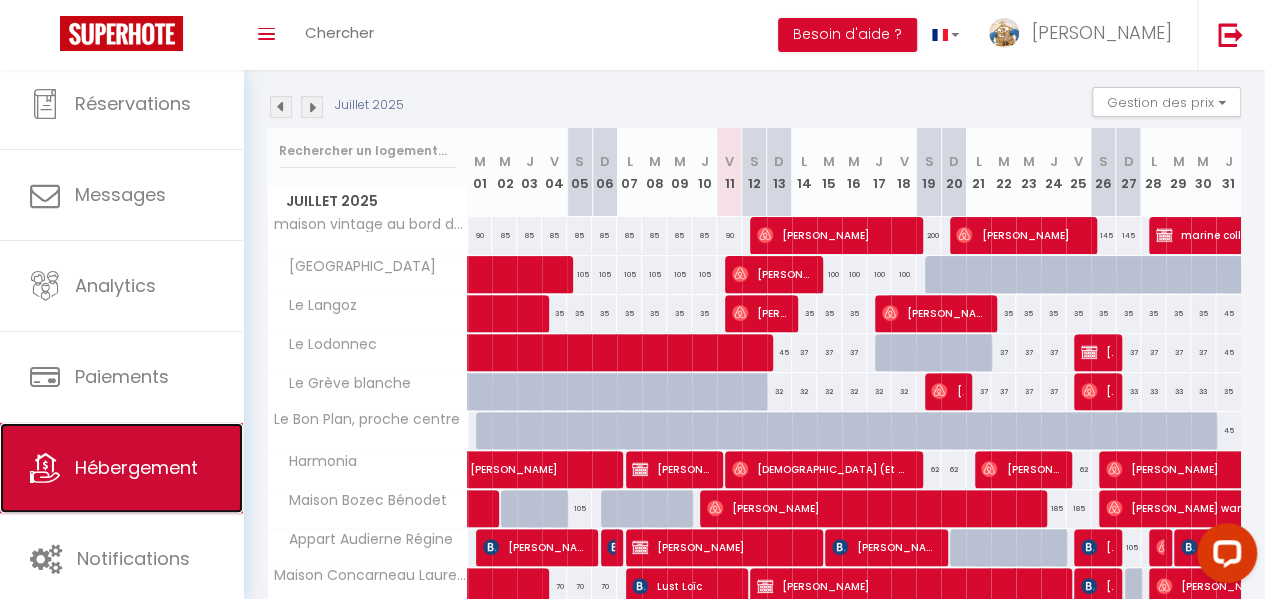 click on "Hébergement" at bounding box center (136, 467) 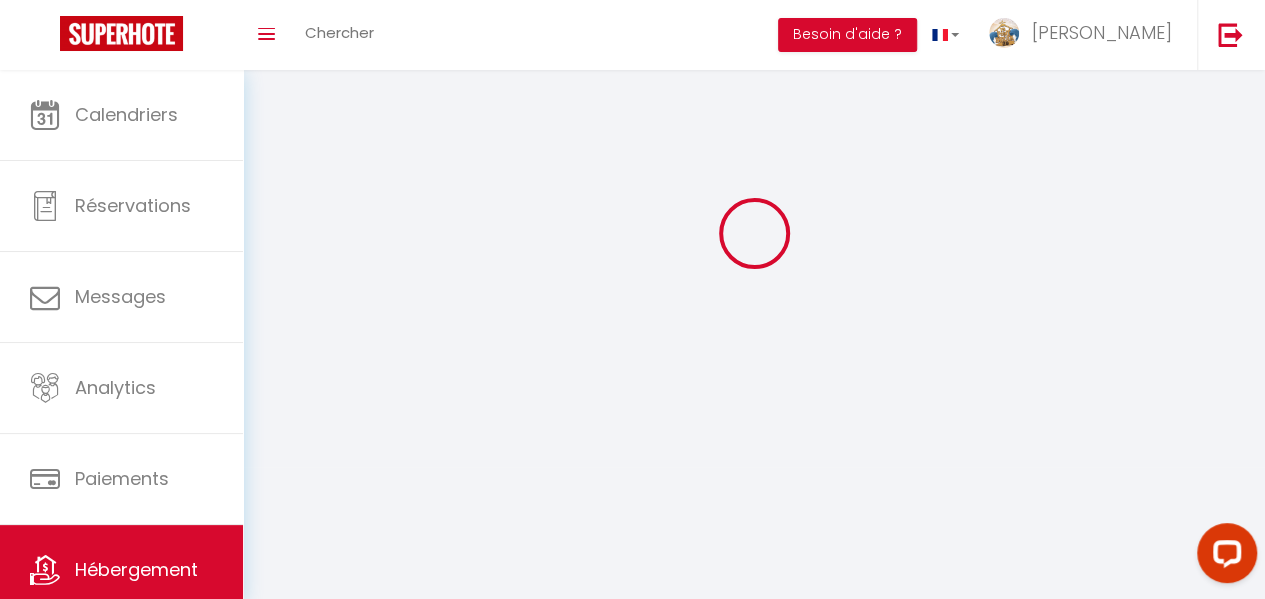 scroll, scrollTop: 0, scrollLeft: 0, axis: both 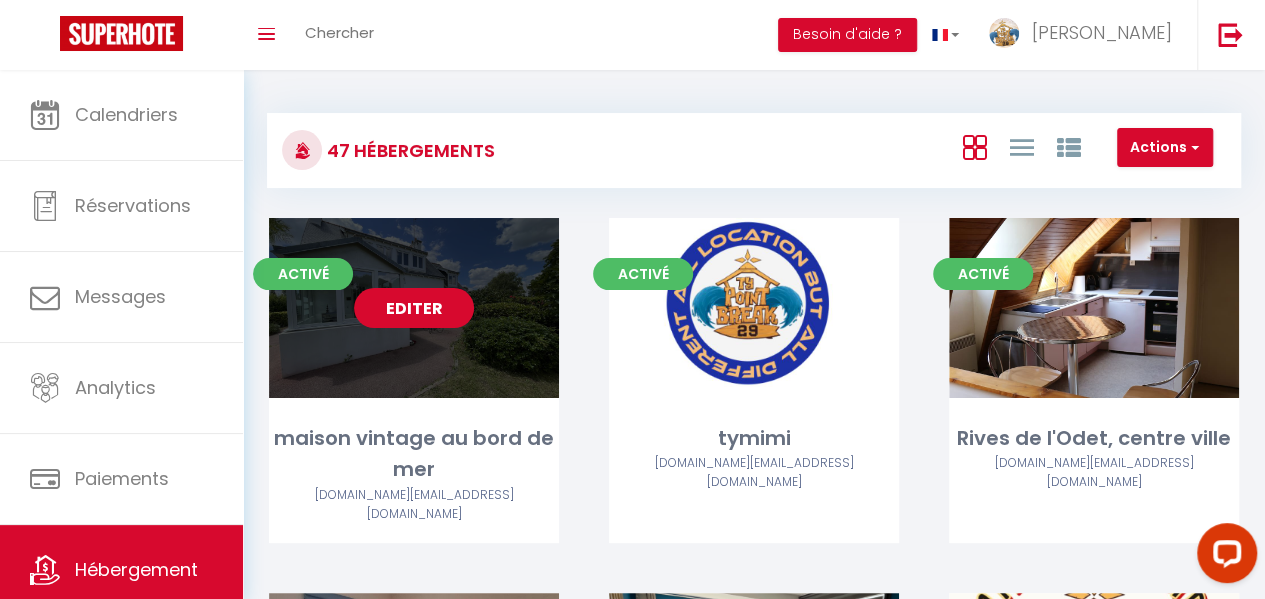 click on "Editer" at bounding box center (414, 308) 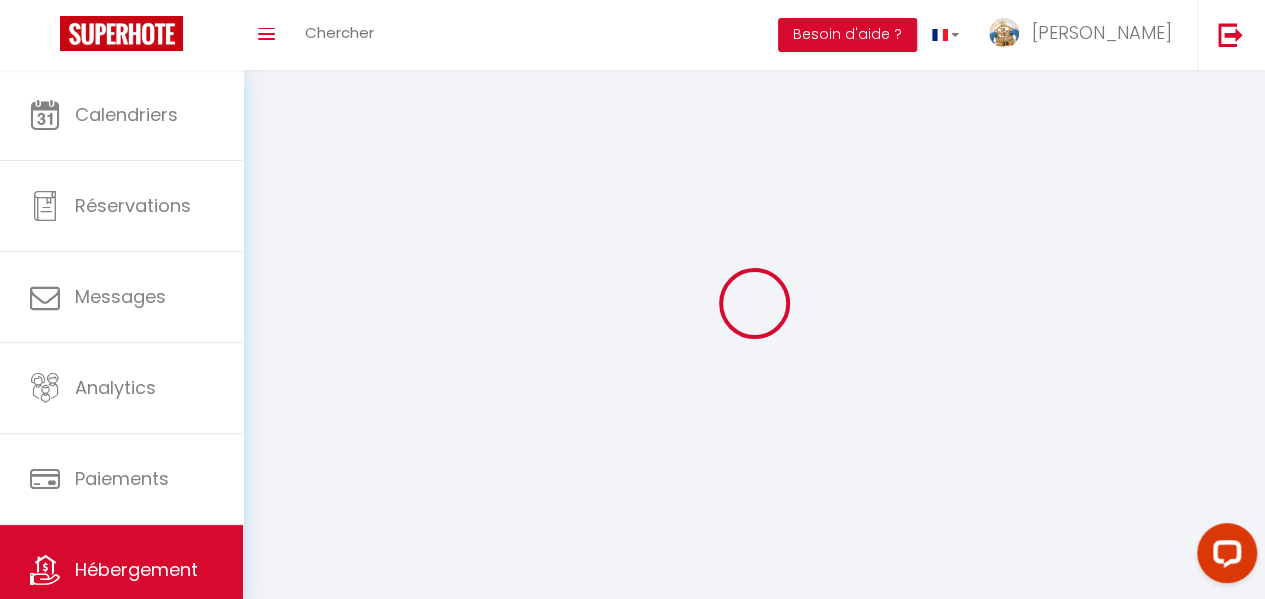 select on "1" 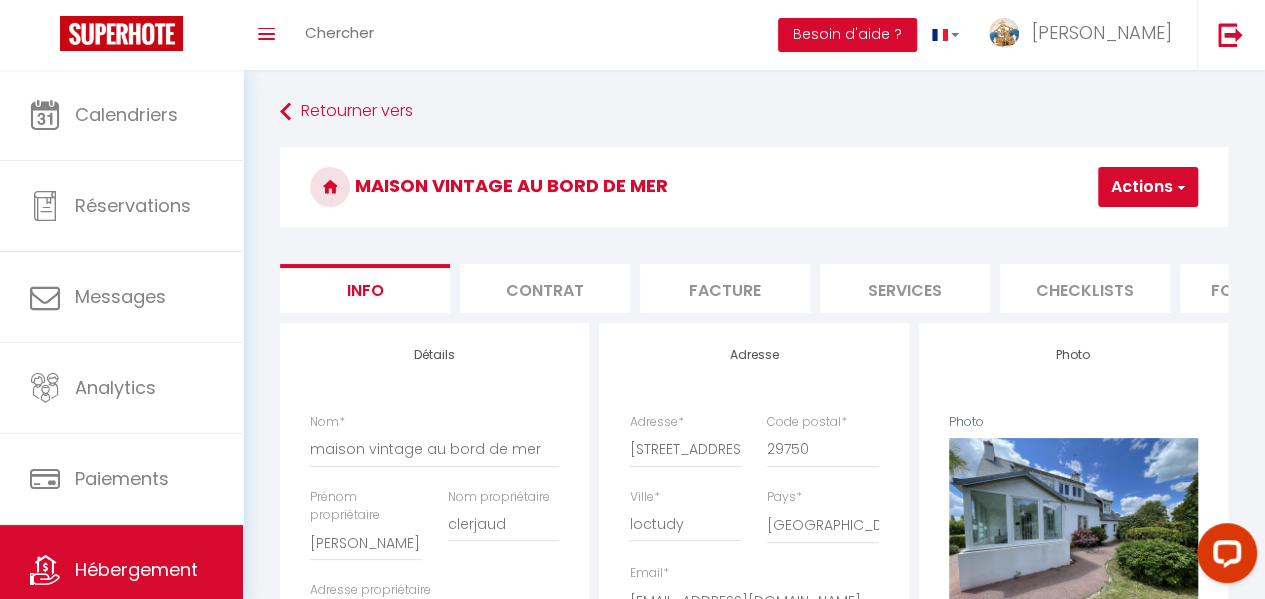 select 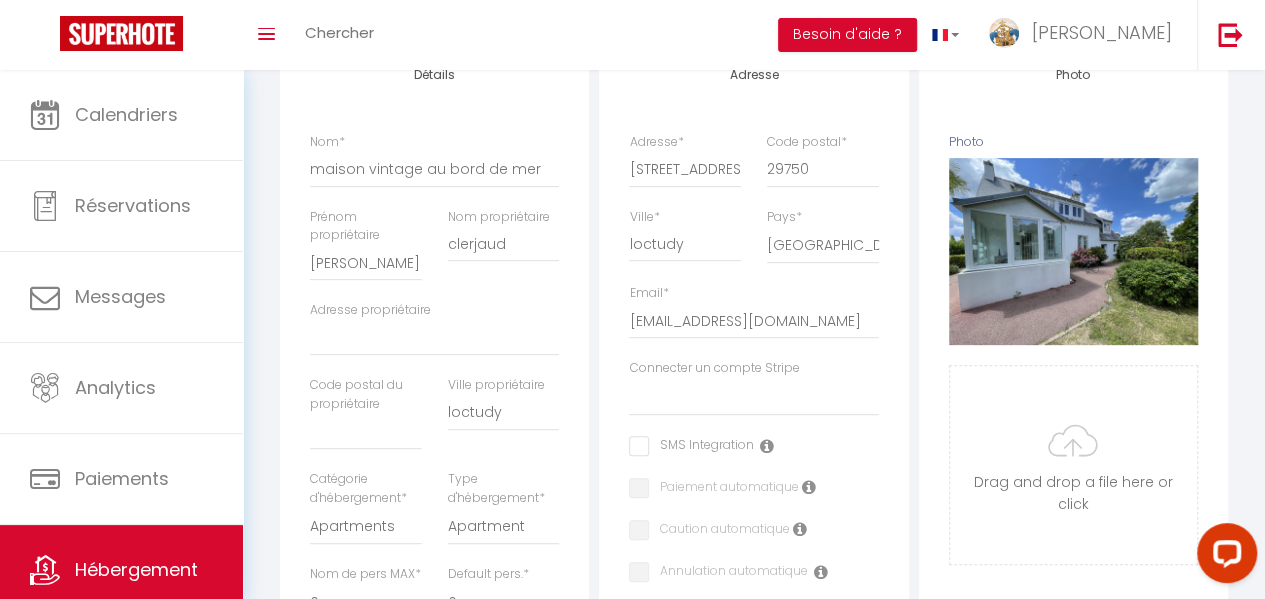 scroll, scrollTop: 300, scrollLeft: 0, axis: vertical 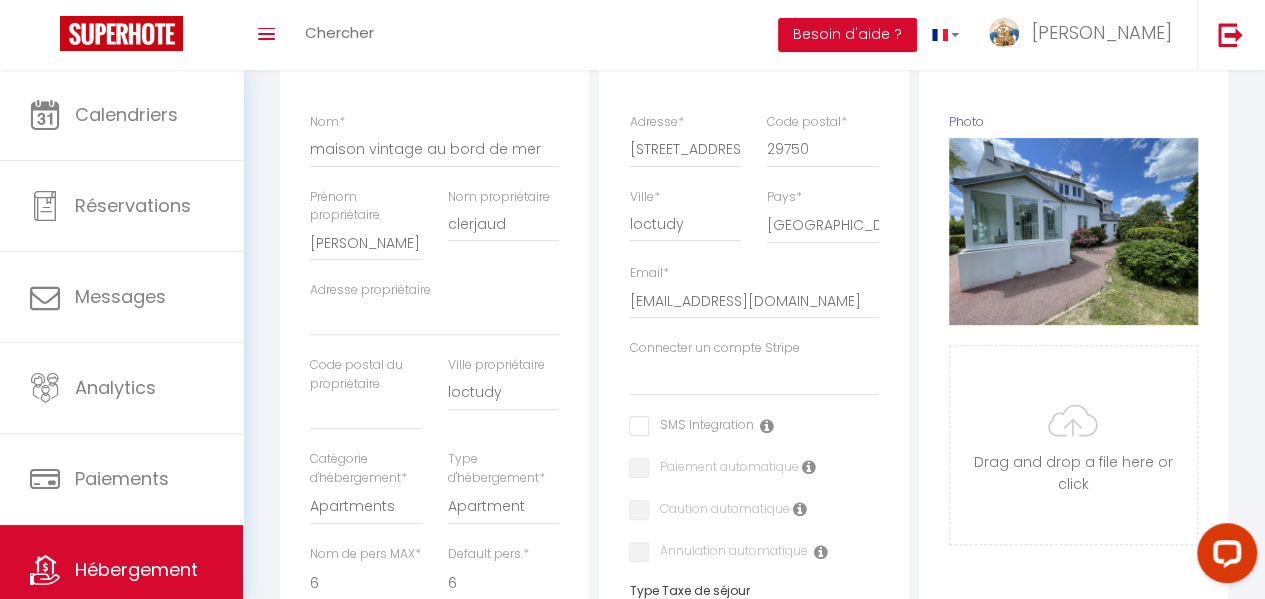 click on "Détails" at bounding box center [434, 55] 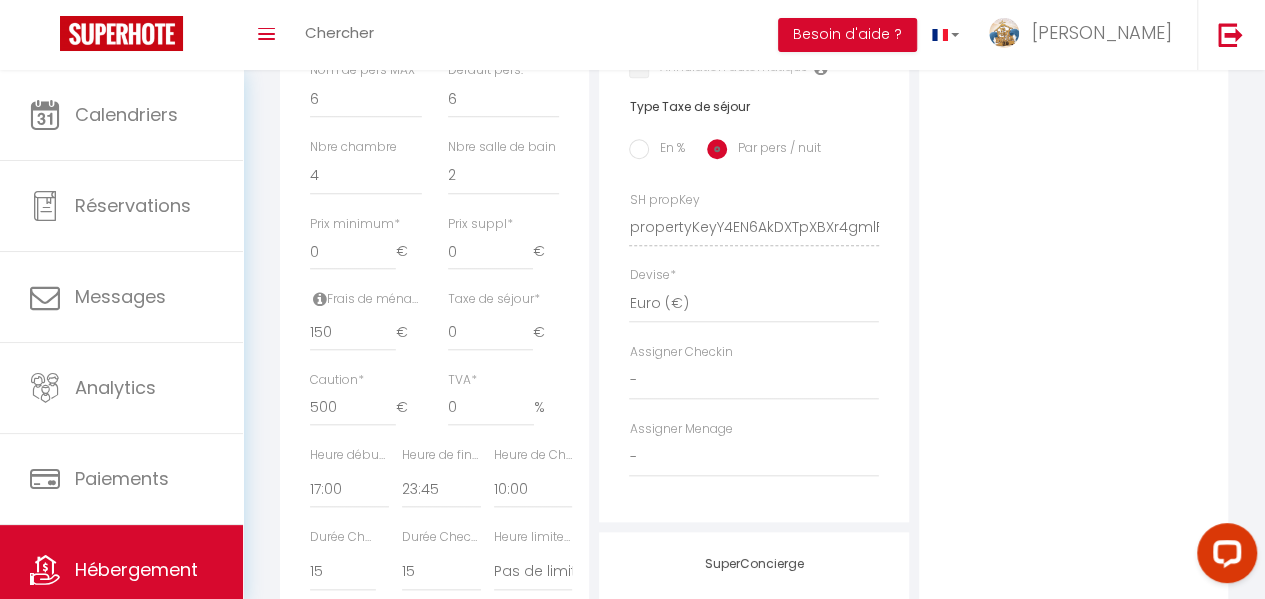 scroll, scrollTop: 800, scrollLeft: 0, axis: vertical 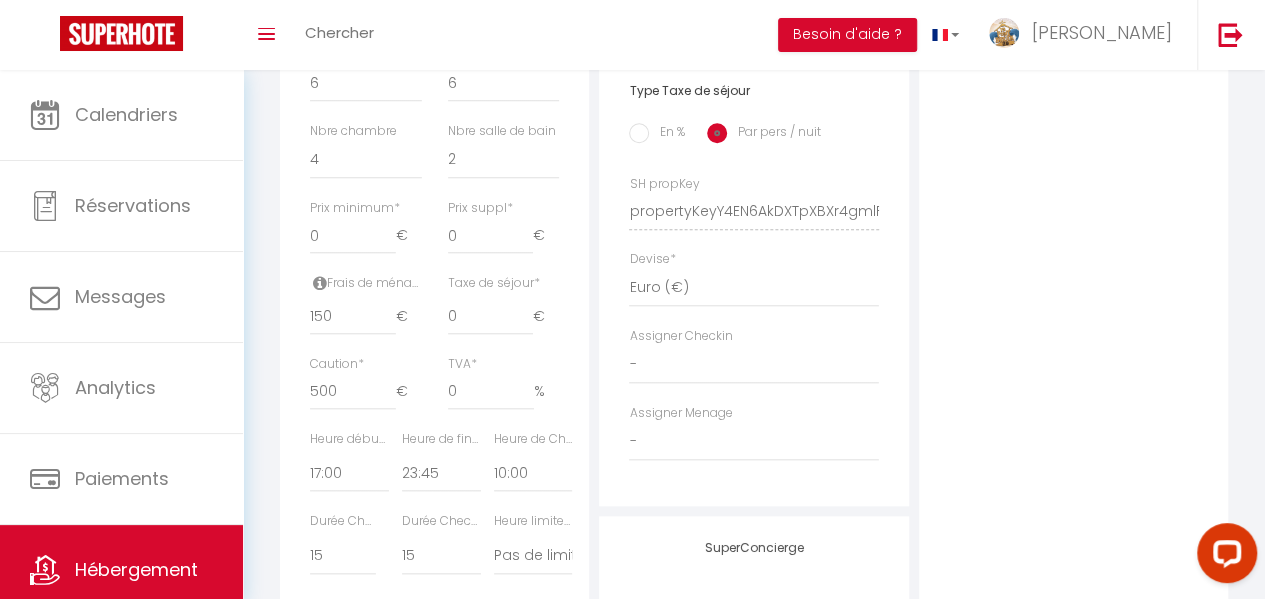 click on "Taxe de séjour
*" at bounding box center [494, 283] 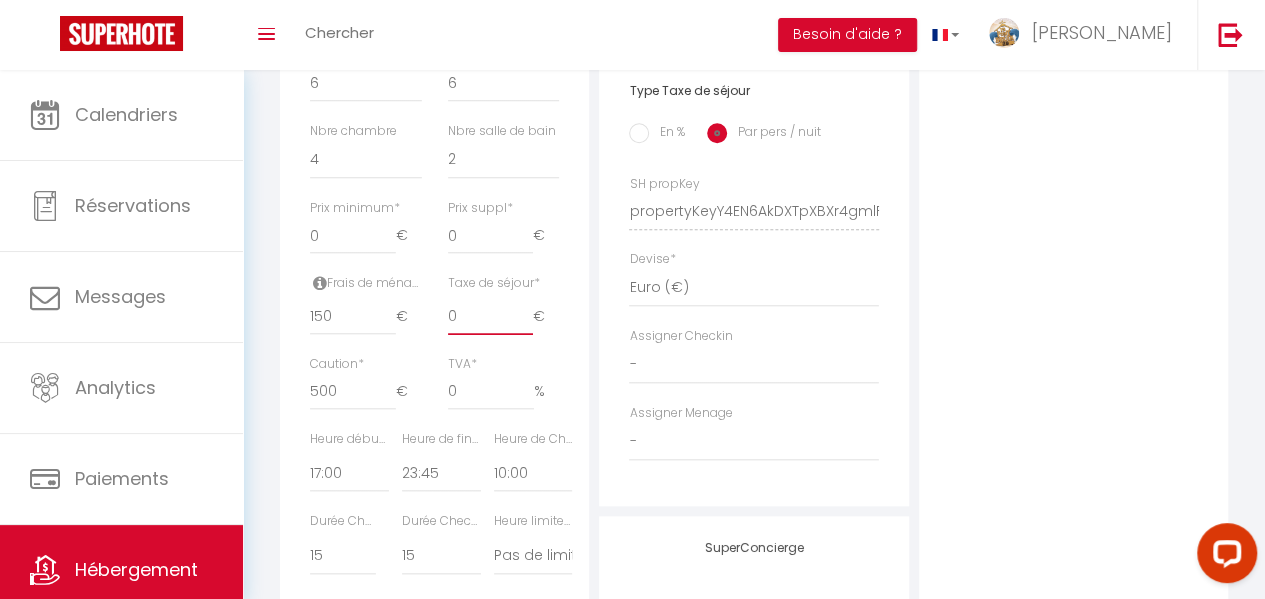 click on "0" at bounding box center [490, 317] 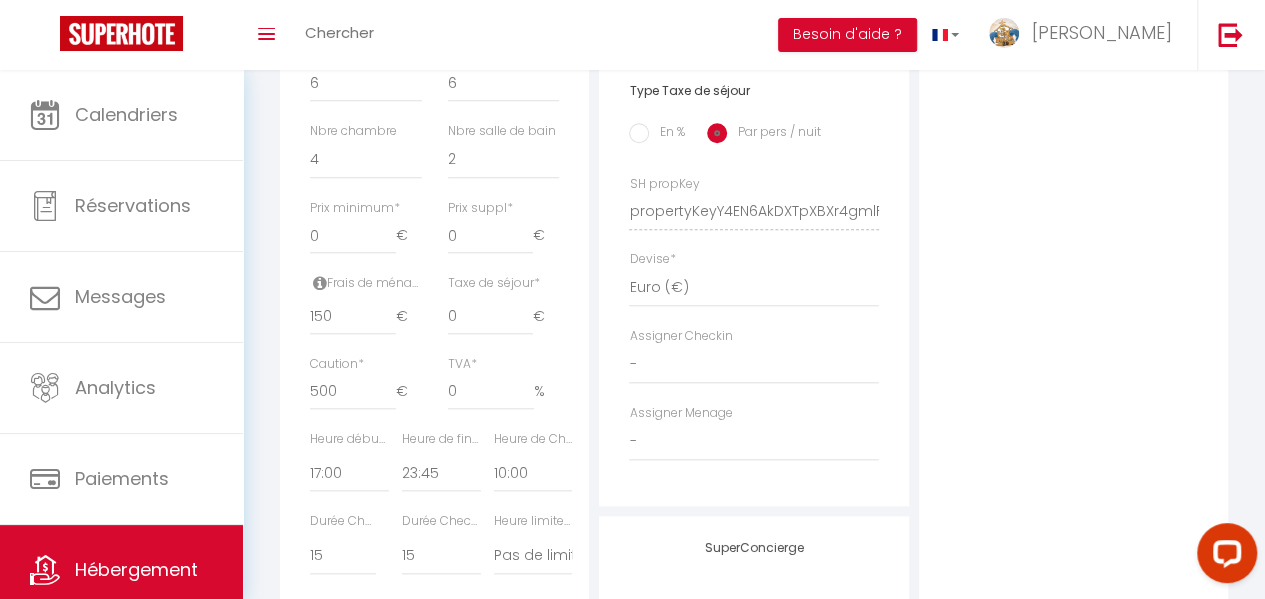 click on "Taxe de séjour
*" at bounding box center (494, 283) 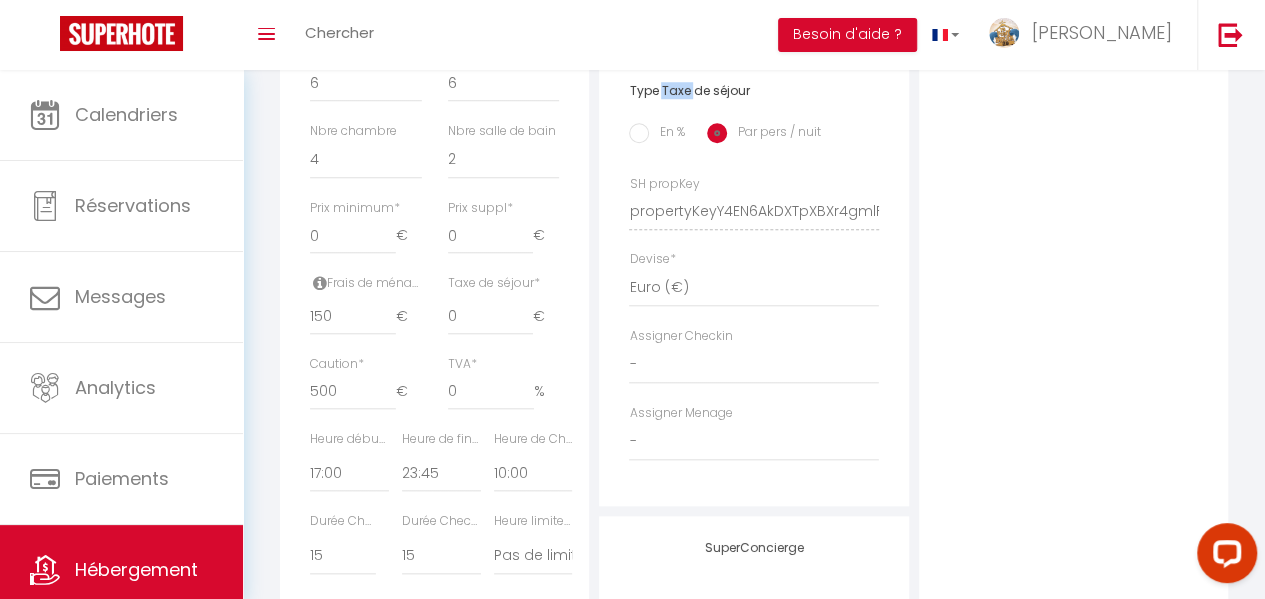 click on "Type Taxe de séjour" at bounding box center [753, 91] 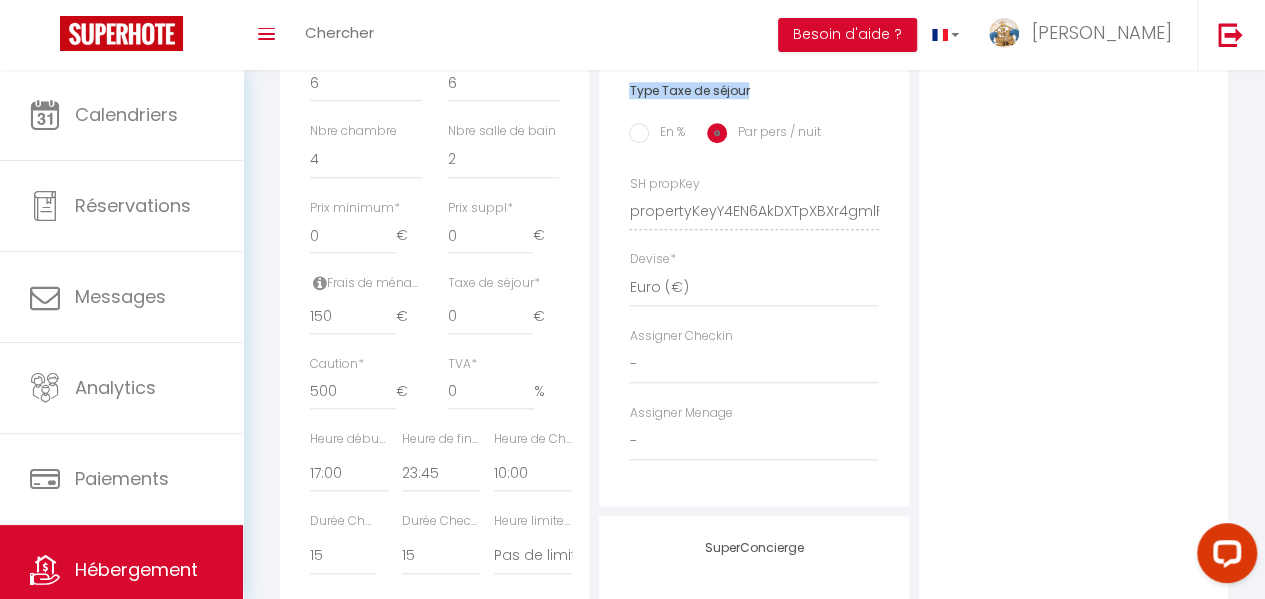 click on "Type Taxe de séjour" at bounding box center (753, 91) 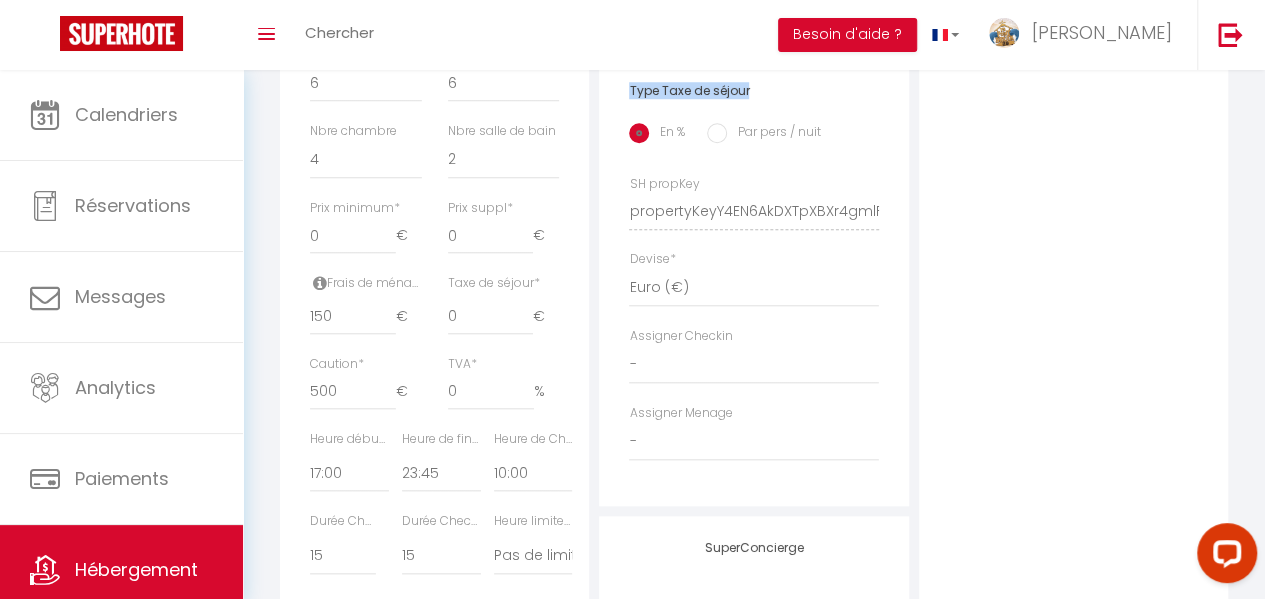 select 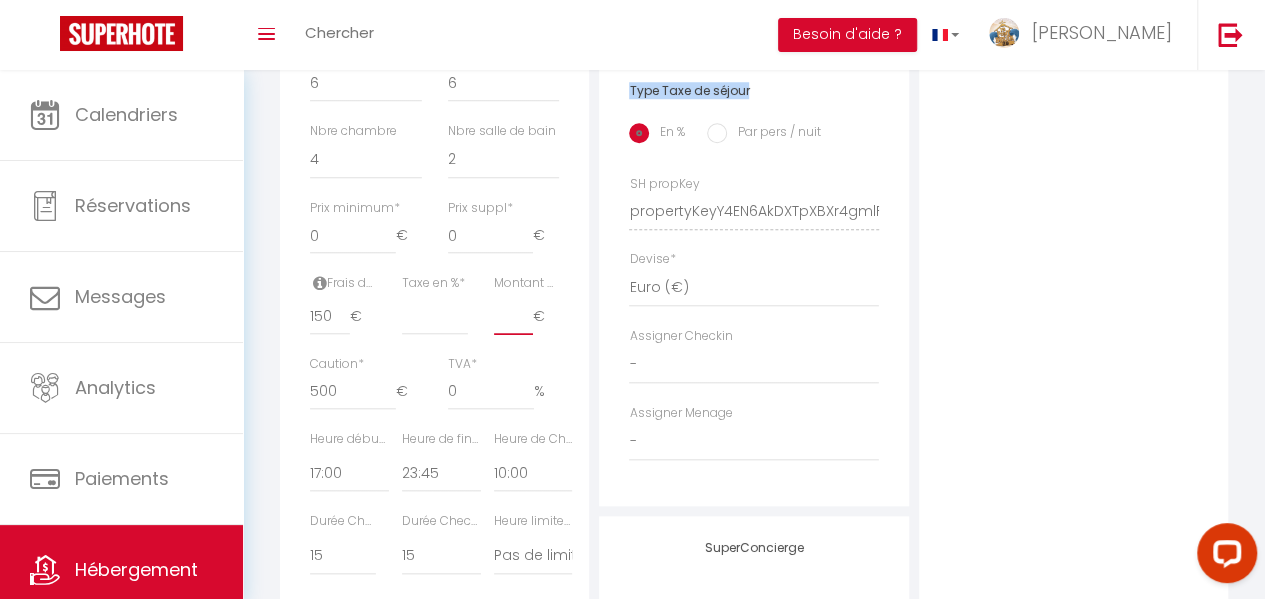 click on "Montant max taxe séjour
*" at bounding box center [514, 317] 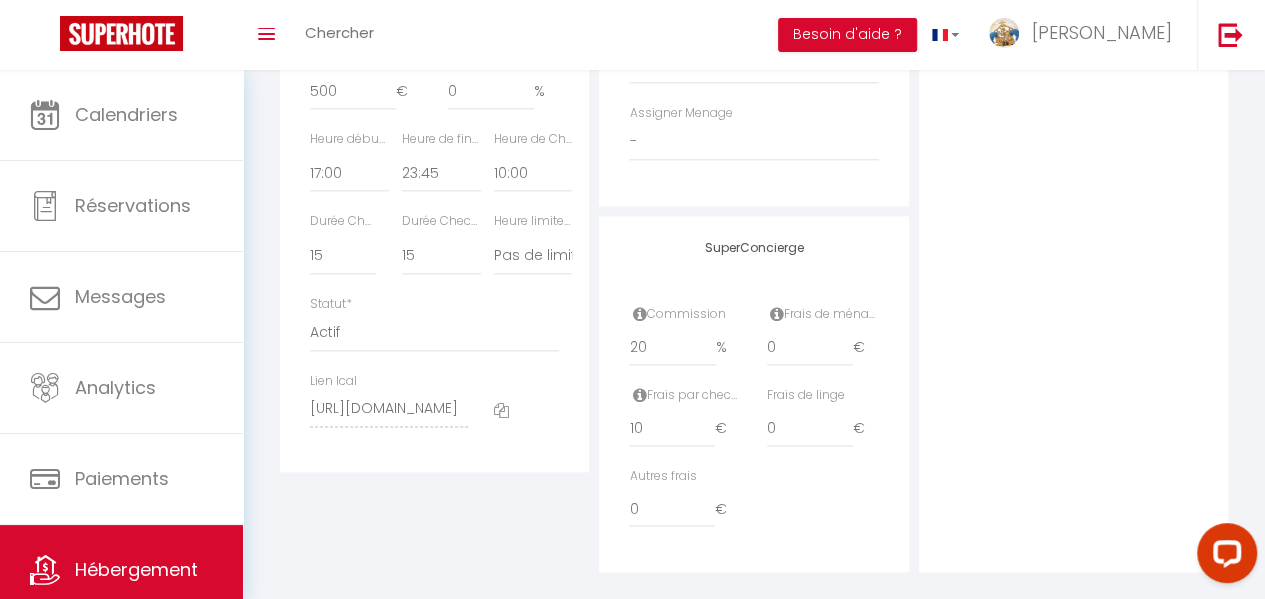 scroll, scrollTop: 1138, scrollLeft: 0, axis: vertical 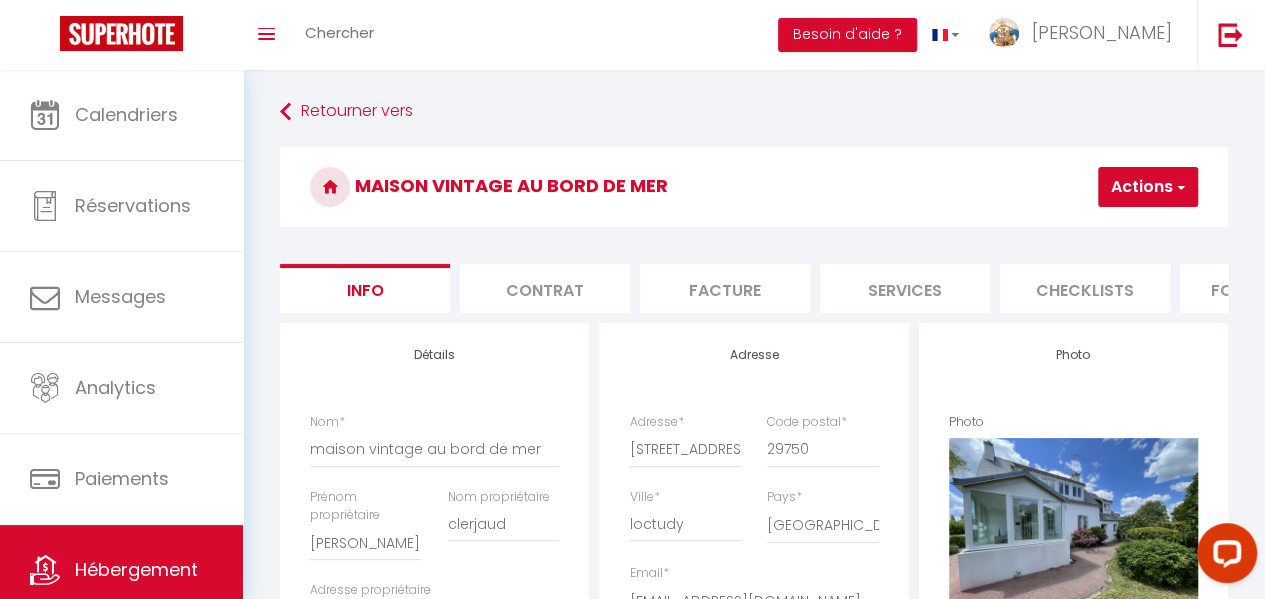 click on "Contrat" at bounding box center (545, 288) 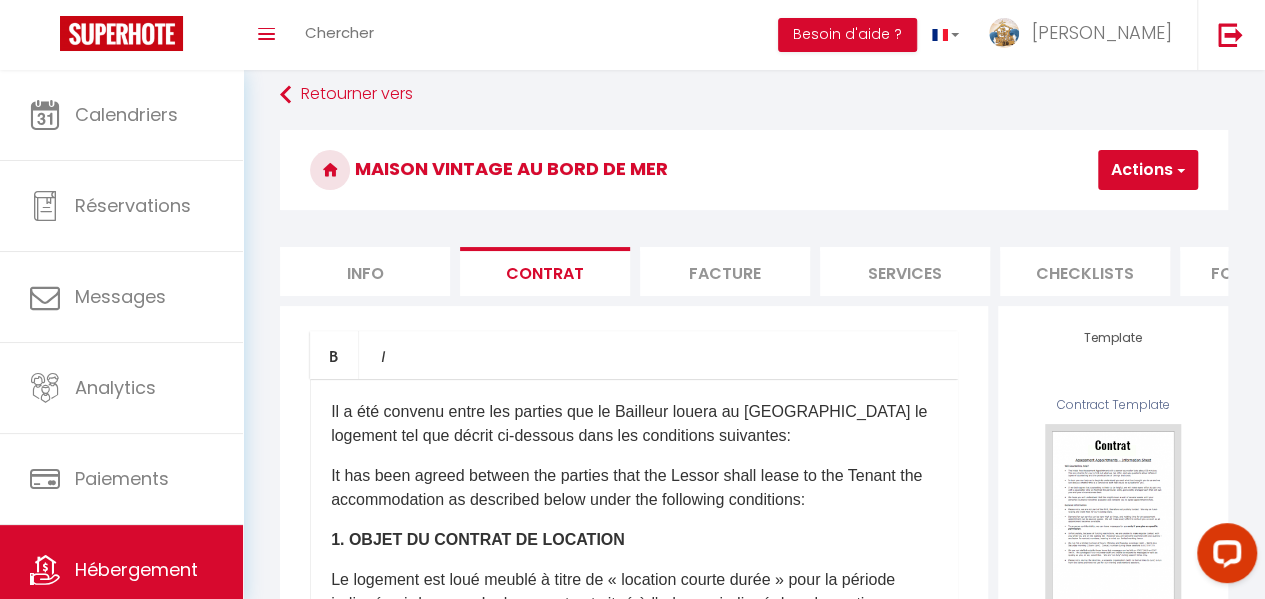 scroll, scrollTop: 0, scrollLeft: 0, axis: both 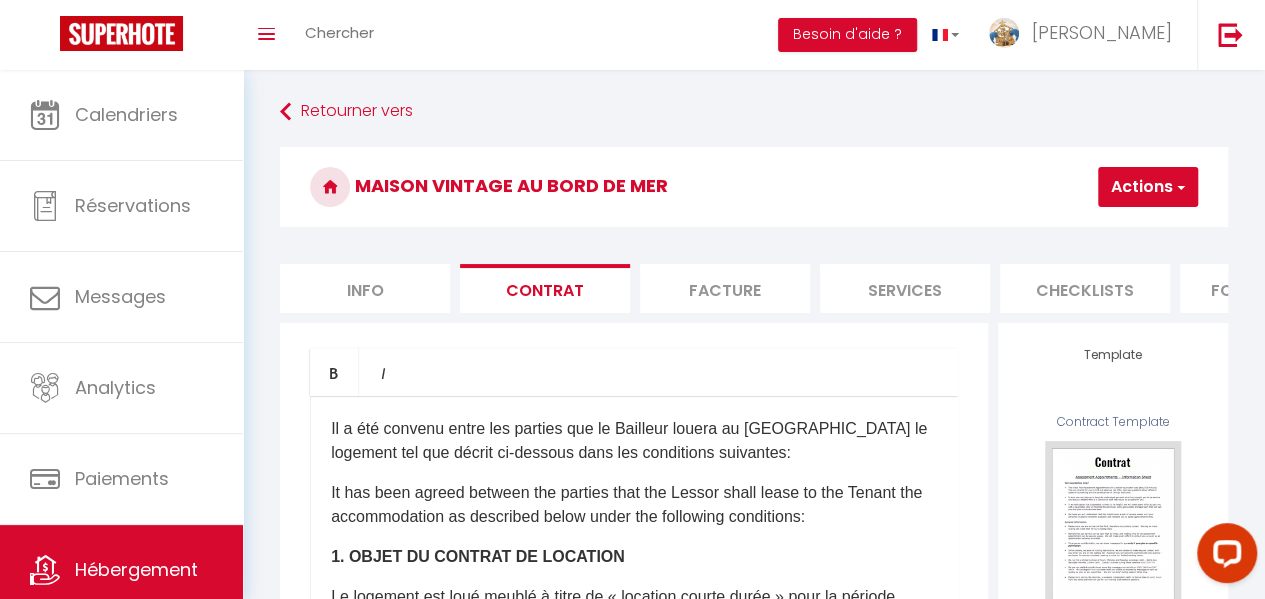 click on "Facture" at bounding box center [725, 288] 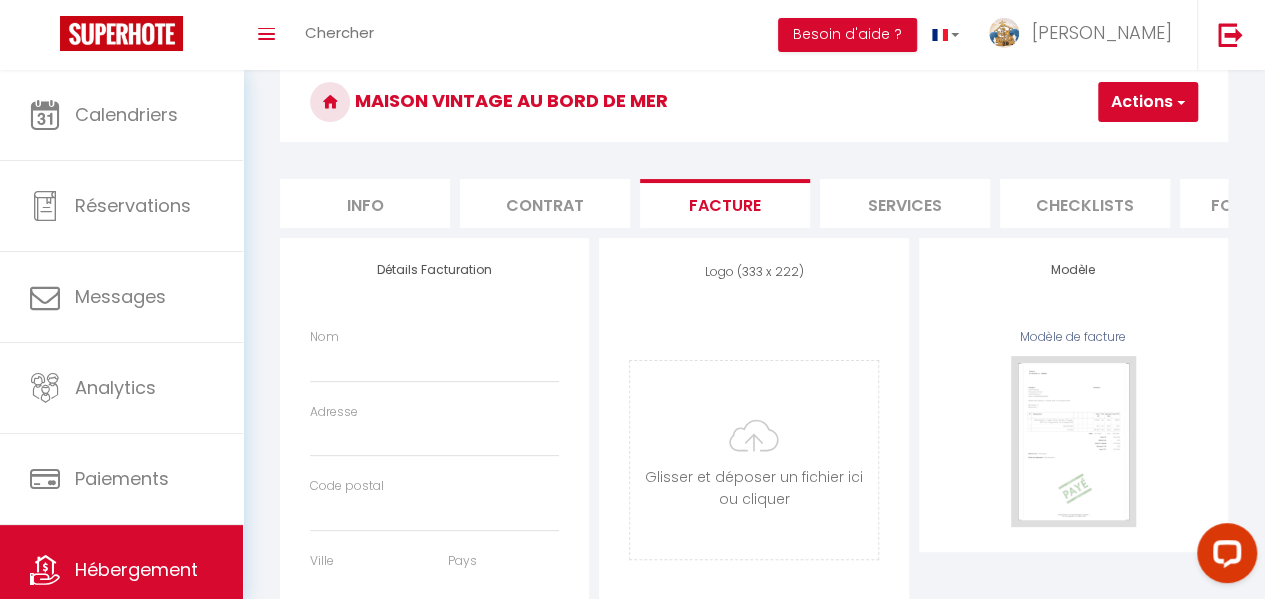 scroll, scrollTop: 200, scrollLeft: 0, axis: vertical 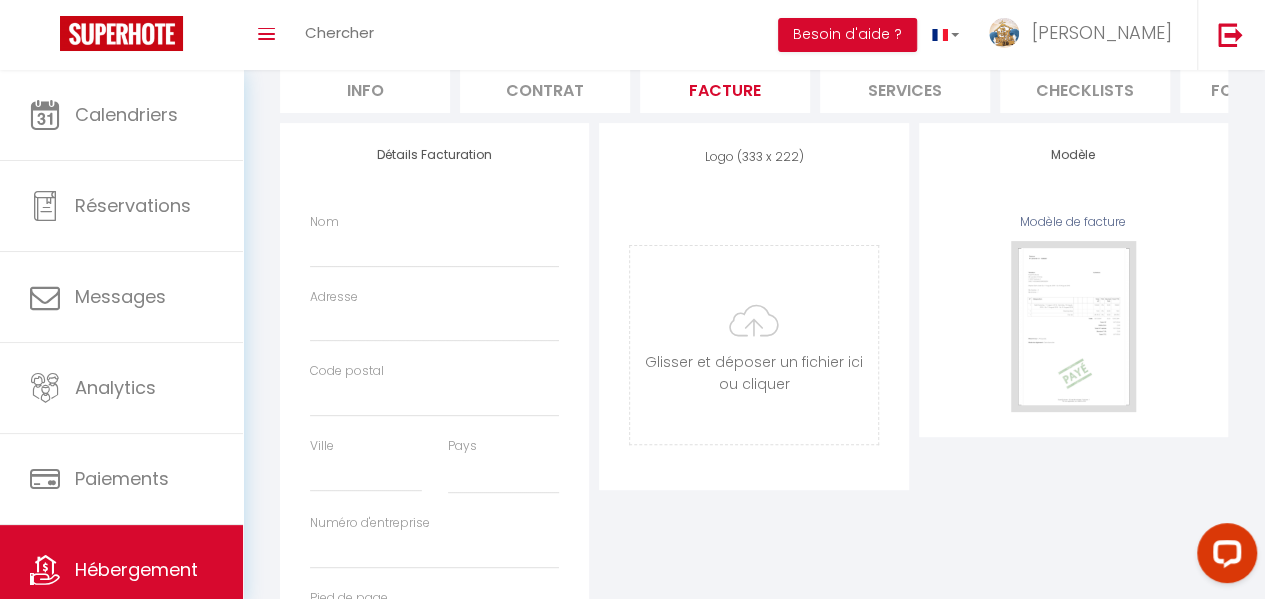 select 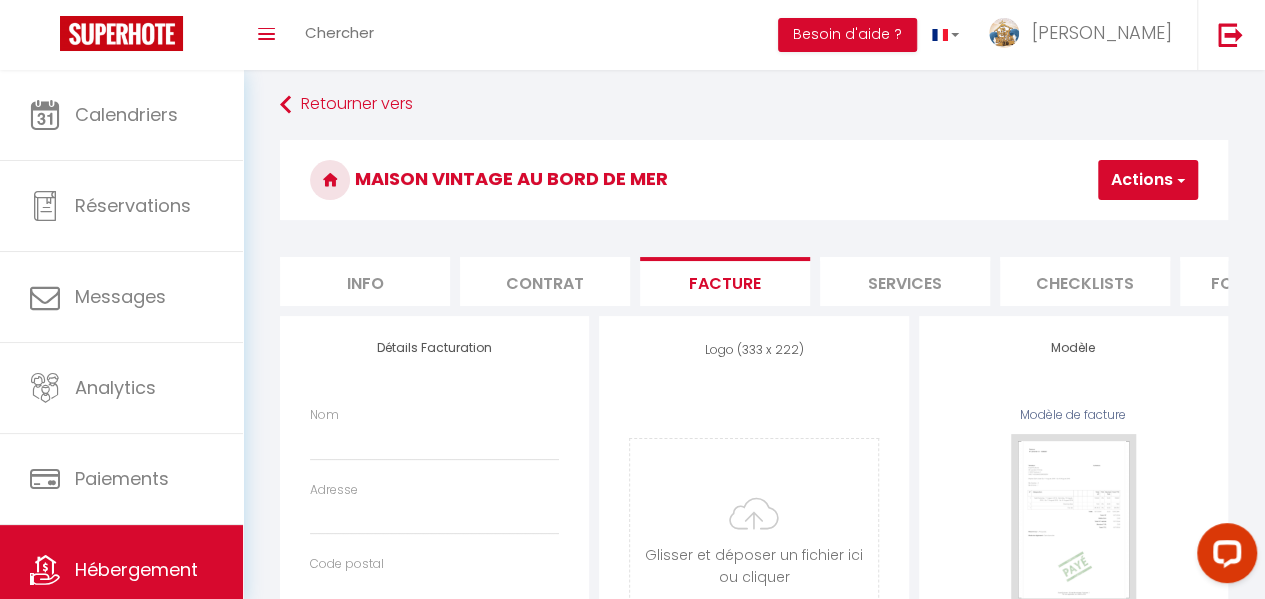 scroll, scrollTop: 0, scrollLeft: 0, axis: both 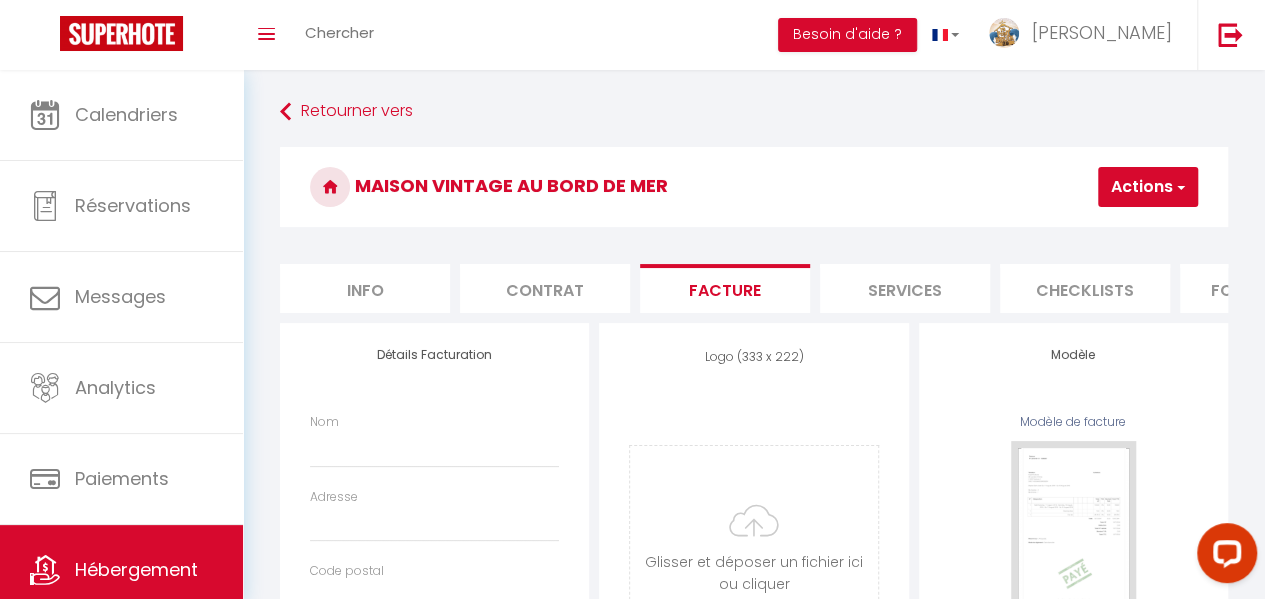 click on "Services" at bounding box center (905, 288) 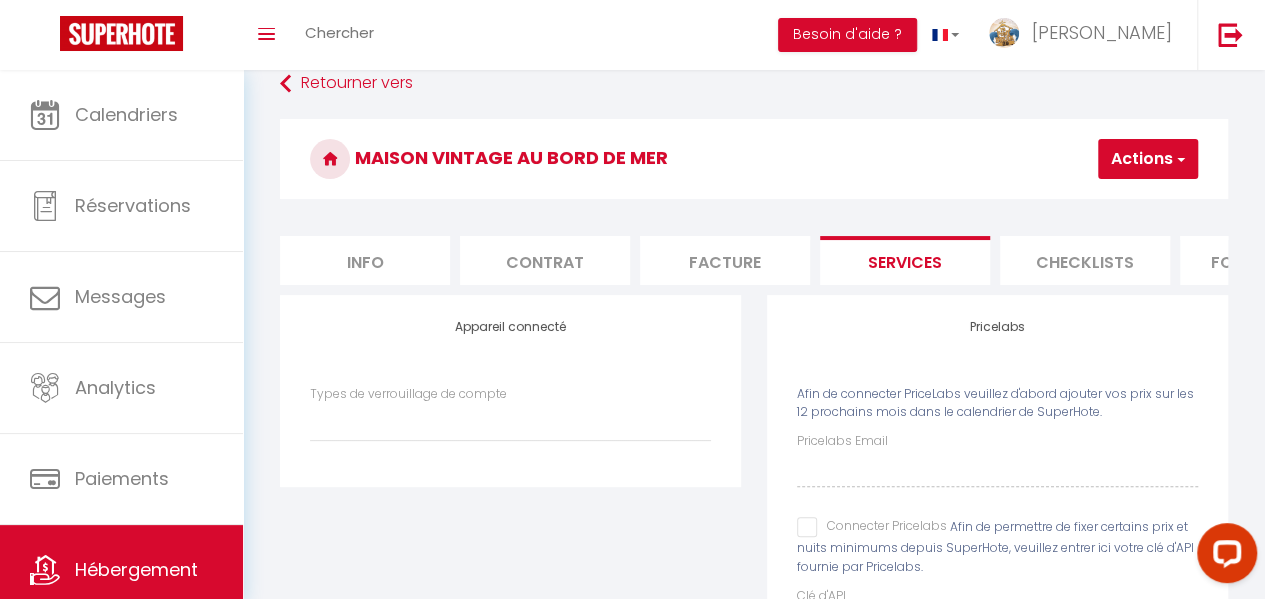 scroll, scrollTop: 0, scrollLeft: 0, axis: both 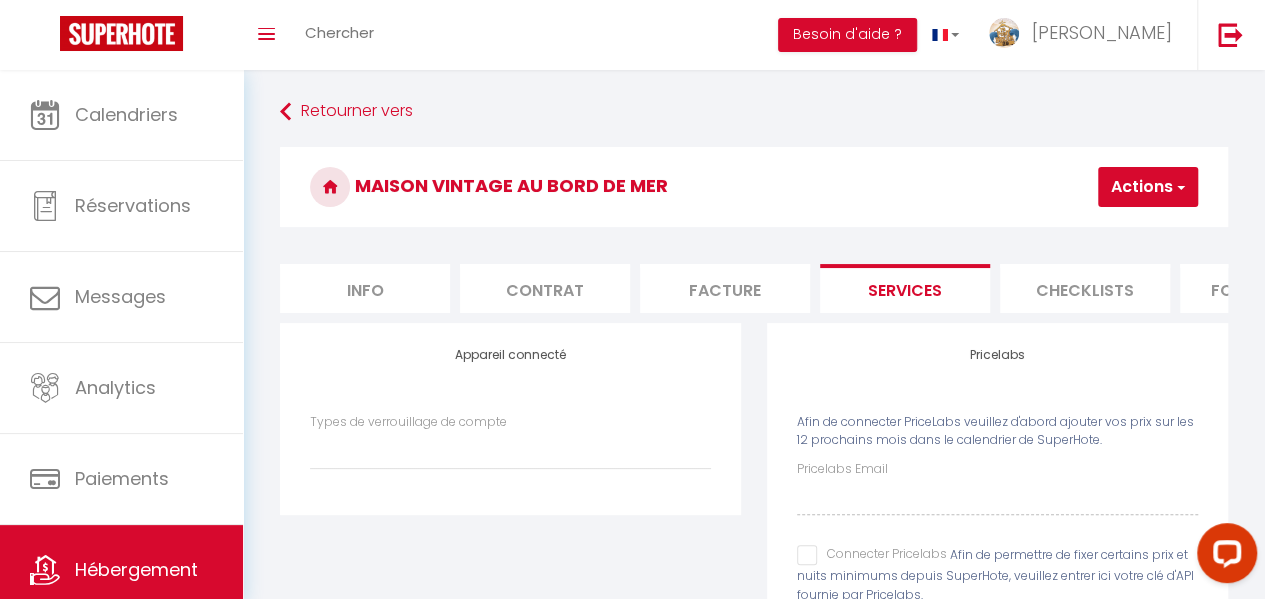 click on "Pricelabs" at bounding box center (997, 355) 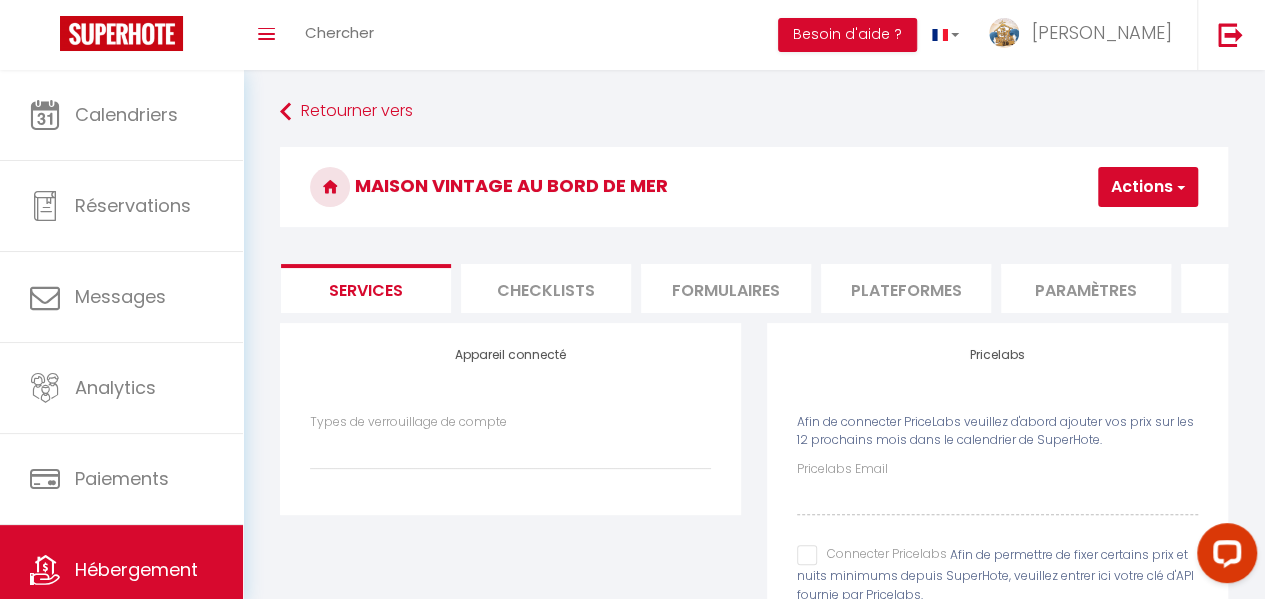 scroll, scrollTop: 0, scrollLeft: 522, axis: horizontal 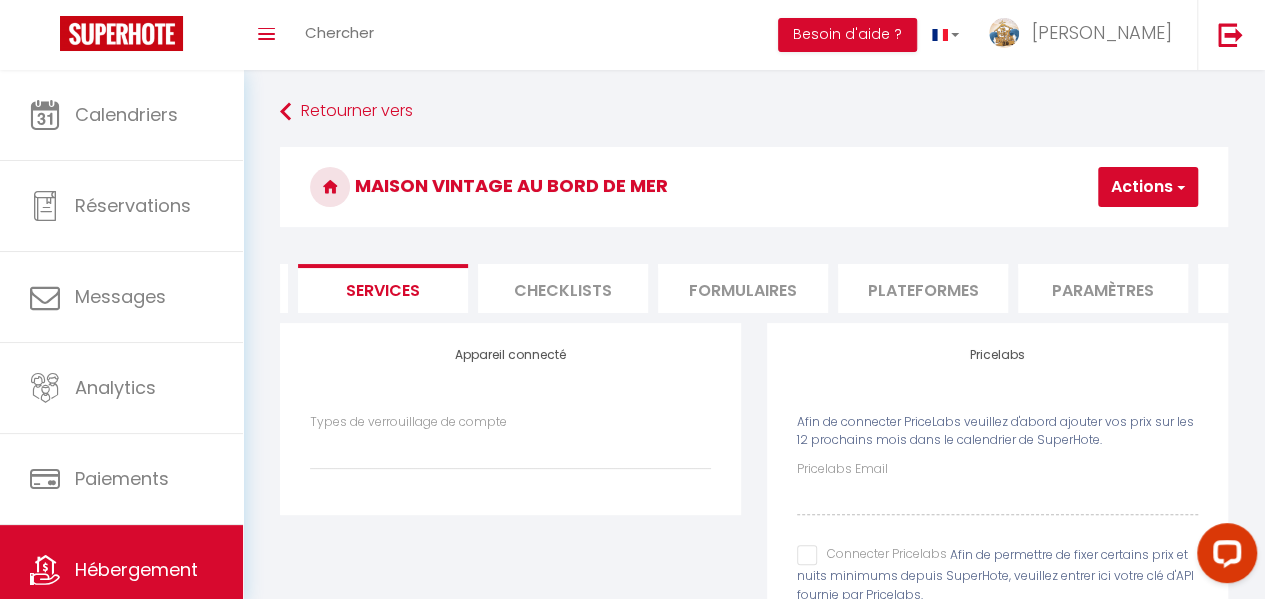 click on "Checklists" at bounding box center (563, 288) 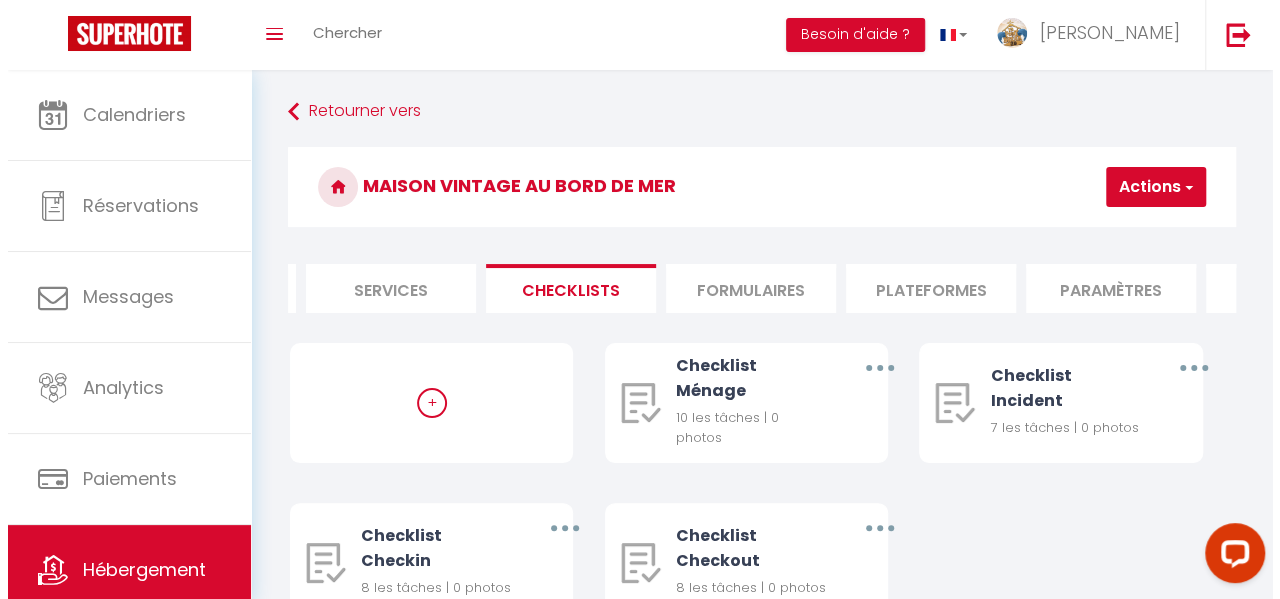 scroll, scrollTop: 100, scrollLeft: 0, axis: vertical 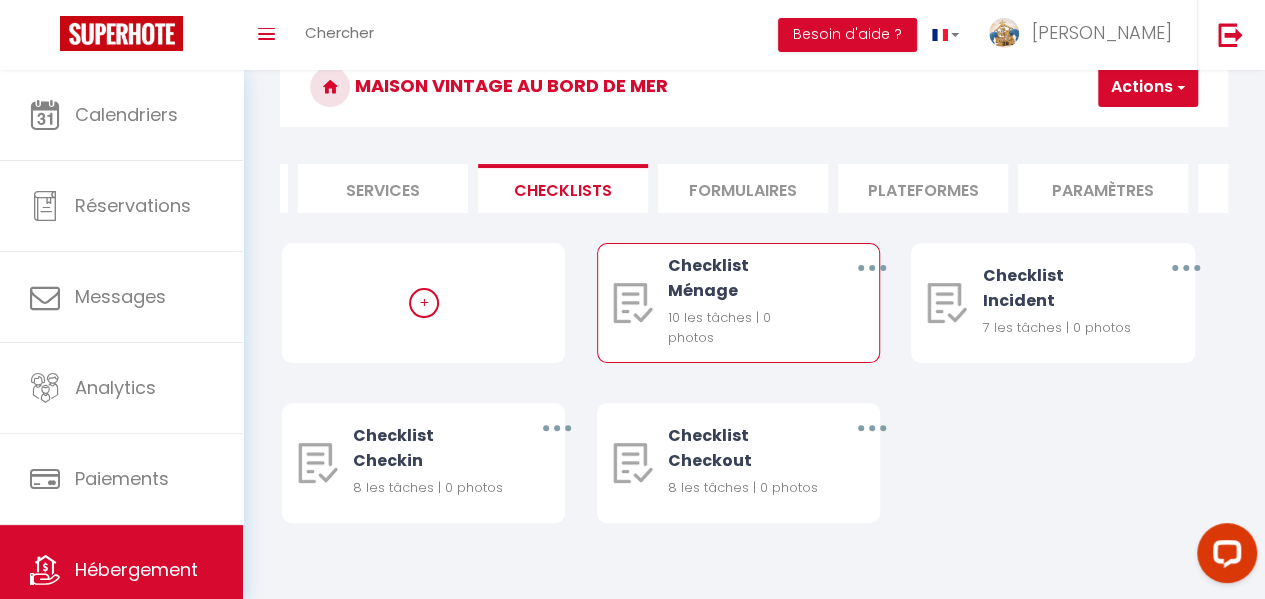 click at bounding box center [872, 268] 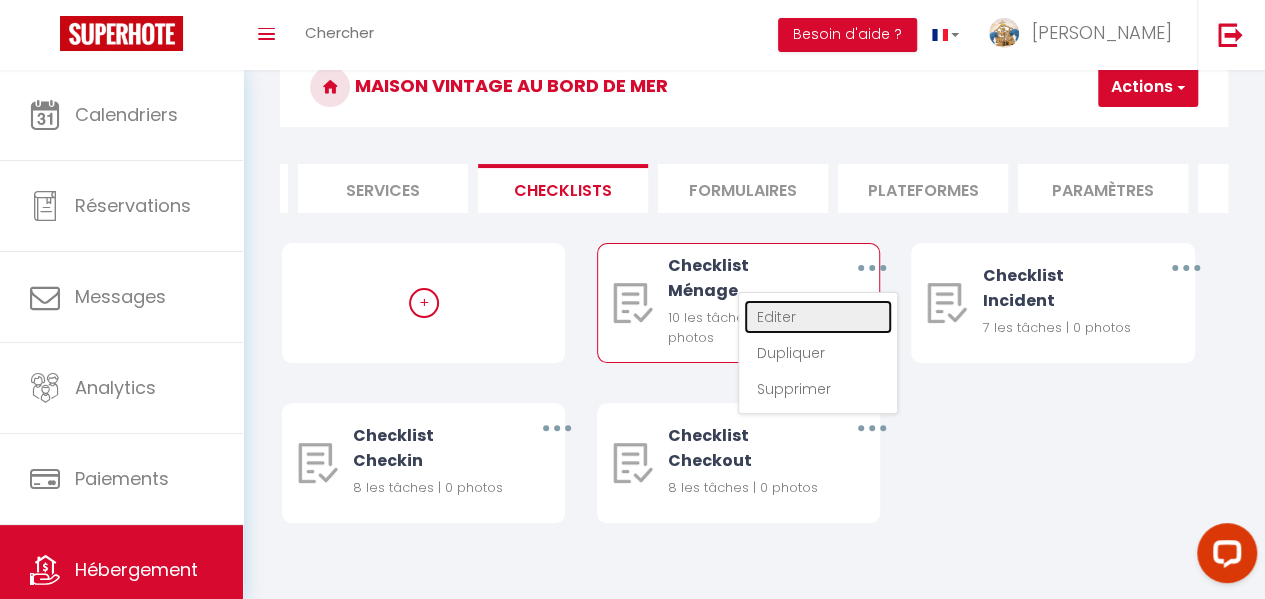 click on "Editer" at bounding box center (818, 317) 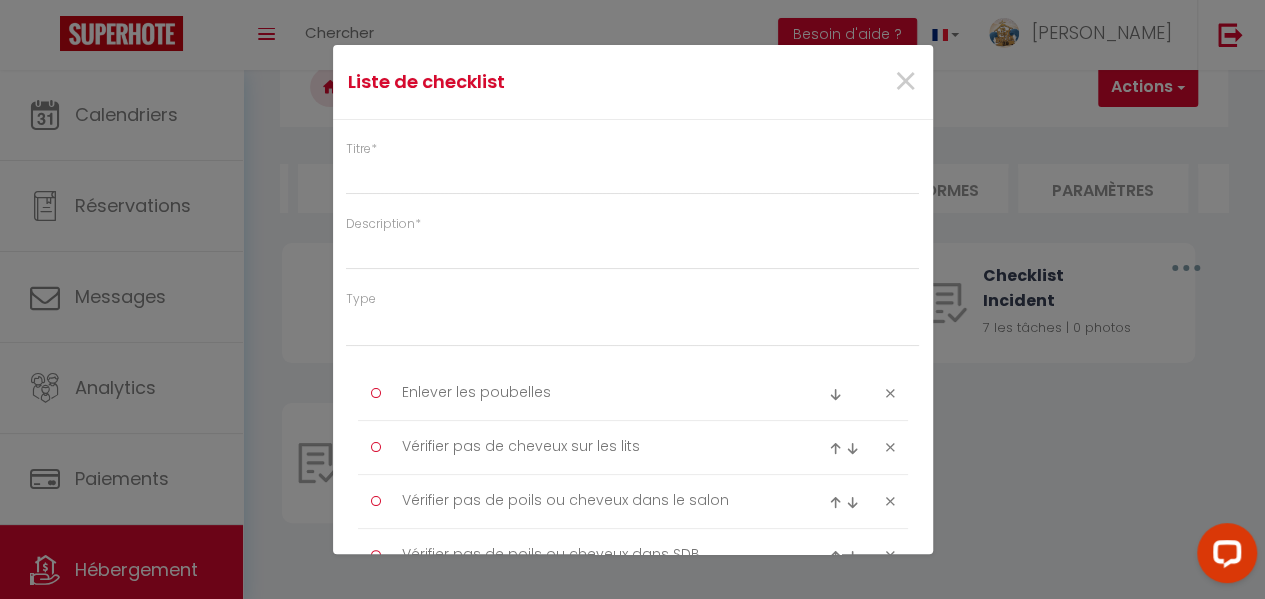 type on "Checklist Ménage" 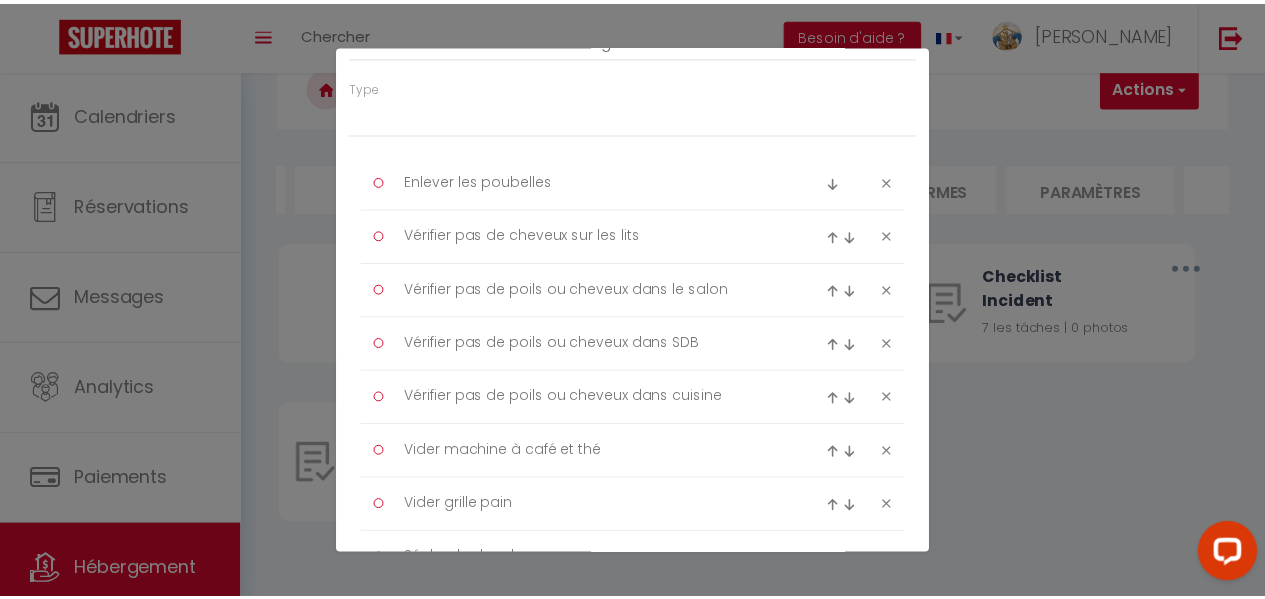 scroll, scrollTop: 0, scrollLeft: 0, axis: both 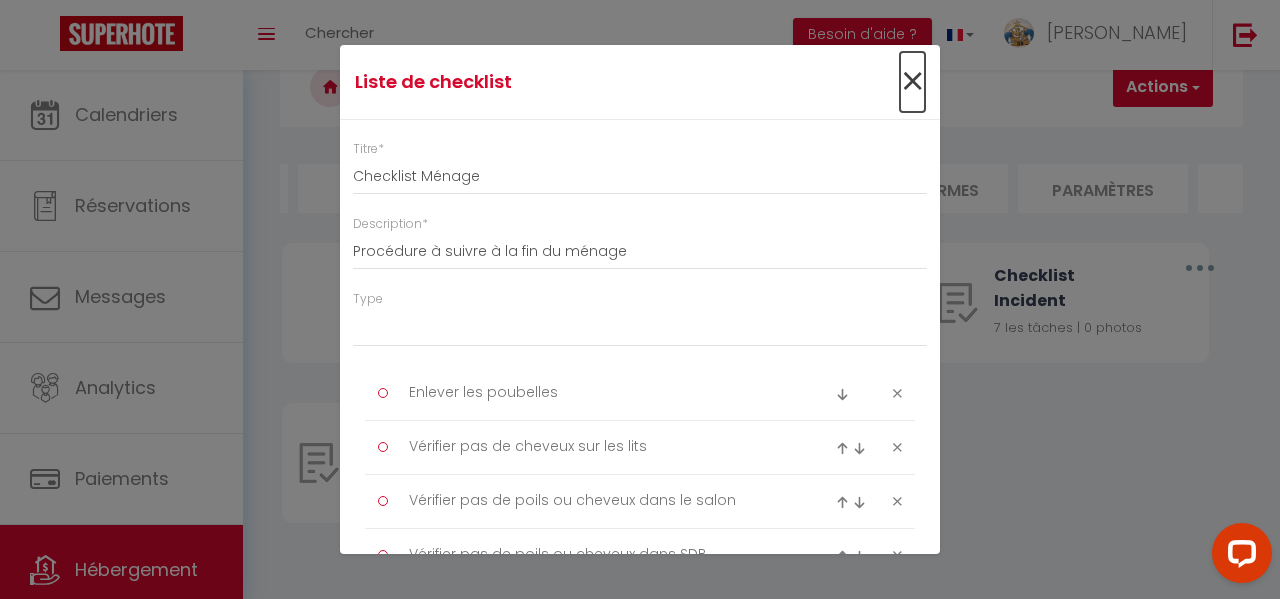 click on "×" at bounding box center (912, 82) 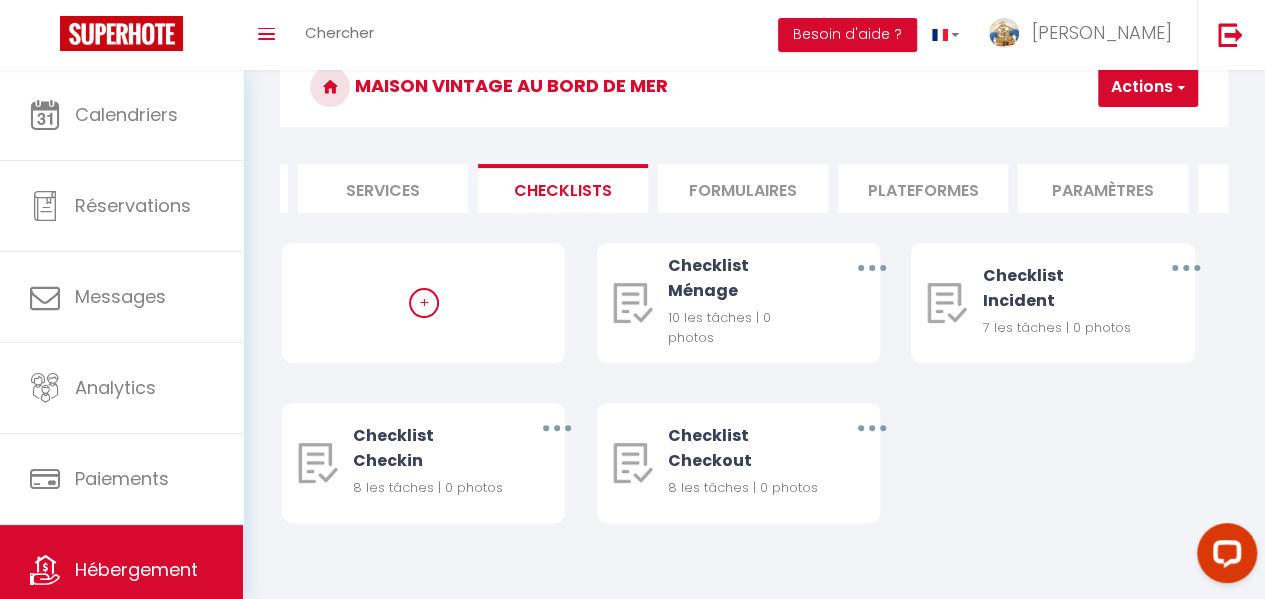 click on "Formulaires" at bounding box center [743, 188] 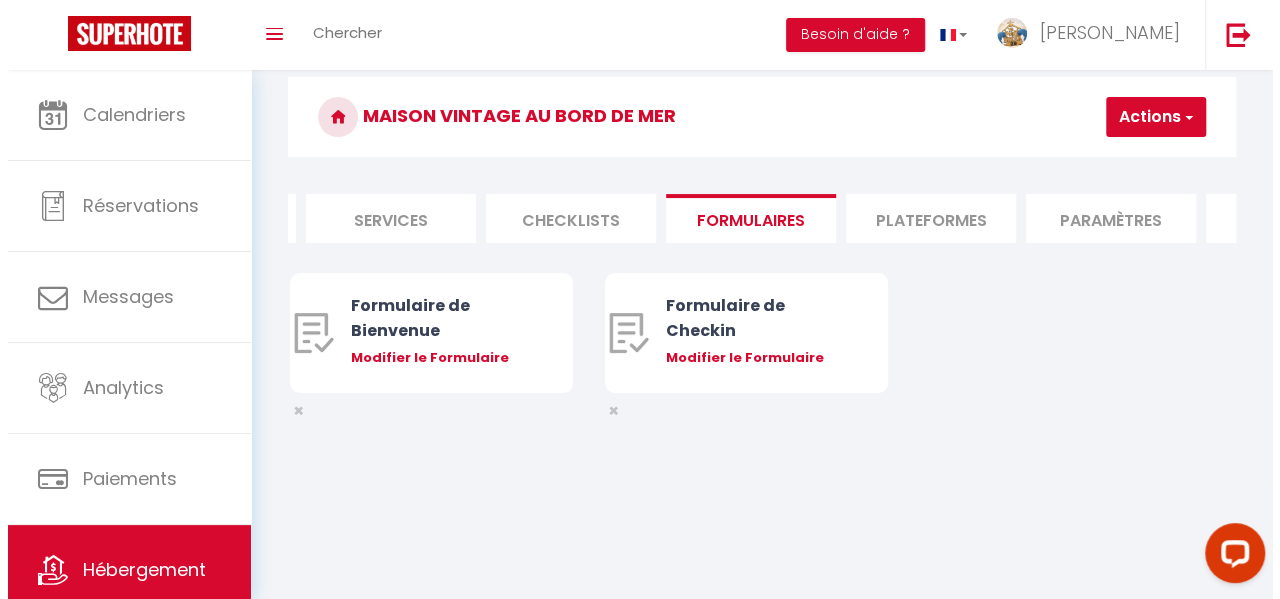 scroll, scrollTop: 70, scrollLeft: 0, axis: vertical 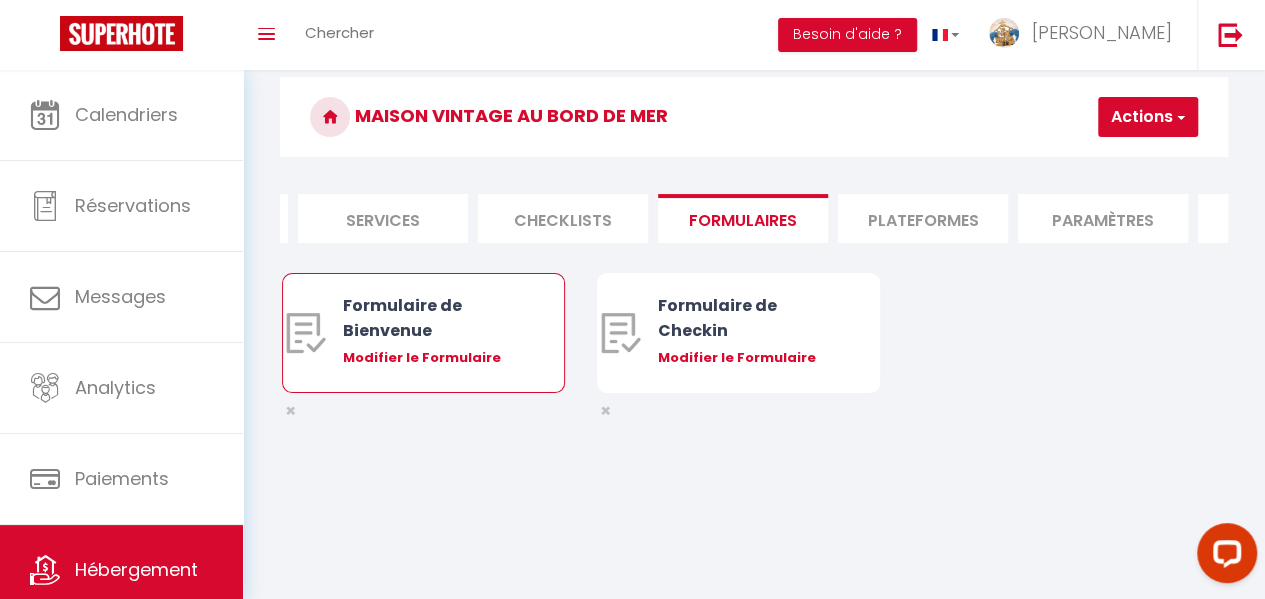 click on "Modifier le Formulaire" at bounding box center (435, 358) 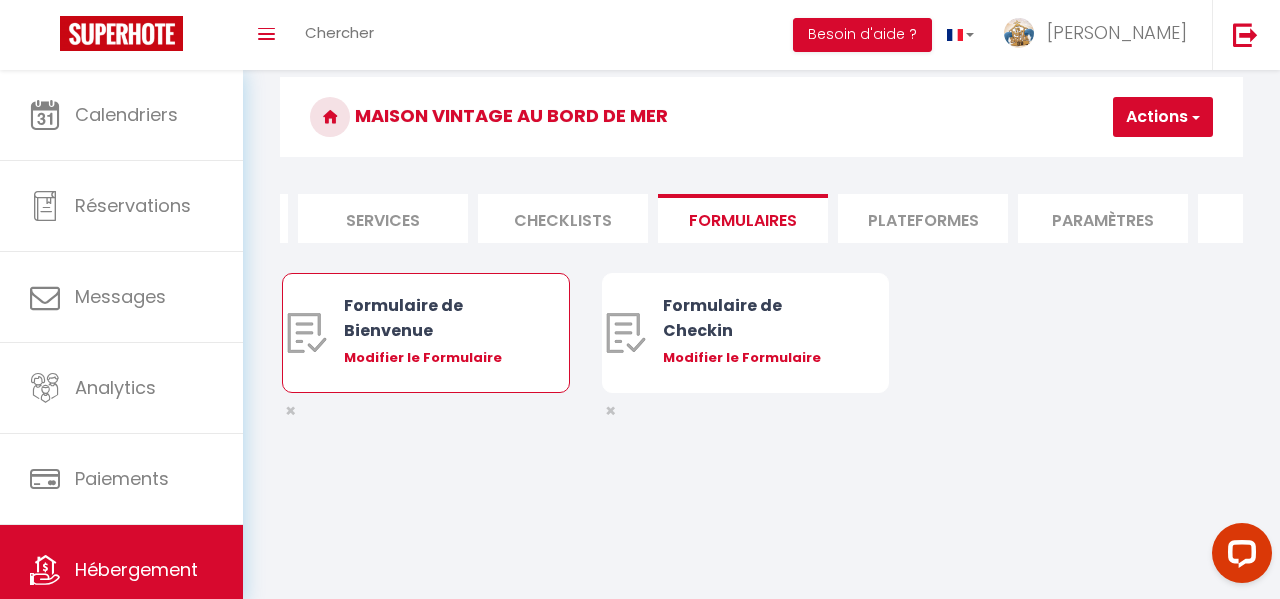 select 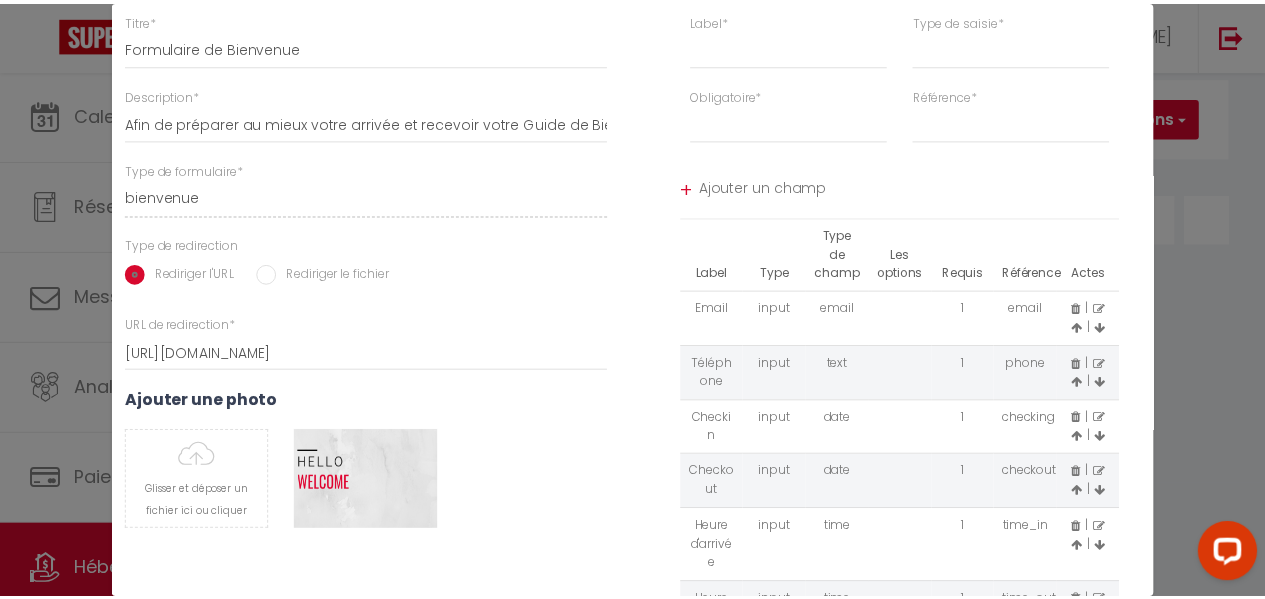 scroll, scrollTop: 0, scrollLeft: 0, axis: both 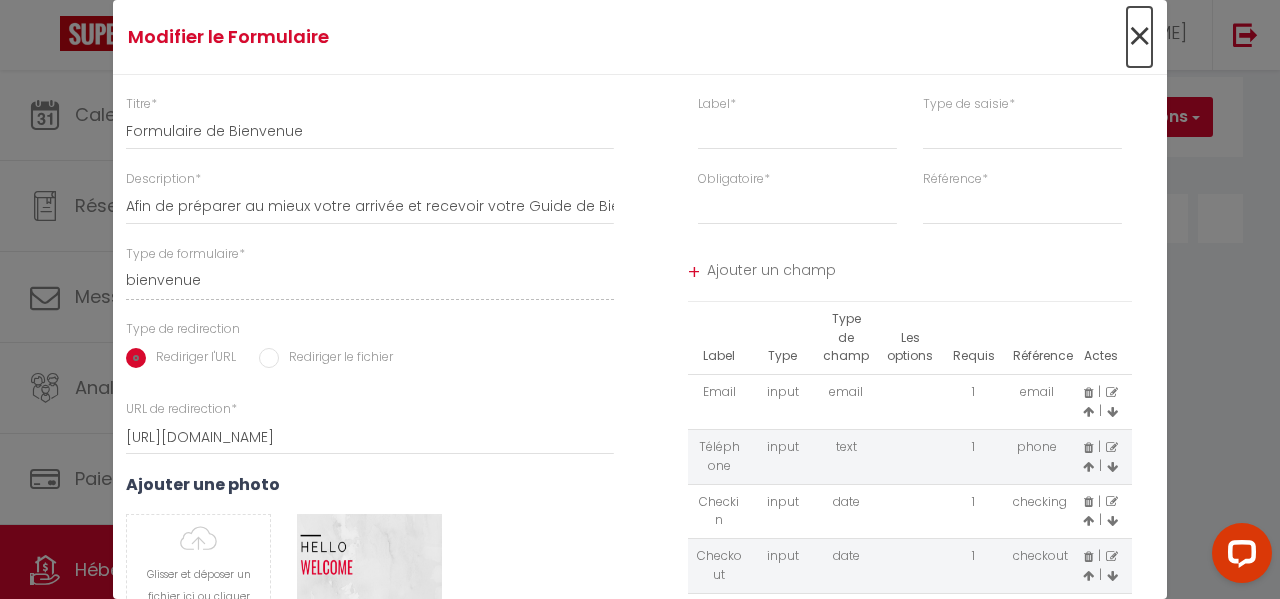 click on "×" at bounding box center [1139, 37] 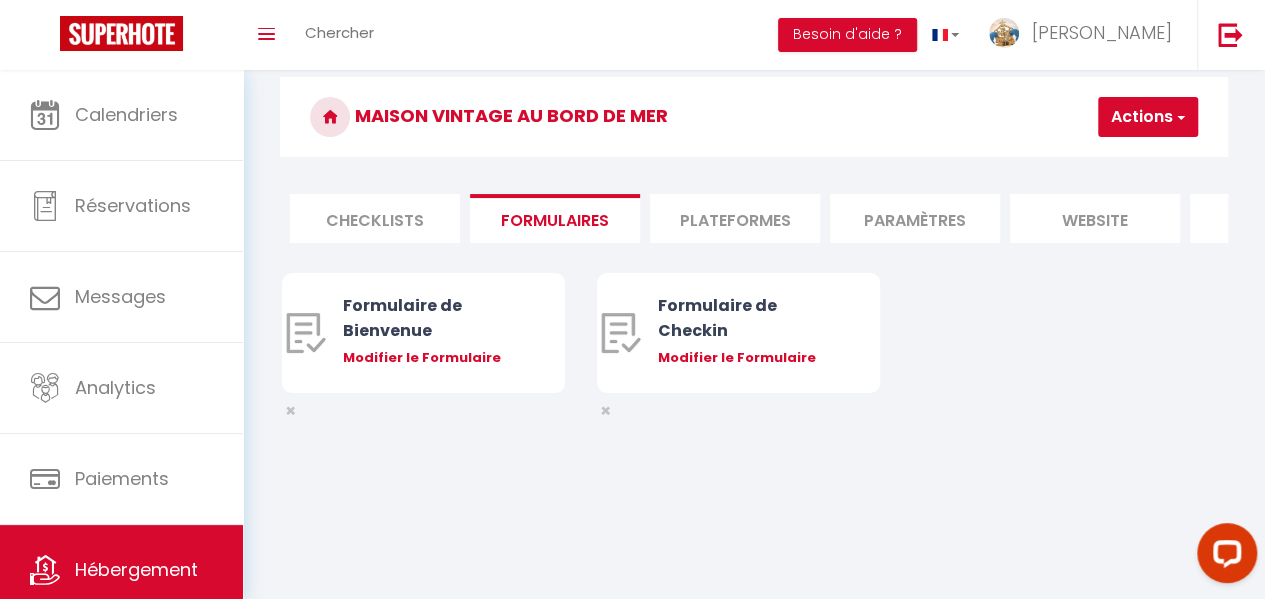 scroll, scrollTop: 0, scrollLeft: 712, axis: horizontal 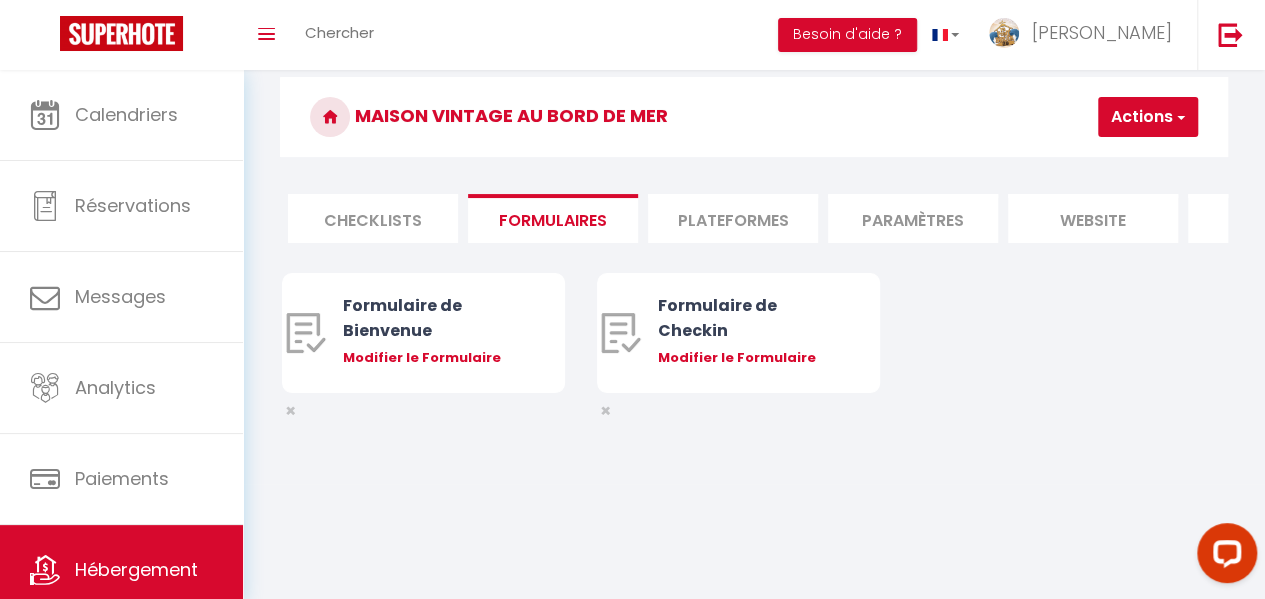 click on "Plateformes" at bounding box center [733, 218] 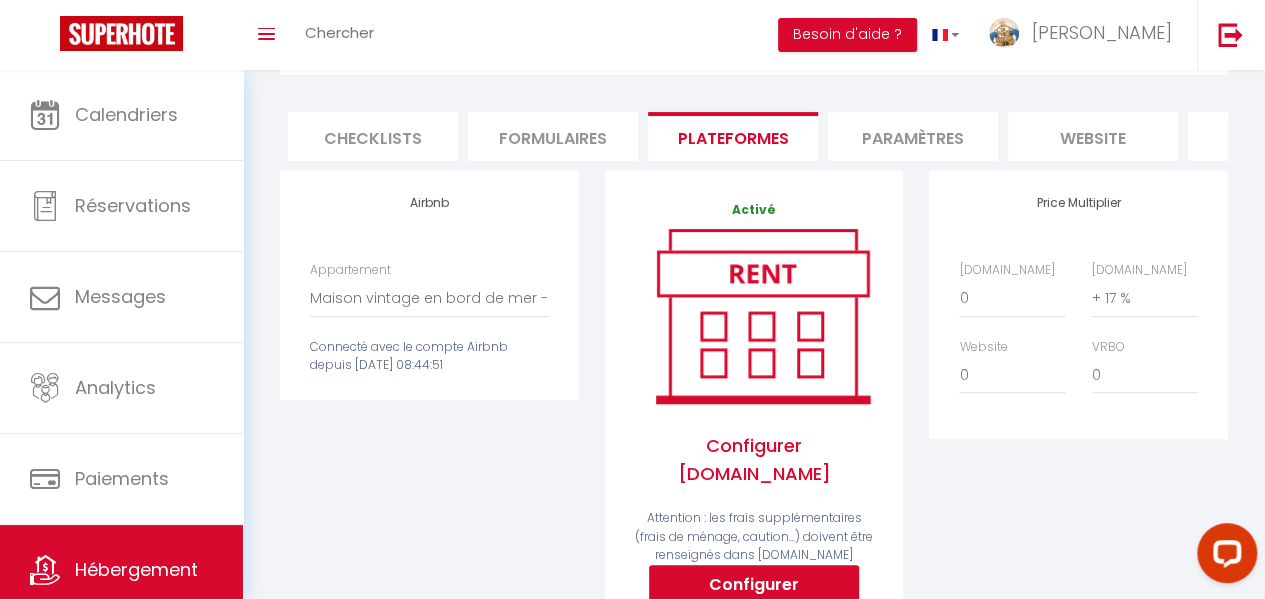 scroll, scrollTop: 170, scrollLeft: 0, axis: vertical 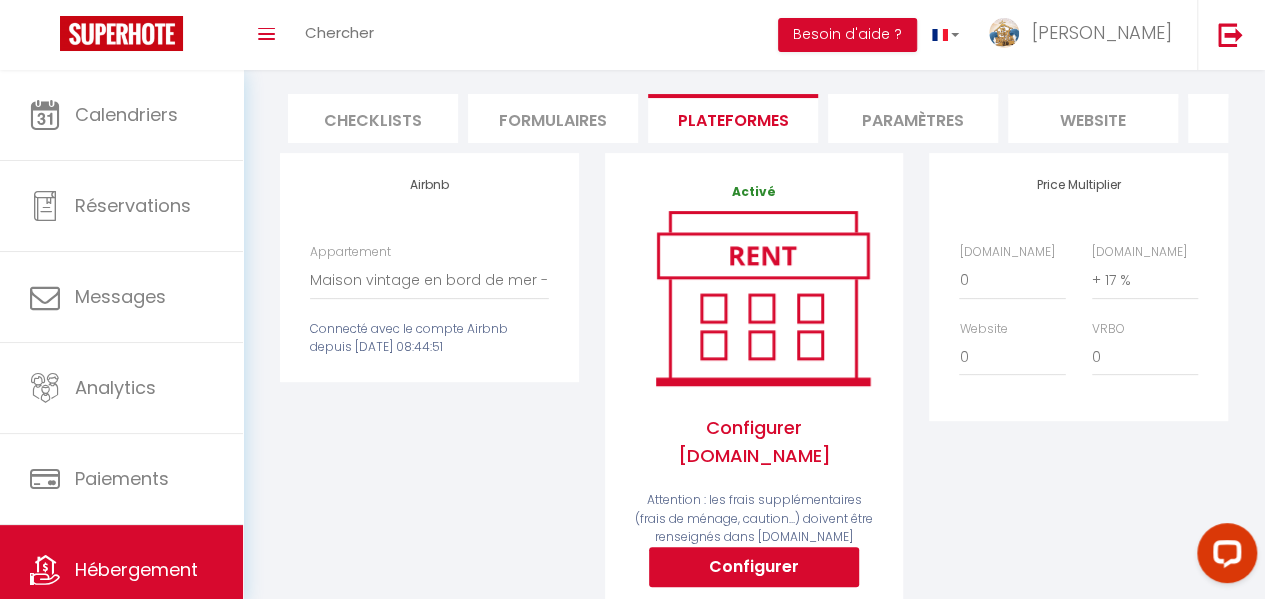 click on "Price Multiplier" at bounding box center [1078, 185] 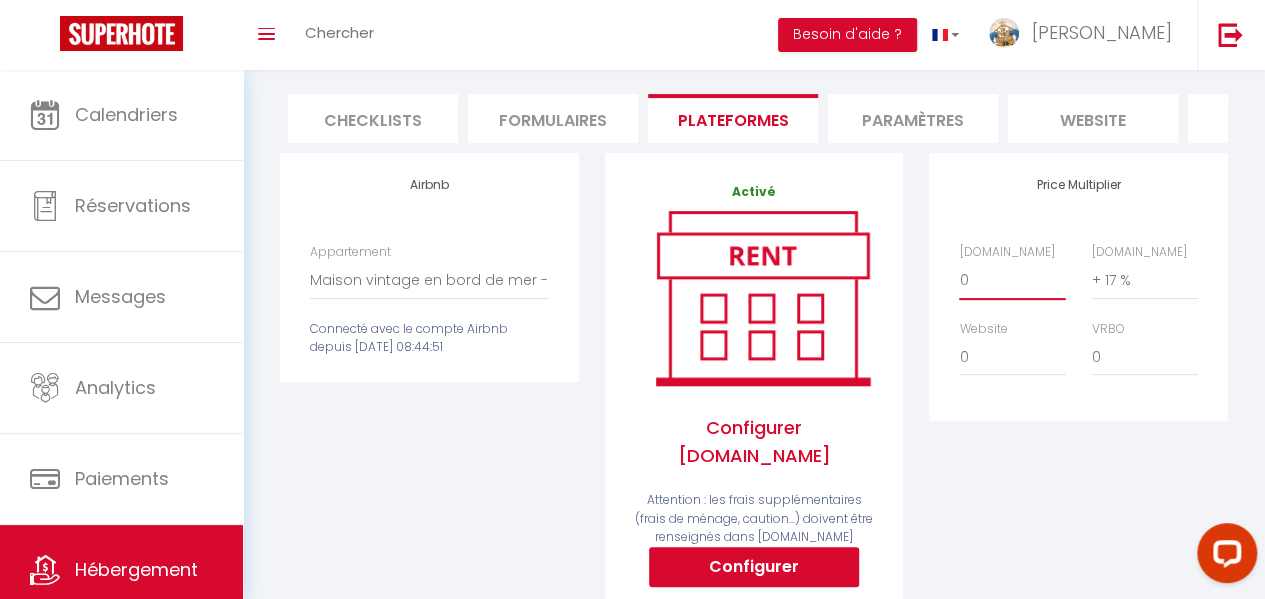 click on "0
+ 1 %
+ 2 %
+ 3 %
+ 4 %
+ 5 %
+ 6 %
+ 7 %
+ 8 %
+ 9 %" at bounding box center (1012, 280) 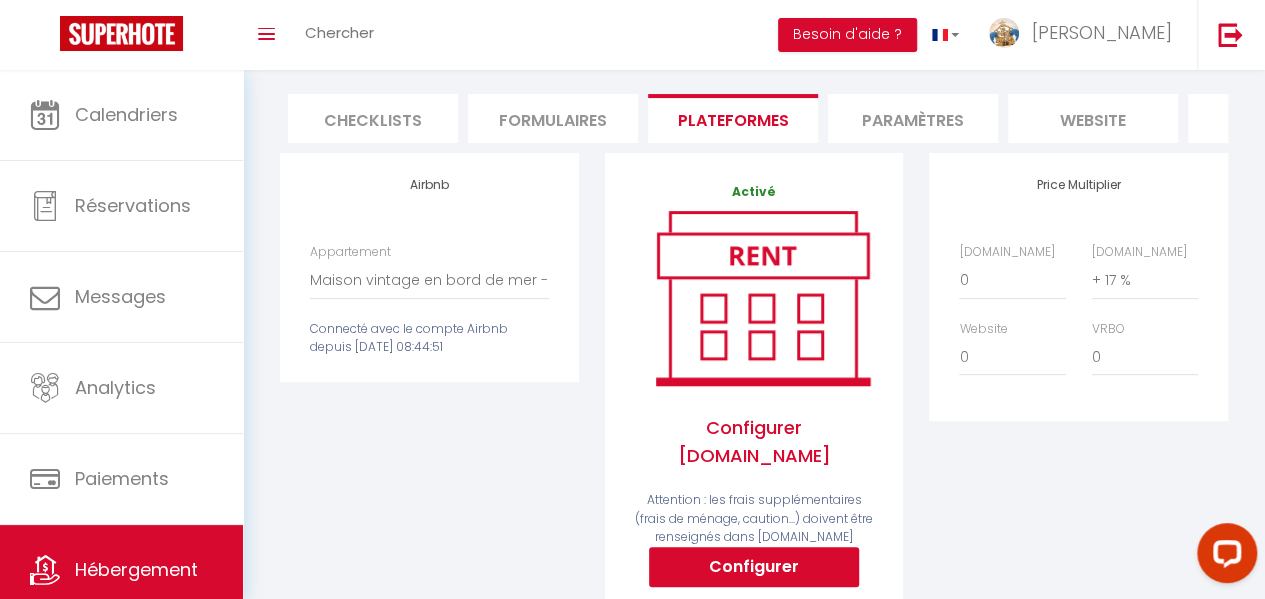 click on "Airbnb.com" at bounding box center (1006, 252) 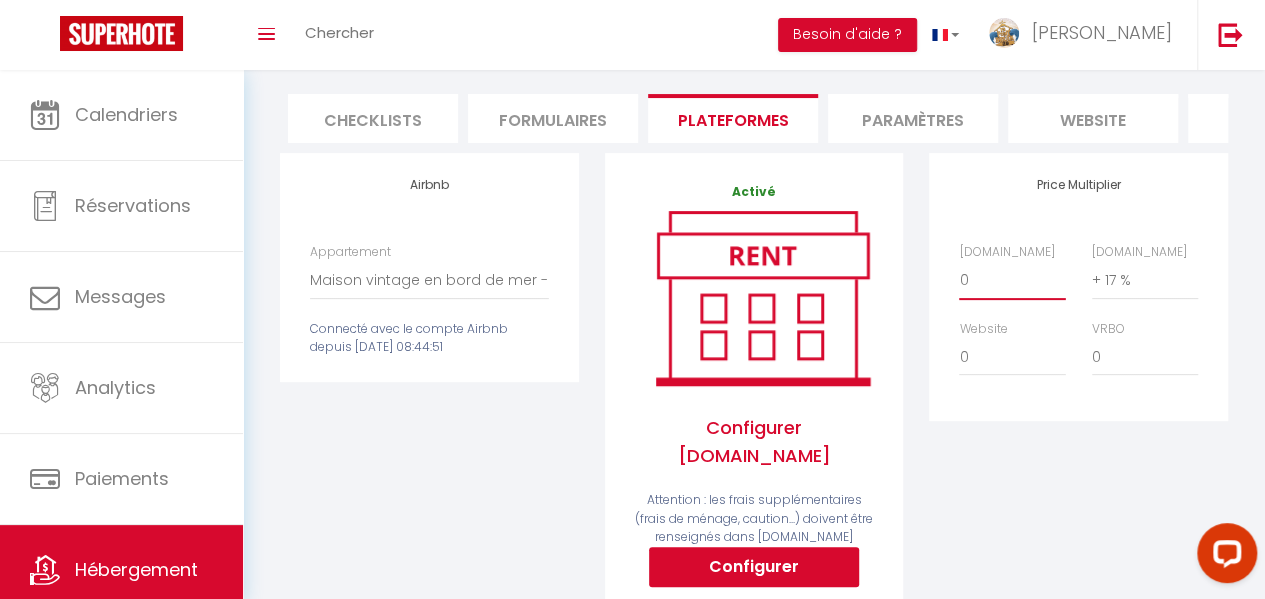 click on "0
+ 1 %
+ 2 %
+ 3 %
+ 4 %
+ 5 %
+ 6 %
+ 7 %
+ 8 %
+ 9 %" at bounding box center (1012, 280) 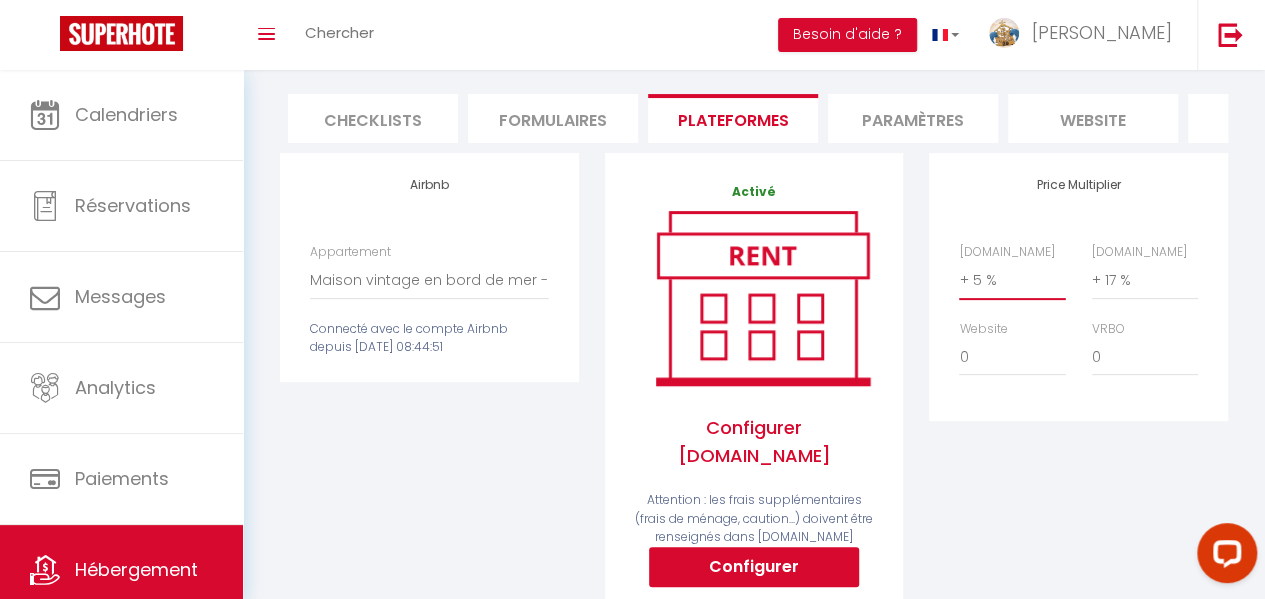 click on "0
+ 1 %
+ 2 %
+ 3 %
+ 4 %
+ 5 %
+ 6 %
+ 7 %
+ 8 %
+ 9 %" at bounding box center (1012, 280) 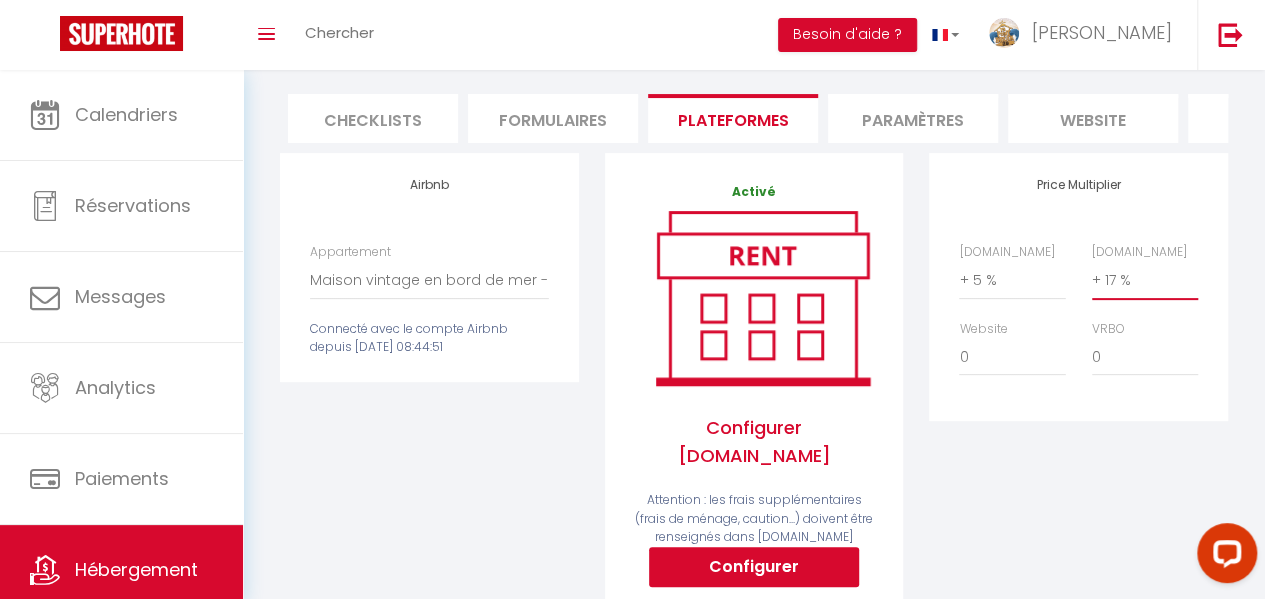click on "0
+ 1 %
+ 2 %
+ 3 %
+ 4 %
+ 5 %
+ 6 %
+ 7 %
+ 8 %
+ 9 %" at bounding box center (1145, 280) 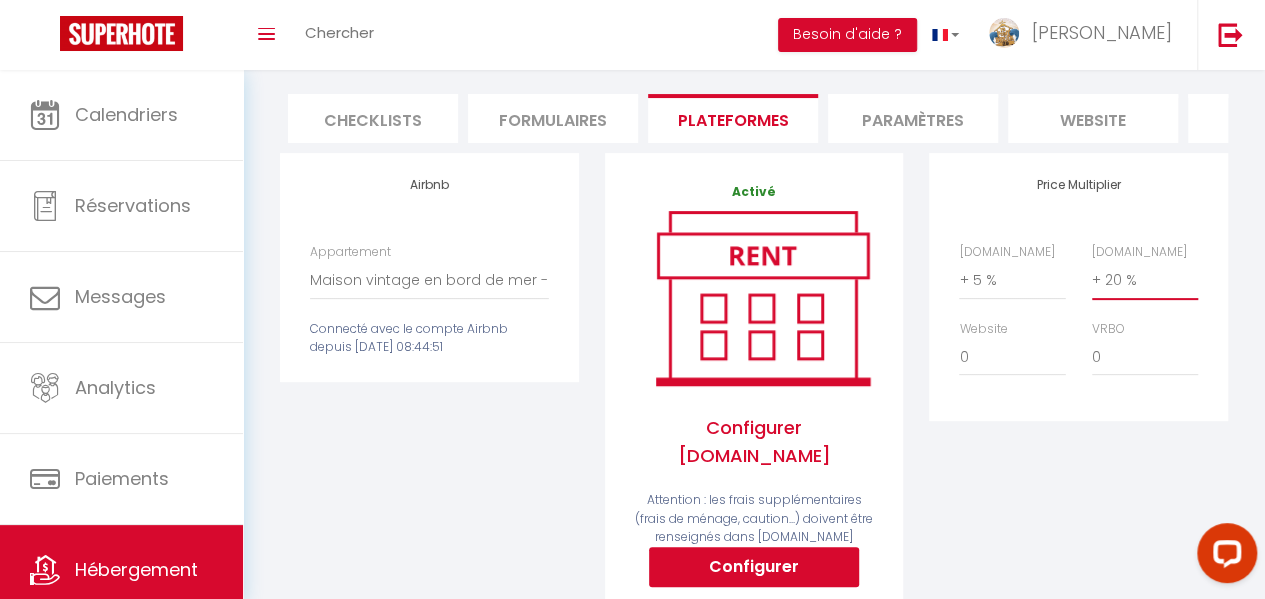 click on "0
+ 1 %
+ 2 %
+ 3 %
+ 4 %
+ 5 %
+ 6 %
+ 7 %
+ 8 %
+ 9 %" at bounding box center (1145, 280) 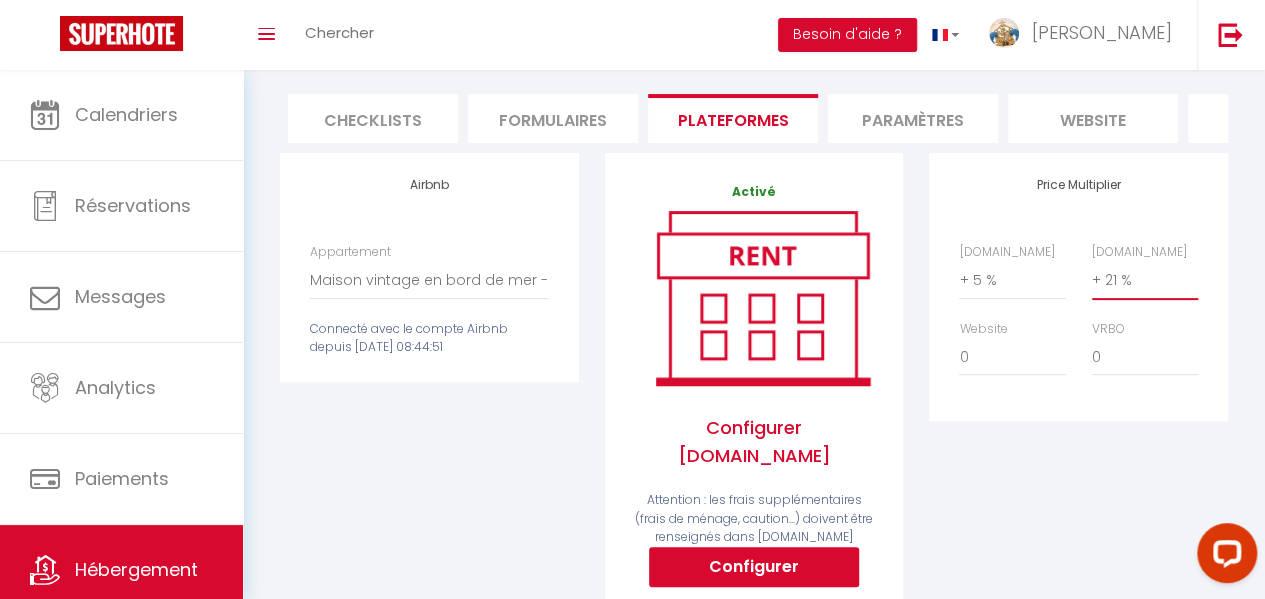 click on "0
+ 1 %
+ 2 %
+ 3 %
+ 4 %
+ 5 %
+ 6 %
+ 7 %
+ 8 %
+ 9 %" at bounding box center [1145, 280] 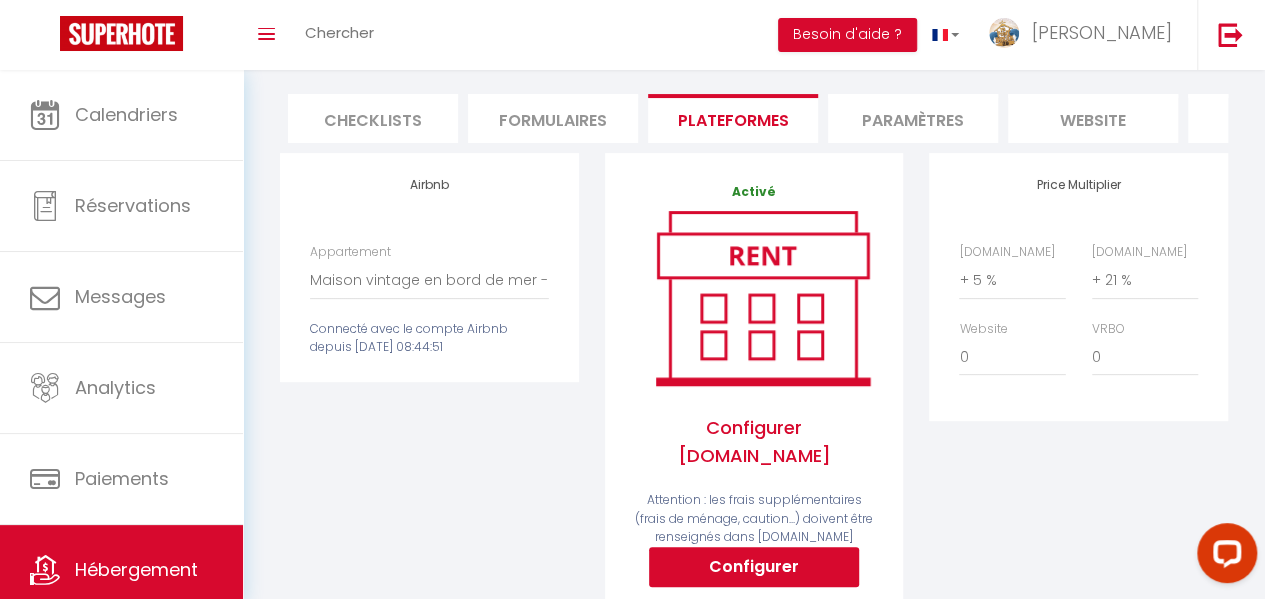 click on "Price Multiplier
Airbnb.com
0
+ 1 %
+ 2 %
+ 3 %
+ 4 %
+ 5 %
+ 6 %
+ 7 %" at bounding box center (1078, 427) 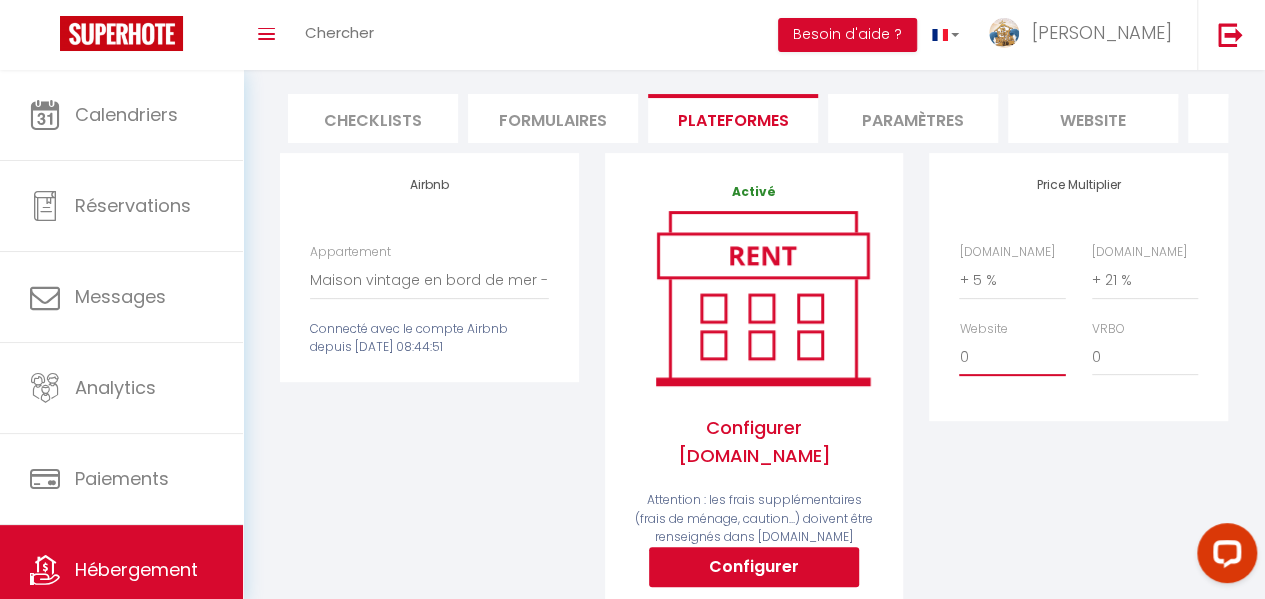 click on "0
+ 1 %
+ 2 %
+ 3 %
+ 4 %
+ 5 %
+ 6 %
+ 7 %
+ 8 %
+ 9 %" at bounding box center [1012, 357] 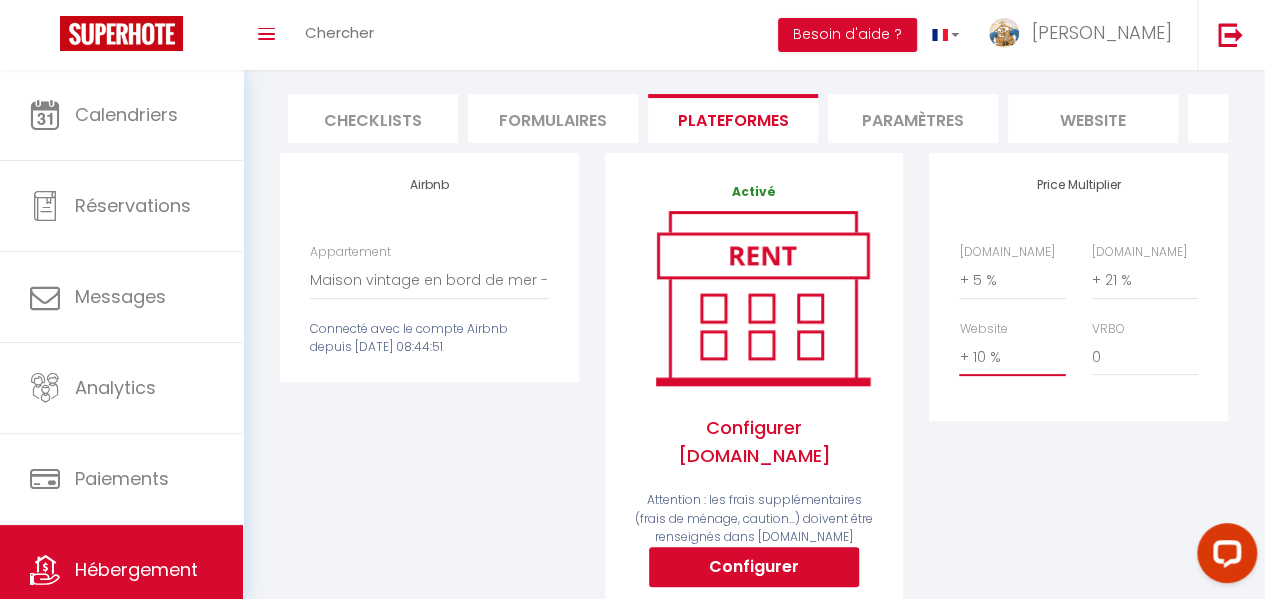 click on "0
+ 1 %
+ 2 %
+ 3 %
+ 4 %
+ 5 %
+ 6 %
+ 7 %
+ 8 %
+ 9 %" at bounding box center (1012, 357) 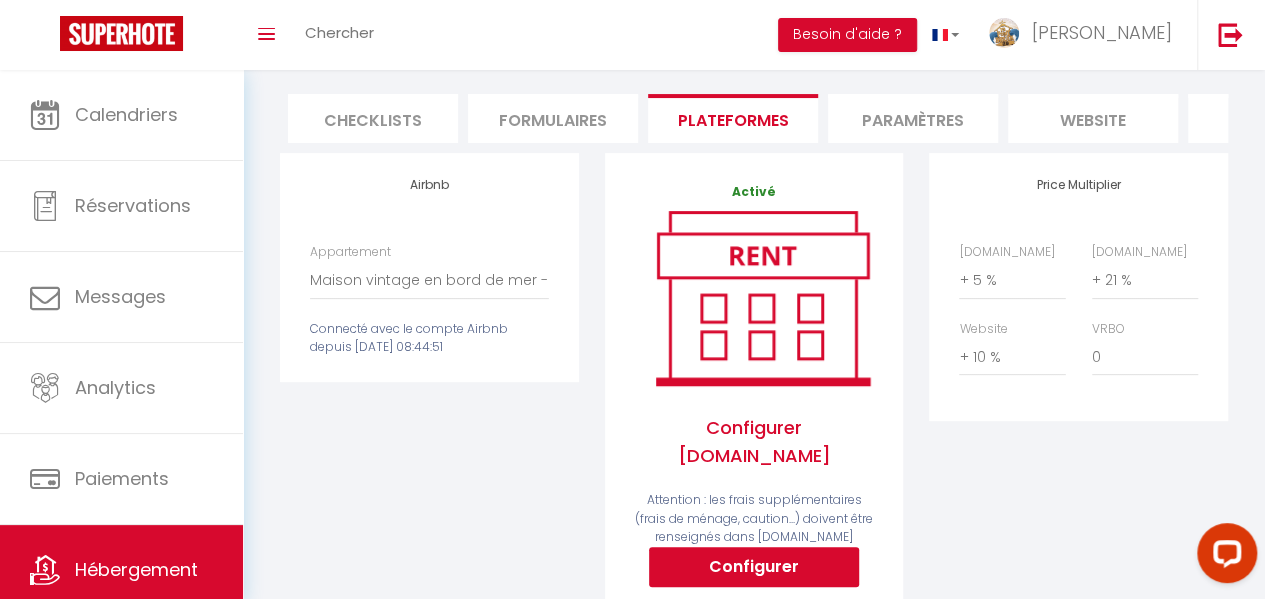 click on "Price Multiplier
Airbnb.com
0
+ 1 %
+ 2 %
+ 3 %
+ 4 %
+ 5 %
+ 6 %
+ 7 %" at bounding box center (1078, 427) 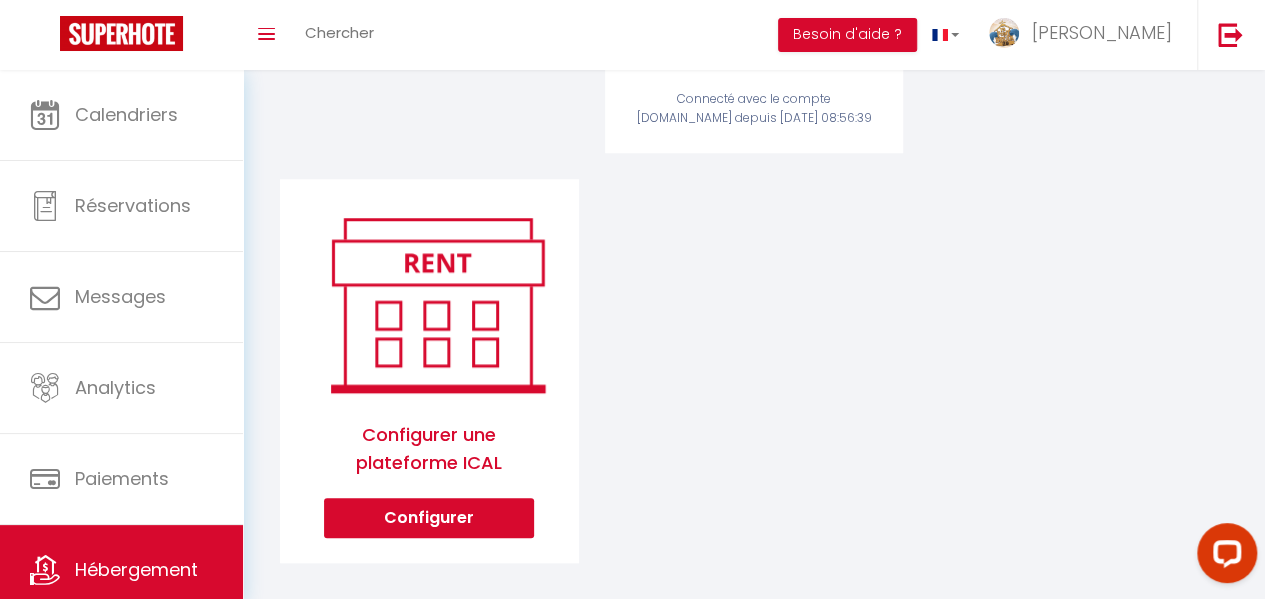 scroll, scrollTop: 0, scrollLeft: 0, axis: both 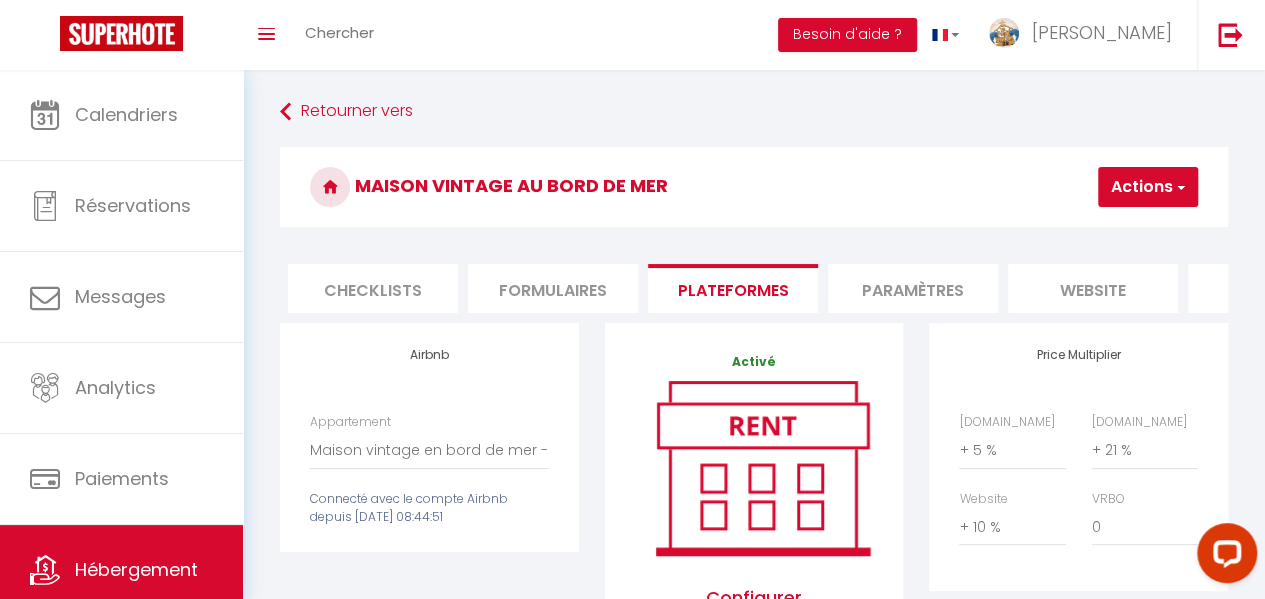 click on "website" at bounding box center (1093, 288) 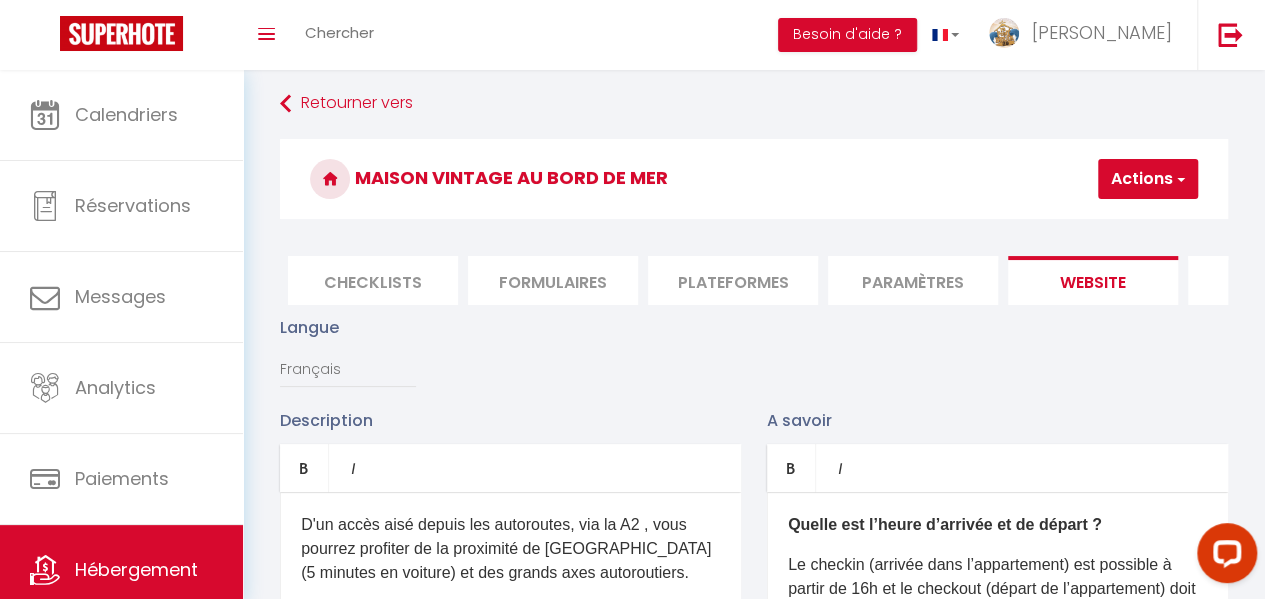 scroll, scrollTop: 0, scrollLeft: 0, axis: both 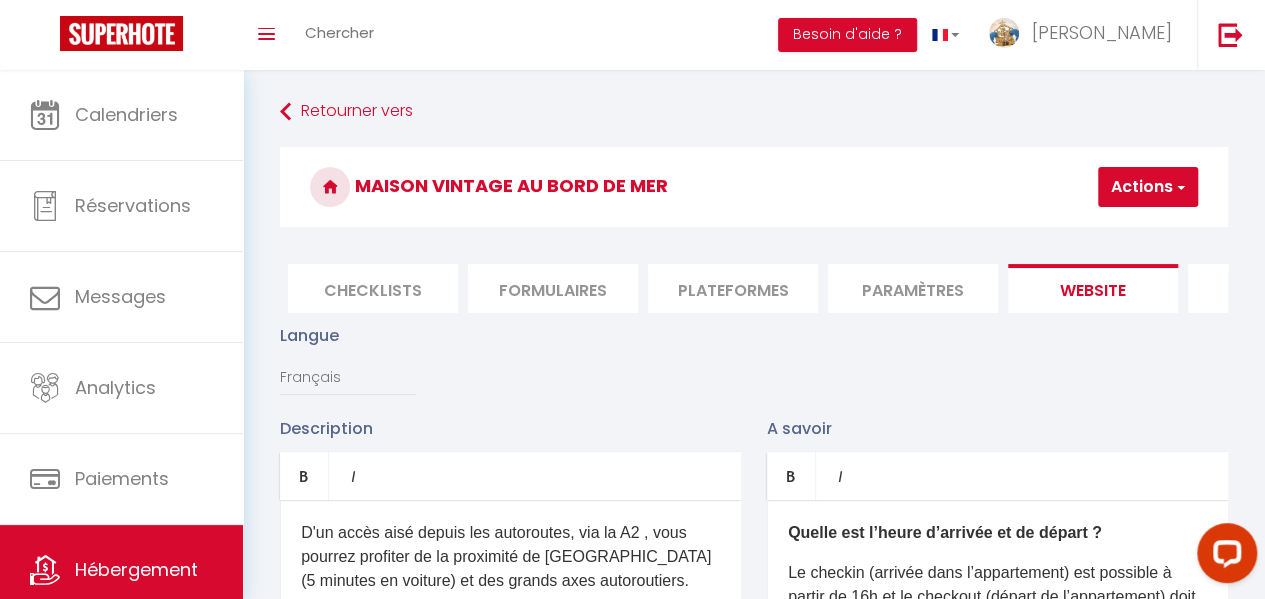click on "Formulaires" at bounding box center (553, 288) 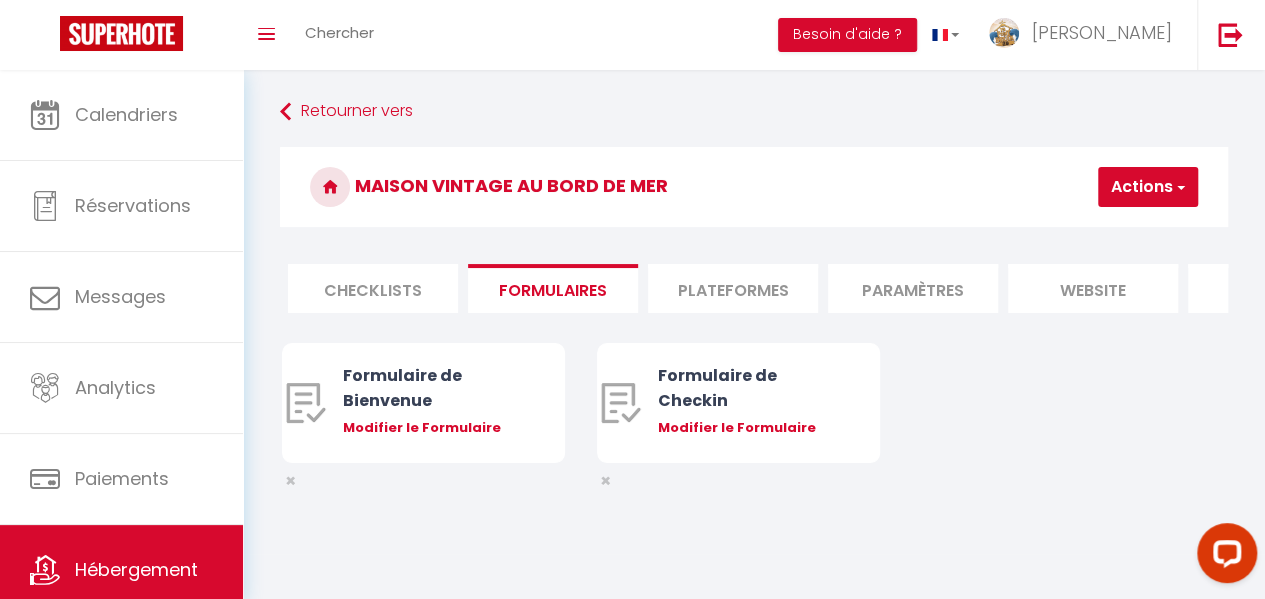 click on "Plateformes" at bounding box center [733, 288] 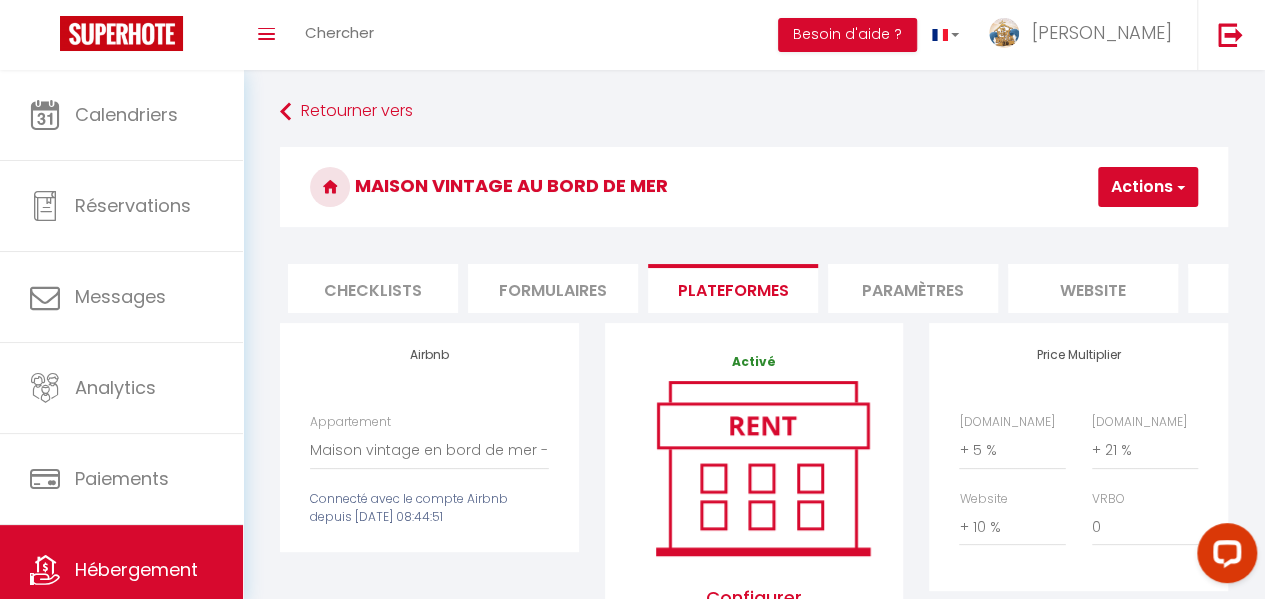 click on "Actions" at bounding box center [1148, 187] 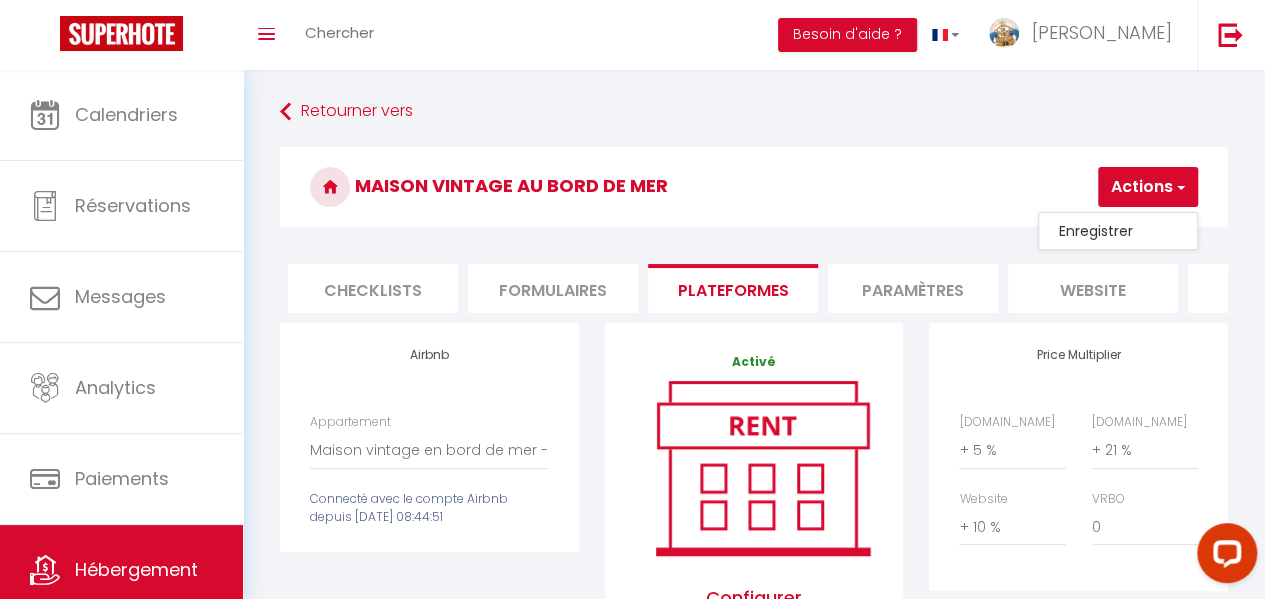 click on "Enregistrer" at bounding box center [1118, 231] 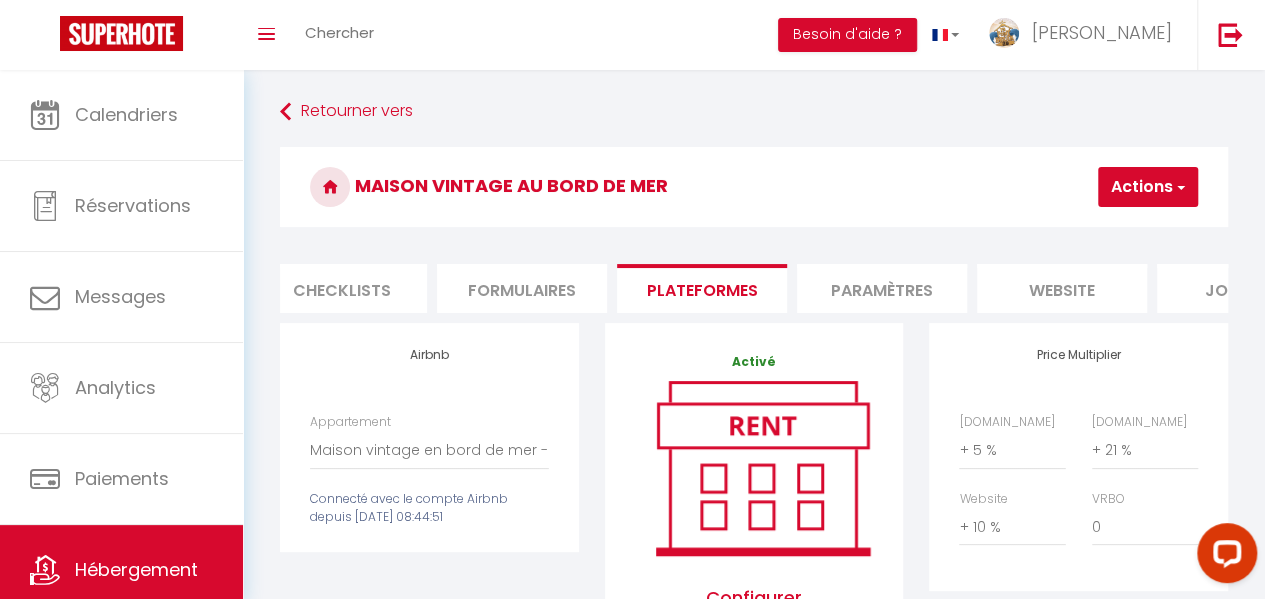 scroll, scrollTop: 0, scrollLeft: 852, axis: horizontal 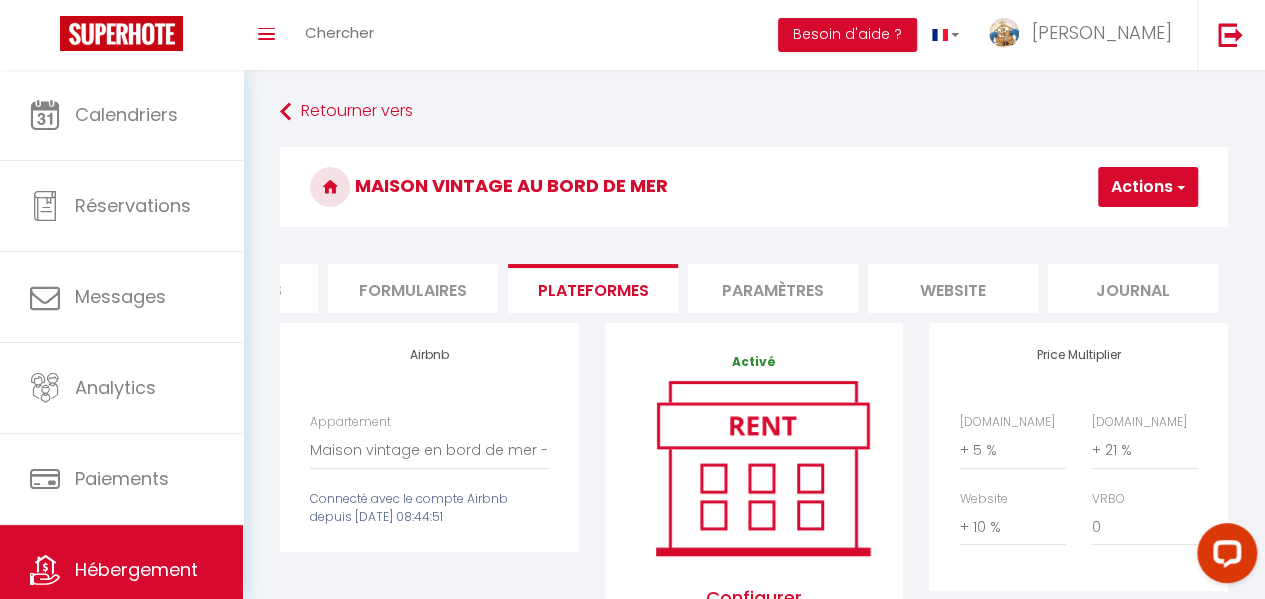 click on "website" at bounding box center (953, 288) 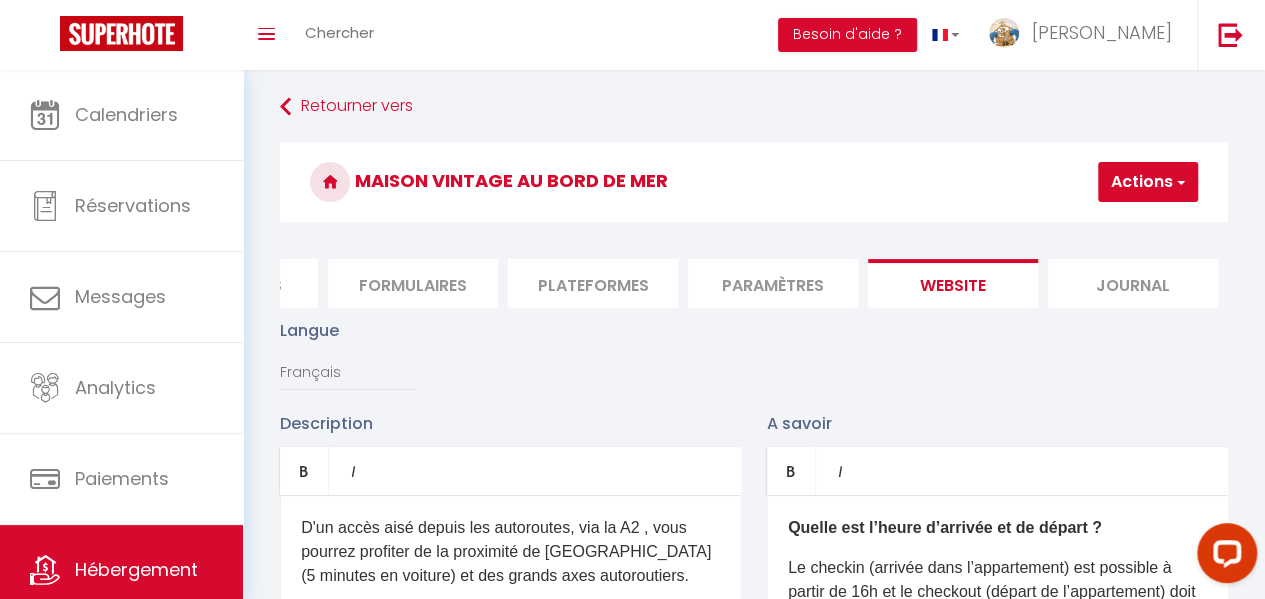 scroll, scrollTop: 0, scrollLeft: 0, axis: both 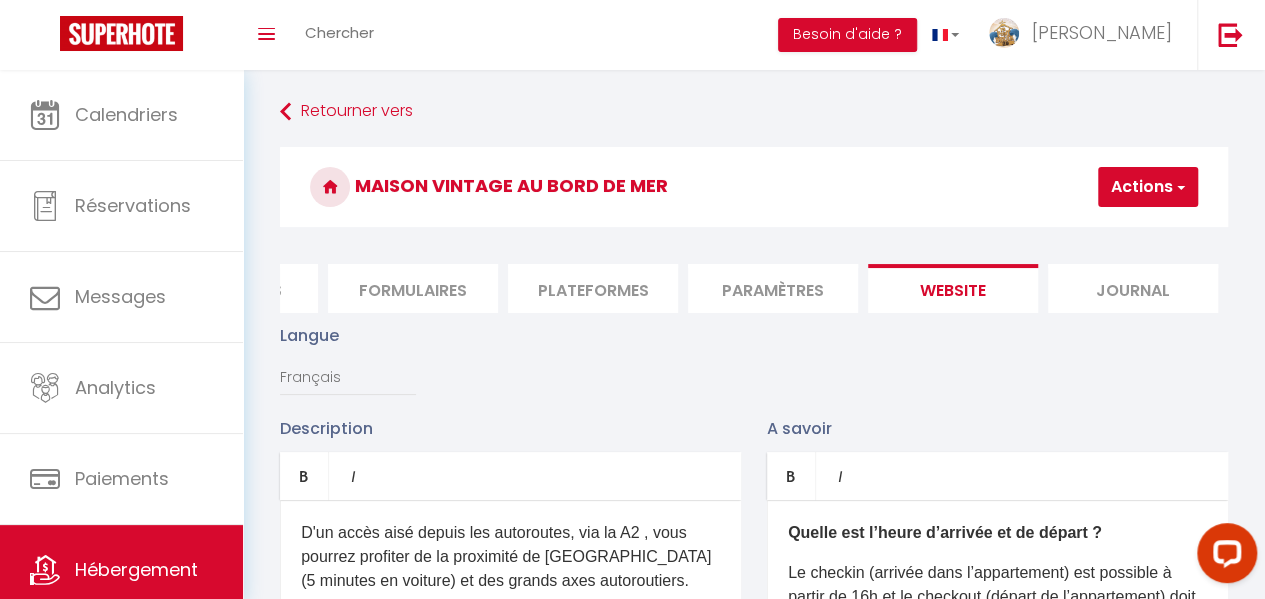 click on "Plateformes" at bounding box center (593, 288) 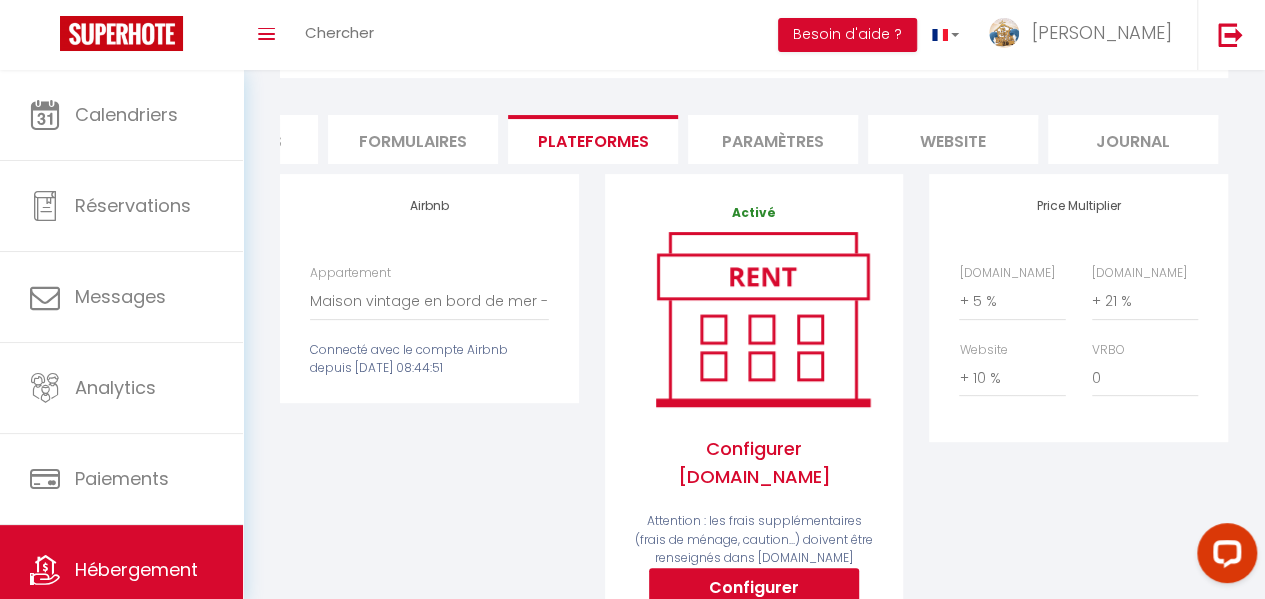 scroll, scrollTop: 0, scrollLeft: 0, axis: both 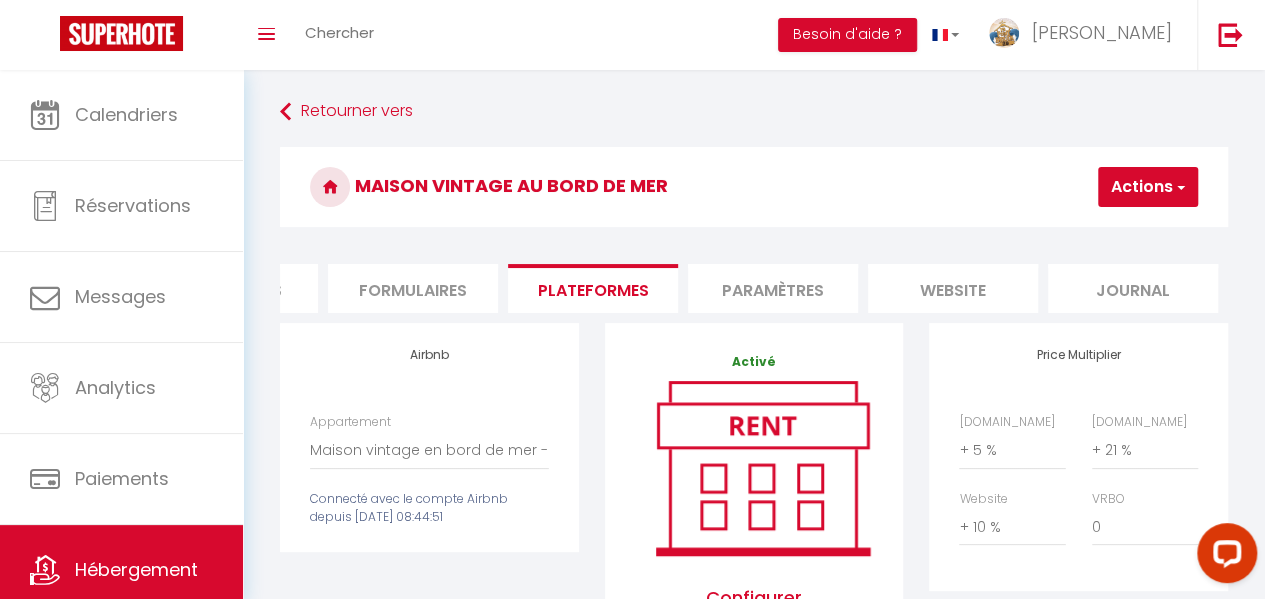 click on "Paramètres" at bounding box center [773, 288] 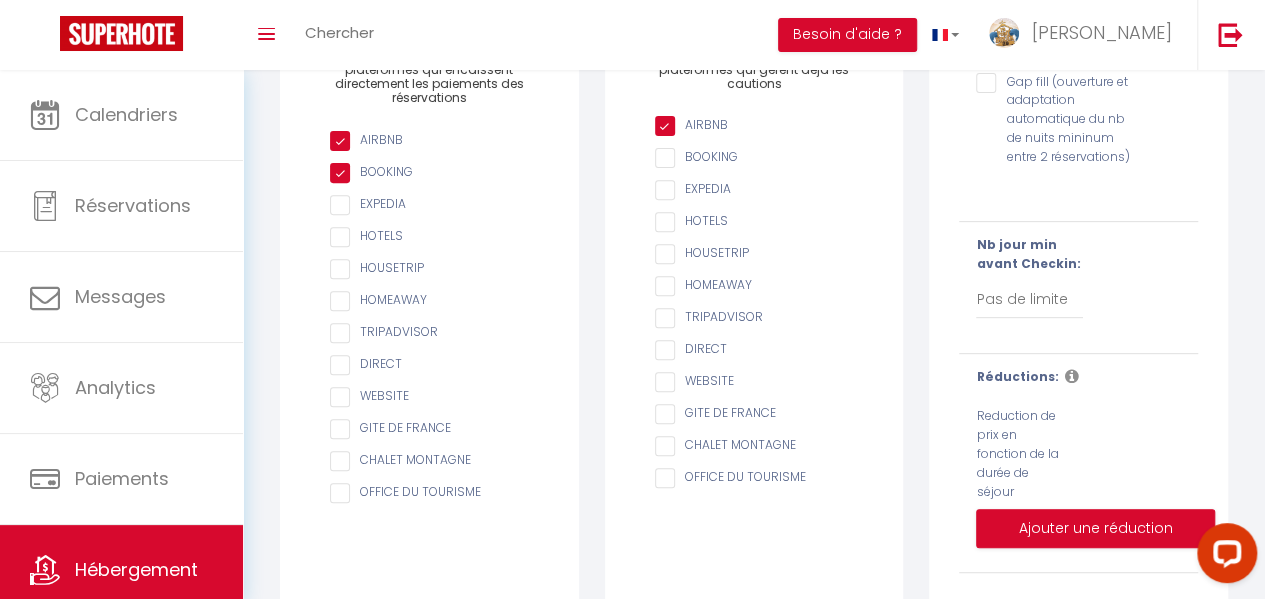 scroll, scrollTop: 200, scrollLeft: 0, axis: vertical 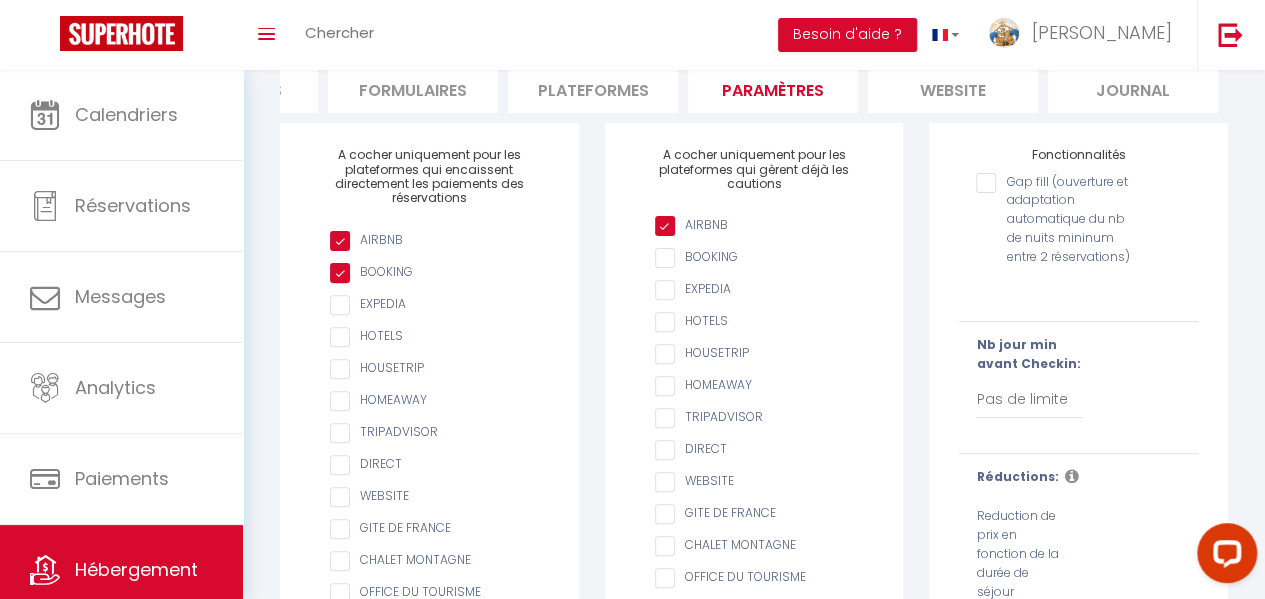 click on "A cocher uniquement pour les plateformes qui encaissent directement les paiements des réservations" at bounding box center (429, 177) 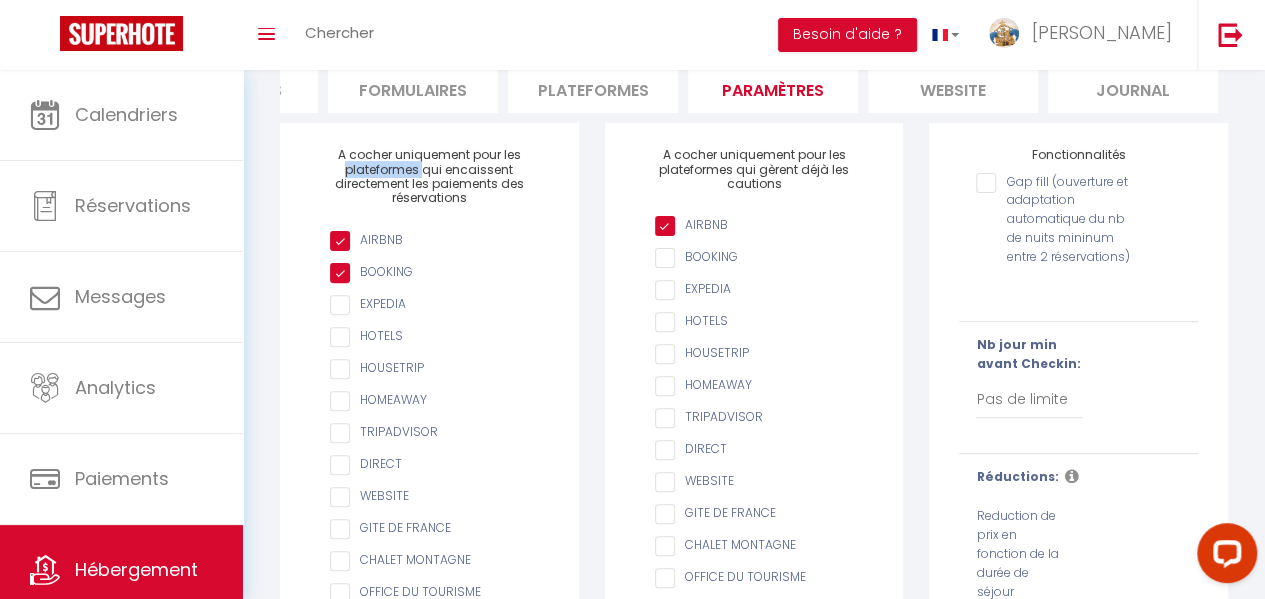 click on "A cocher uniquement pour les plateformes qui encaissent directement les paiements des réservations" at bounding box center (429, 177) 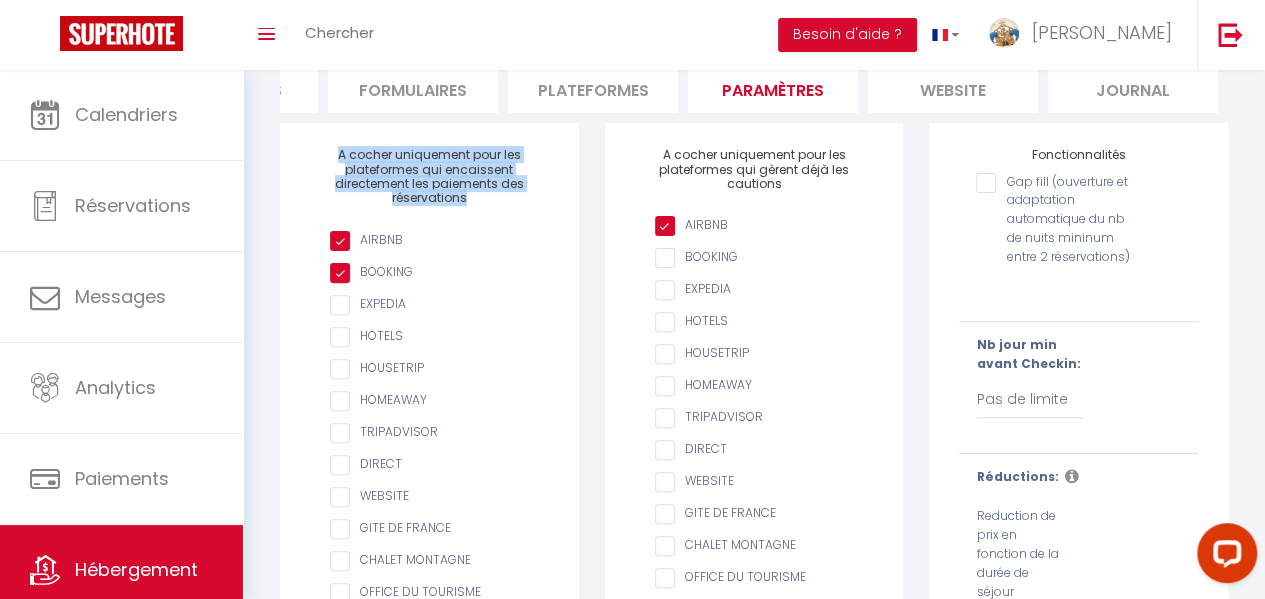 click on "A cocher uniquement pour les plateformes qui encaissent directement les paiements des réservations" at bounding box center (429, 177) 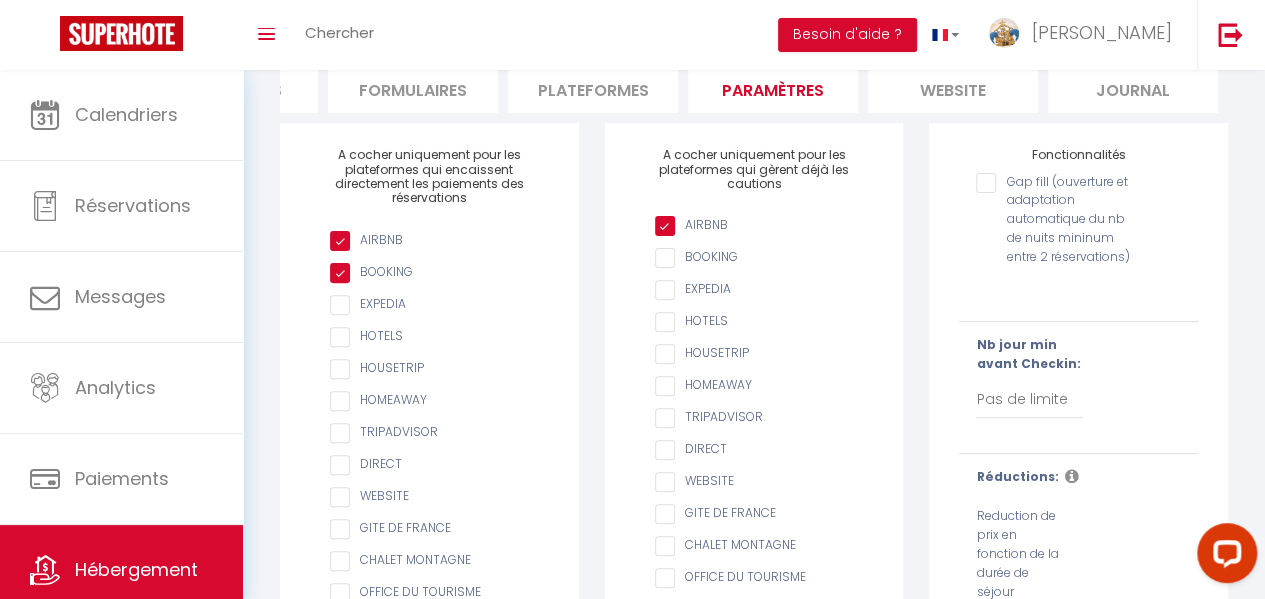 click on "A cocher uniquement pour les plateformes qui gèrent déjà les cautions" at bounding box center [754, 169] 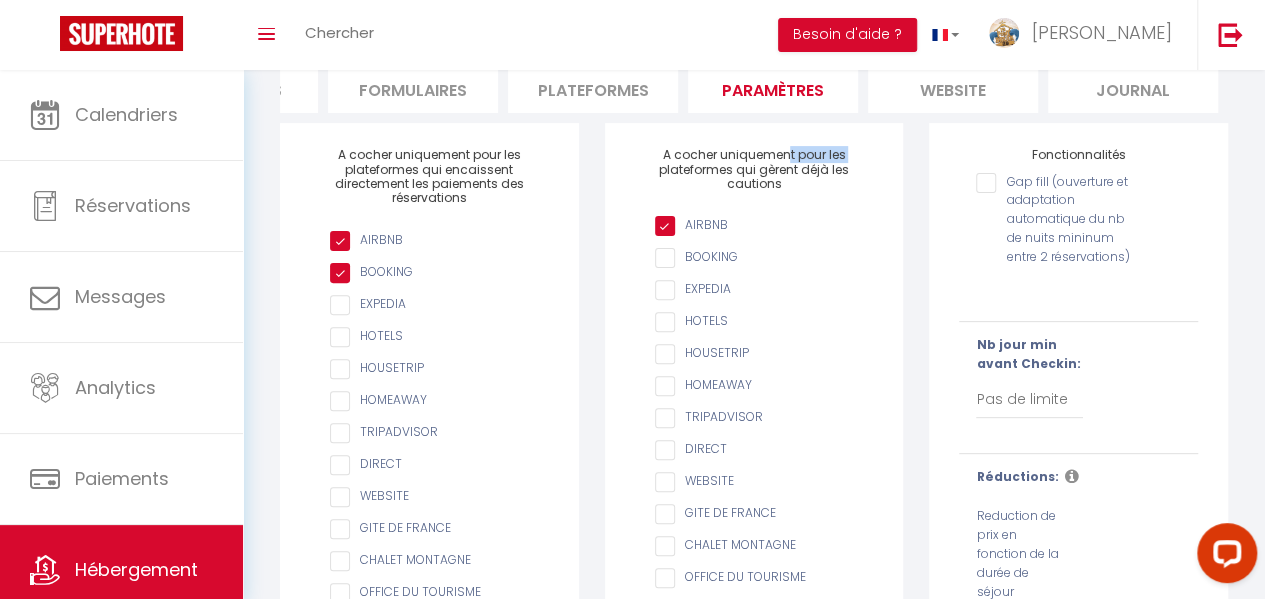click on "A cocher uniquement pour les plateformes qui gèrent déjà les cautions" at bounding box center [754, 169] 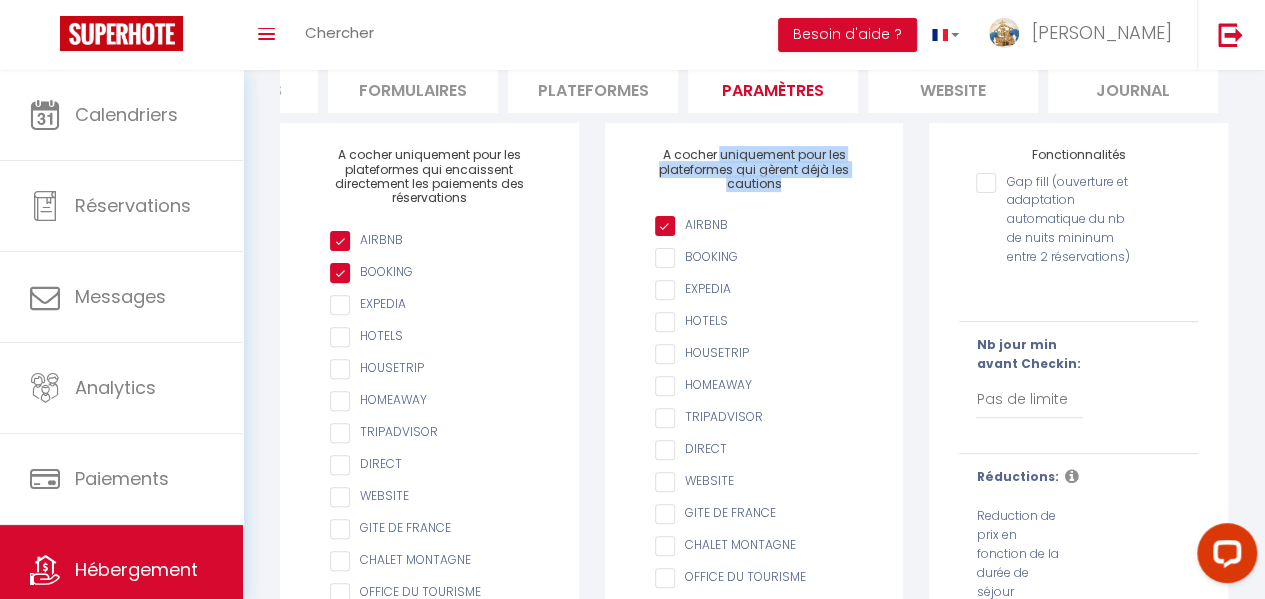 click on "A cocher uniquement pour les plateformes qui gèrent déjà les cautions" at bounding box center [754, 169] 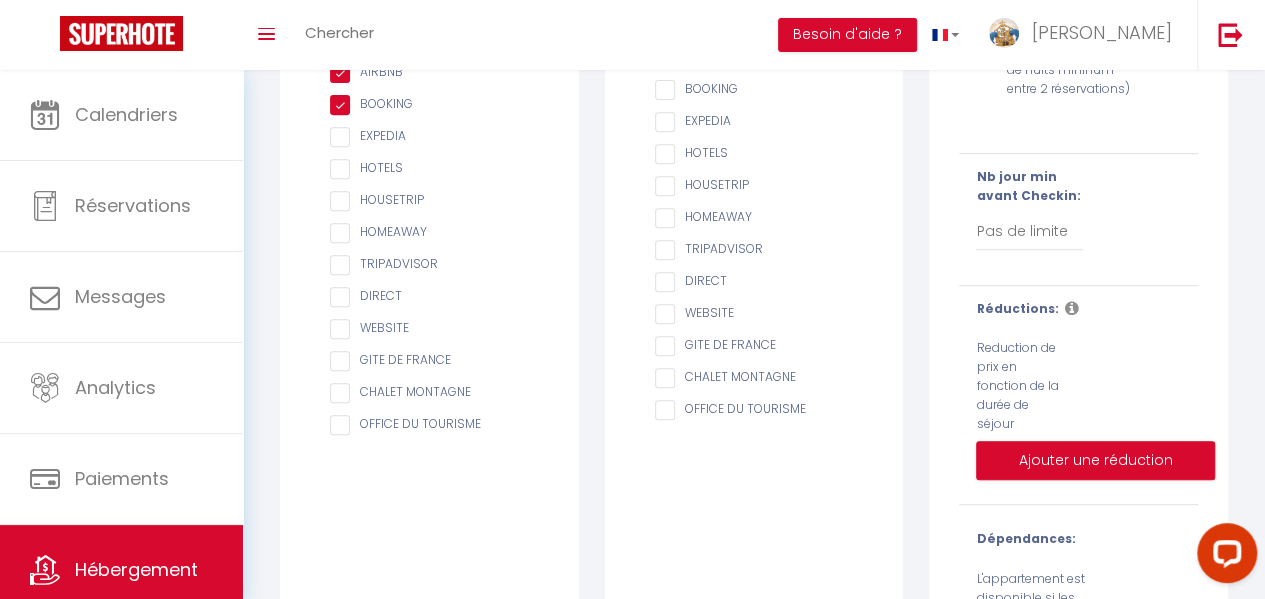scroll, scrollTop: 200, scrollLeft: 0, axis: vertical 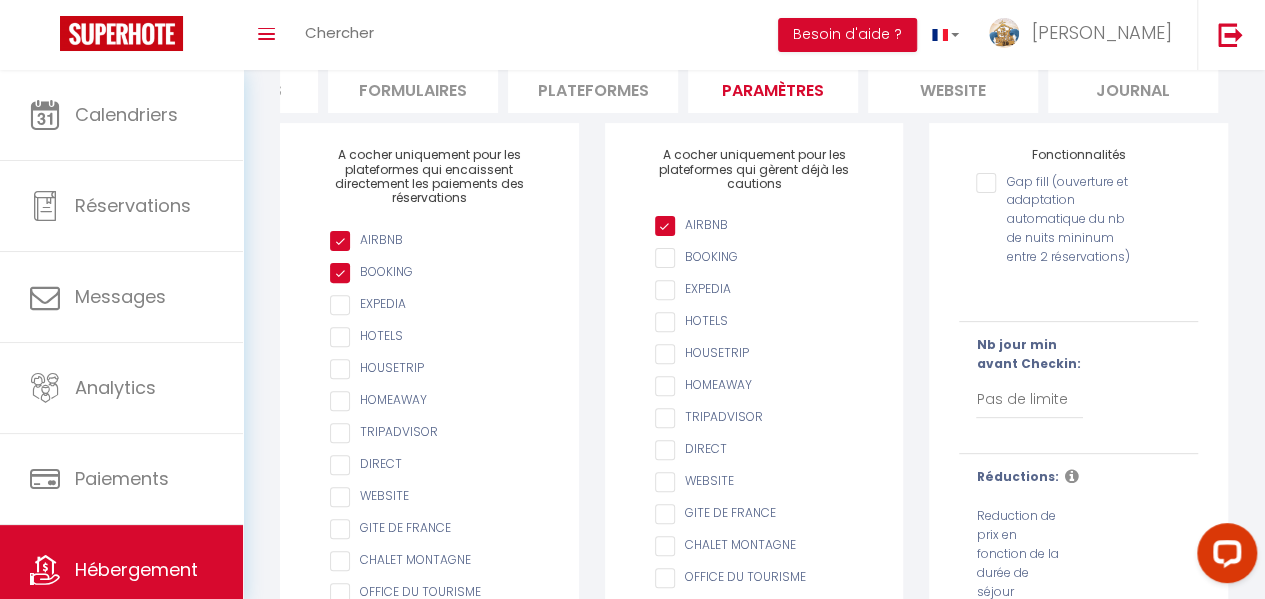click on "AIRBNB" at bounding box center [764, 226] 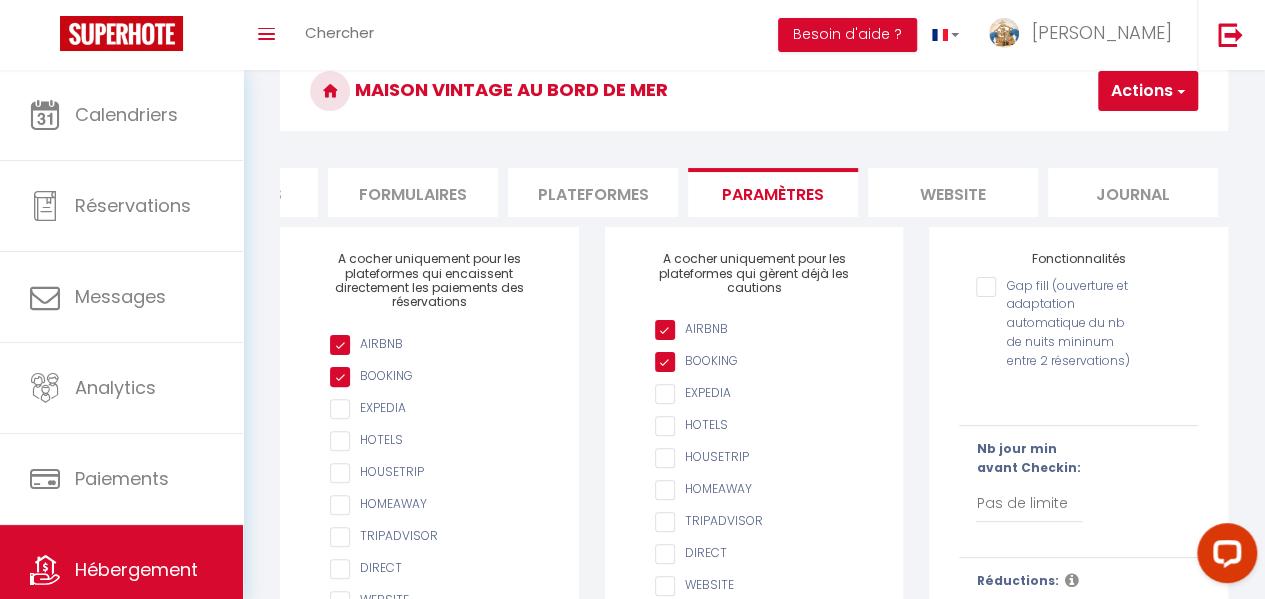 scroll, scrollTop: 200, scrollLeft: 0, axis: vertical 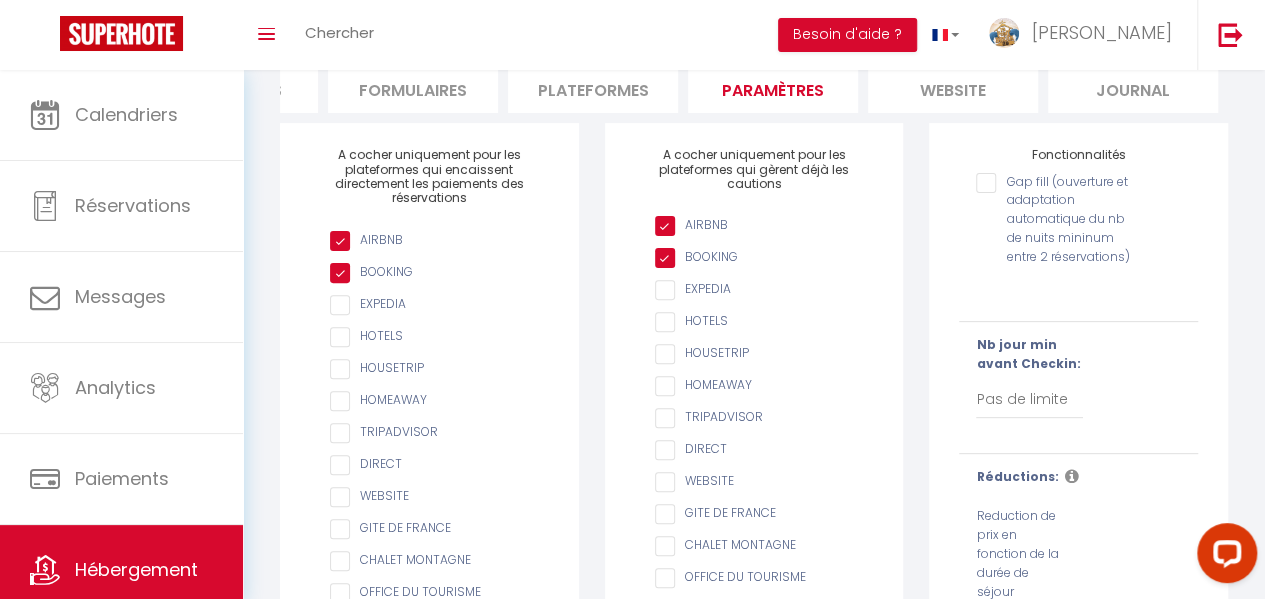 click on "Gap fill (ouverture et adaptation automatique du nb de nuits mininum entre 2 réservations)" at bounding box center (1058, 183) 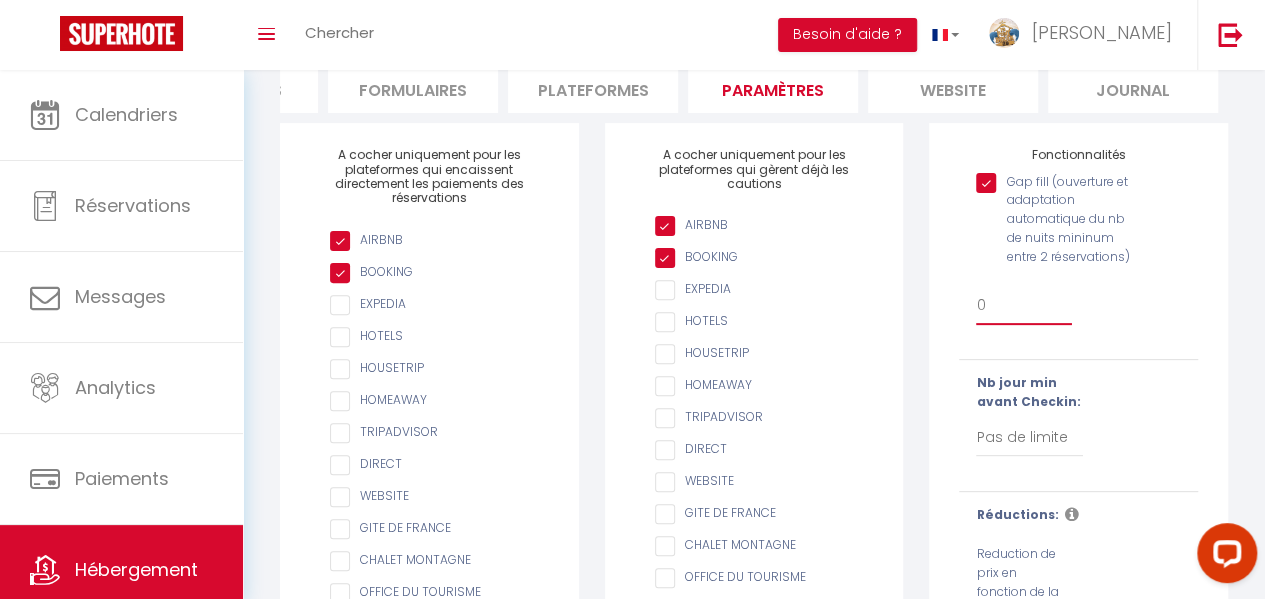 click on "0
+ 1 %
+ 2 %
+ 3 %
+ 4 %
+ 5 %
+ 6 %
+ 7 %
+ 8 %
+ 9 %
+ 10 %
+ 11 %
+ 12 %
+ 13 %
+ 14 %
+ 15 %
+ 16 %
+ 17 %
+ 18 %
+ 19 %
+ 20 %
+ 21 %
+ 22 %
+ 23 %
+ 24 %
+ 25 %" at bounding box center [1023, 306] 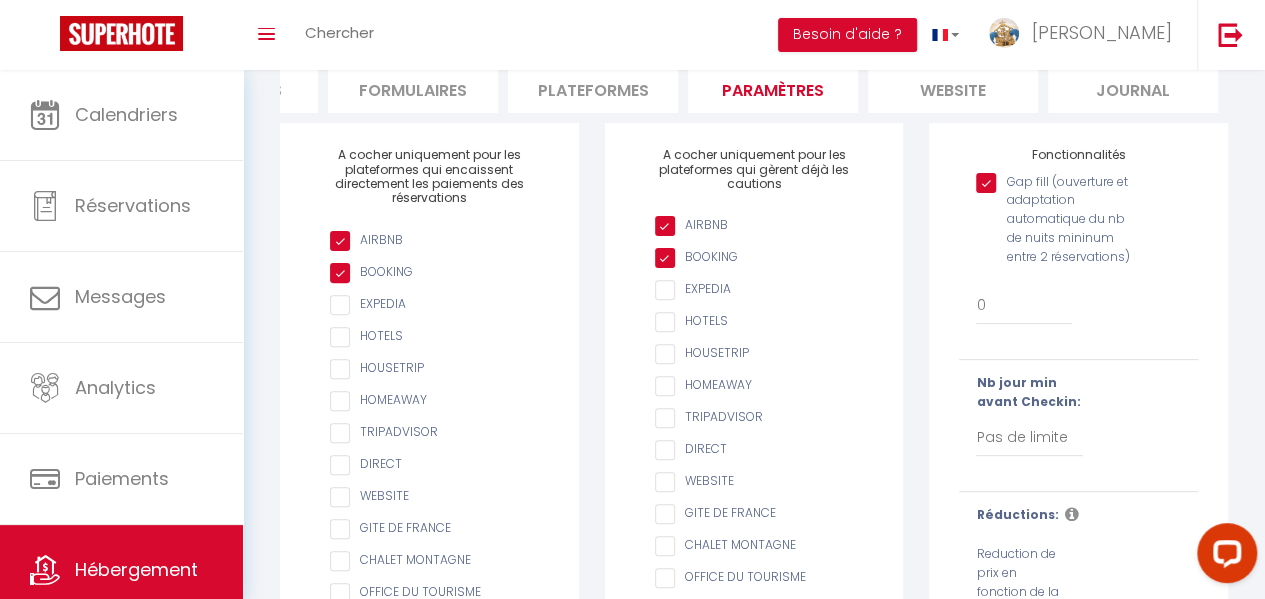 click on "Gap fill (ouverture et adaptation automatique du nb de nuits mininum entre 2 réservations)
0
+ 1 %
+ 2 %
+ 3 %
+ 4 %
+ 5 %
+ 6 %
+ 7 %
+ 8 %
+ 9 %
+ 10 %
+ 11 %
+ 12 %
+ 13 %
+ 14 %
+ 15 %
+ 16 %
+ 17 %
+ 18 %
+ 19 %
+ 20 %
+ 21 %
+ 22 %
+ 23 %" at bounding box center (1078, 254) 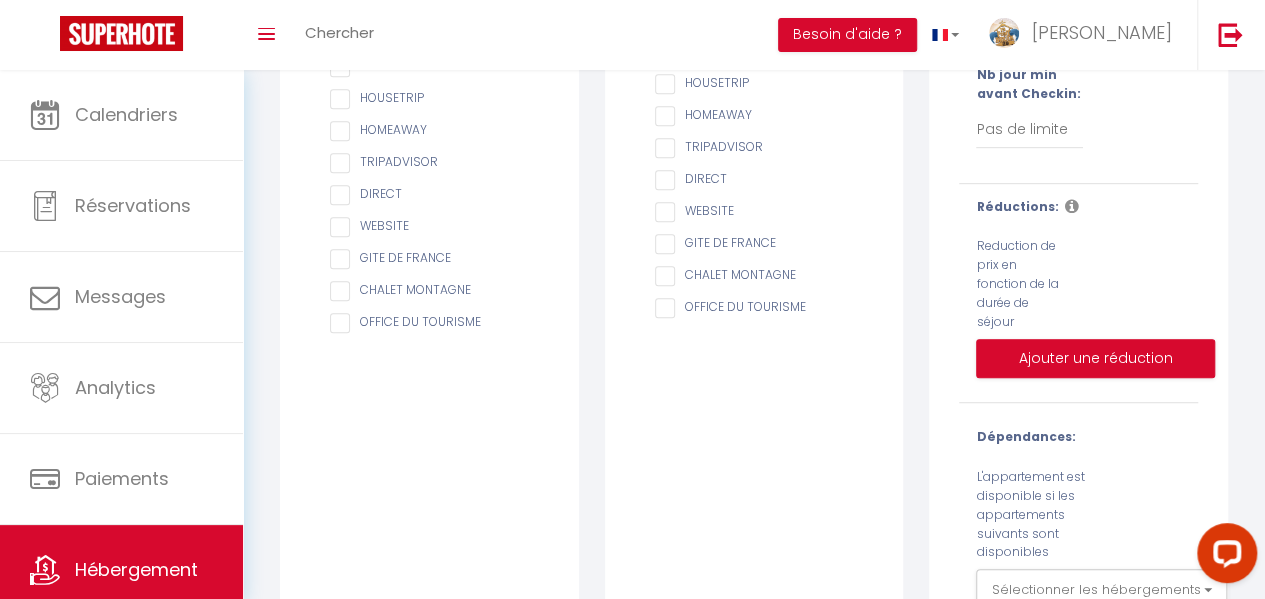 scroll, scrollTop: 500, scrollLeft: 0, axis: vertical 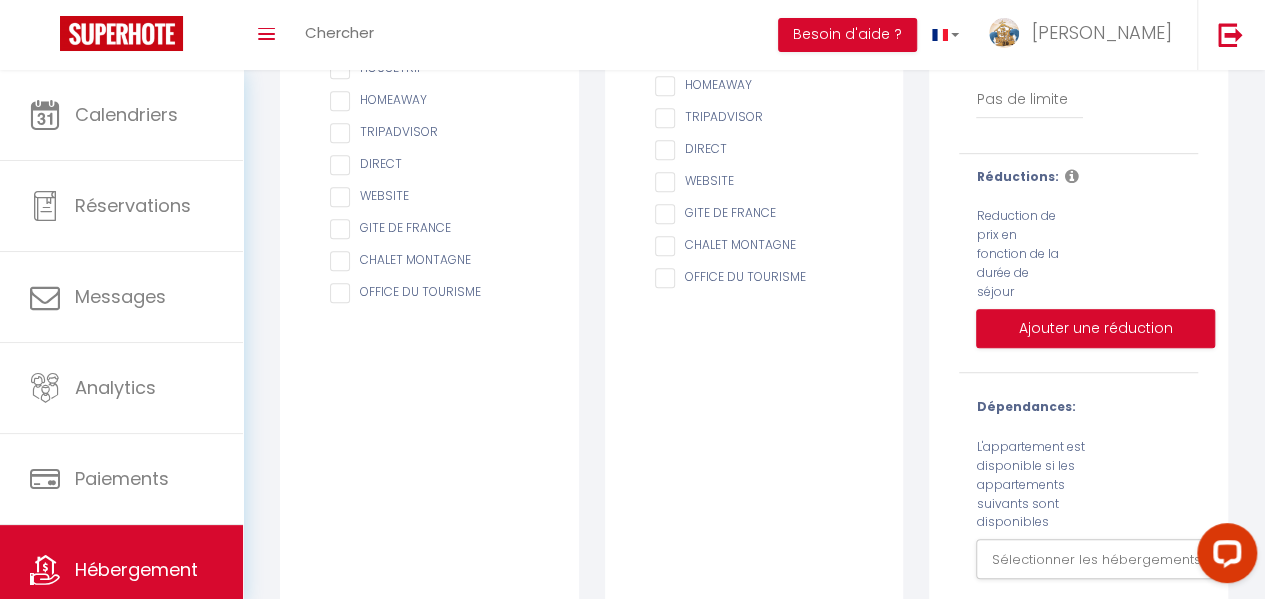 click on "Réductions:" at bounding box center [1017, 176] 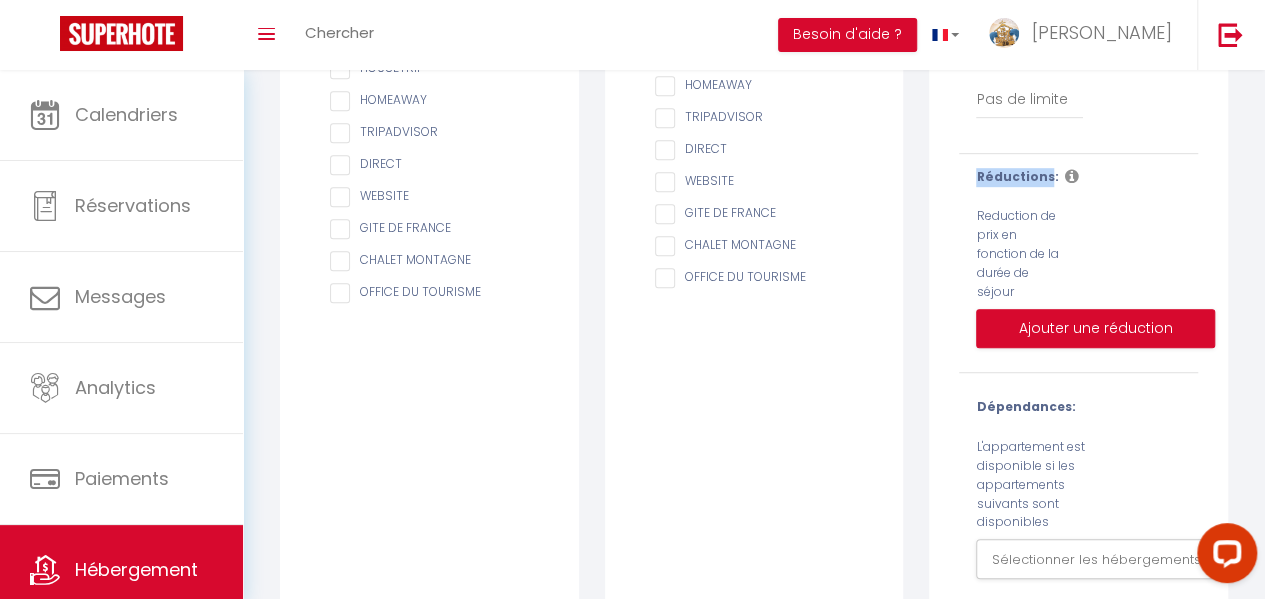 click on "Réductions:" at bounding box center [1017, 176] 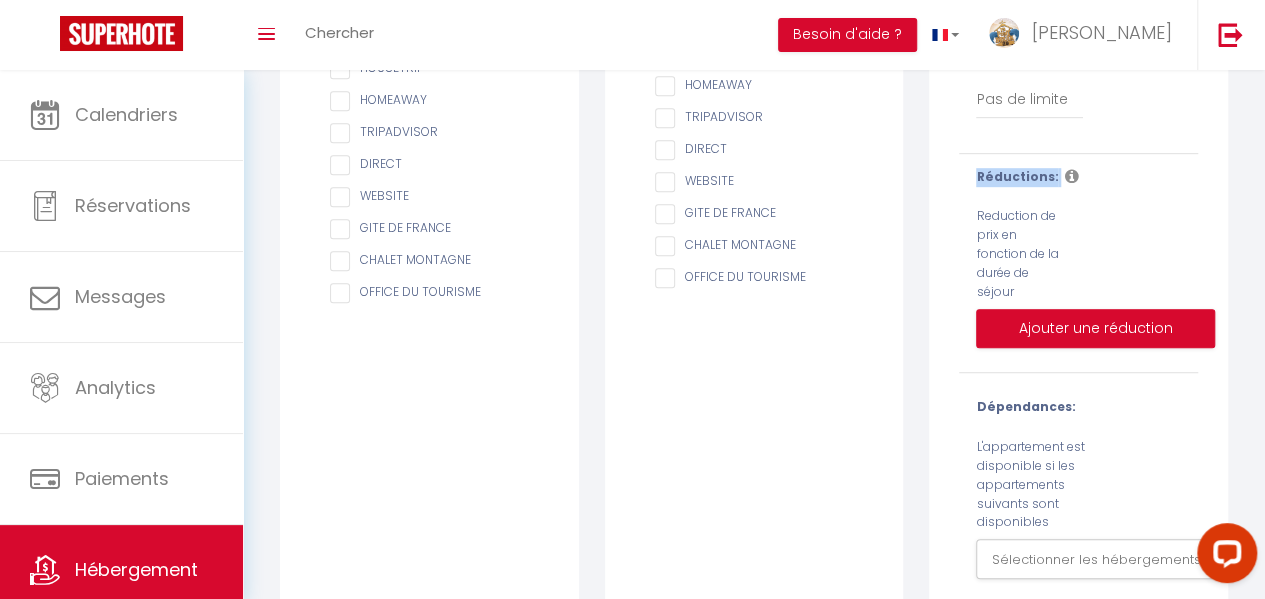 click on "Réductions:" at bounding box center (1017, 176) 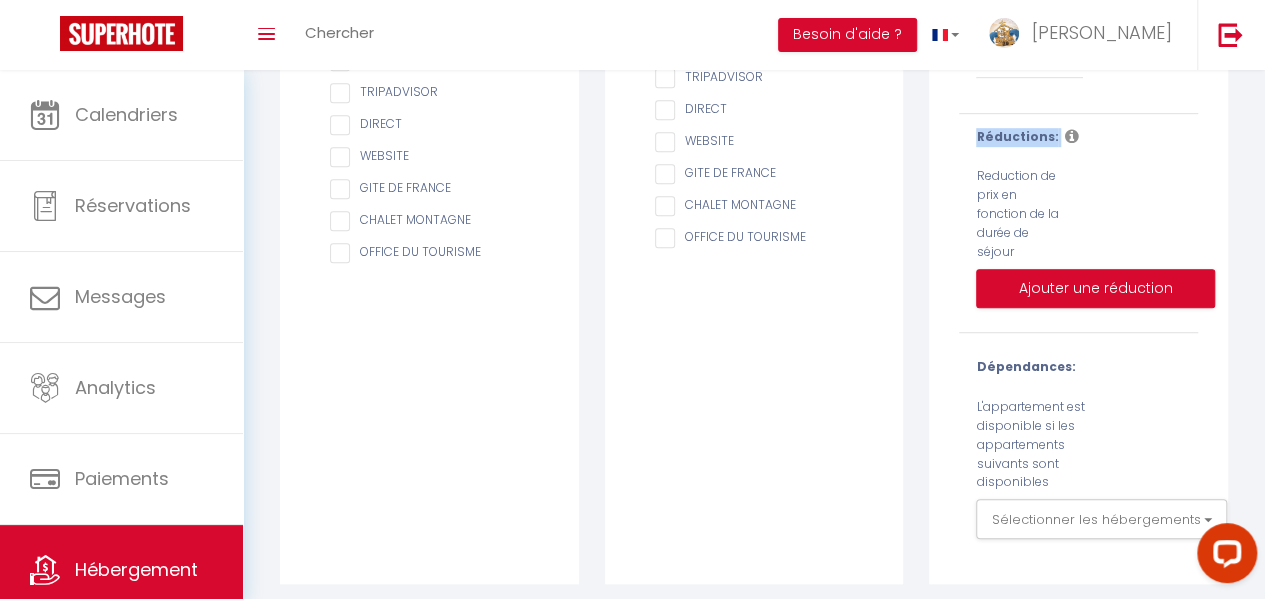scroll, scrollTop: 562, scrollLeft: 0, axis: vertical 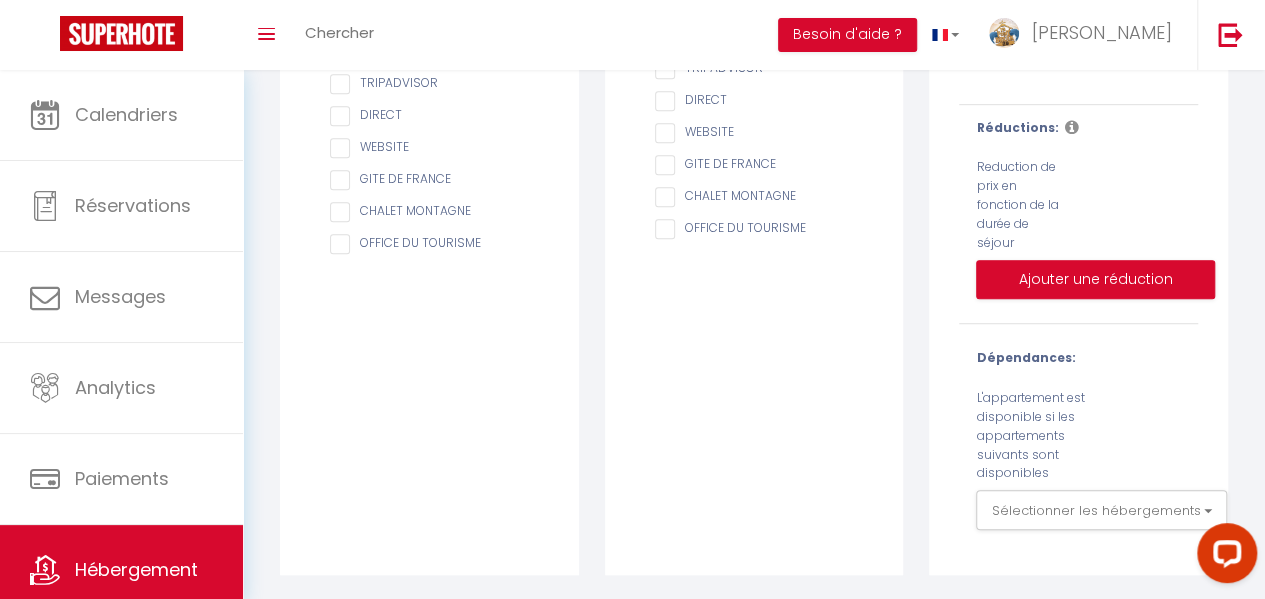 click on "Dépendances:" at bounding box center (1025, 357) 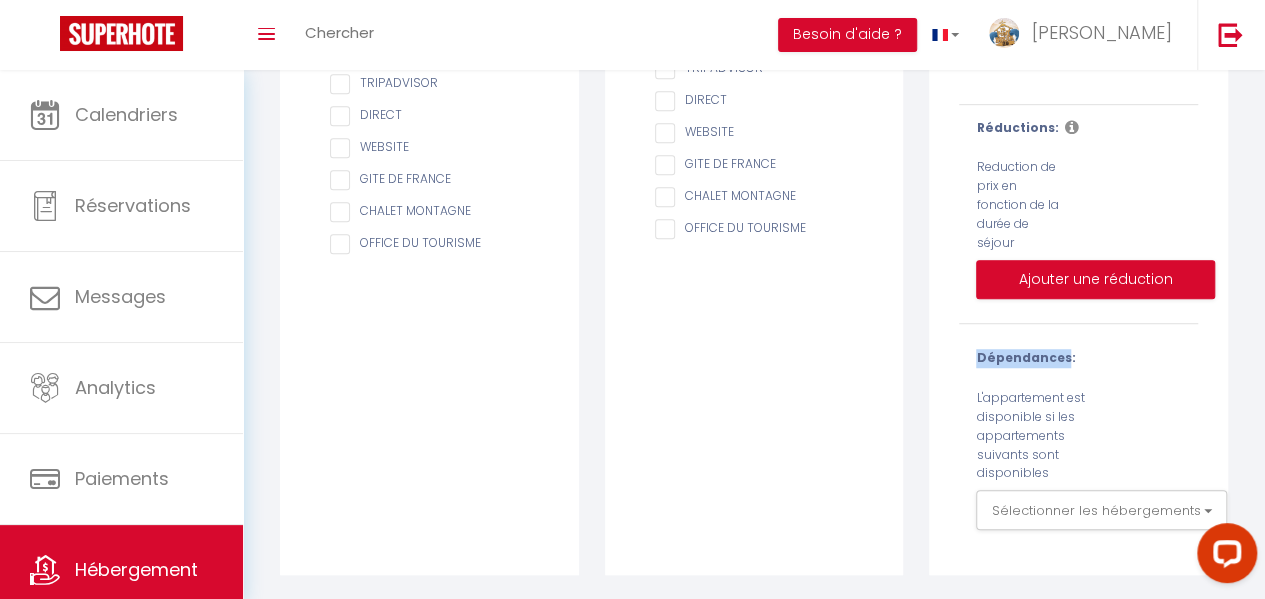 click on "Dépendances:" at bounding box center [1025, 357] 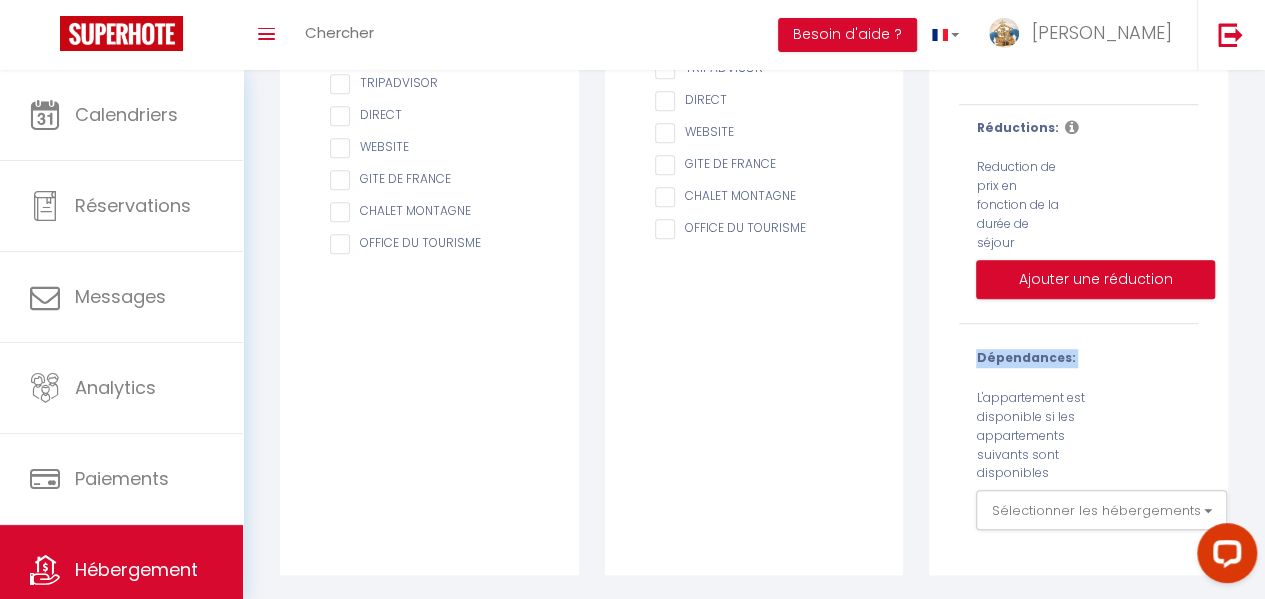 click on "Dépendances:" at bounding box center [1025, 357] 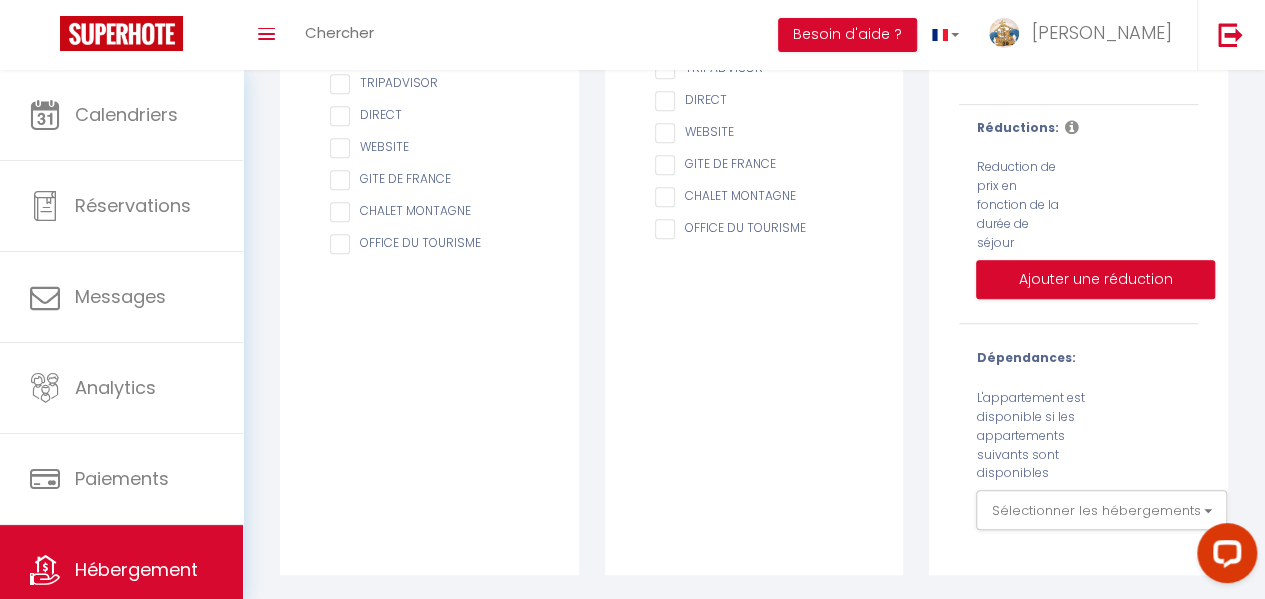 click on "Dépendances:
L'appartement est disponible si les appartements suivants sont disponibles
Sélectionner les hébergements
Pays Bigouden     Maison Penmarch Virgine & Alain   Ty Plom   La Villa Des Dunes   Ker hent Armor   La Bigoudène   Ti Melen face à la plage du Lodonnec   Ty Gwer   tymimi   Ker Est, Surf House, plage de Pors Carn à pieds   Chez Katerina   la maison de pascal   Maison de pêcheur Penmarch   Ti Ar Mor   L'offshore surf house · L'Offshore Surf House & Beach   Waterworld   Appartement vue mer loctudy   Cap sizun Douarnenez     Appart Audierne Régine   L'évasion vue mer splendide Audierne   Daviken   La ferme de lestraon   La Colonie du bon coin   Ty Domovoï   Ar Park Bihan   Ty Queff Lodge   Cornouaille Quimper     Appart 13   Harmonia   Le Grève blanche   Le Bon Plan, proche centre   Le panoramique   Le Langoz   Le Lodonnec   Rives de l'Odet, centre ville   Ty Kereon, Centre historique   Le Koc'h Kelen" at bounding box center (1078, 439) 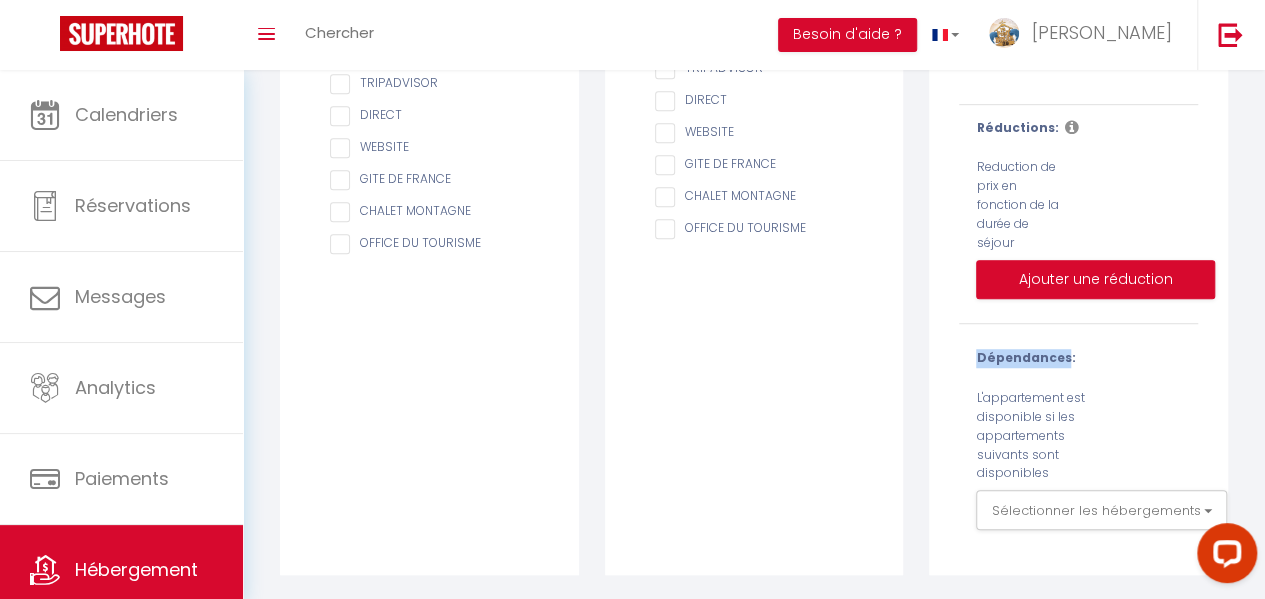 click on "Dépendances:" at bounding box center (1025, 357) 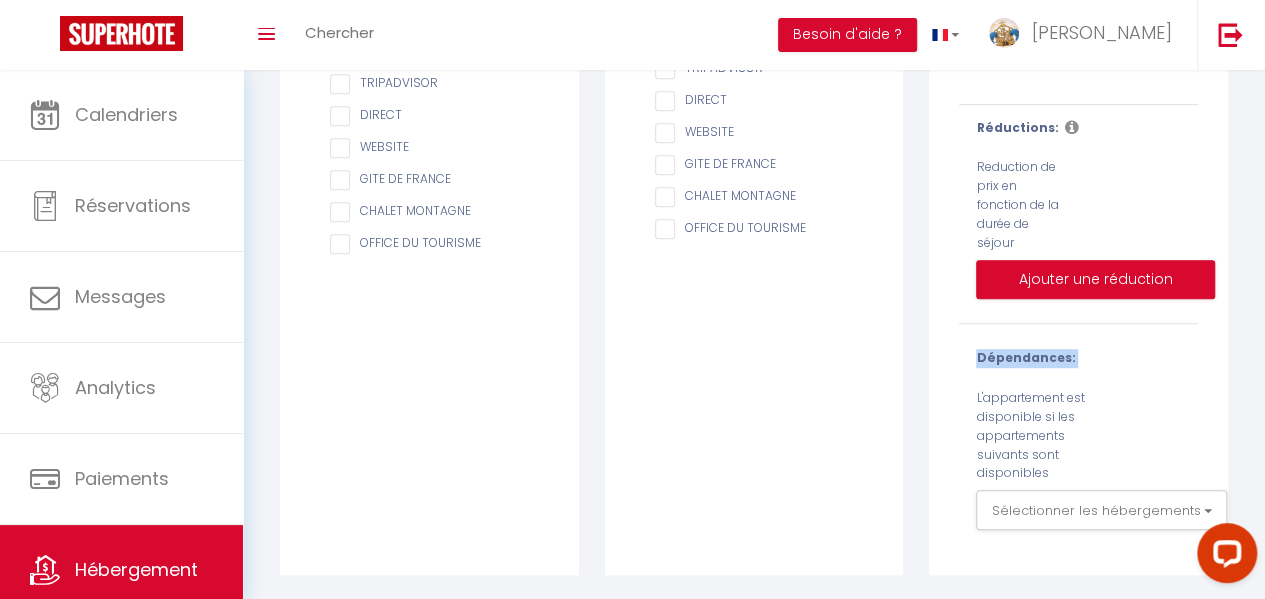 click on "Dépendances:" at bounding box center (1025, 357) 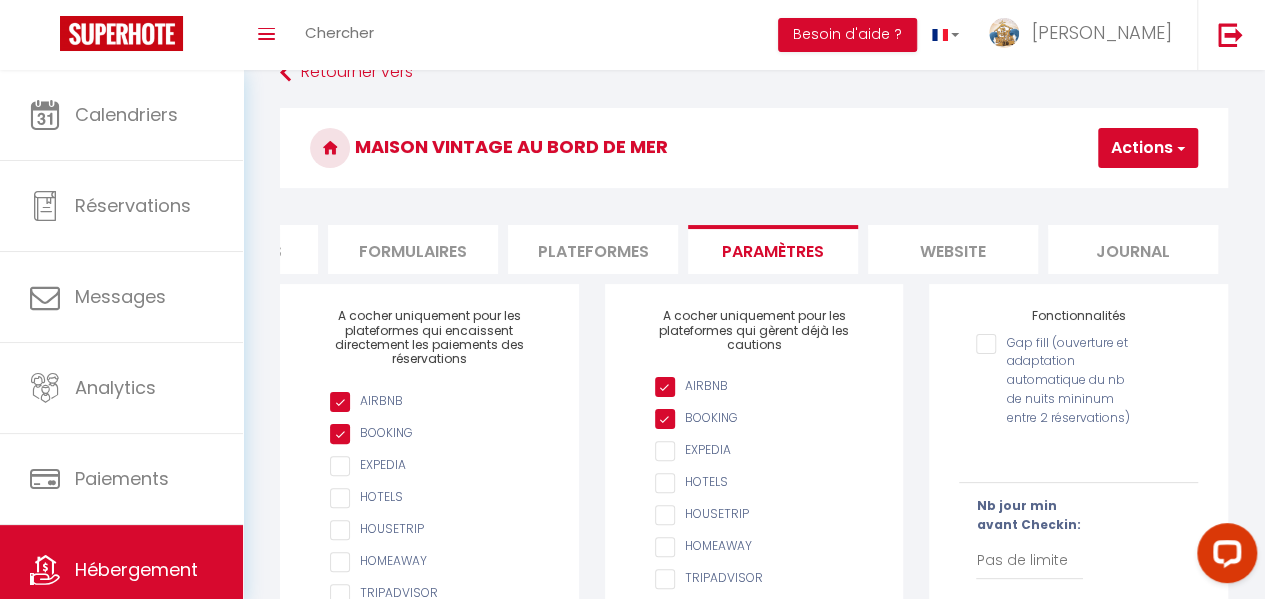 scroll, scrollTop: 0, scrollLeft: 0, axis: both 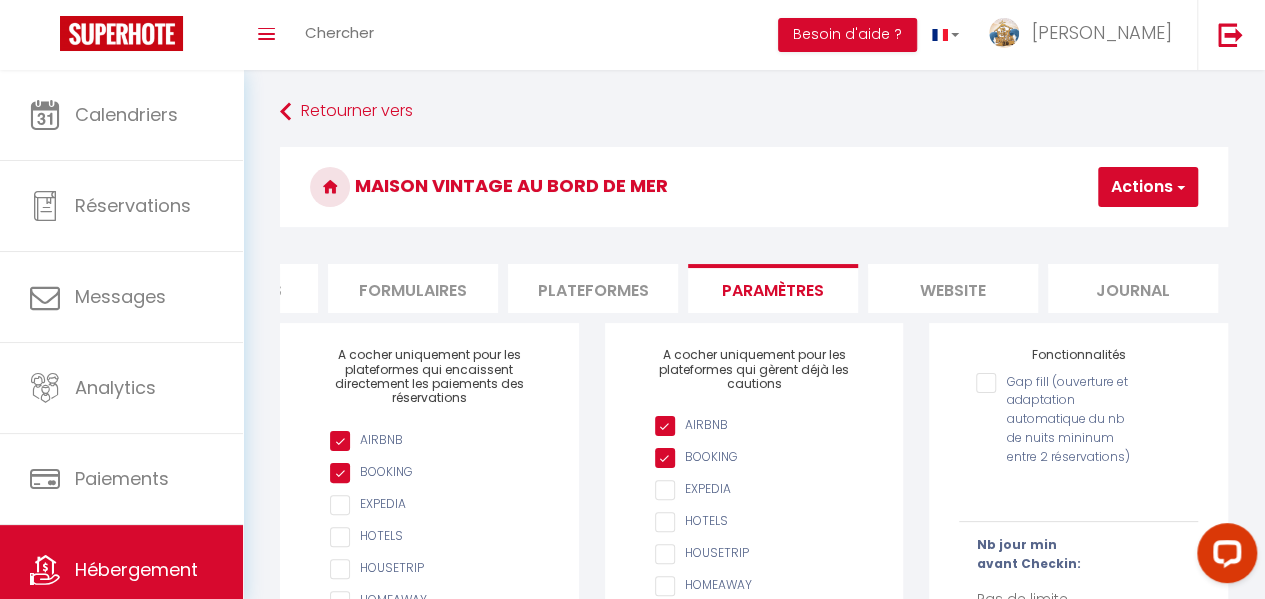 click on "website" at bounding box center [953, 288] 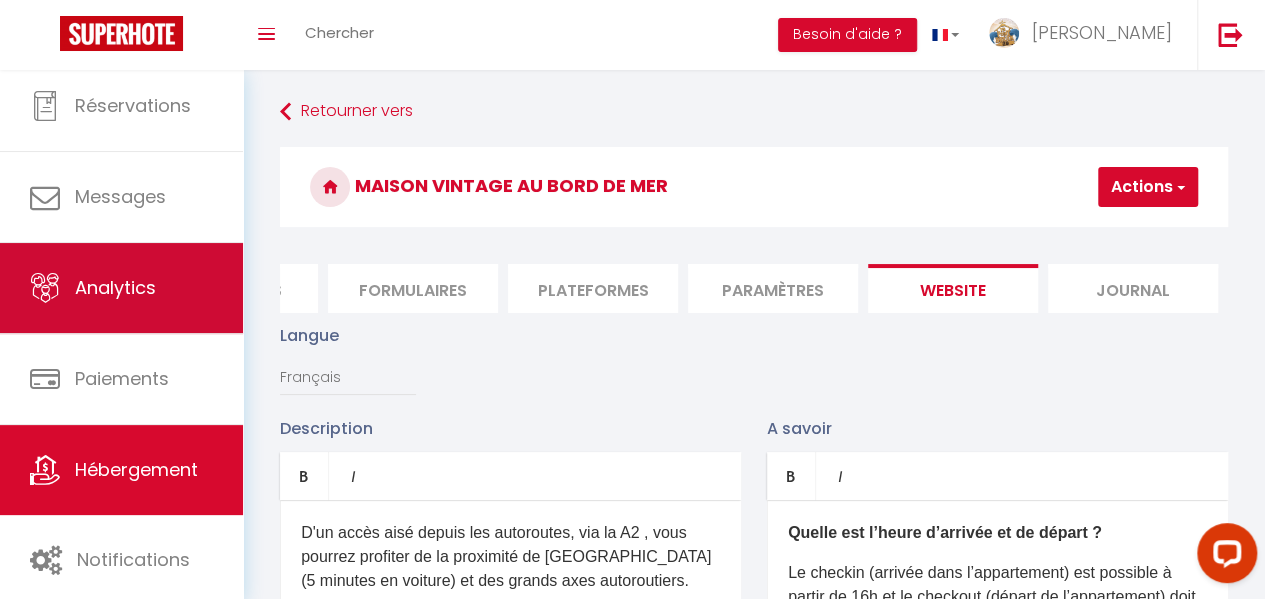 scroll, scrollTop: 101, scrollLeft: 0, axis: vertical 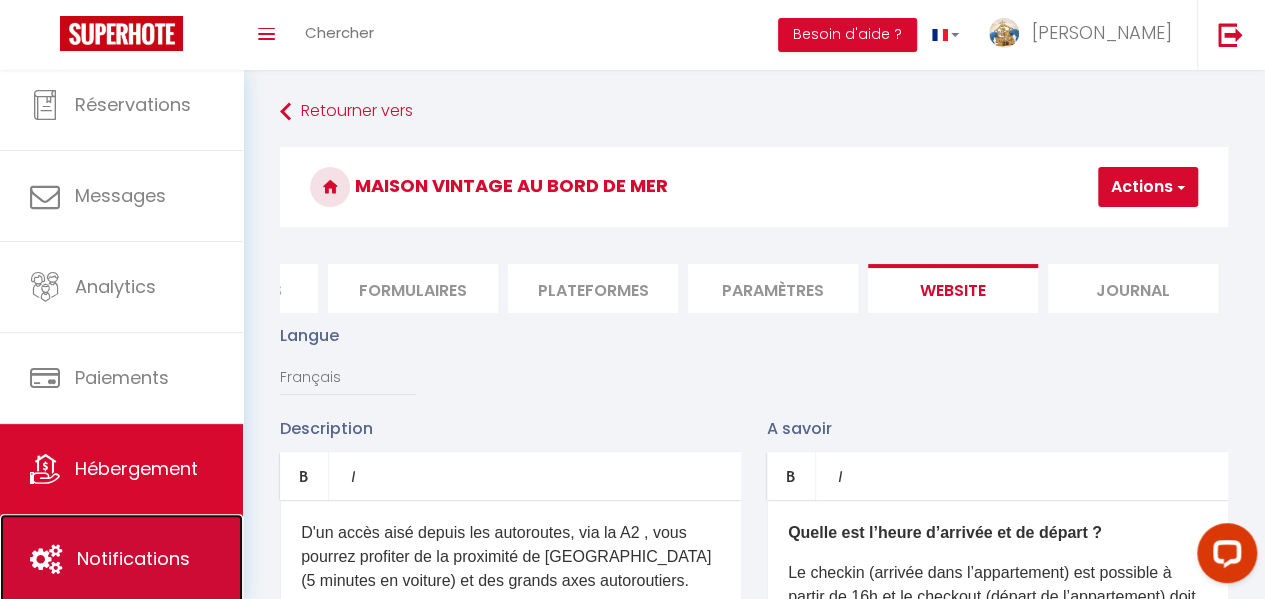 click on "Notifications" at bounding box center (133, 558) 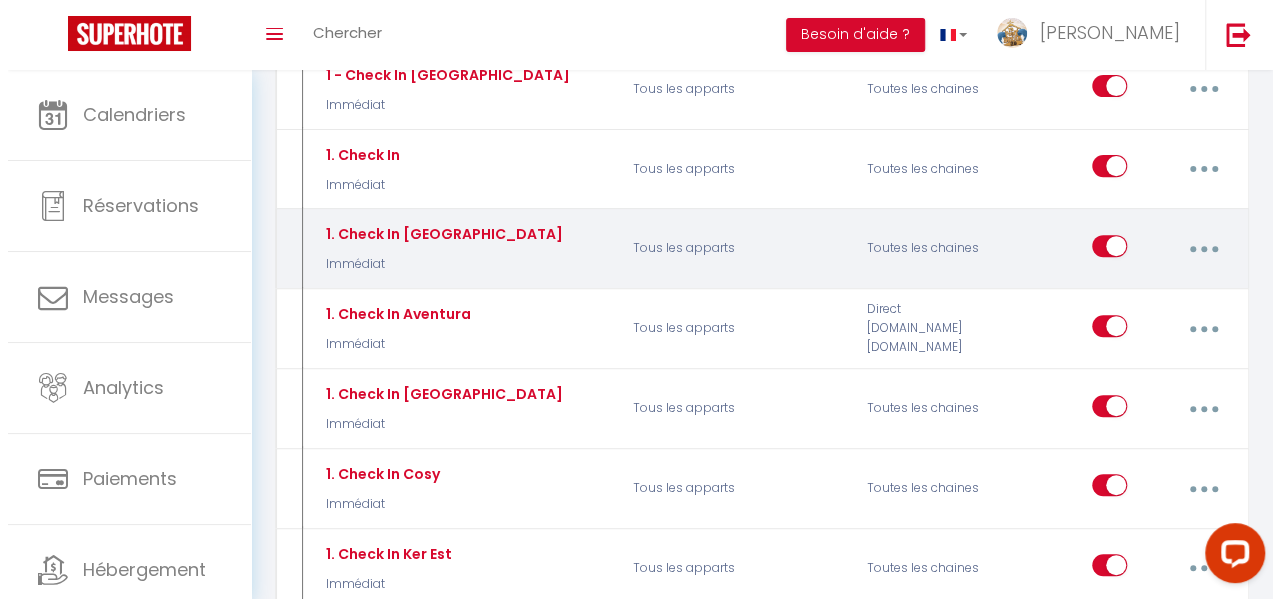scroll, scrollTop: 200, scrollLeft: 0, axis: vertical 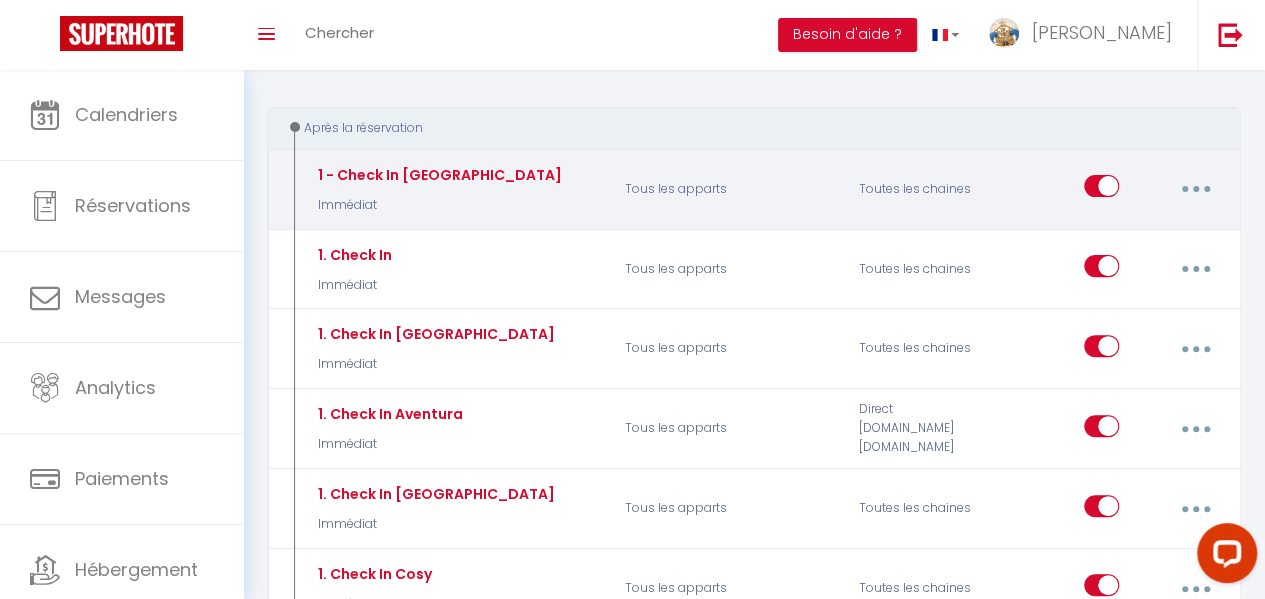 click on "Tous les apparts" at bounding box center (729, 189) 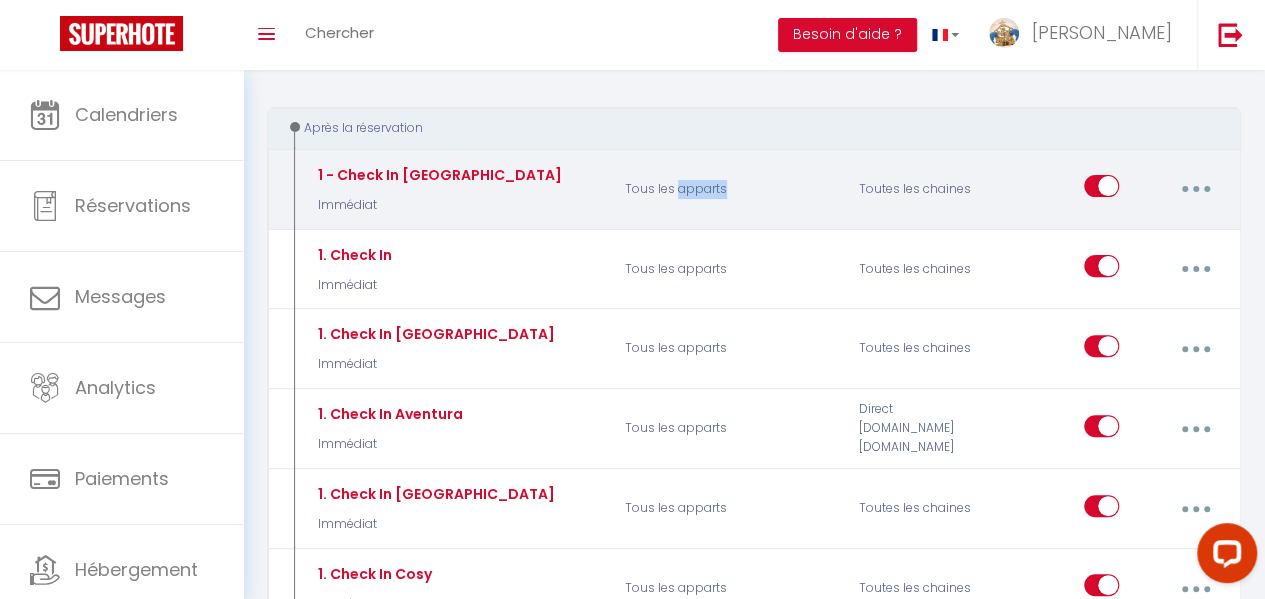 click on "Tous les apparts" at bounding box center (729, 189) 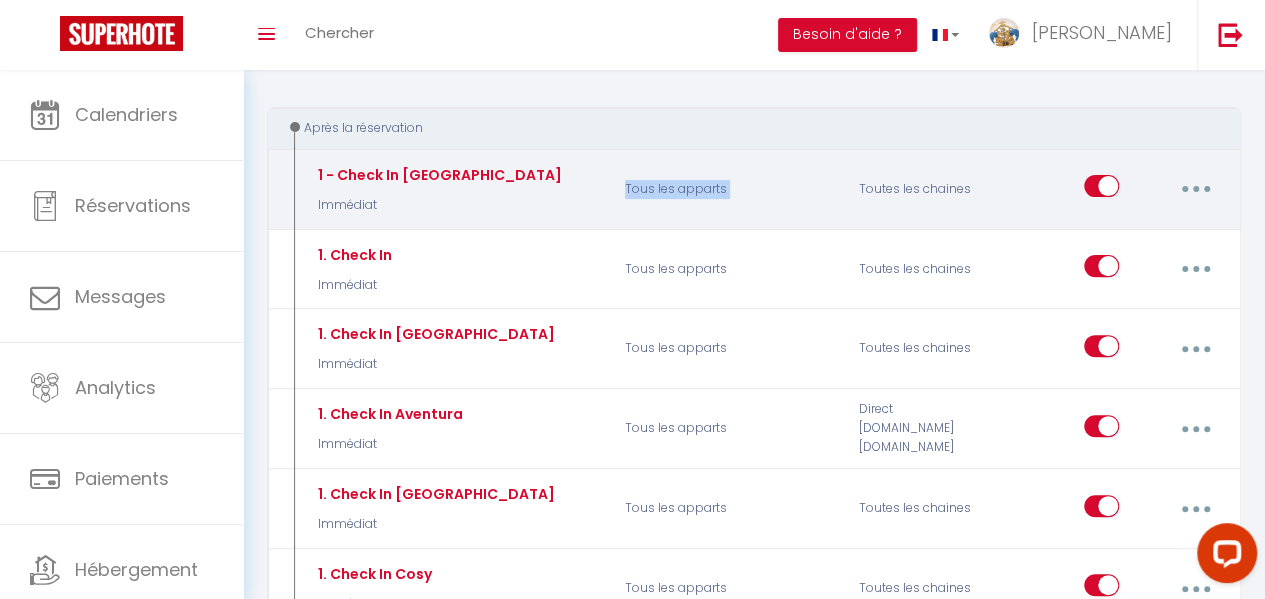 click on "Tous les apparts" at bounding box center [729, 189] 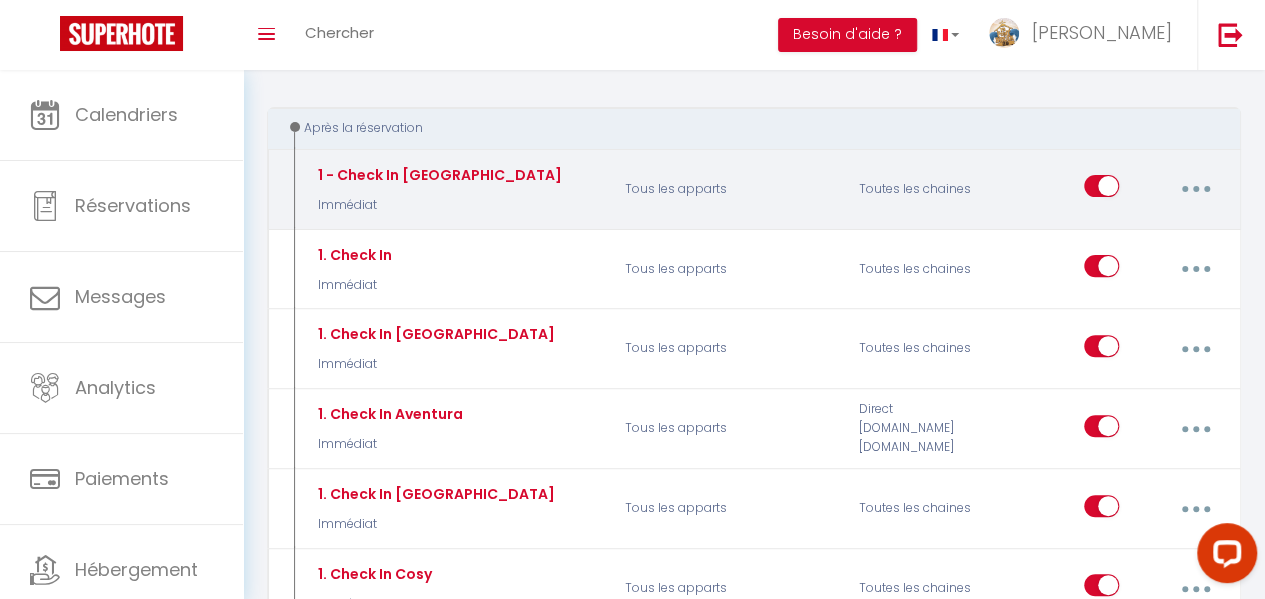 click on "Toutes les chaines" at bounding box center (924, 189) 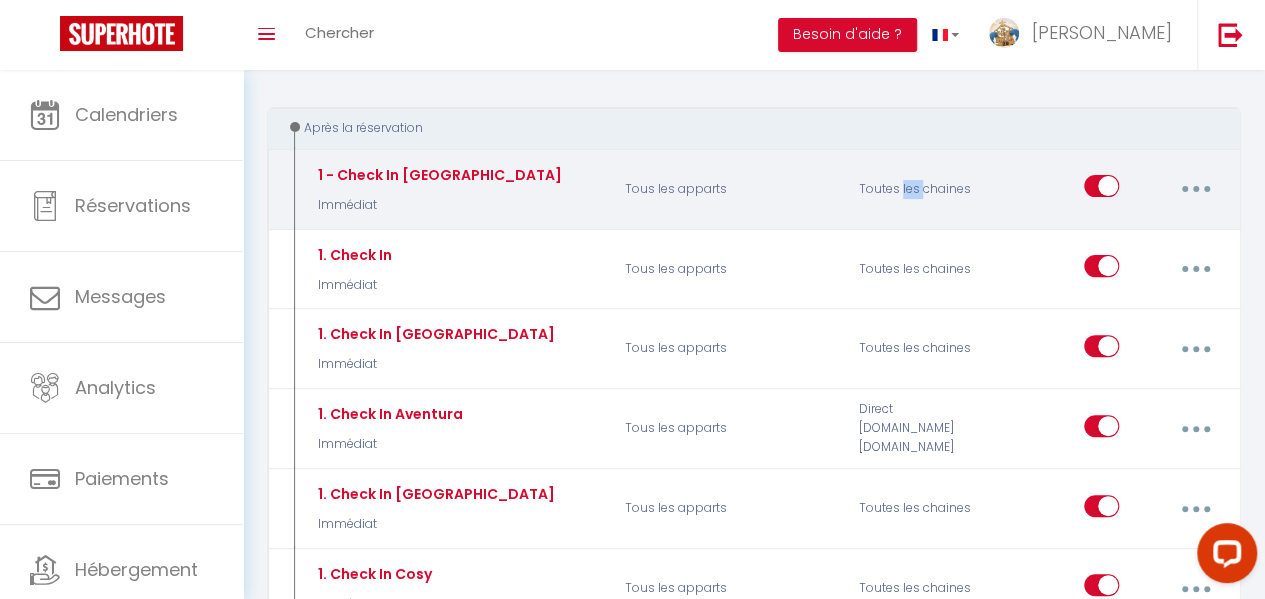 click on "Toutes les chaines" at bounding box center (924, 189) 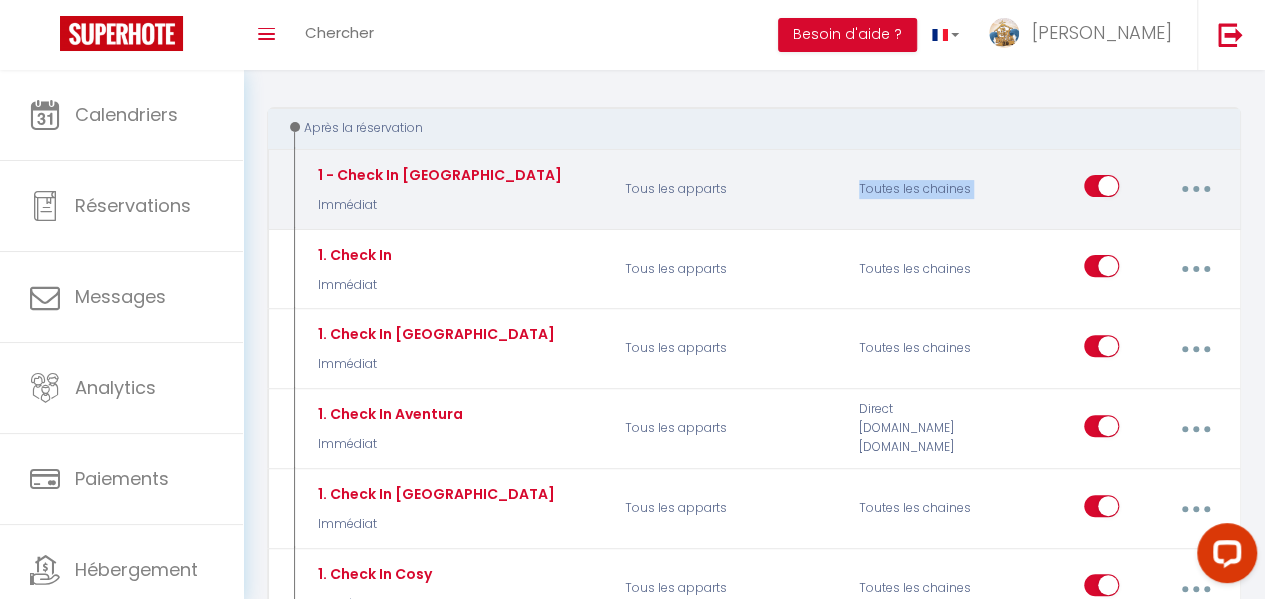 click on "Toutes les chaines" at bounding box center (924, 189) 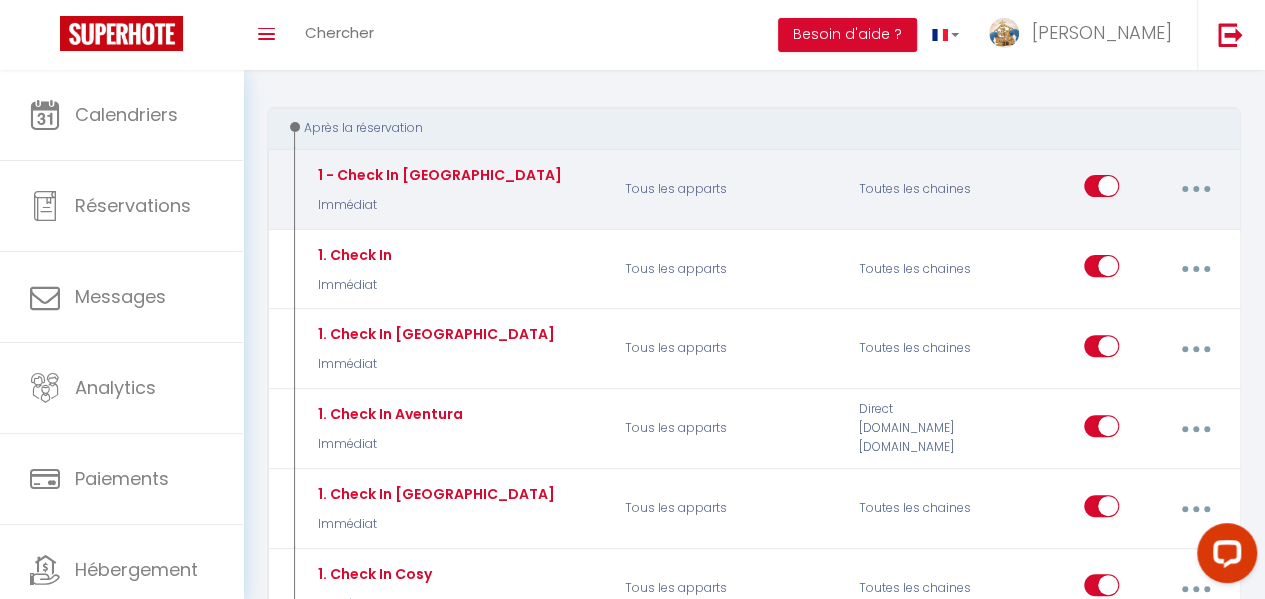 click on "Immédiat" at bounding box center (437, 205) 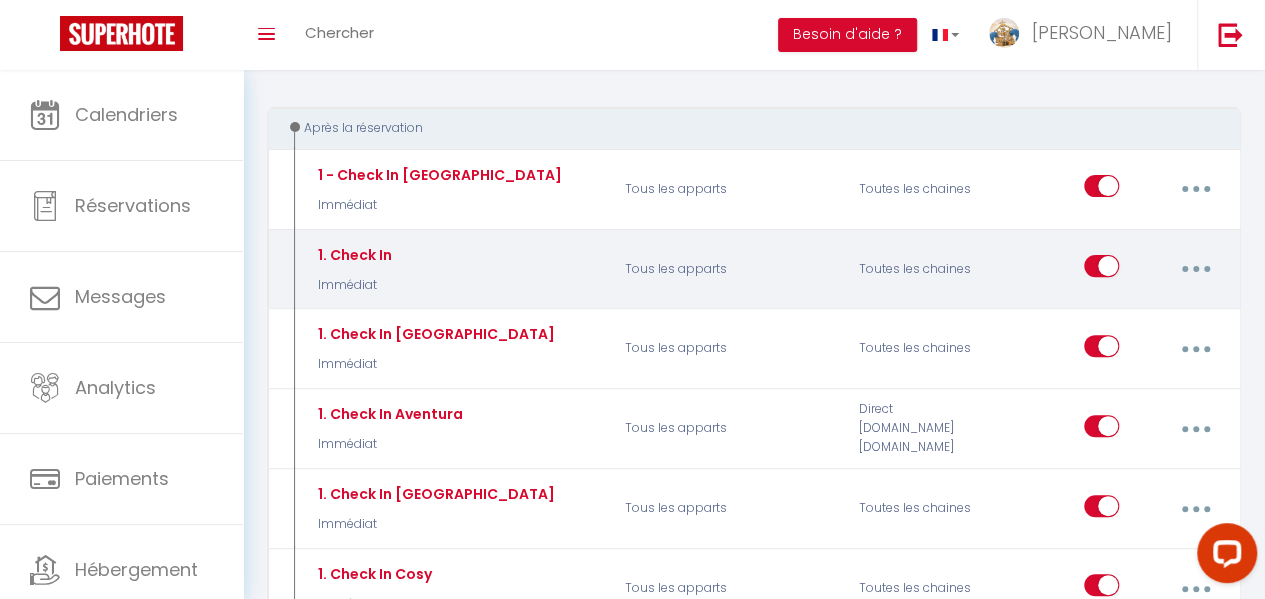 click on "Tous les apparts" at bounding box center (729, 269) 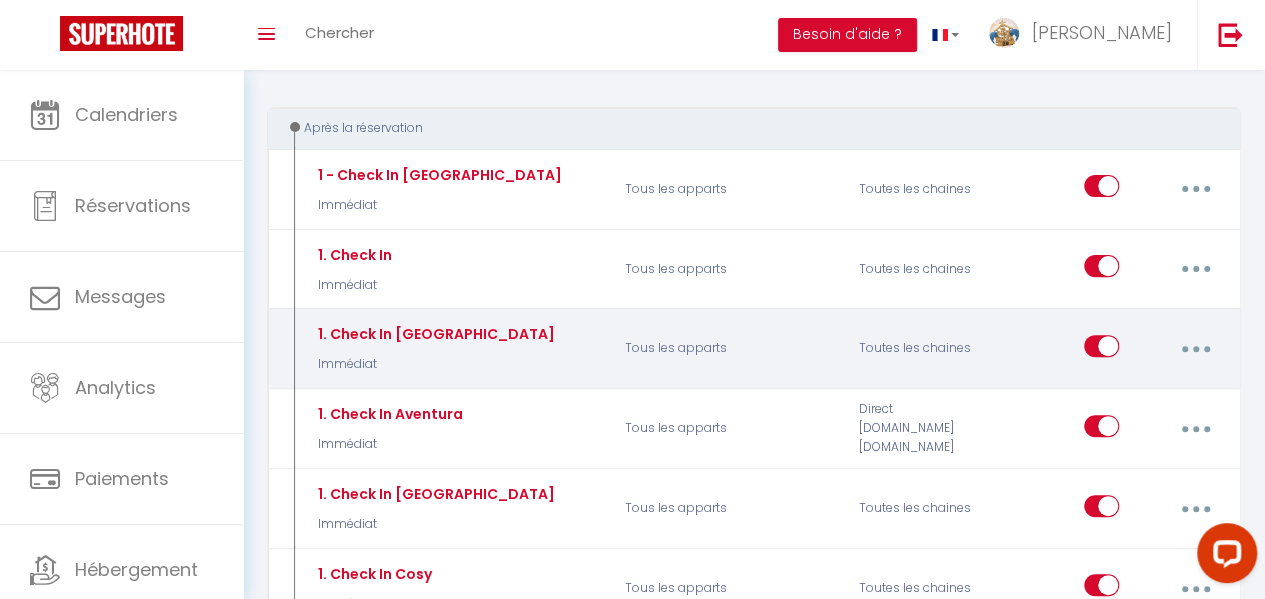 click on "1. Check In ArMen    Immédiat" at bounding box center [456, 349] 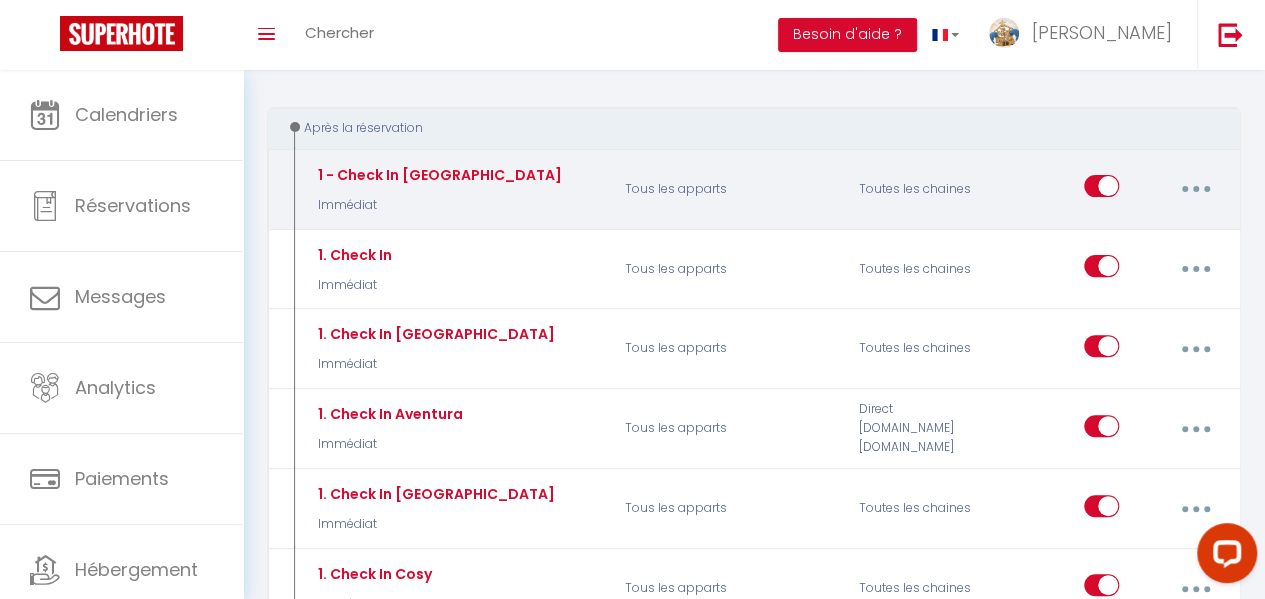 click at bounding box center [1195, 189] 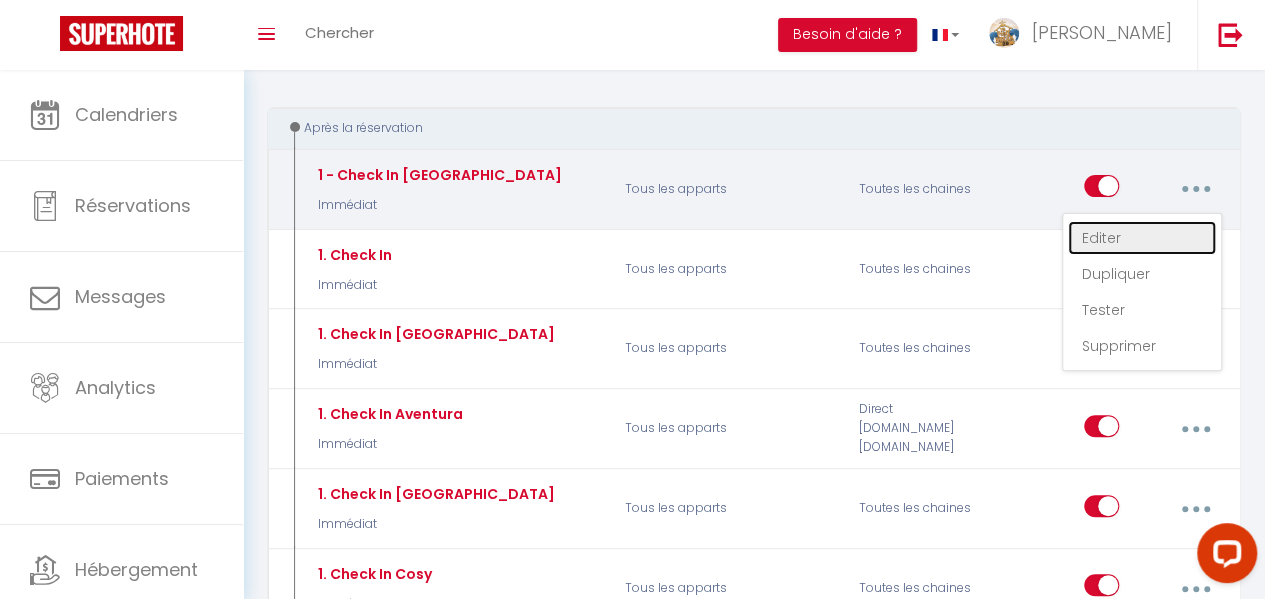 click on "Editer" at bounding box center (1142, 238) 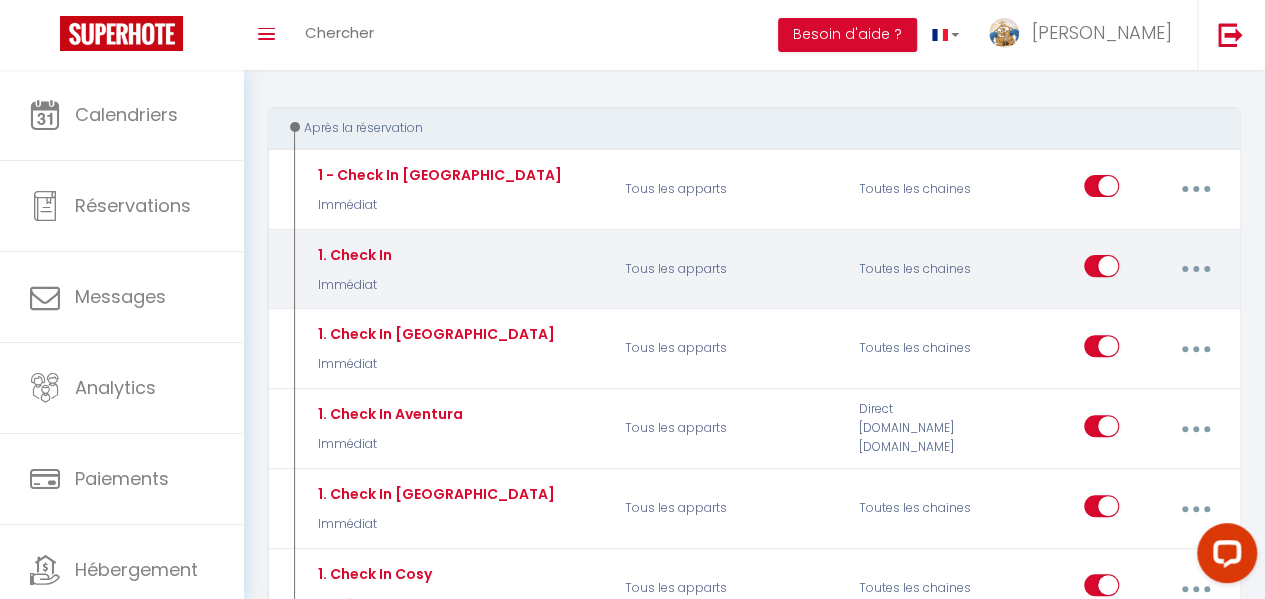 type on "1 - Check In Le Lodonnec" 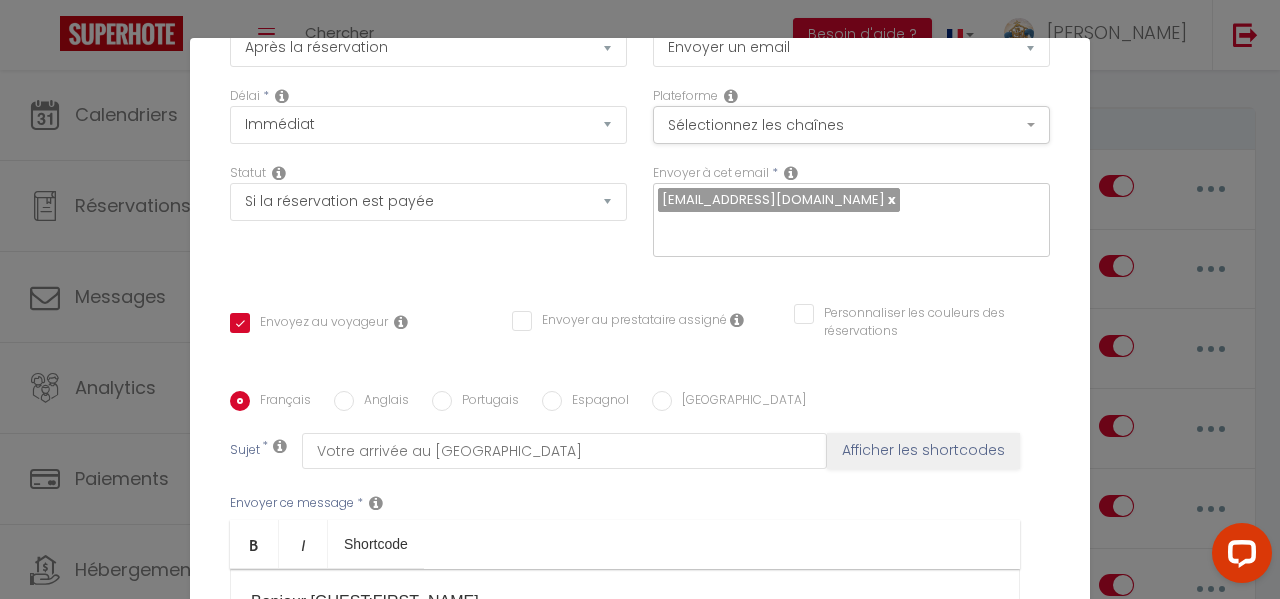 scroll, scrollTop: 0, scrollLeft: 0, axis: both 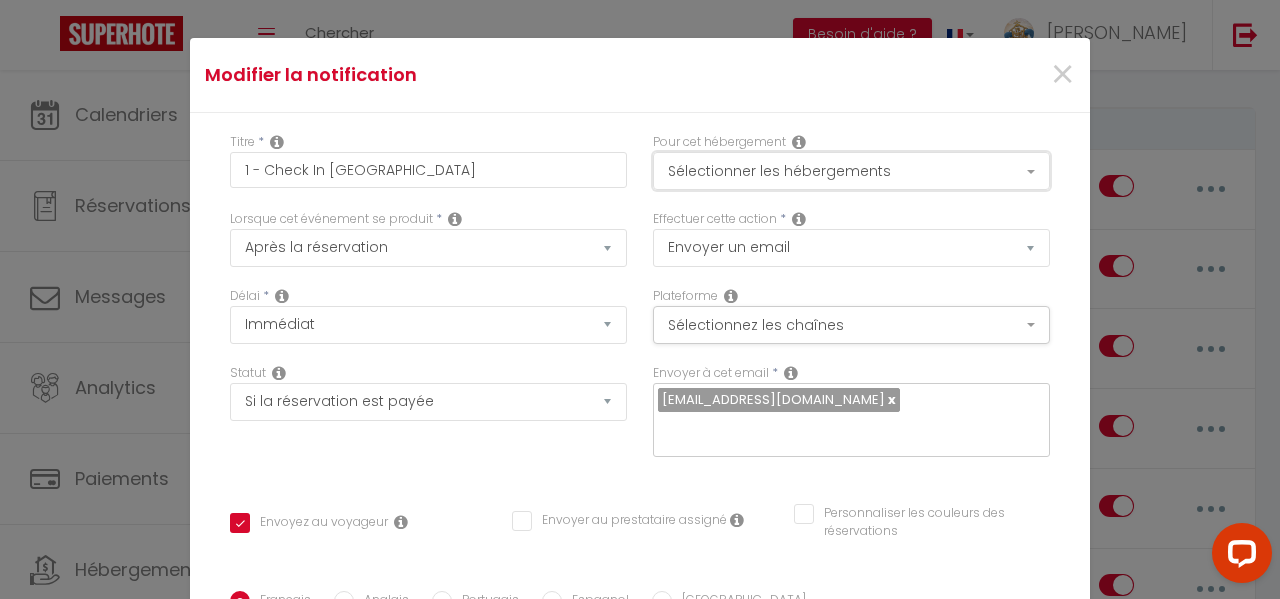 click on "Sélectionner les hébergements" at bounding box center (851, 171) 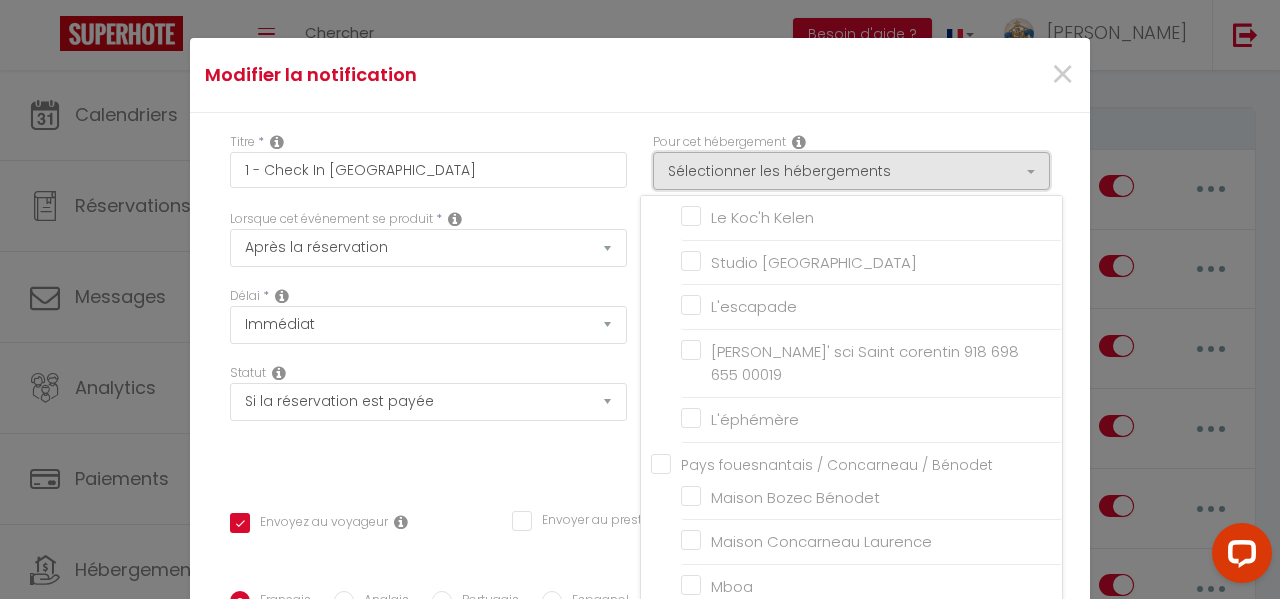 scroll, scrollTop: 1870, scrollLeft: 0, axis: vertical 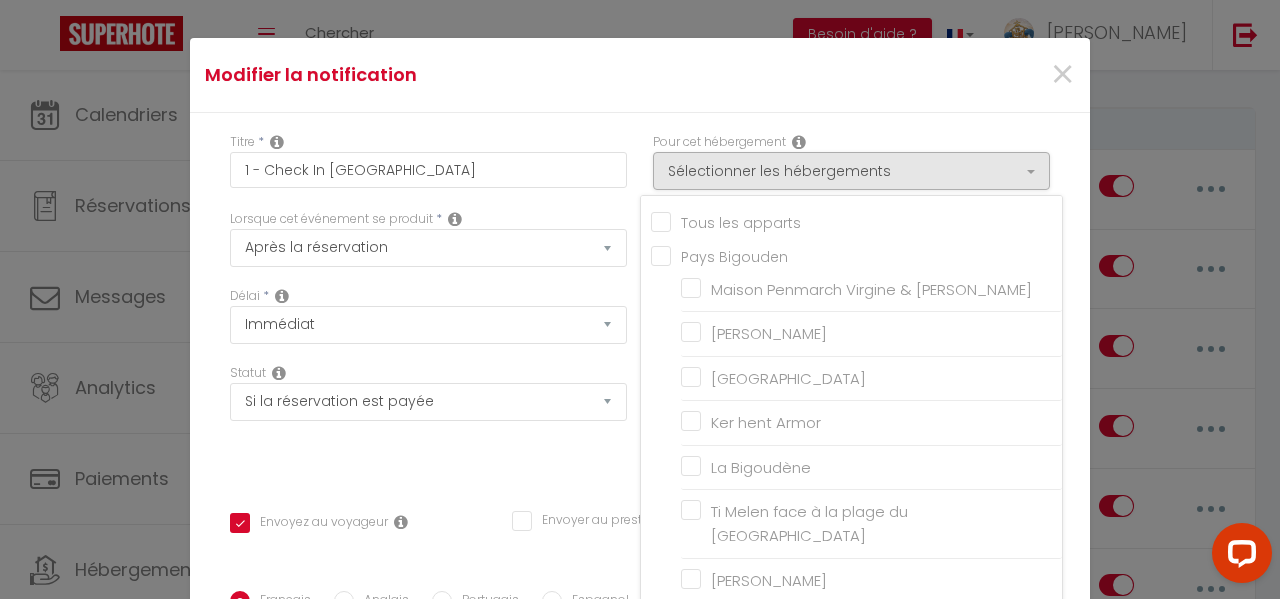 click on "Modifier la notification   ×" at bounding box center (640, 75) 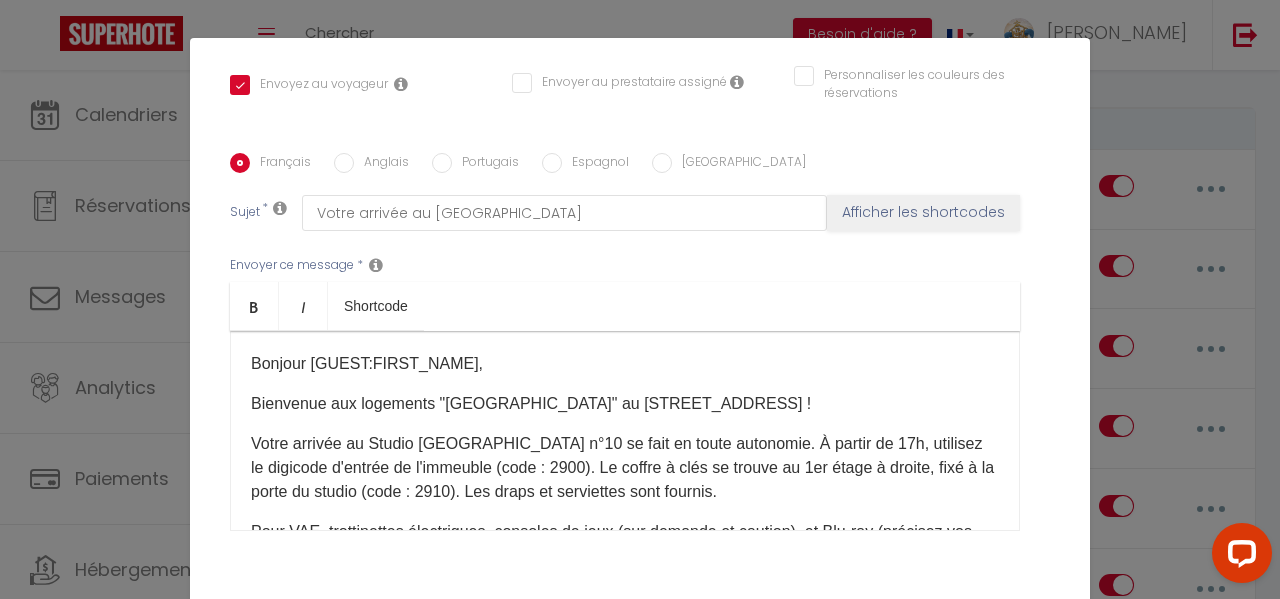 scroll, scrollTop: 490, scrollLeft: 0, axis: vertical 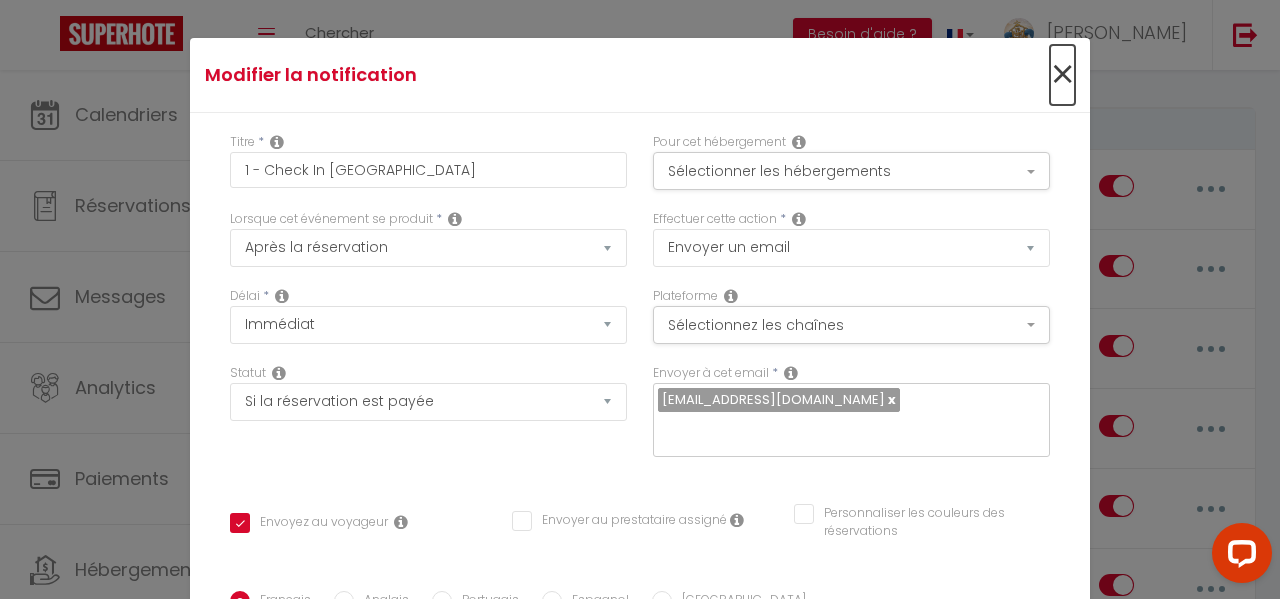 click on "×" at bounding box center (1062, 75) 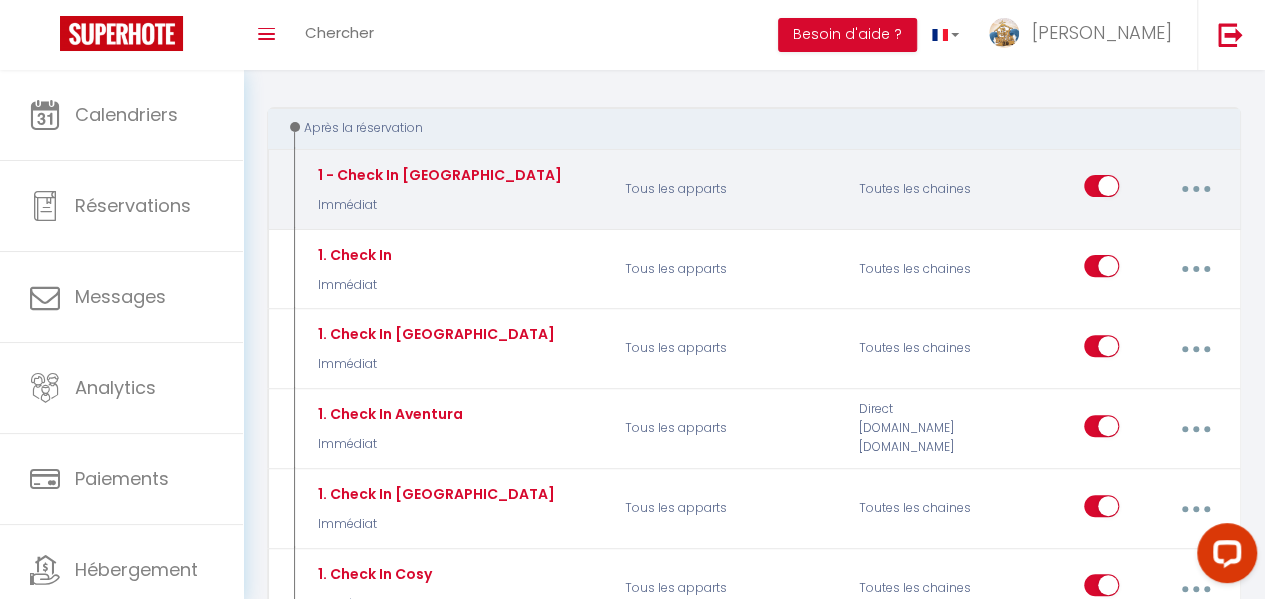 click on "1 - Check In Le Lodonnec" at bounding box center (437, 175) 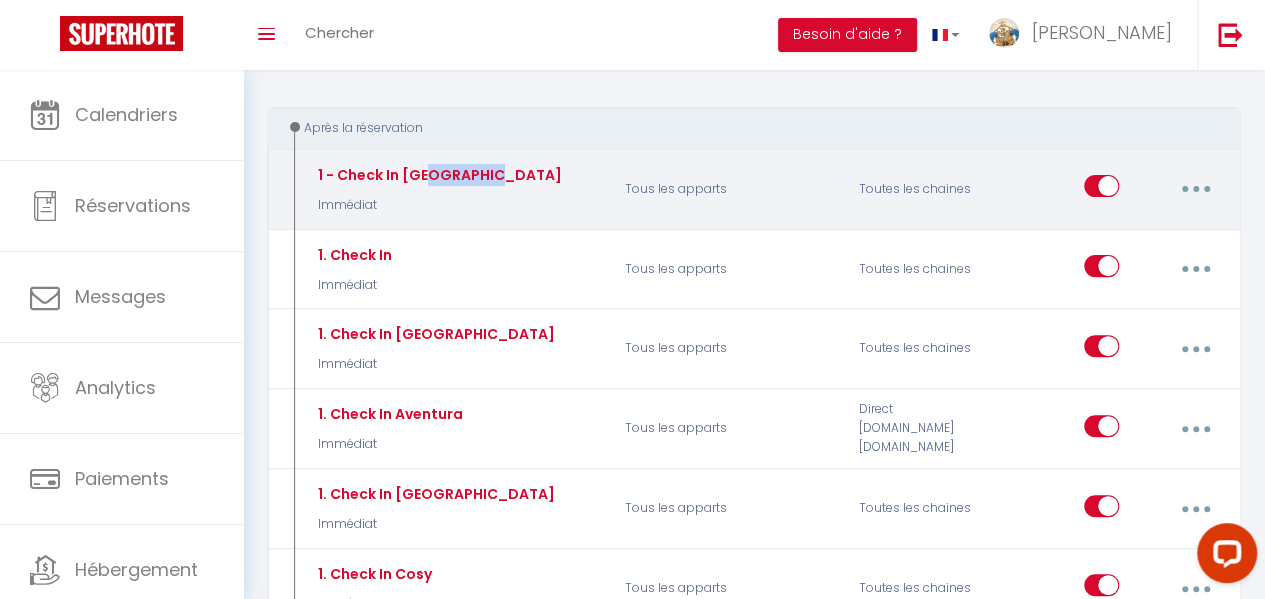 click on "1 - Check In Le Lodonnec" at bounding box center [437, 175] 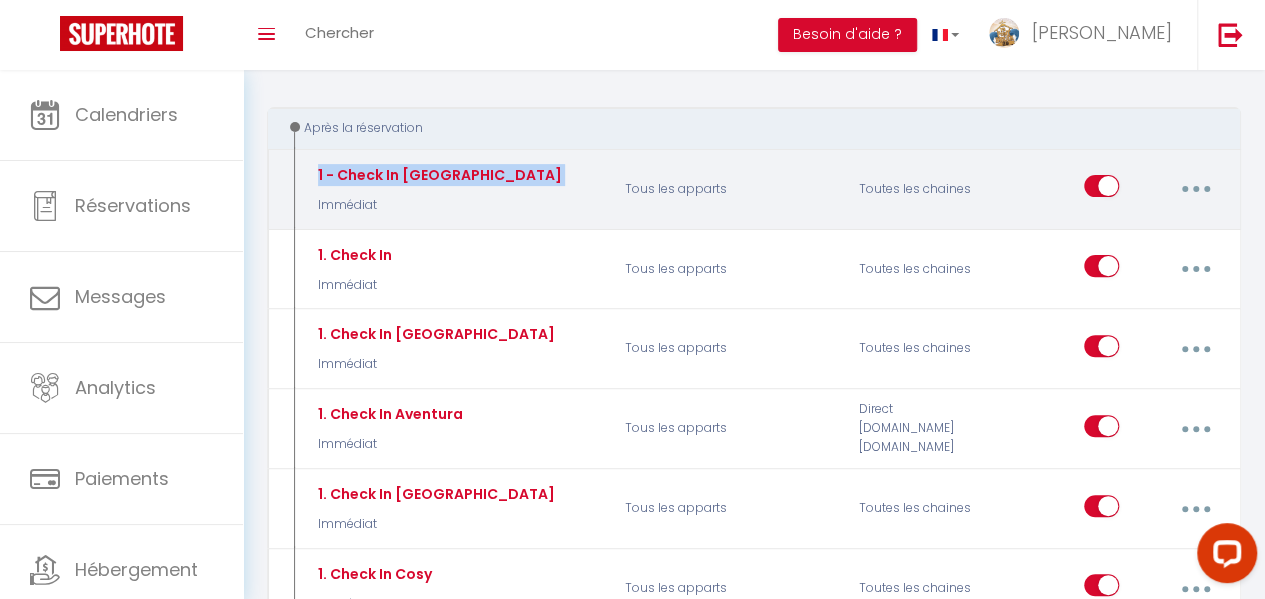 click on "1 - Check In Le Lodonnec" at bounding box center [437, 175] 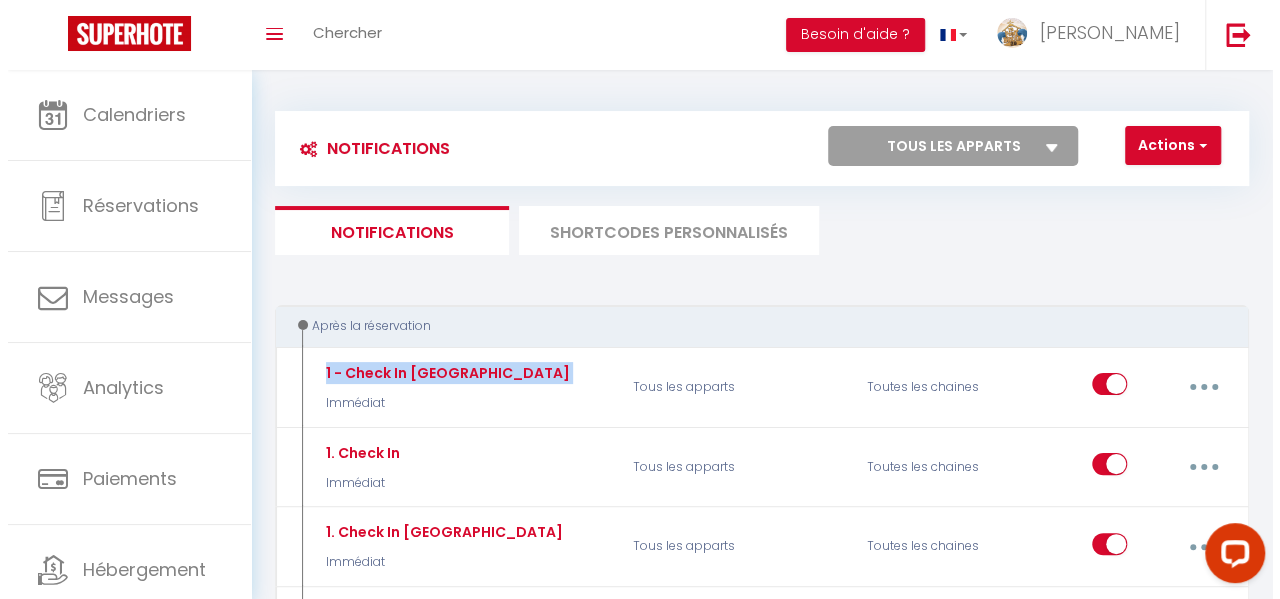 scroll, scrollTop: 0, scrollLeft: 0, axis: both 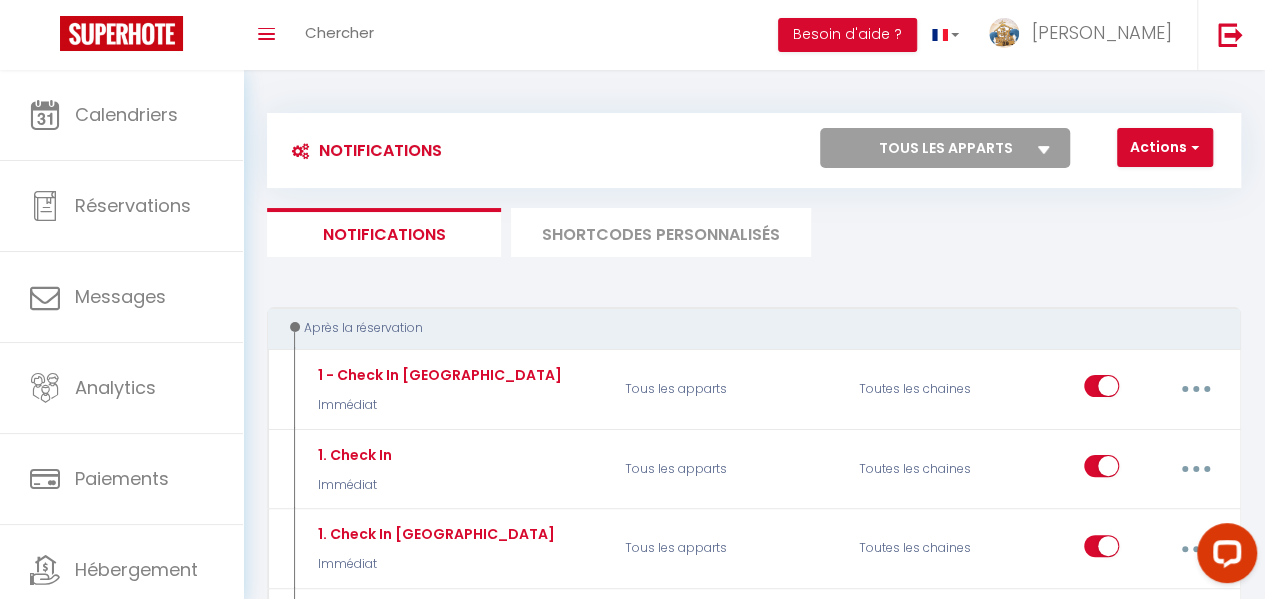 click on "Notifications
Actions
Nouvelle Notification    Exporter    Importer    Tous les apparts    maison vintage au bord de mer tymimi Rives de l'Odet, centre ville Ty Kereon, Centre historique Ker Est, Surf House, plage de Pors Carn à pieds Chez Katerina Ty Domovoï Le Koc'h Kelen la maison de pascal Mboa Studio La Petite Montagne Maison de pêcheur Penmarch Ti Ar Mor L'offshore surf house · L'Offshore Surf House & Beach Villa de l'Océan Ar Park Bihan Waterworld L'escapade Ty Didrouz Le Loft Ty Kerf' sci Saint corentin 	918 698 655 00019 Appartement vue mer loctudy Ty Queff Lodge L'éphémère Maison Penmarch Virgine & Alain Appart 13 Harmonia La Colonie du bon coin Ker hent Armor La Bigoudène Ty Plom Le Grève blanche Le Bon Plan, proche centre La Villa Des Dunes Le panoramique Le Langoz Le Lodonnec Ty Gwer Chez Mumig Sainte Marine Maison Bozec Bénodet Ti Melen face à la plage du Lodonnec La ferme de lestraon le bar Daviken" at bounding box center (754, 5758) 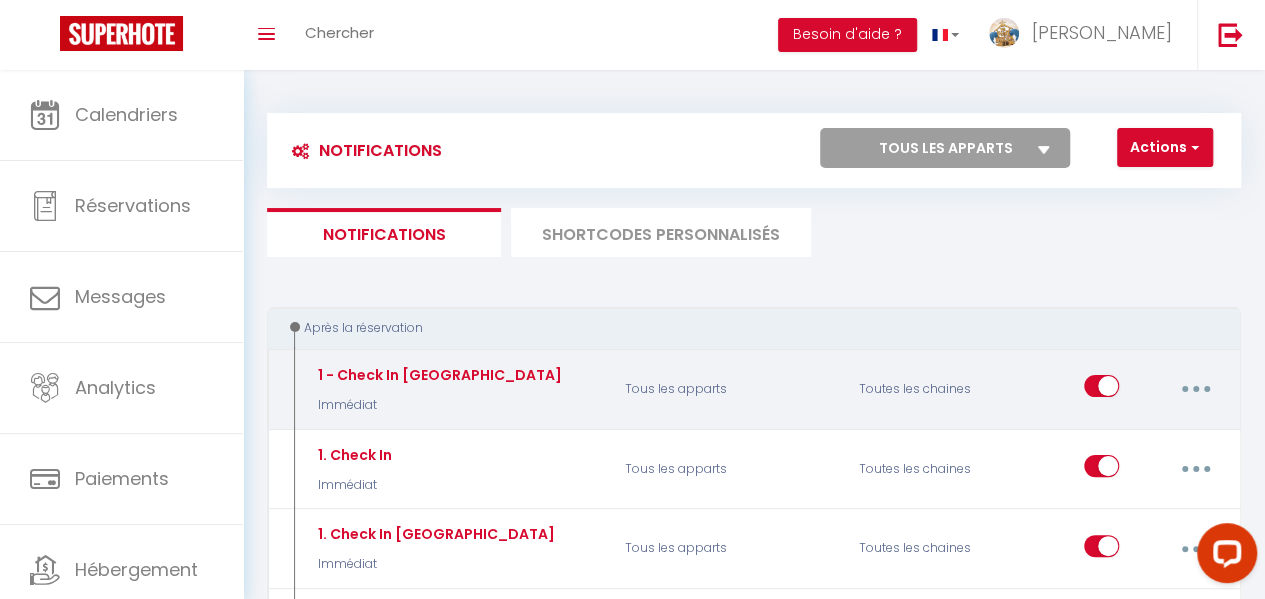 click at bounding box center [1195, 389] 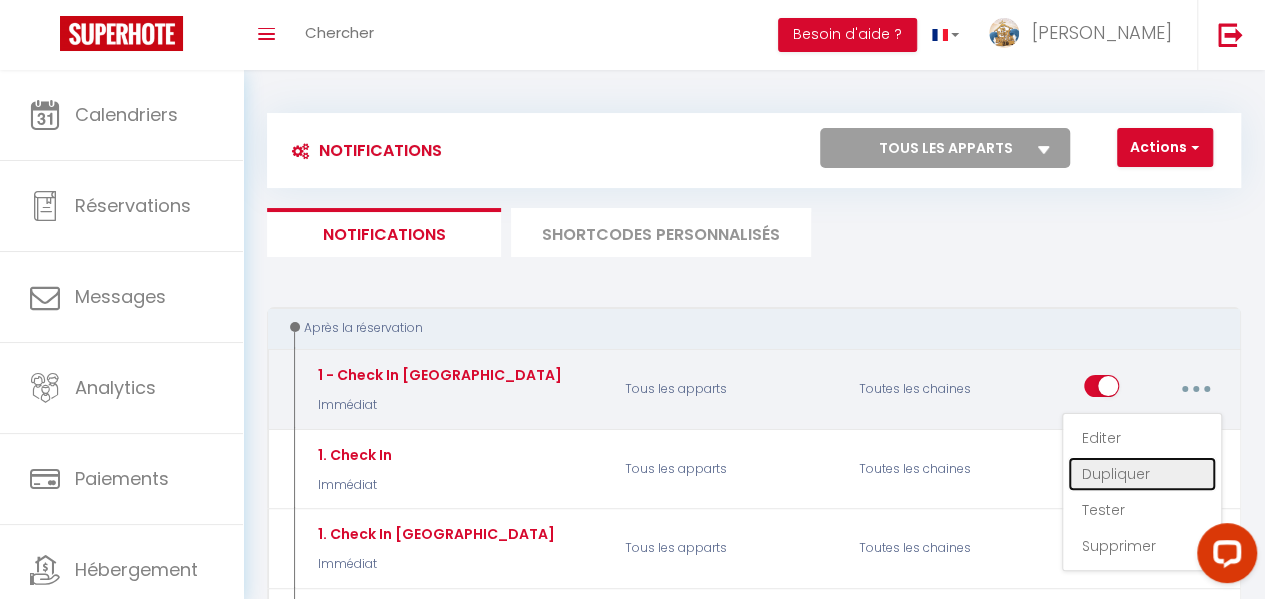 click on "Dupliquer" at bounding box center [1142, 474] 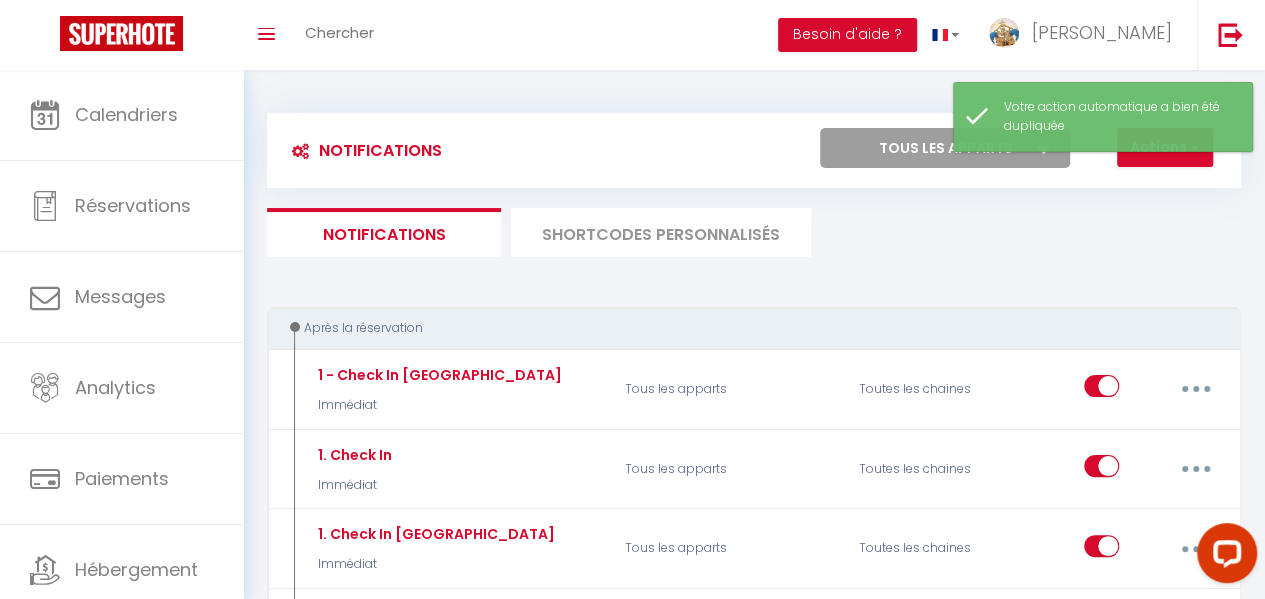 checkbox on "false" 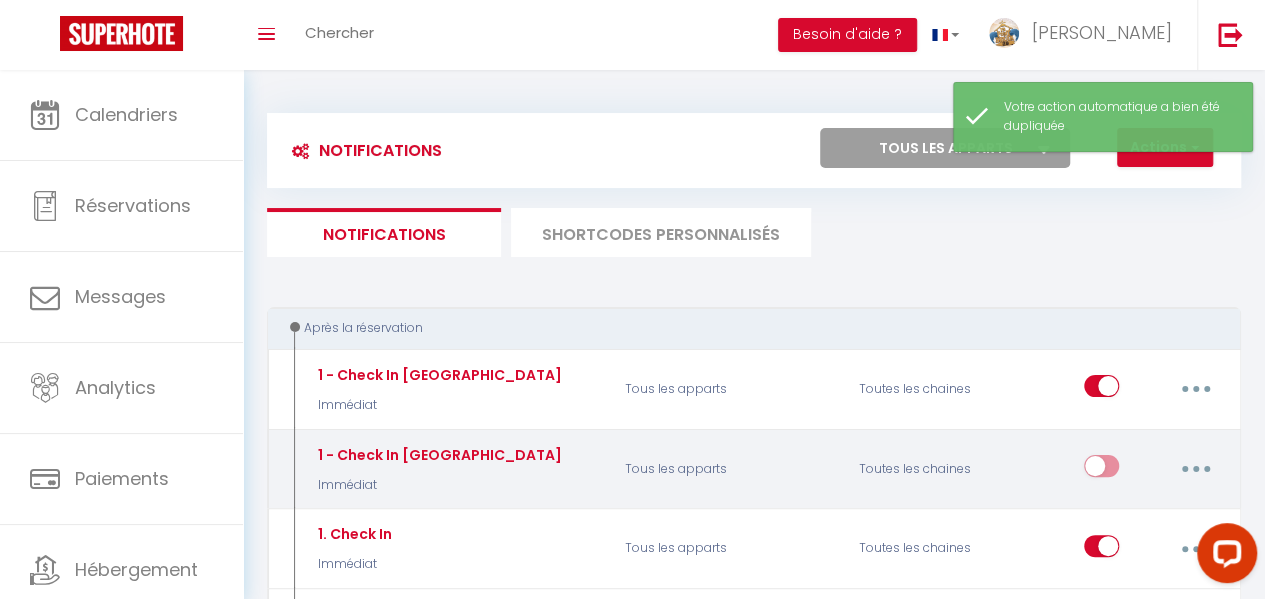 click at bounding box center (1195, 469) 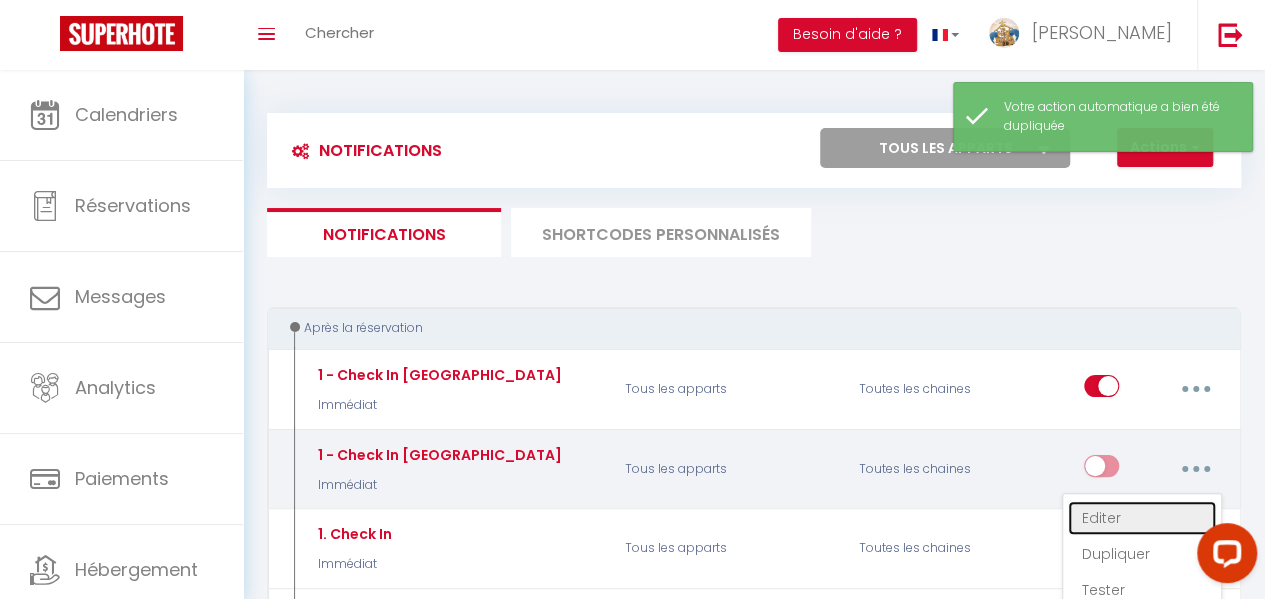 click on "Editer" at bounding box center [1142, 518] 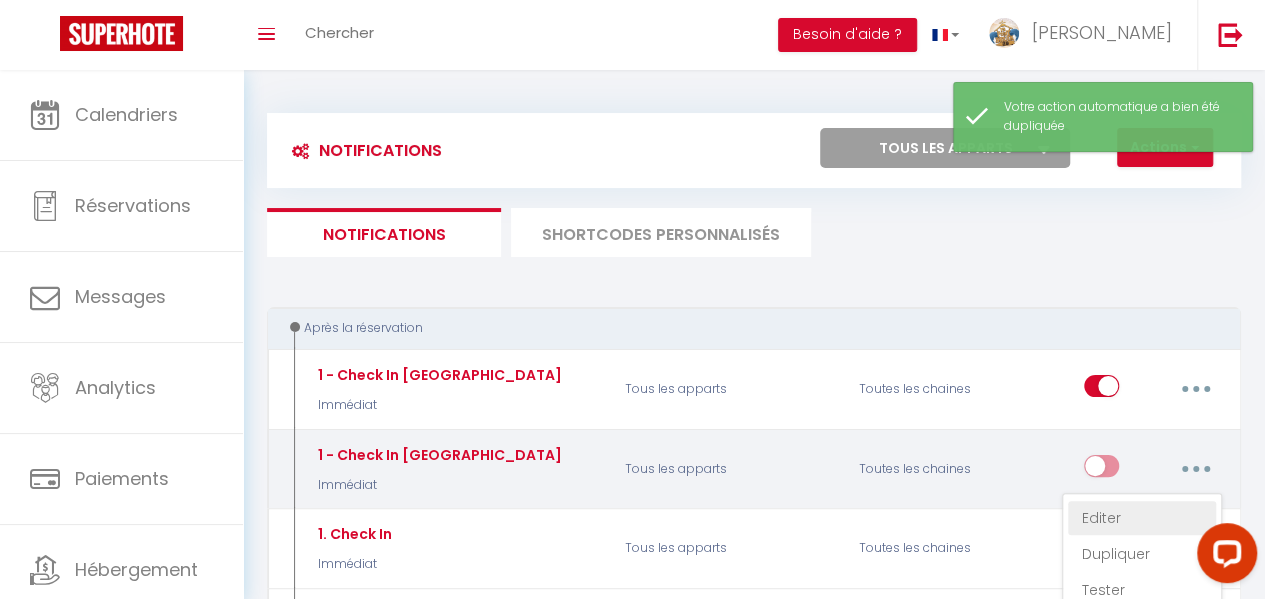 type on "1 - Check In Le Lodonnec" 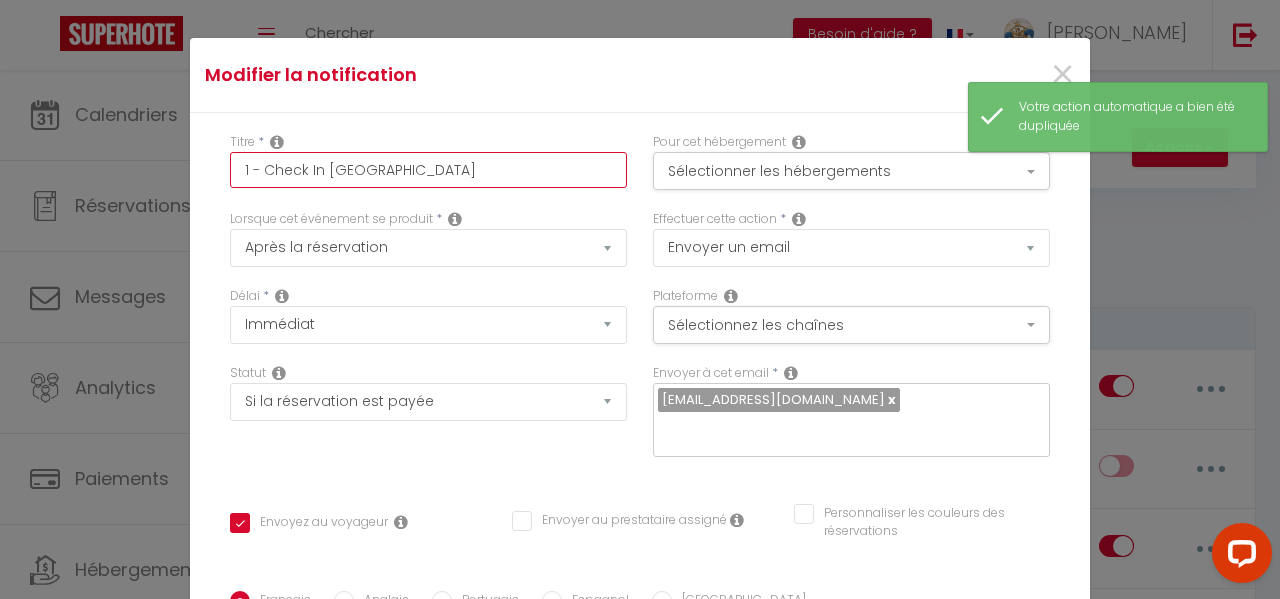 click on "1 - Check In Le Lodonnec" at bounding box center [428, 170] 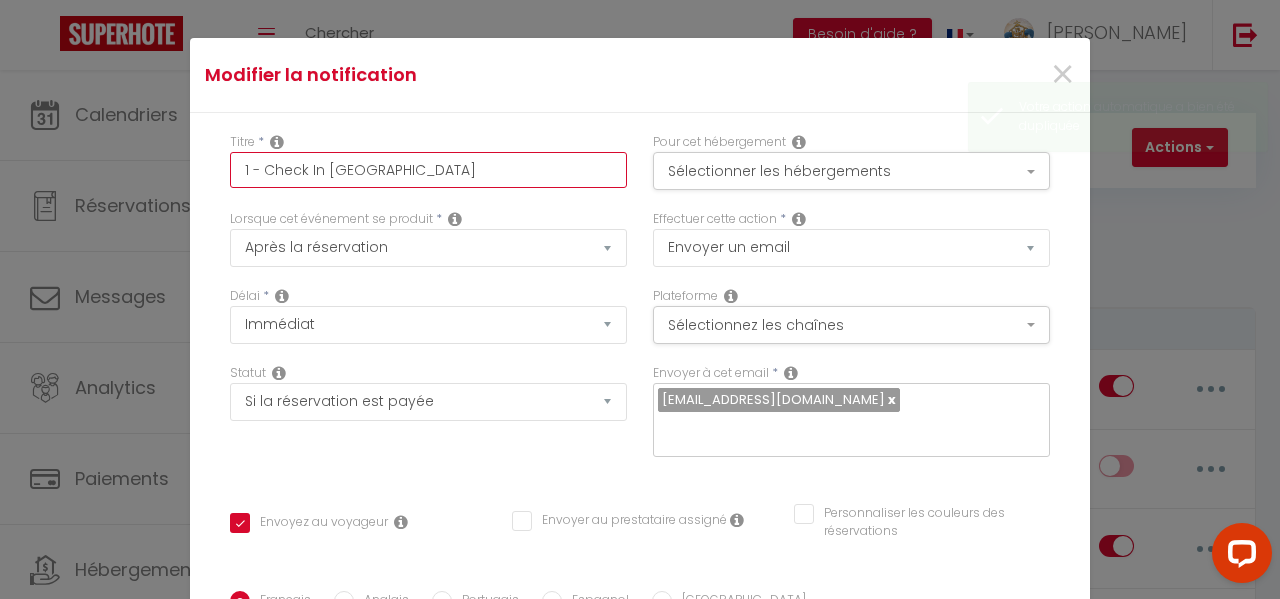 drag, startPoint x: 441, startPoint y: 169, endPoint x: 323, endPoint y: 161, distance: 118.270874 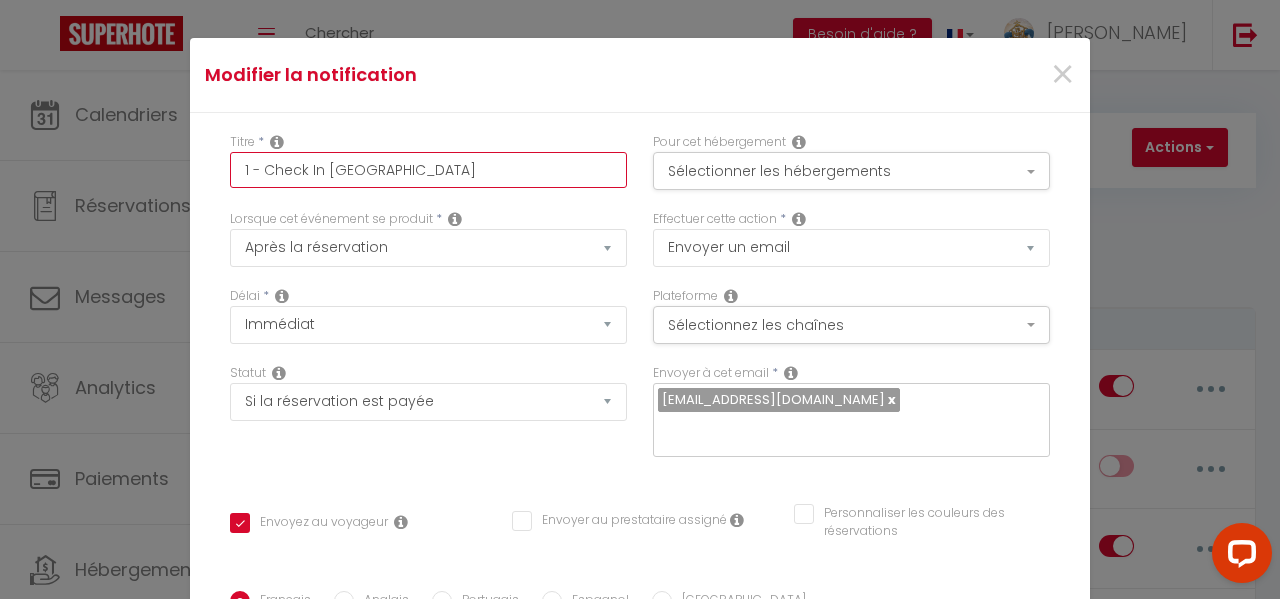 type on "1 - Check In" 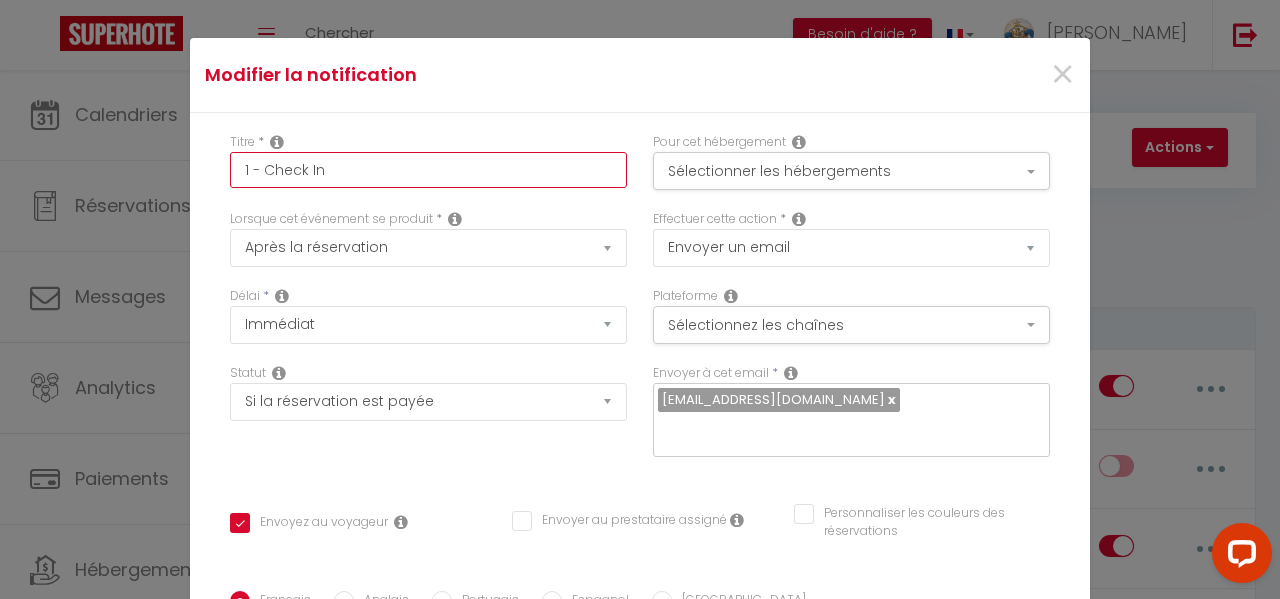 checkbox on "true" 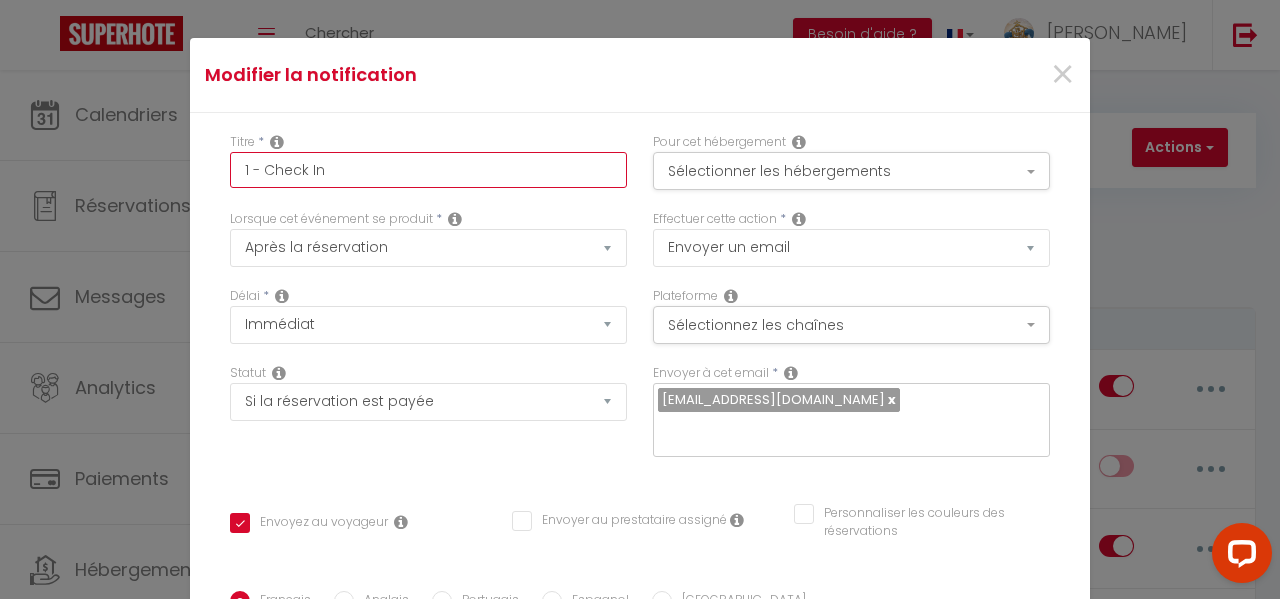 type on "1 - Check In" 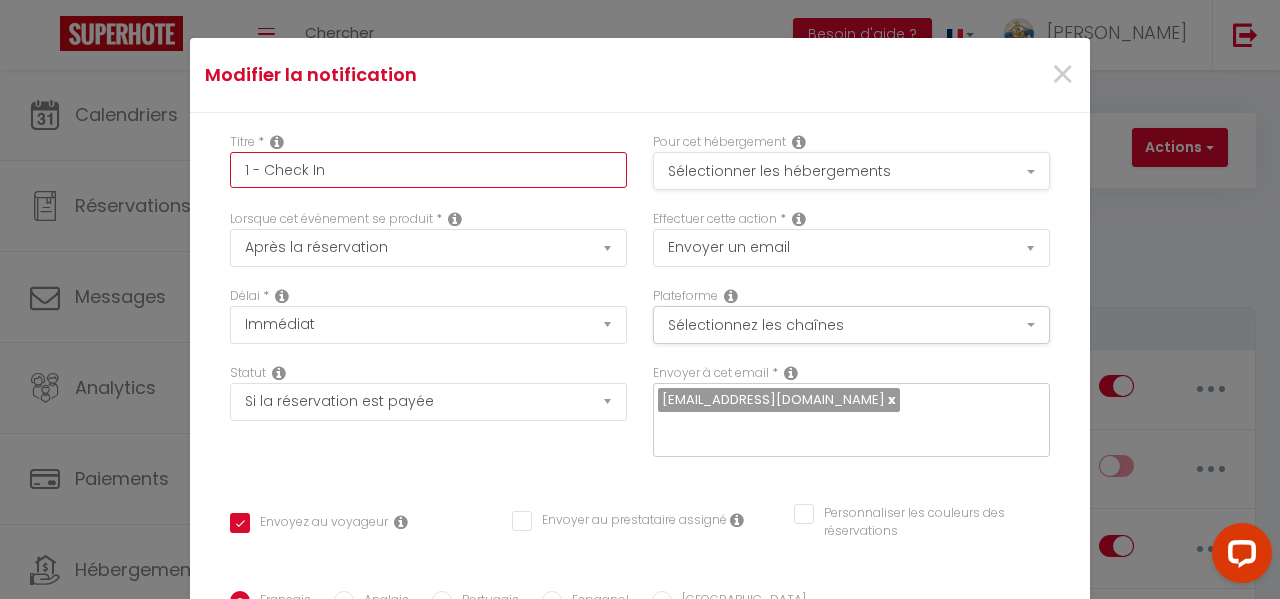 type on "1 - Check In" 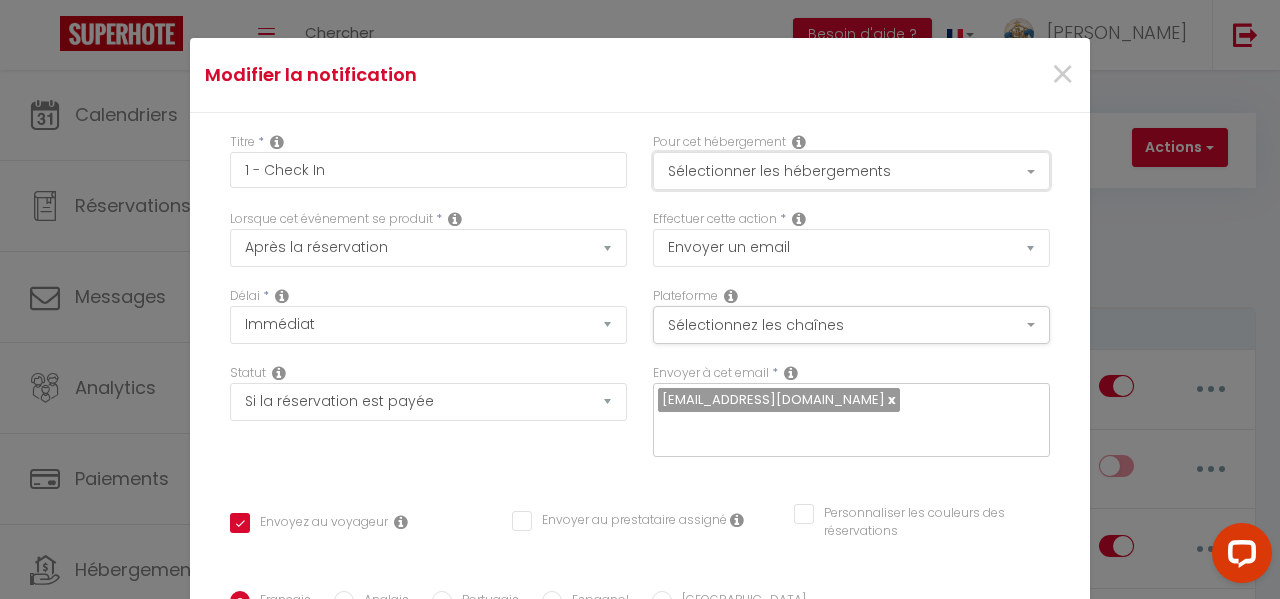 click on "Sélectionner les hébergements" at bounding box center [851, 171] 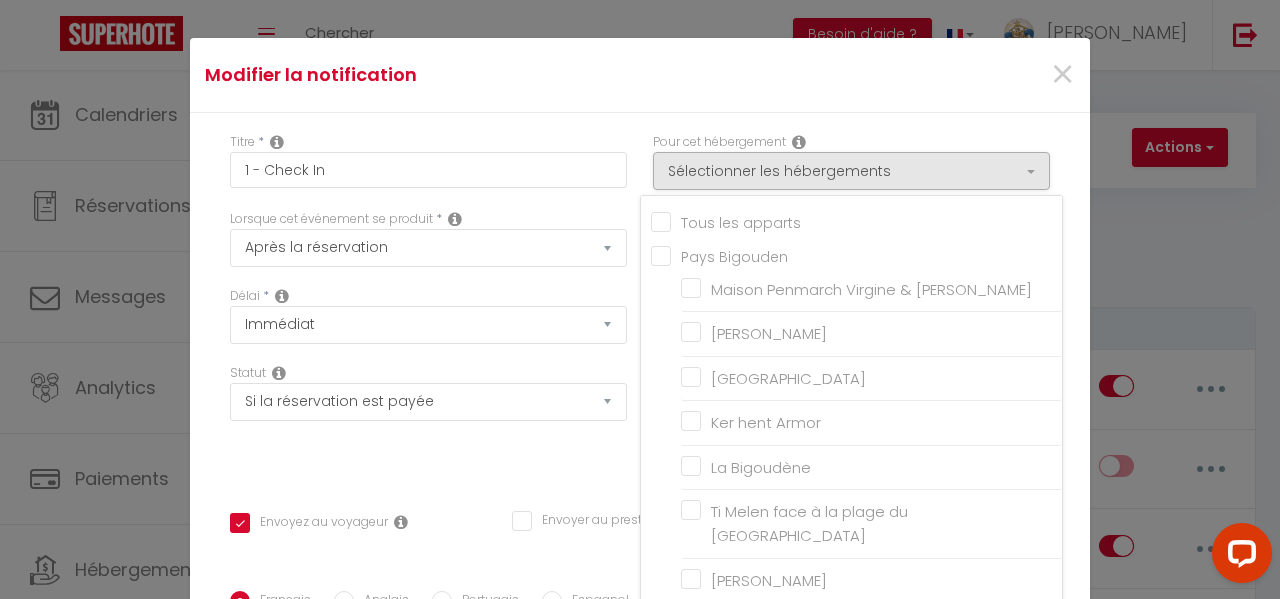 click on "Tous les apparts" at bounding box center (856, 221) 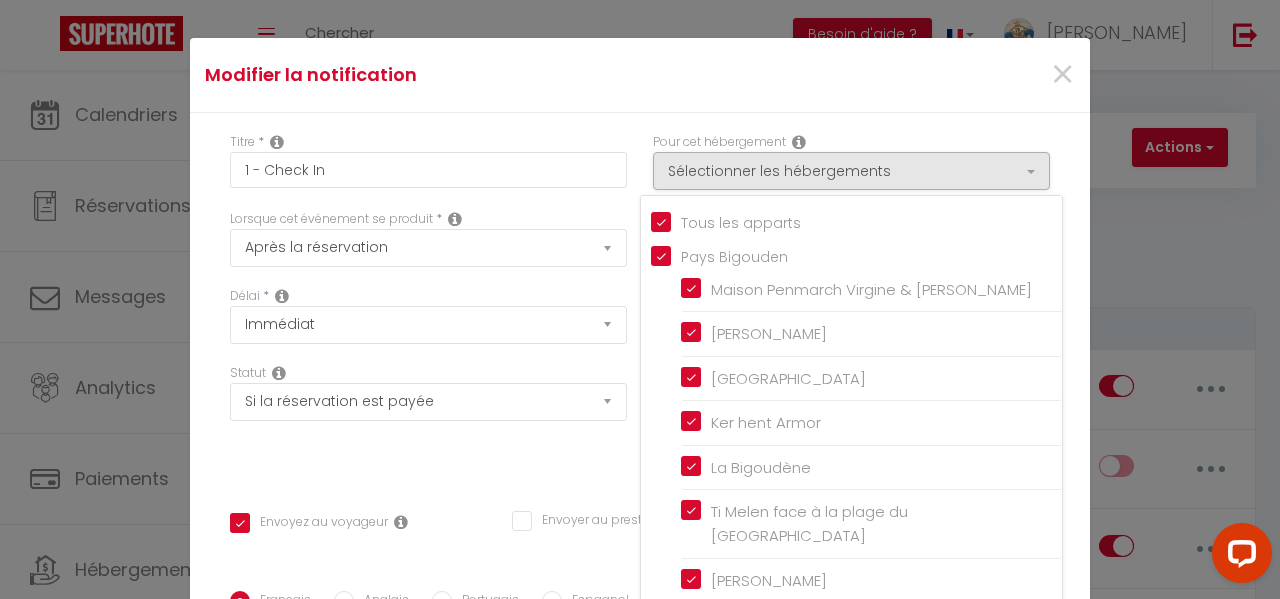 checkbox on "true" 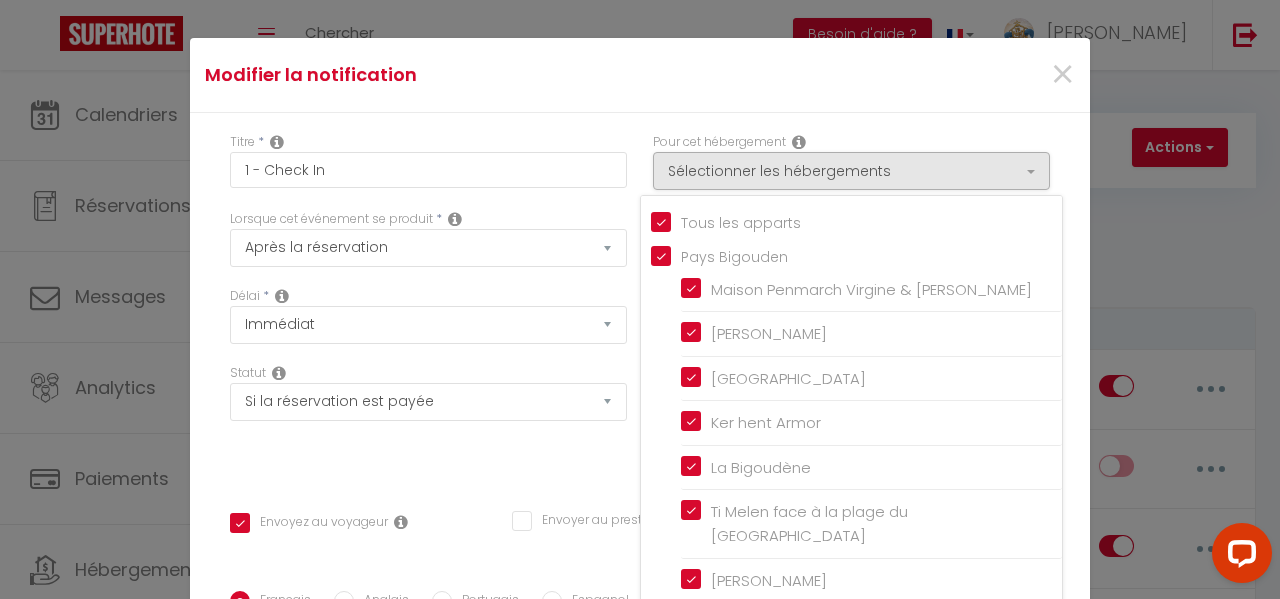click on "Modifier la notification   ×" at bounding box center (640, 75) 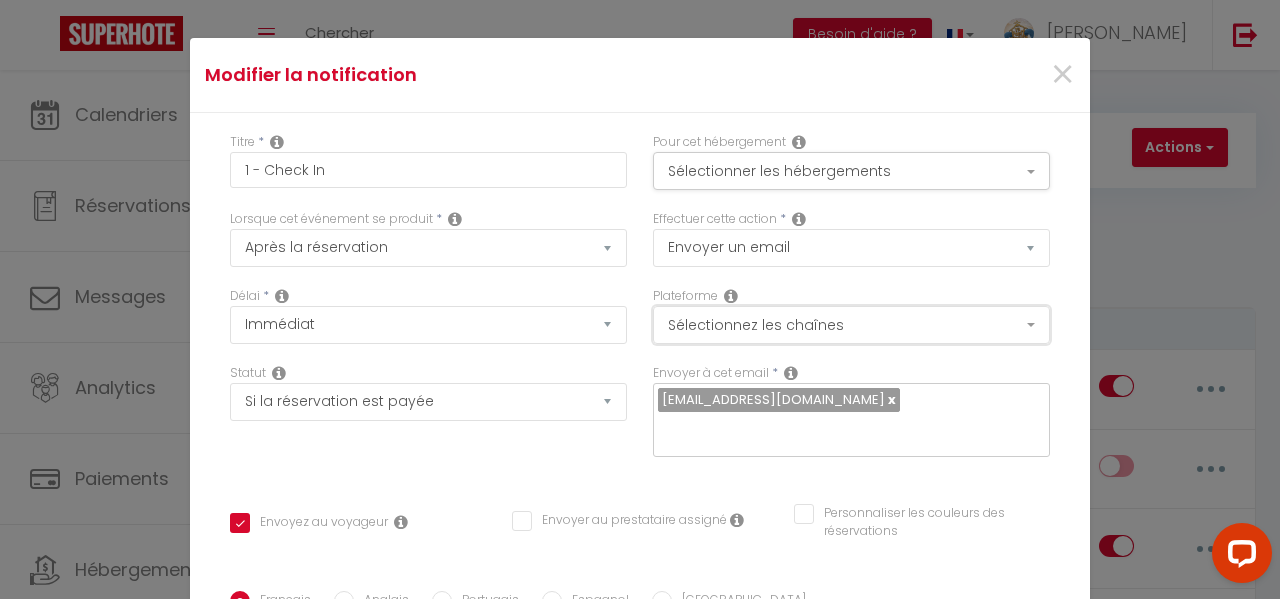click on "Sélectionnez les chaînes" at bounding box center (851, 325) 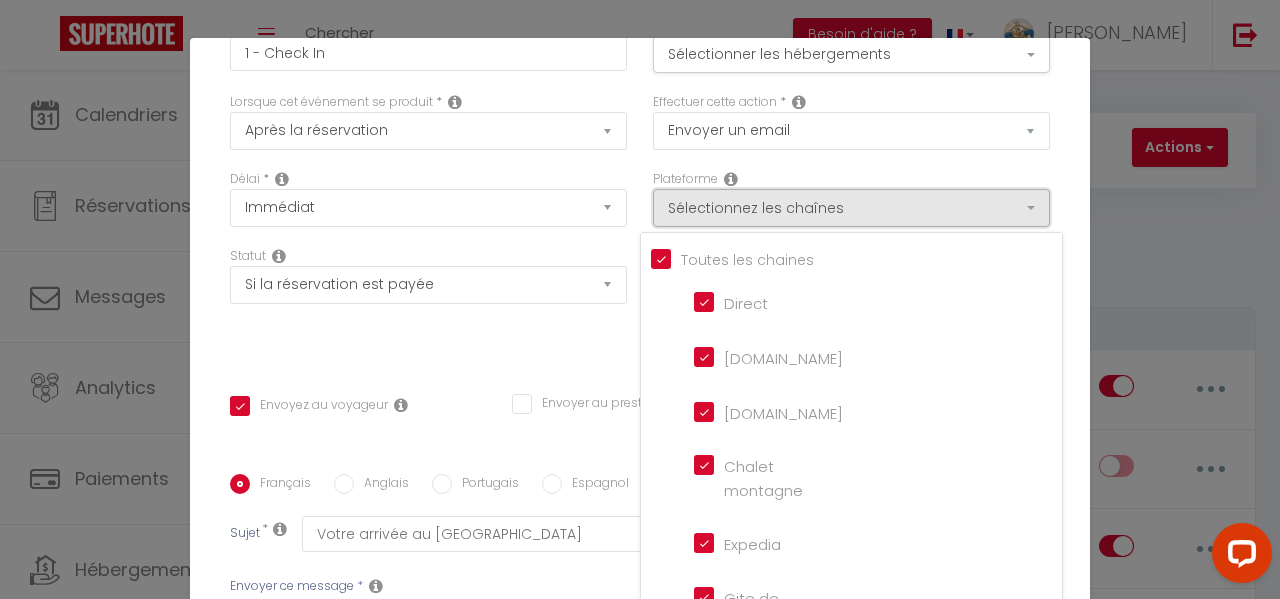 scroll, scrollTop: 200, scrollLeft: 0, axis: vertical 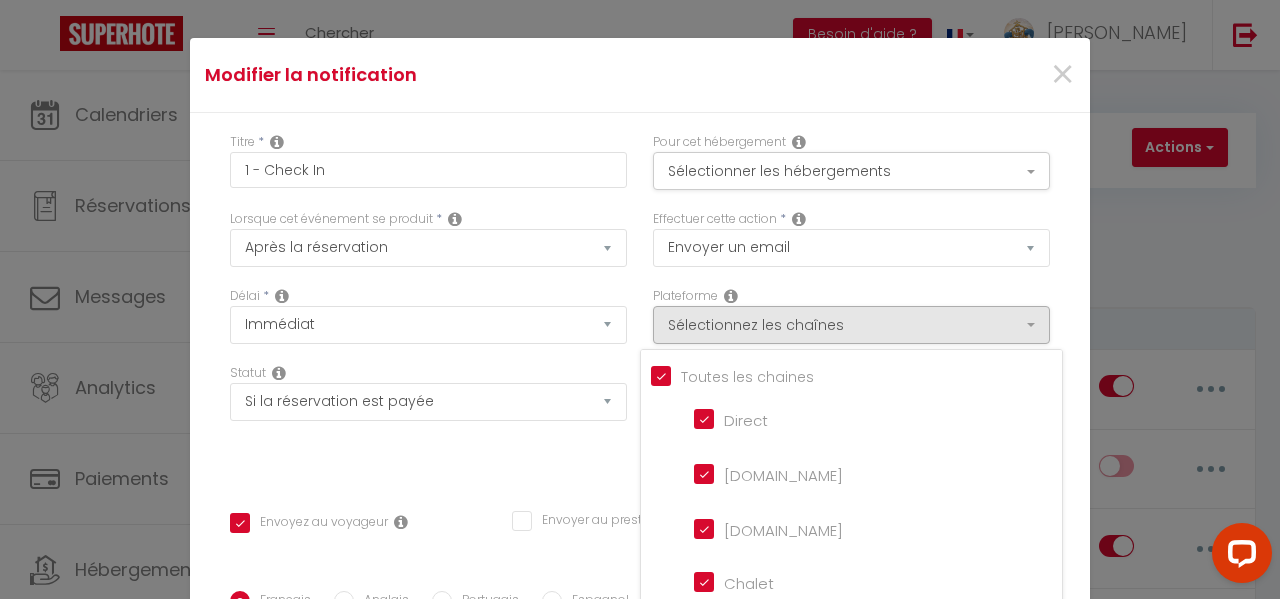 click on "Statut     Aucun   Si la réservation est payée   Si réservation non payée   Si la caution a été prise   Si caution non payée" at bounding box center (428, 420) 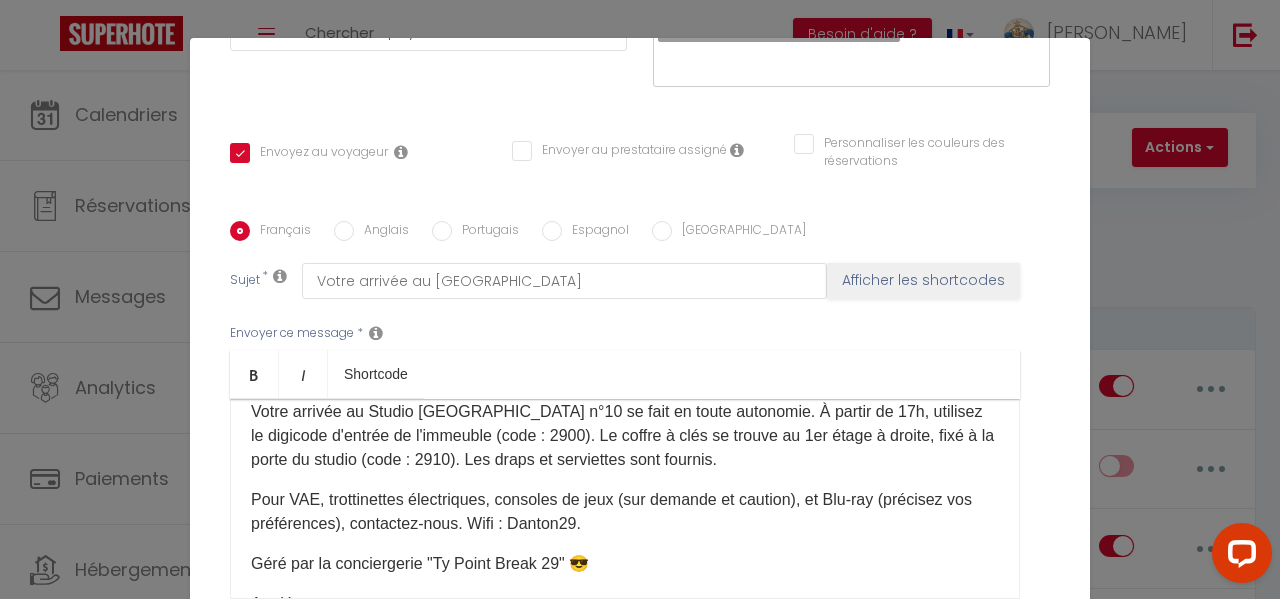scroll, scrollTop: 400, scrollLeft: 0, axis: vertical 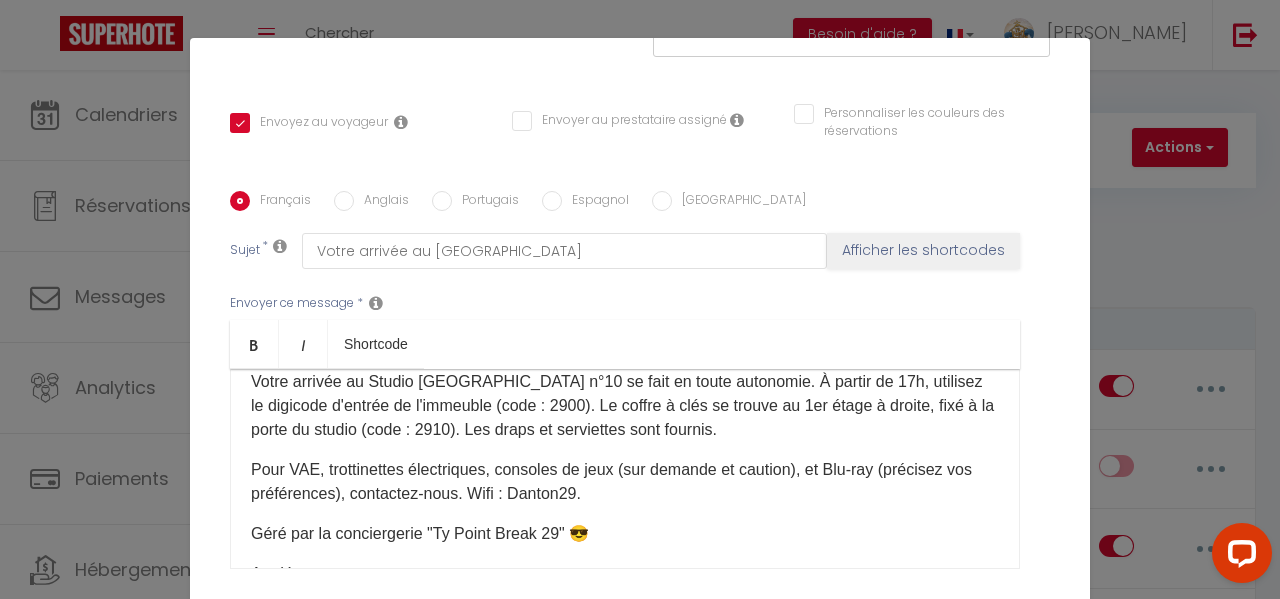 click on "Votre arrivée au Studio Le Lodonnec n°10 se fait en toute autonomie. À partir de 17h, utilisez le digicode d'entrée de l'immeuble (code : 2900). Le coffre à clés se trouve au 1er étage à droite, fixé à la porte du studio (code : 2910). Les draps et serviettes sont fournis." at bounding box center (625, 406) 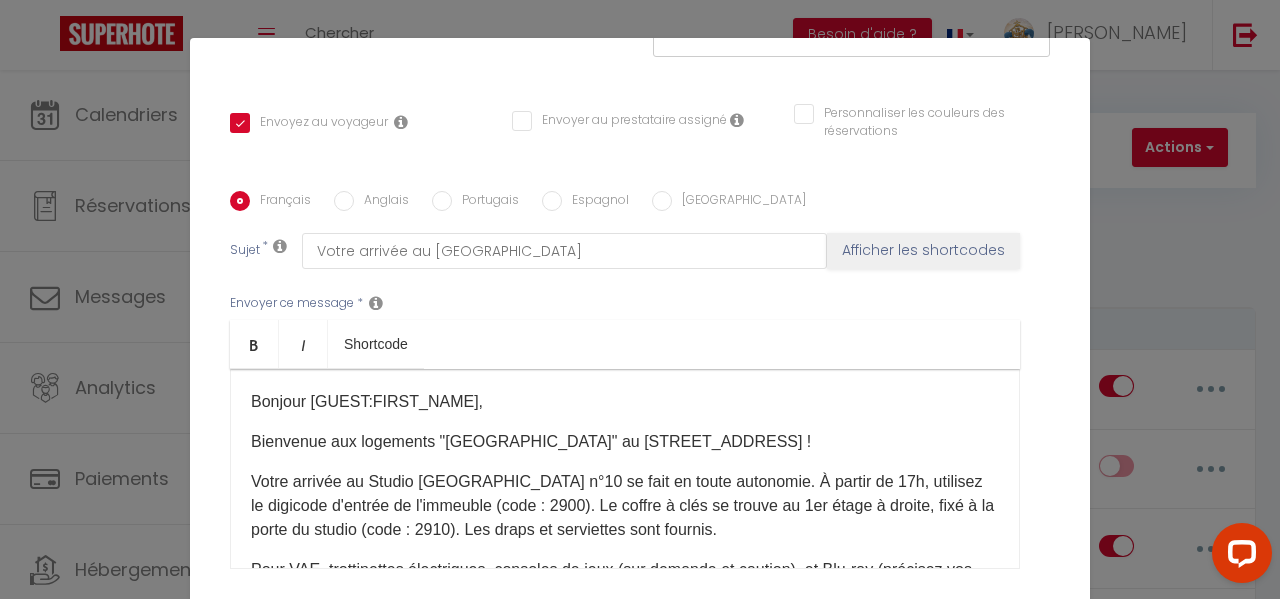 click on "Bonjour [GUEST:FIRST_NAME]​," at bounding box center [367, 401] 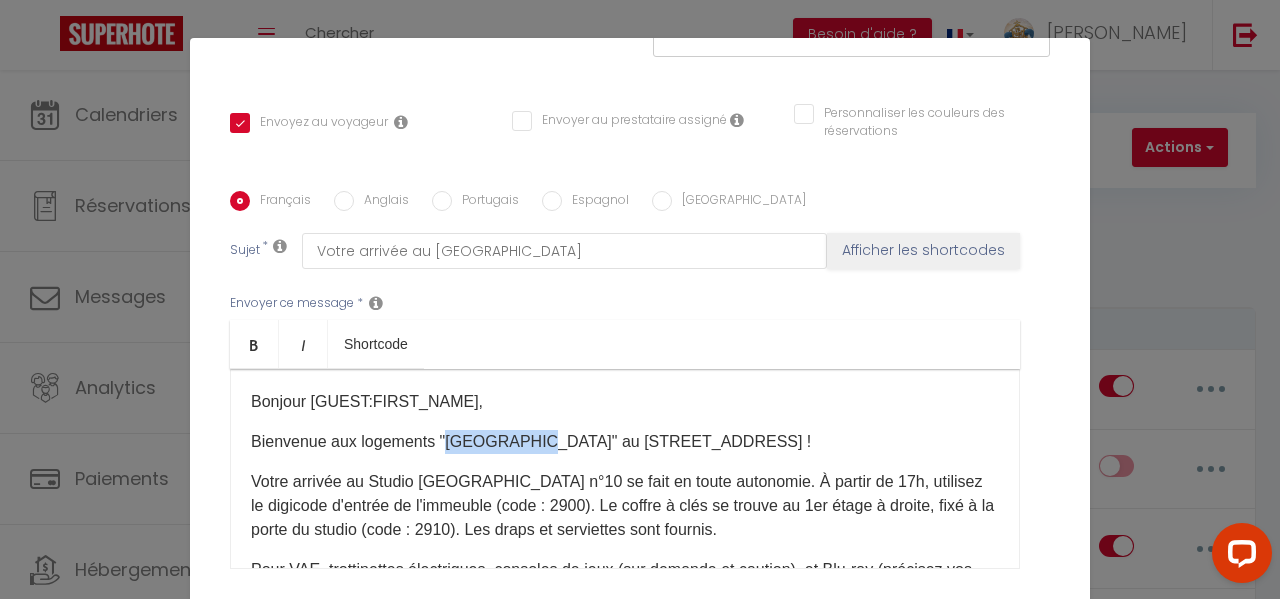 drag, startPoint x: 436, startPoint y: 437, endPoint x: 513, endPoint y: 439, distance: 77.02597 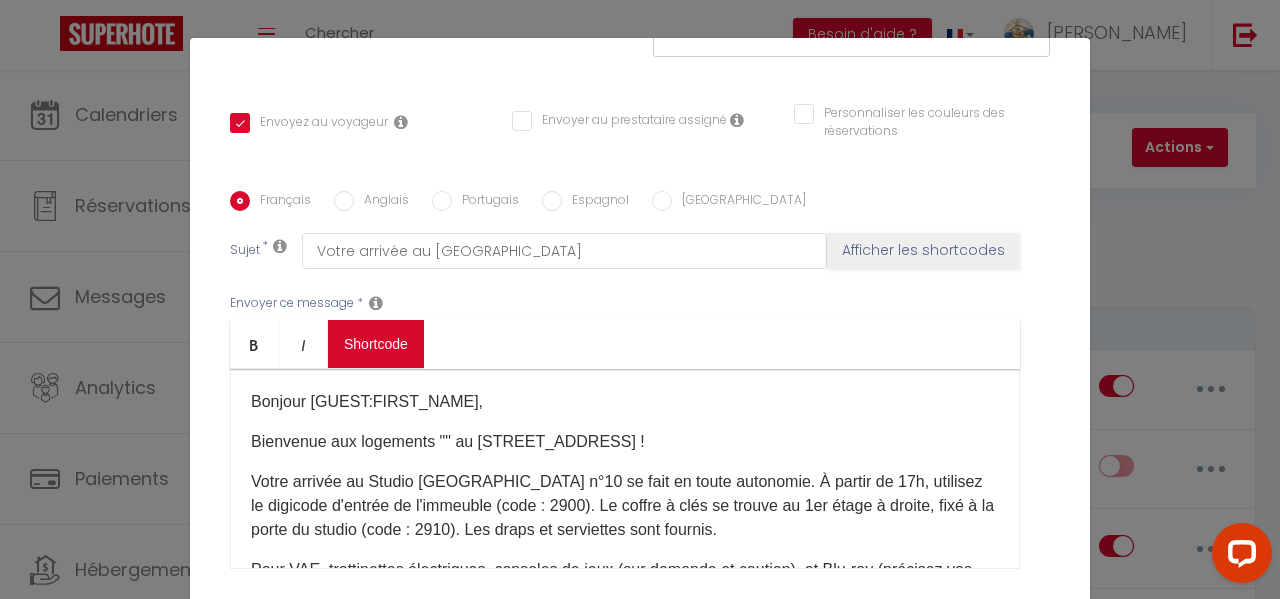 click on "Coaching SuperHote ce soir à 18h00, pour participer:  https://us02web.zoom.us/j/4667554618?pwd=QUhUTnBqenhNTG1HazhBOFJXWjRYUT09   ×     Toggle navigation       Toggle Search     Toggle menubar     Chercher   BUTTON
Besoin d'aide ?
johan   Paramètres        Équipe     Résultat de la recherche   Aucun résultat     Calendriers     Réservations     Messages     Analytics      Paiements     Hébergement     Notifications                 Résultat de la recherche   Id   Appart   Voyageur    Checkin   Checkout   Nuits   Pers.   Plateforme   Statut     Résultat de la recherche   Aucun résultat          Notifications
Actions
Nouvelle Notification    Exporter    Importer    Tous les apparts    maison vintage au bord de mer tymimi Rives de l'Odet, centre ville Ty Kereon, Centre historique Ker Est, Surf House, plage de Pors Carn à pieds Chez Katerina Ty Domovoï Le Koc'h Kelen la maison de pascal" at bounding box center (640, 5770) 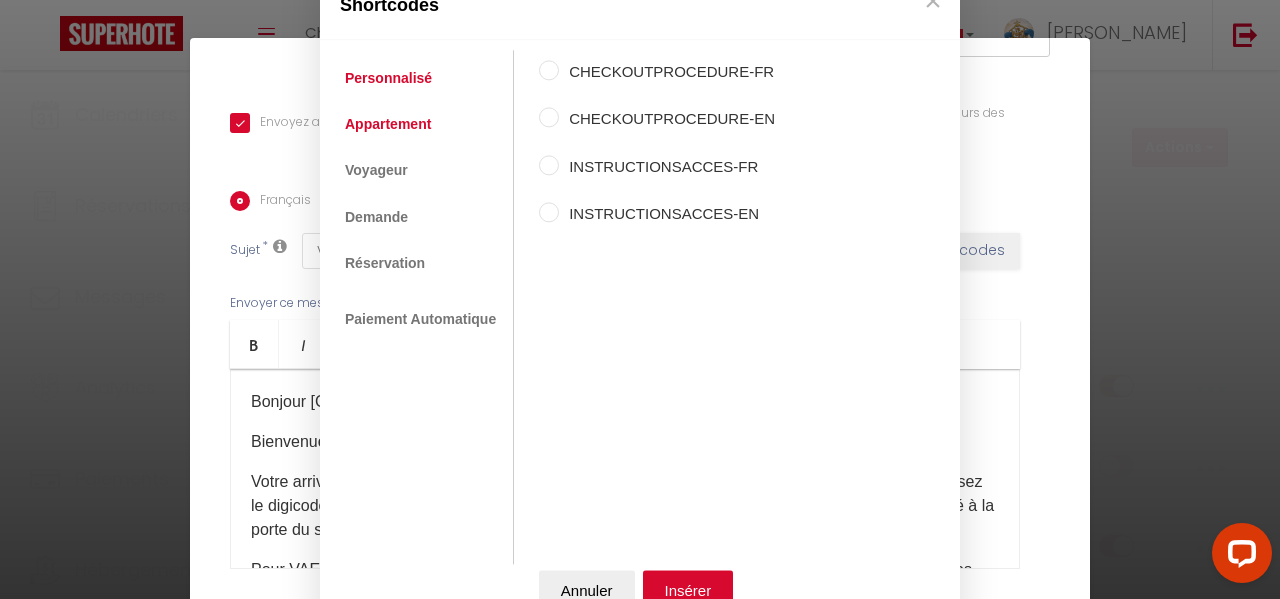 click on "Appartement" at bounding box center (388, 124) 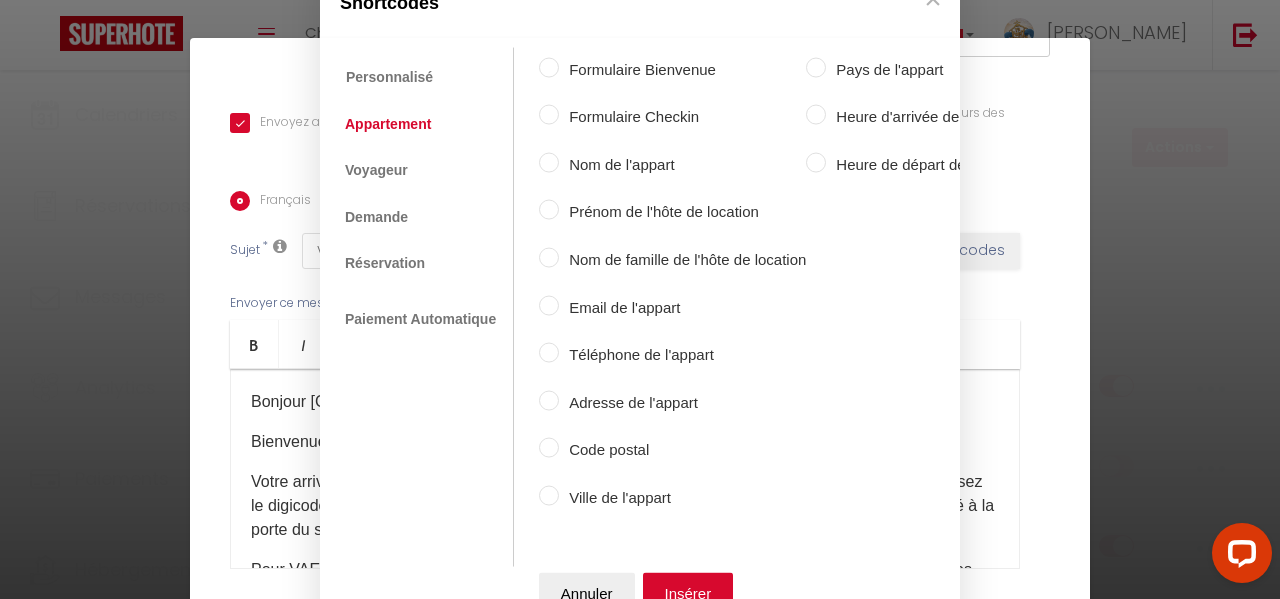 click on "Nom de l'appart" at bounding box center [682, 164] 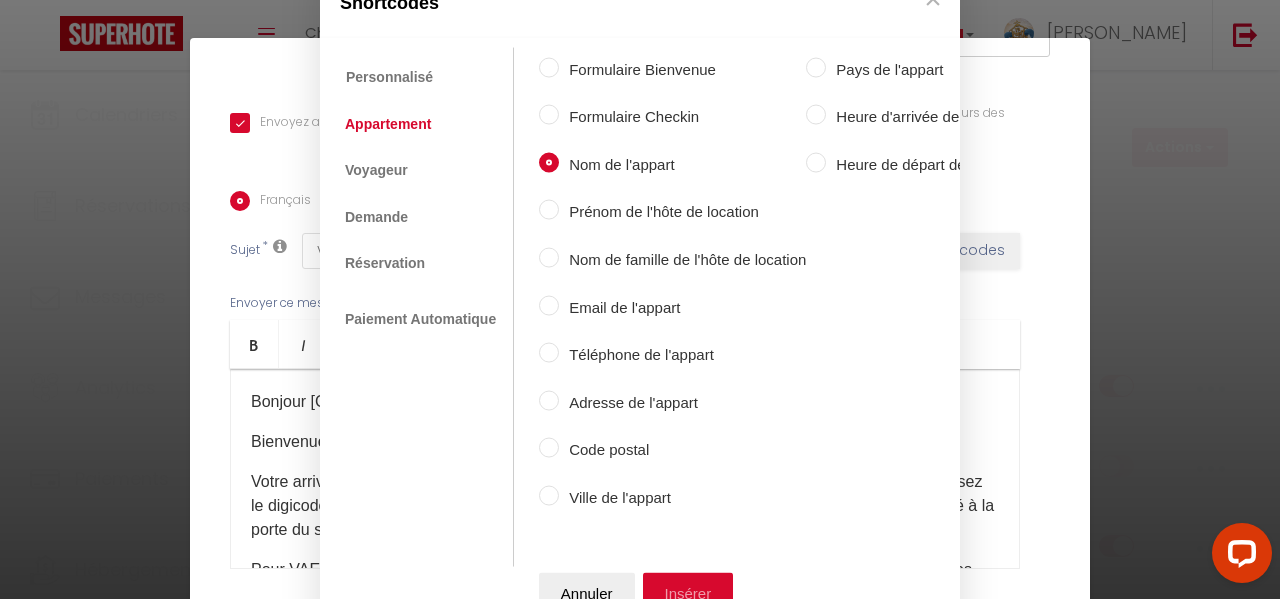 click on "Insérer" at bounding box center [688, 593] 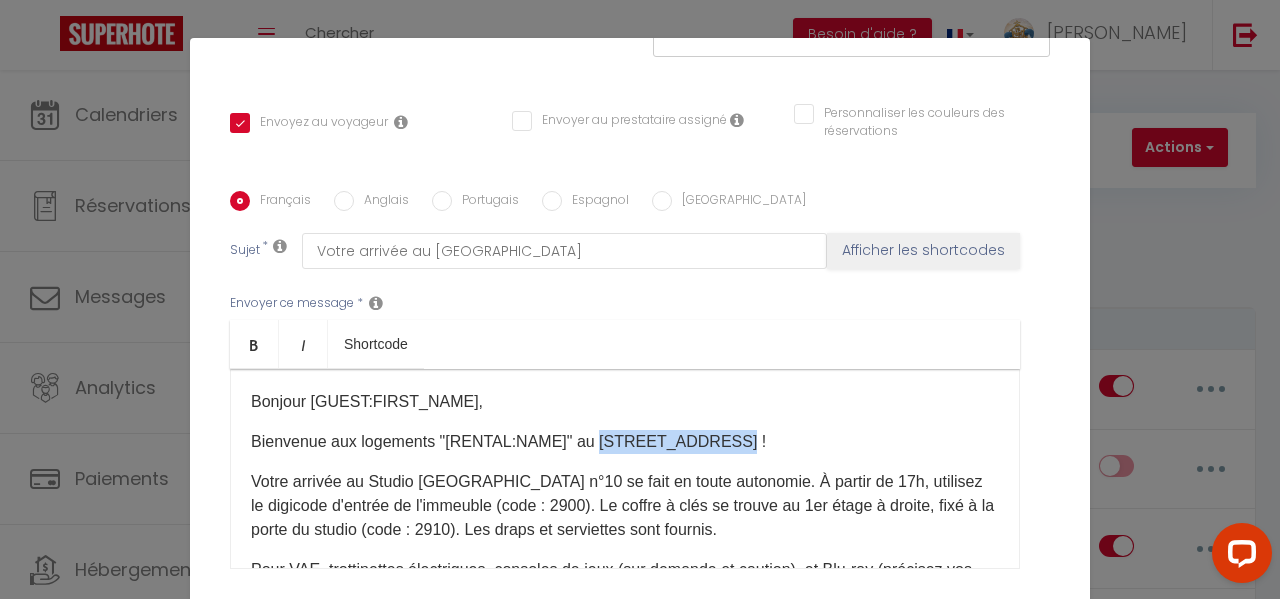 drag, startPoint x: 579, startPoint y: 438, endPoint x: 692, endPoint y: 436, distance: 113.0177 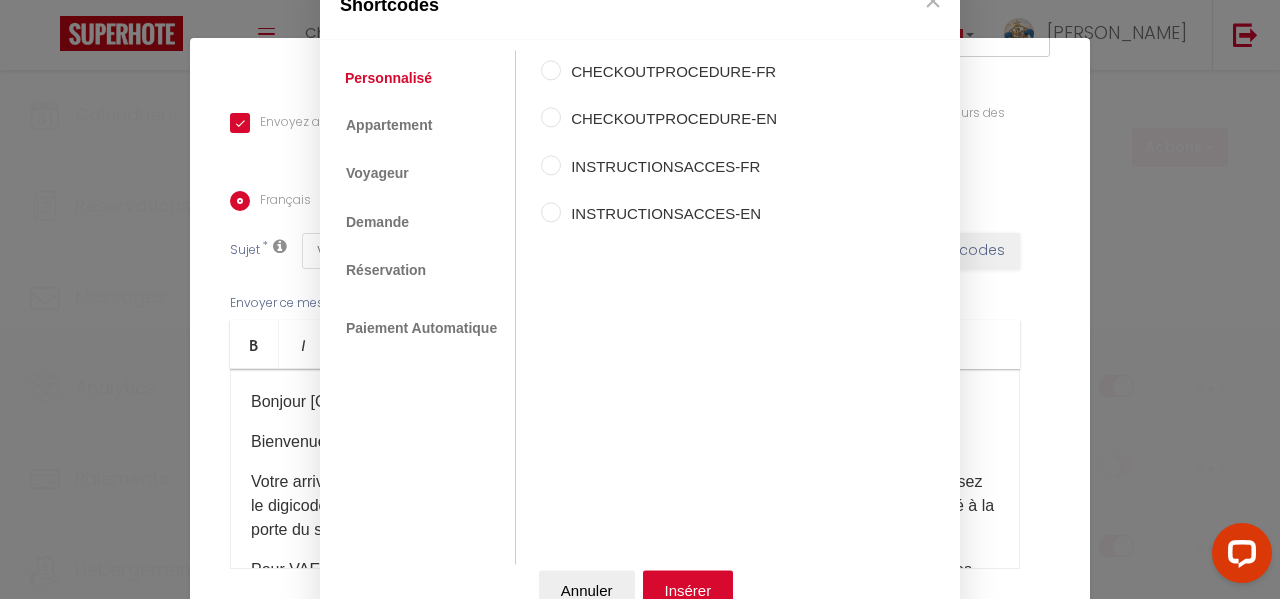click on "Coaching SuperHote ce soir à 18h00, pour participer:  https://us02web.zoom.us/j/4667554618?pwd=QUhUTnBqenhNTG1HazhBOFJXWjRYUT09   ×     Toggle navigation       Toggle Search     Toggle menubar     Chercher   BUTTON
Besoin d'aide ?
johan   Paramètres        Équipe     Résultat de la recherche   Aucun résultat     Calendriers     Réservations     Messages     Analytics      Paiements     Hébergement     Notifications                 Résultat de la recherche   Id   Appart   Voyageur    Checkin   Checkout   Nuits   Pers.   Plateforme   Statut     Résultat de la recherche   Aucun résultat          Notifications
Actions
Nouvelle Notification    Exporter    Importer    Tous les apparts    maison vintage au bord de mer tymimi Rives de l'Odet, centre ville Ty Kereon, Centre historique Ker Est, Surf House, plage de Pors Carn à pieds Chez Katerina Ty Domovoï Le Koc'h Kelen la maison de pascal" at bounding box center [640, 5770] 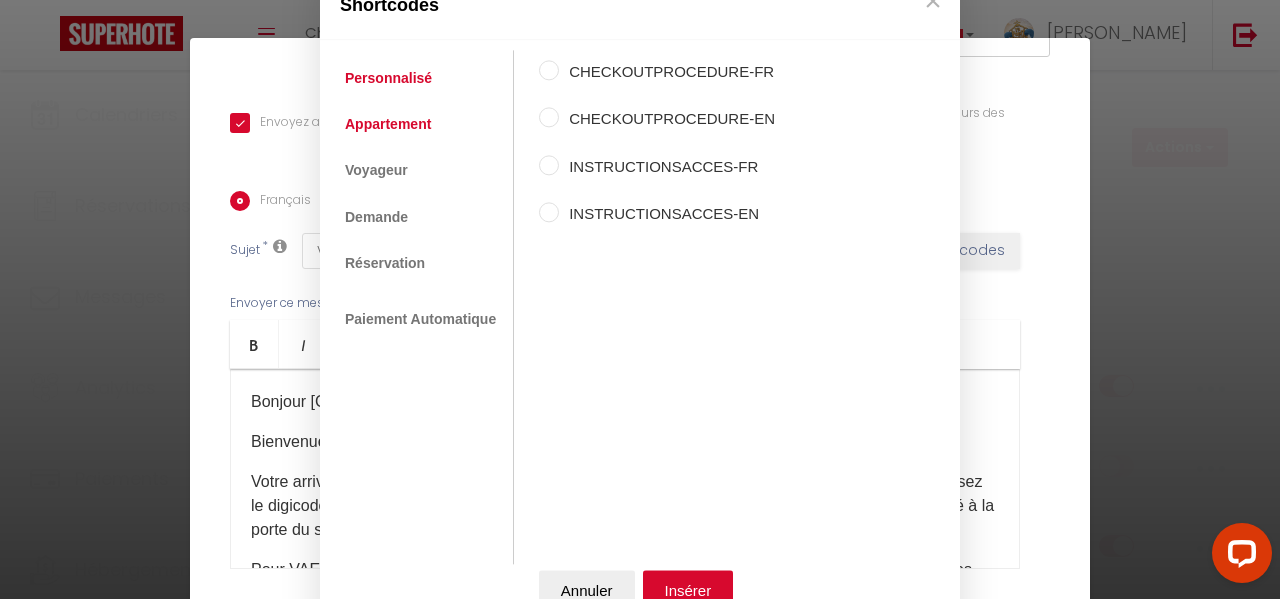 click on "Appartement" at bounding box center (388, 124) 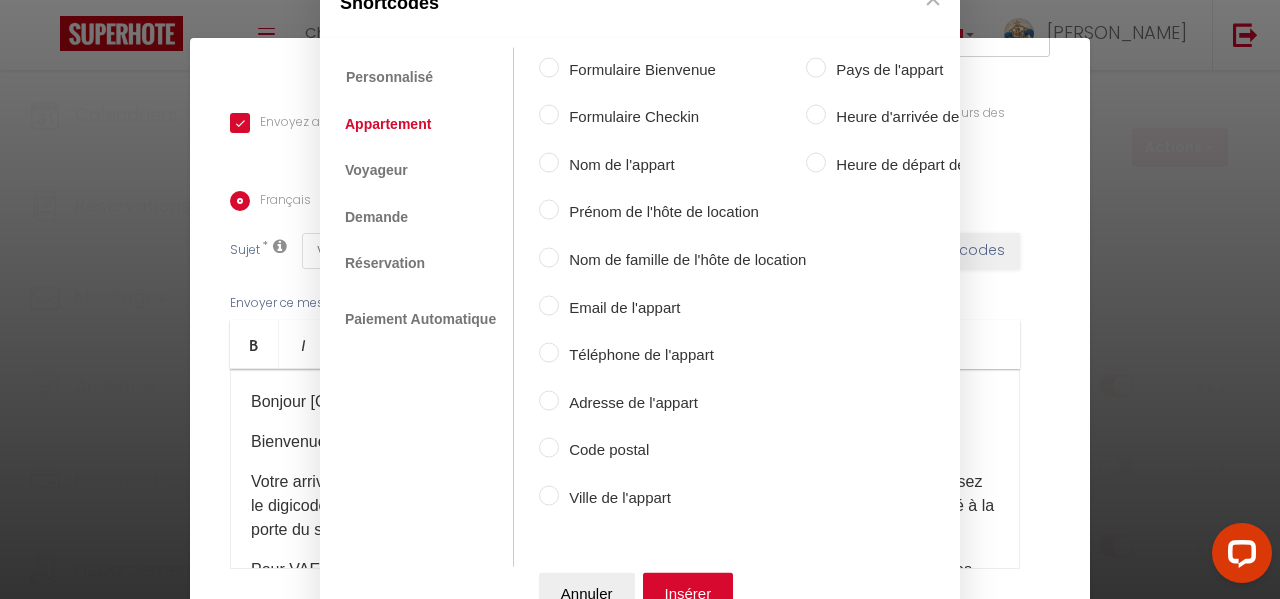 click on "Adresse de l'appart" at bounding box center [682, 402] 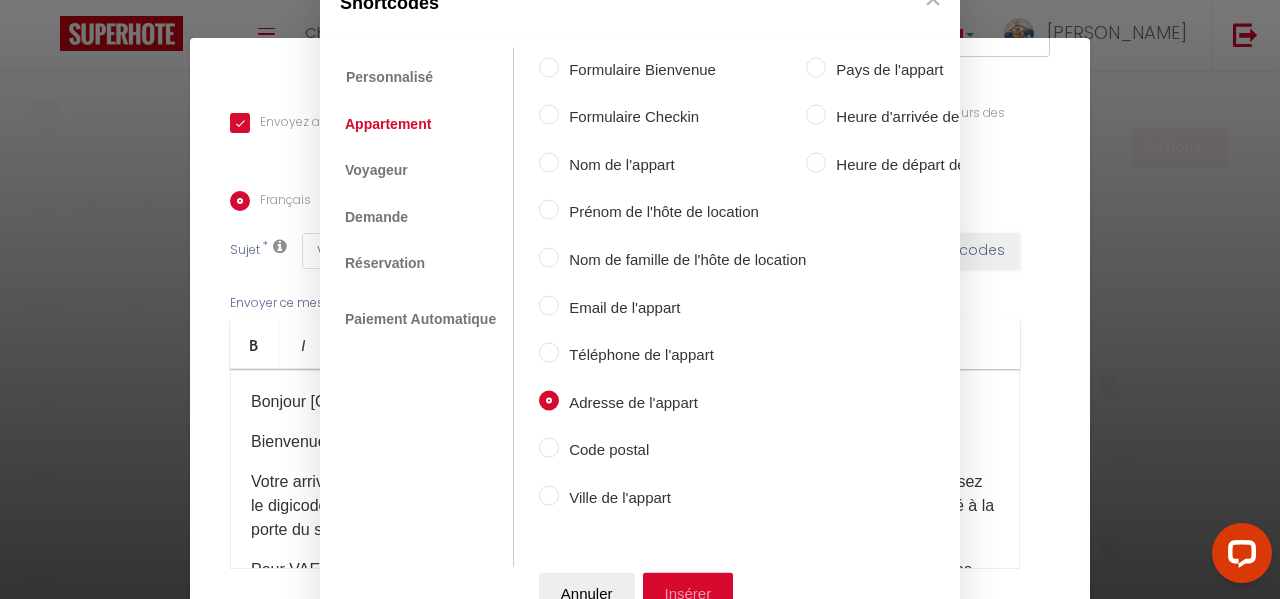 click on "Insérer" at bounding box center [688, 593] 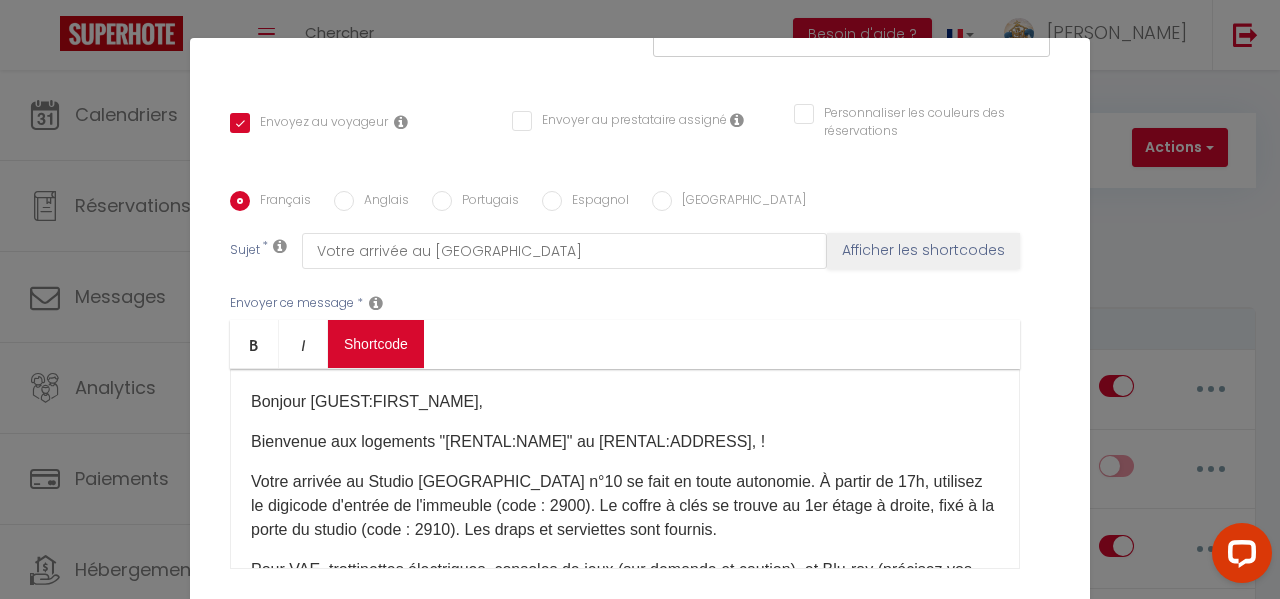 click on "Coaching SuperHote ce soir à 18h00, pour participer:  https://us02web.zoom.us/j/4667554618?pwd=QUhUTnBqenhNTG1HazhBOFJXWjRYUT09   ×     Toggle navigation       Toggle Search     Toggle menubar     Chercher   BUTTON
Besoin d'aide ?
johan   Paramètres        Équipe     Résultat de la recherche   Aucun résultat     Calendriers     Réservations     Messages     Analytics      Paiements     Hébergement     Notifications                 Résultat de la recherche   Id   Appart   Voyageur    Checkin   Checkout   Nuits   Pers.   Plateforme   Statut     Résultat de la recherche   Aucun résultat          Notifications
Actions
Nouvelle Notification    Exporter    Importer    Tous les apparts    maison vintage au bord de mer tymimi Rives de l'Odet, centre ville Ty Kereon, Centre historique Ker Est, Surf House, plage de Pors Carn à pieds Chez Katerina Ty Domovoï Le Koc'h Kelen la maison de pascal" at bounding box center (640, 5770) 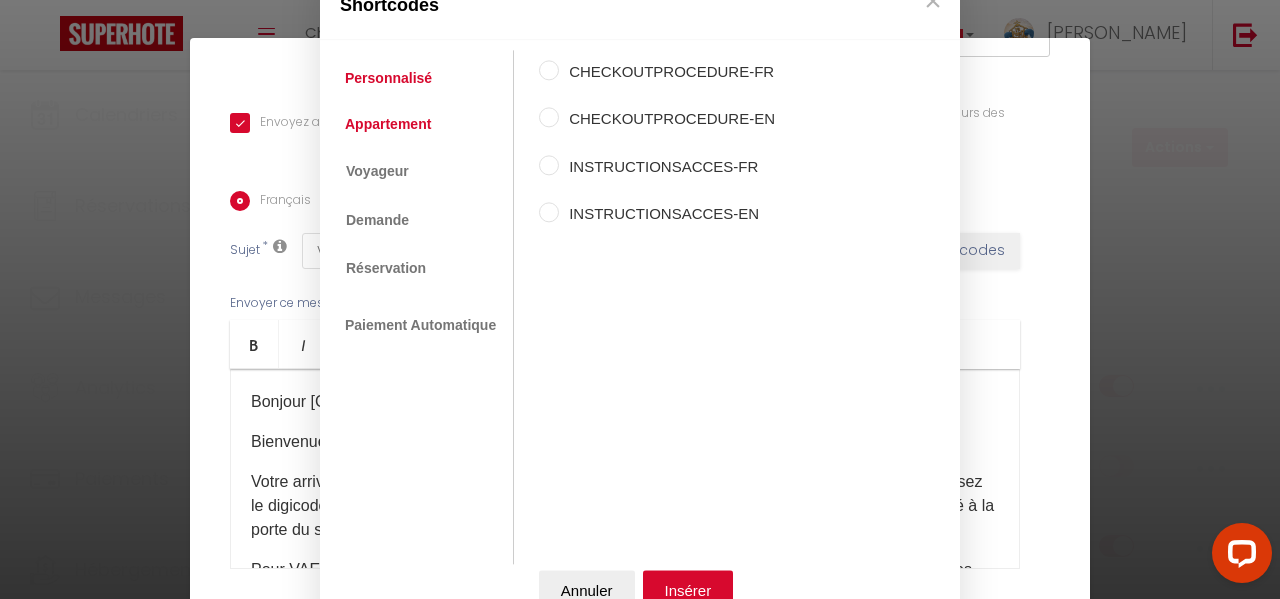 click on "Appartement" at bounding box center [388, 124] 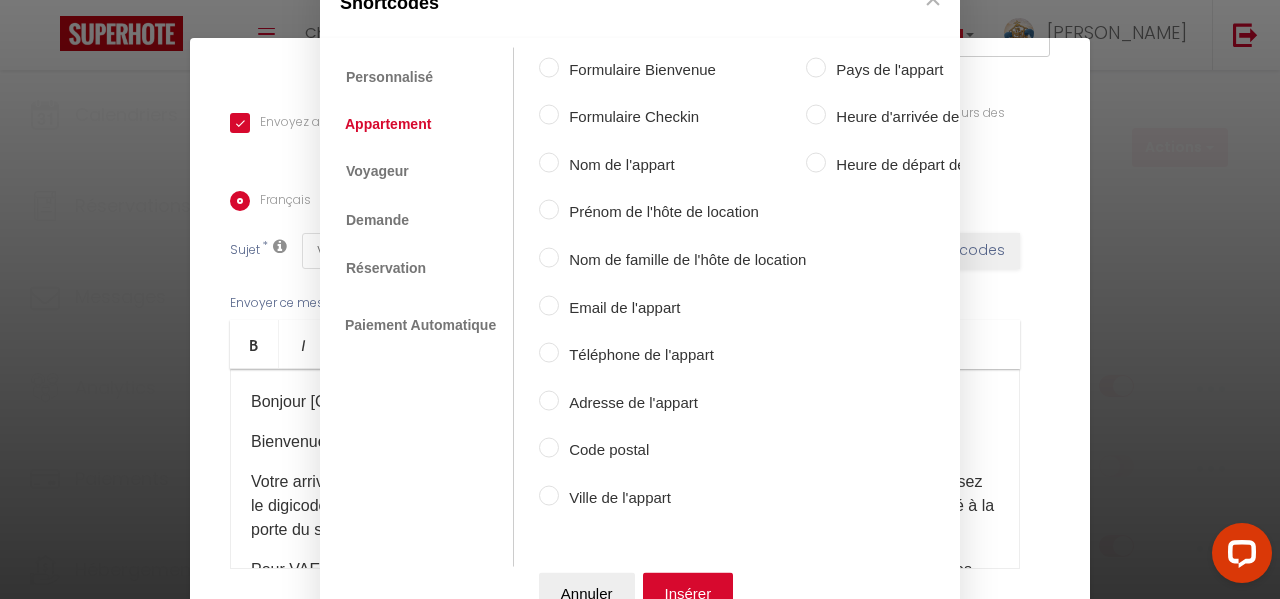 click on "Code postal" at bounding box center [682, 450] 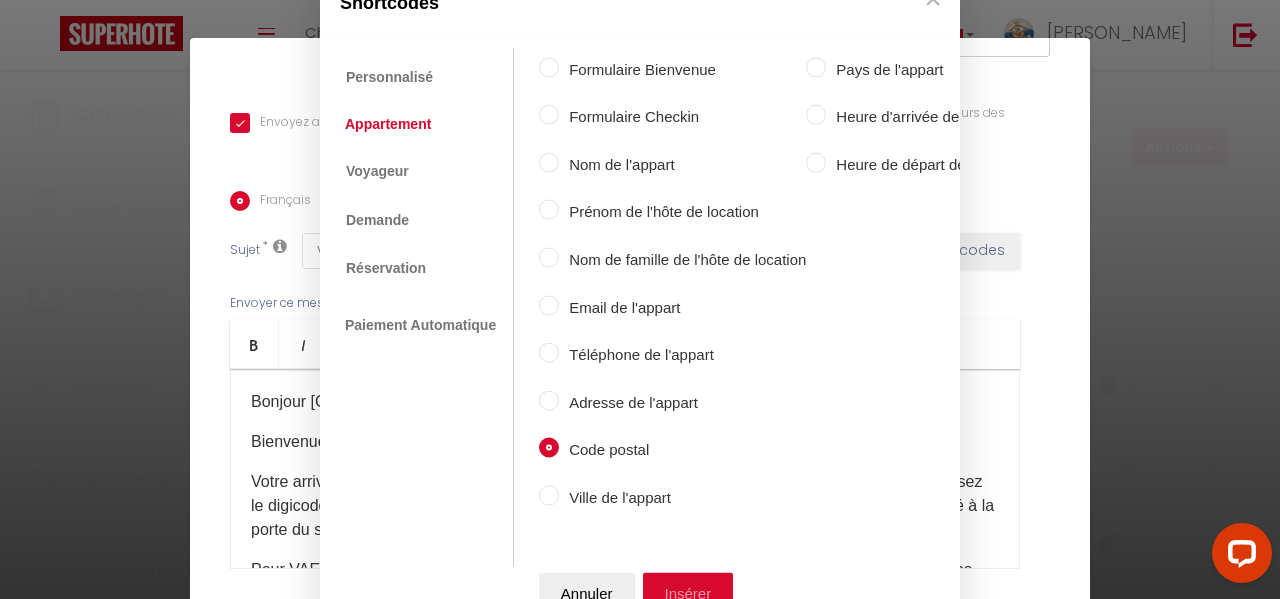 click on "Insérer" at bounding box center [688, 593] 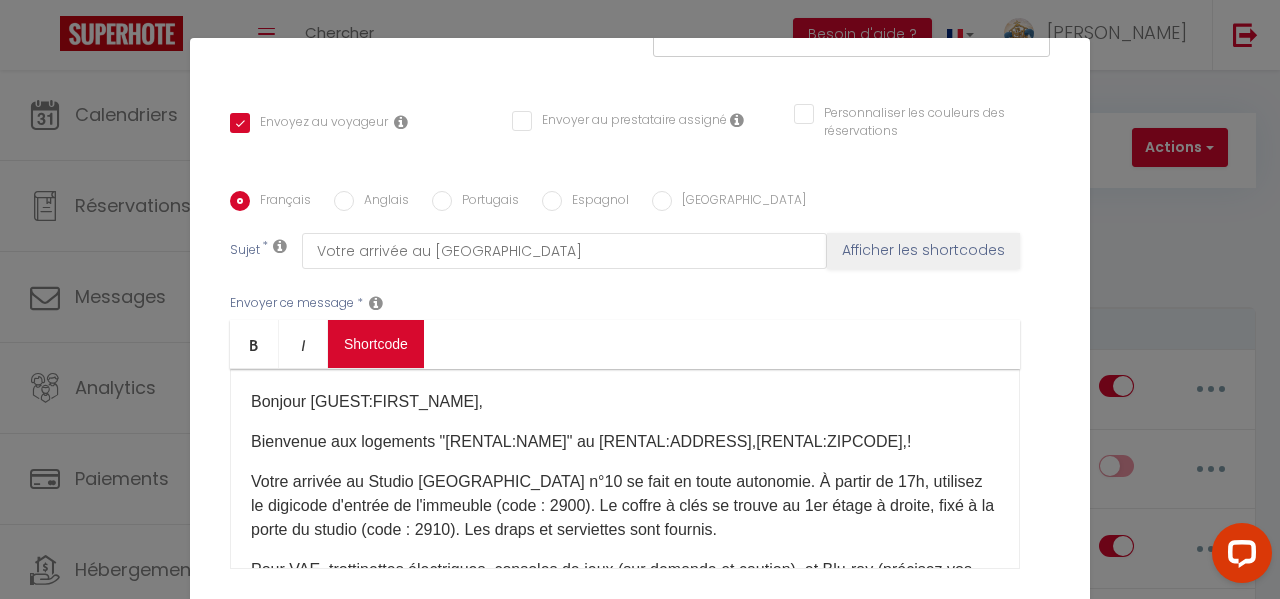 click on "Coaching SuperHote ce soir à 18h00, pour participer:  https://us02web.zoom.us/j/4667554618?pwd=QUhUTnBqenhNTG1HazhBOFJXWjRYUT09   ×     Toggle navigation       Toggle Search     Toggle menubar     Chercher   BUTTON
Besoin d'aide ?
johan   Paramètres        Équipe     Résultat de la recherche   Aucun résultat     Calendriers     Réservations     Messages     Analytics      Paiements     Hébergement     Notifications                 Résultat de la recherche   Id   Appart   Voyageur    Checkin   Checkout   Nuits   Pers.   Plateforme   Statut     Résultat de la recherche   Aucun résultat          Notifications
Actions
Nouvelle Notification    Exporter    Importer    Tous les apparts    maison vintage au bord de mer tymimi Rives de l'Odet, centre ville Ty Kereon, Centre historique Ker Est, Surf House, plage de Pors Carn à pieds Chez Katerina Ty Domovoï Le Koc'h Kelen la maison de pascal" at bounding box center [640, 5770] 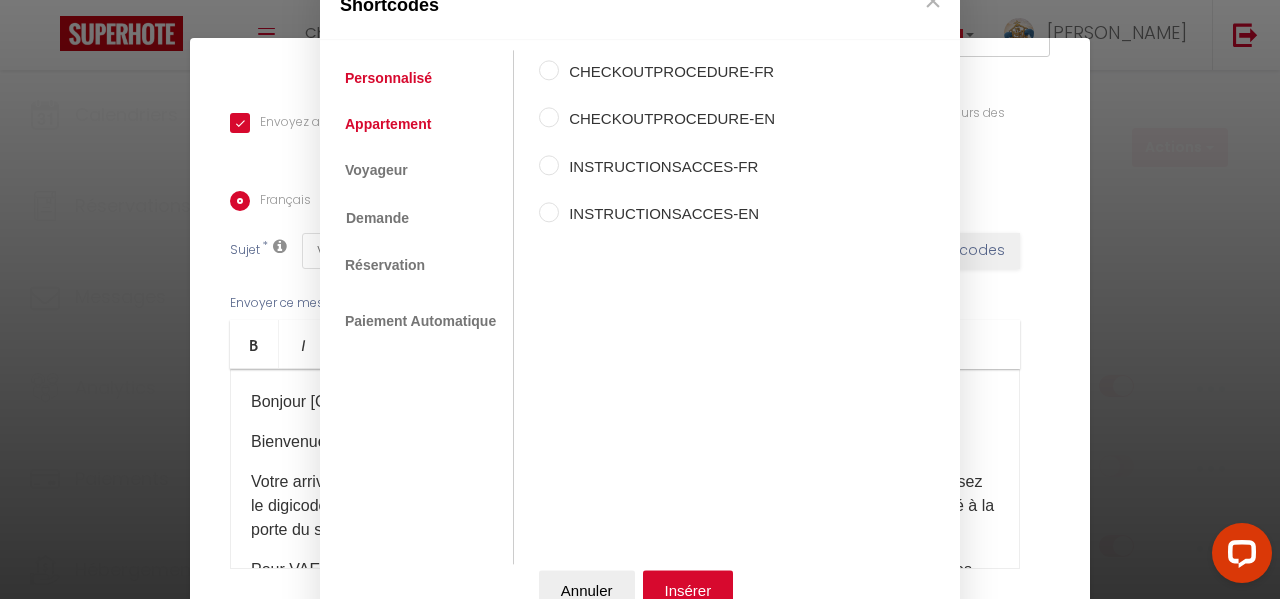 click on "Appartement" at bounding box center (388, 124) 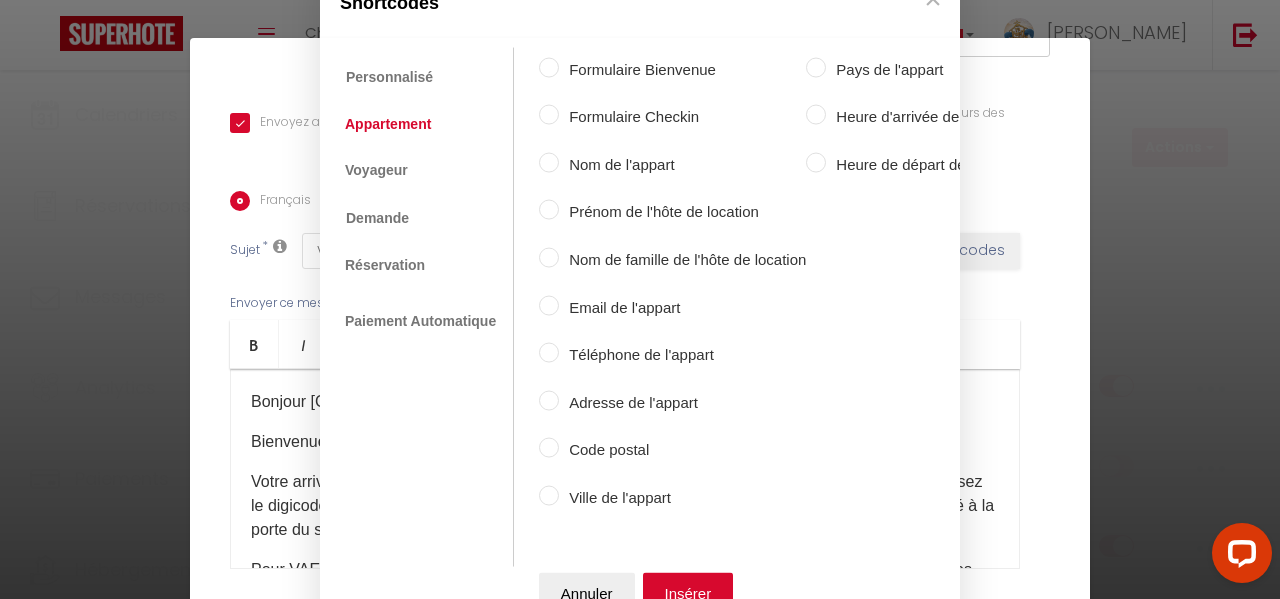 click on "Ville de l'appart" at bounding box center (682, 497) 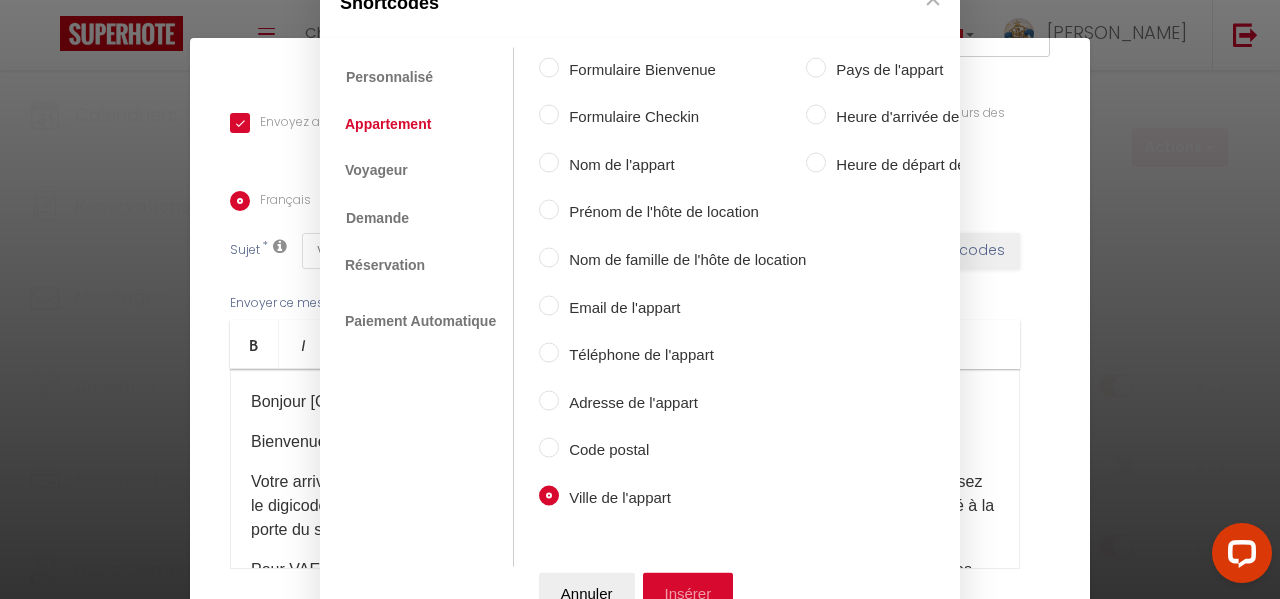 click on "Insérer" at bounding box center [688, 593] 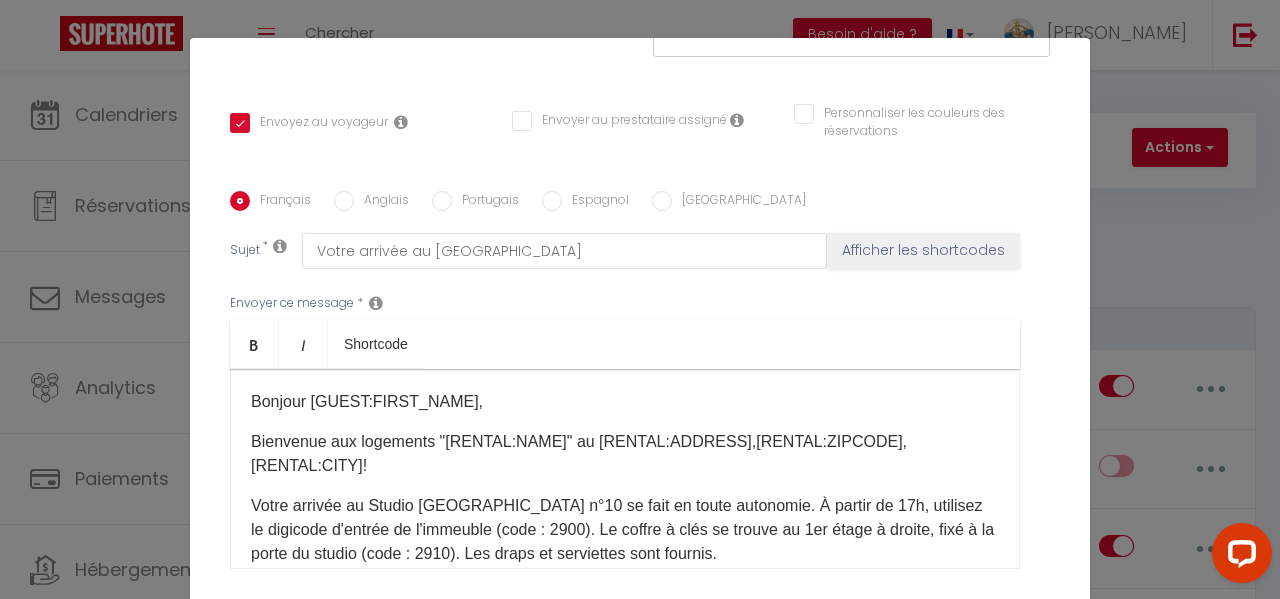 click on "Bonjour [GUEST:FIRST_NAME]​,  Bienvenue aux logements " [RENTAL:NAME] ​ " au [RENTAL:ADDRESS],  [RENTAL:ZIPCODE],  [RENTAL:CITY] ​ ​ !
Votre arrivée au Studio Le Lodonnec n°10 se fait en toute autonomie. À partir de 17h, utilisez le digicode d'entrée de l'immeuble (code : 2900). Le coffre à clés se trouve au 1er étage à droite, fixé à la porte du studio (code : 2910). Les draps et serviettes sont fournis.
Pour VAE, trottinettes électriques, consoles de jeux (sur demande et caution), et Blu-ray (précisez vos préférences), contactez-nous. Wifi : Danton29.
Géré par la conciergerie "Ty Point Break 29" 😎
Au départ :
Lavez et rangez la vaisselle 🦾 Mettez la poubelle dans le grand bac extérieur côté rue. Le container à verre est à gauche en sortant. Le ménage n'est pas inclus, laissez le studio dans l'état initial. Voilà pour les directives des studios!  Bon séjour. A bientôt Johan Ty Point Break 29 Typointbreak29.fr ​ ​" at bounding box center (625, 469) 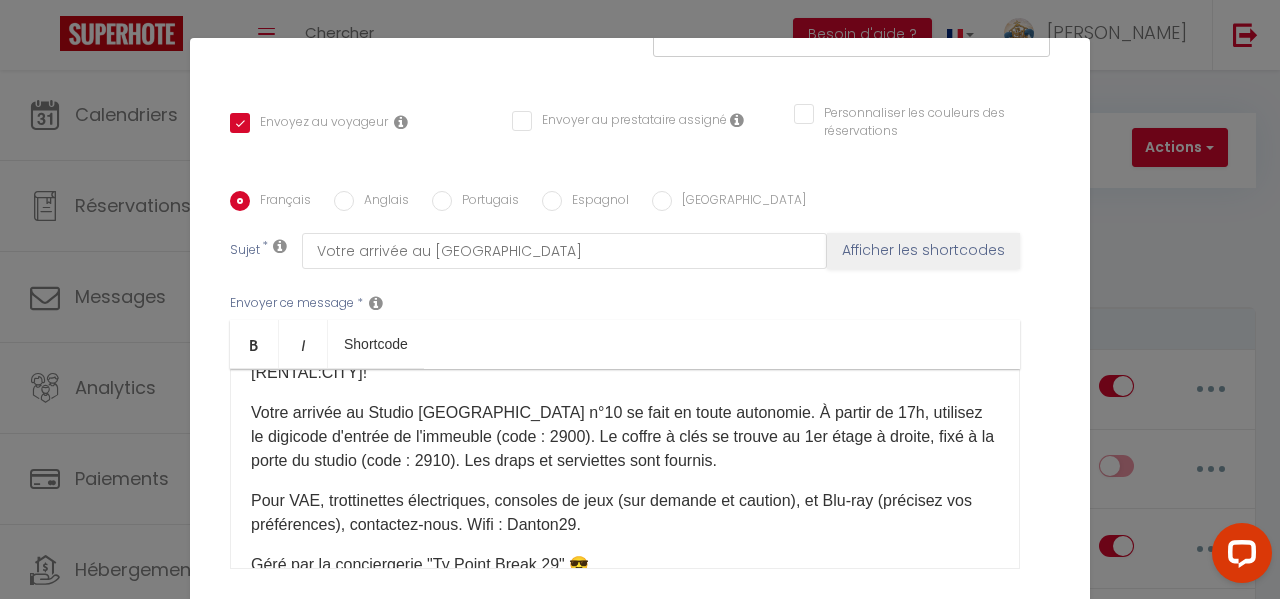 scroll, scrollTop: 100, scrollLeft: 0, axis: vertical 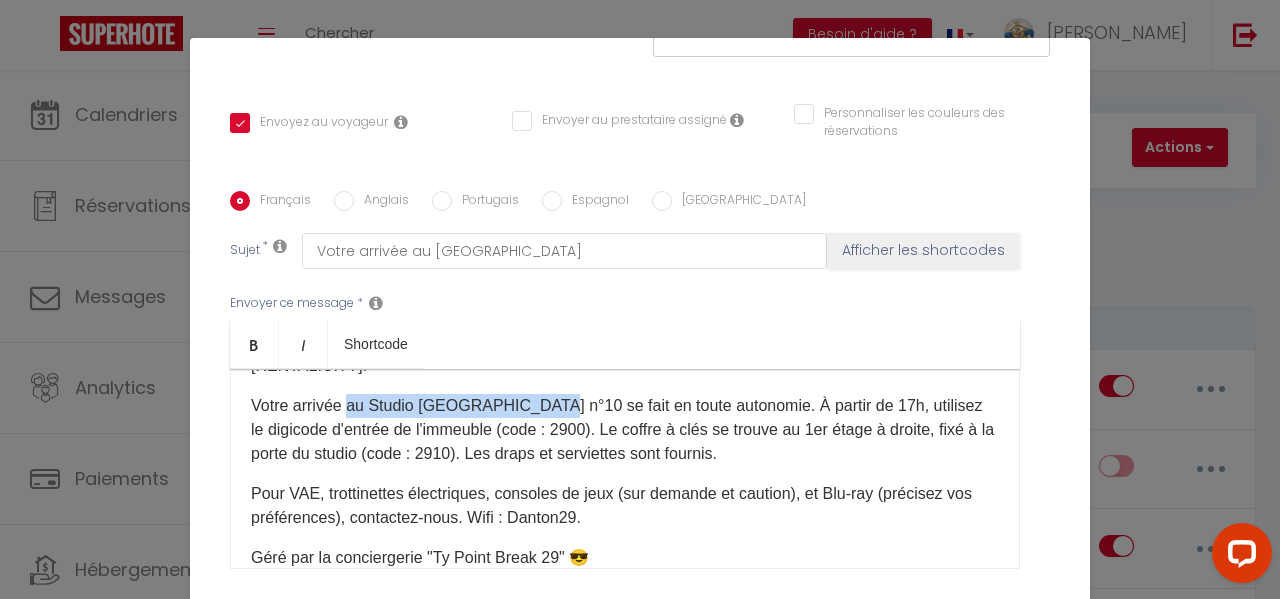 drag, startPoint x: 343, startPoint y: 406, endPoint x: 541, endPoint y: 406, distance: 198 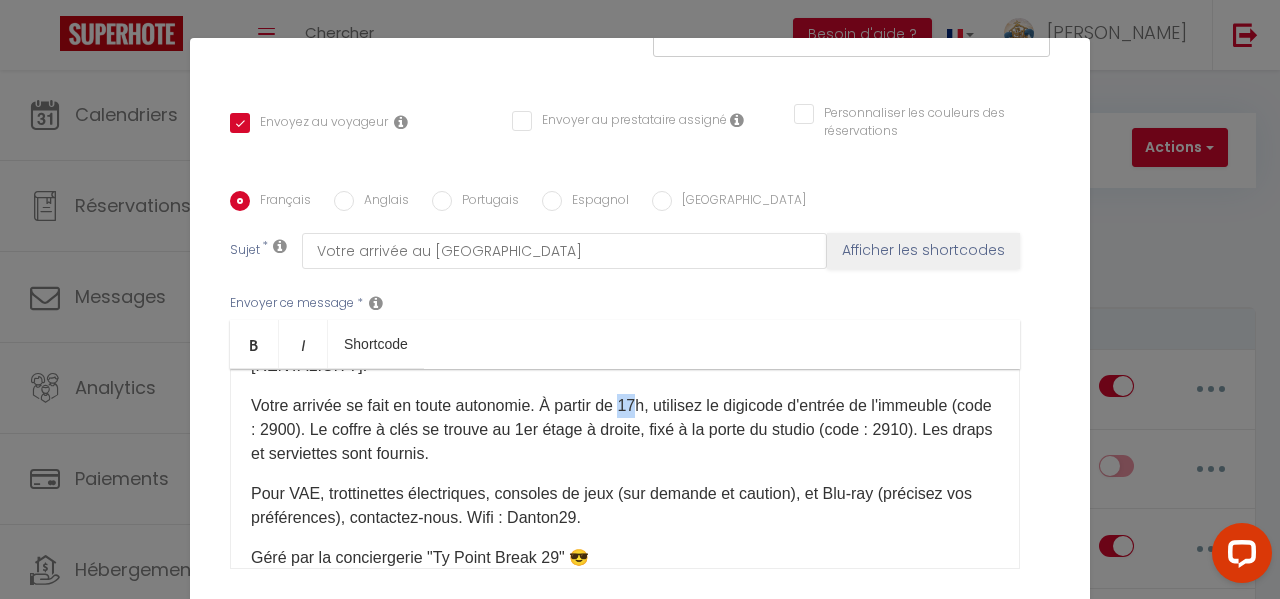 drag, startPoint x: 628, startPoint y: 403, endPoint x: 644, endPoint y: 402, distance: 16.03122 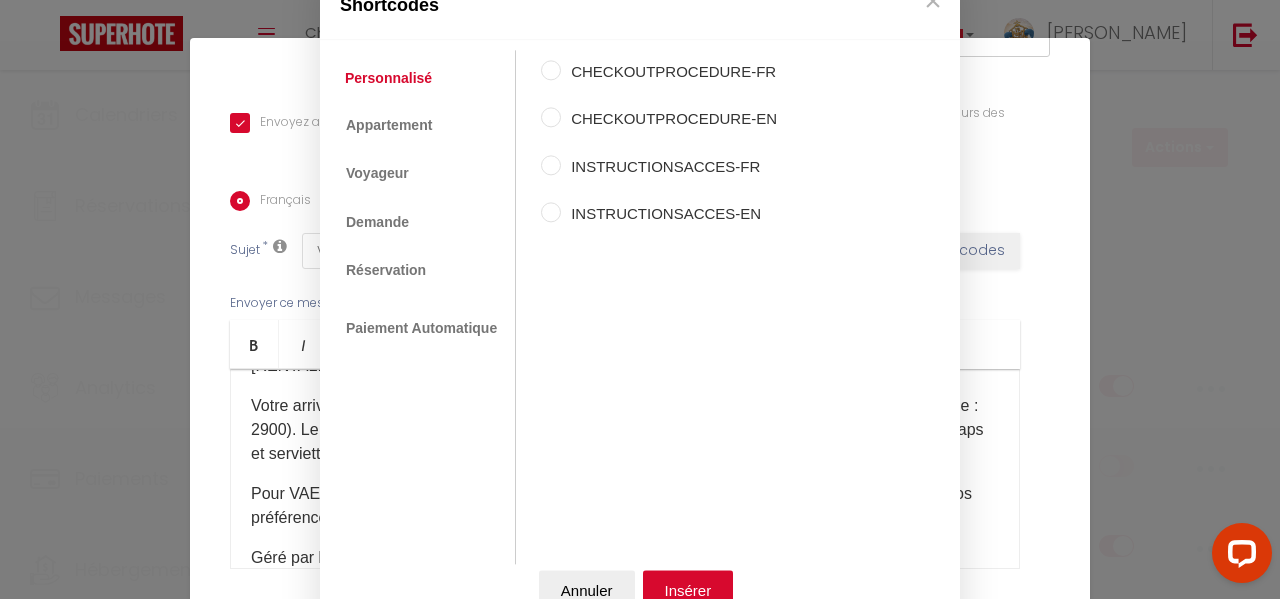 click on "Coaching SuperHote ce soir à 18h00, pour participer:  https://us02web.zoom.us/j/4667554618?pwd=QUhUTnBqenhNTG1HazhBOFJXWjRYUT09   ×     Toggle navigation       Toggle Search     Toggle menubar     Chercher   BUTTON
Besoin d'aide ?
johan   Paramètres        Équipe     Résultat de la recherche   Aucun résultat     Calendriers     Réservations     Messages     Analytics      Paiements     Hébergement     Notifications                 Résultat de la recherche   Id   Appart   Voyageur    Checkin   Checkout   Nuits   Pers.   Plateforme   Statut     Résultat de la recherche   Aucun résultat          Notifications
Actions
Nouvelle Notification    Exporter    Importer    Tous les apparts    maison vintage au bord de mer tymimi Rives de l'Odet, centre ville Ty Kereon, Centre historique Ker Est, Surf House, plage de Pors Carn à pieds Chez Katerina Ty Domovoï Le Koc'h Kelen la maison de pascal" at bounding box center (640, 5770) 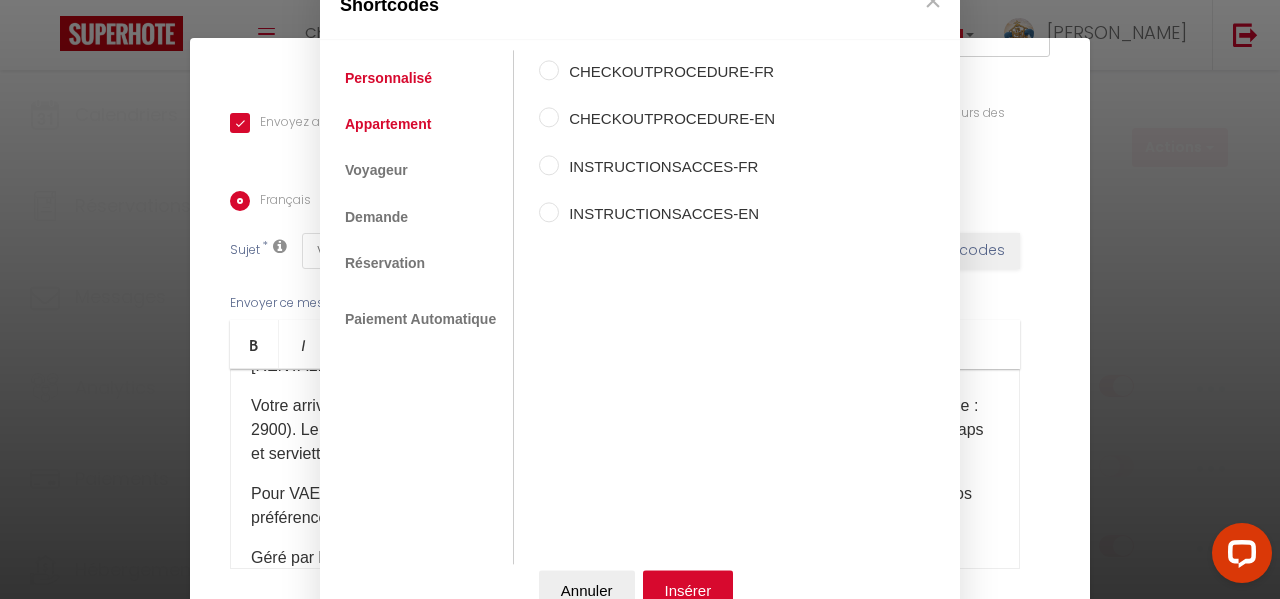 click on "Appartement" at bounding box center [388, 124] 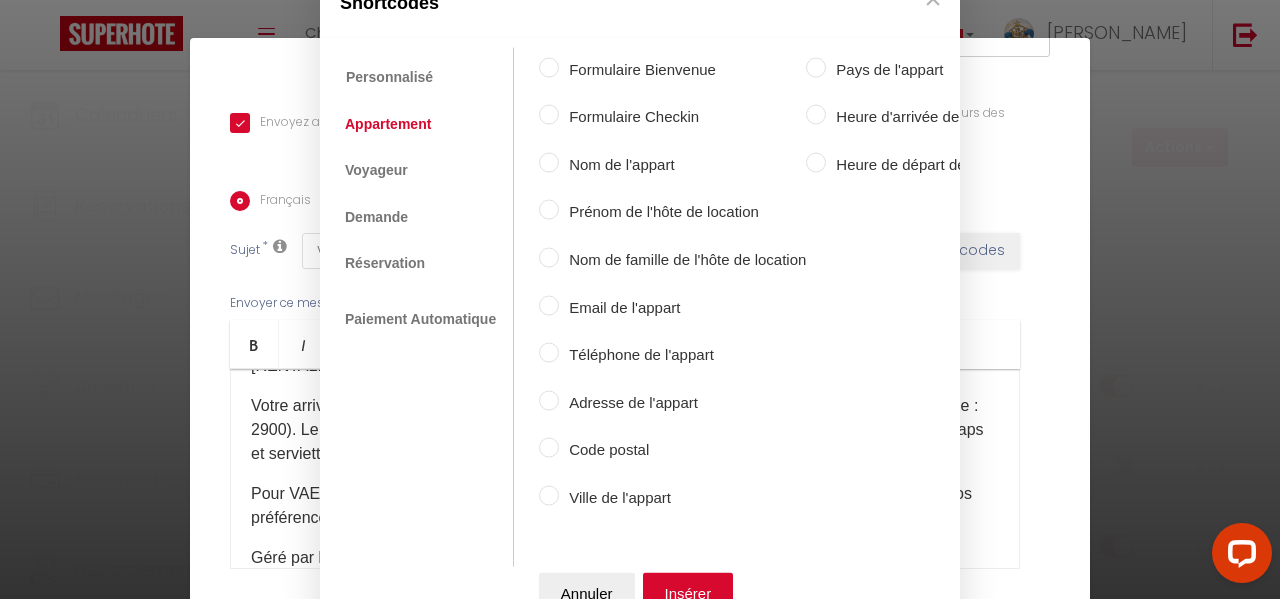 click on "Heure d'arrivée de la location" at bounding box center [931, 117] 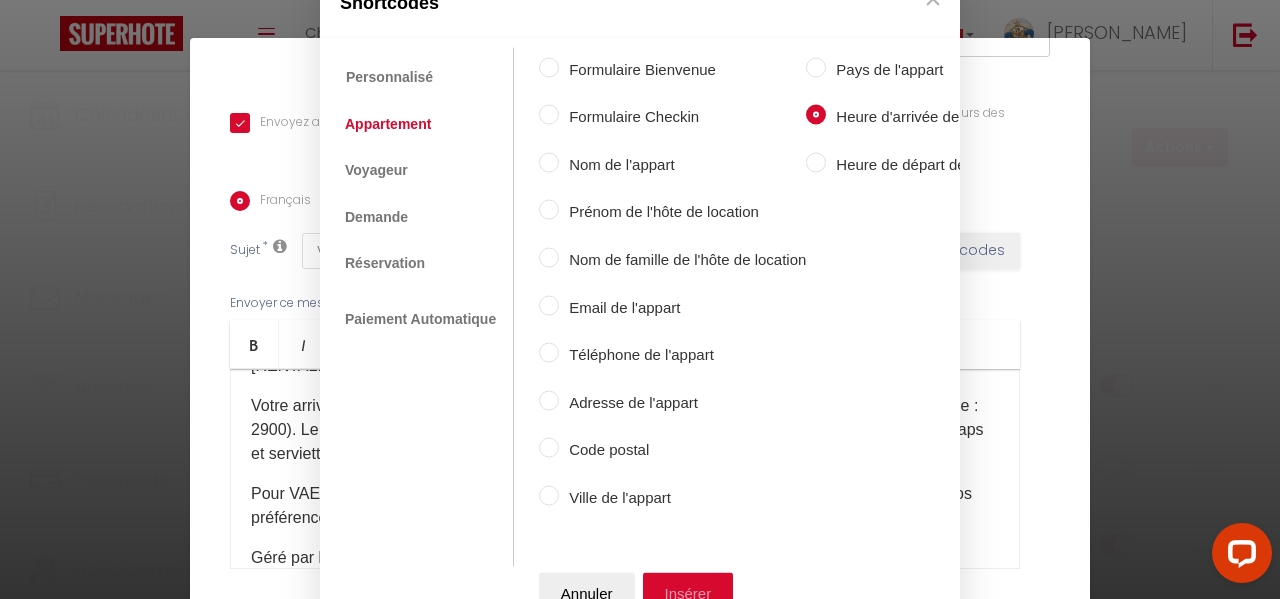 click on "Insérer" at bounding box center (688, 593) 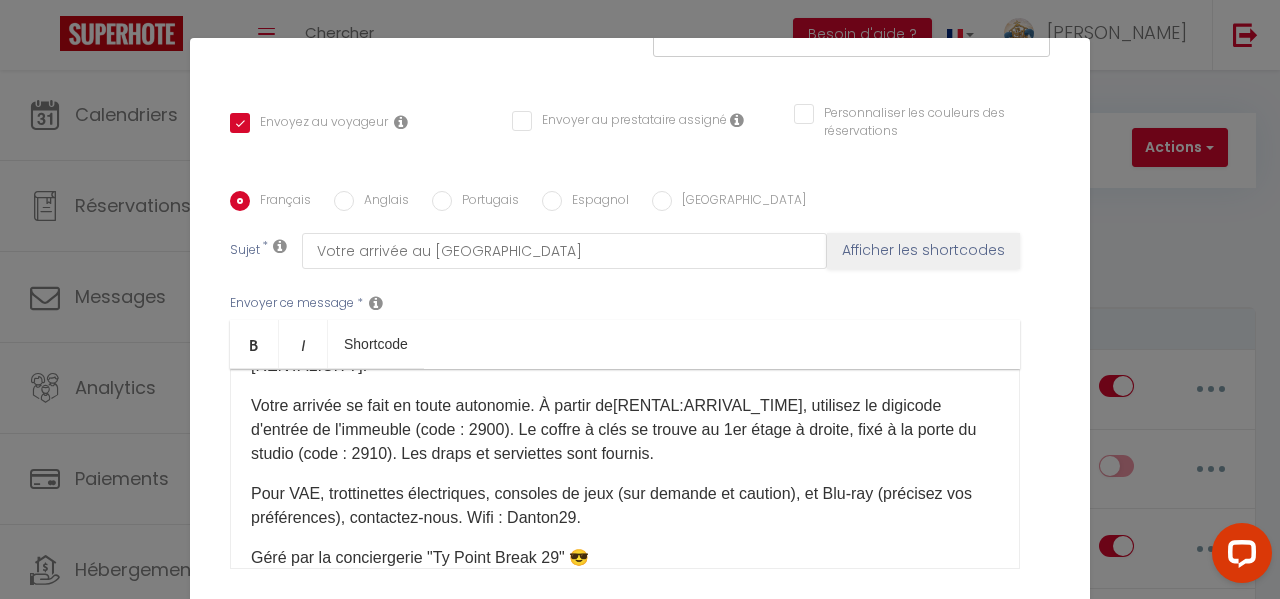 click on "Votre arrivée se fait en toute autonomie. À partir de  [RENTAL:ARRIVAL_TIME] , utilisez le digicode d'entrée de l'immeuble (code : 2900). Le coffre à clés se trouve au 1er étage à droite, fixé à la porte du studio (code : 2910). Les draps et serviettes sont fournis." at bounding box center (625, 430) 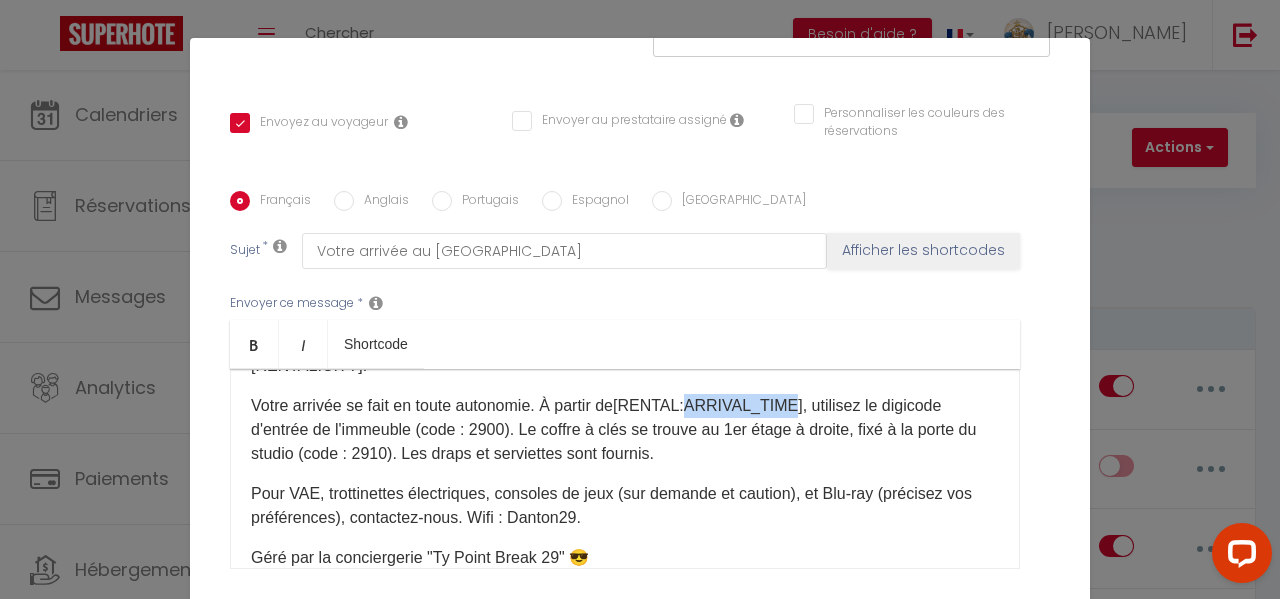 click on "Votre arrivée se fait en toute autonomie. À partir de  [RENTAL:ARRIVAL_TIME] , utilisez le digicode d'entrée de l'immeuble (code : 2900). Le coffre à clés se trouve au 1er étage à droite, fixé à la porte du studio (code : 2910). Les draps et serviettes sont fournis." at bounding box center (625, 430) 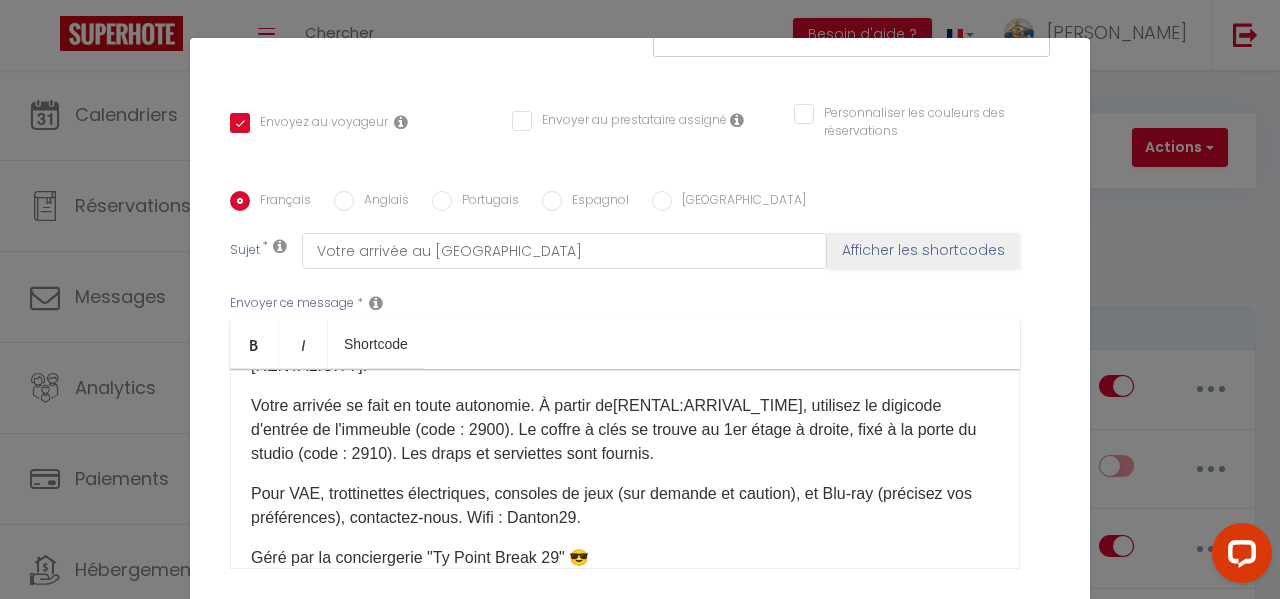 click on "Votre arrivée se fait en toute autonomie. À partir de  [RENTAL:ARRIVAL_TIME] , utilisez le digicode d'entrée de l'immeuble (code : 2900). Le coffre à clés se trouve au 1er étage à droite, fixé à la porte du studio (code : 2910). Les draps et serviettes sont fournis." at bounding box center [625, 430] 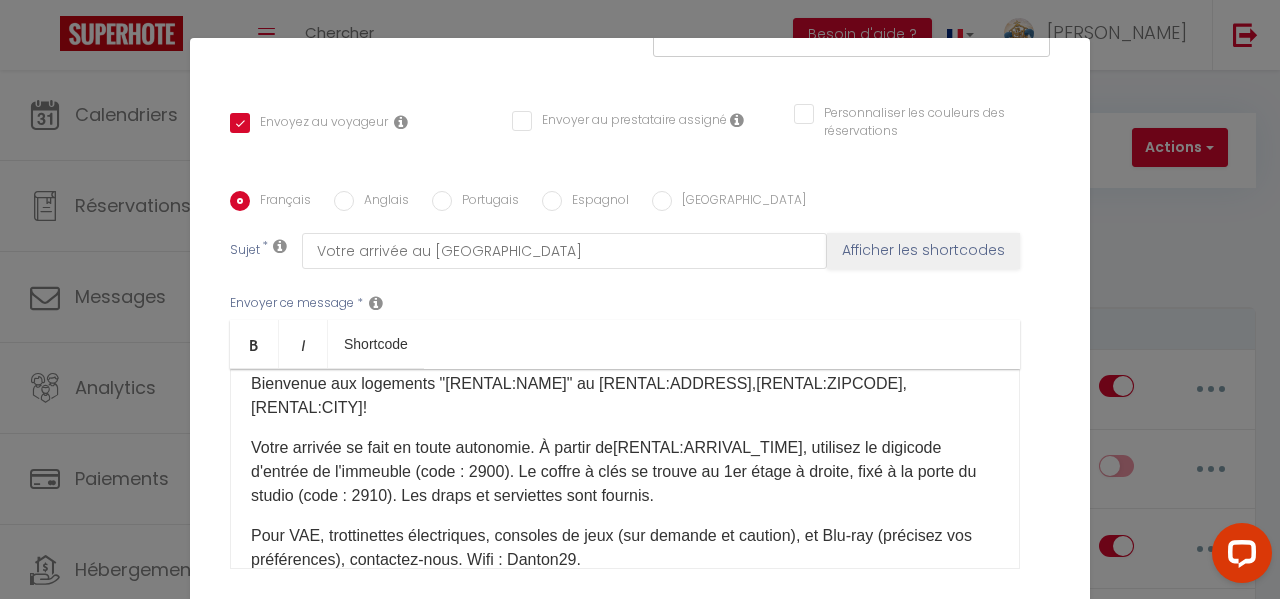 scroll, scrollTop: 0, scrollLeft: 0, axis: both 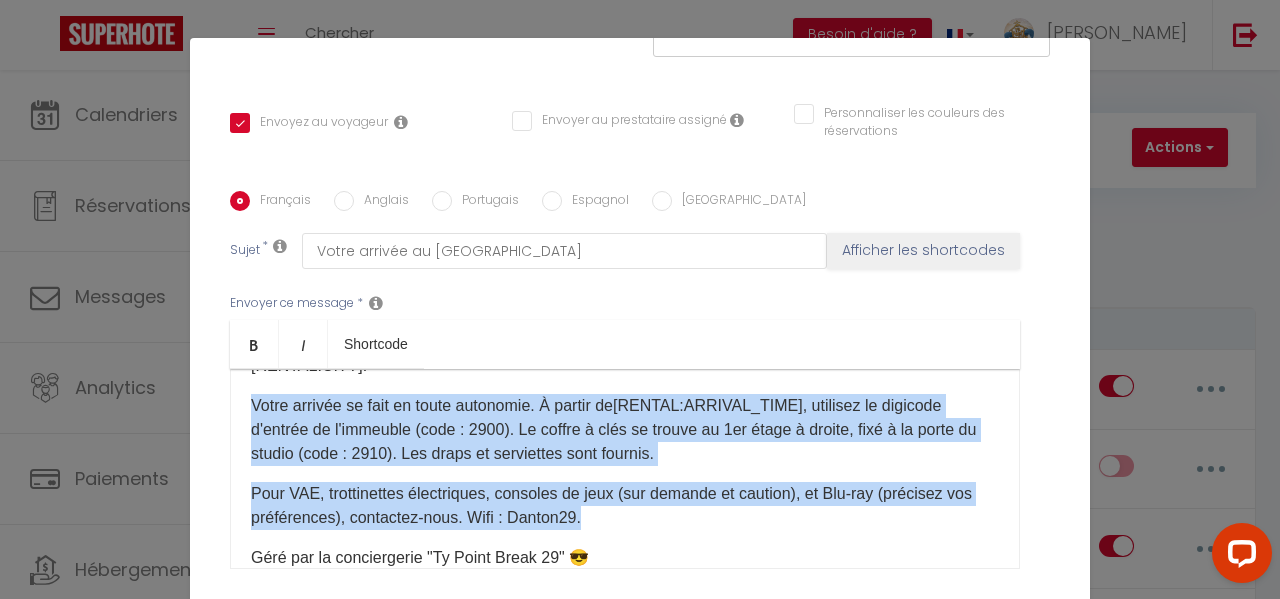 drag, startPoint x: 244, startPoint y: 504, endPoint x: 827, endPoint y: 507, distance: 583.0077 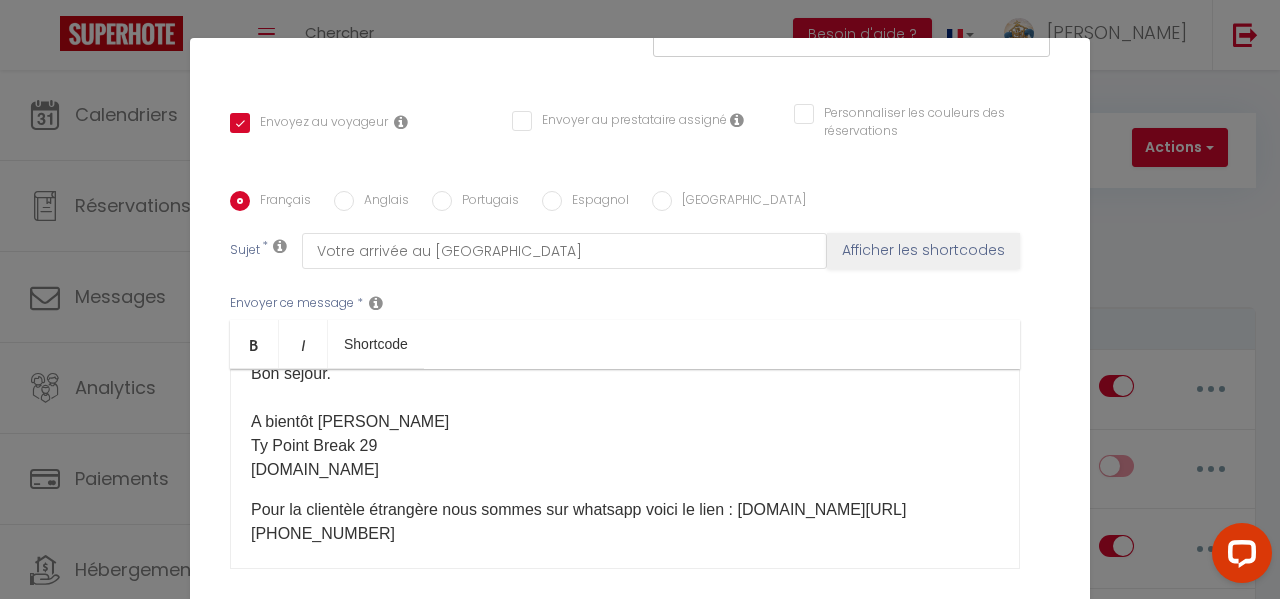 scroll, scrollTop: 400, scrollLeft: 0, axis: vertical 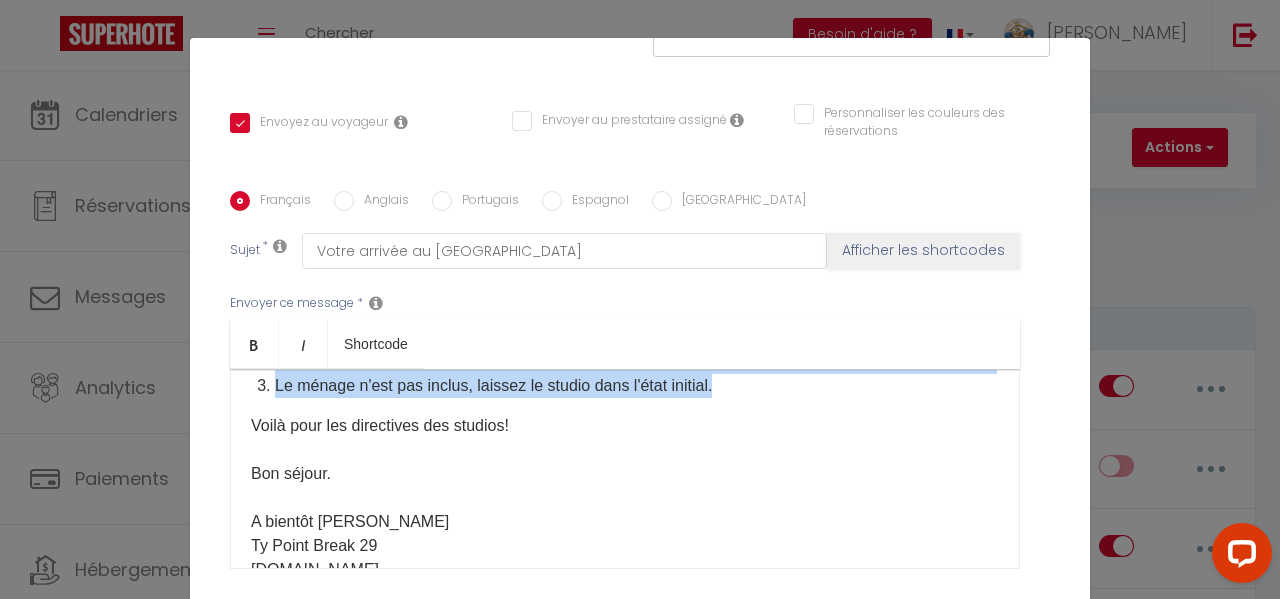 drag, startPoint x: 808, startPoint y: 403, endPoint x: 830, endPoint y: 419, distance: 27.202942 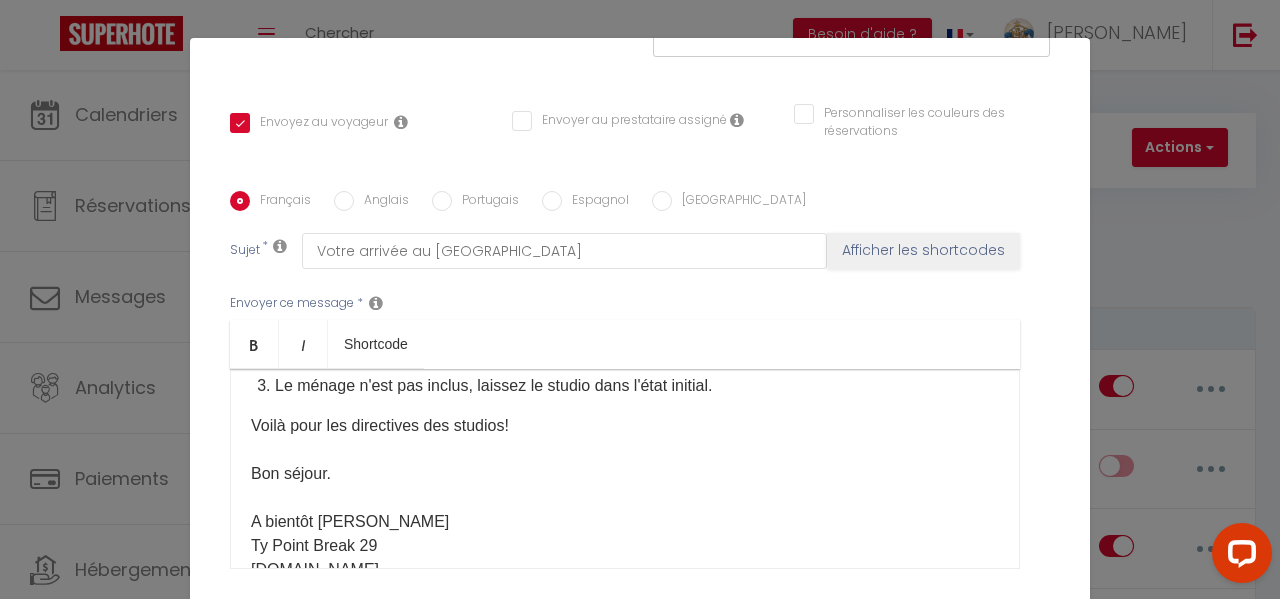 click on "Voilà pour les directives des studios!" at bounding box center (380, 425) 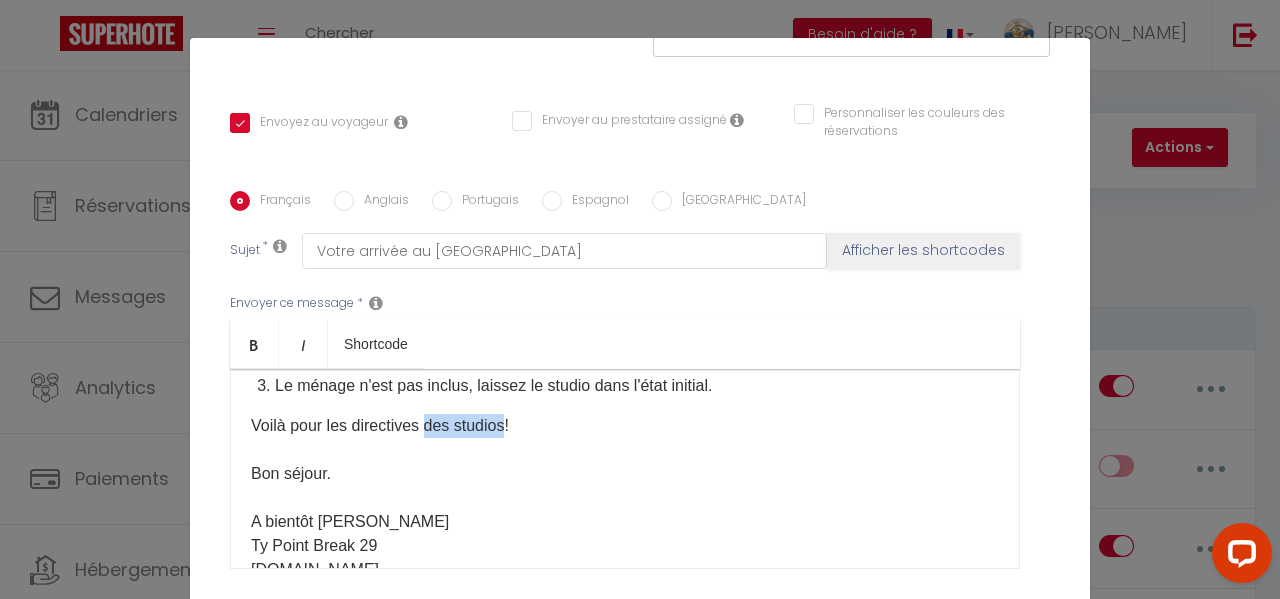 drag, startPoint x: 420, startPoint y: 449, endPoint x: 497, endPoint y: 451, distance: 77.02597 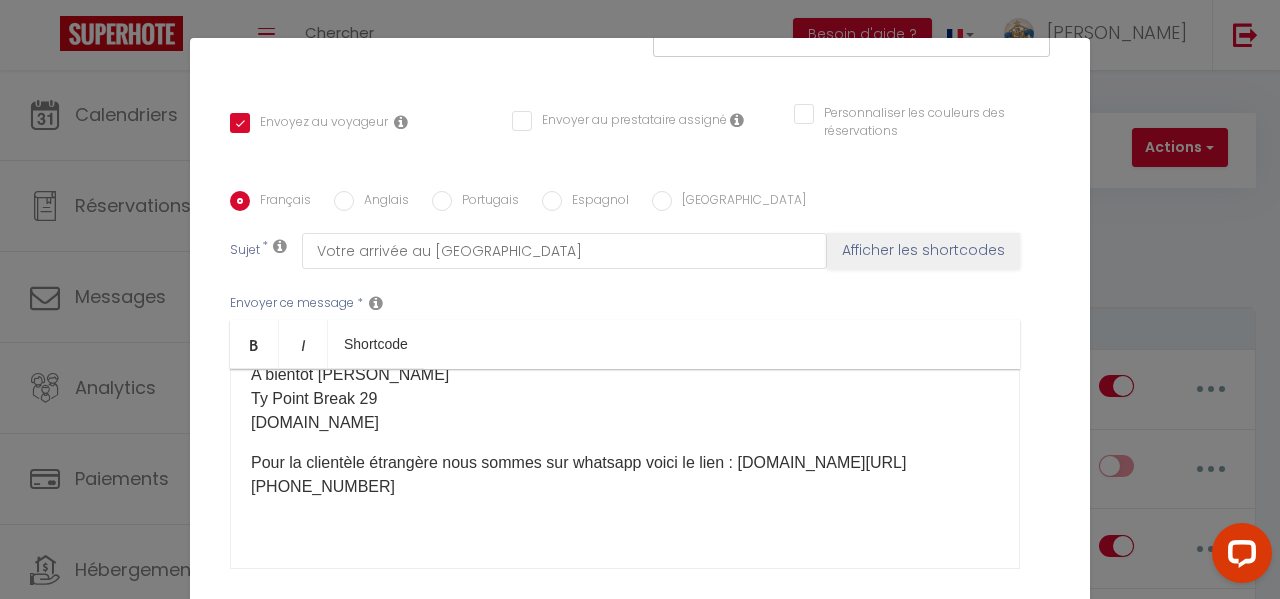 scroll, scrollTop: 985, scrollLeft: 0, axis: vertical 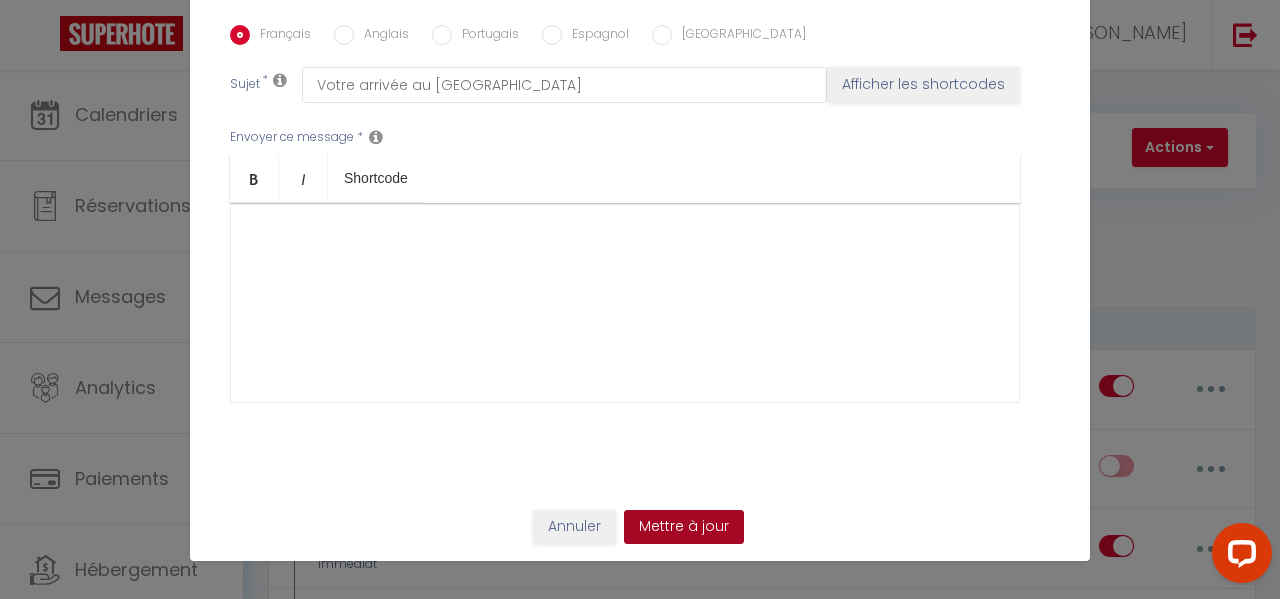 click on "Mettre à jour" at bounding box center (684, 527) 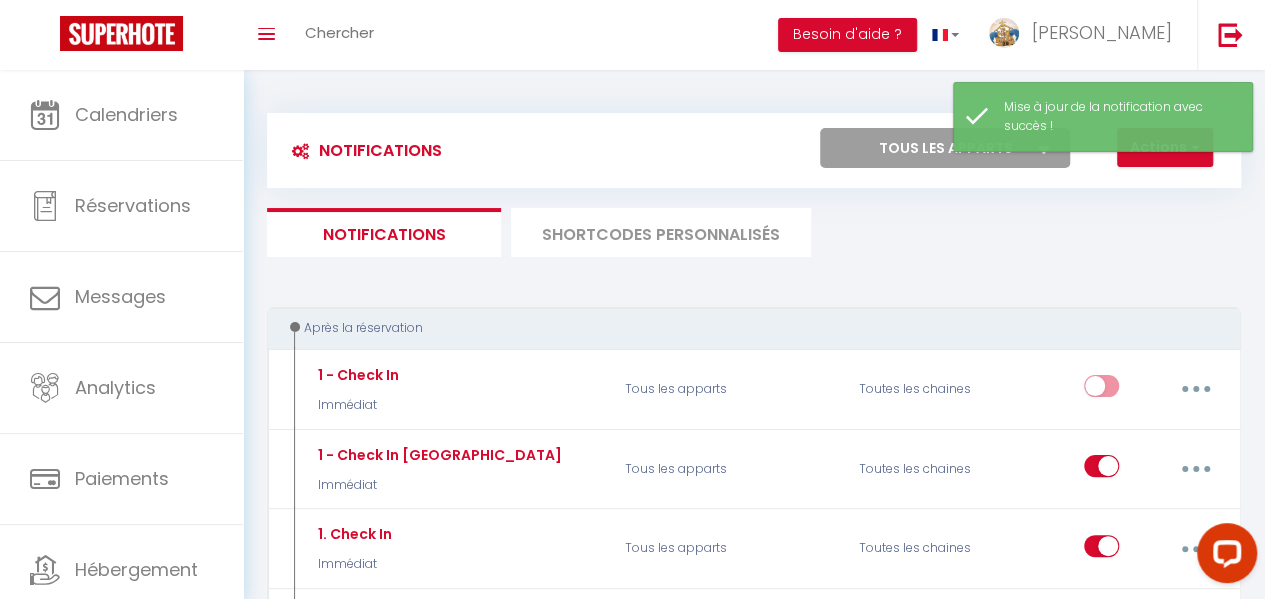 click on "Notifications
Actions
Nouvelle Notification    Exporter    Importer    Tous les apparts    maison vintage au bord de mer tymimi Rives de l'Odet, centre ville Ty Kereon, Centre historique Ker Est, Surf House, plage de Pors Carn à pieds Chez Katerina Ty Domovoï Le Koc'h Kelen la maison de pascal Mboa Studio La Petite Montagne Maison de pêcheur Penmarch Ti Ar Mor L'offshore surf house · L'Offshore Surf House & Beach Villa de l'Océan Ar Park Bihan Waterworld L'escapade Ty Didrouz Le Loft Ty Kerf' sci Saint corentin 	918 698 655 00019 Appartement vue mer loctudy Ty Queff Lodge L'éphémère Maison Penmarch Virgine & Alain Appart 13 Harmonia La Colonie du bon coin Ker hent Armor La Bigoudène Ty Plom Le Grève blanche Le Bon Plan, proche centre La Villa Des Dunes Le panoramique Le Langoz Le Lodonnec Ty Gwer Chez Mumig Sainte Marine Maison Bozec Bénodet Ti Melen face à la plage du Lodonnec La ferme de lestraon le bar Daviken" at bounding box center (754, 5798) 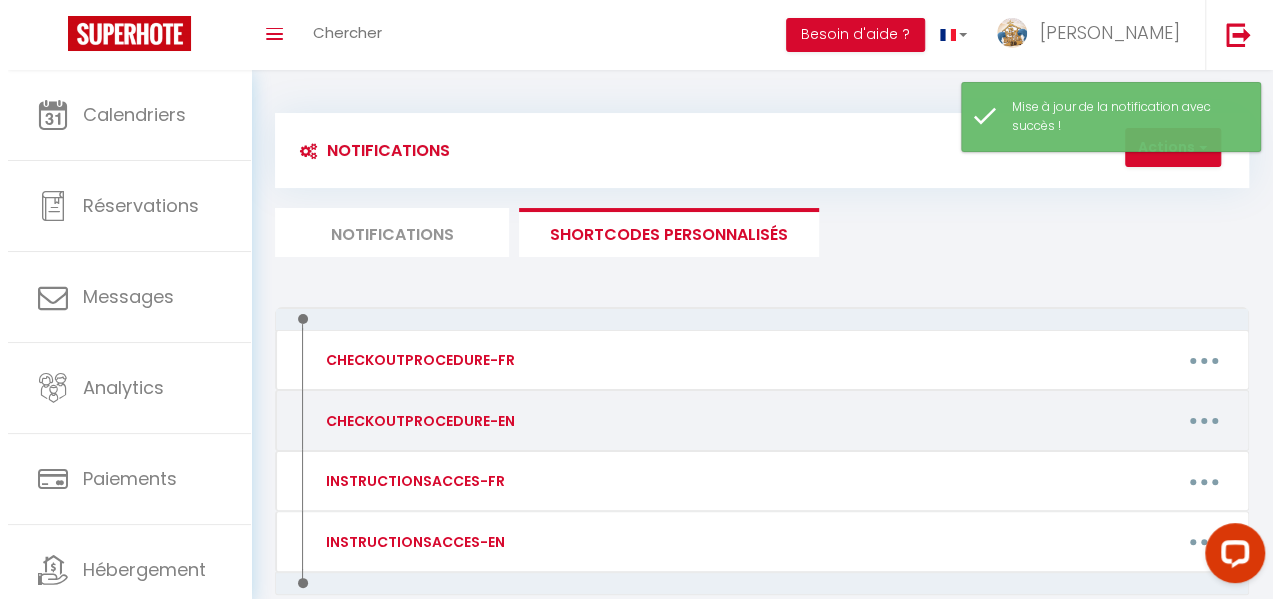 scroll, scrollTop: 100, scrollLeft: 0, axis: vertical 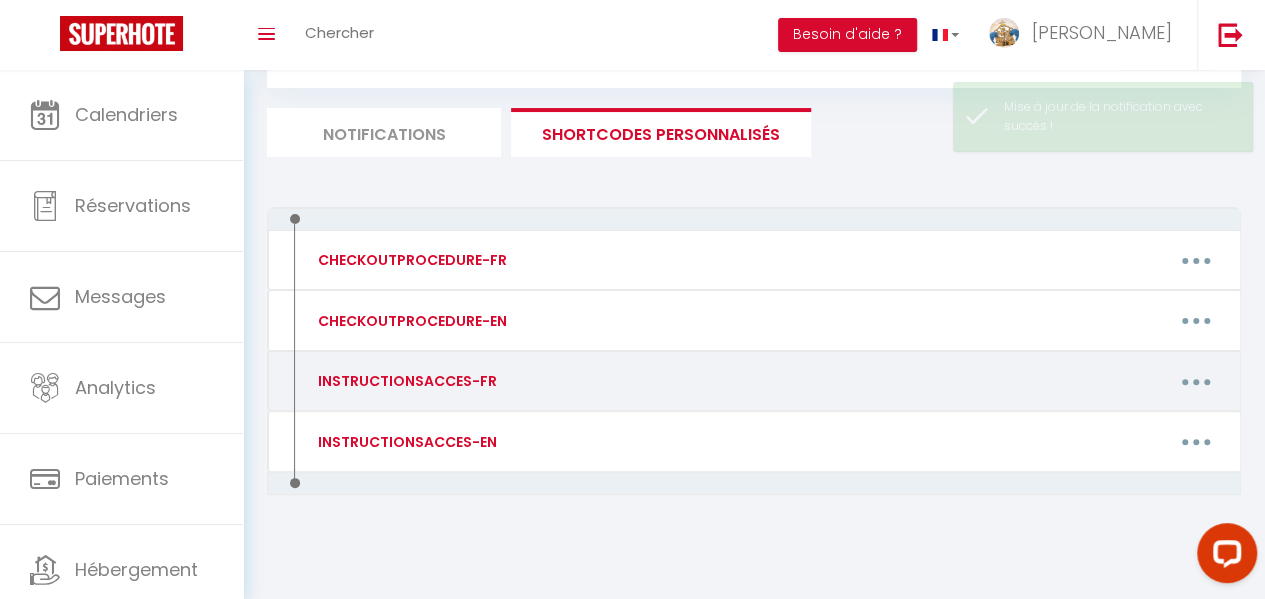 click at bounding box center (1196, 381) 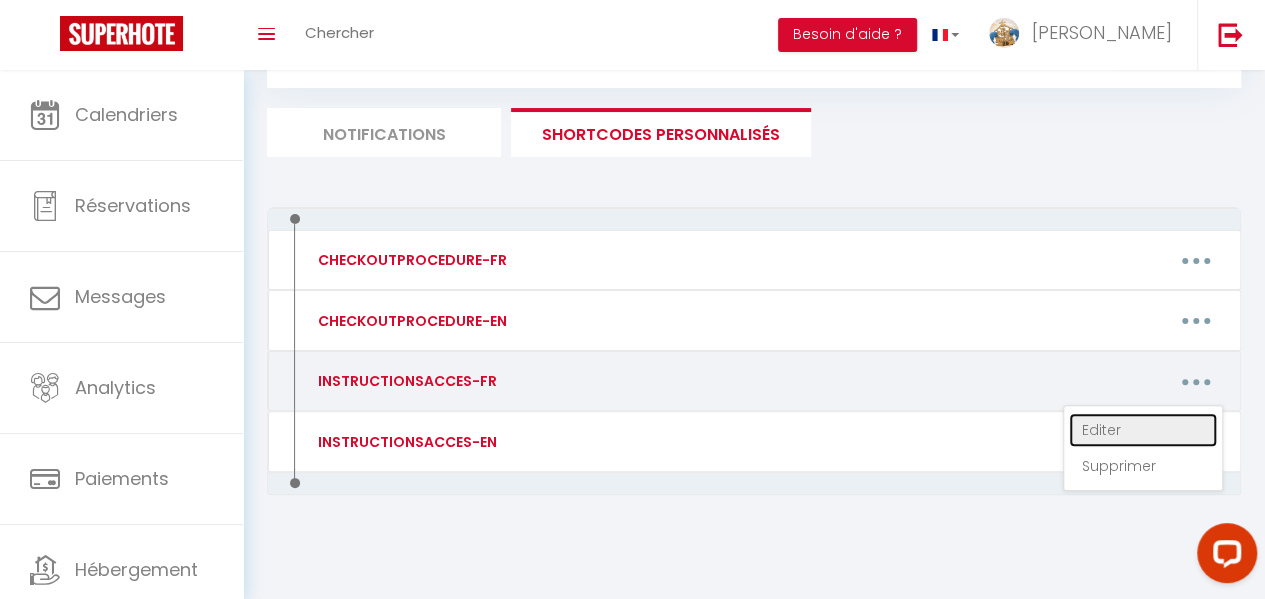 click on "Editer" at bounding box center (1143, 430) 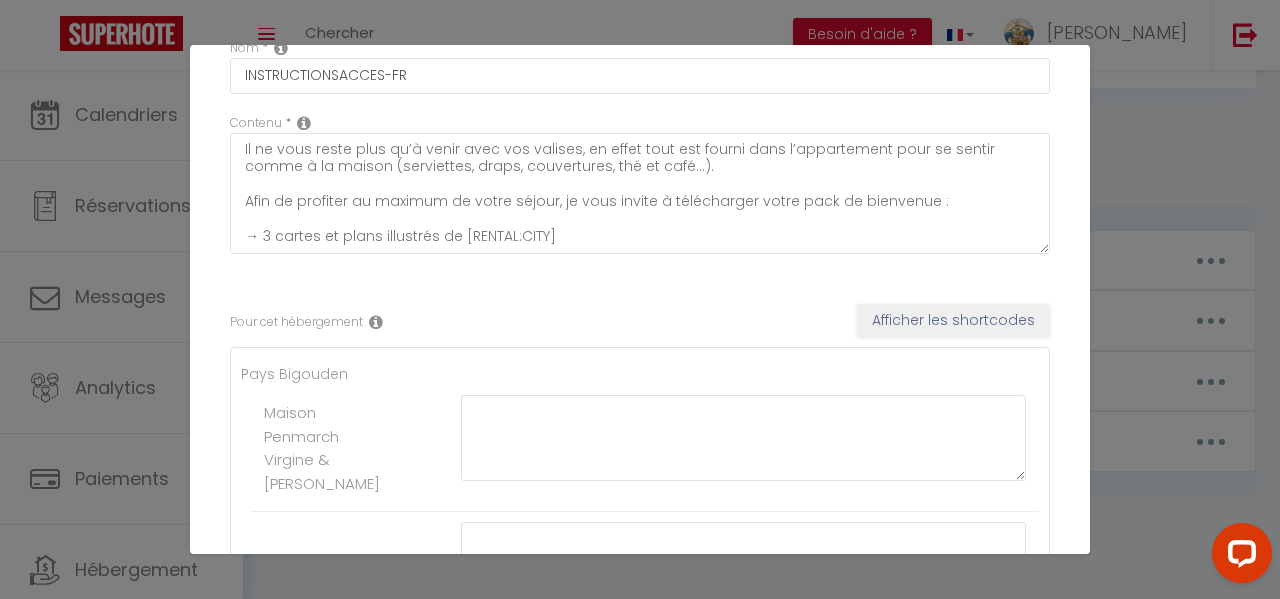 scroll, scrollTop: 200, scrollLeft: 0, axis: vertical 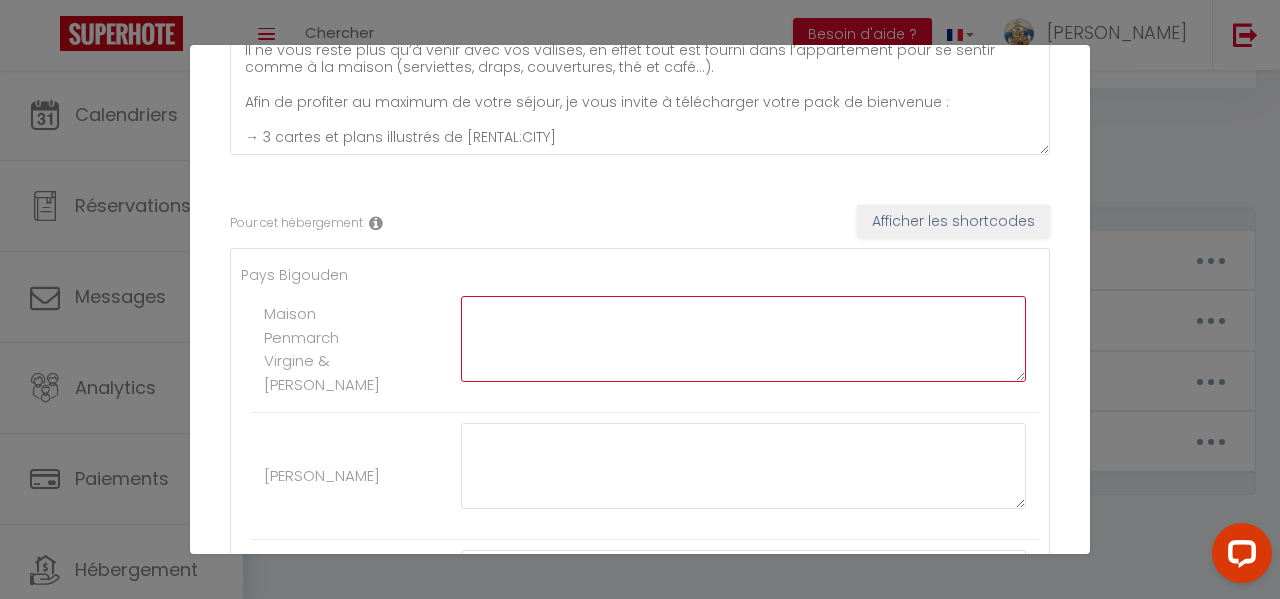 click at bounding box center (743, 339) 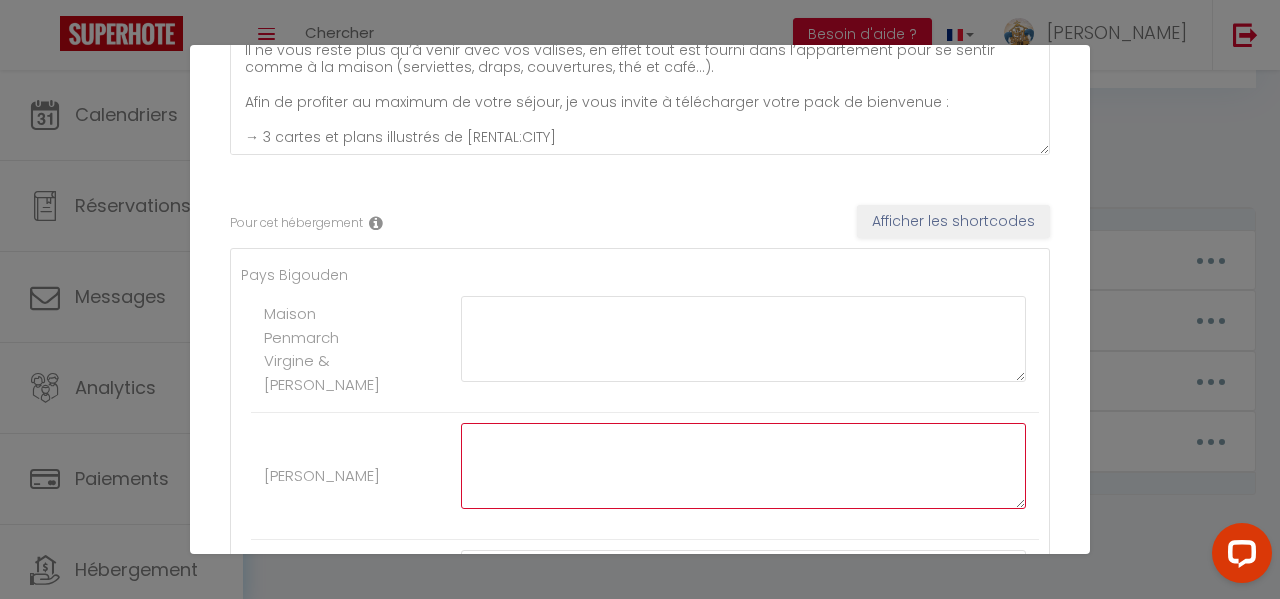 click at bounding box center [743, 466] 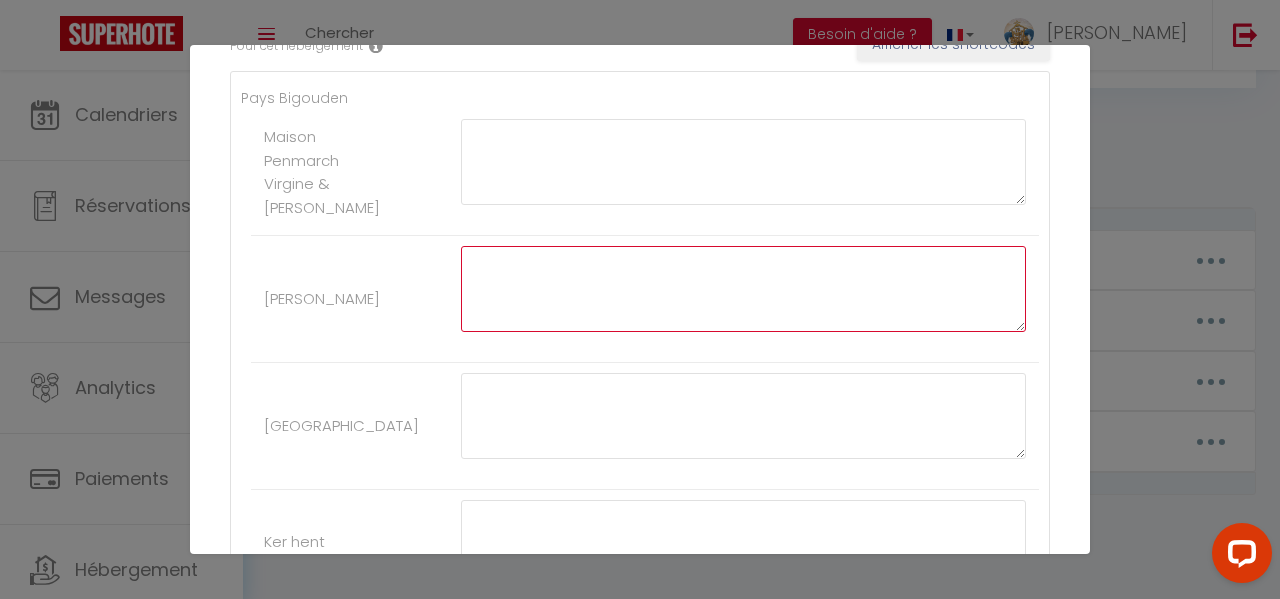 scroll, scrollTop: 400, scrollLeft: 0, axis: vertical 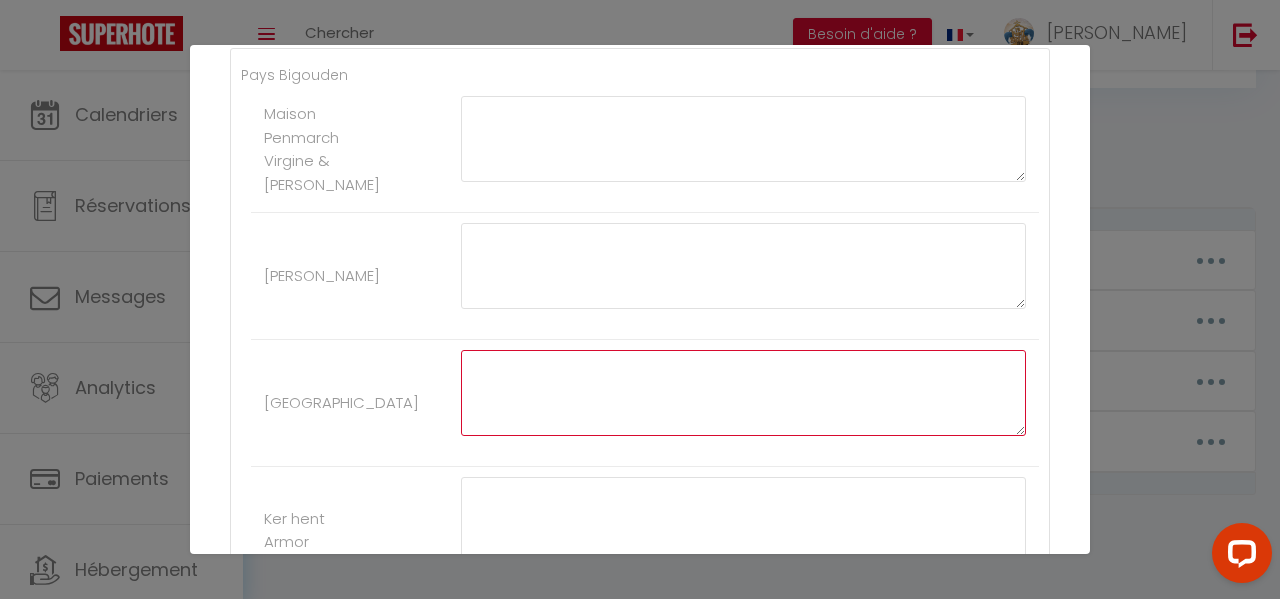 click at bounding box center [743, 393] 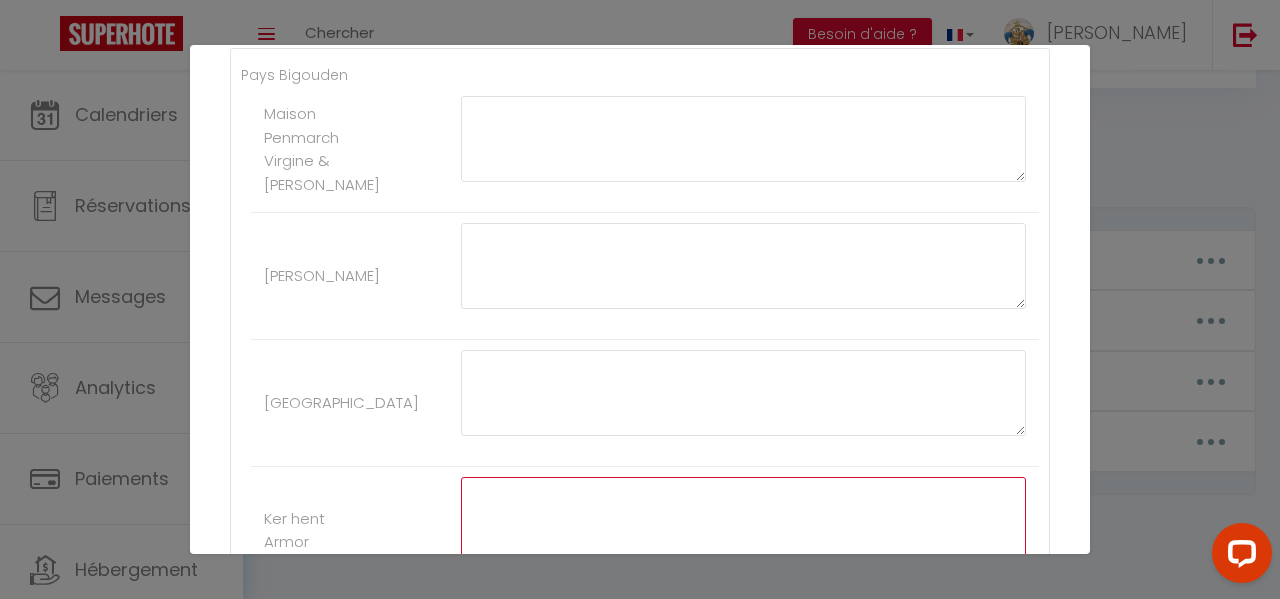click at bounding box center (743, 520) 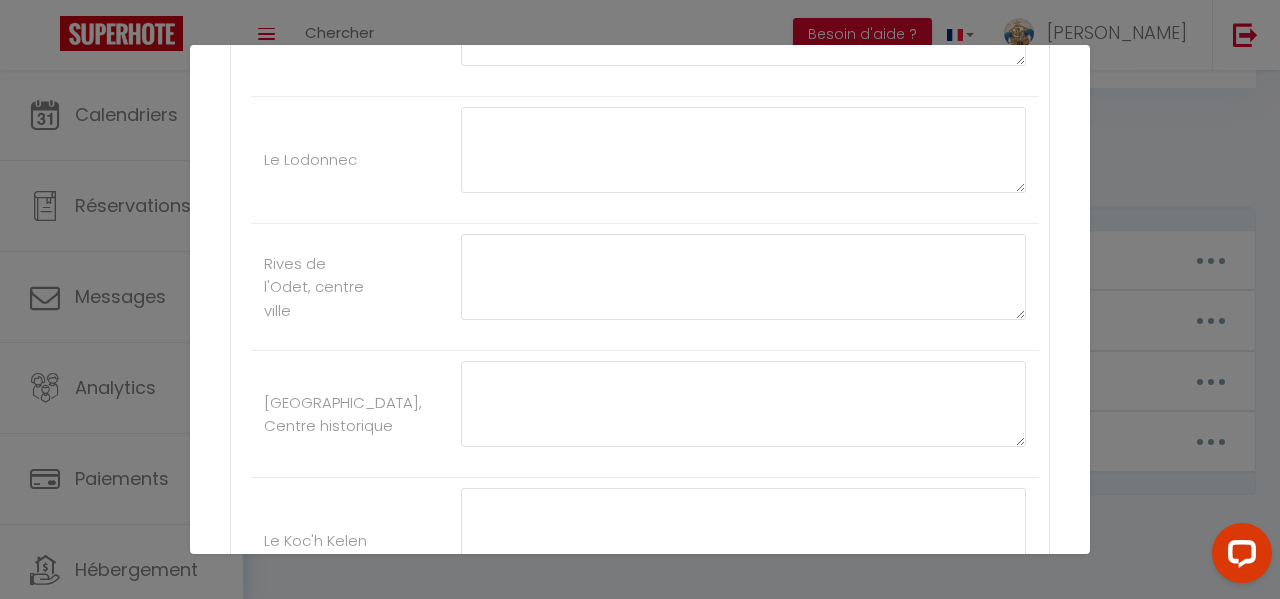 scroll, scrollTop: 4400, scrollLeft: 0, axis: vertical 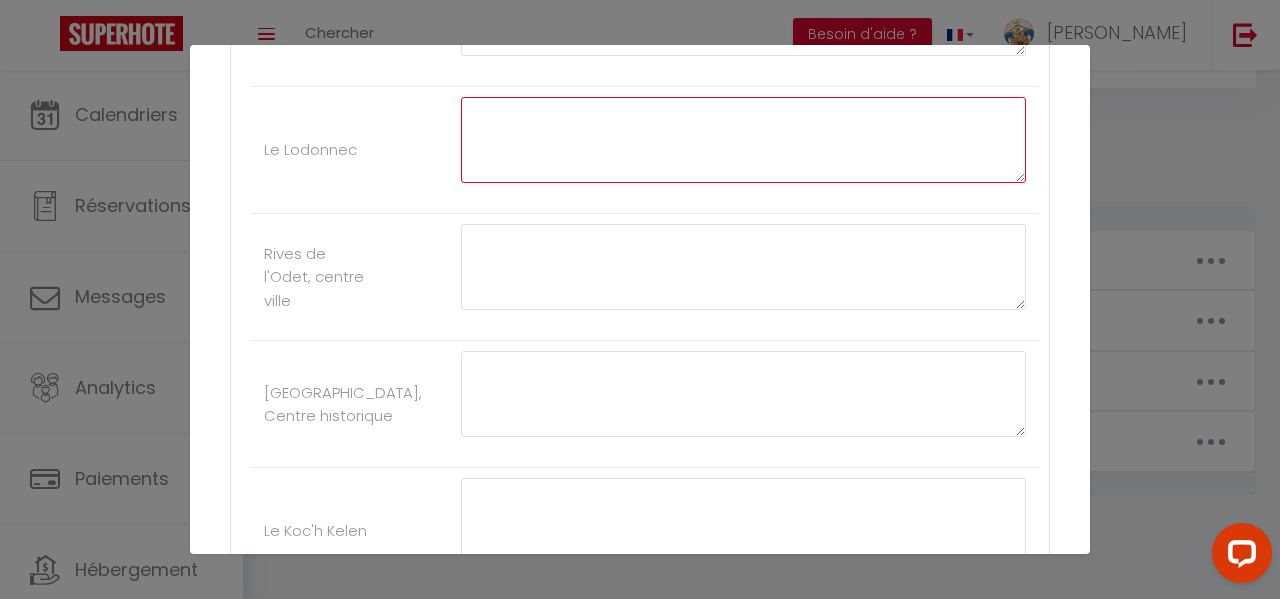 click at bounding box center (743, -3099) 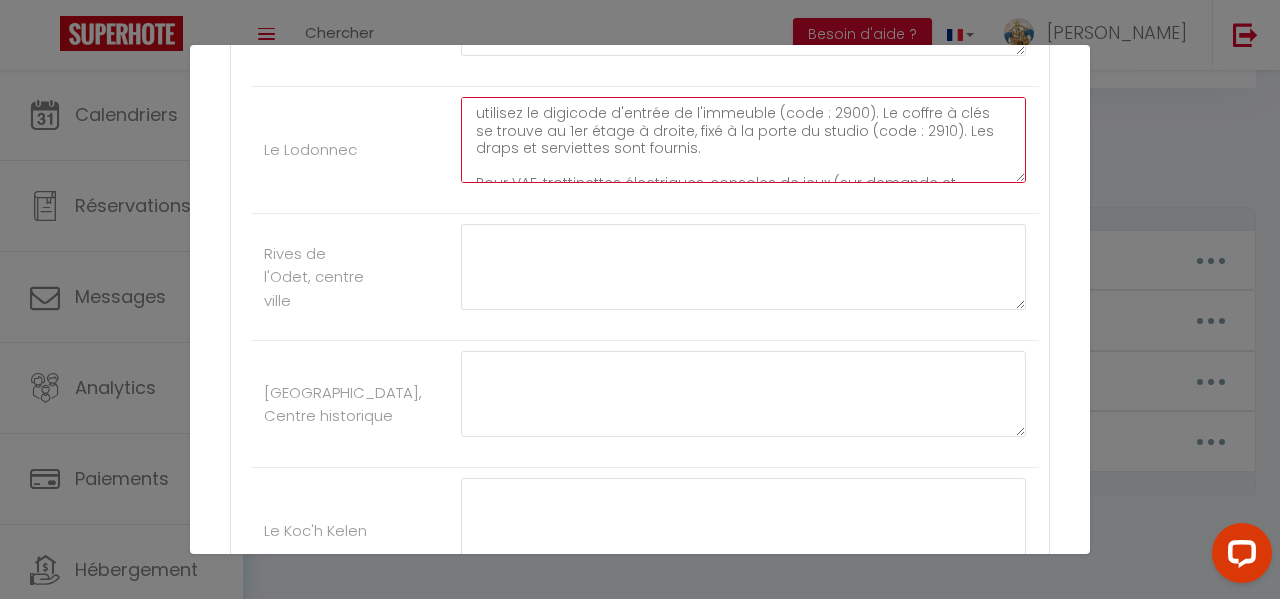 scroll, scrollTop: 203, scrollLeft: 0, axis: vertical 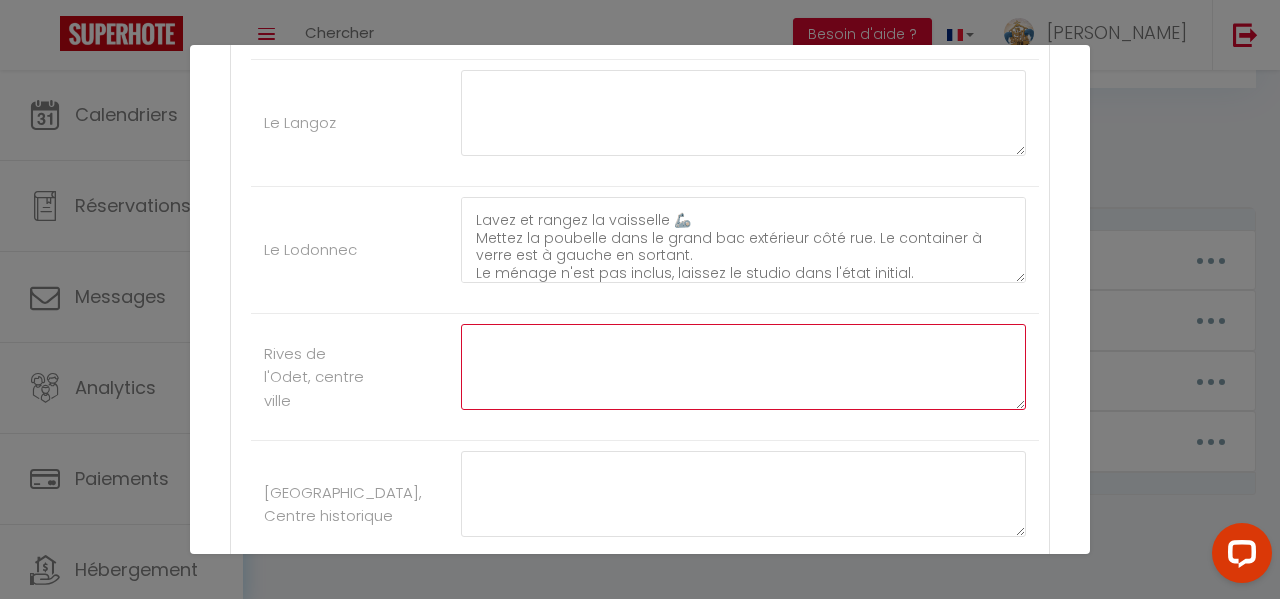 click at bounding box center (743, -2872) 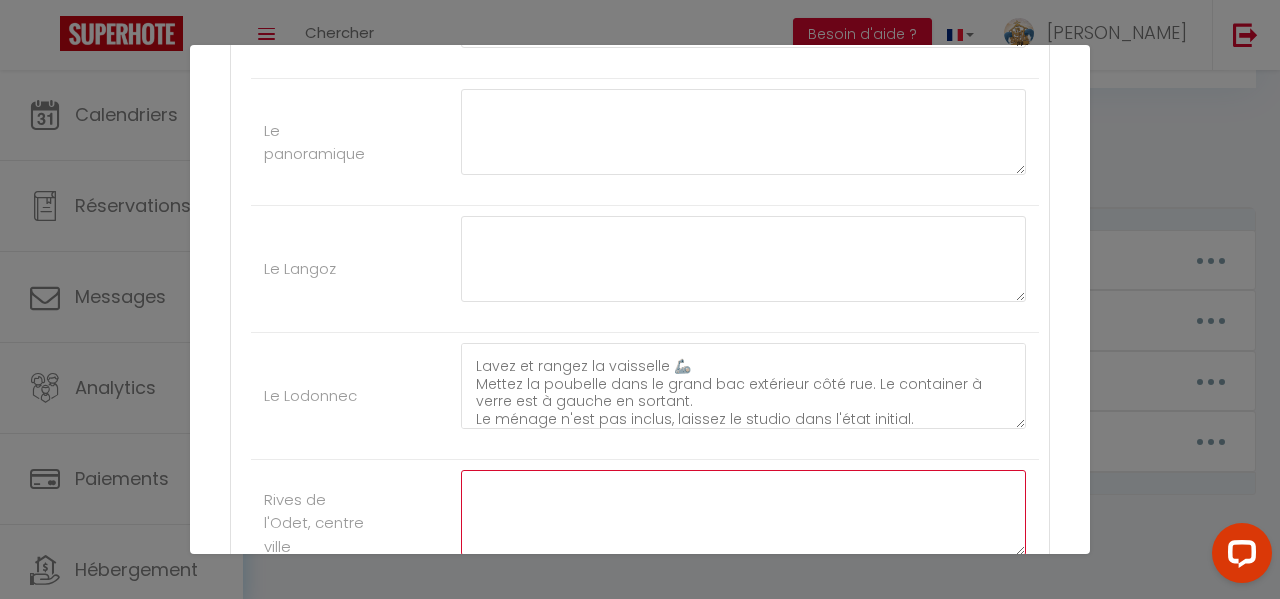 scroll, scrollTop: 4100, scrollLeft: 0, axis: vertical 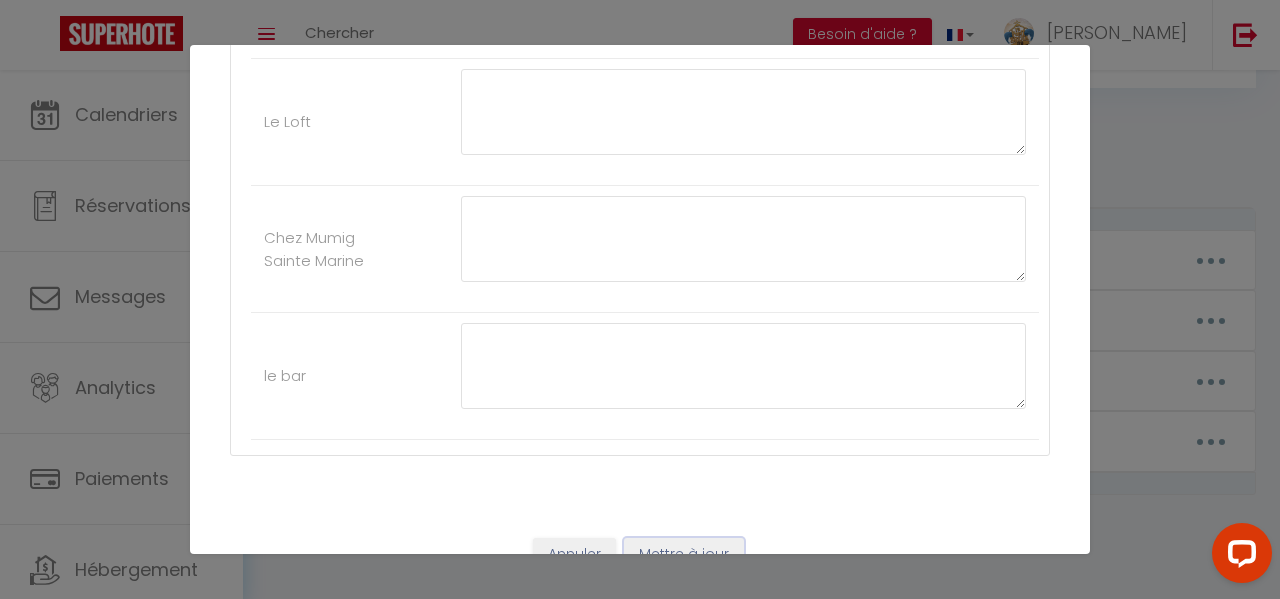 click on "Mettre à jour" at bounding box center [684, 555] 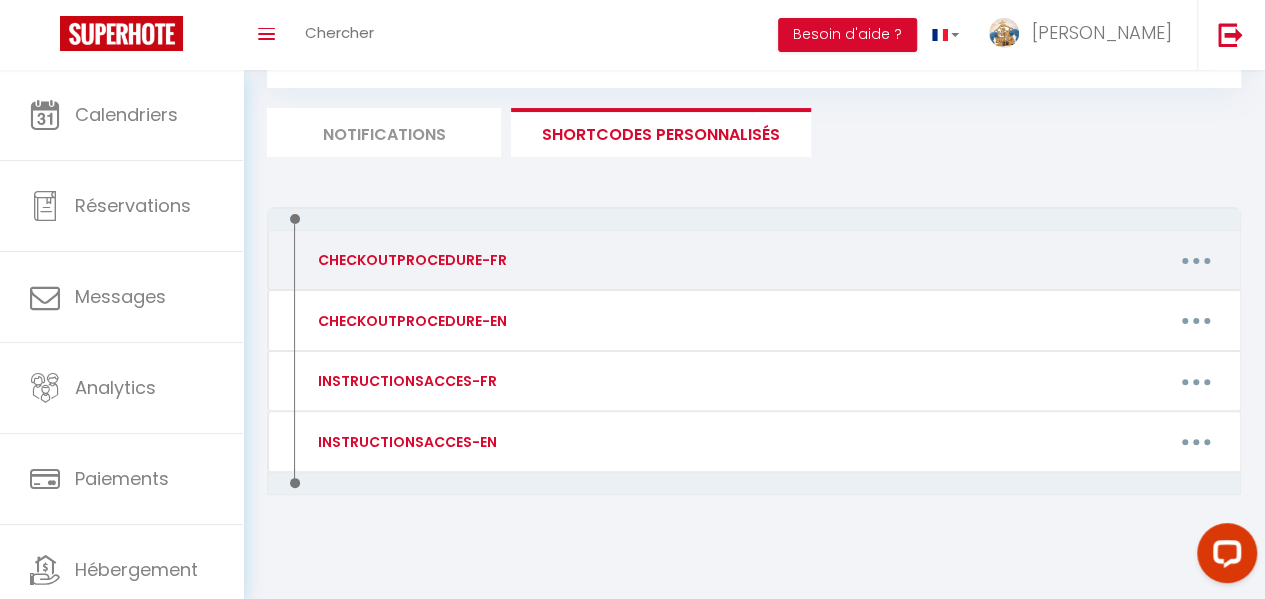 click on "CHECKOUTPROCEDURE-FR" at bounding box center (410, 260) 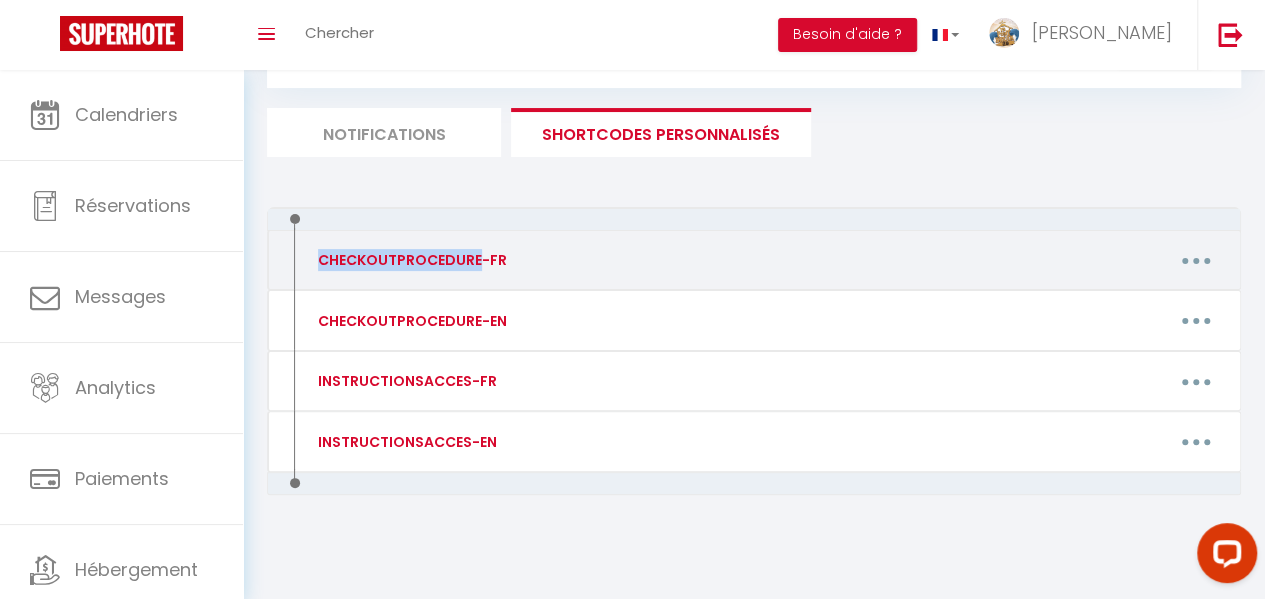 click on "CHECKOUTPROCEDURE-FR" at bounding box center [410, 260] 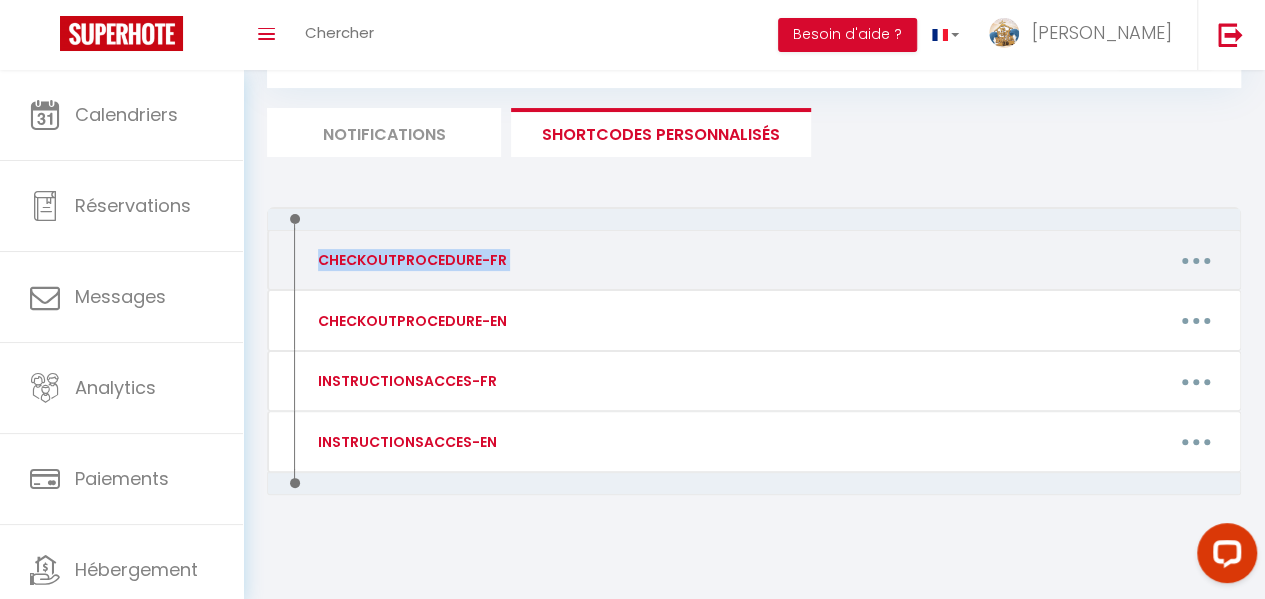 click on "CHECKOUTPROCEDURE-FR" at bounding box center [410, 260] 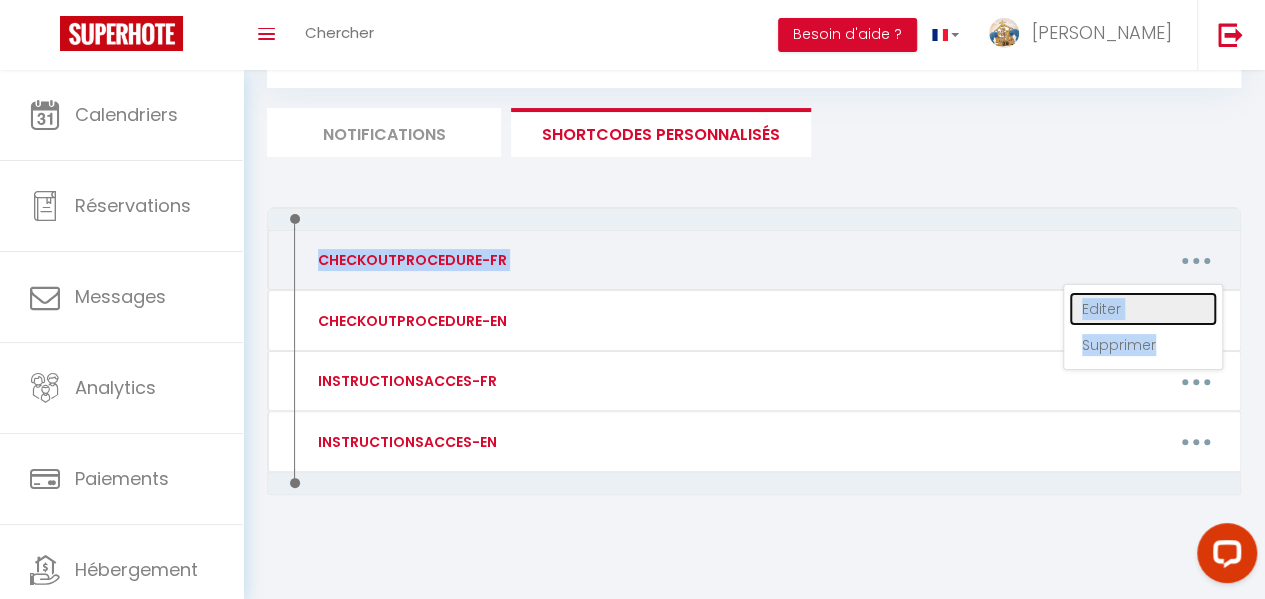 click on "Editer" at bounding box center (1143, 309) 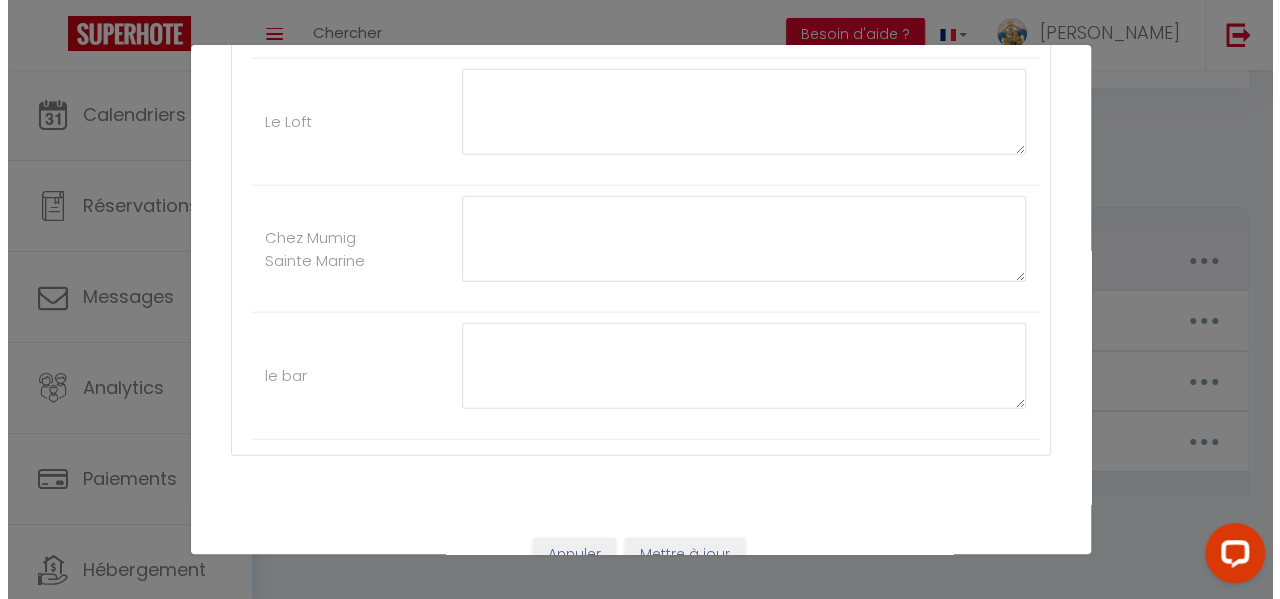 scroll, scrollTop: 0, scrollLeft: 0, axis: both 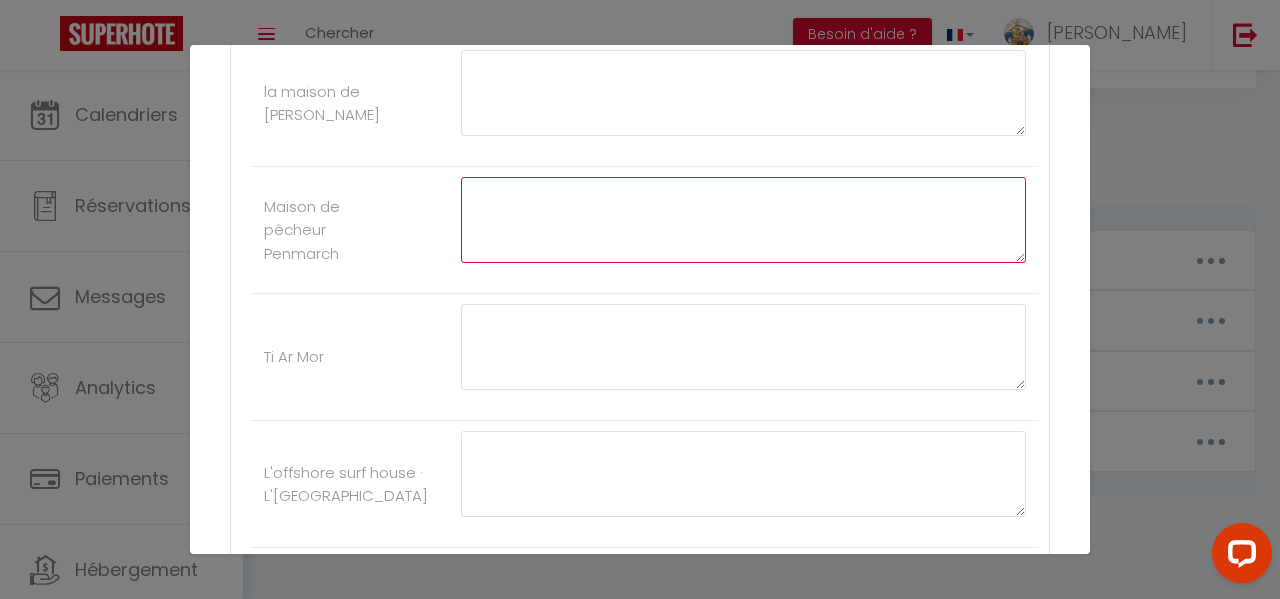 click at bounding box center (743, 220) 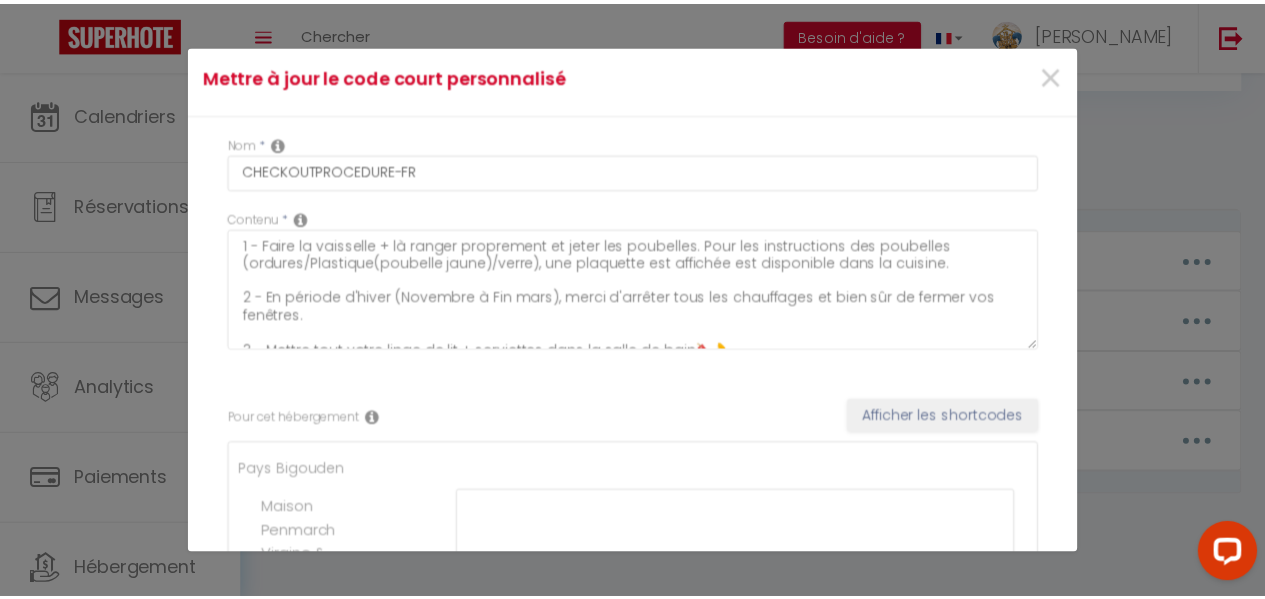 scroll, scrollTop: 0, scrollLeft: 0, axis: both 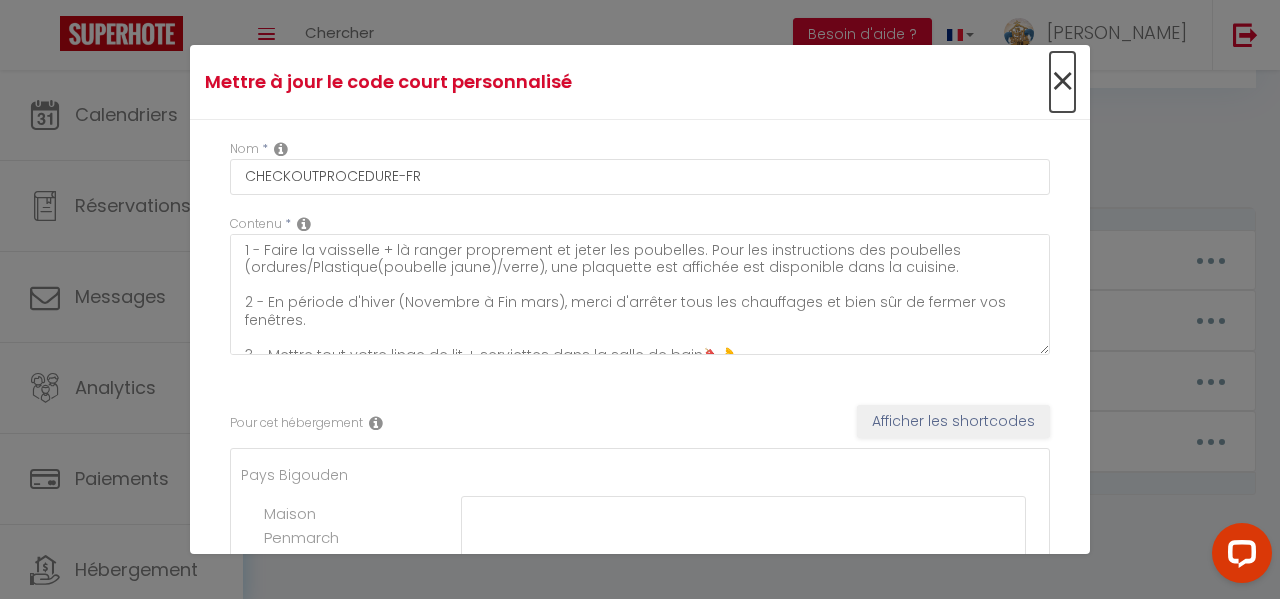 click on "×" at bounding box center [1062, 82] 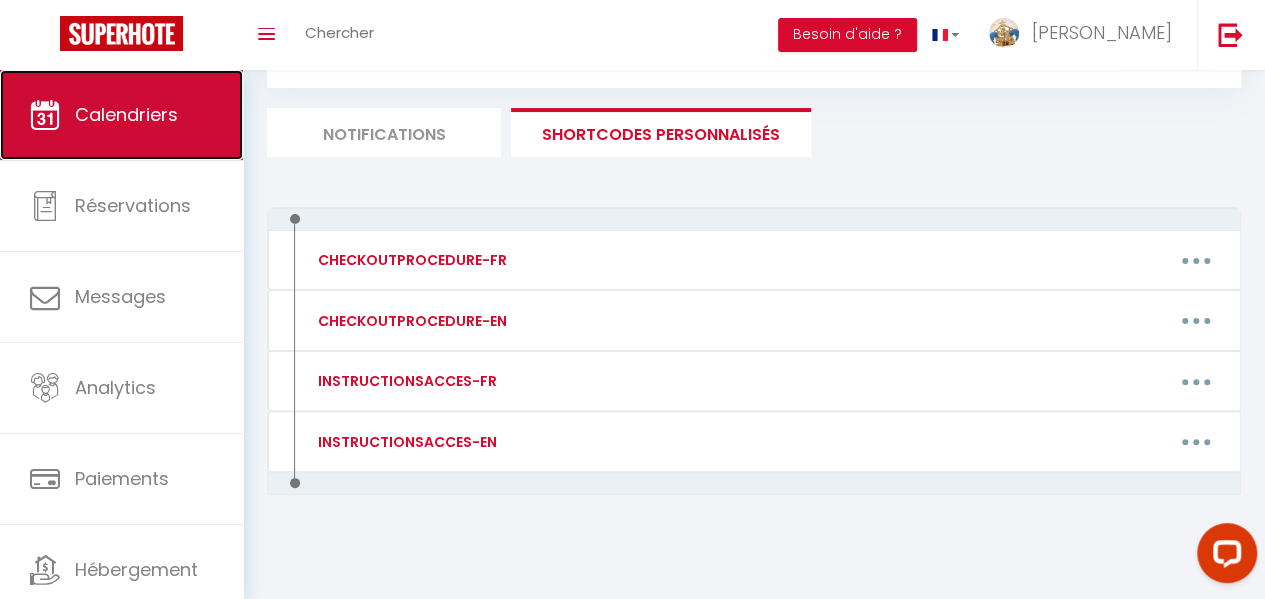 click on "Calendriers" at bounding box center (126, 114) 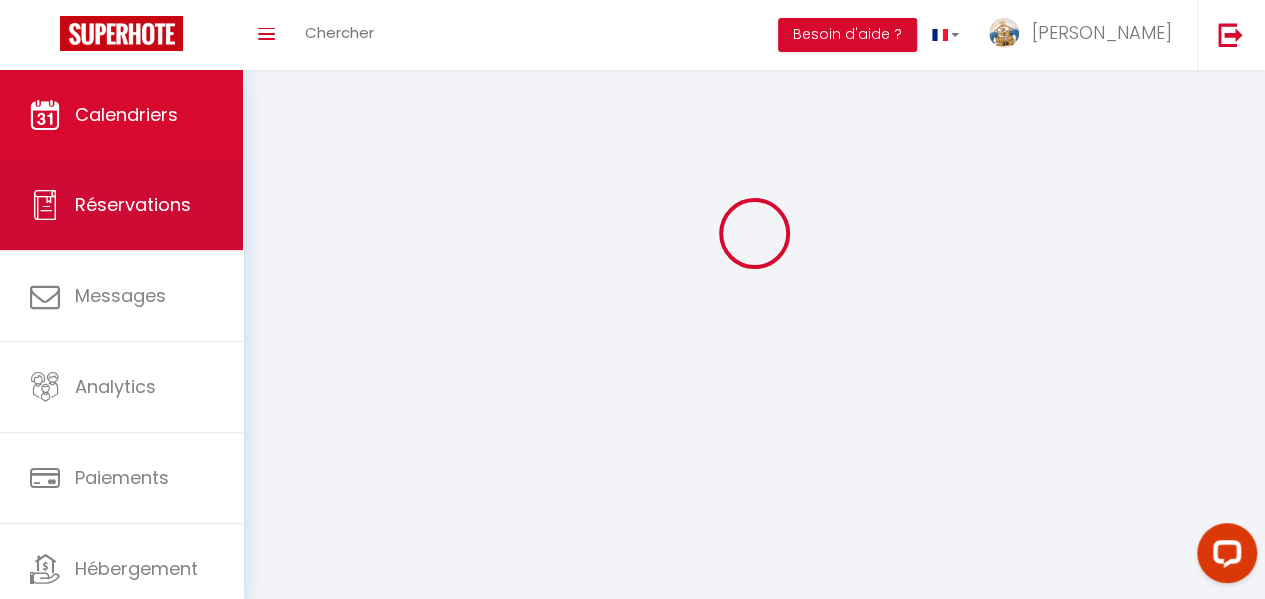 scroll, scrollTop: 0, scrollLeft: 0, axis: both 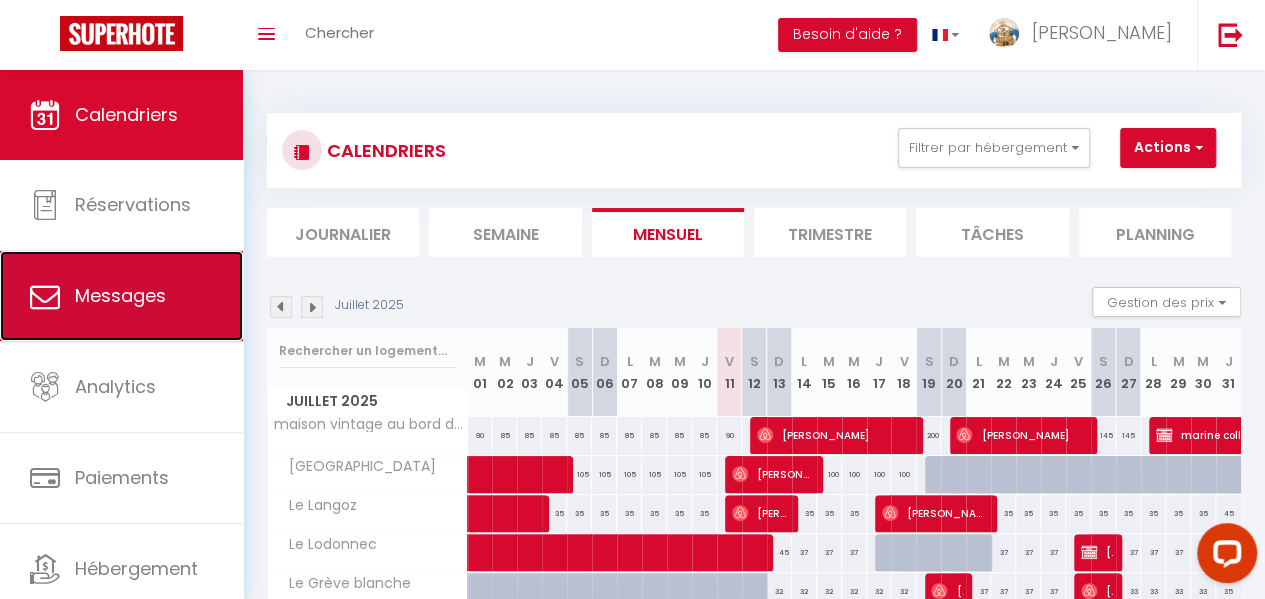 click on "Messages" at bounding box center [120, 295] 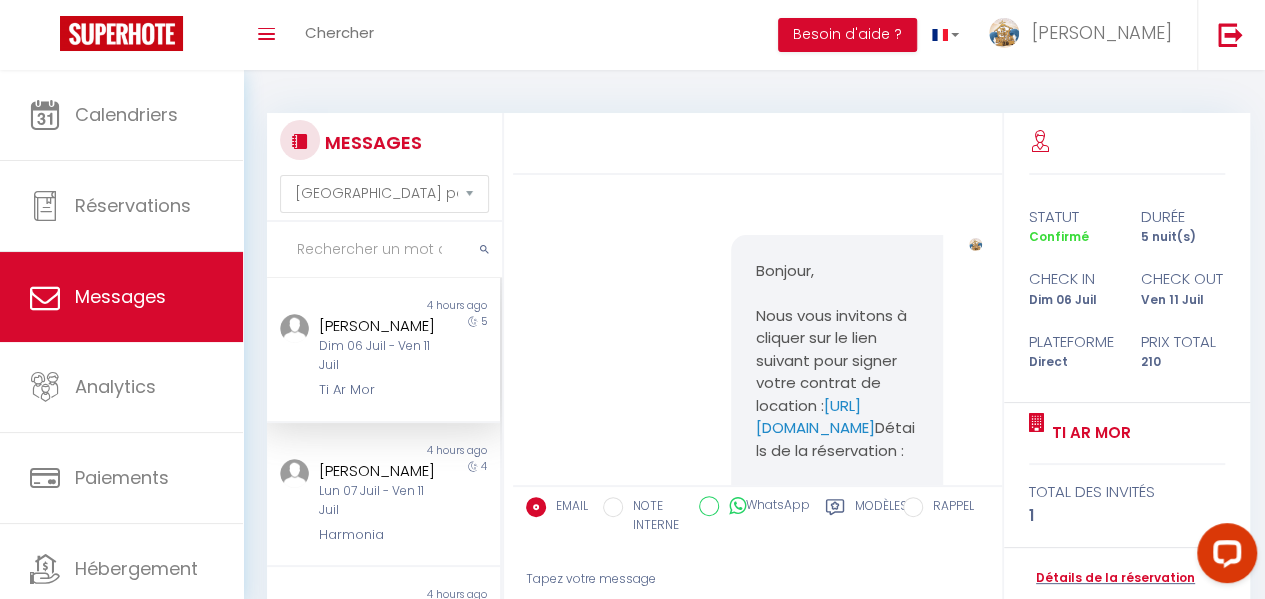 scroll, scrollTop: 6468, scrollLeft: 0, axis: vertical 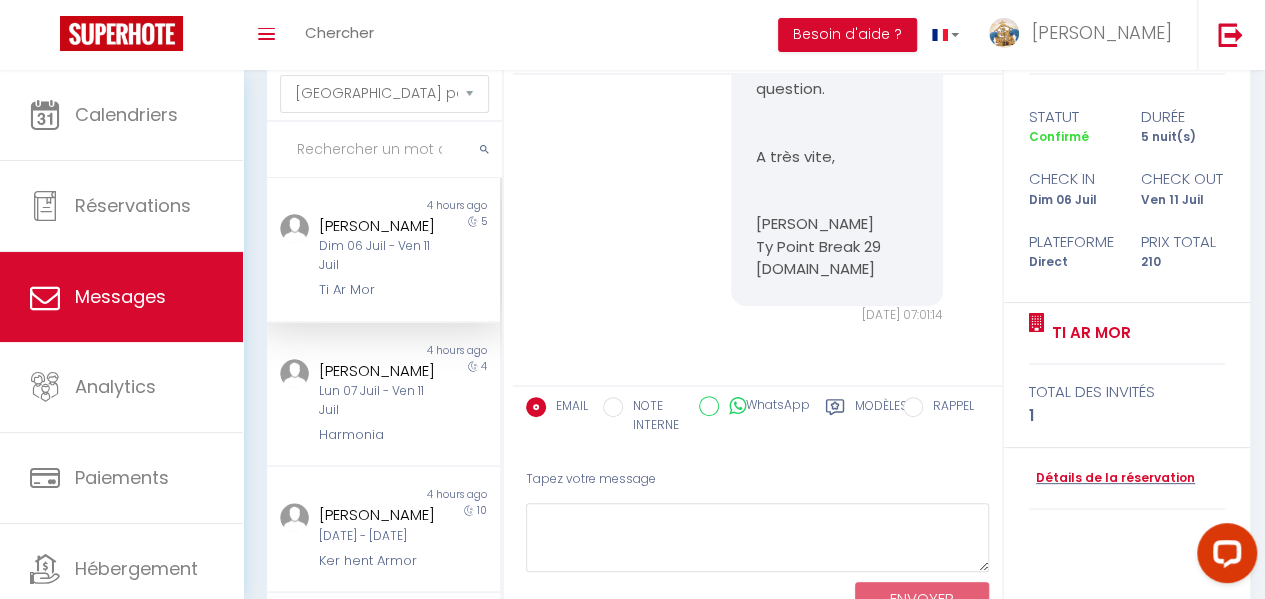 click on "NOTE INTERNE" at bounding box center (613, 407) 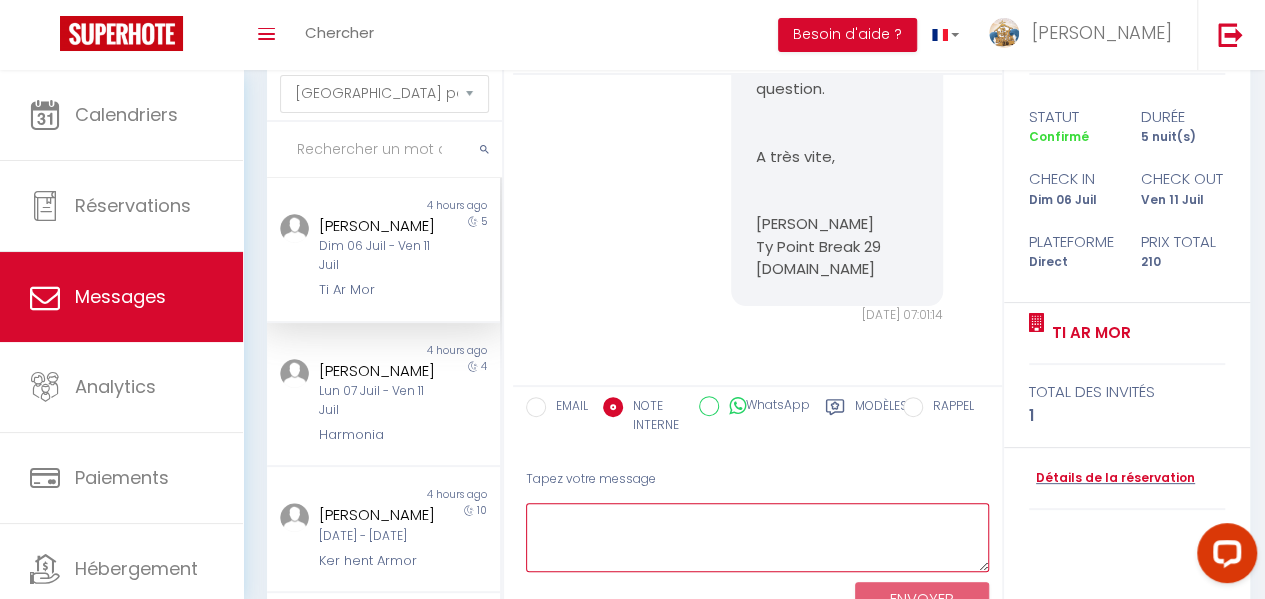 click at bounding box center [757, 537] 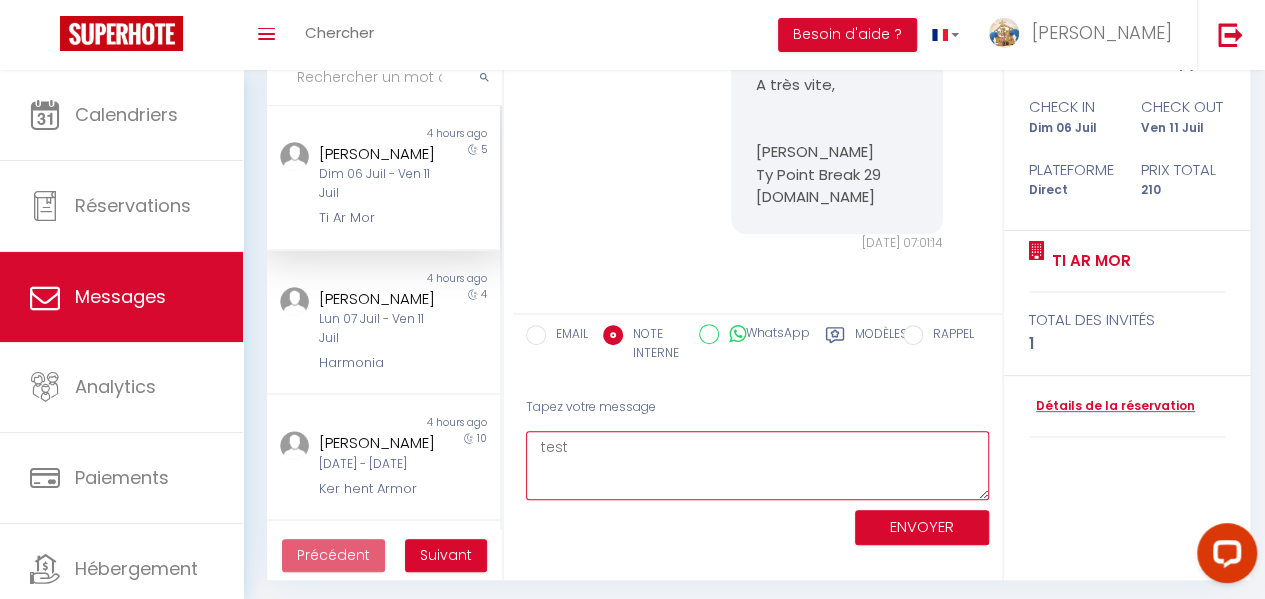 scroll, scrollTop: 176, scrollLeft: 0, axis: vertical 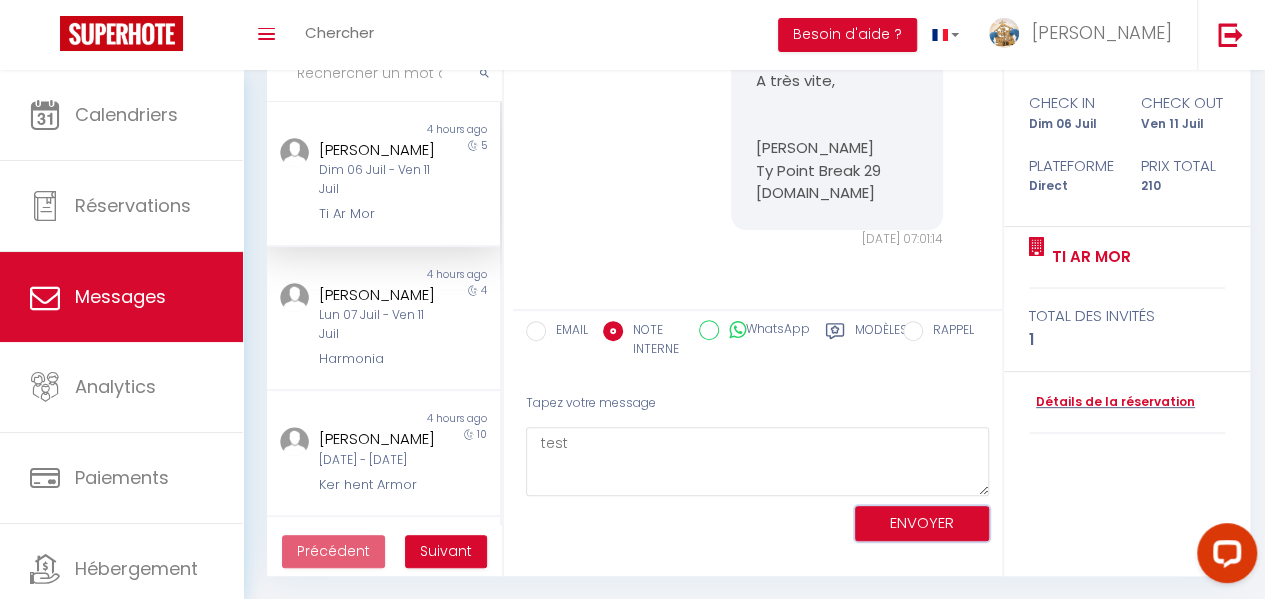 click on "ENVOYER" at bounding box center (922, 523) 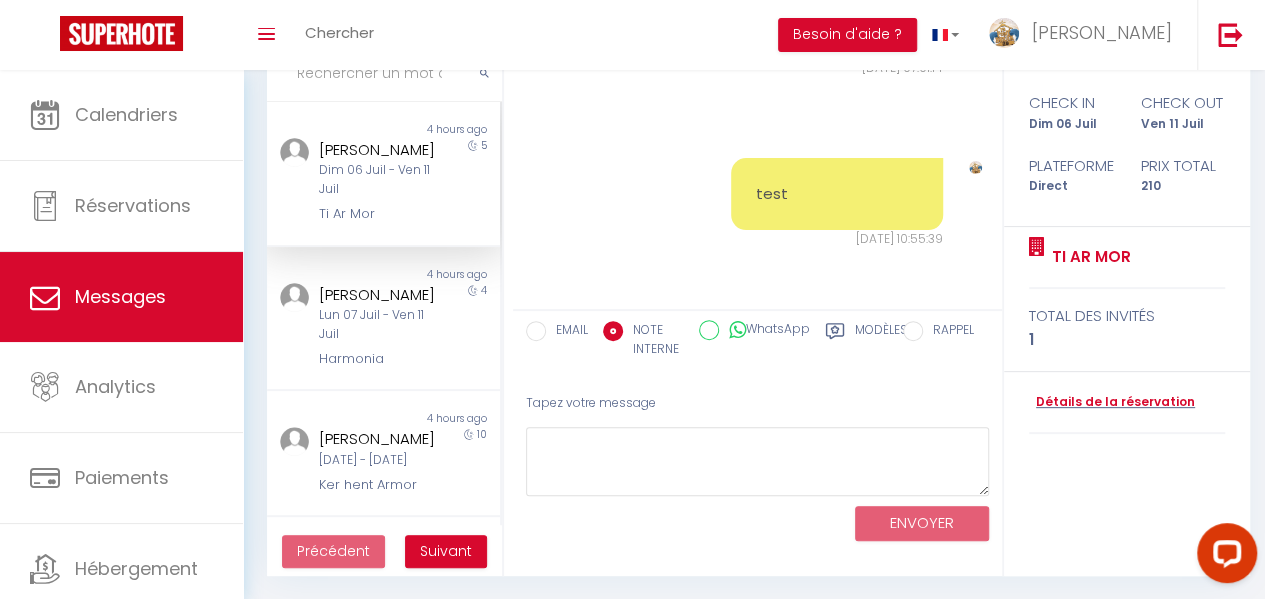 scroll, scrollTop: 6639, scrollLeft: 0, axis: vertical 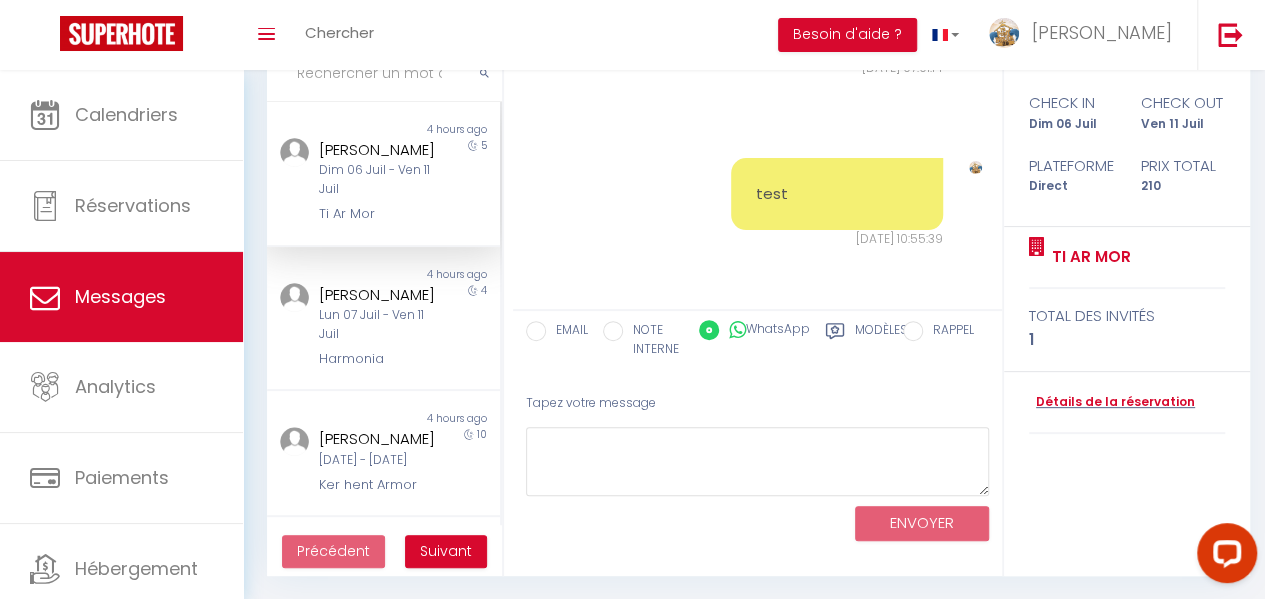 click 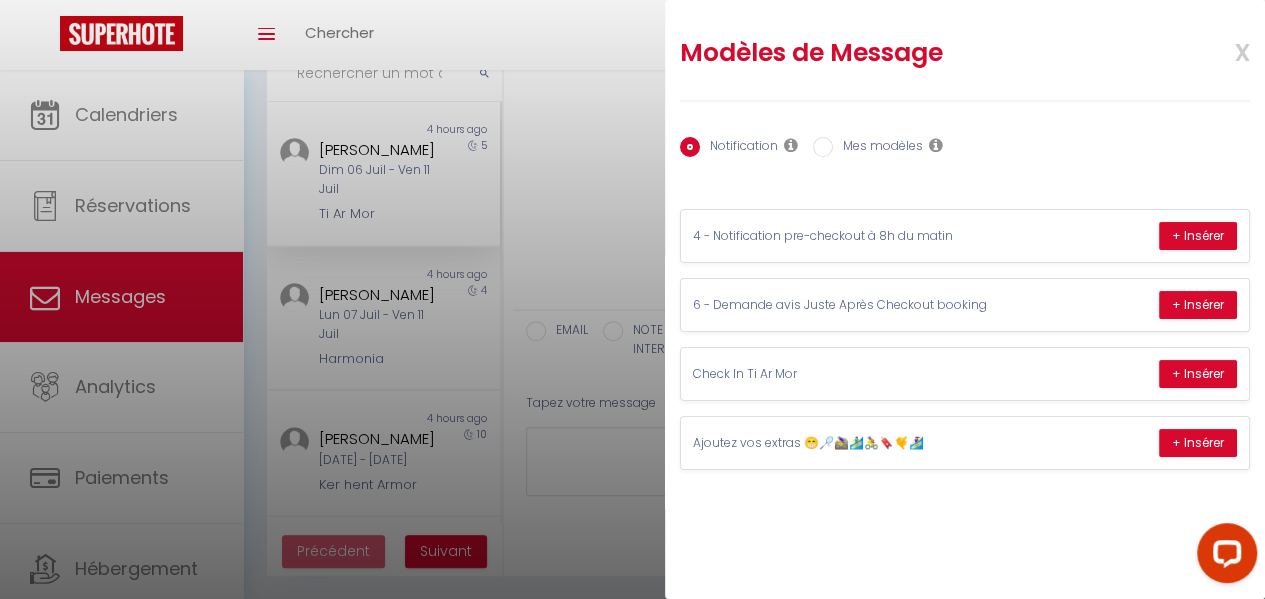 click on "Mes modèles" at bounding box center (878, 148) 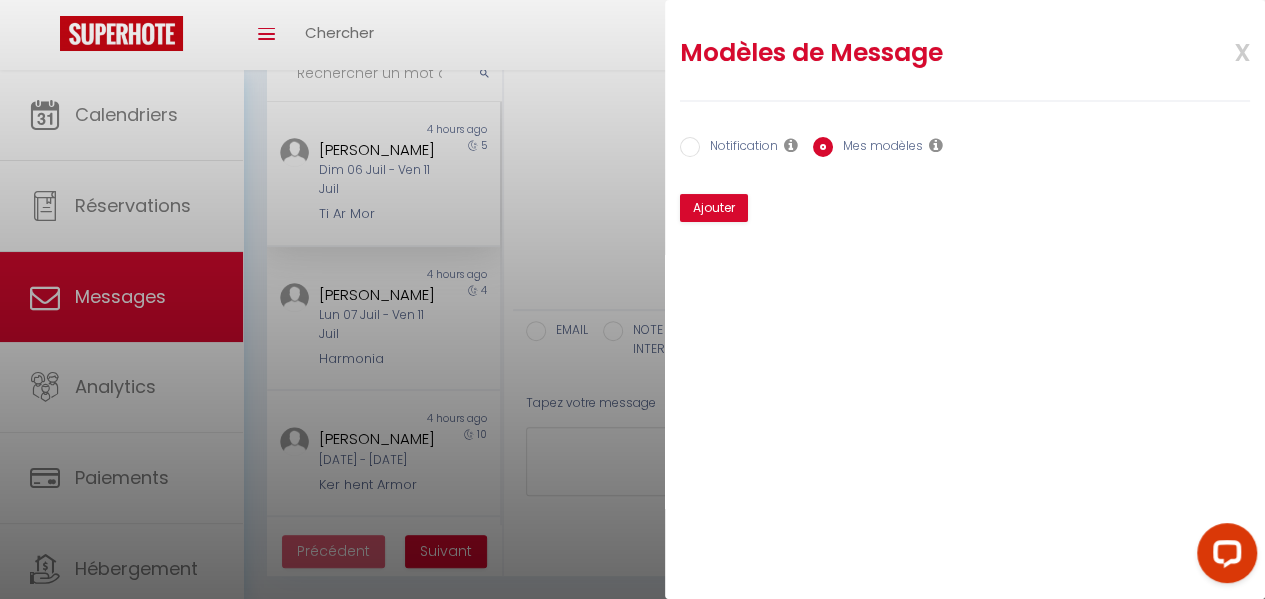 click on "x" at bounding box center [1218, 50] 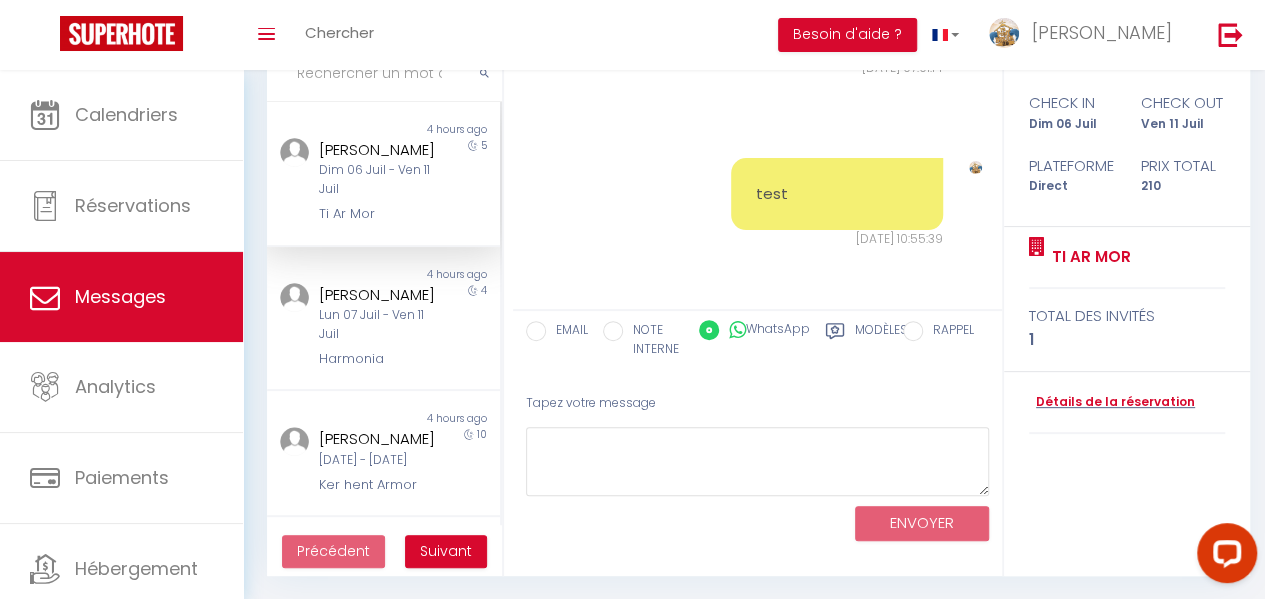 click on "RAPPEL" at bounding box center [948, 332] 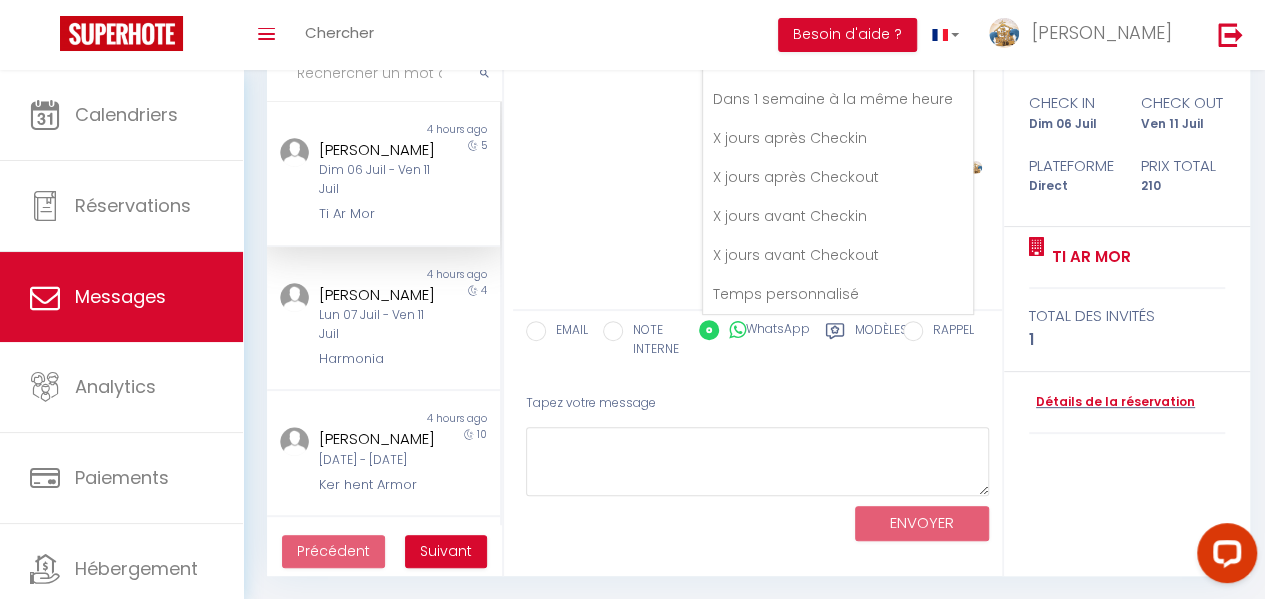 click on "Tapez votre message" at bounding box center [757, 403] 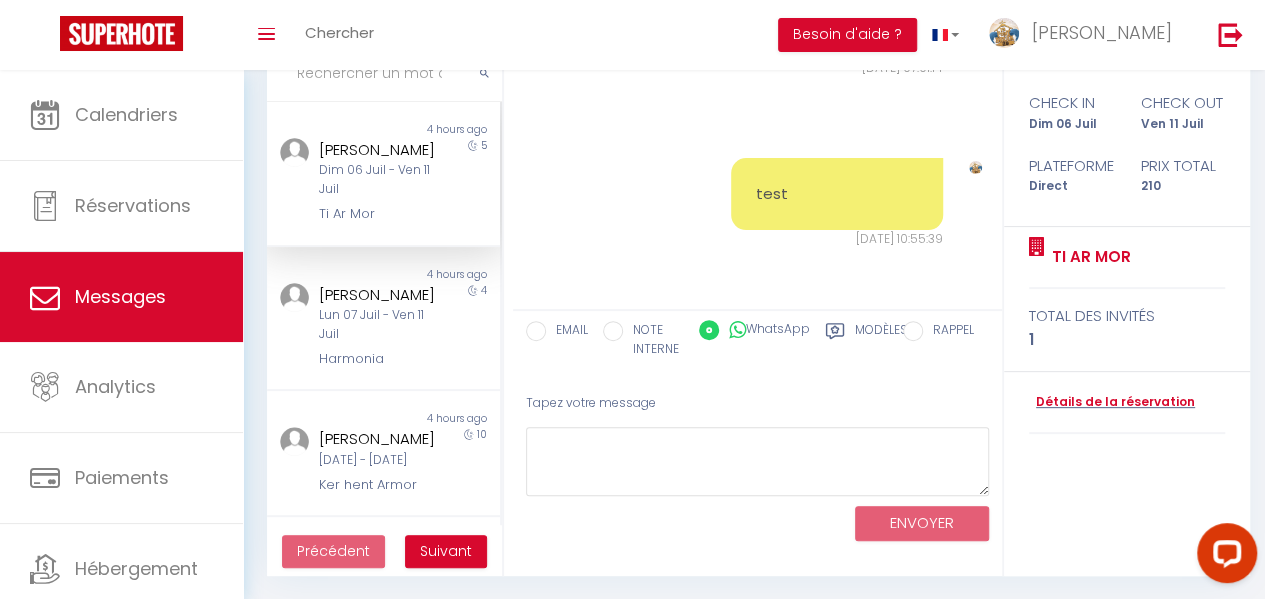 click on "Dim 06 Juil - Ven 11 Juil" at bounding box center [380, 180] 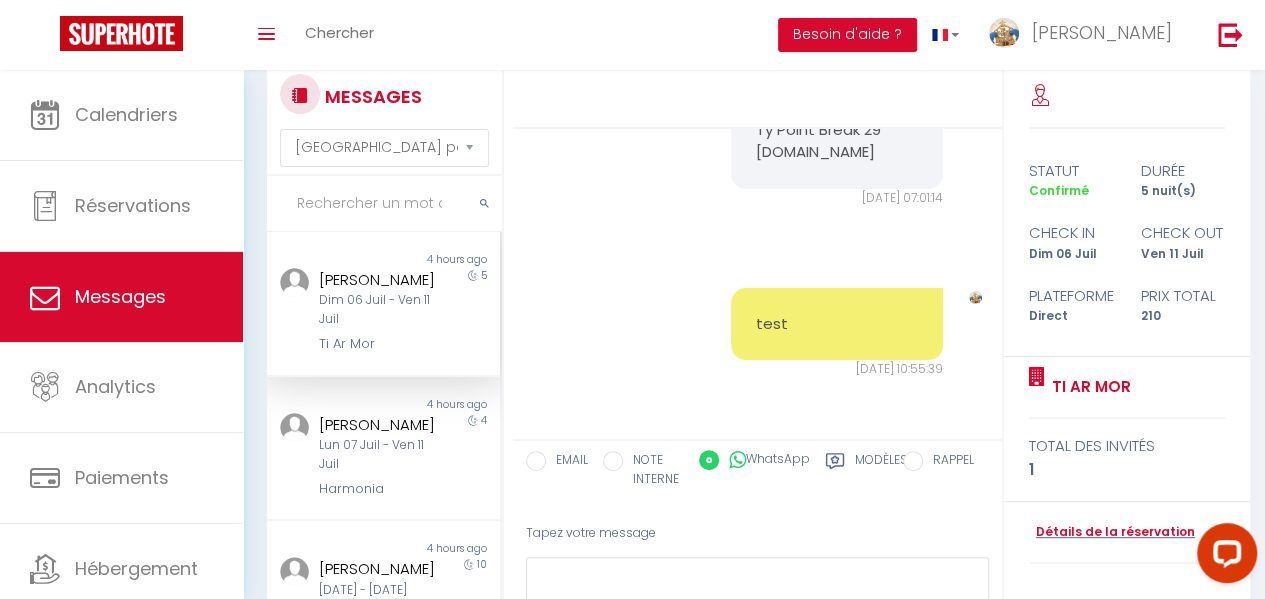 scroll, scrollTop: 0, scrollLeft: 0, axis: both 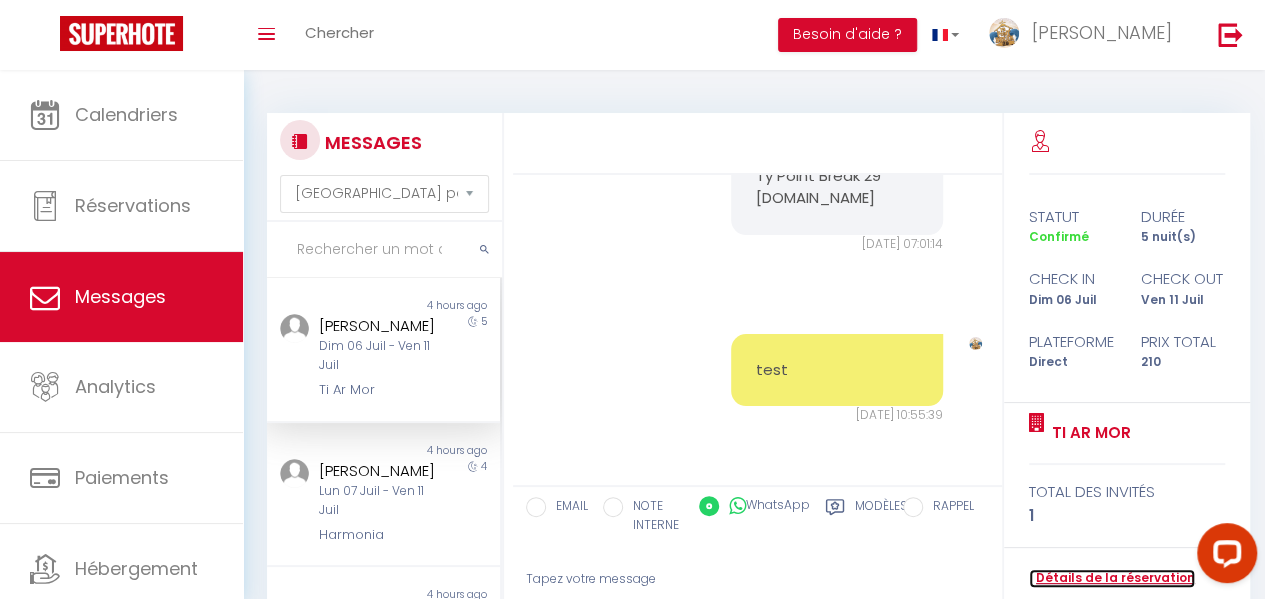 click on "Détails de la réservation" at bounding box center (1112, 578) 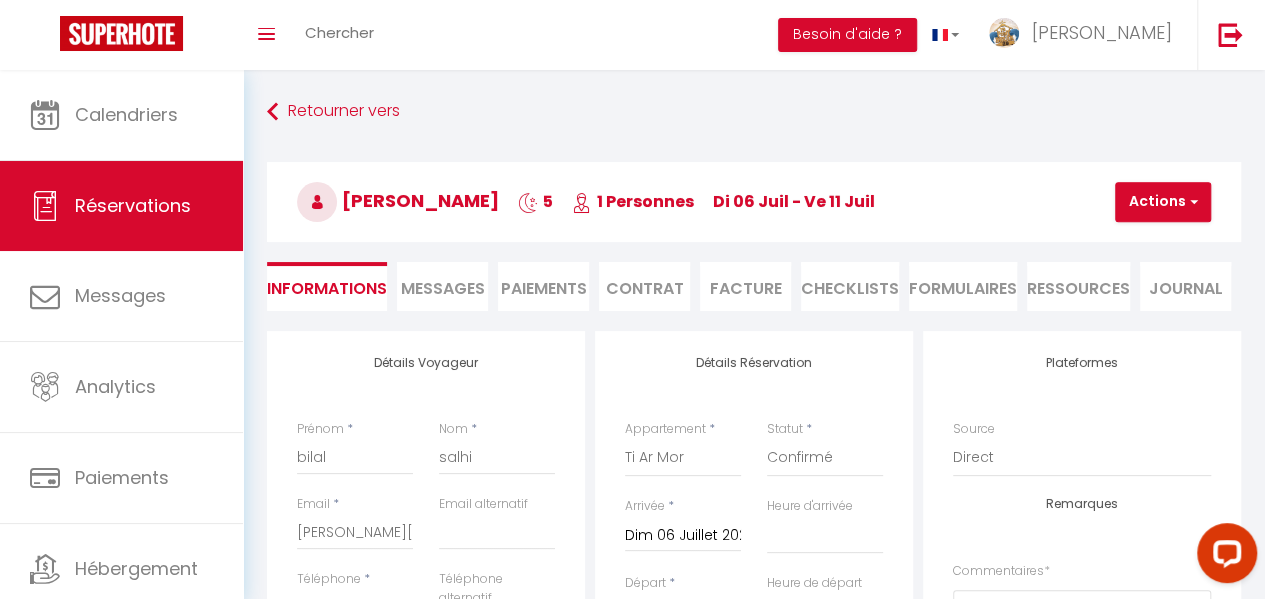 click on "Messages" at bounding box center (443, 288) 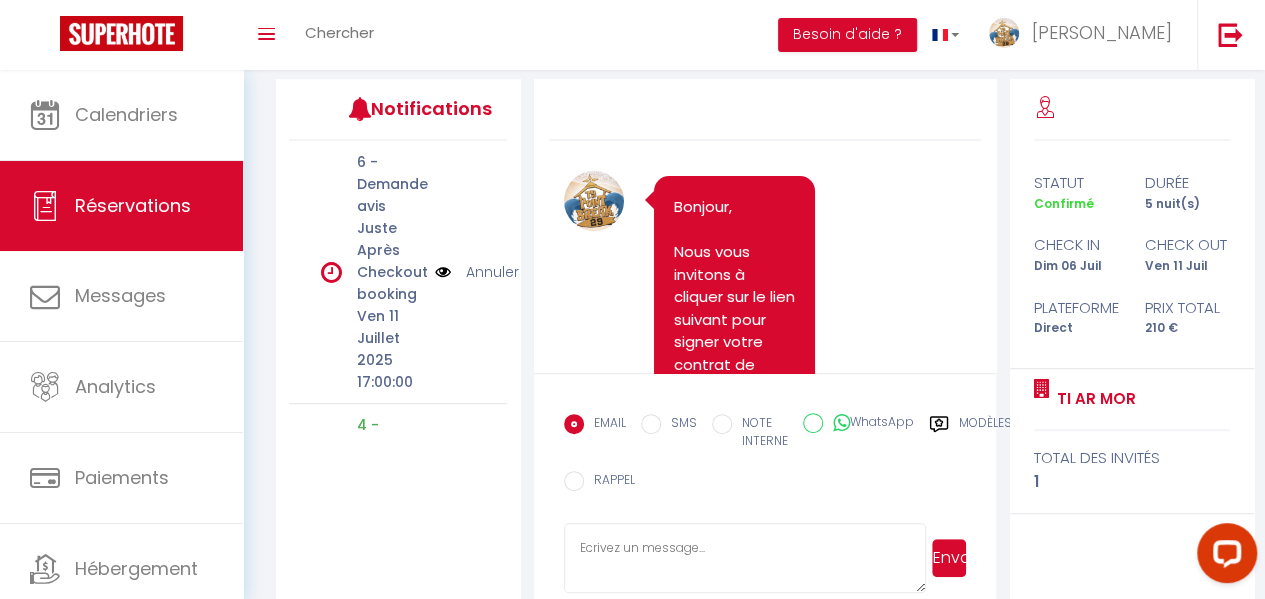 scroll, scrollTop: 284, scrollLeft: 0, axis: vertical 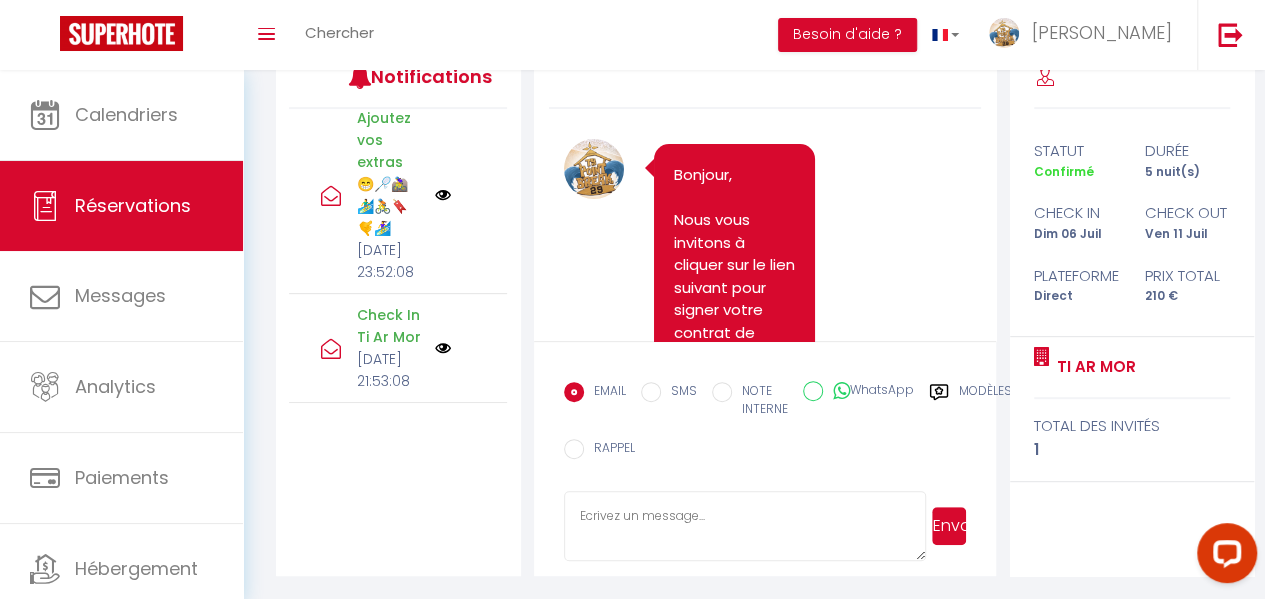 click at bounding box center (443, 348) 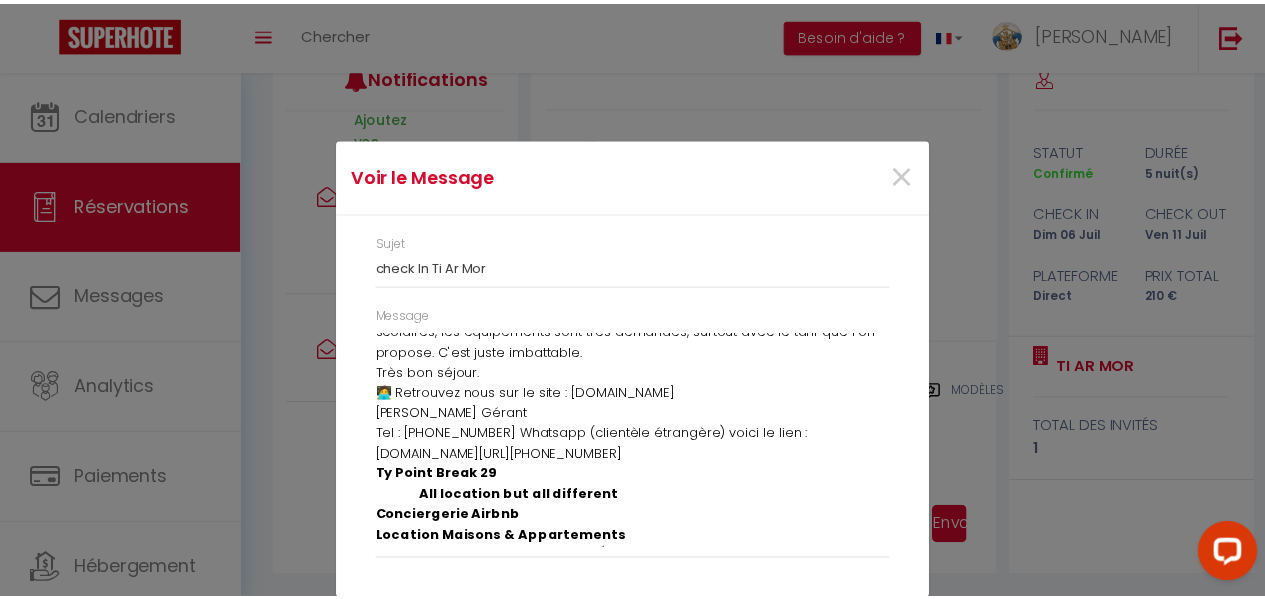 scroll, scrollTop: 498, scrollLeft: 0, axis: vertical 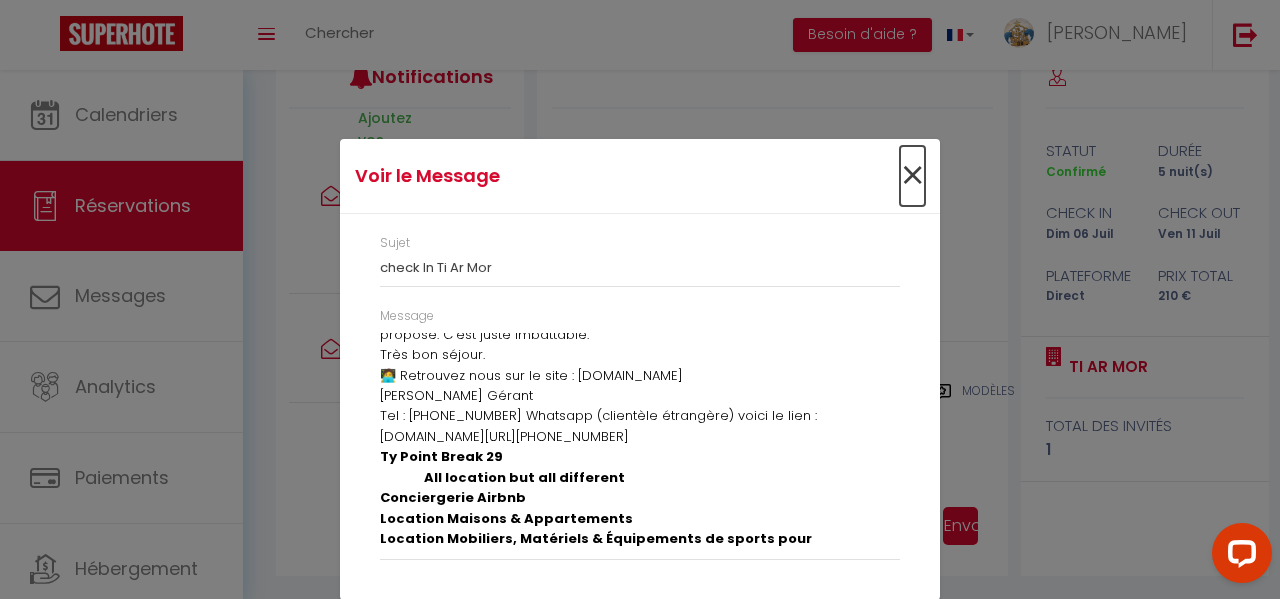 click on "×" at bounding box center (912, 176) 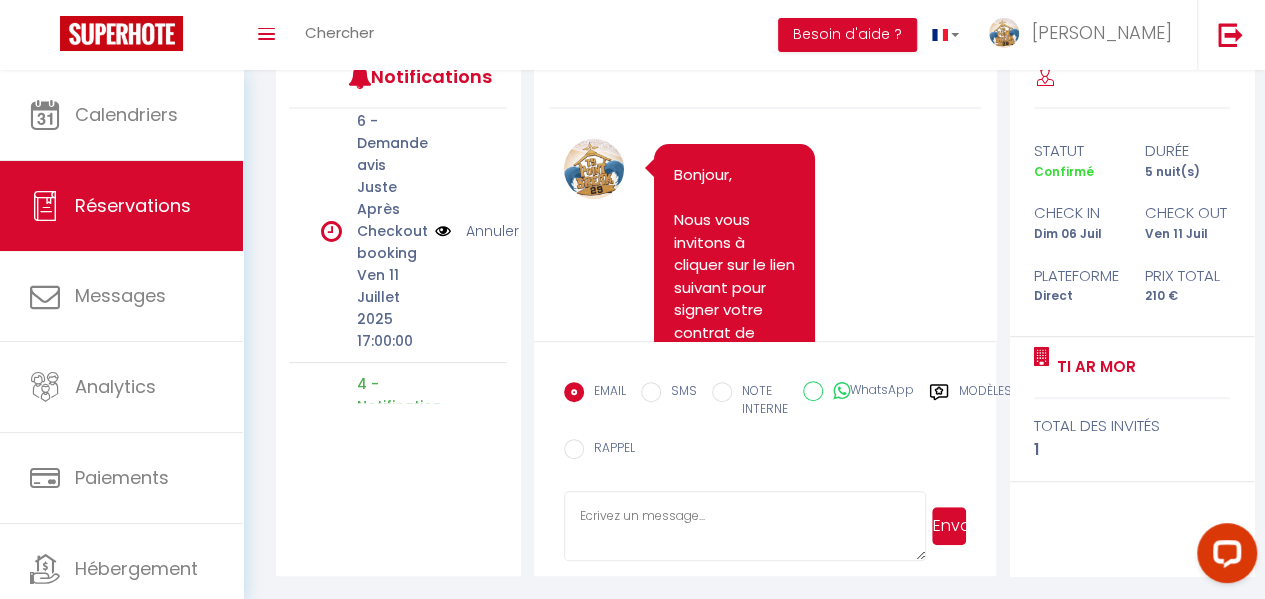 scroll, scrollTop: 0, scrollLeft: 0, axis: both 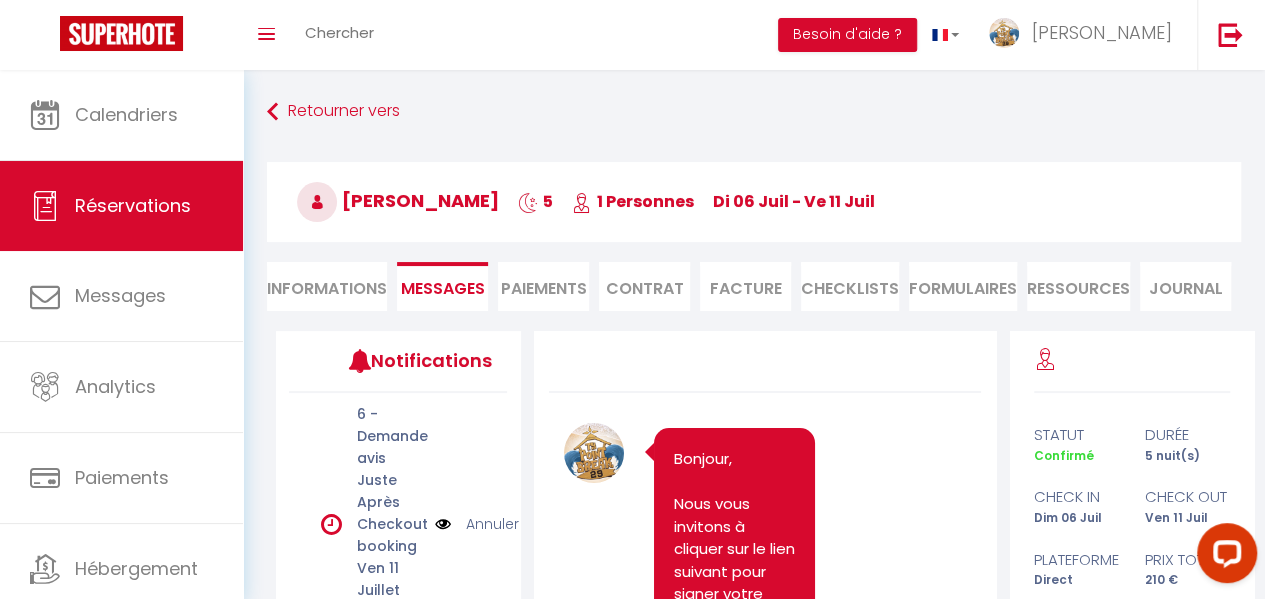 click on "Paiements" at bounding box center (543, 286) 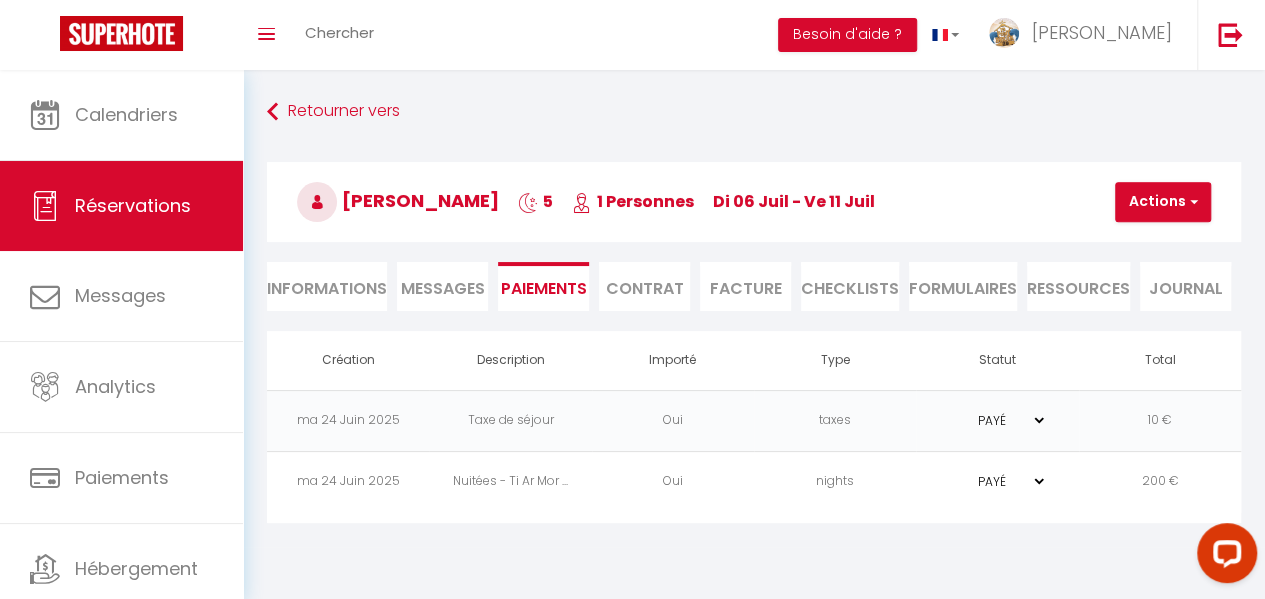 click on "Facture" at bounding box center (745, 286) 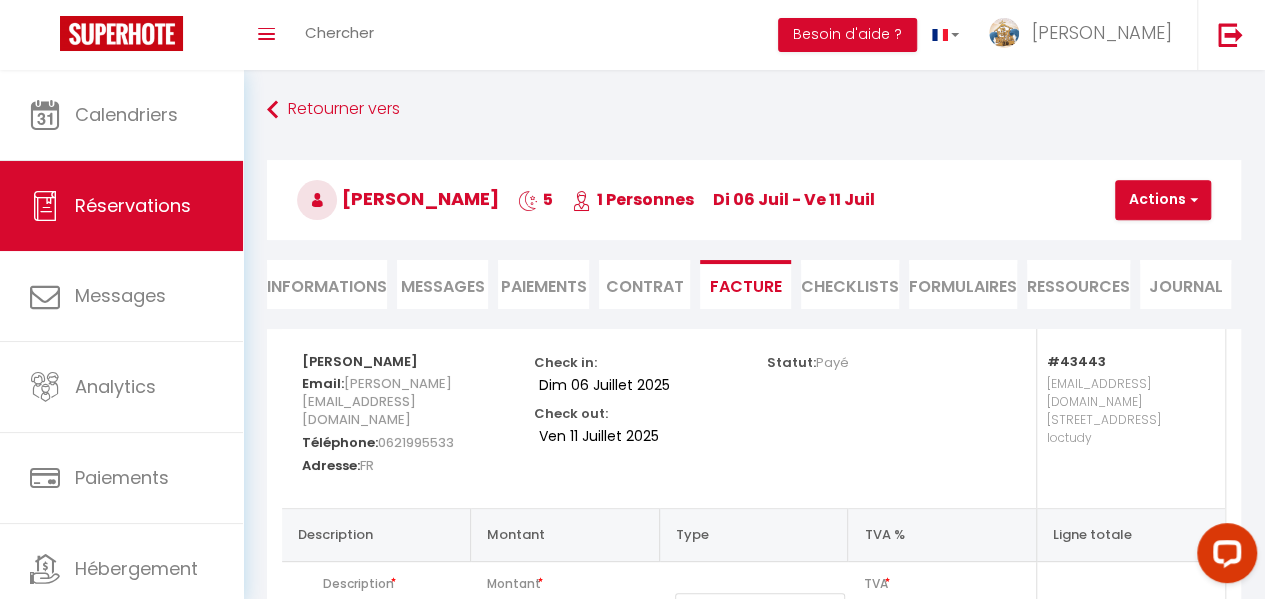 scroll, scrollTop: 0, scrollLeft: 0, axis: both 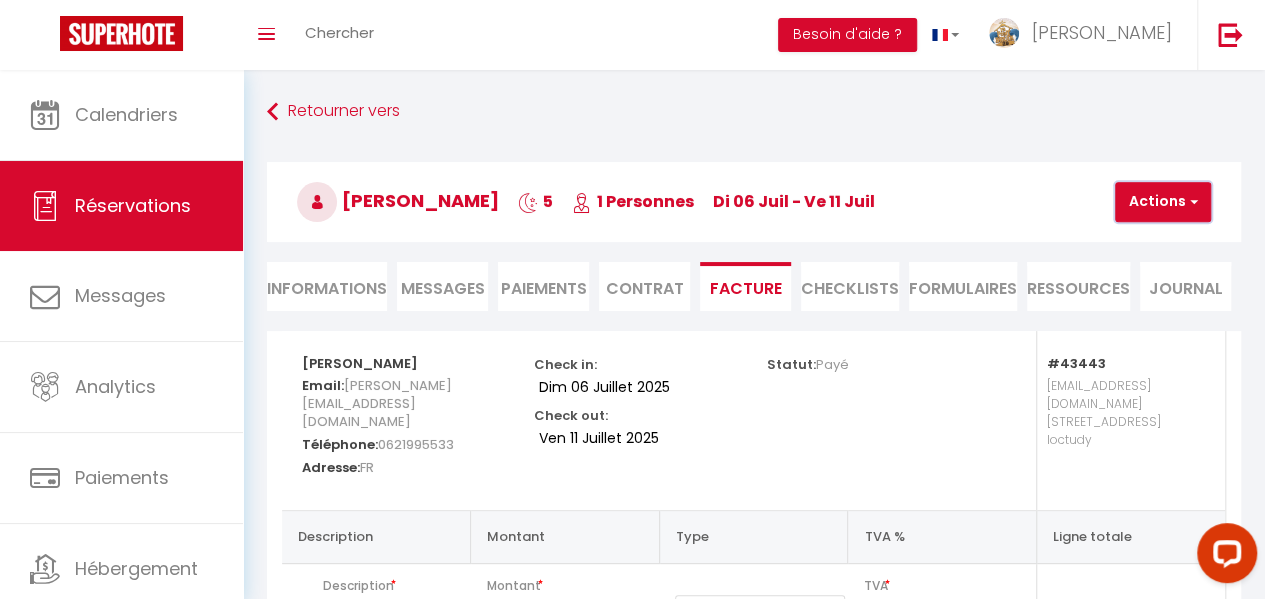 click on "Actions" at bounding box center (1163, 202) 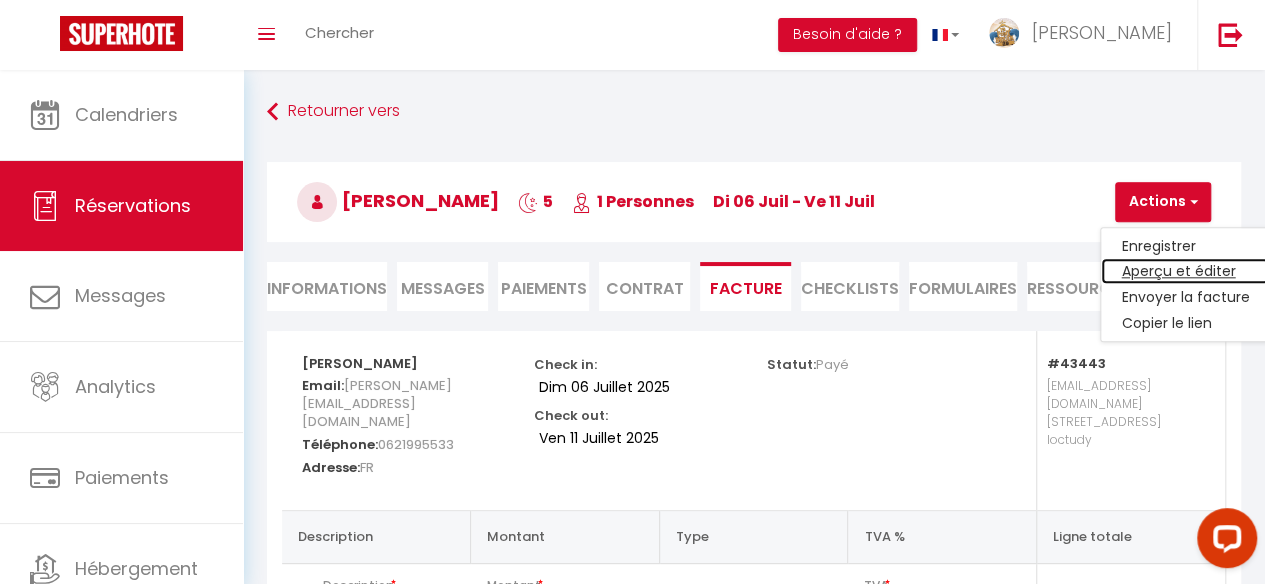 click on "Aperçu et éditer" at bounding box center [1185, 272] 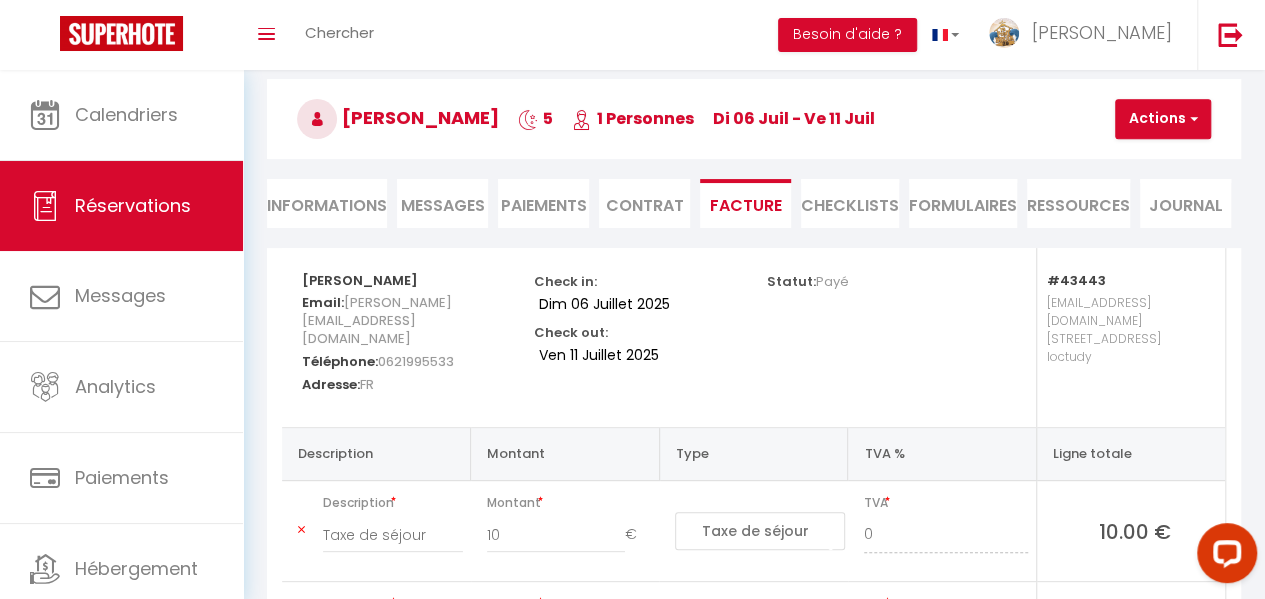 scroll, scrollTop: 81, scrollLeft: 0, axis: vertical 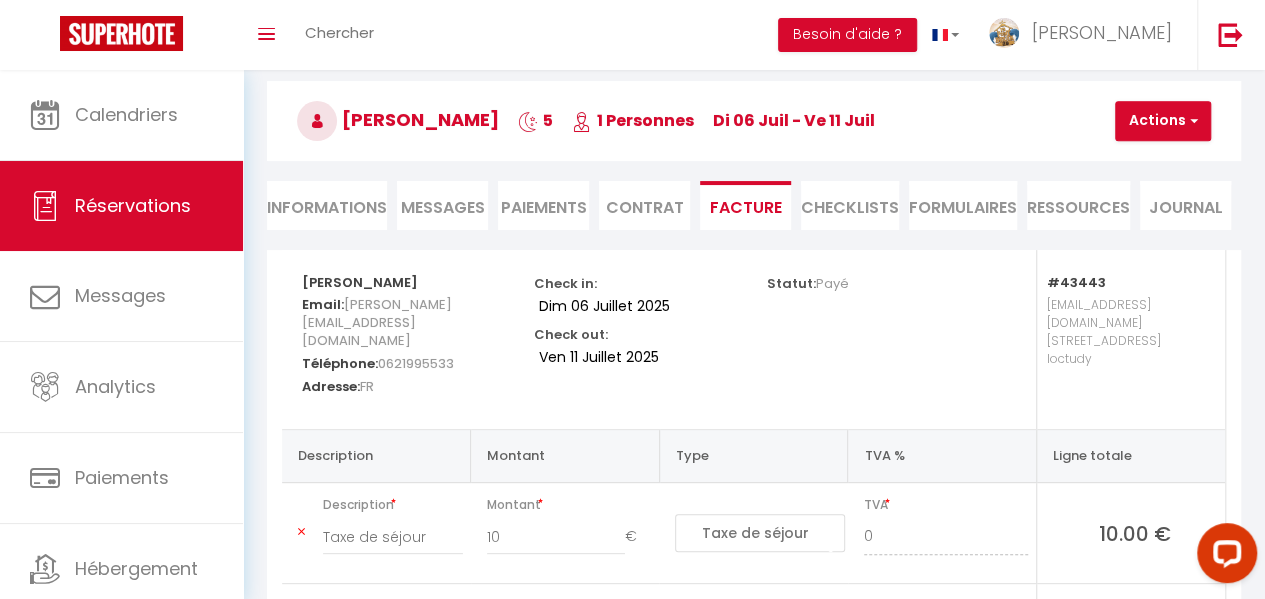 click on "Paiements" at bounding box center (543, 205) 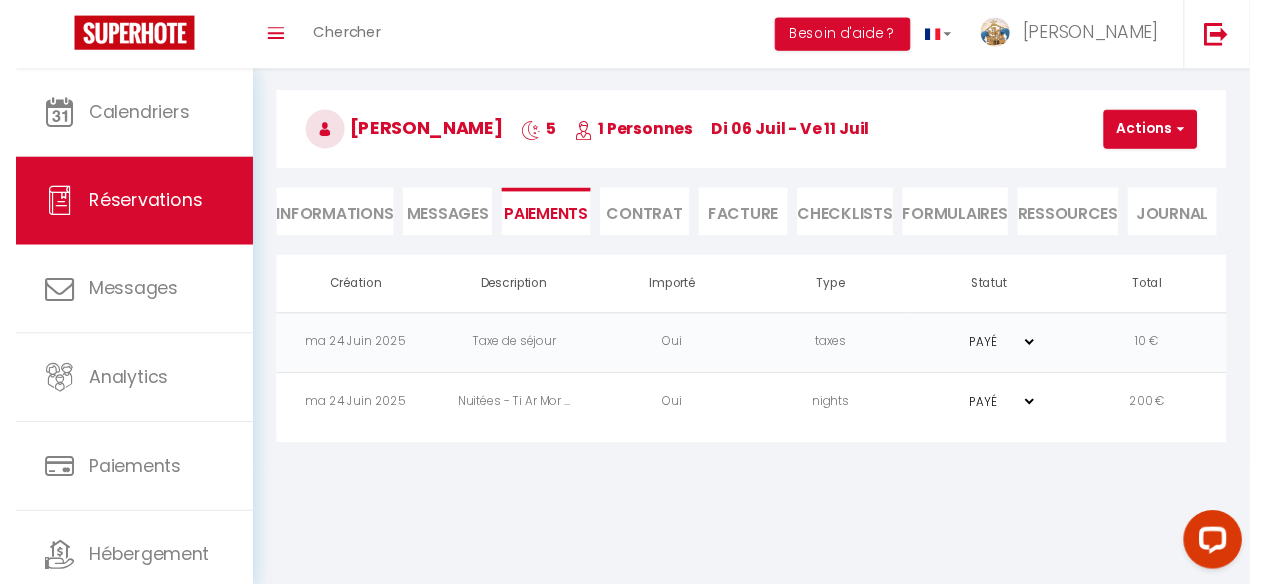 scroll, scrollTop: 70, scrollLeft: 0, axis: vertical 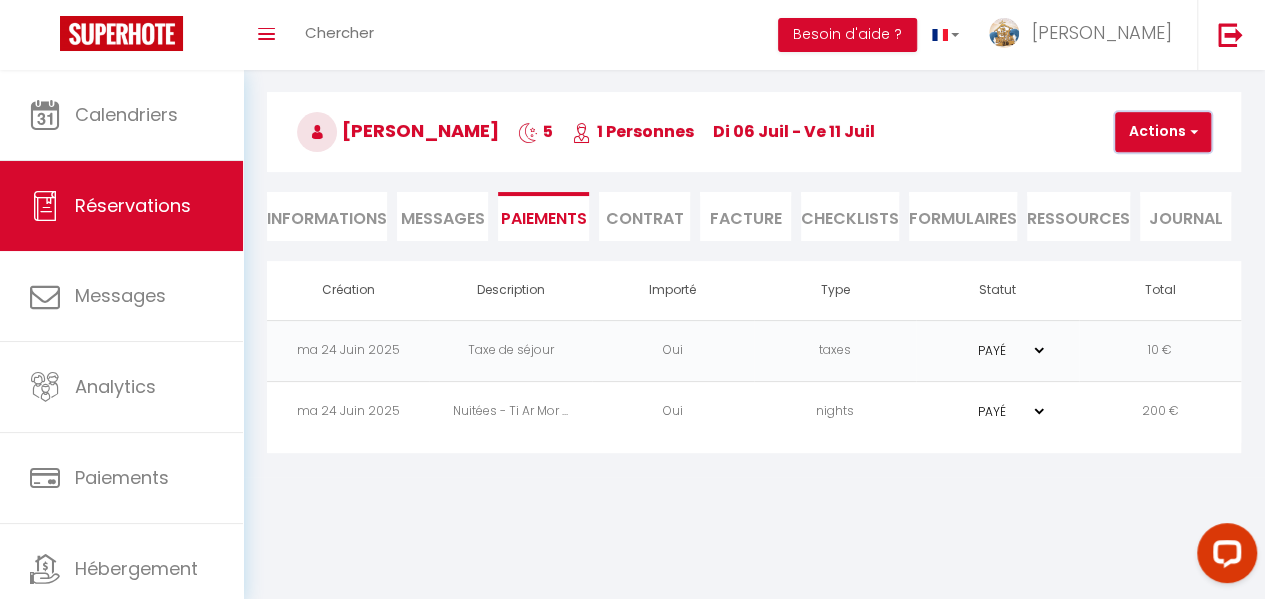 click on "Actions" at bounding box center [1163, 132] 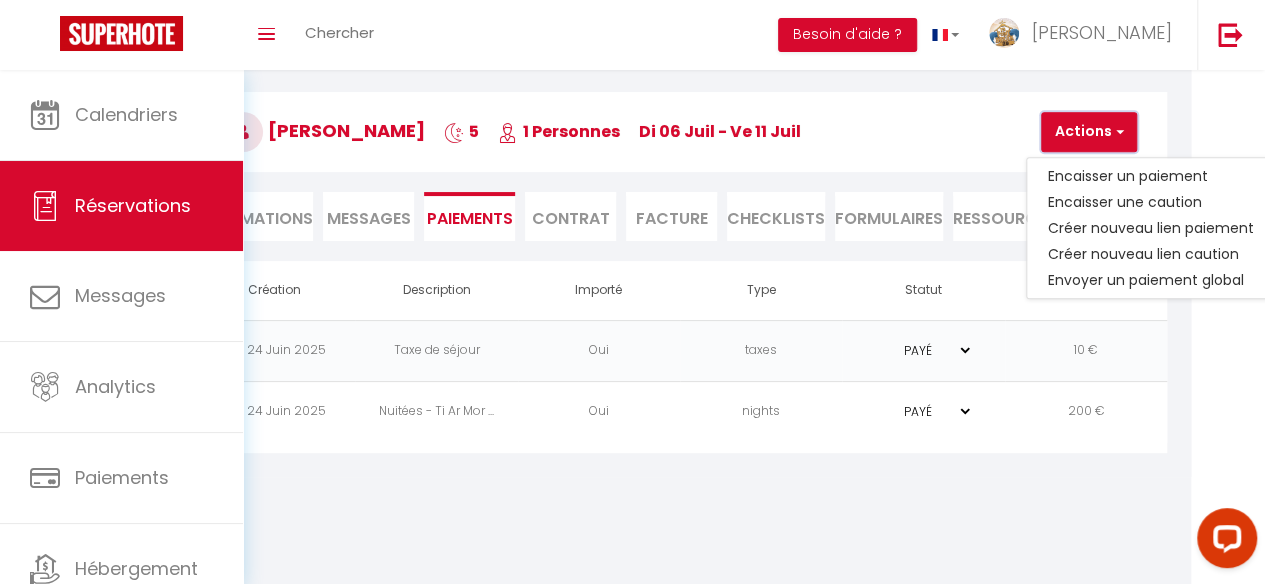 scroll, scrollTop: 70, scrollLeft: 77, axis: both 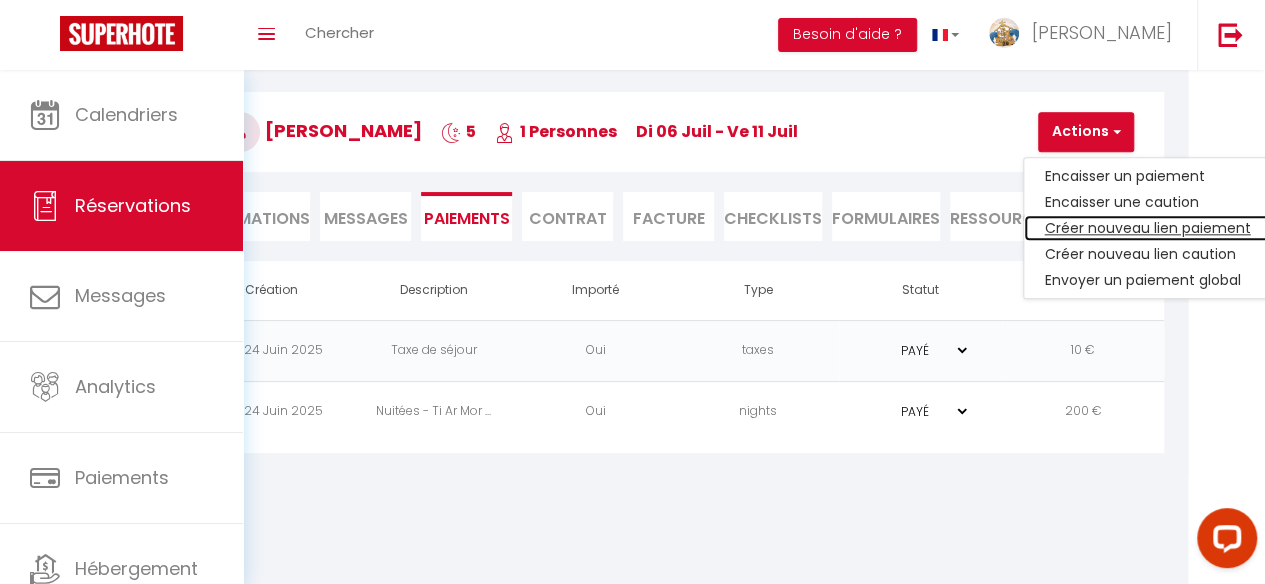 click on "Créer nouveau lien paiement" at bounding box center (1147, 228) 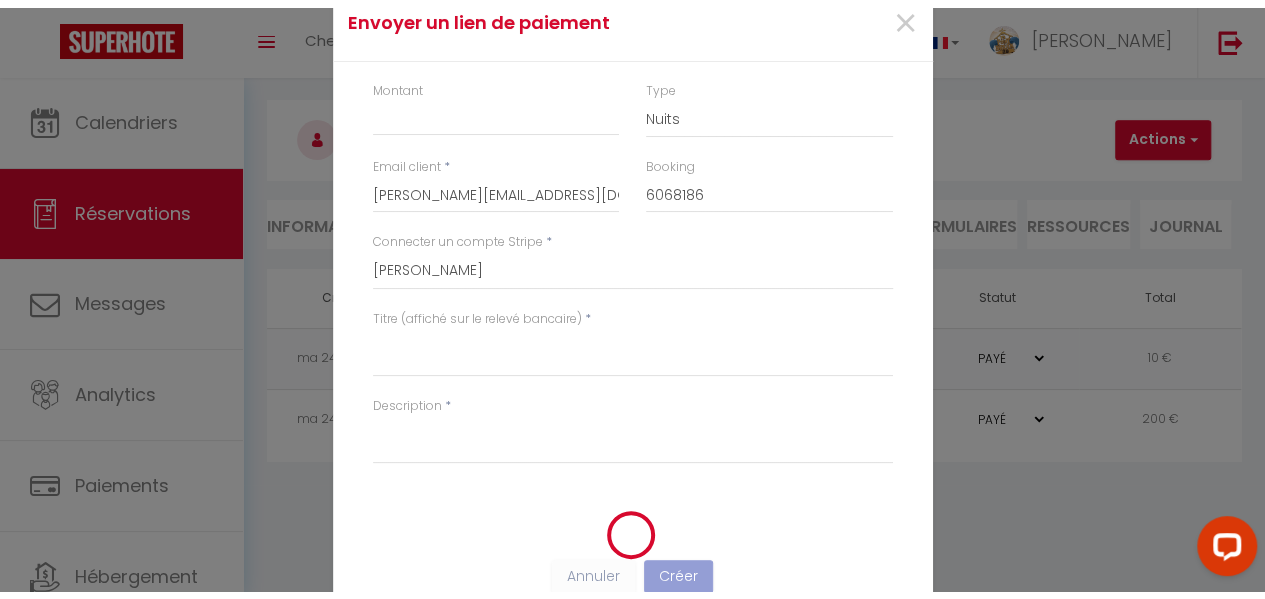 scroll, scrollTop: 70, scrollLeft: 0, axis: vertical 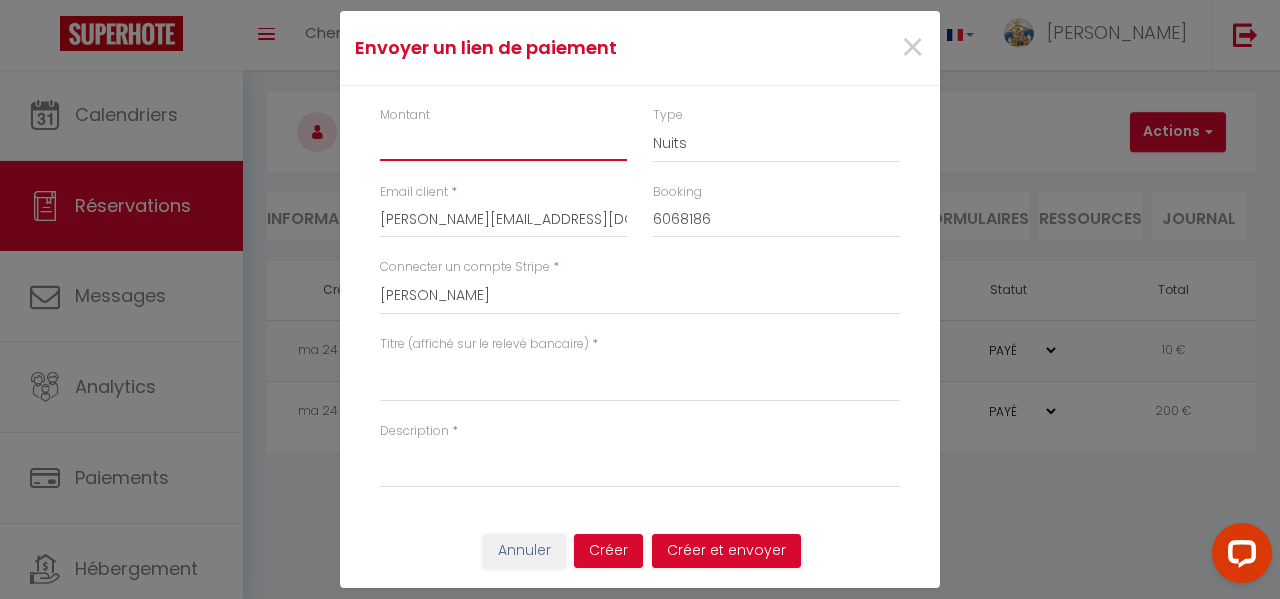 click on "Montant" at bounding box center (503, 143) 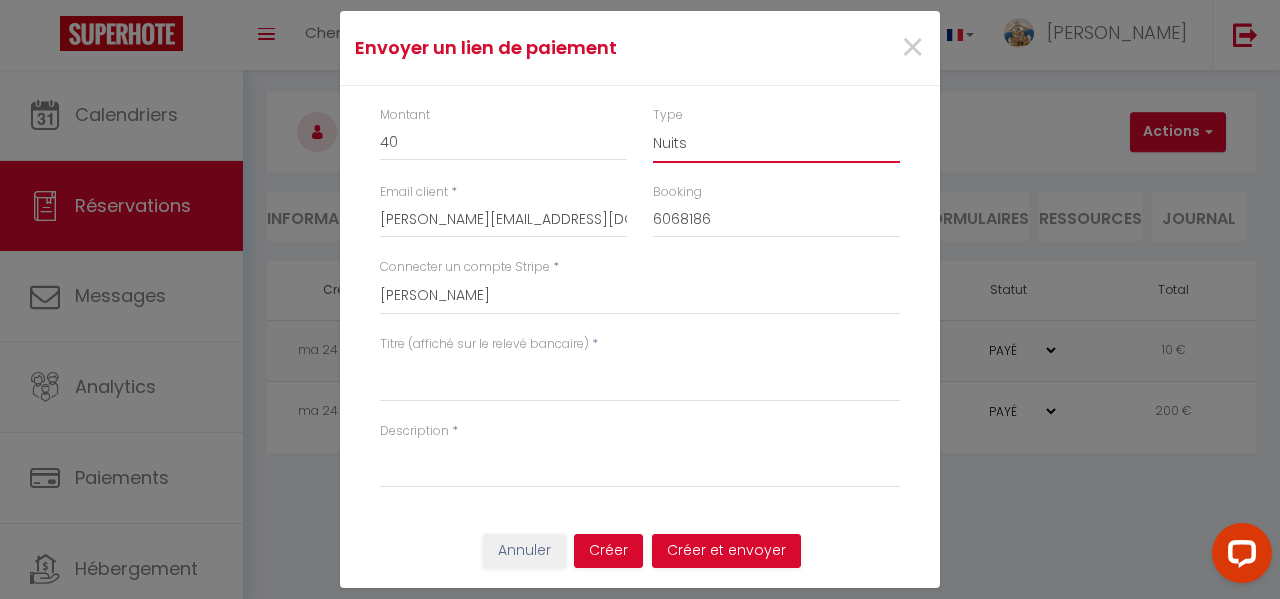 click on "Nuits   Frais de ménage   Taxe de séjour   Autre" at bounding box center (776, 144) 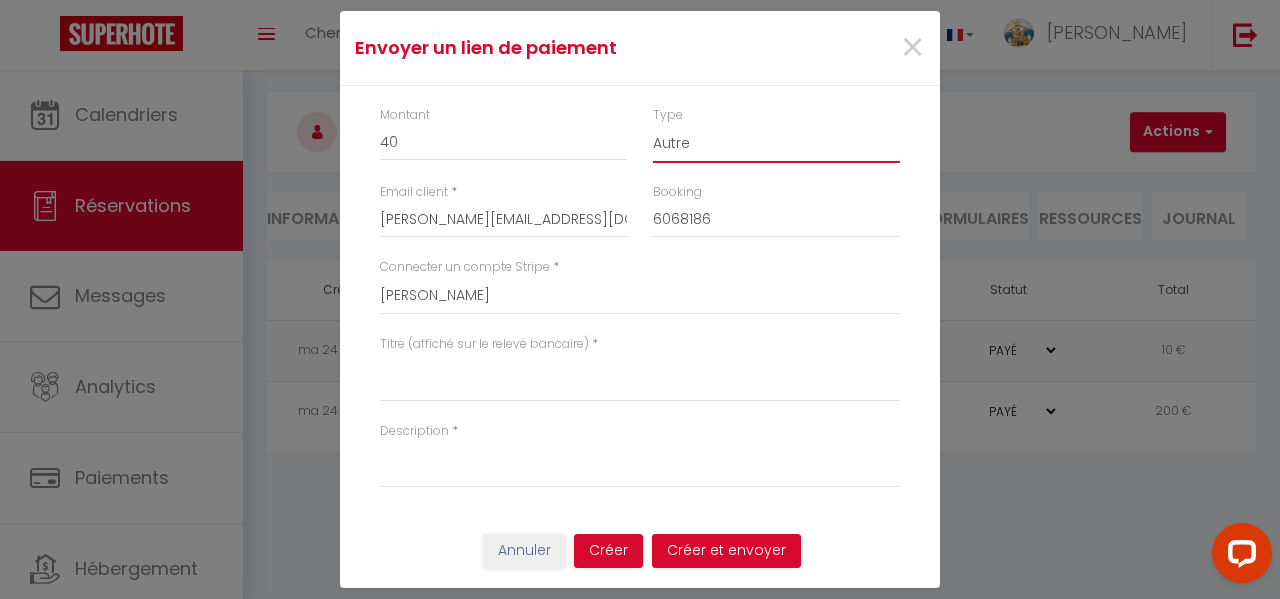 click on "Nuits   Frais de ménage   Taxe de séjour   Autre" at bounding box center (776, 144) 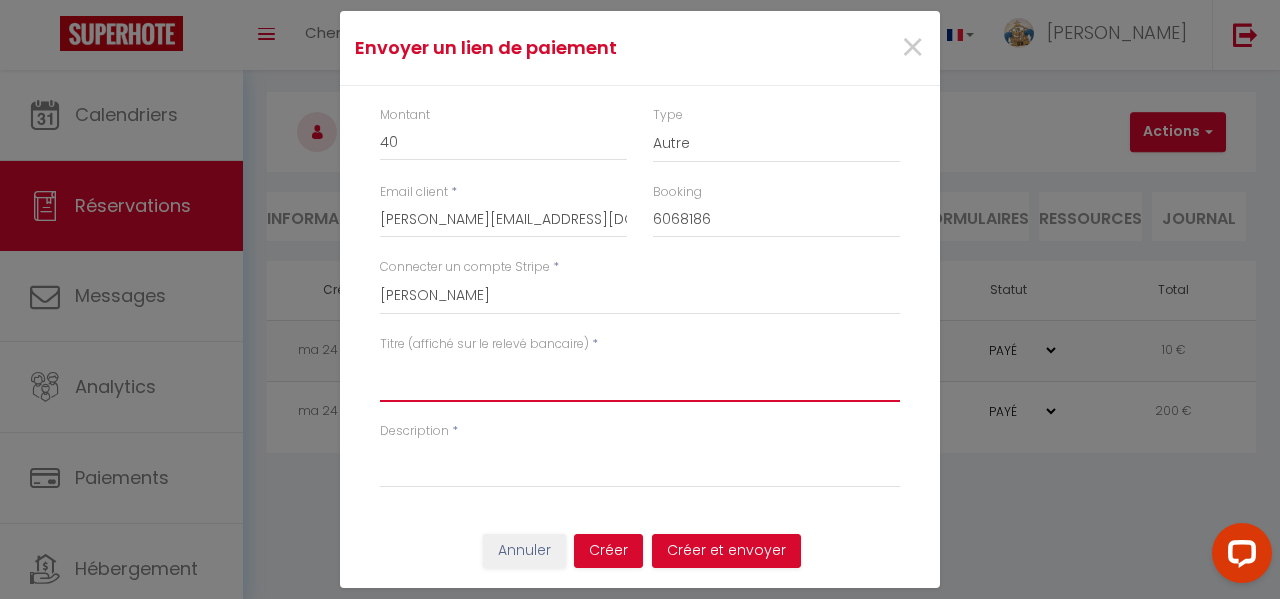 click on "Titre (affiché sur le relevé bancaire)" at bounding box center [640, 378] 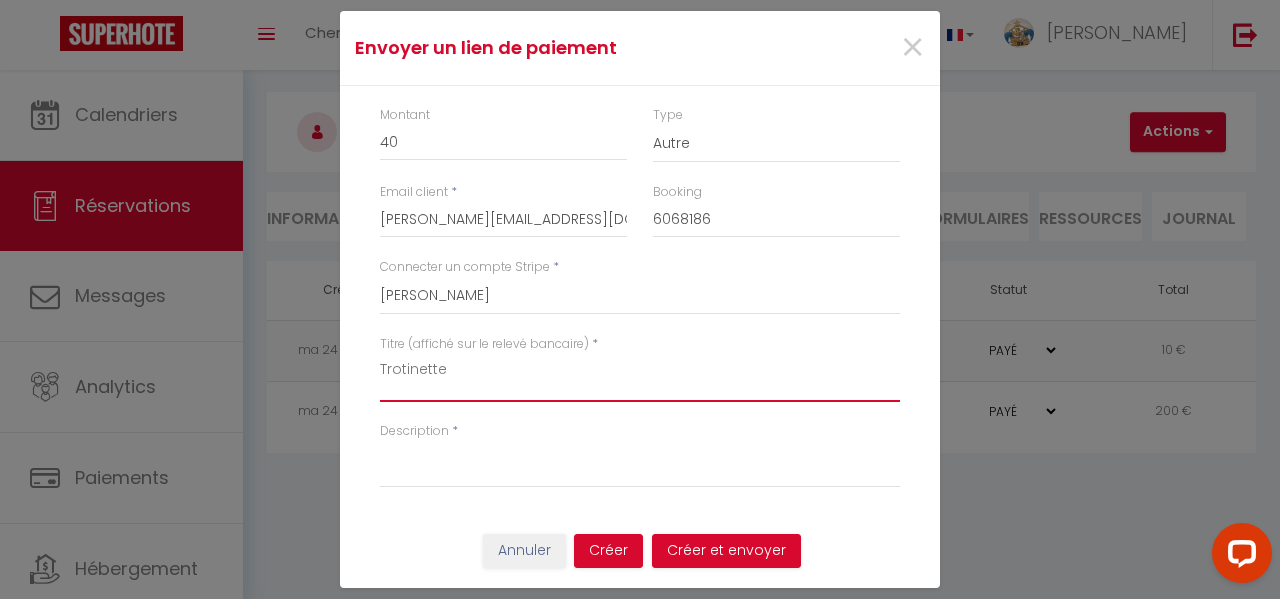 click on "Trotinette" at bounding box center (640, 378) 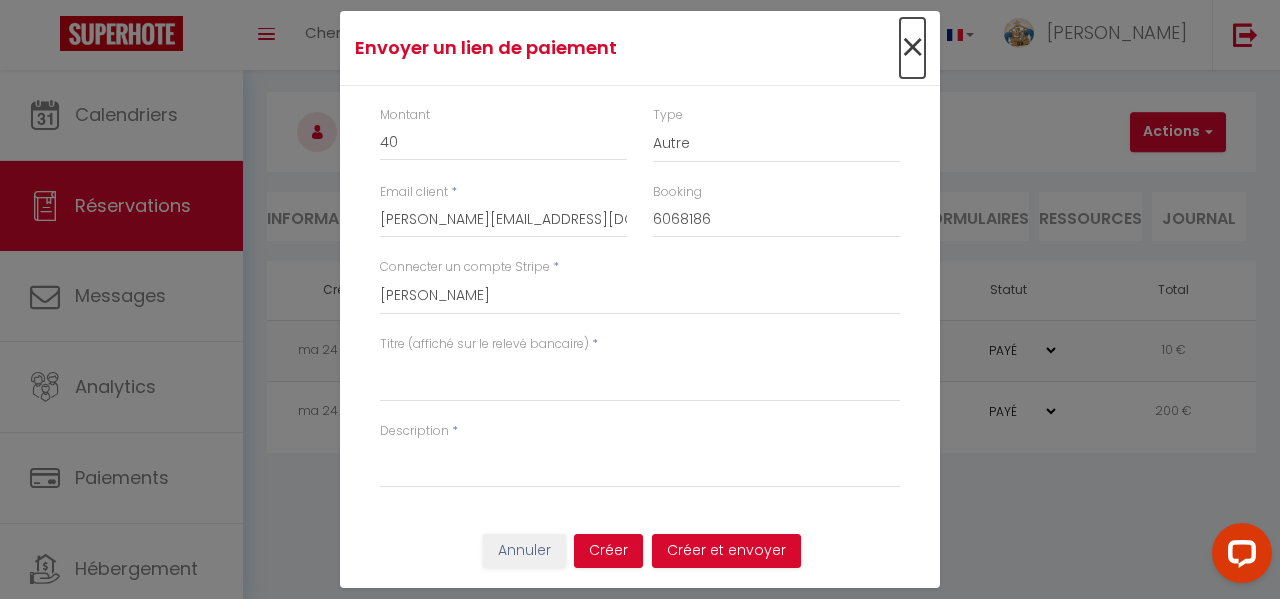 click on "×" at bounding box center [912, 48] 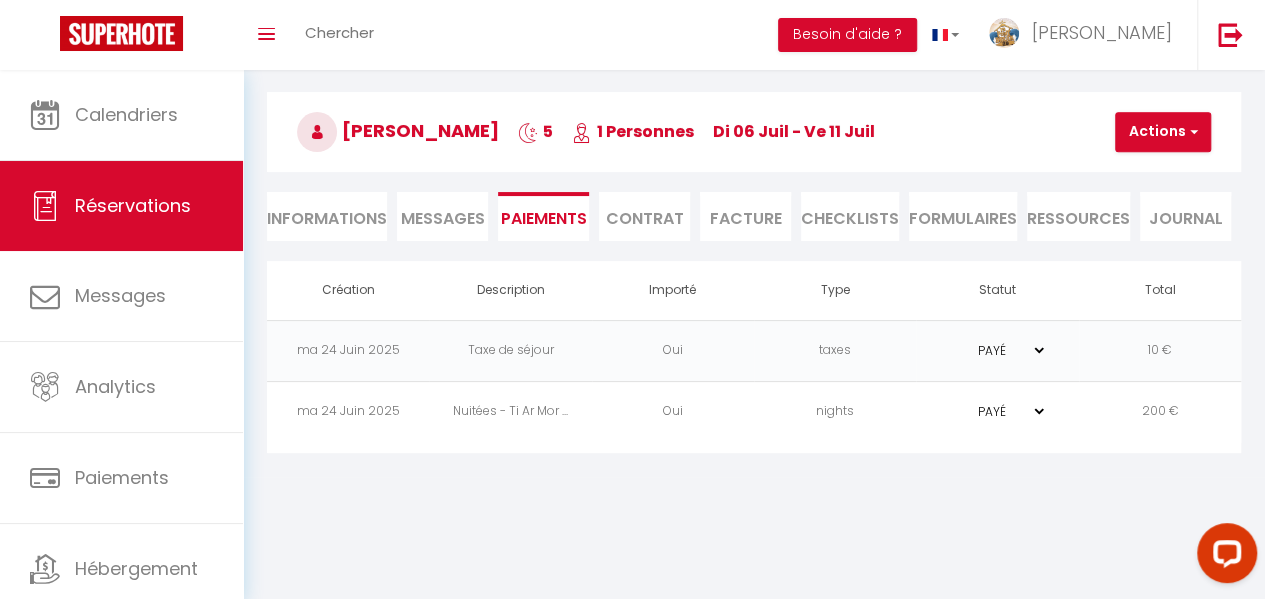 click on "Contrat" at bounding box center [644, 216] 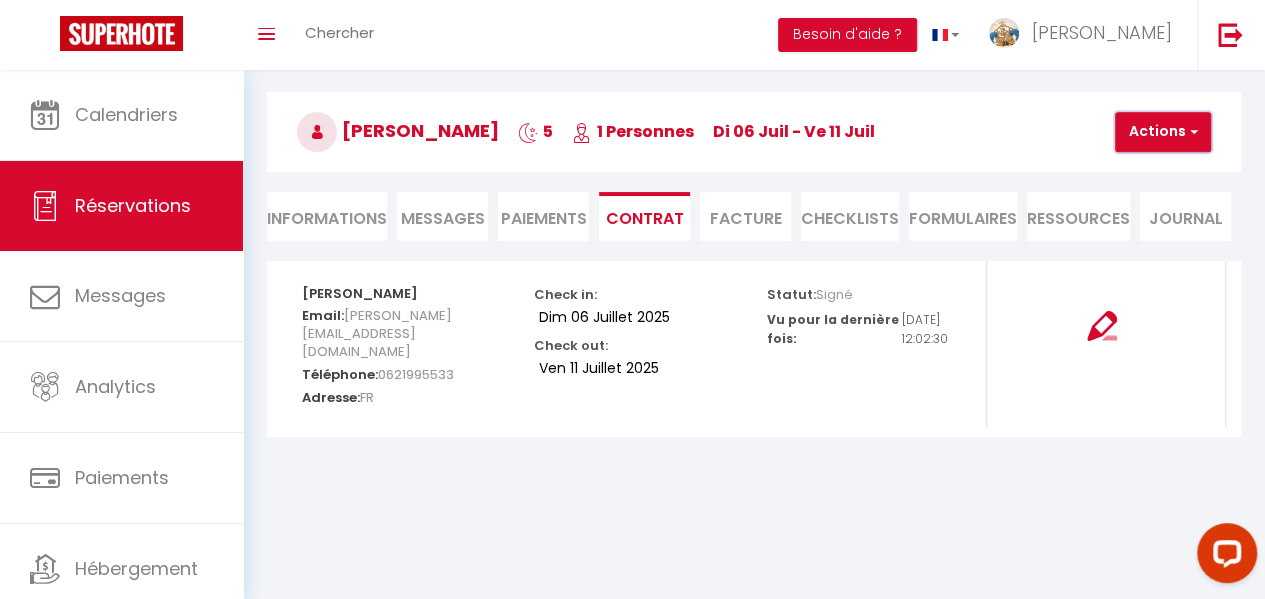 click on "Actions" at bounding box center [1163, 132] 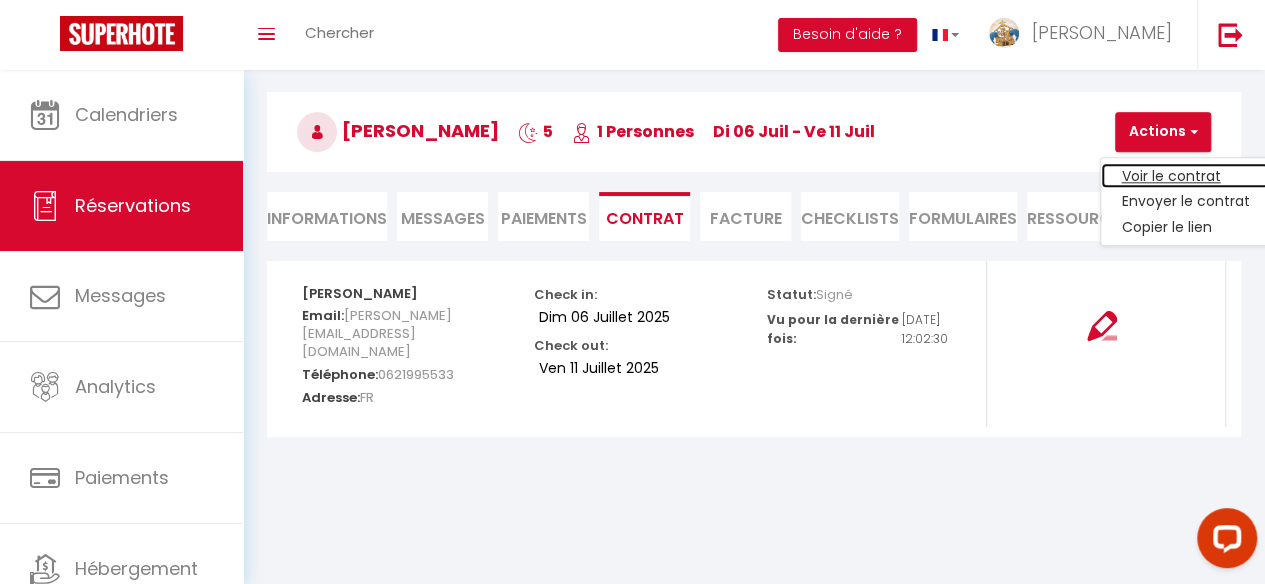 click on "Voir le contrat" at bounding box center (1185, 176) 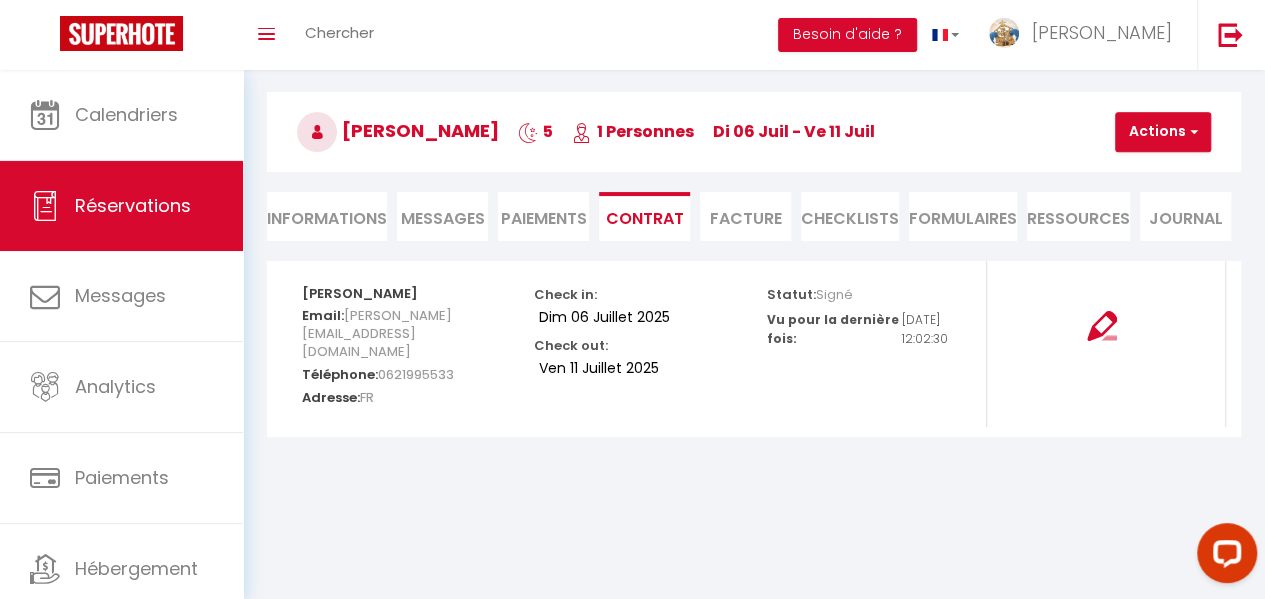 click on "CHECKLISTS" at bounding box center [850, 216] 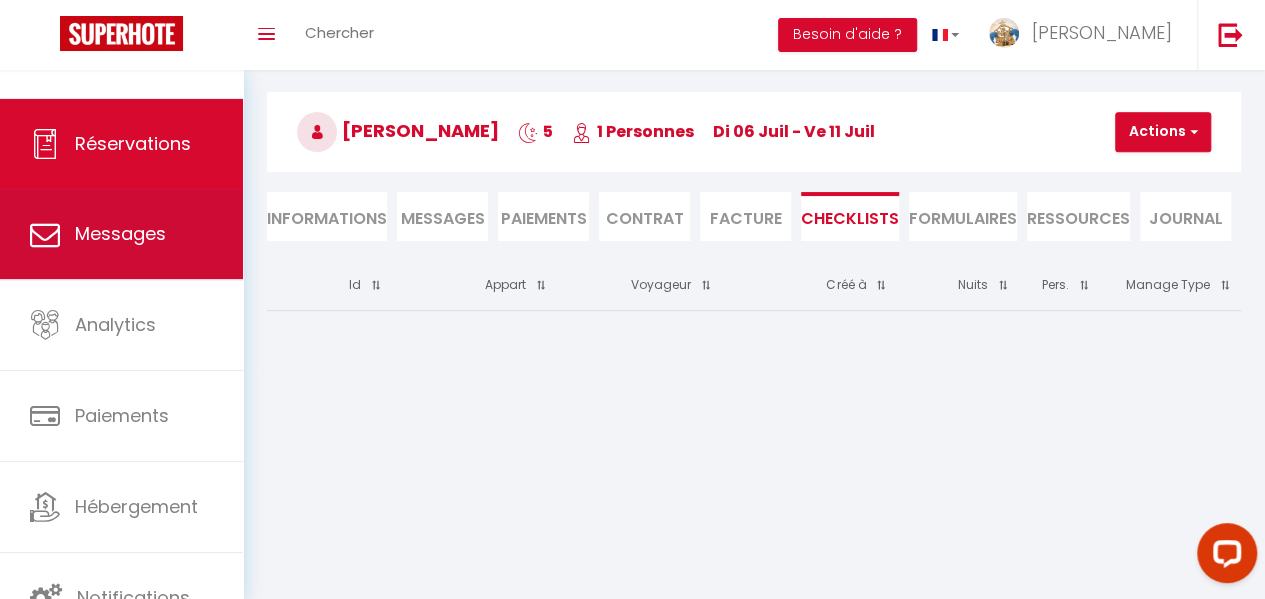 scroll, scrollTop: 101, scrollLeft: 0, axis: vertical 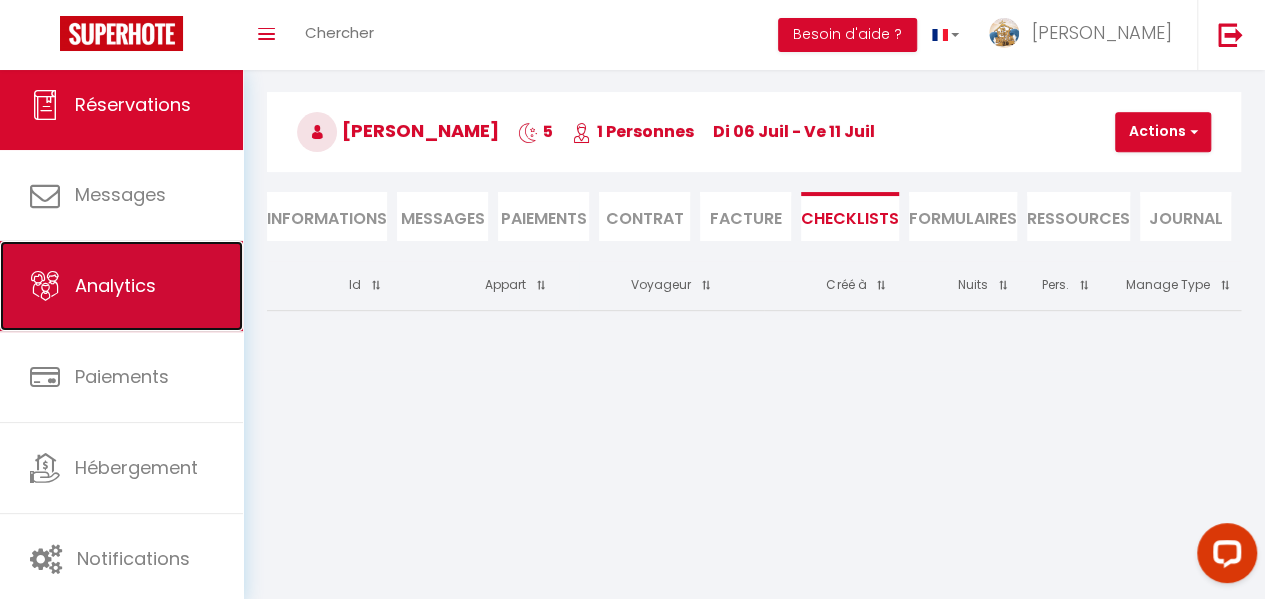 click on "Analytics" at bounding box center [115, 285] 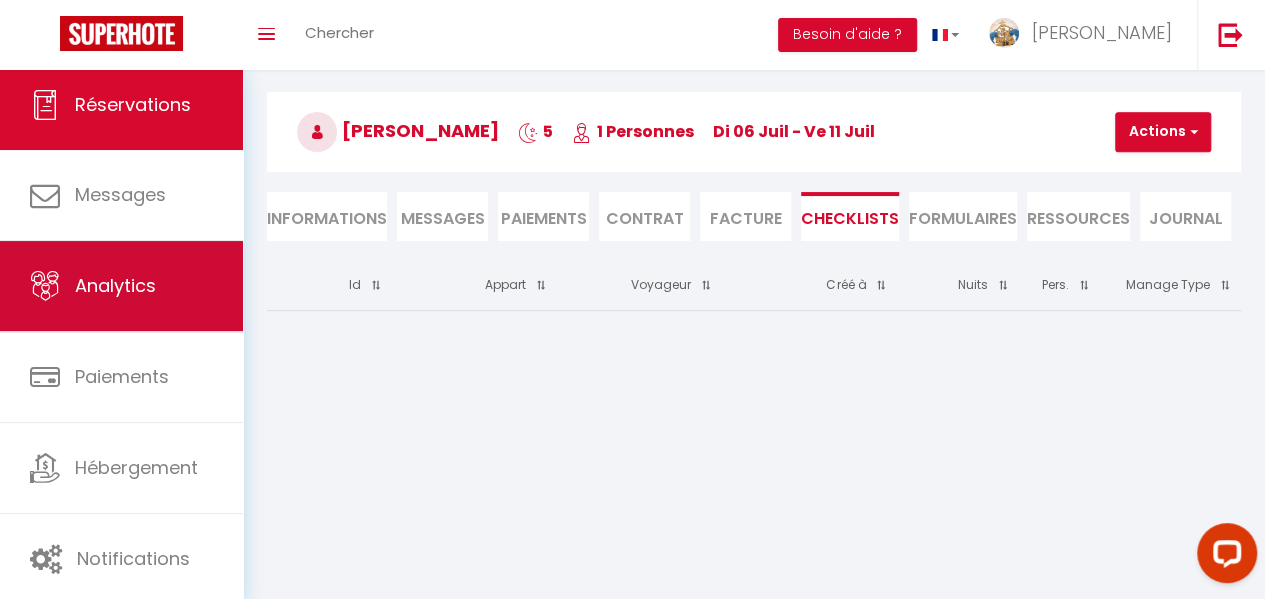 scroll, scrollTop: 0, scrollLeft: 0, axis: both 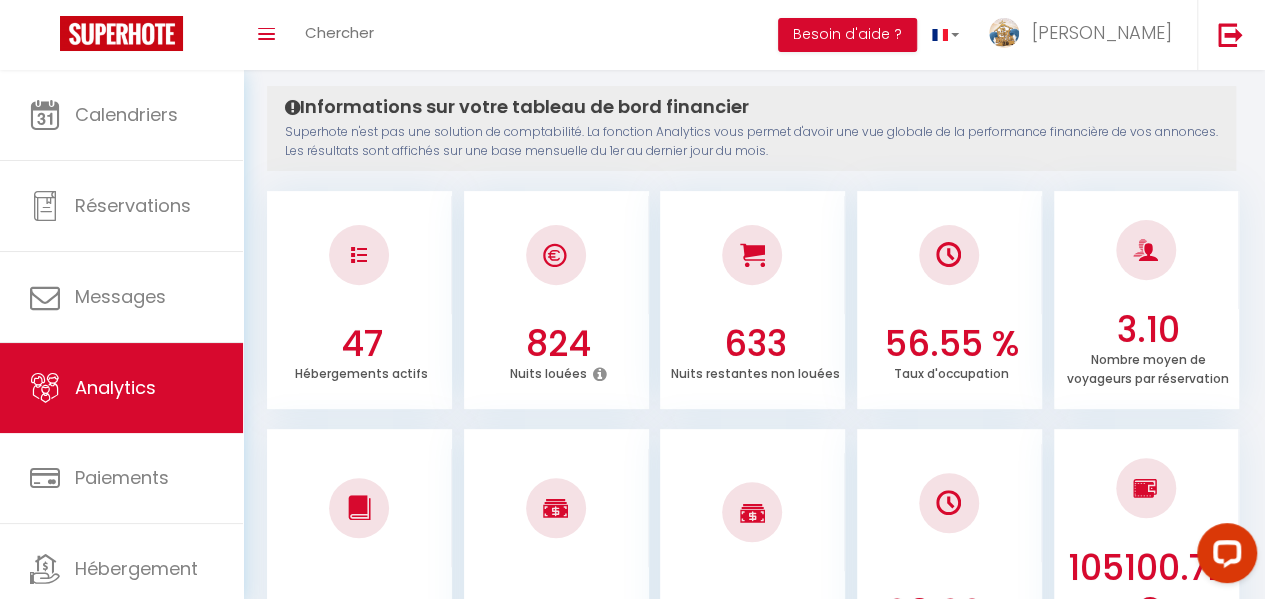 click on "56.55 %" at bounding box center [951, 344] 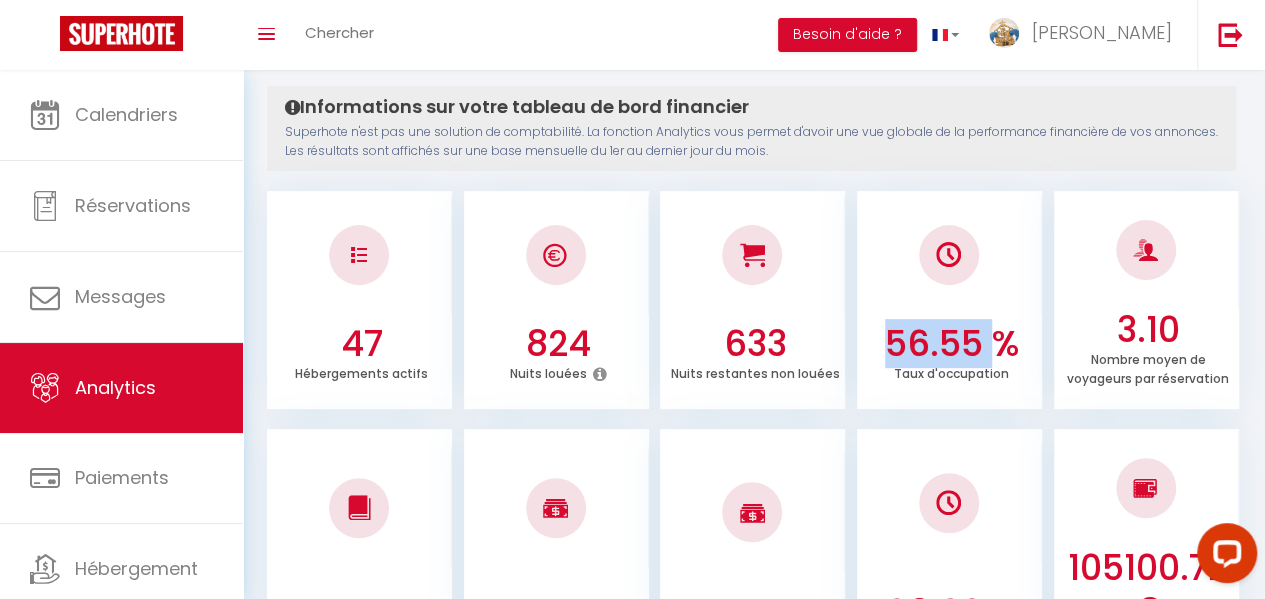 click on "56.55 %" at bounding box center (951, 344) 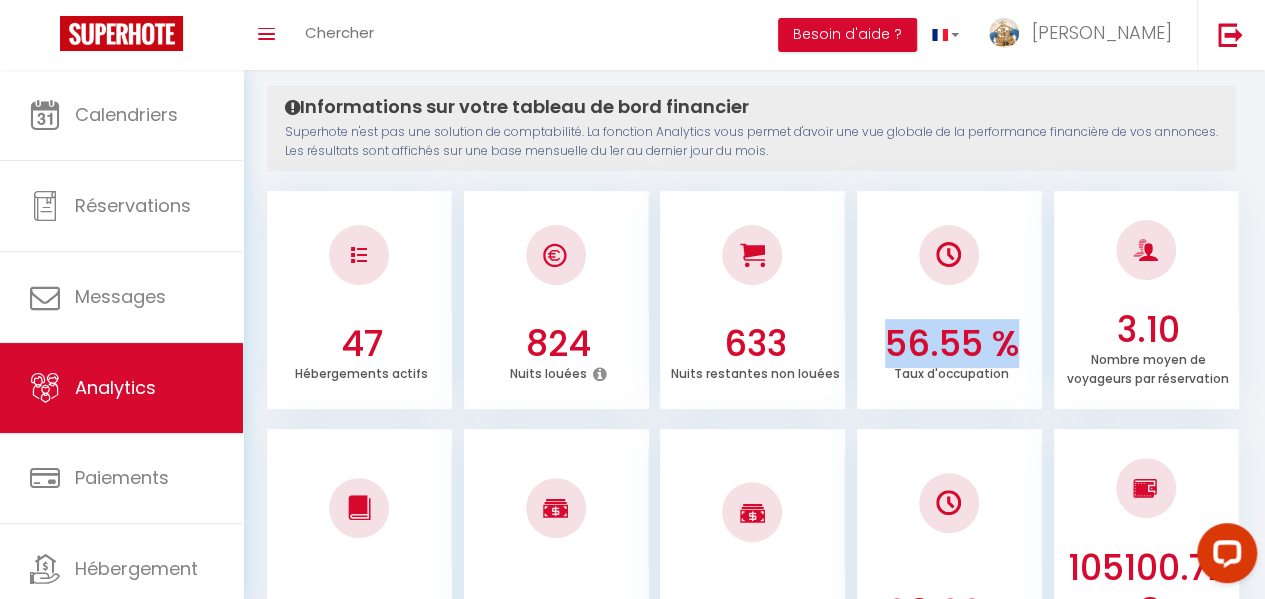 click on "56.55 %" at bounding box center [951, 344] 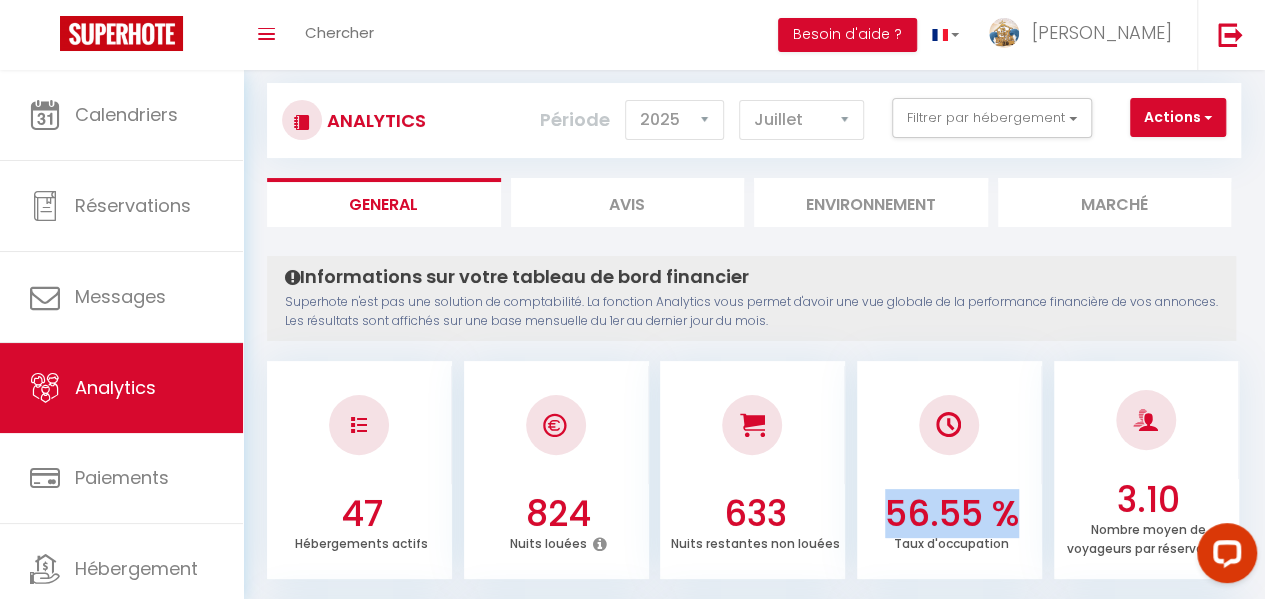 scroll, scrollTop: 0, scrollLeft: 0, axis: both 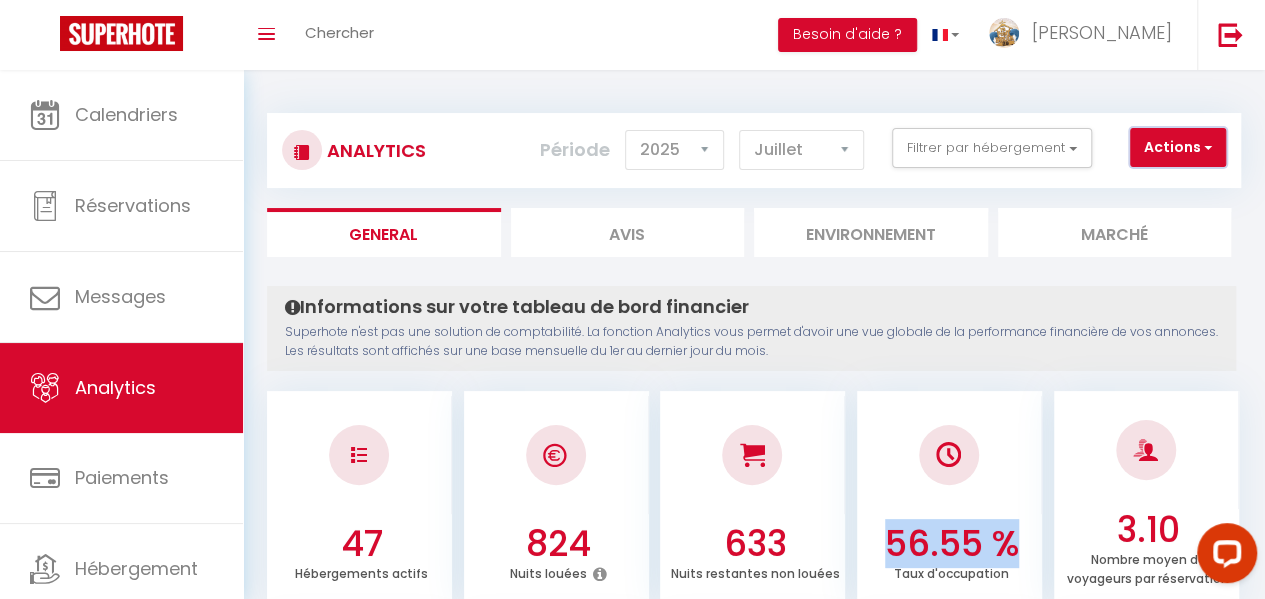 click on "Actions" at bounding box center (1178, 148) 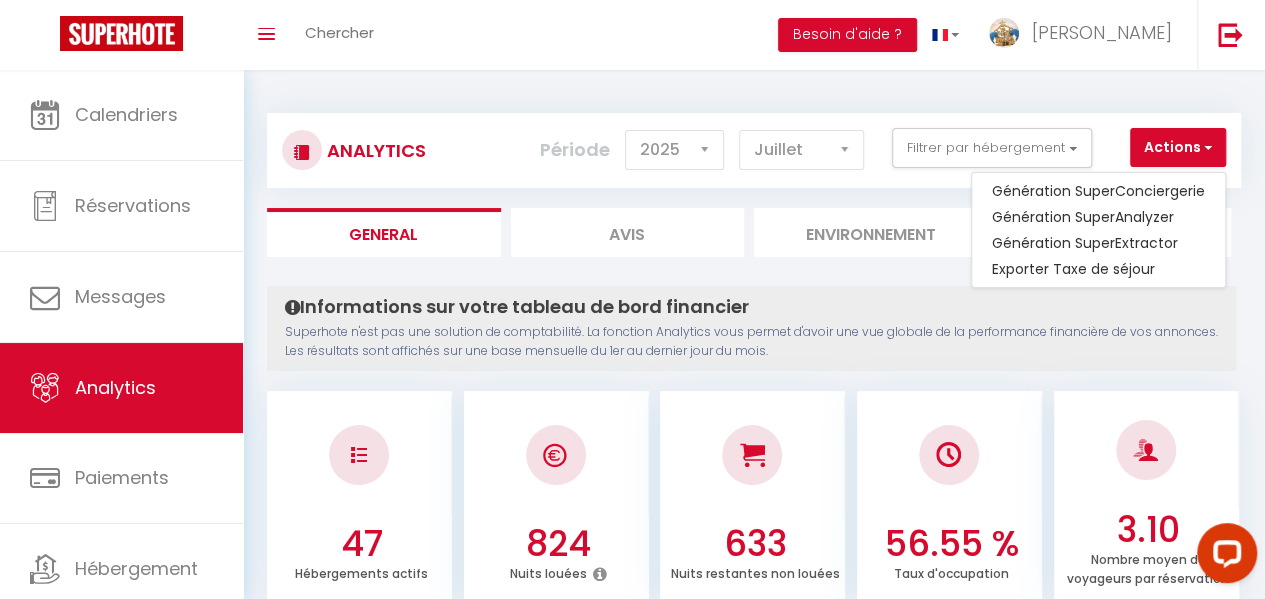 click on "Informations sur votre tableau de bord financier" at bounding box center [751, 307] 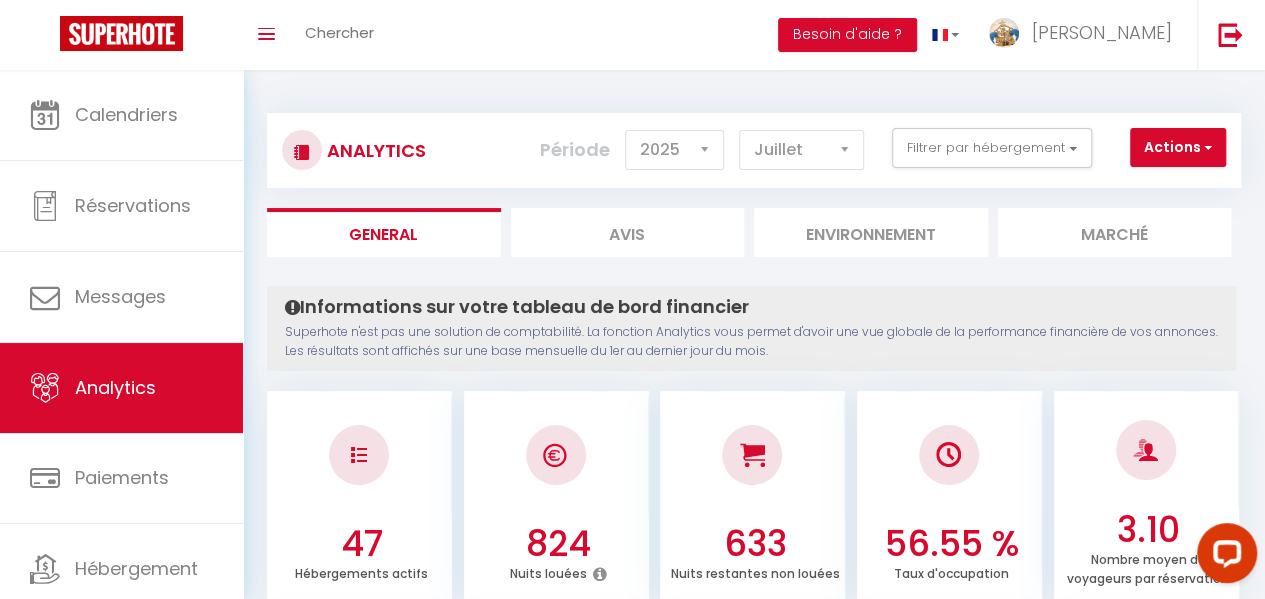 click on "Avis" at bounding box center [628, 232] 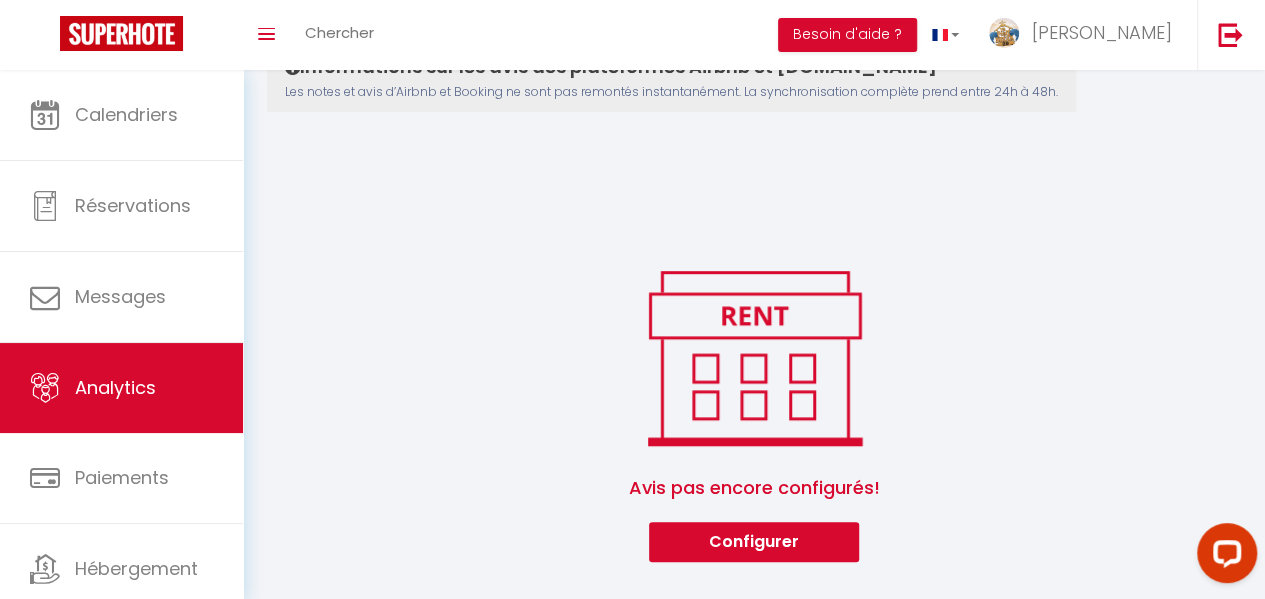 scroll, scrollTop: 40, scrollLeft: 0, axis: vertical 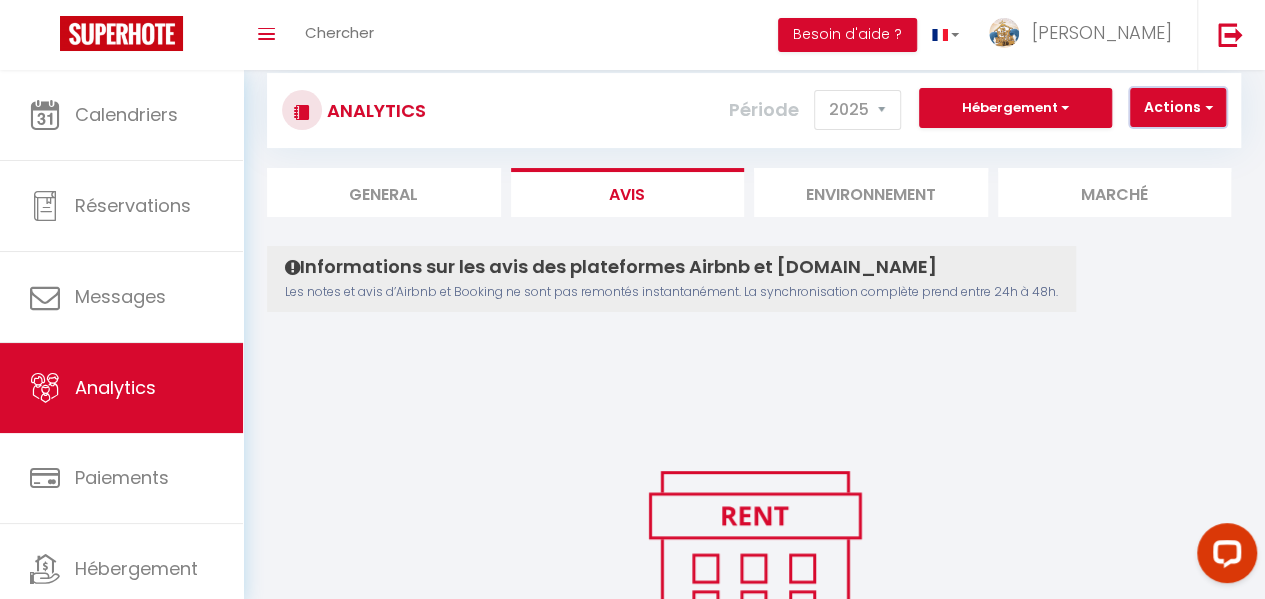 click on "Actions" at bounding box center [1178, 108] 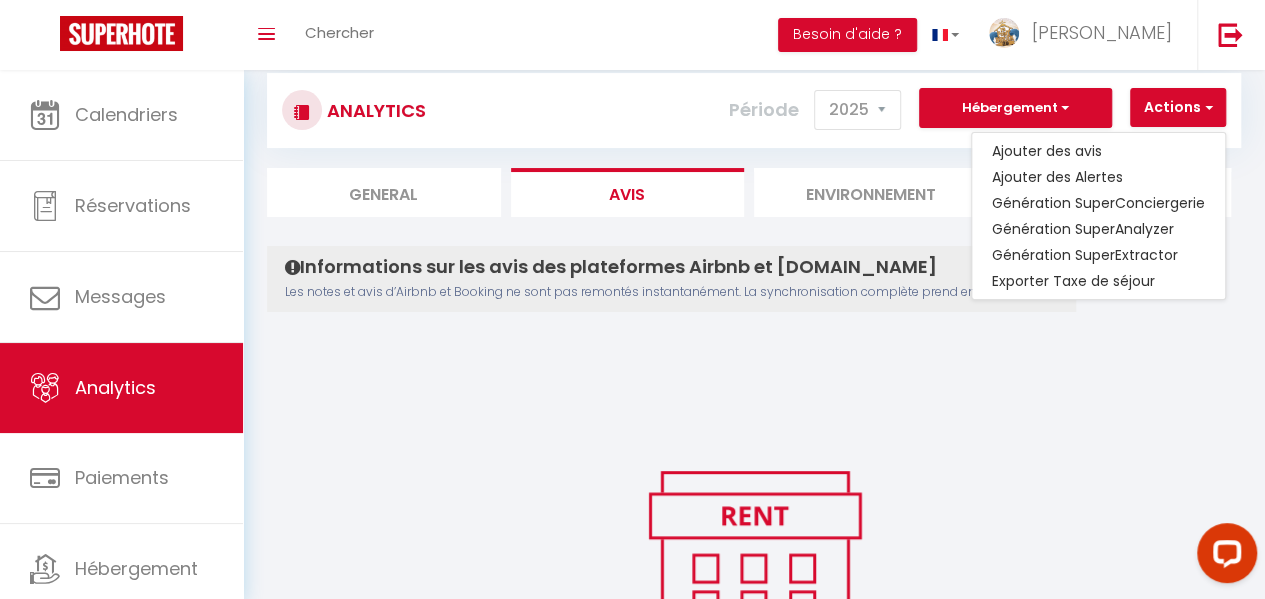 click on "Les notes et avis d’Airbnb et Booking ne sont pas remontés instantanément. La synchronisation complète prend entre 24h à 48h." at bounding box center (671, 292) 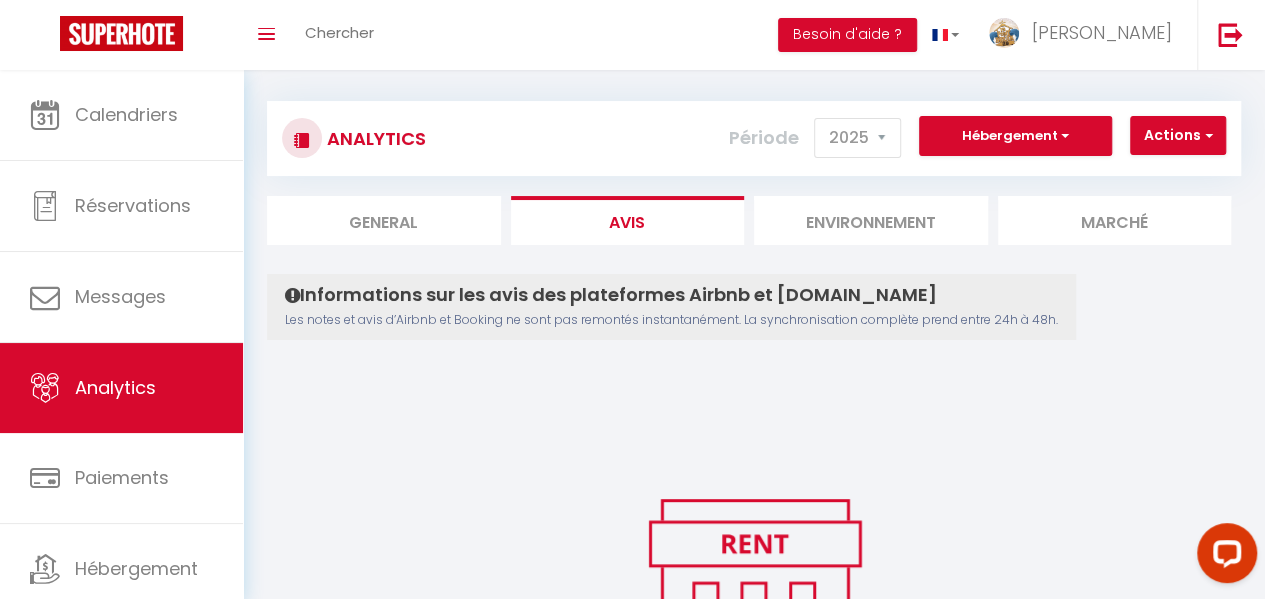 scroll, scrollTop: 0, scrollLeft: 0, axis: both 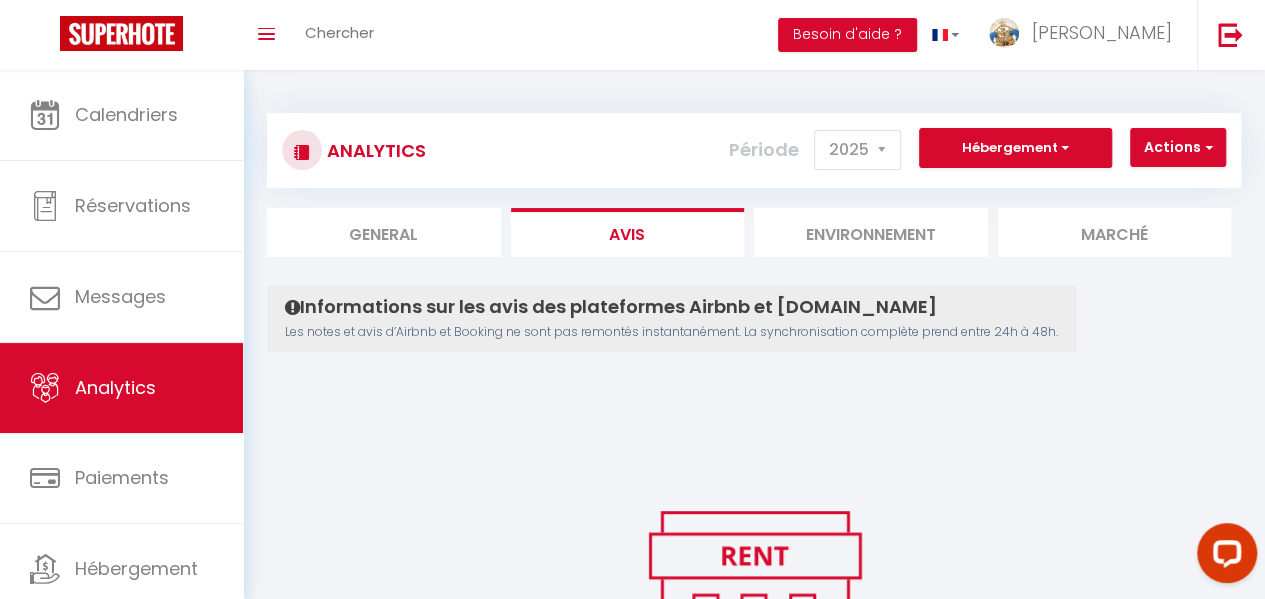 click on "Environnement" at bounding box center (871, 232) 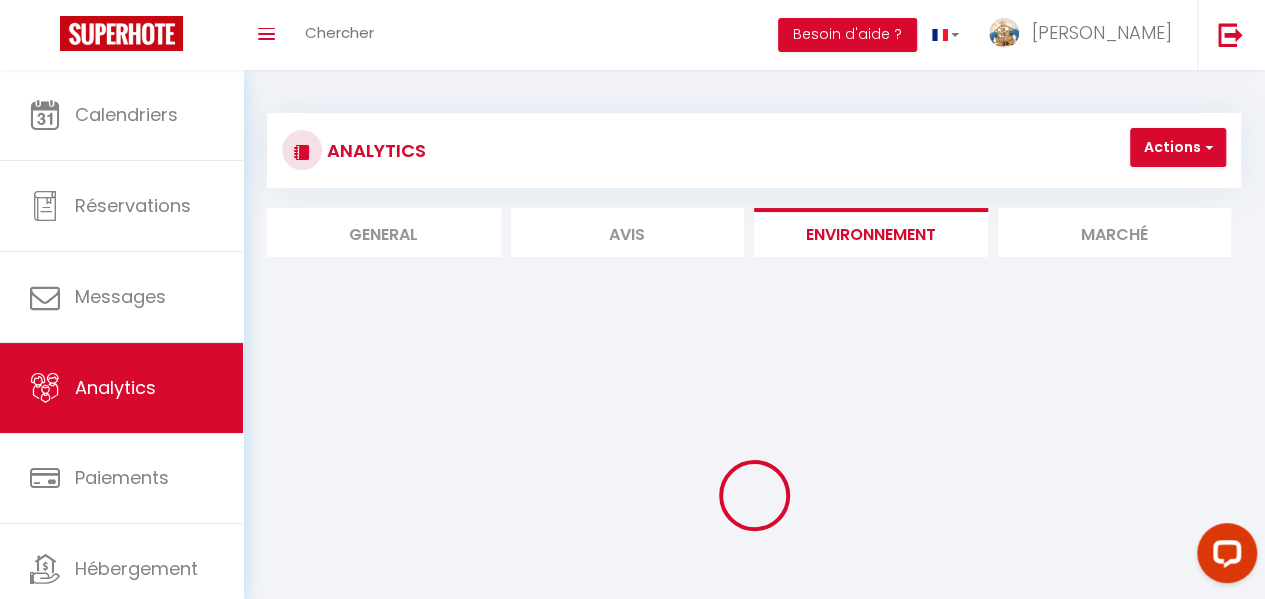 click on "Avis" at bounding box center [628, 232] 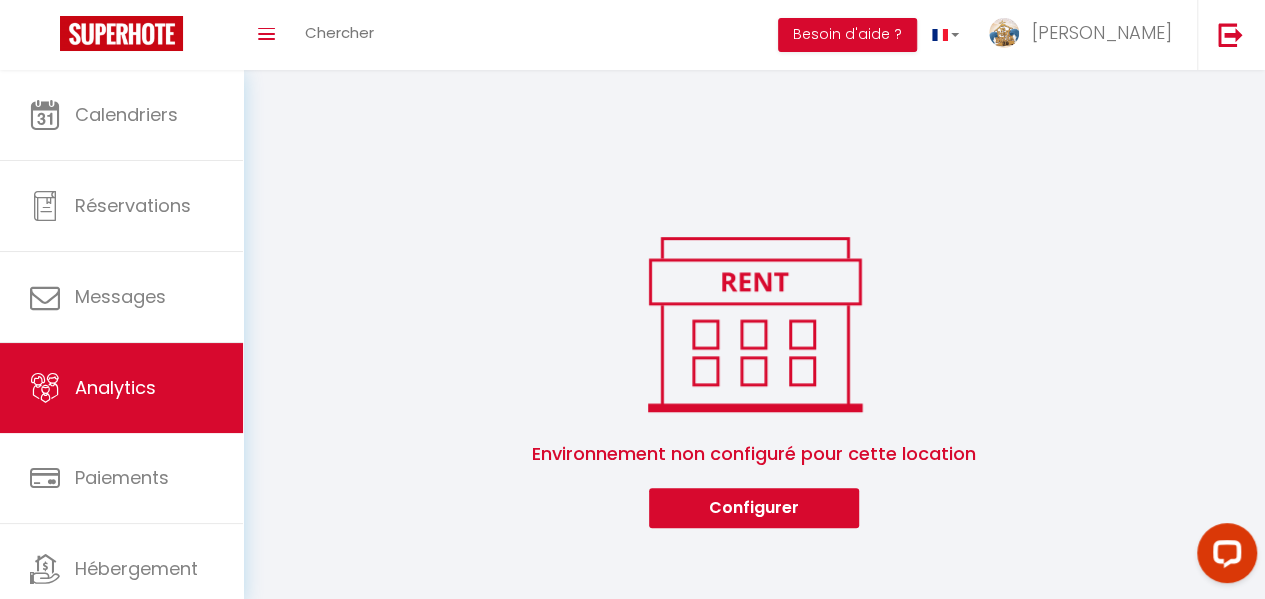 scroll, scrollTop: 259, scrollLeft: 0, axis: vertical 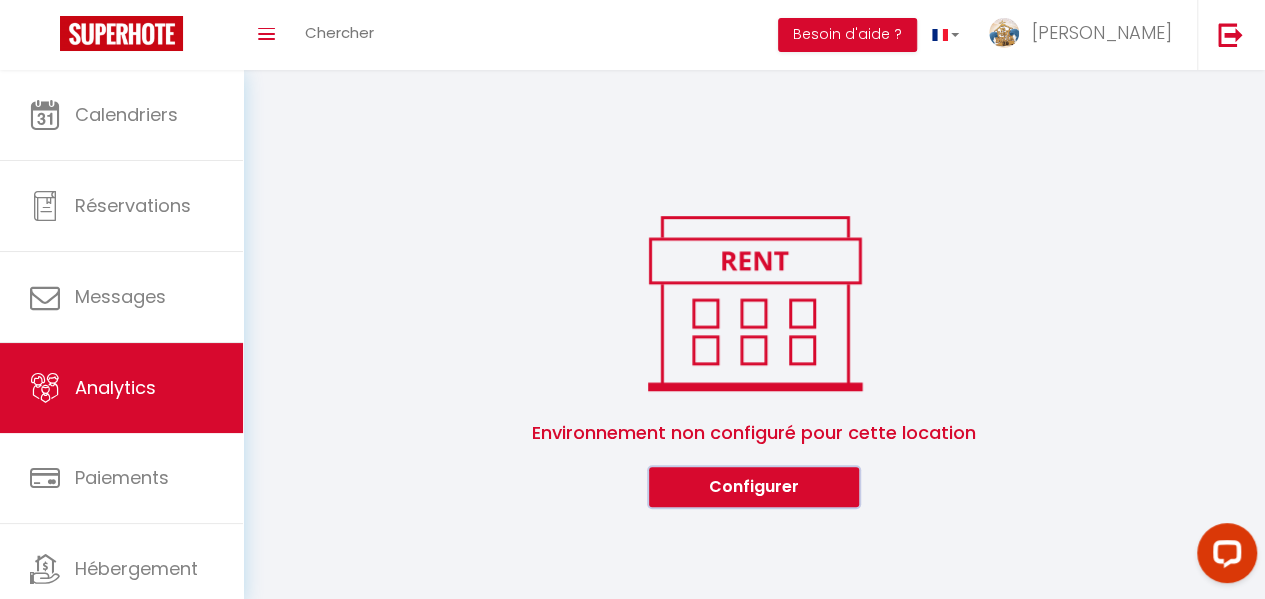 click on "Configurer" at bounding box center (754, 487) 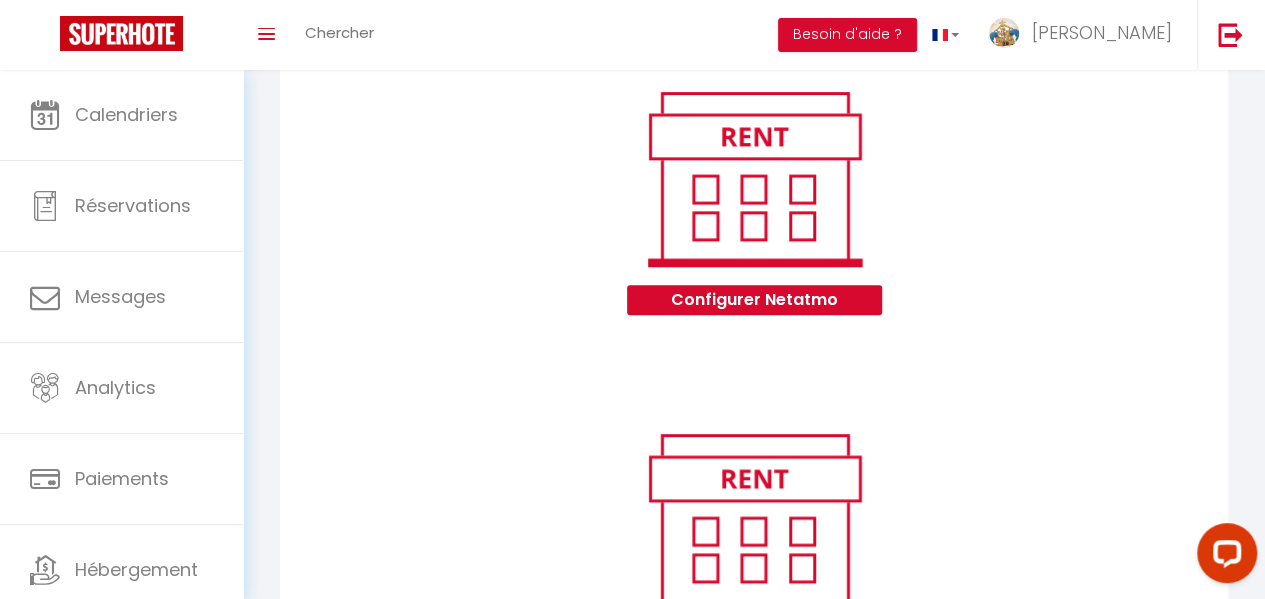 scroll, scrollTop: 1216, scrollLeft: 0, axis: vertical 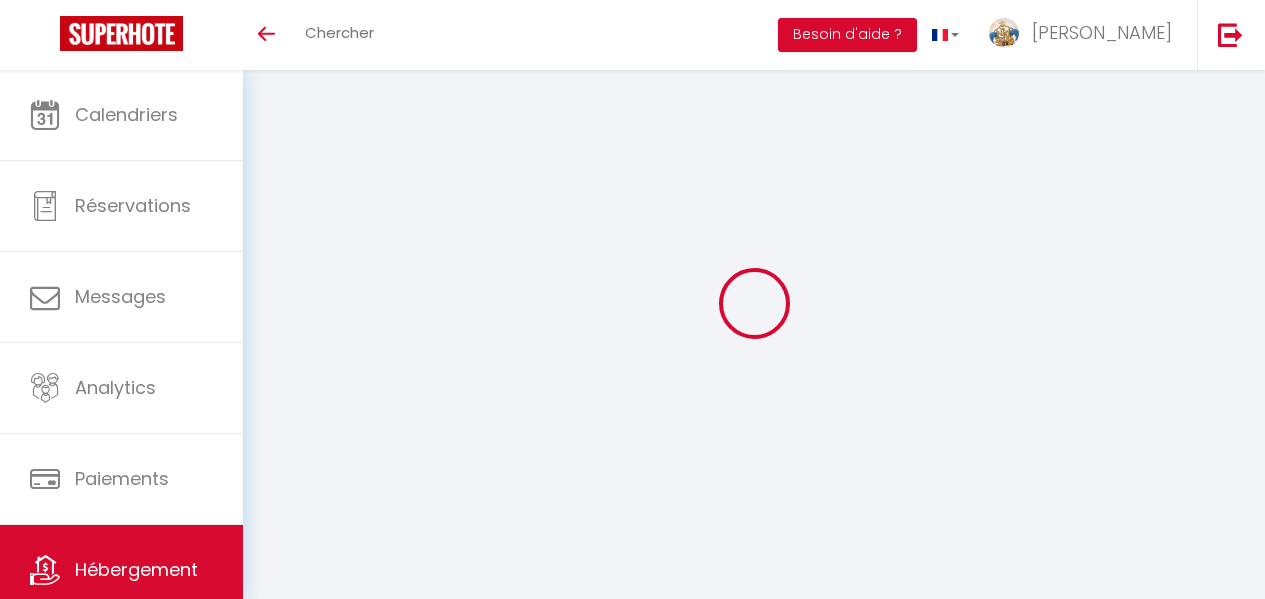 select on "3" 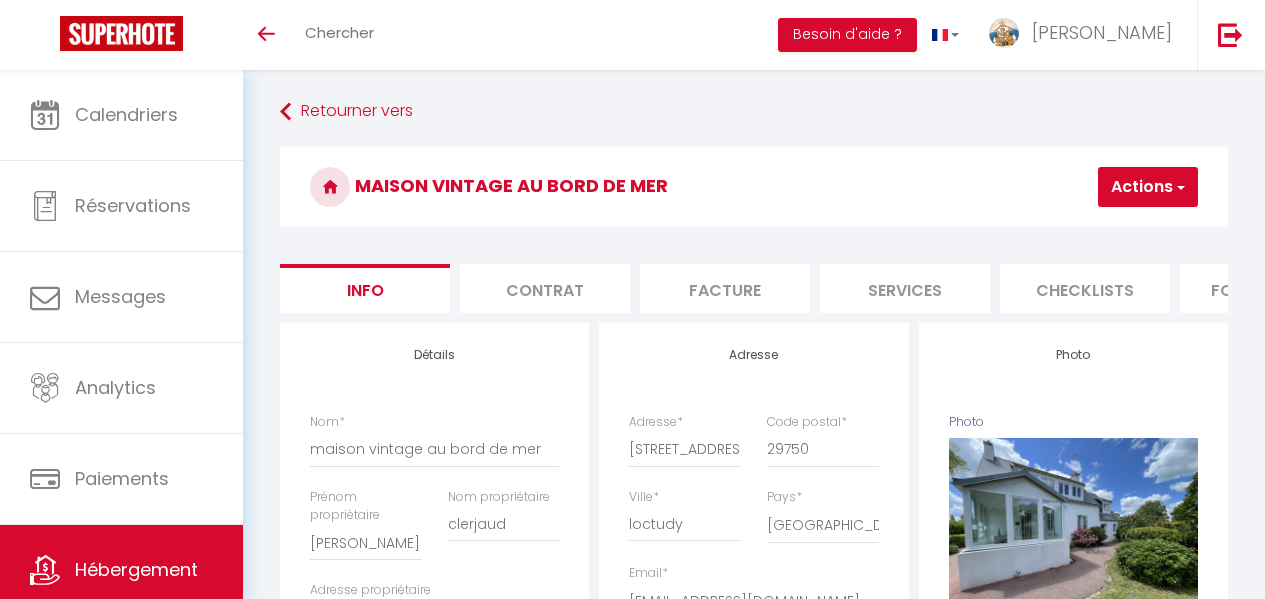 scroll, scrollTop: 1138, scrollLeft: 0, axis: vertical 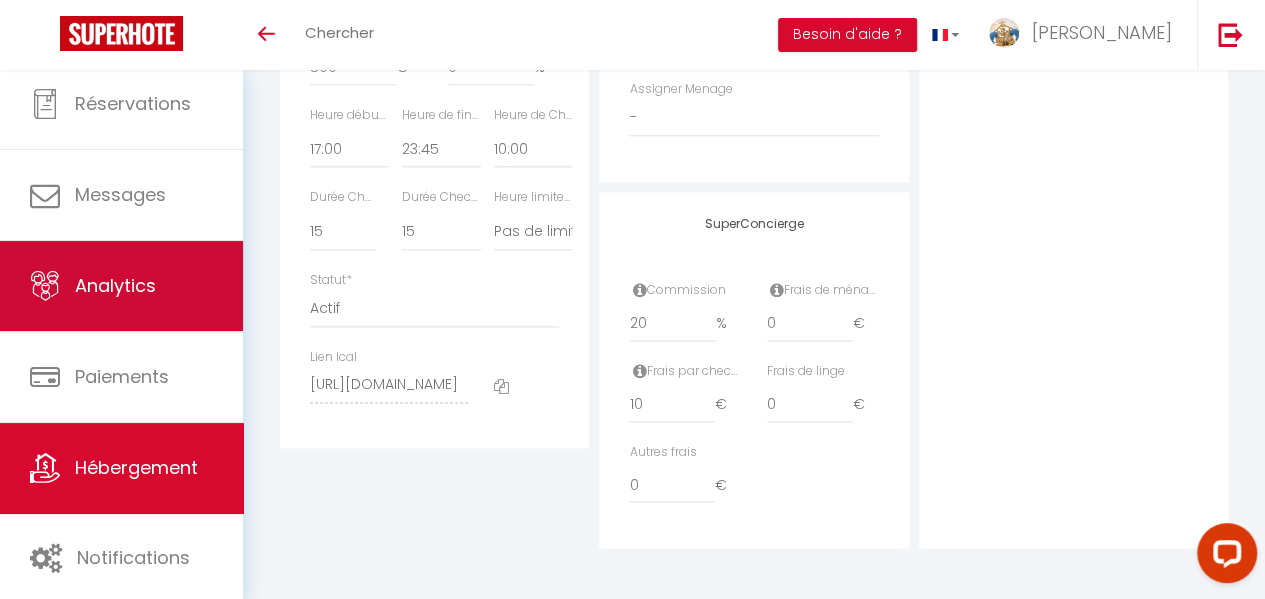 click on "Analytics" at bounding box center (115, 285) 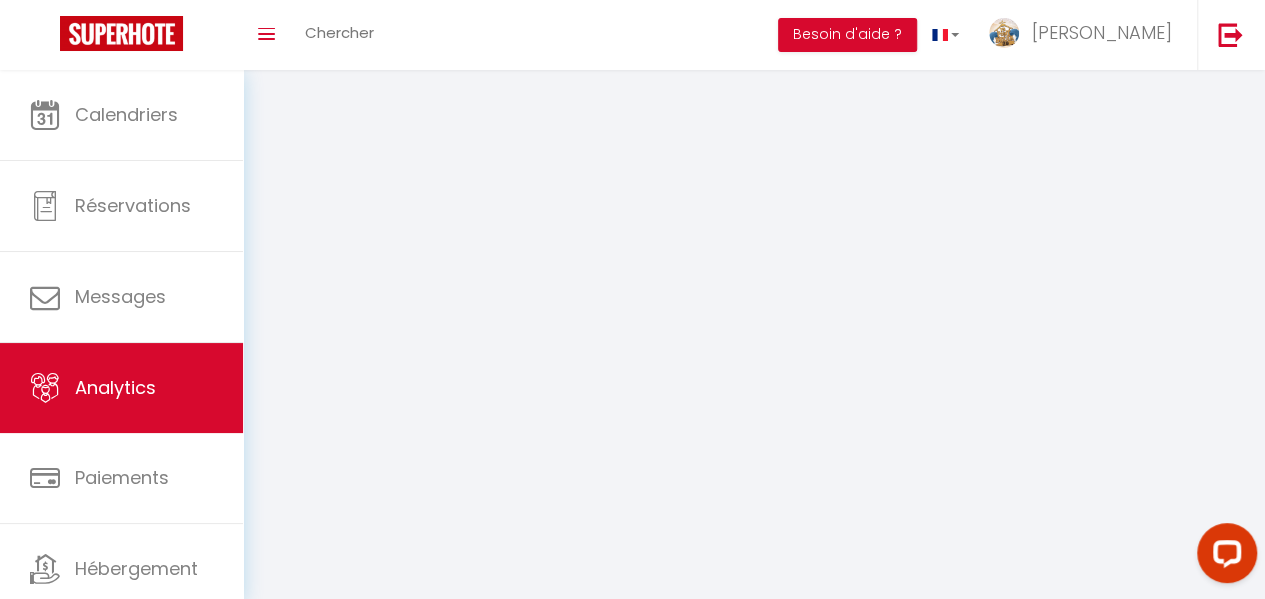 scroll, scrollTop: 0, scrollLeft: 0, axis: both 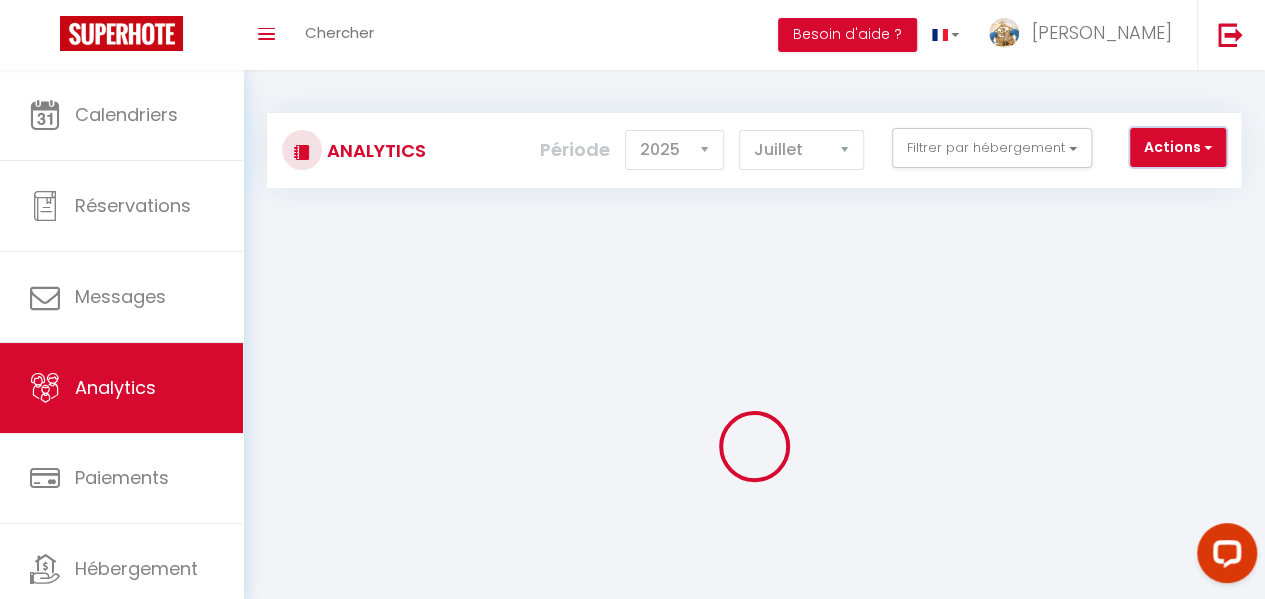 click on "Actions" at bounding box center (1178, 148) 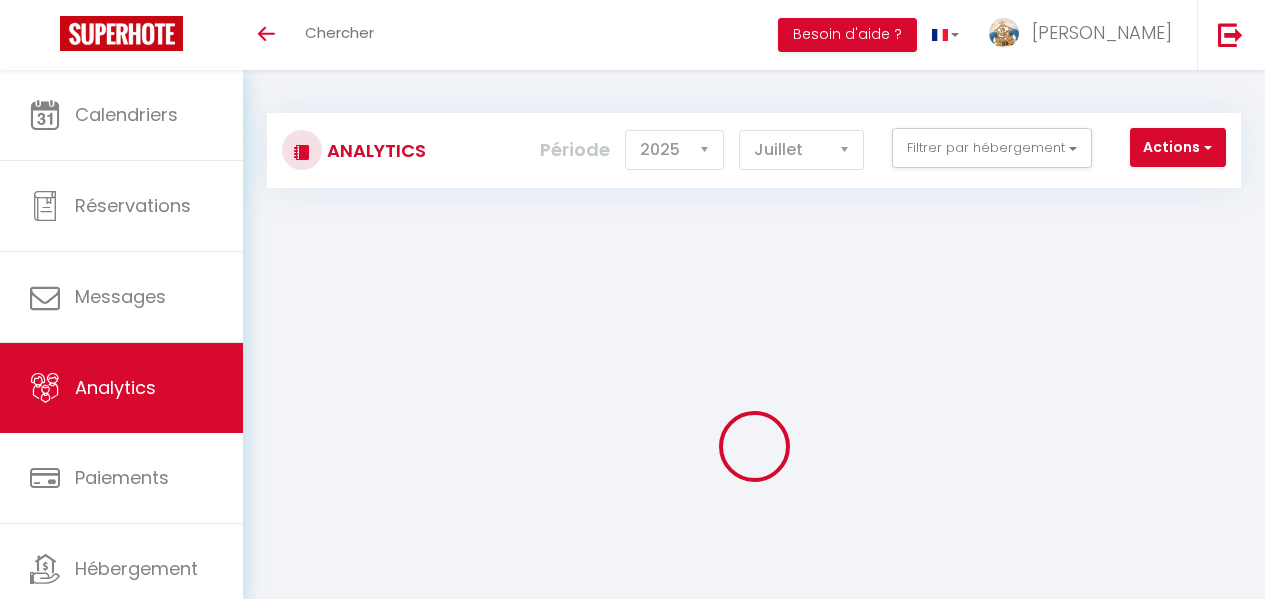 select on "2025" 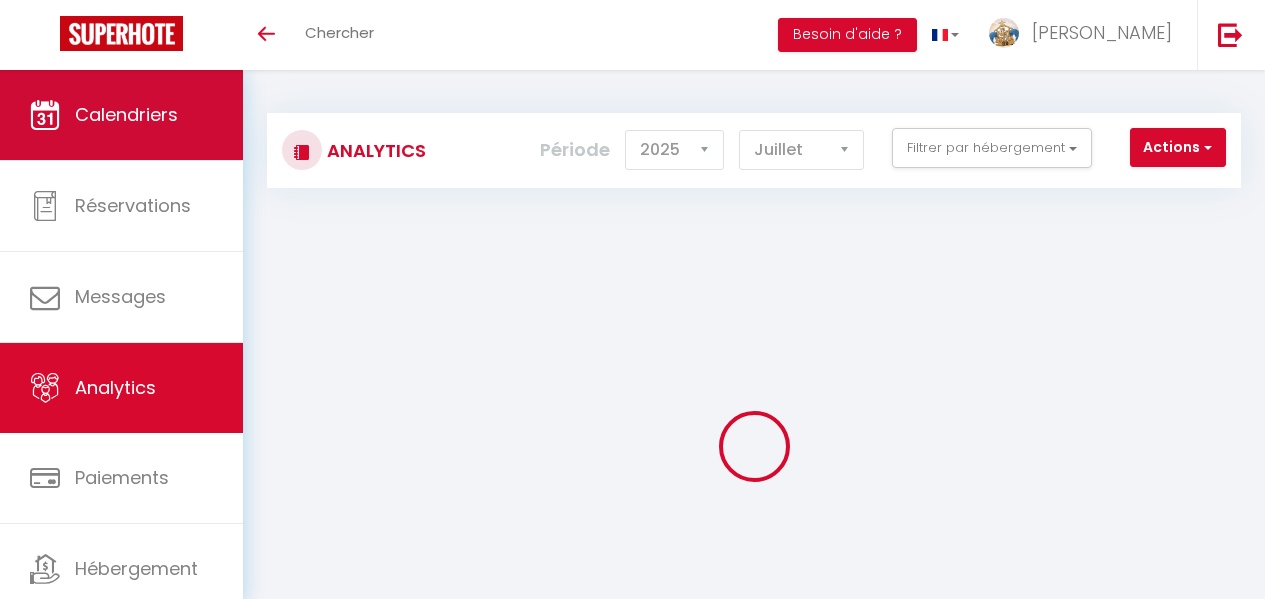 scroll, scrollTop: 0, scrollLeft: 0, axis: both 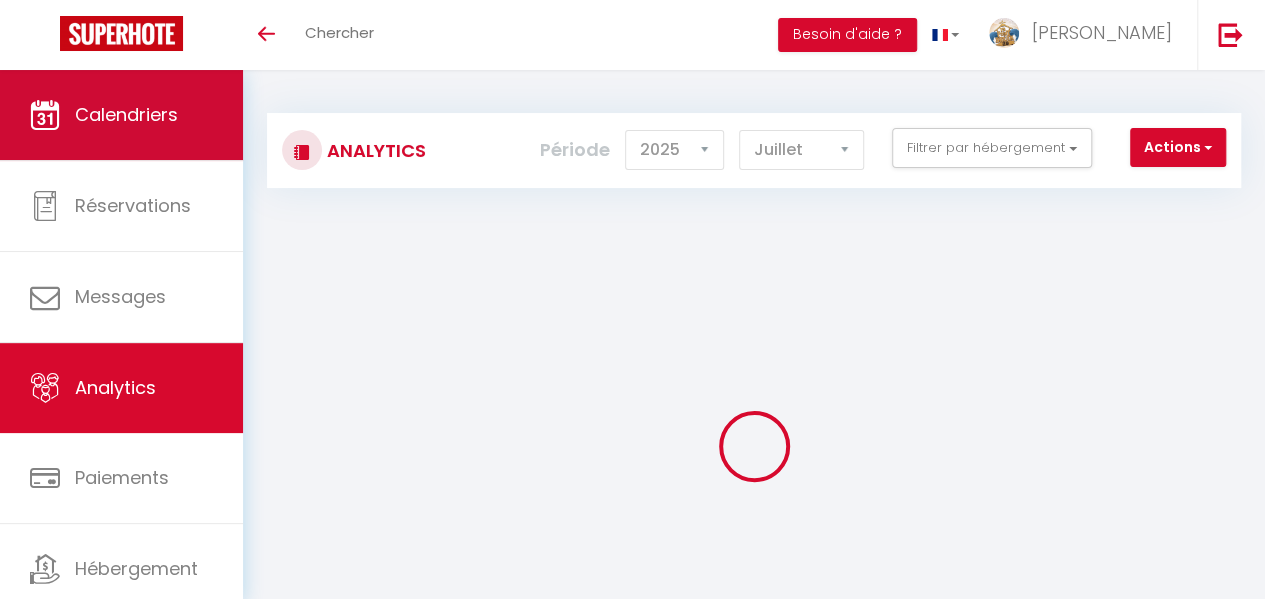 click on "Calendriers" at bounding box center (121, 115) 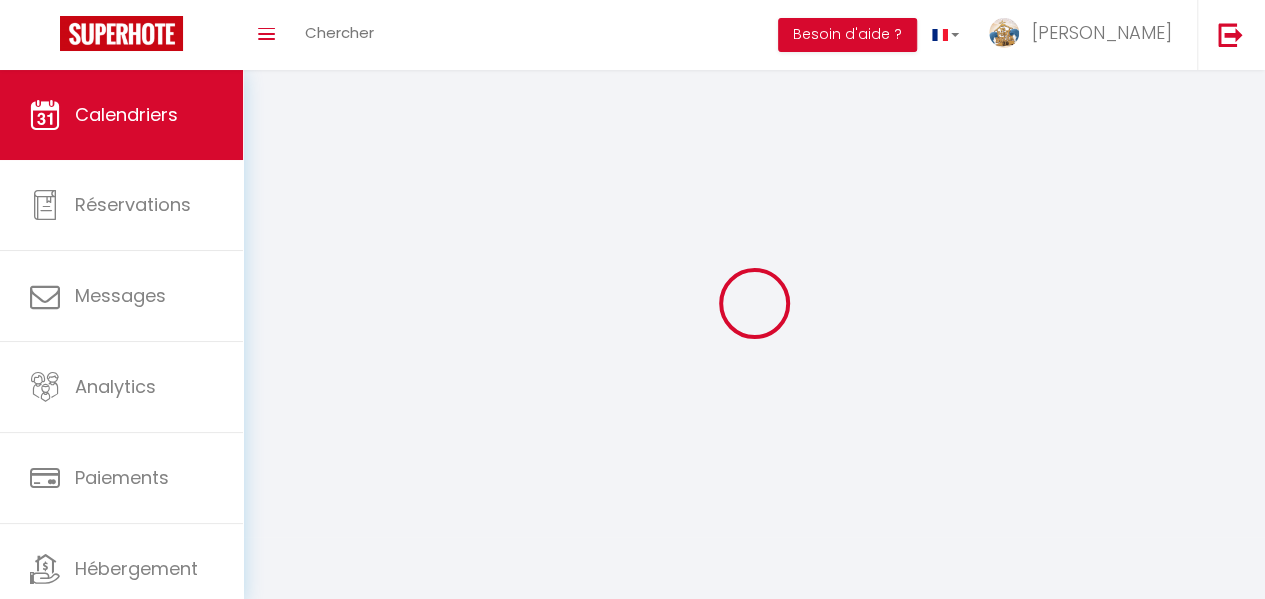 select 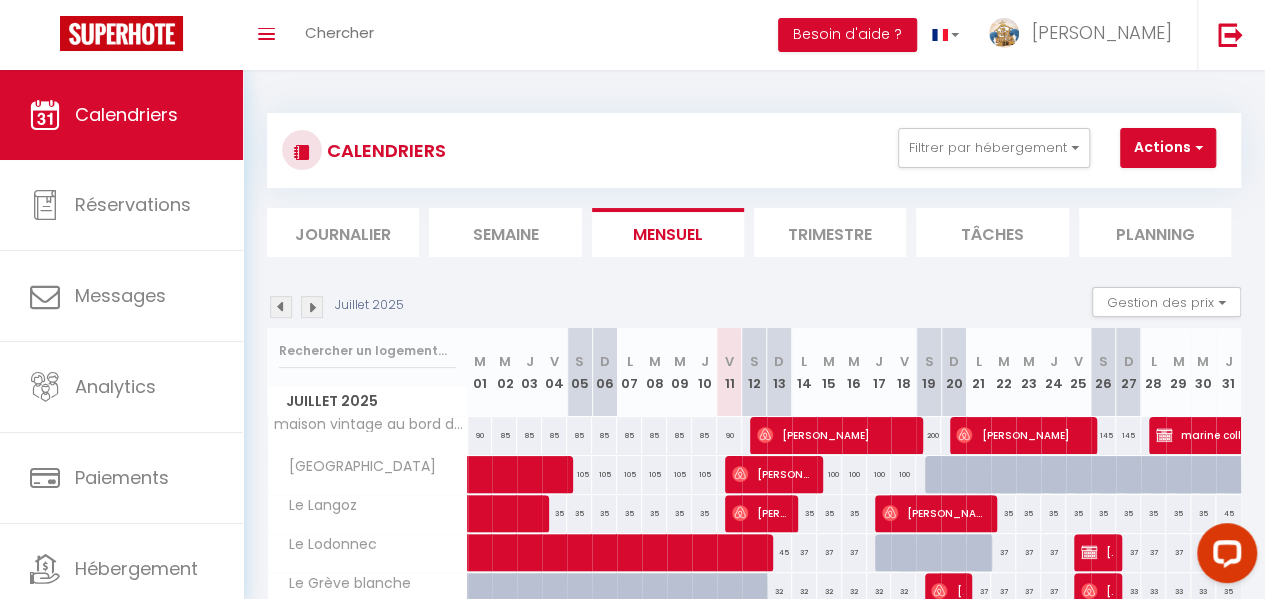scroll, scrollTop: 0, scrollLeft: 0, axis: both 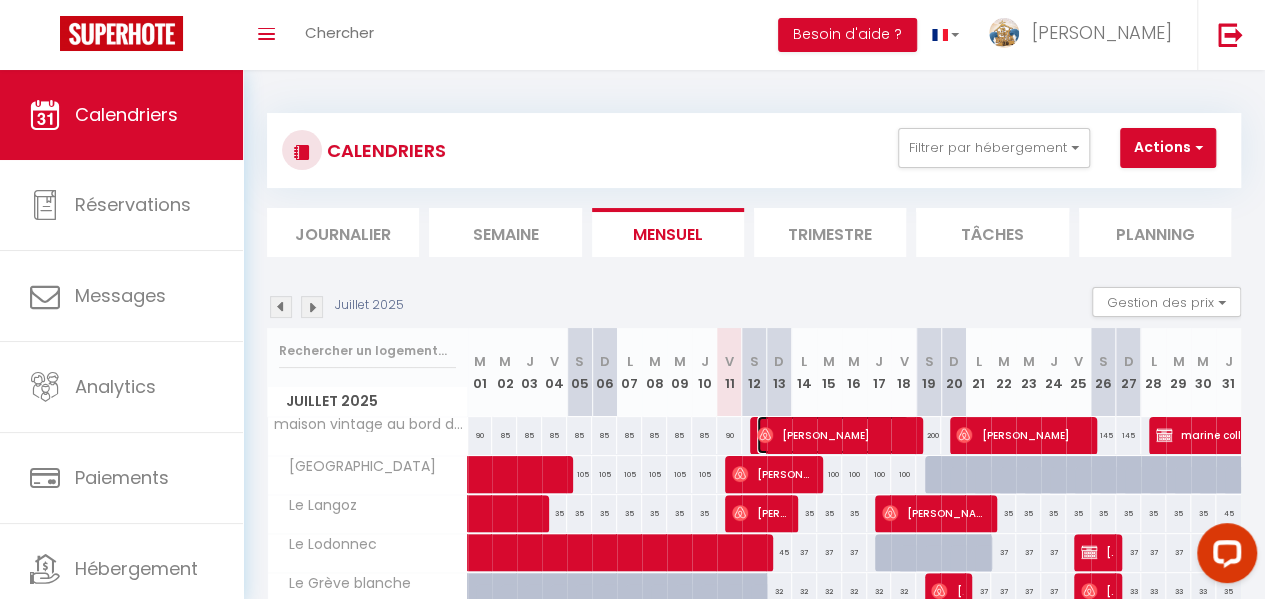 click on "[PERSON_NAME]" at bounding box center [833, 435] 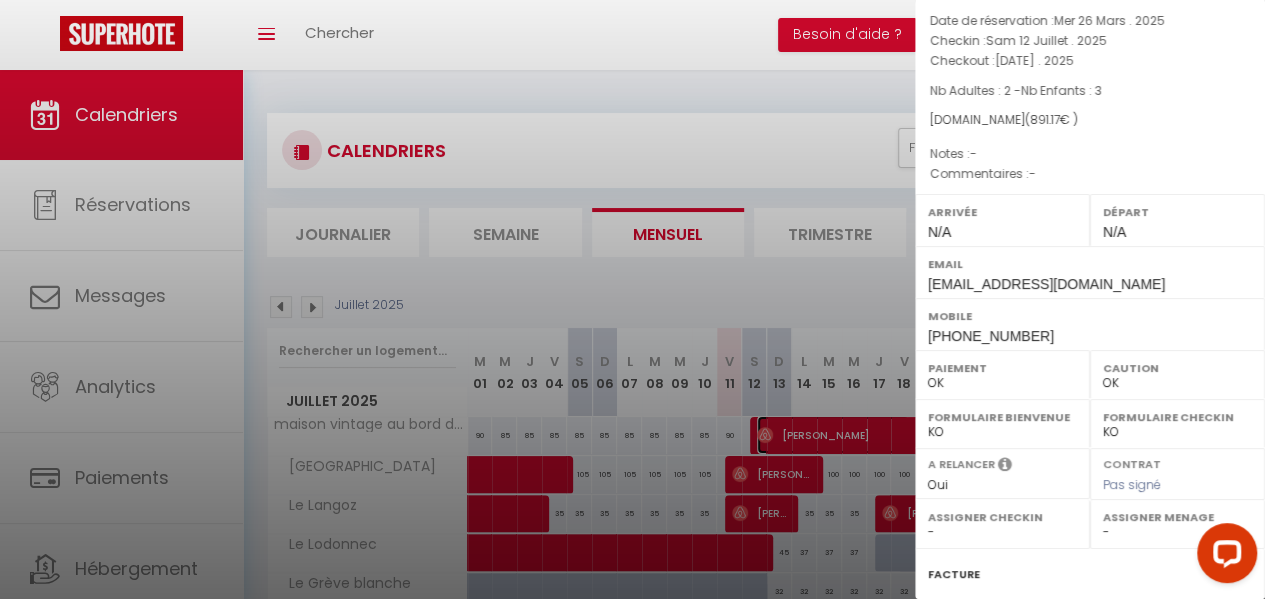 scroll, scrollTop: 0, scrollLeft: 0, axis: both 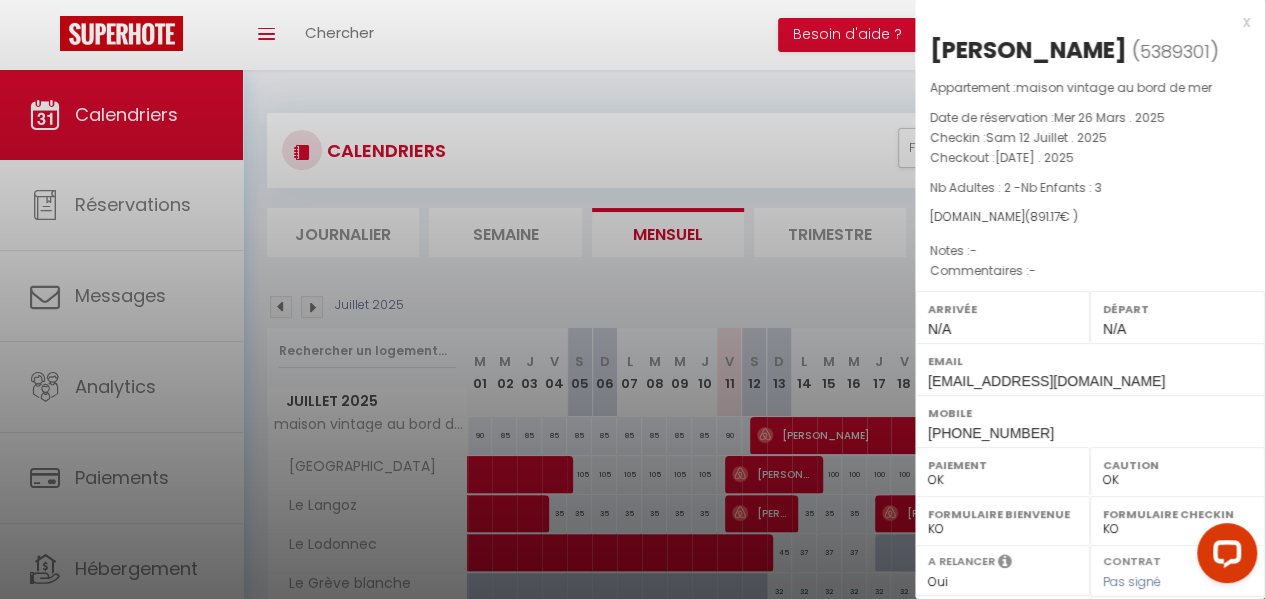 click on "Arrivée" at bounding box center [1002, 309] 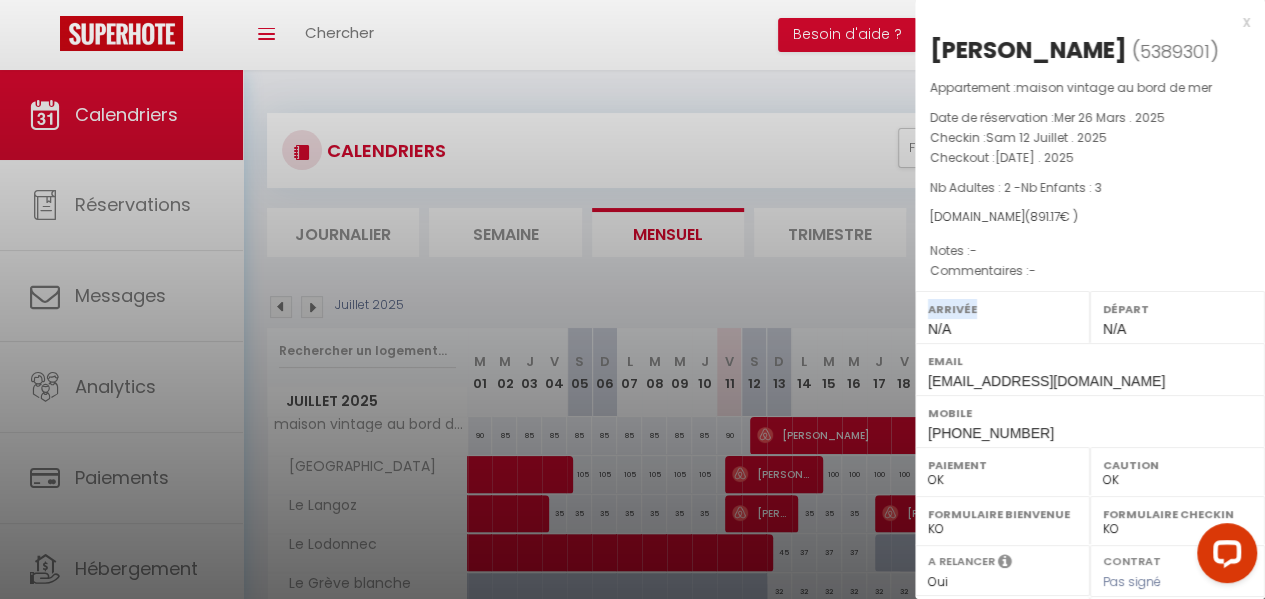 click on "Arrivée" at bounding box center (1002, 309) 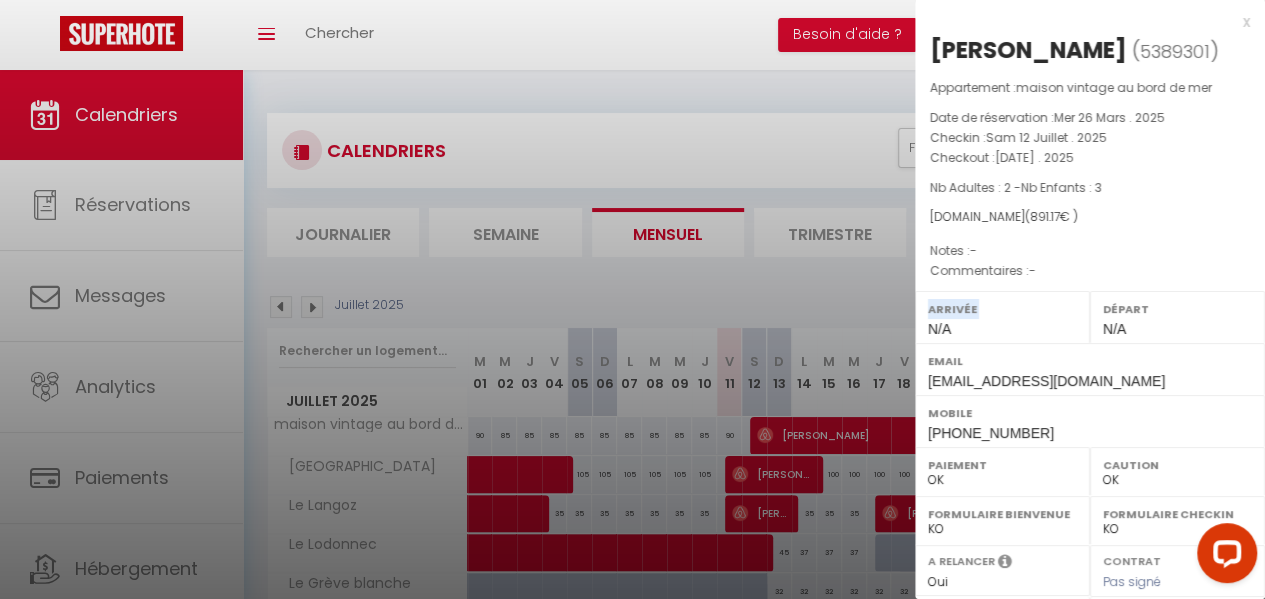 click on "Arrivée" at bounding box center (1002, 309) 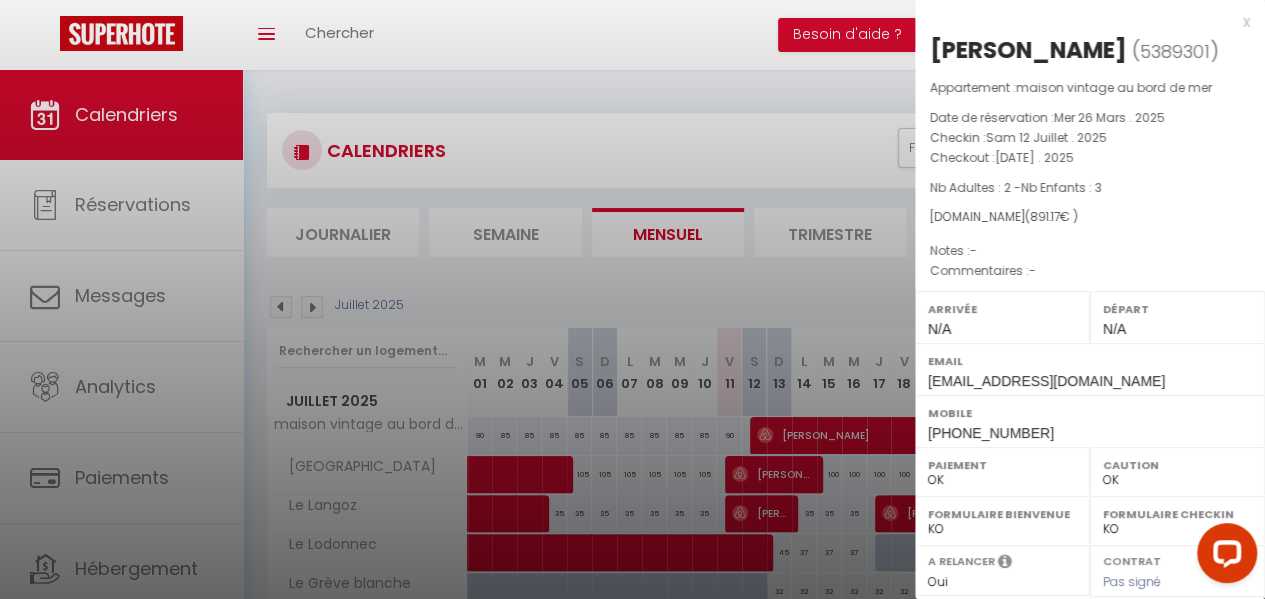 click on "Départ" at bounding box center [1177, 309] 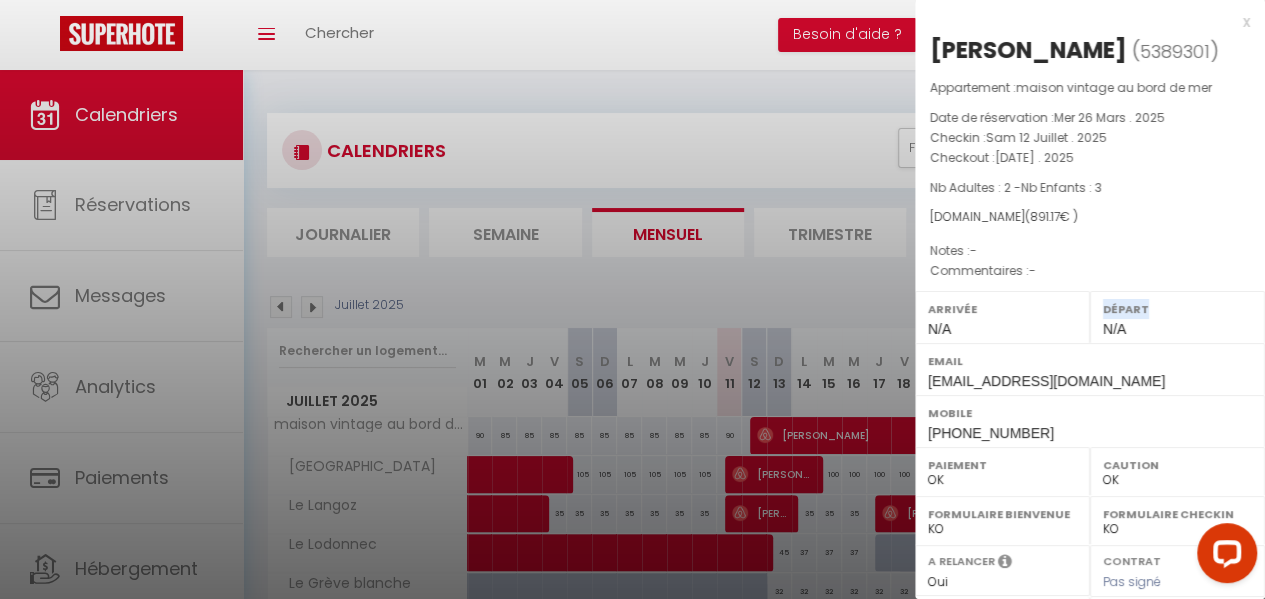 click on "Départ" at bounding box center (1177, 309) 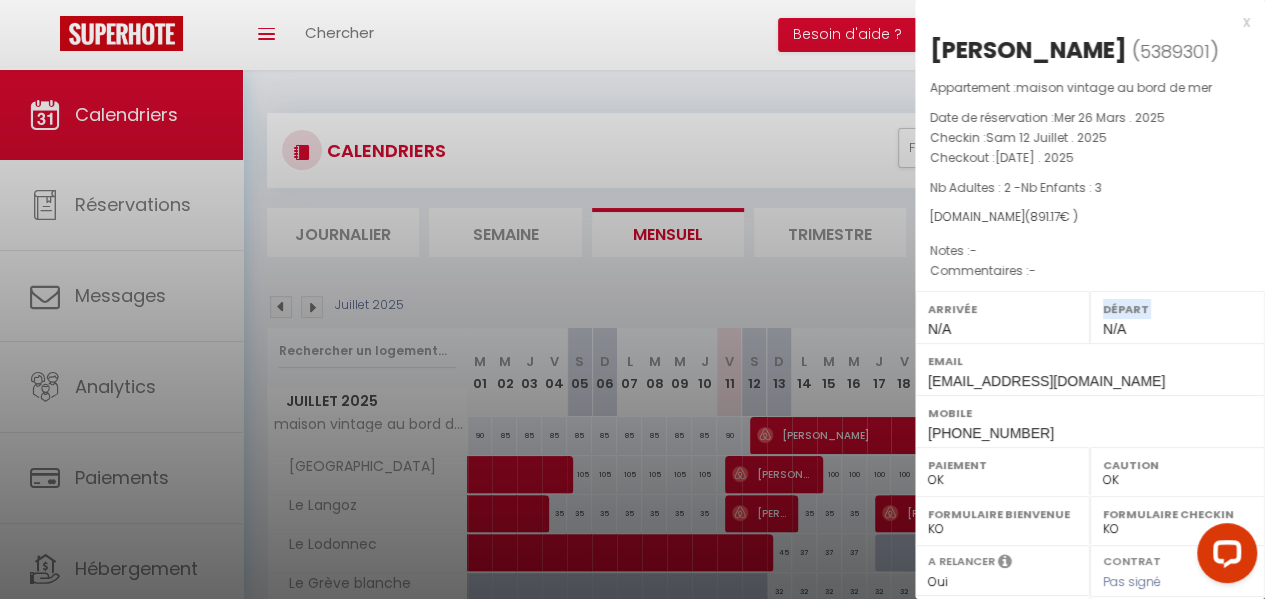 click on "Départ" at bounding box center [1177, 309] 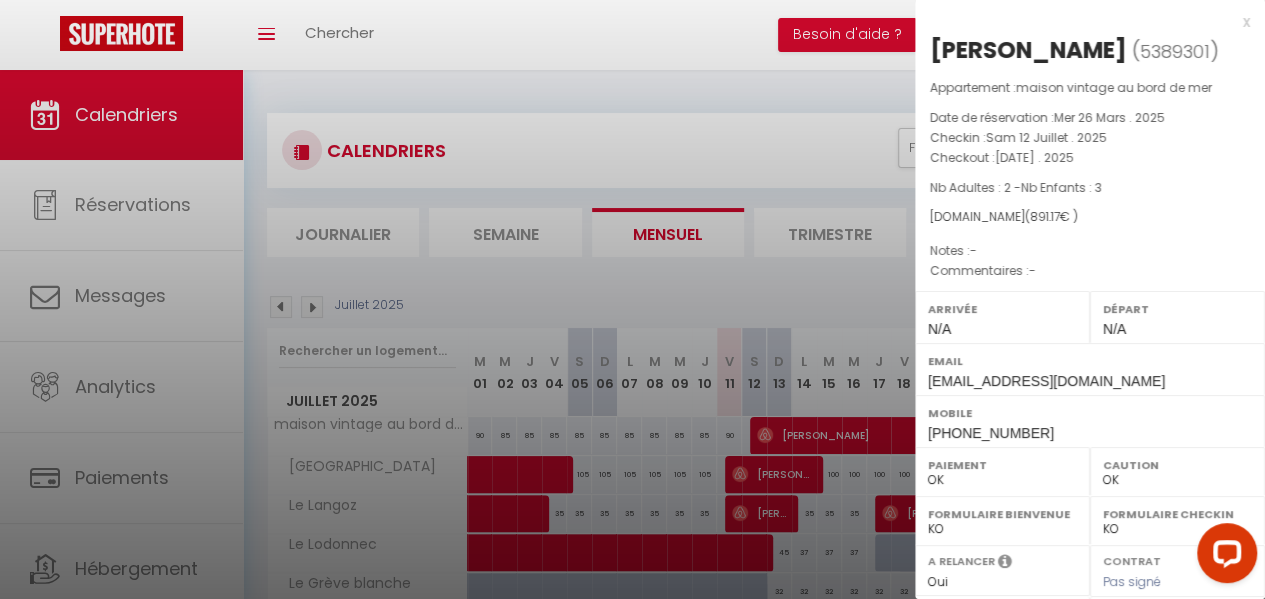 click on "N/A" at bounding box center [1114, 329] 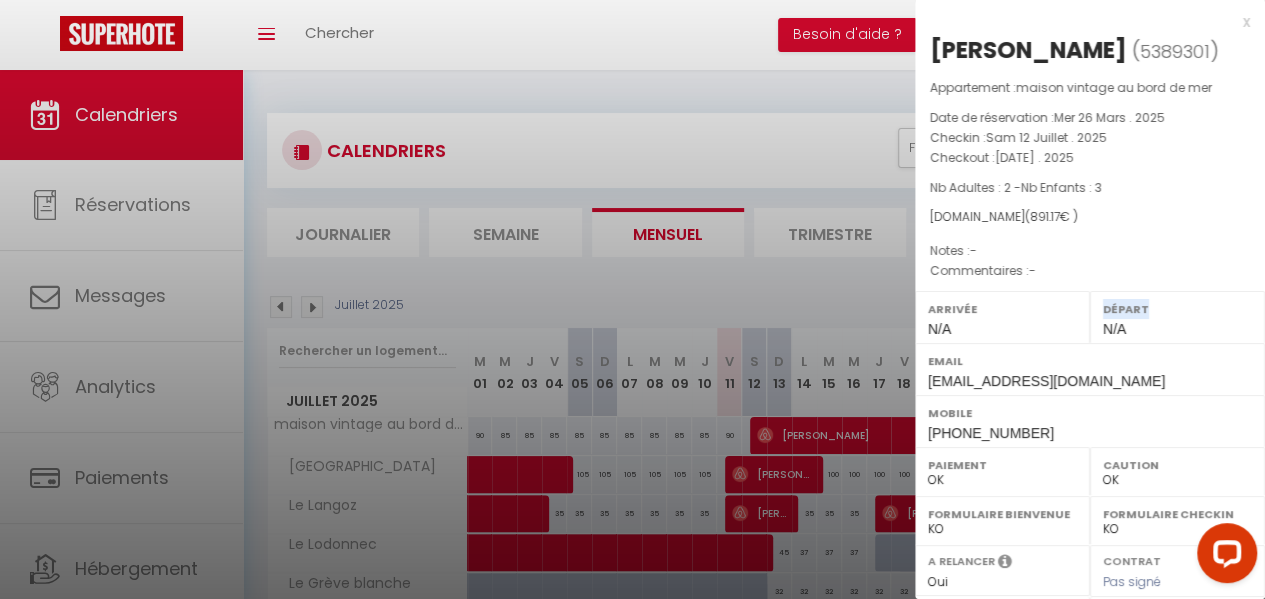 click on "Départ" at bounding box center [1177, 309] 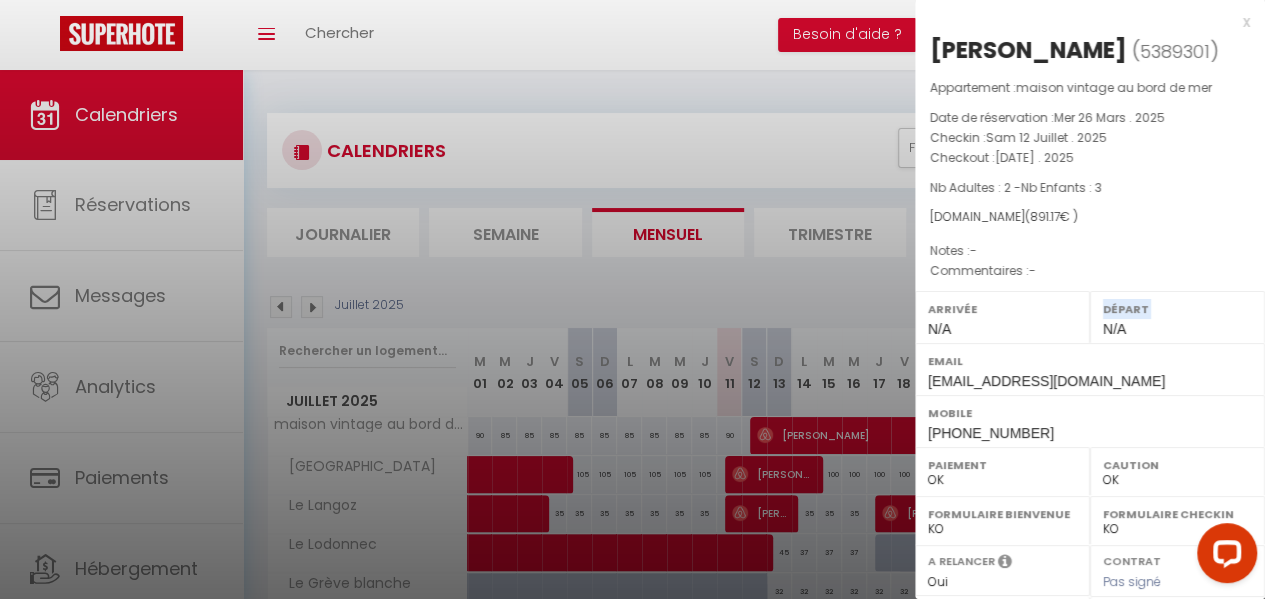 click on "Départ" at bounding box center (1177, 309) 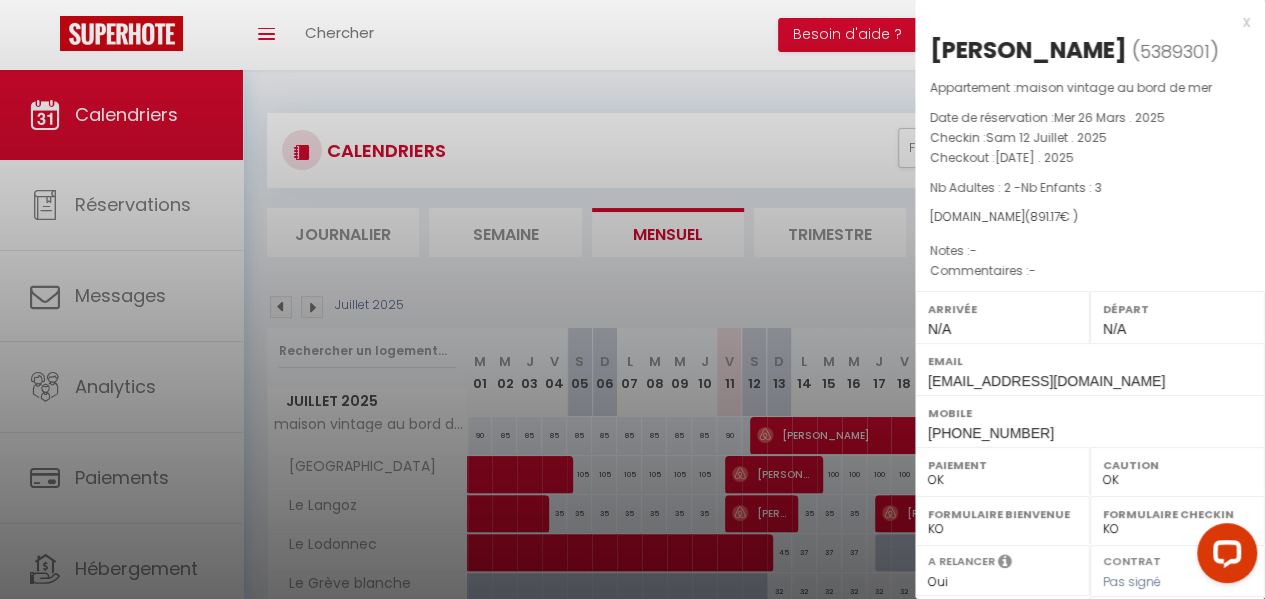 click on "Arrivée" at bounding box center (1002, 309) 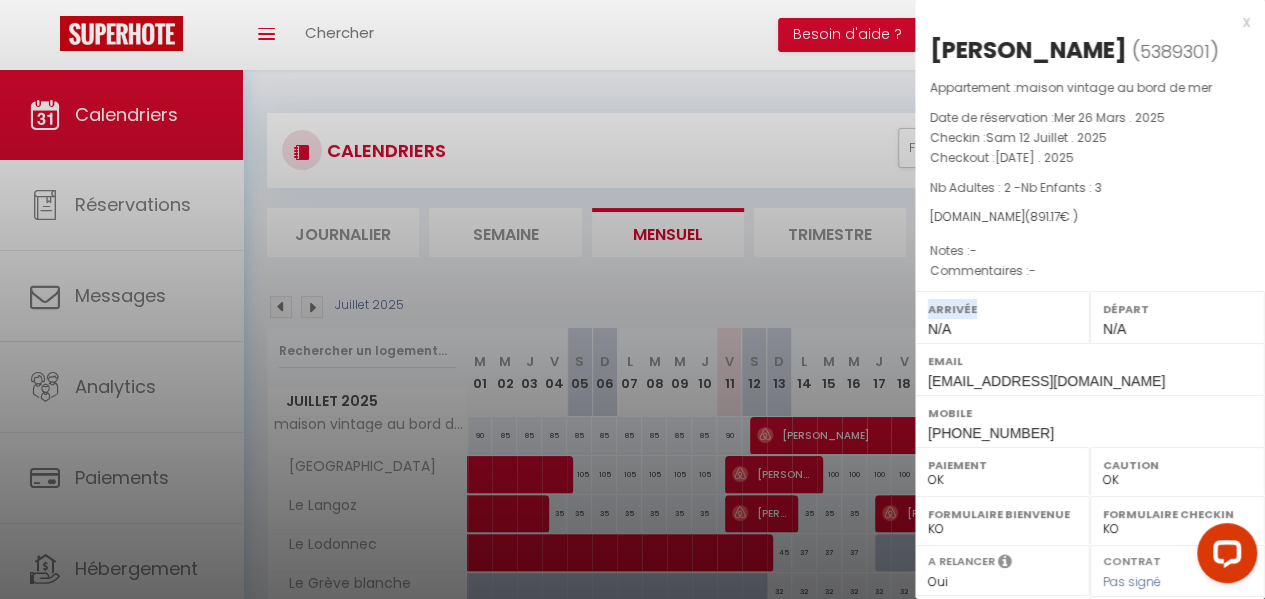 click on "Arrivée" at bounding box center [1002, 309] 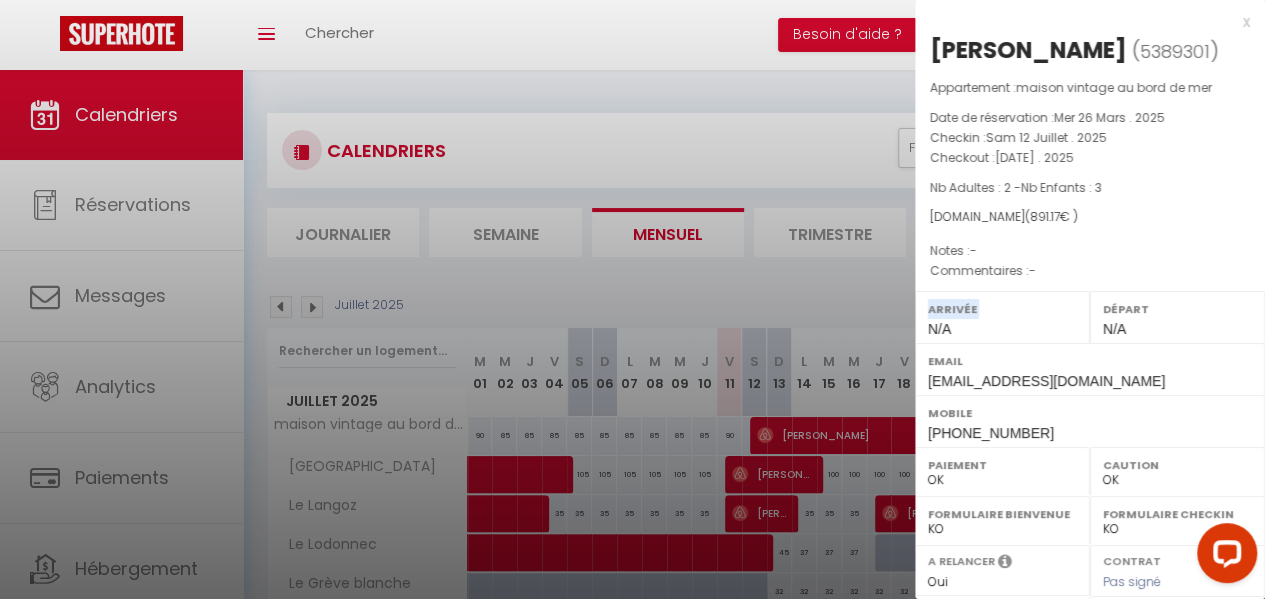 click on "Arrivée" at bounding box center (1002, 309) 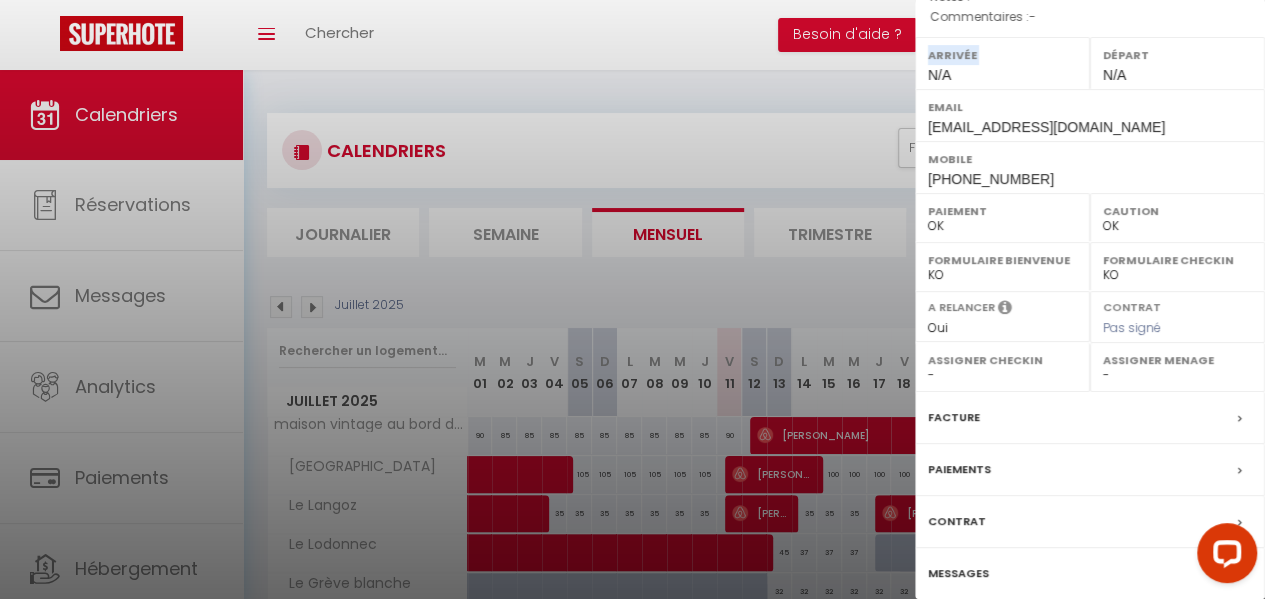 scroll, scrollTop: 328, scrollLeft: 0, axis: vertical 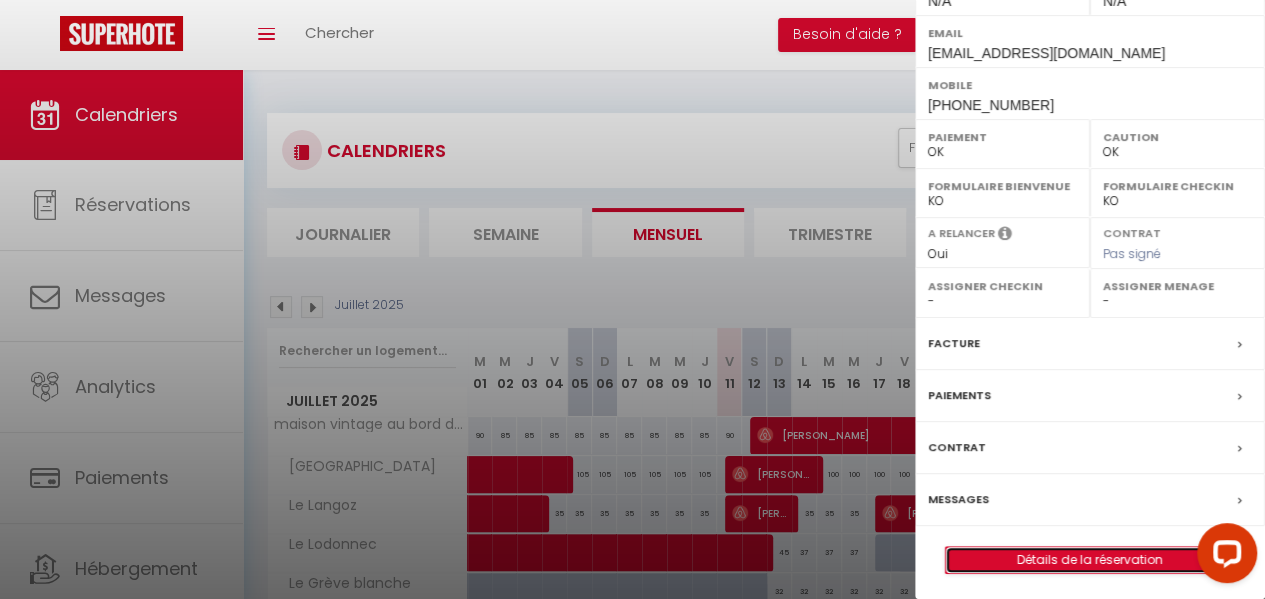 click on "Détails de la réservation" at bounding box center [1090, 560] 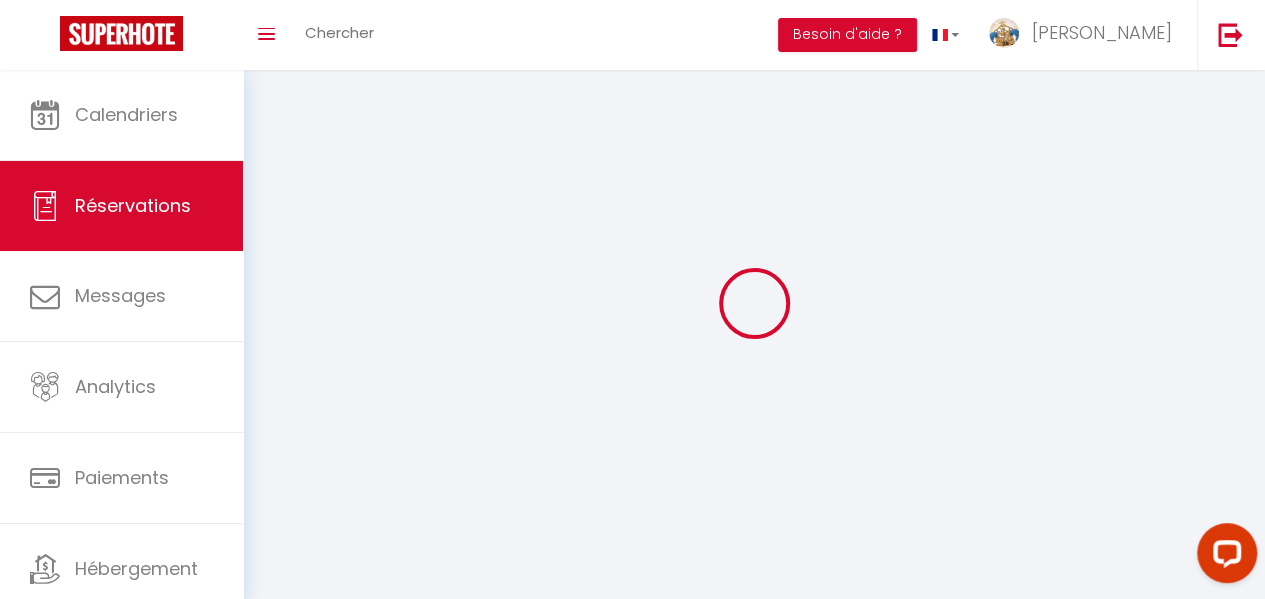 type on "Raphaël" 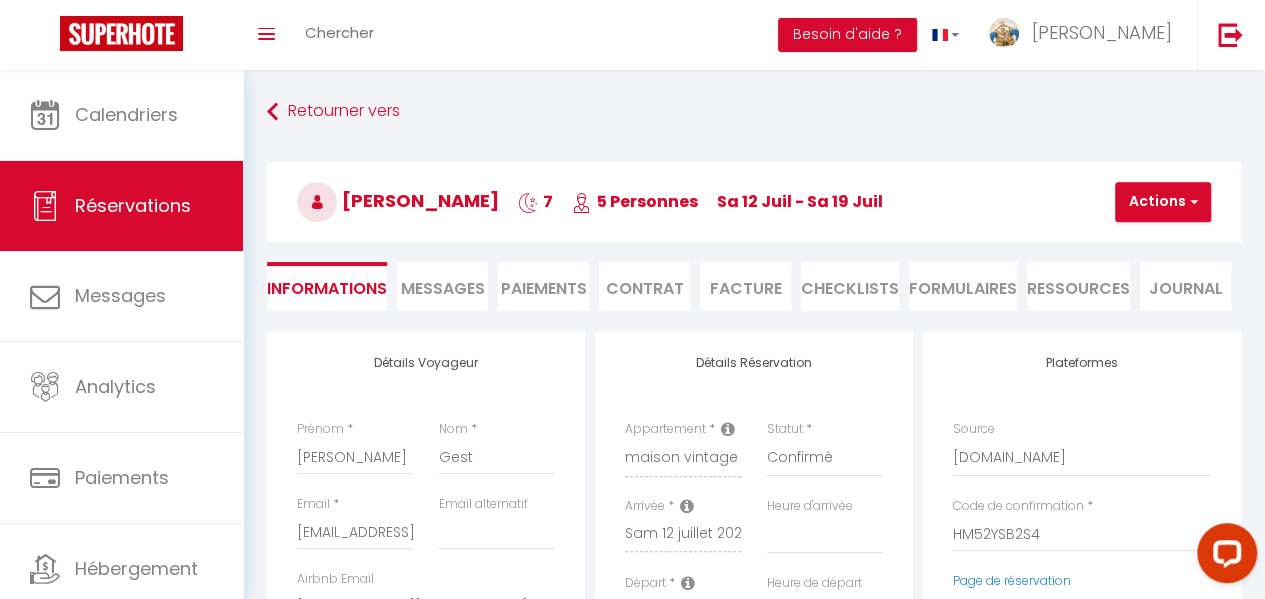 type on "140" 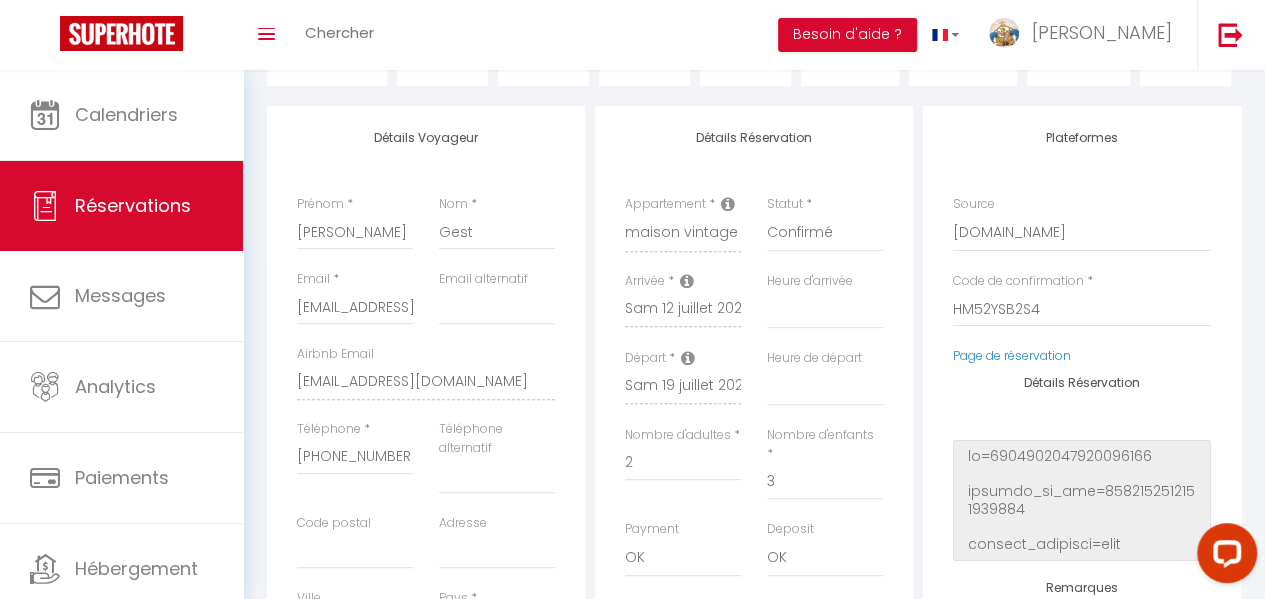 scroll, scrollTop: 200, scrollLeft: 0, axis: vertical 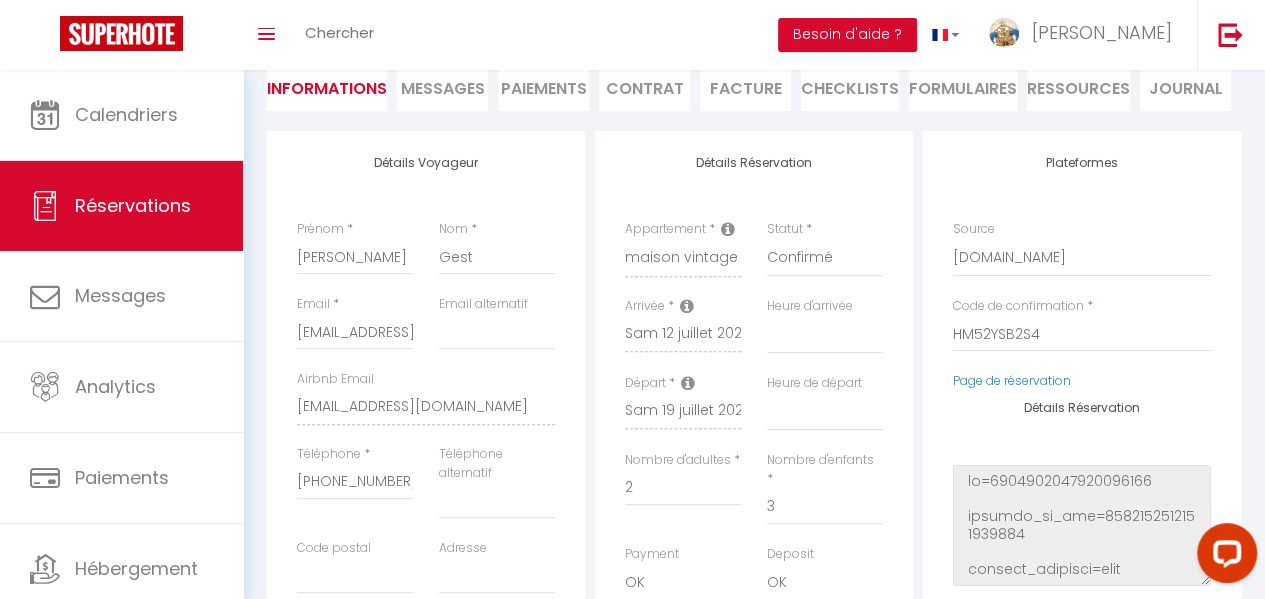 click on "Heure d'arrivée   00:00 00:30 01:00 01:30 02:00 02:30 03:00 03:30 04:00 04:30 05:00 05:30 06:00 06:30 07:00 07:30 08:00 08:30 09:00 09:30 10:00 10:30 11:00 11:30 12:00 12:30 13:00 13:30 14:00 14:30 15:00 15:30 16:00 16:30 17:00 17:30 18:00 18:30 19:00 19:30 20:00 20:30 21:00 21:30 22:00 22:30 23:00 23:30" at bounding box center [825, 335] 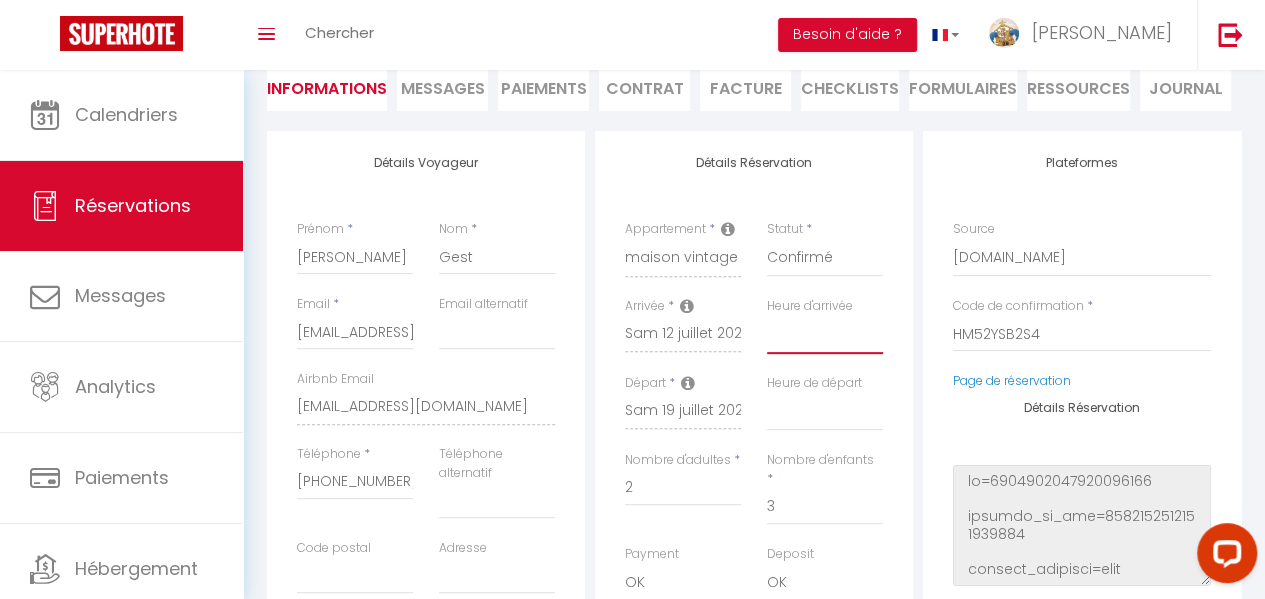 click on "00:00 00:30 01:00 01:30 02:00 02:30 03:00 03:30 04:00 04:30 05:00 05:30 06:00 06:30 07:00 07:30 08:00 08:30 09:00 09:30 10:00 10:30 11:00 11:30 12:00 12:30 13:00 13:30 14:00 14:30 15:00 15:30 16:00 16:30 17:00 17:30 18:00 18:30 19:00 19:30 20:00 20:30 21:00 21:30 22:00 22:30 23:00 23:30" at bounding box center (825, 335) 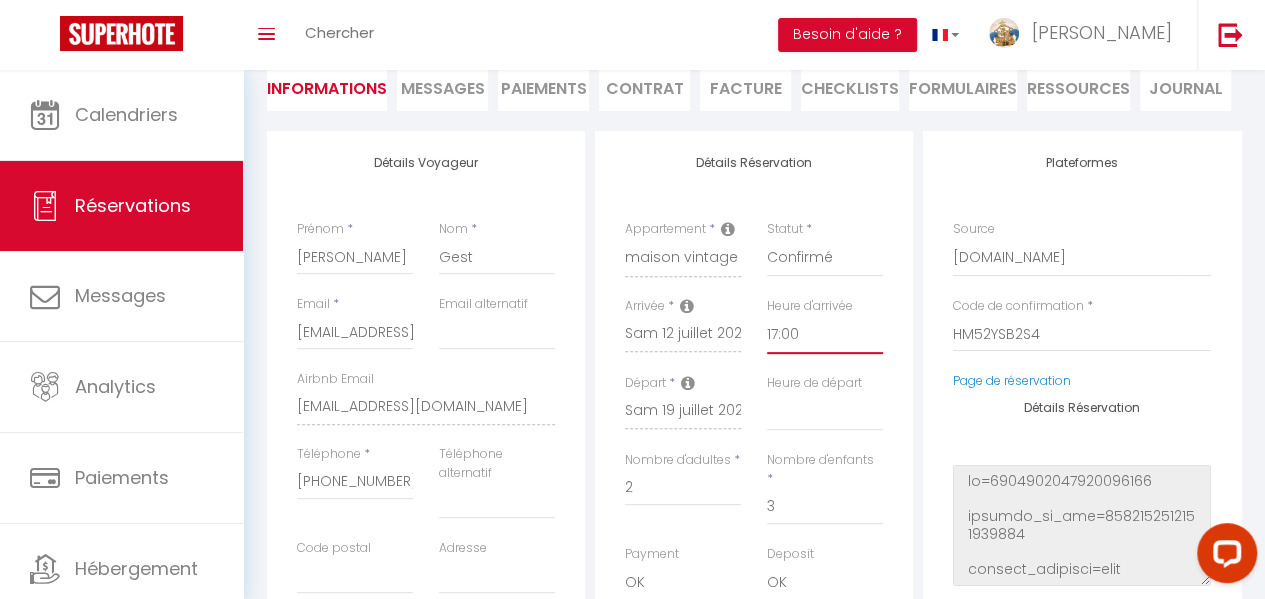 click on "00:00 00:30 01:00 01:30 02:00 02:30 03:00 03:30 04:00 04:30 05:00 05:30 06:00 06:30 07:00 07:30 08:00 08:30 09:00 09:30 10:00 10:30 11:00 11:30 12:00 12:30 13:00 13:30 14:00 14:30 15:00 15:30 16:00 16:30 17:00 17:30 18:00 18:30 19:00 19:30 20:00 20:30 21:00 21:30 22:00 22:30 23:00 23:30" at bounding box center (825, 335) 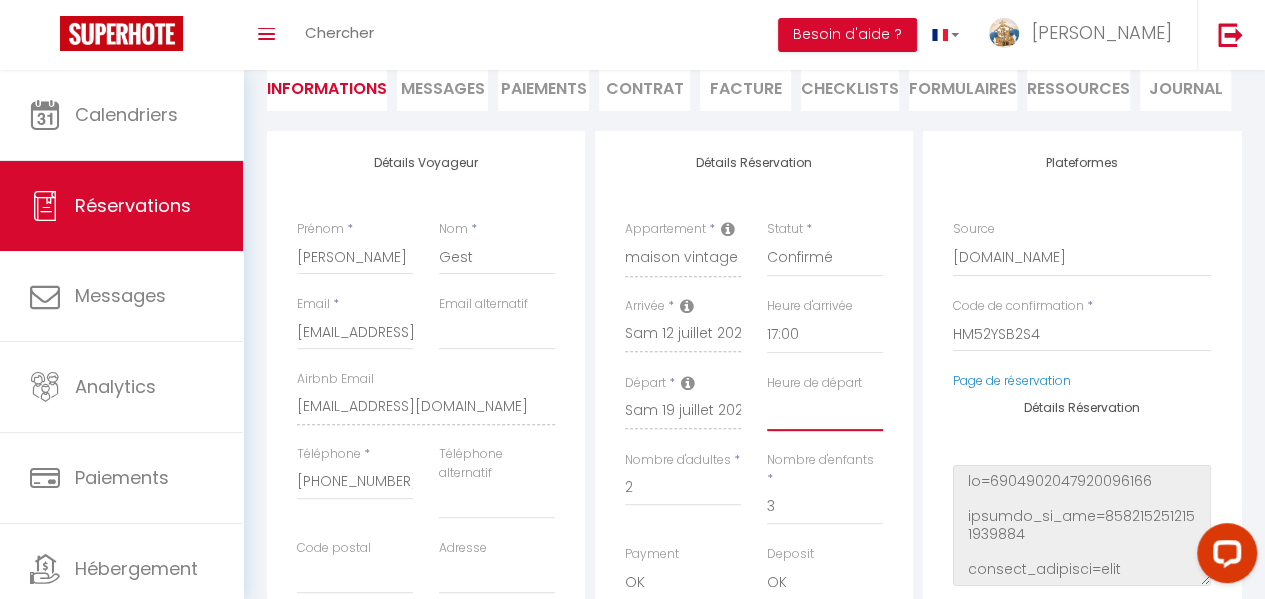click on "00:00 00:30 01:00 01:30 02:00 02:30 03:00 03:30 04:00 04:30 05:00 05:30 06:00 06:30 07:00 07:30 08:00 08:30 09:00 09:30 10:00 10:30 11:00 11:30 12:00 12:30 13:00 13:30 14:00 14:30 15:00 15:30 16:00 16:30 17:00 17:30 18:00 18:30 19:00 19:30 20:00 20:30 21:00 21:30 22:00 22:30 23:00 23:30" at bounding box center (825, 412) 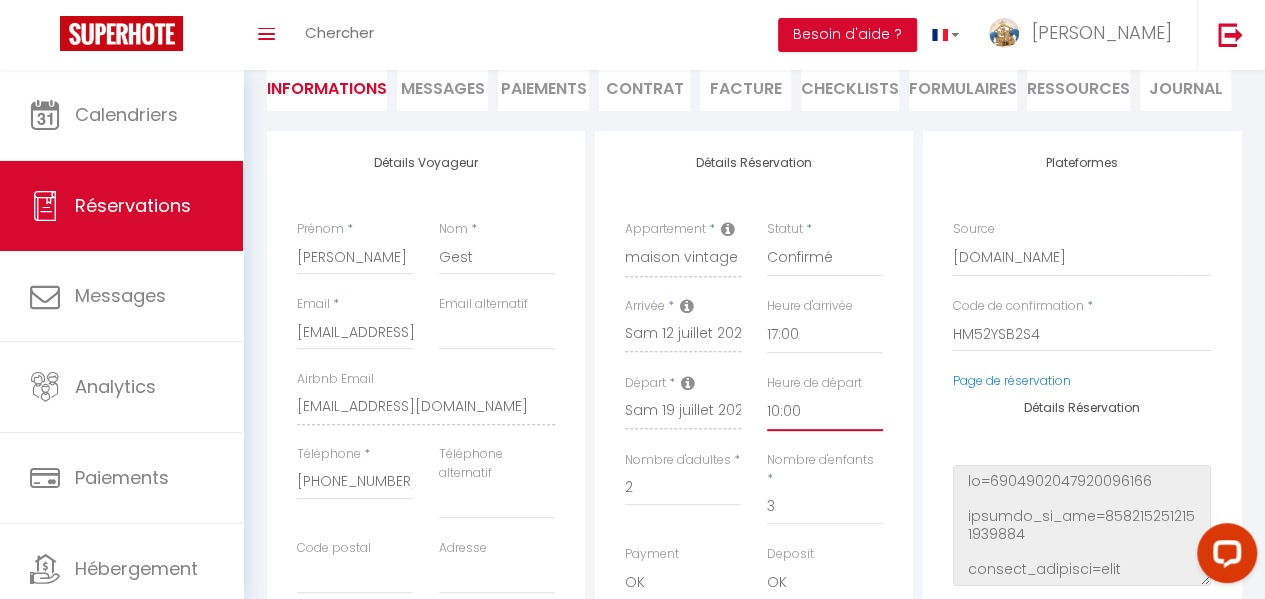 click on "00:00 00:30 01:00 01:30 02:00 02:30 03:00 03:30 04:00 04:30 05:00 05:30 06:00 06:30 07:00 07:30 08:00 08:30 09:00 09:30 10:00 10:30 11:00 11:30 12:00 12:30 13:00 13:30 14:00 14:30 15:00 15:30 16:00 16:30 17:00 17:30 18:00 18:30 19:00 19:30 20:00 20:30 21:00 21:30 22:00 22:30 23:00 23:30" at bounding box center (825, 412) 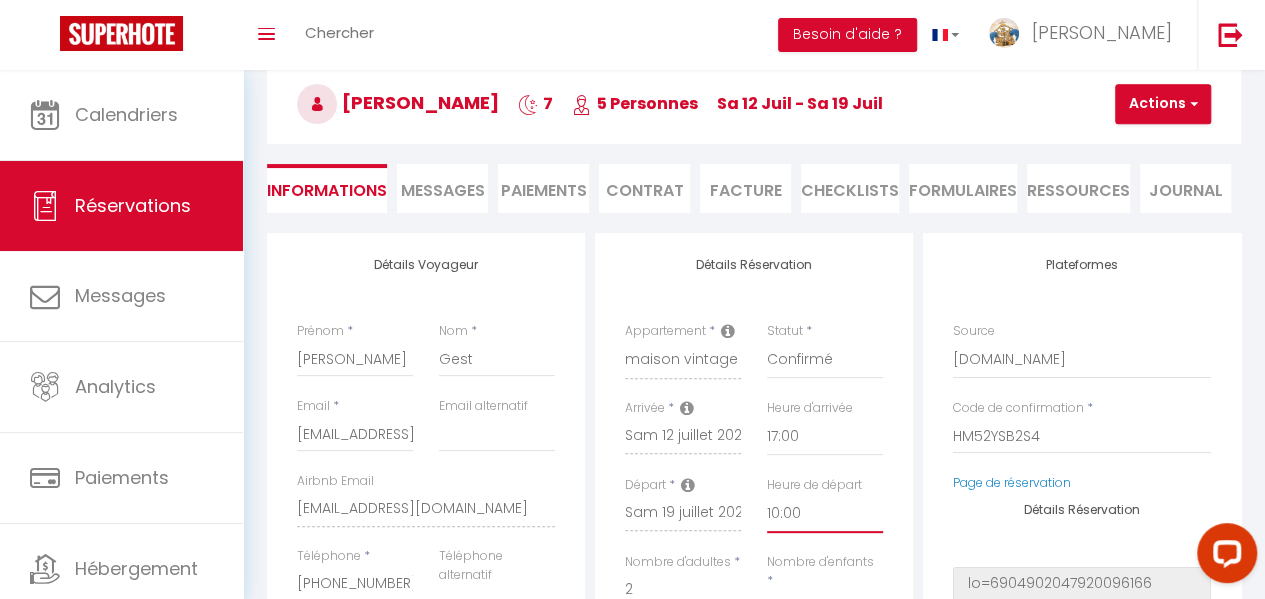 scroll, scrollTop: 0, scrollLeft: 0, axis: both 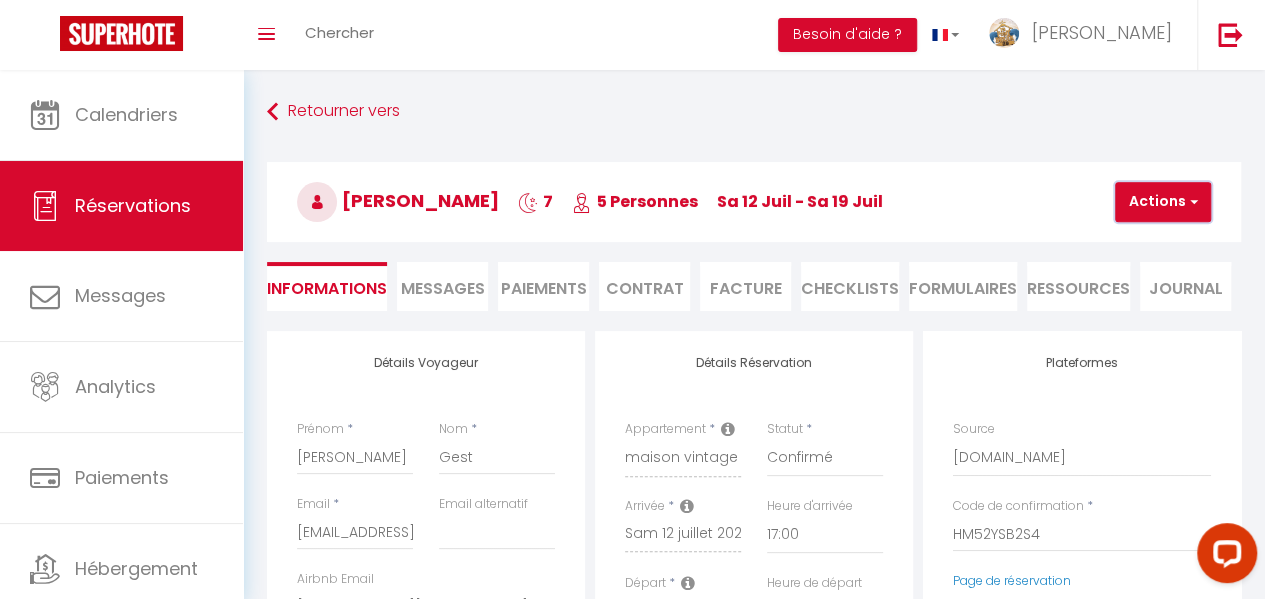 click on "Actions" at bounding box center (1163, 202) 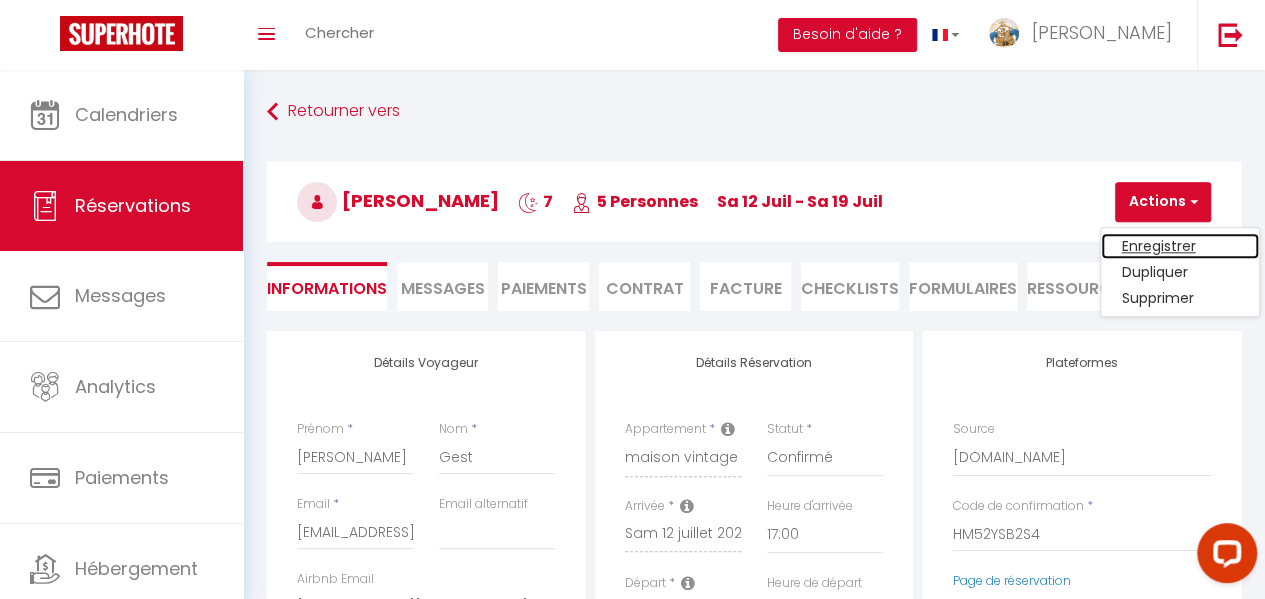 click on "Enregistrer" at bounding box center (1180, 246) 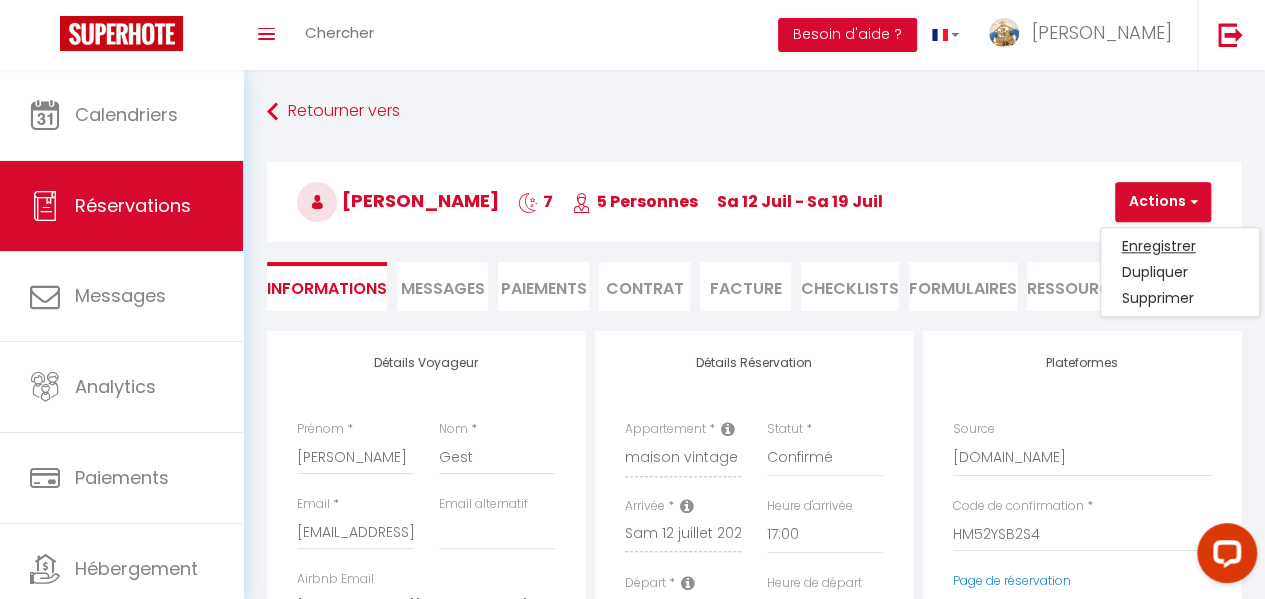 select on "not_cancelled" 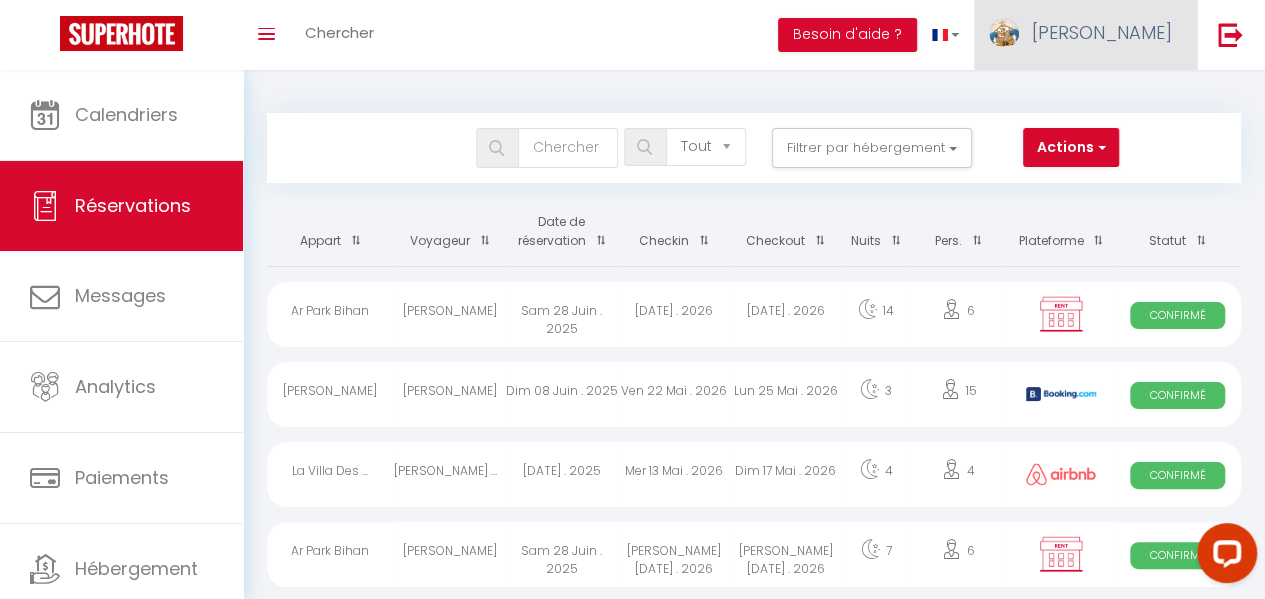 click on "johan" at bounding box center [1102, 32] 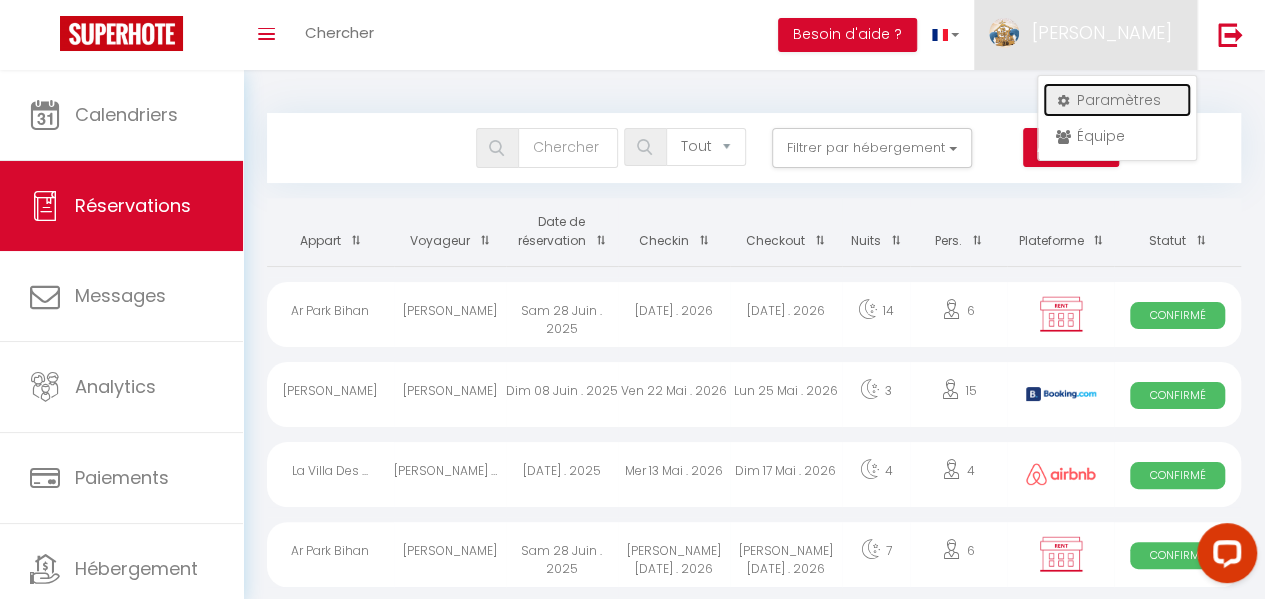 click on "Paramètres" at bounding box center (1117, 100) 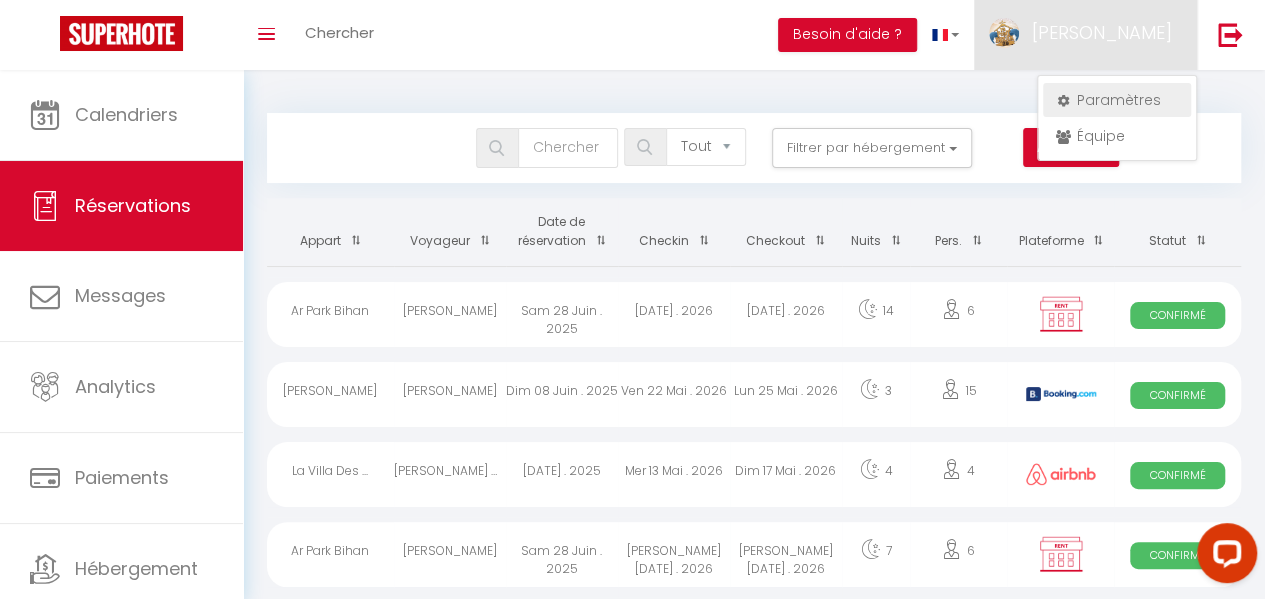 select on "fr" 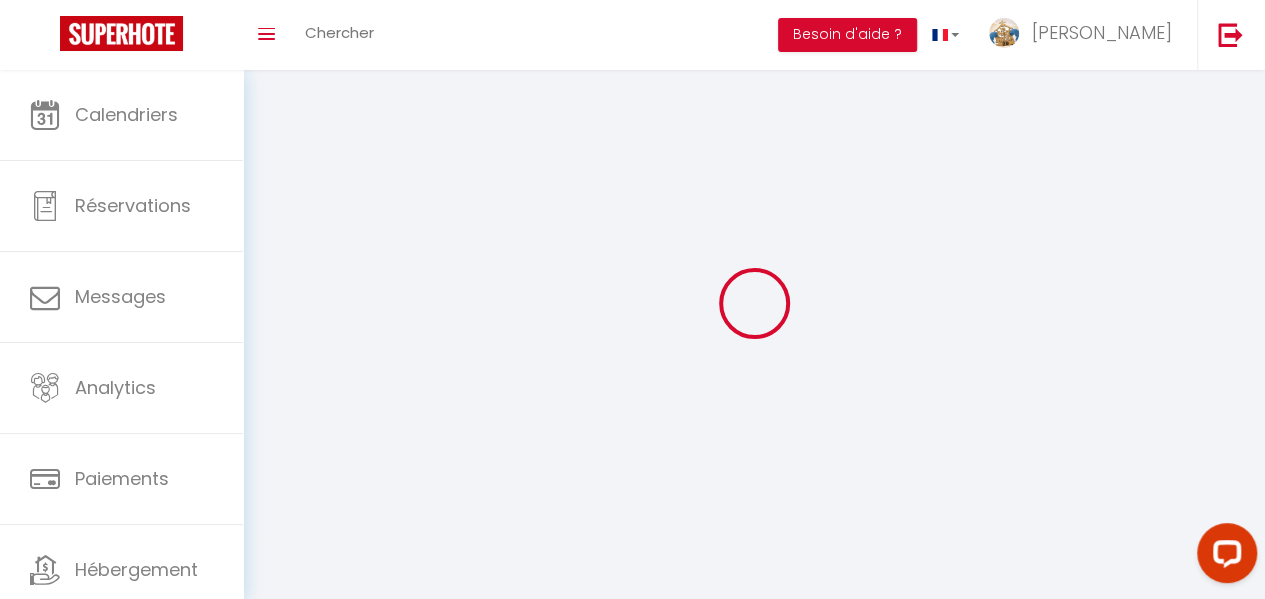 select 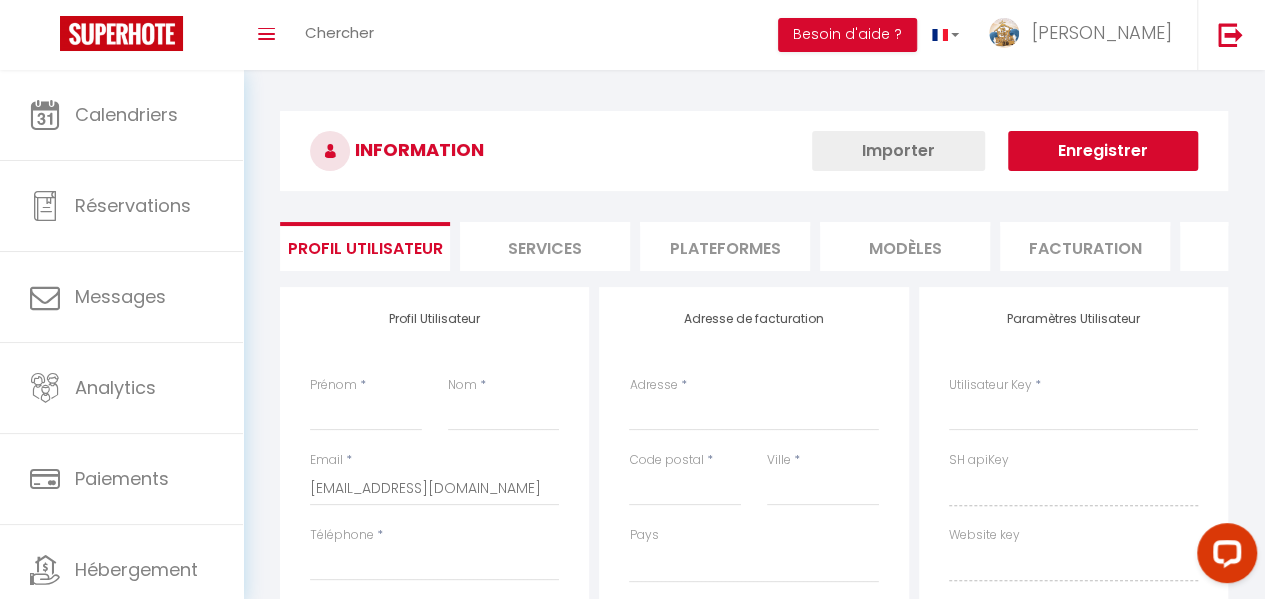 select 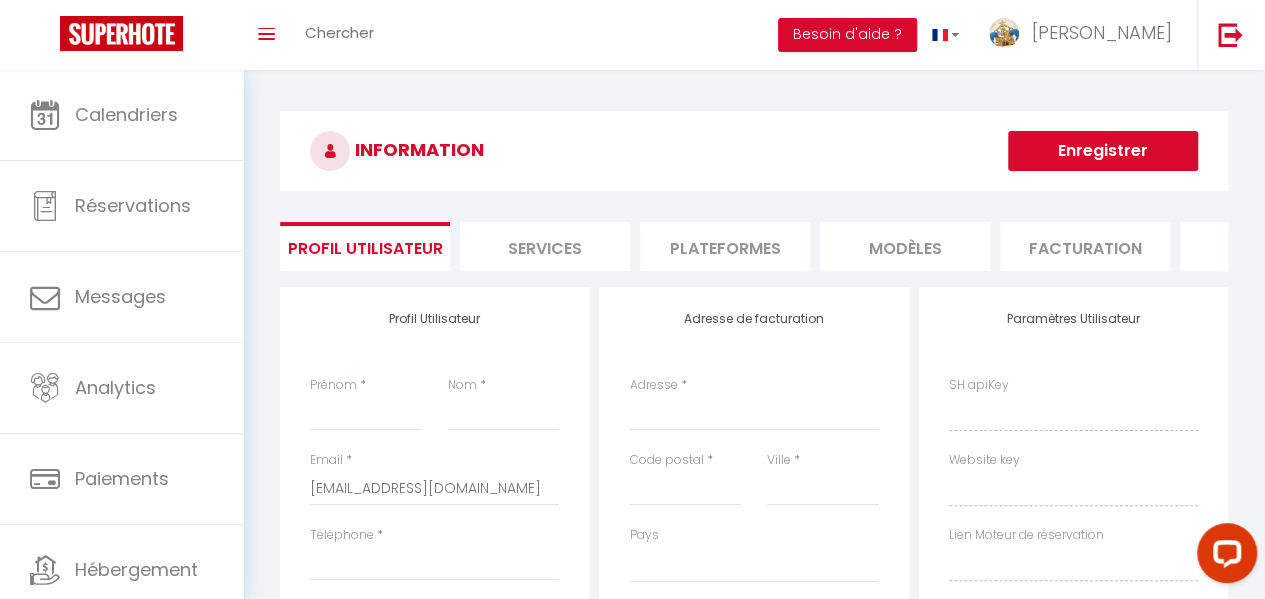 scroll, scrollTop: 0, scrollLeft: 492, axis: horizontal 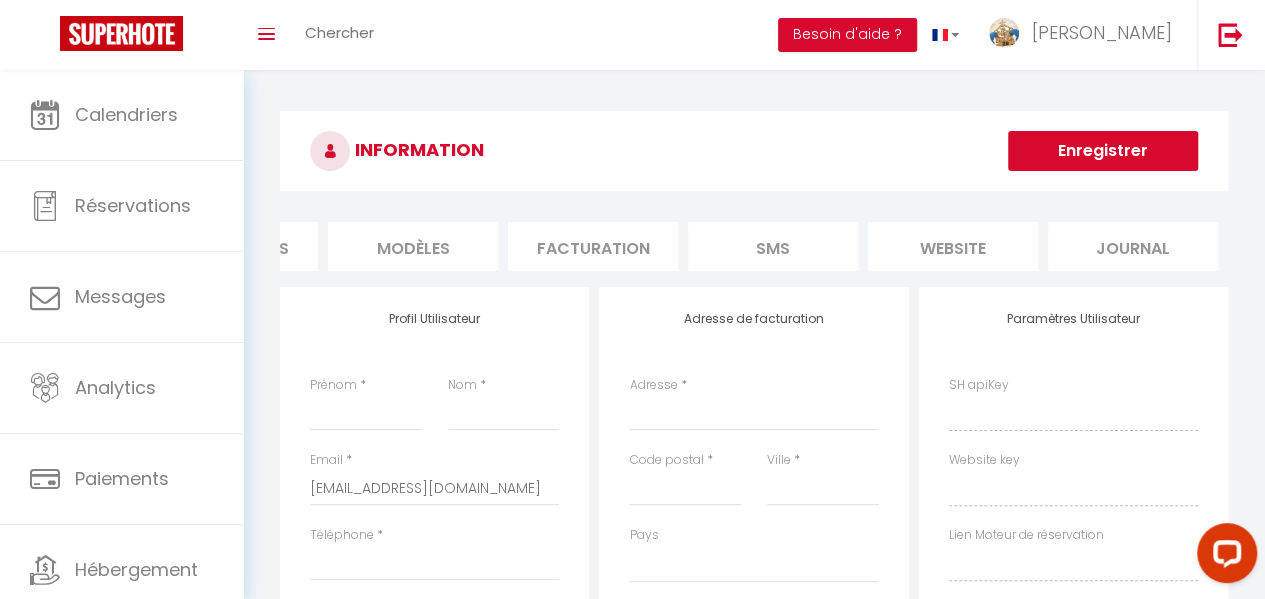 click on "website" at bounding box center [953, 246] 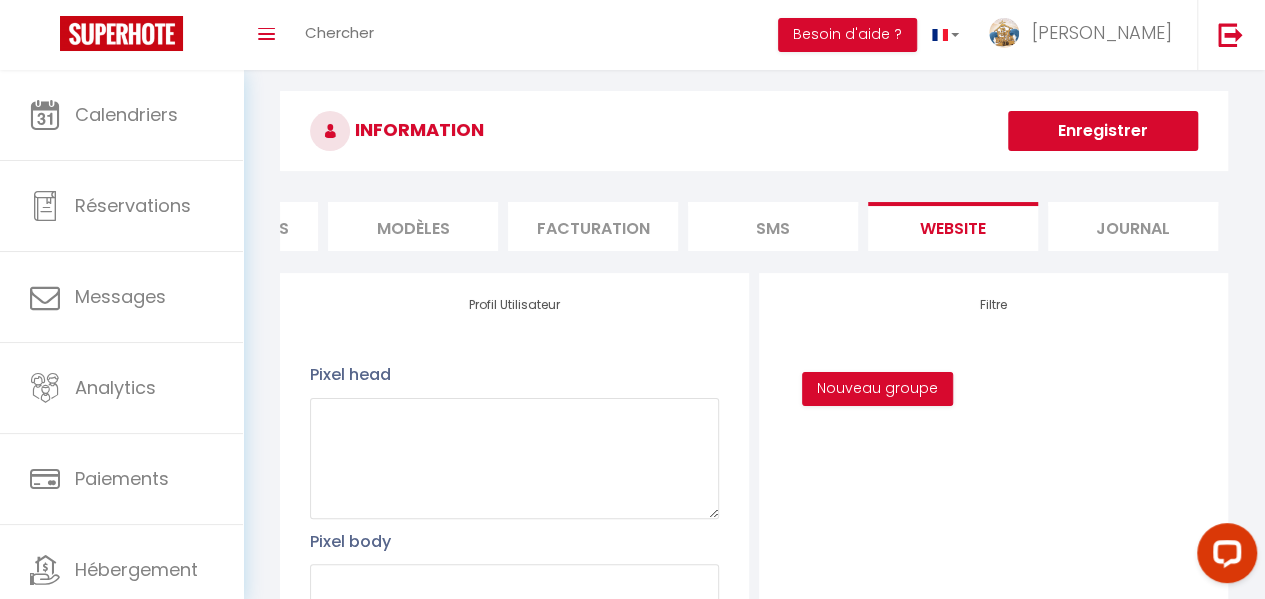 scroll, scrollTop: 0, scrollLeft: 0, axis: both 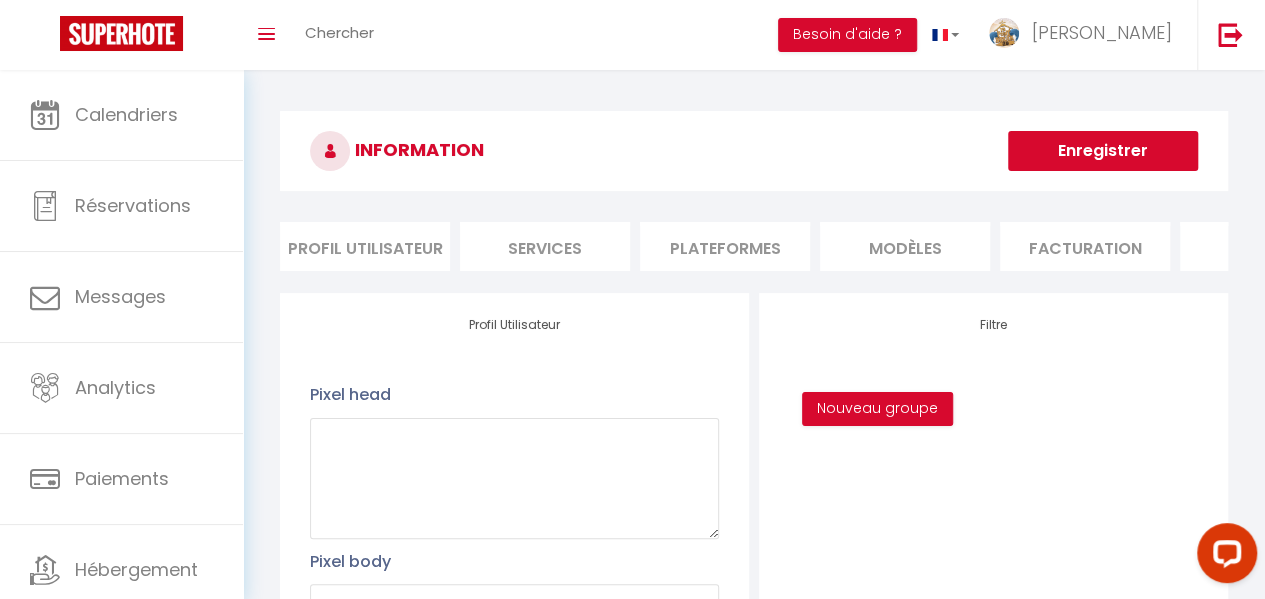 click on "Profil Utilisateur" at bounding box center (365, 246) 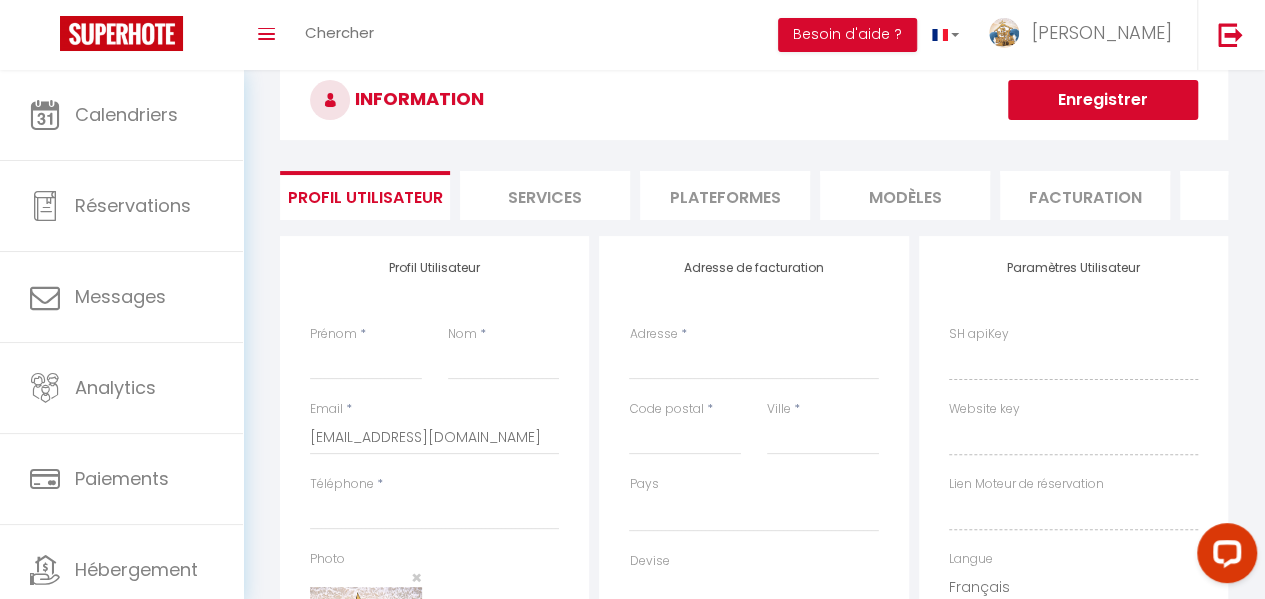 scroll, scrollTop: 0, scrollLeft: 0, axis: both 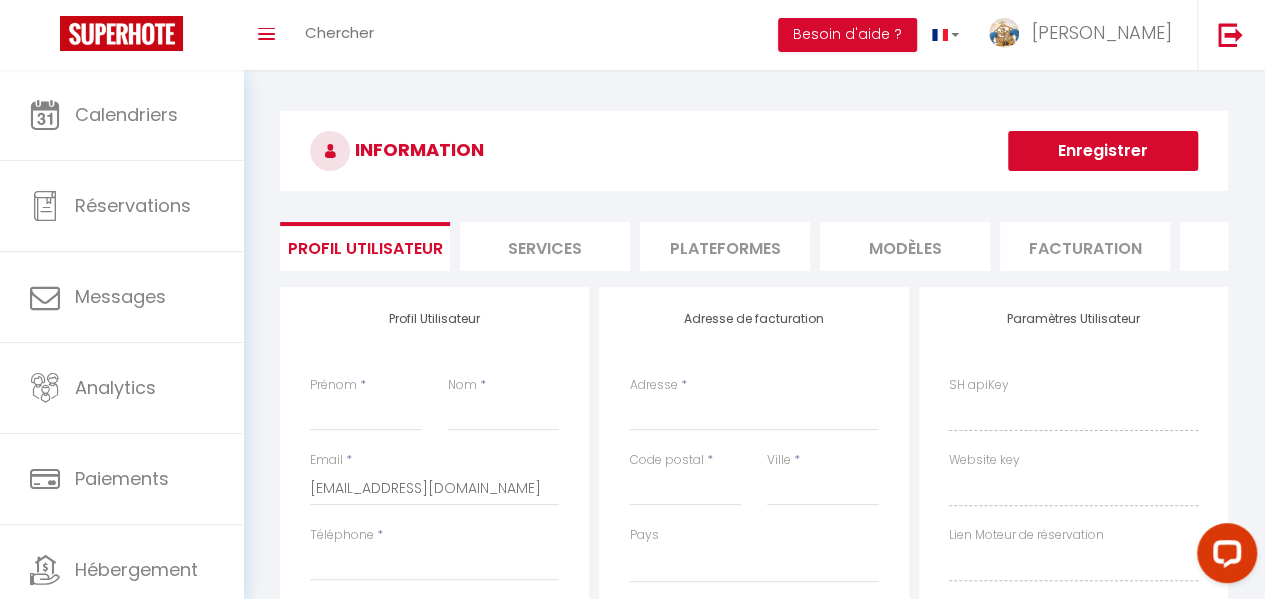 click on "Services" at bounding box center (545, 246) 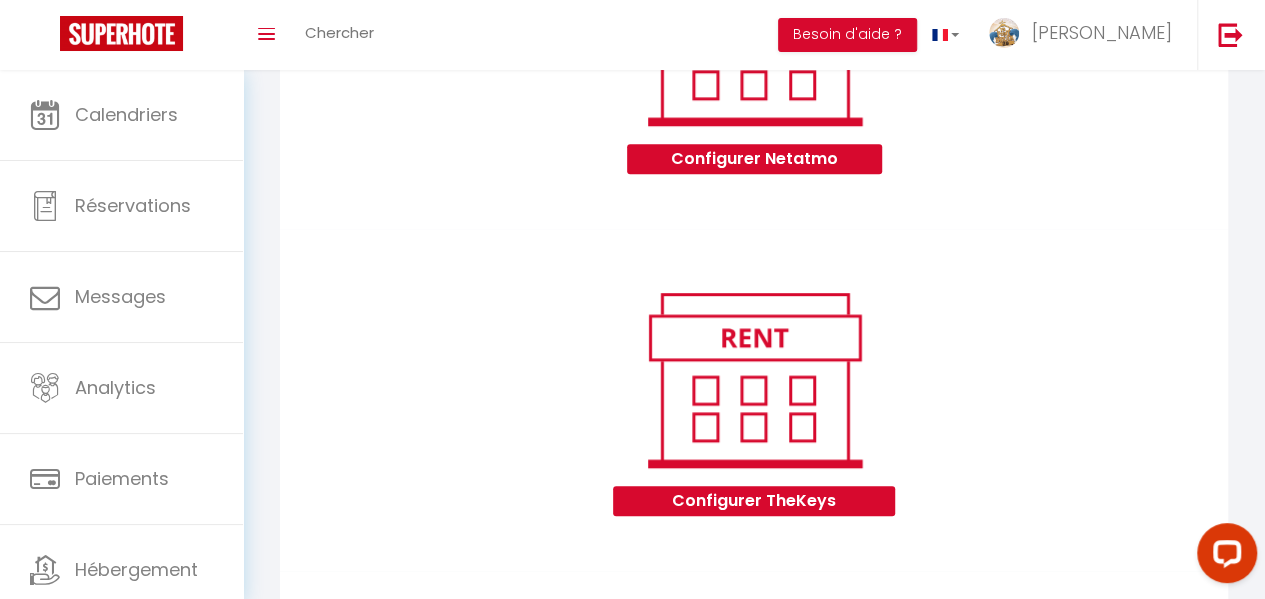 scroll, scrollTop: 0, scrollLeft: 0, axis: both 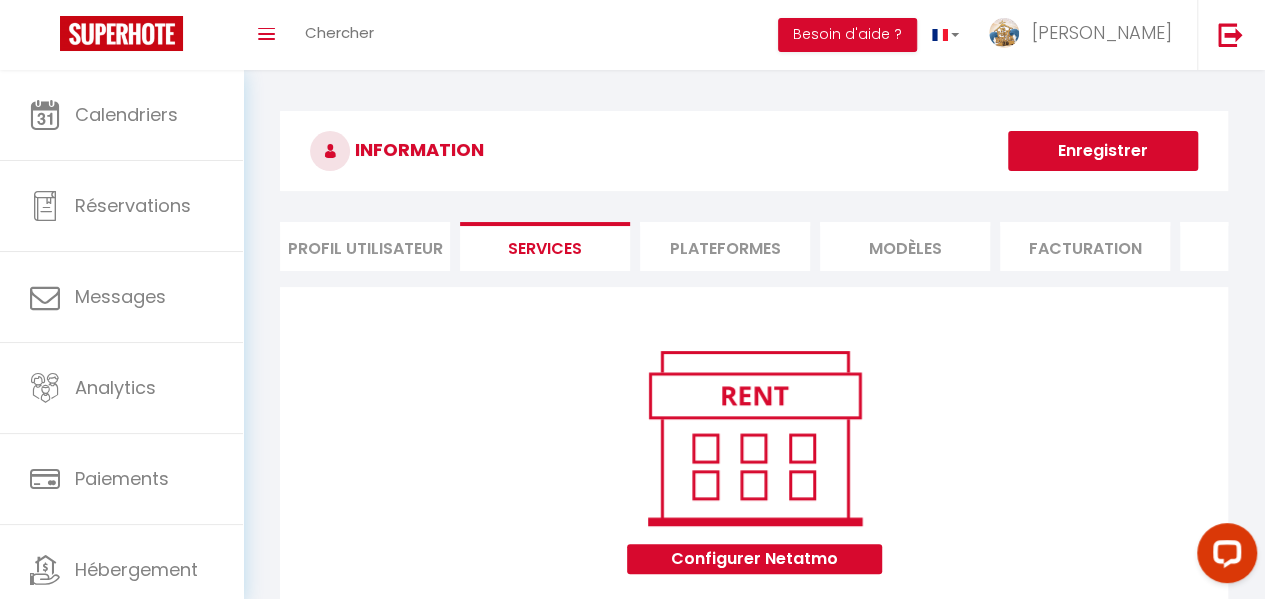 click on "Plateformes" at bounding box center (725, 246) 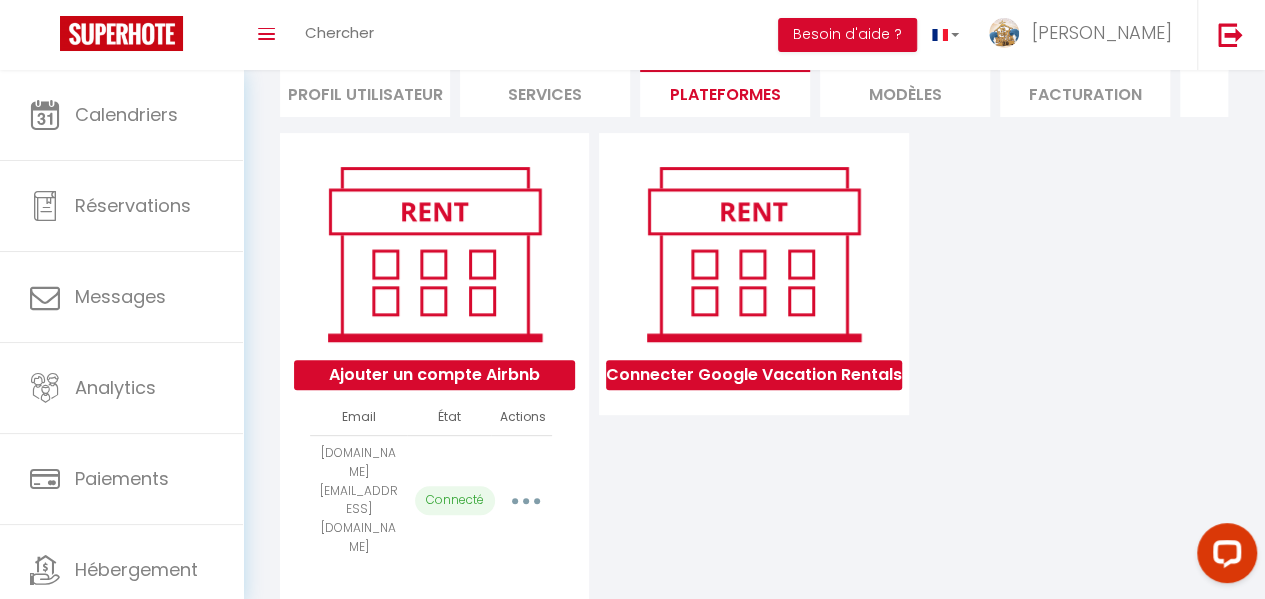 scroll, scrollTop: 0, scrollLeft: 0, axis: both 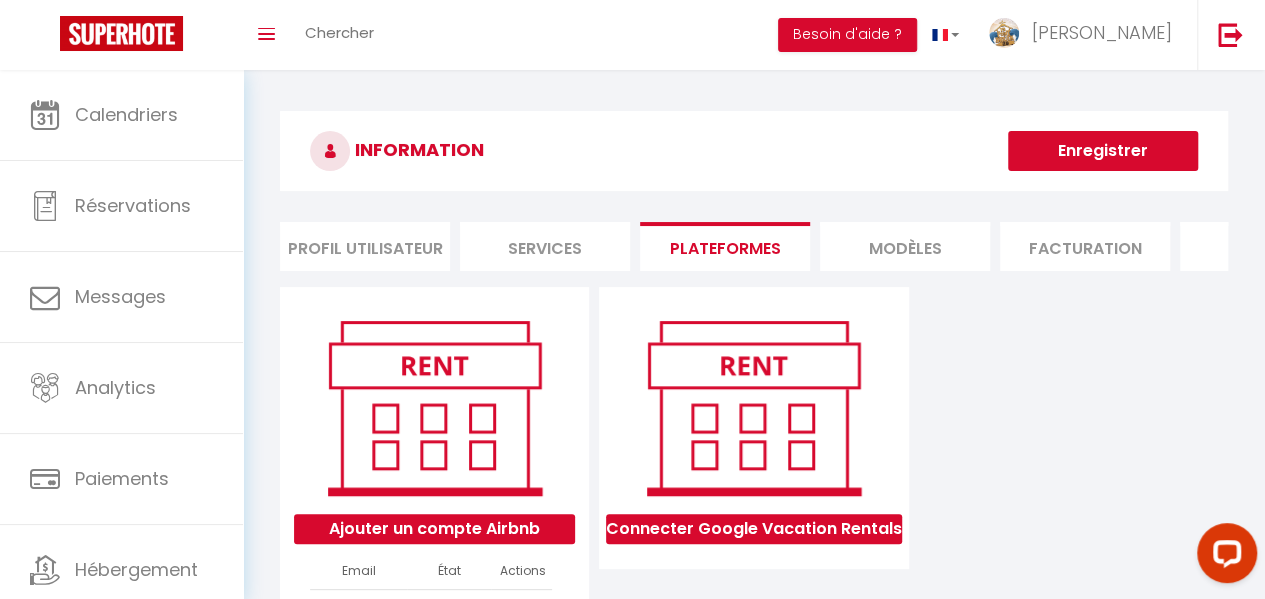 click on "MODÈLES" at bounding box center (905, 246) 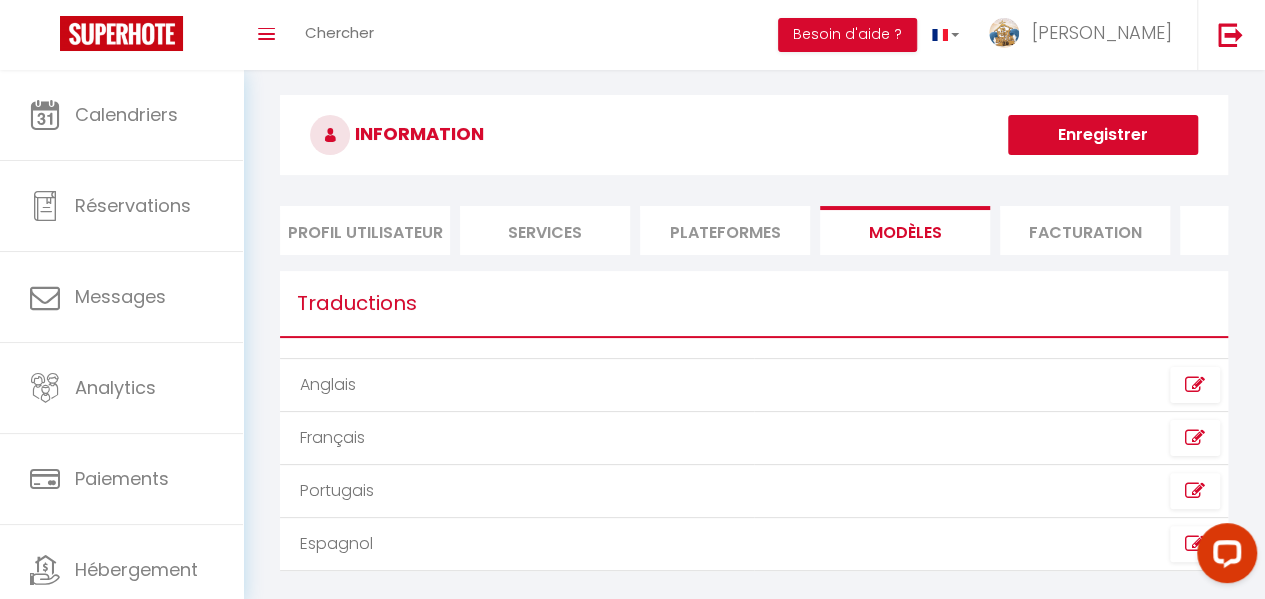 scroll, scrollTop: 0, scrollLeft: 0, axis: both 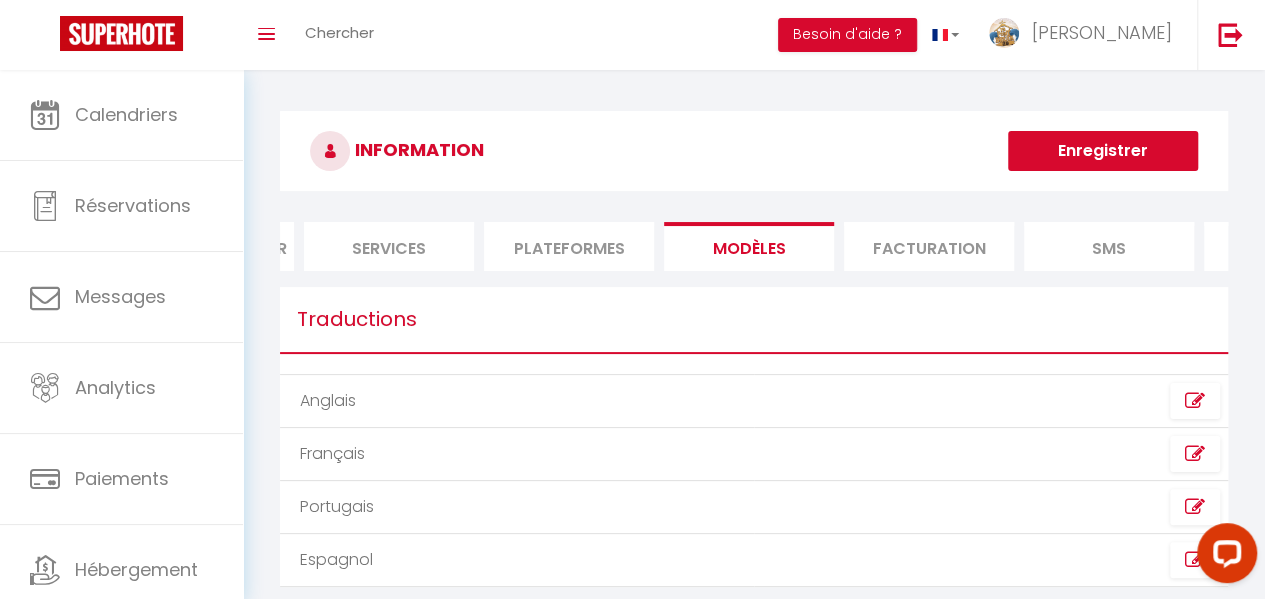 click on "Facturation" at bounding box center [929, 246] 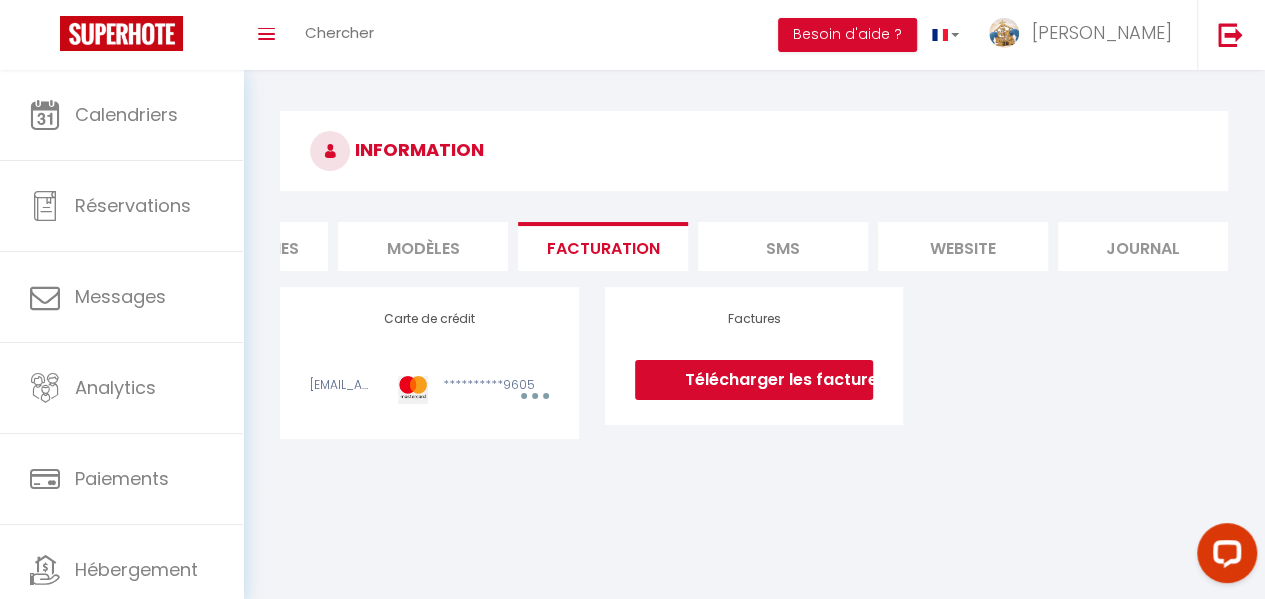 scroll, scrollTop: 0, scrollLeft: 492, axis: horizontal 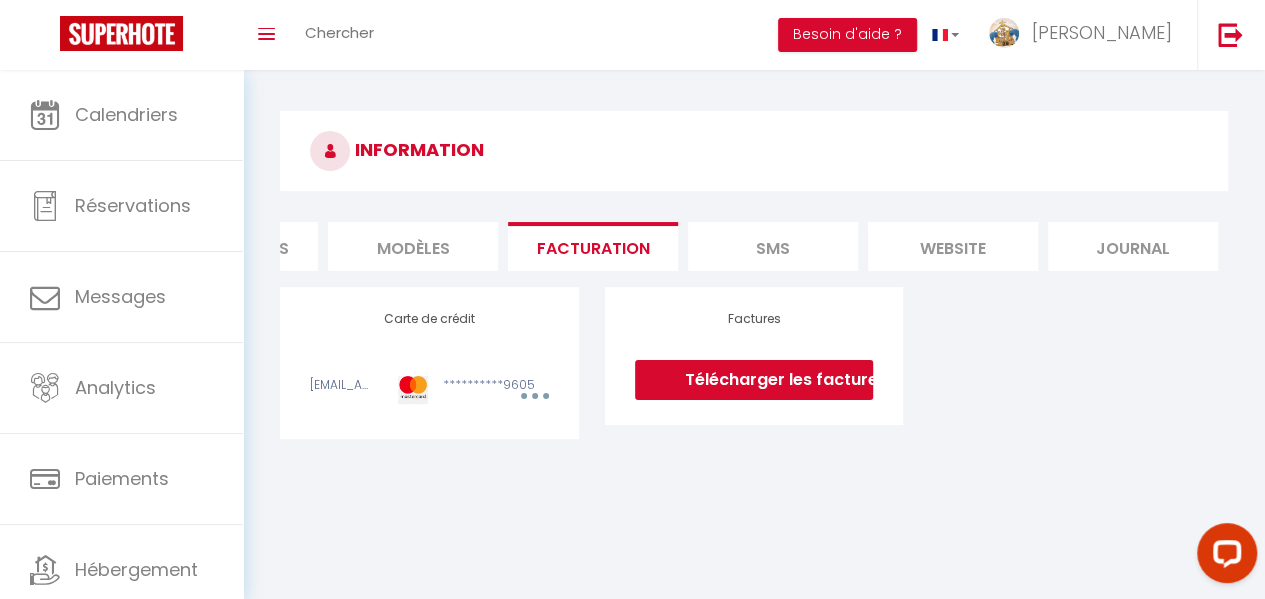 click on "Facturation" at bounding box center (593, 246) 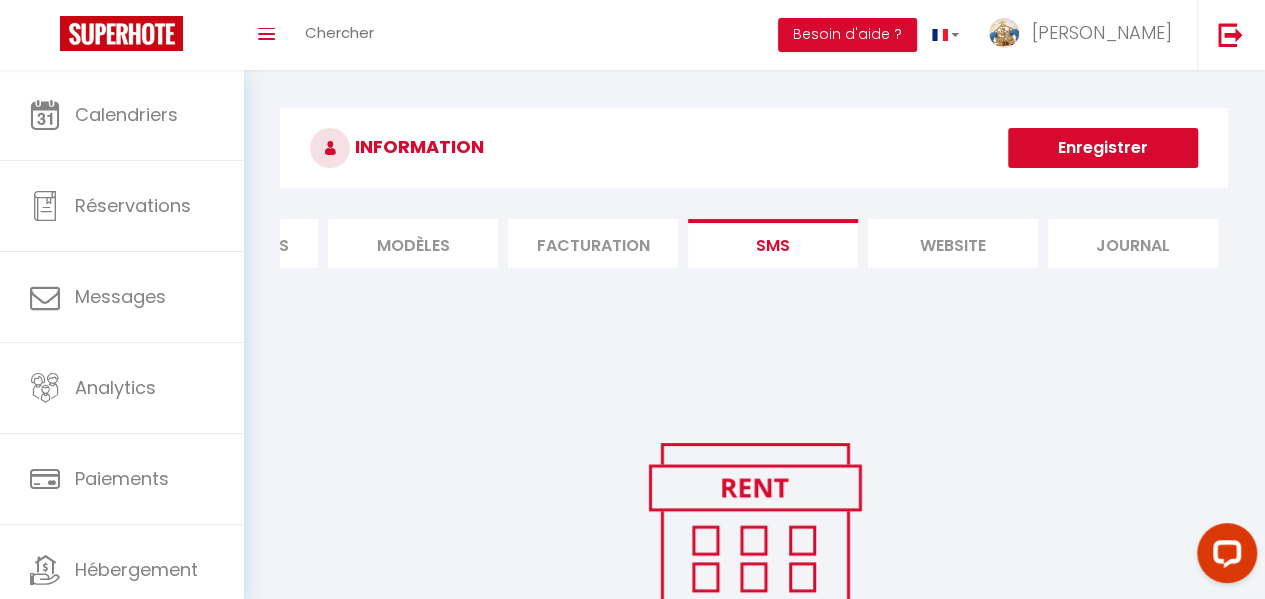 scroll, scrollTop: 0, scrollLeft: 0, axis: both 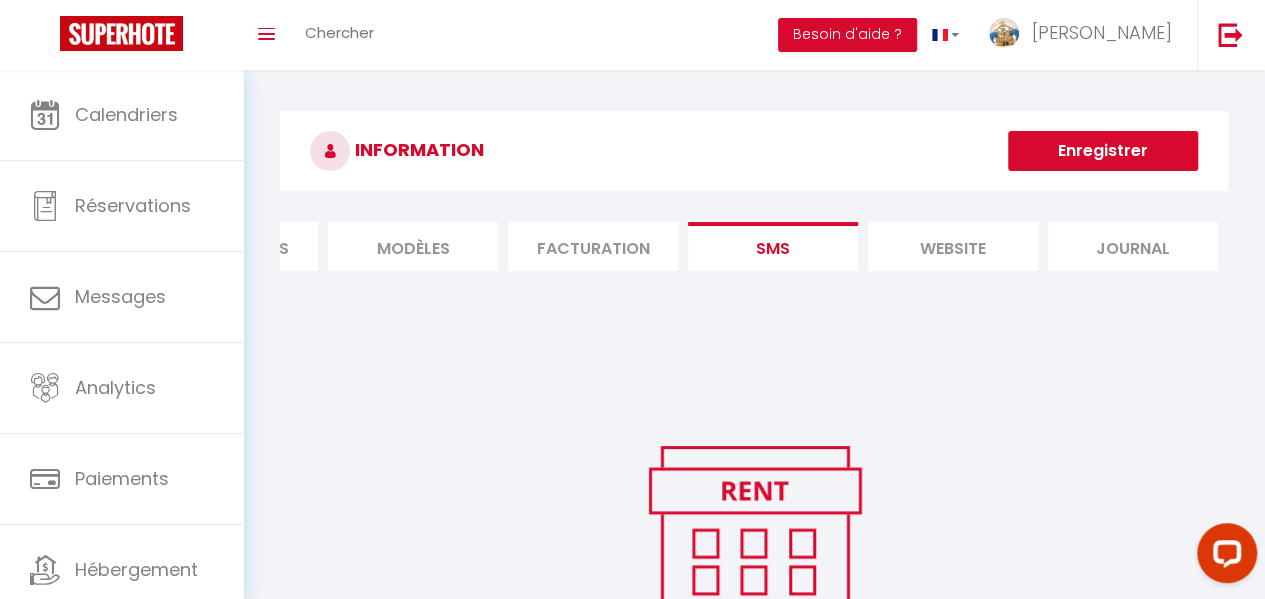 click on "website" at bounding box center [953, 246] 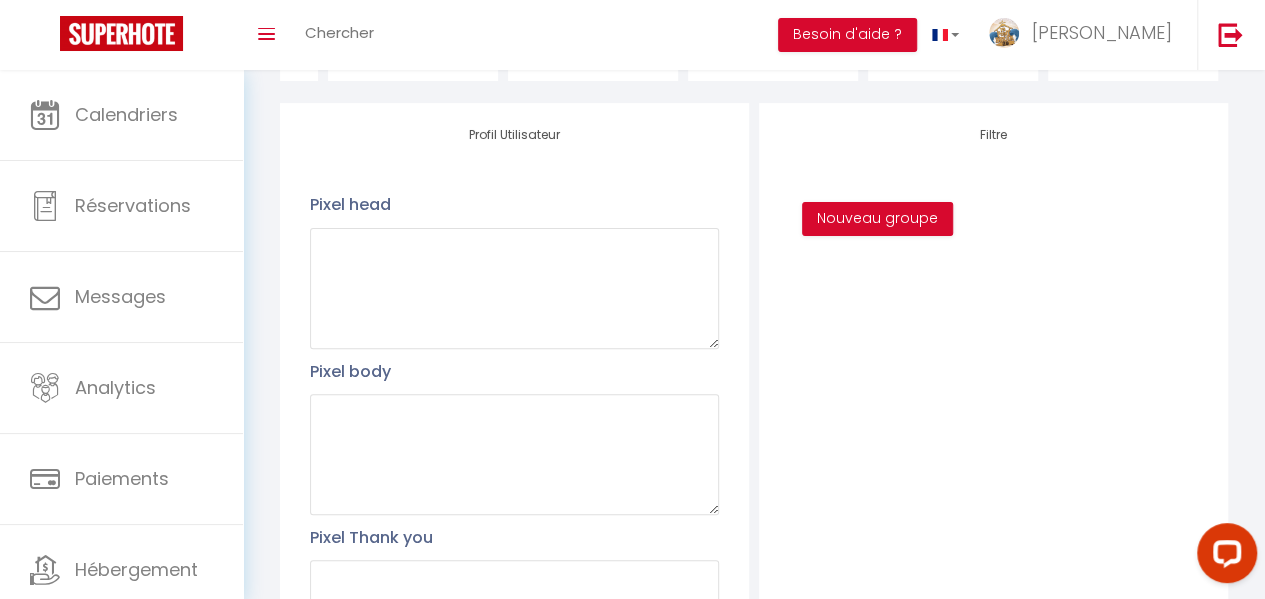 scroll, scrollTop: 0, scrollLeft: 0, axis: both 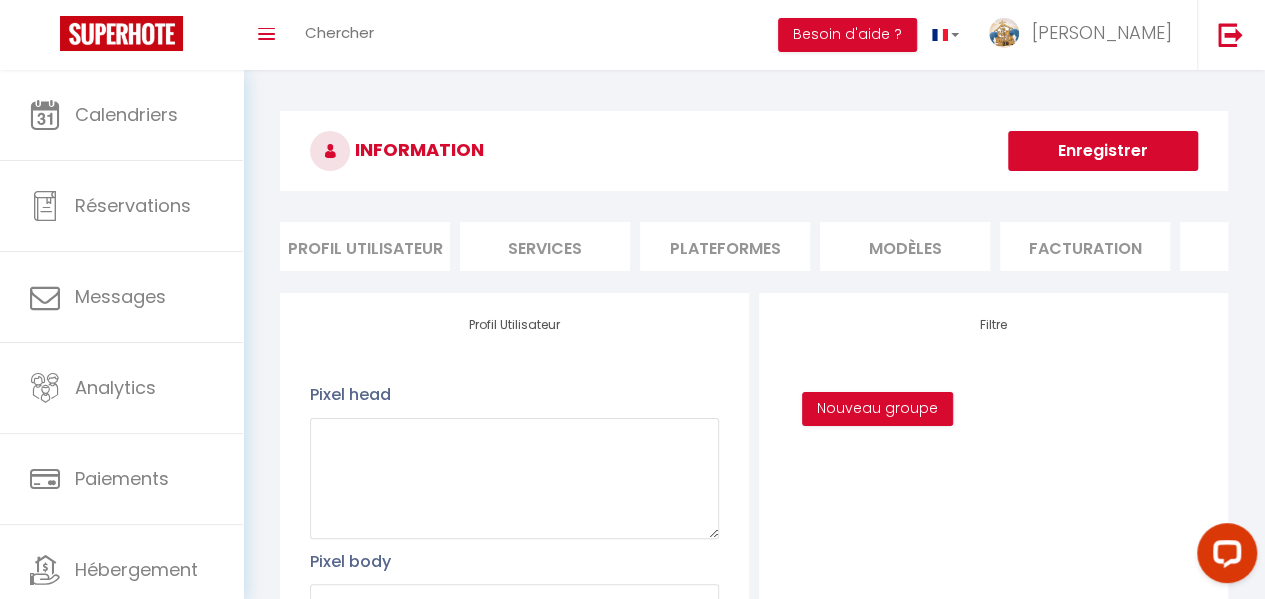 click on "Profil Utilisateur" at bounding box center [365, 246] 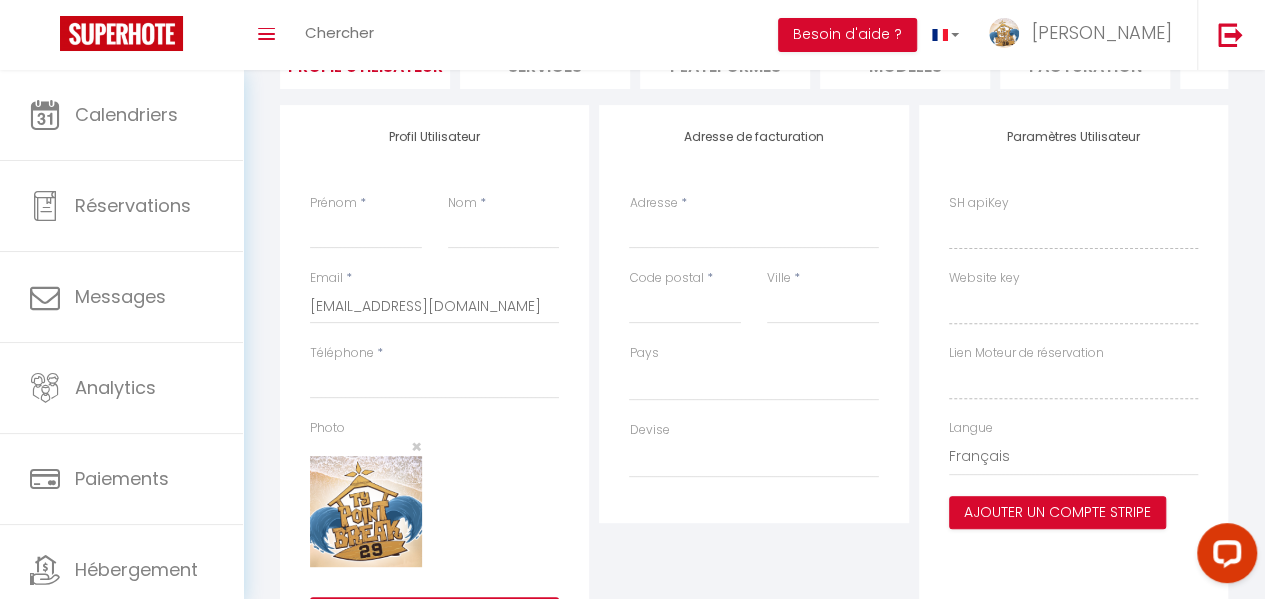 scroll, scrollTop: 206, scrollLeft: 0, axis: vertical 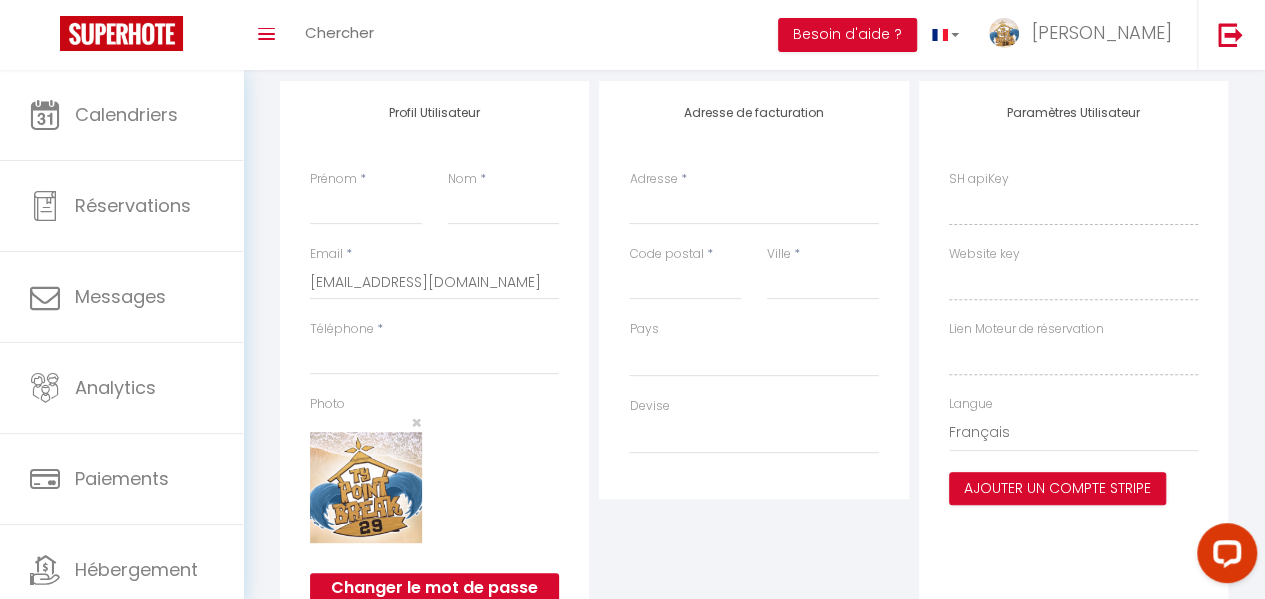 click on "Website key" at bounding box center [984, 254] 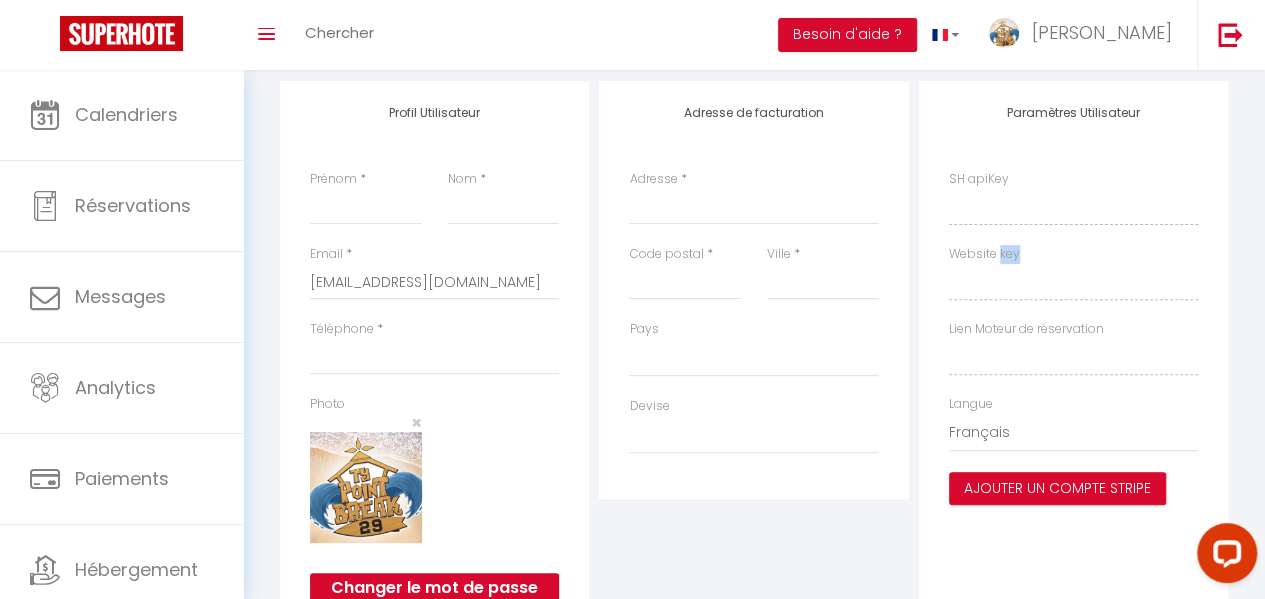 click on "Website key" at bounding box center (984, 254) 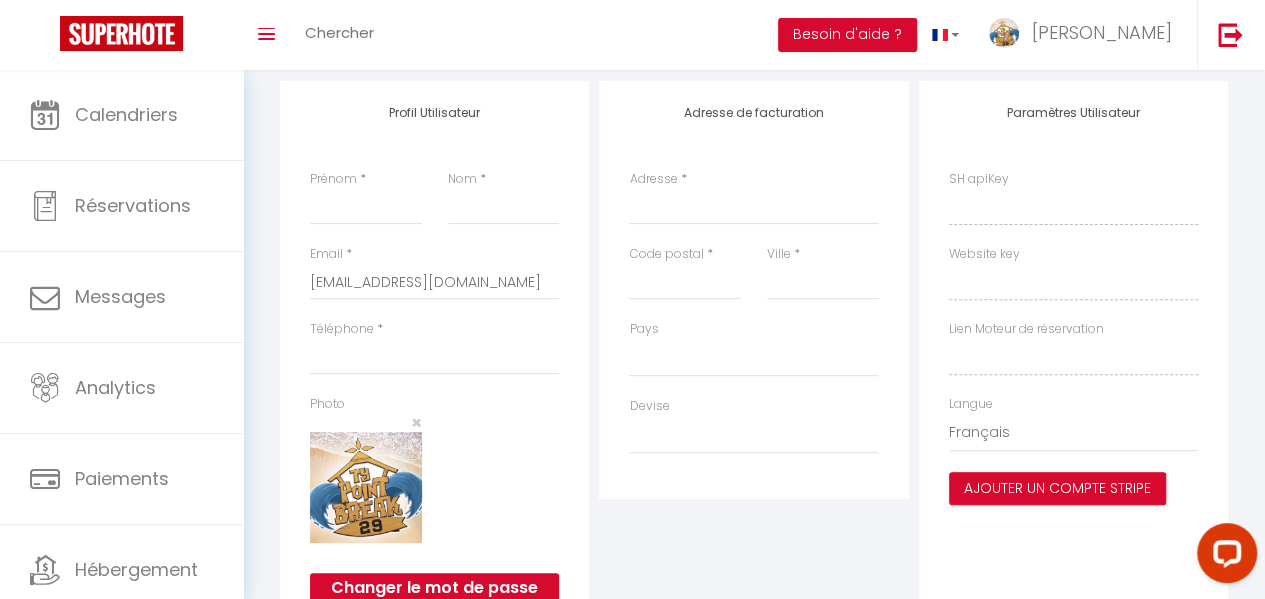 click on "Lien Moteur de réservation" at bounding box center (1026, 329) 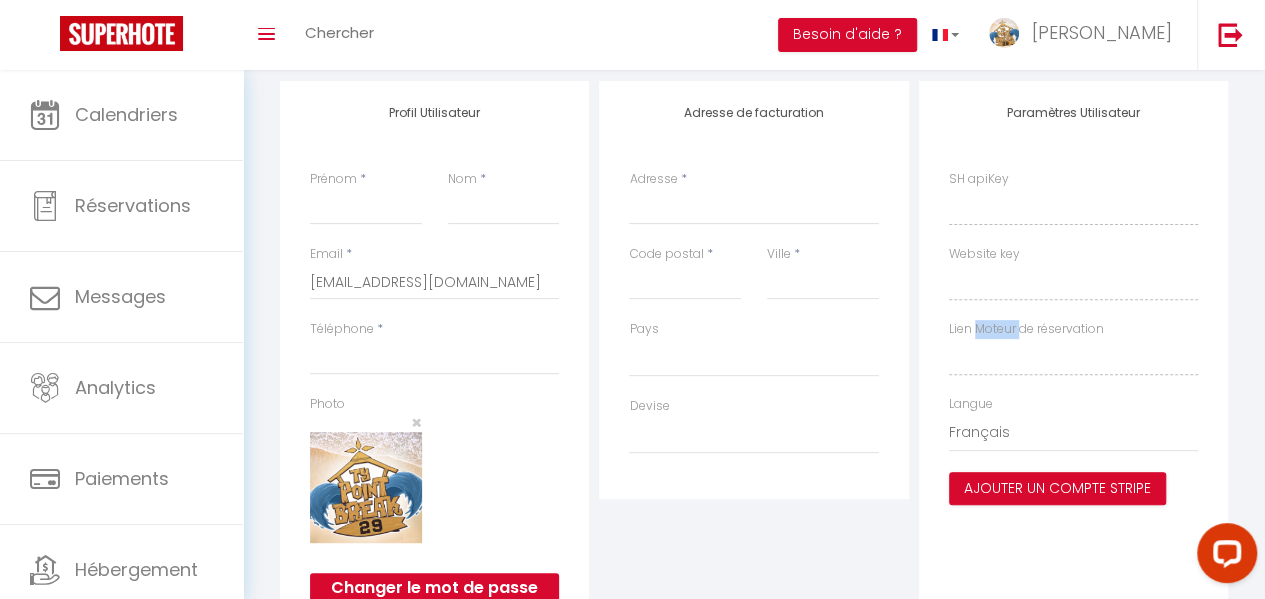 click on "Lien Moteur de réservation" at bounding box center [1026, 329] 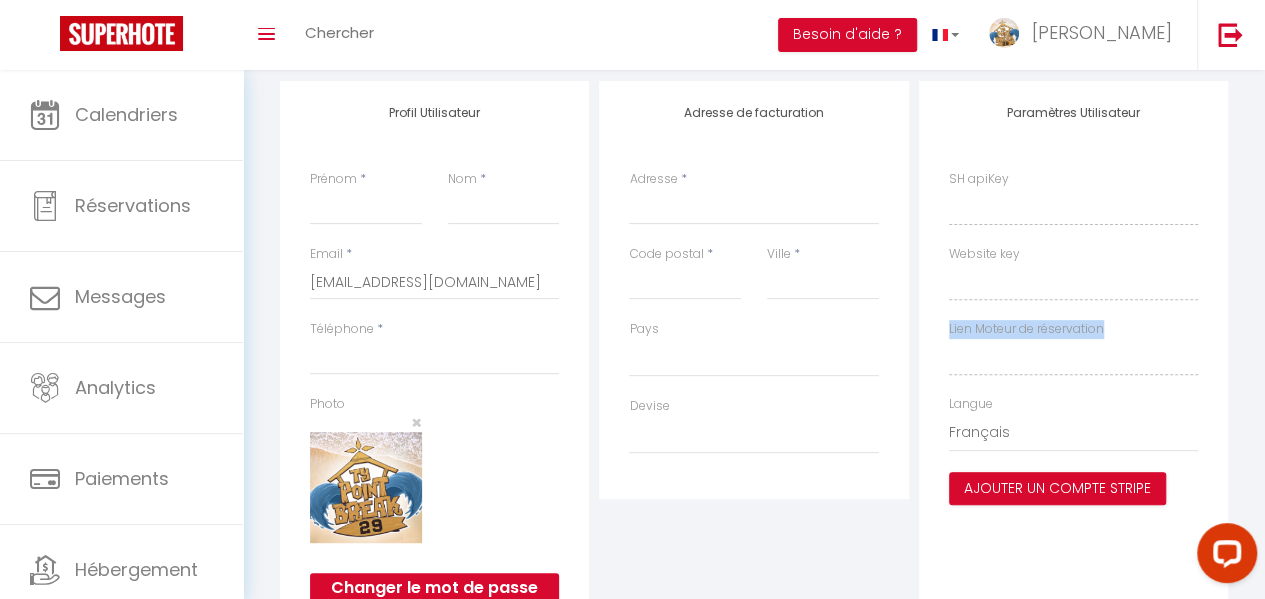 click on "Lien Moteur de réservation" at bounding box center (1026, 329) 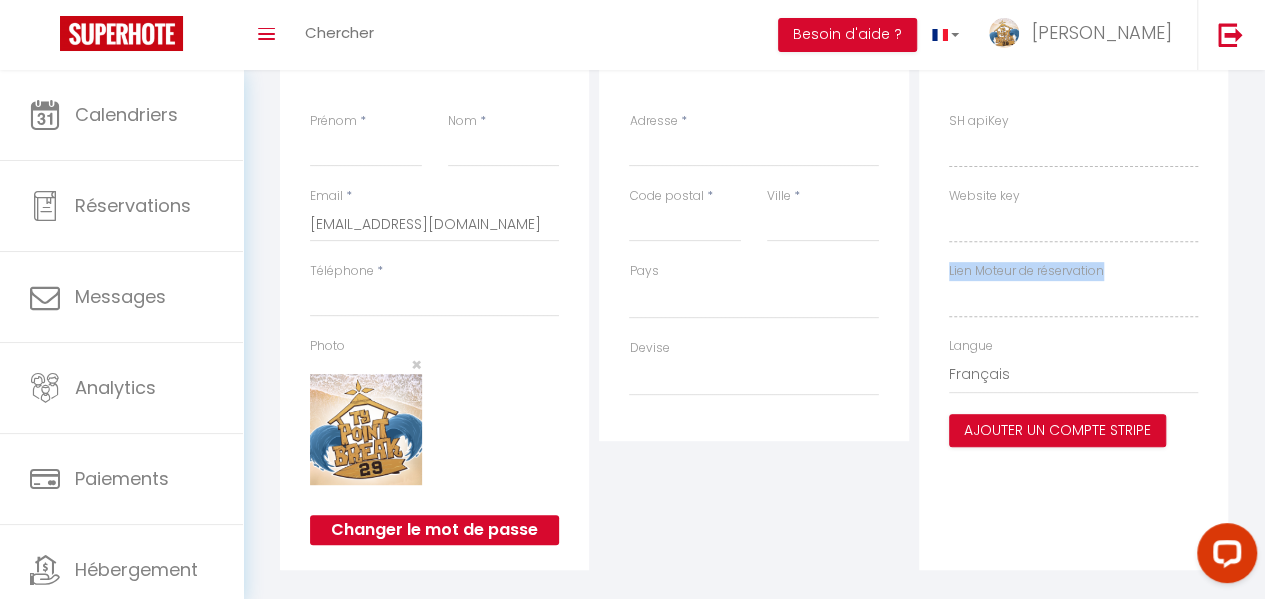 scroll, scrollTop: 306, scrollLeft: 0, axis: vertical 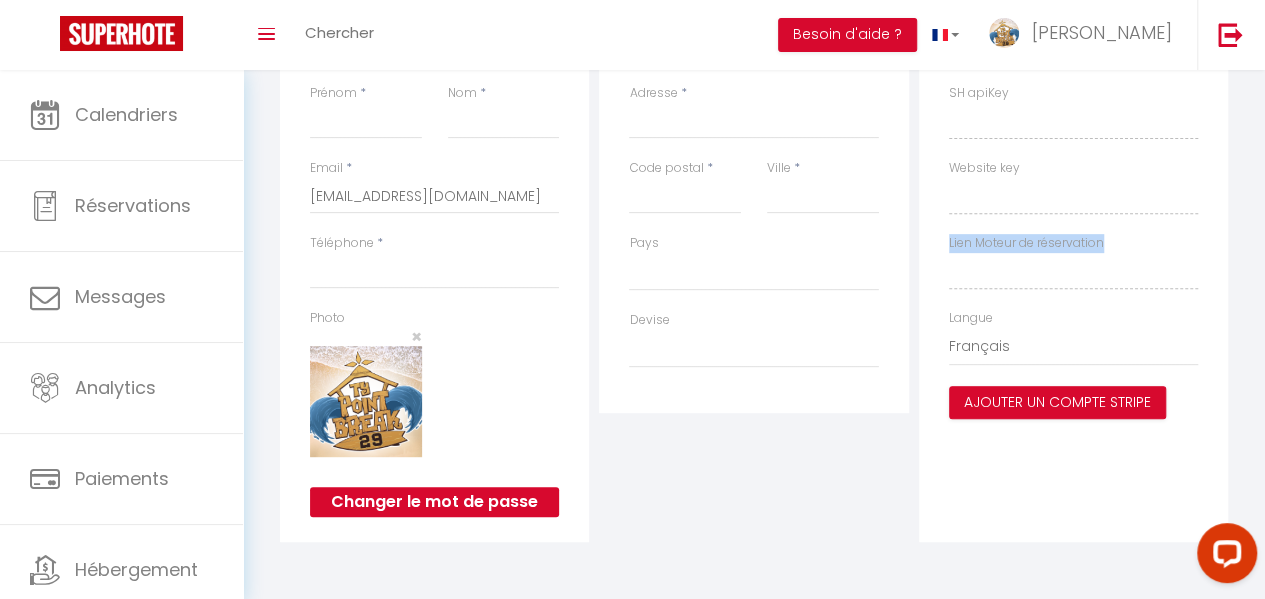 click on "Lien Moteur de réservation" at bounding box center (1026, 243) 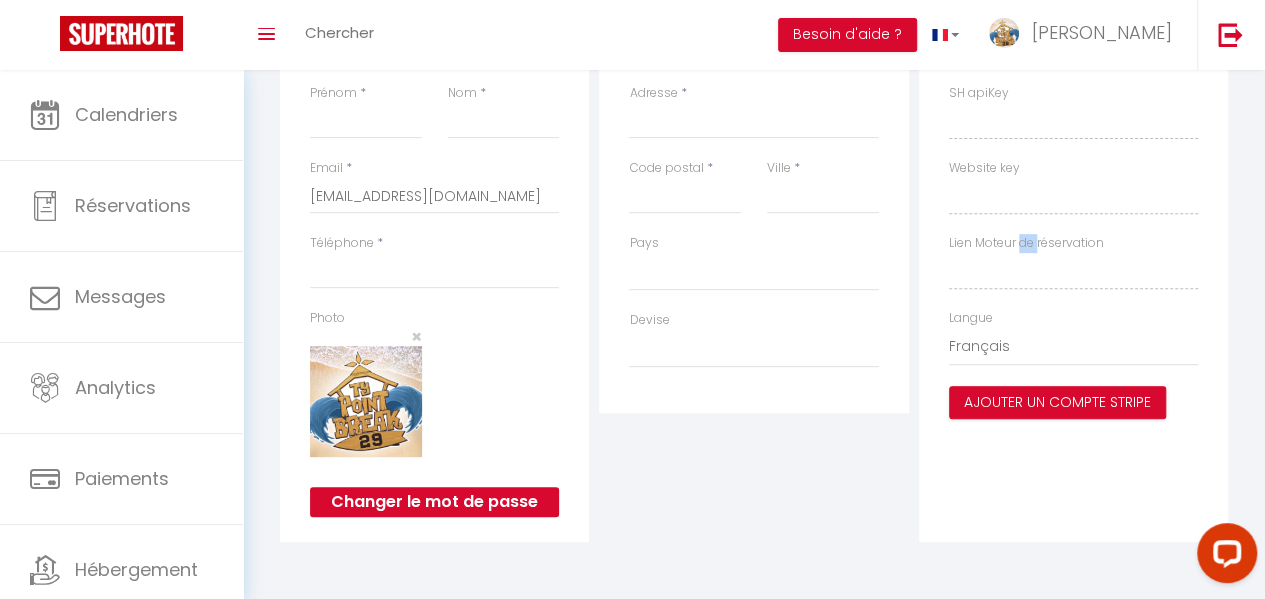 click on "Lien Moteur de réservation" at bounding box center [1026, 243] 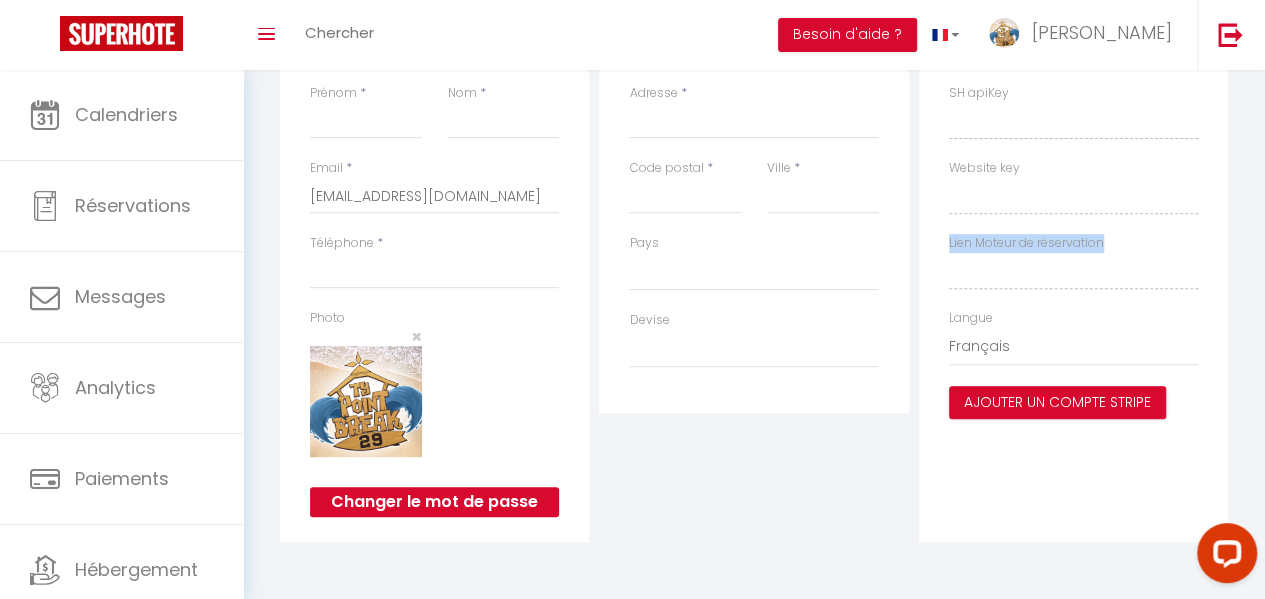 click on "Lien Moteur de réservation" at bounding box center (1026, 243) 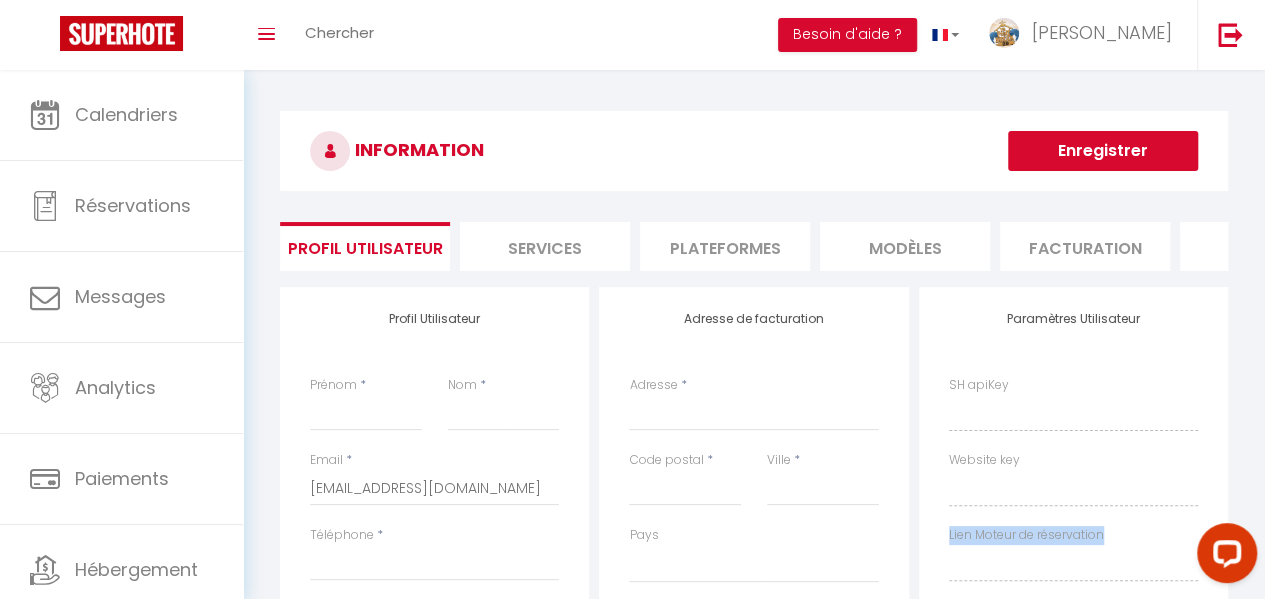 scroll, scrollTop: 200, scrollLeft: 0, axis: vertical 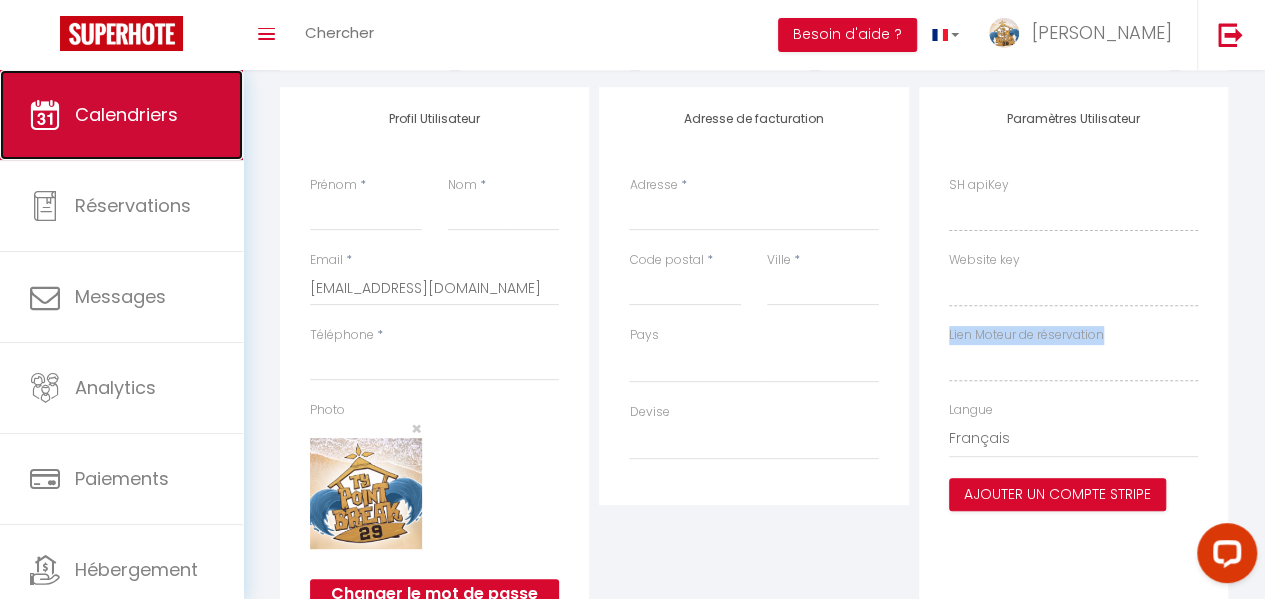 click on "Calendriers" at bounding box center (121, 115) 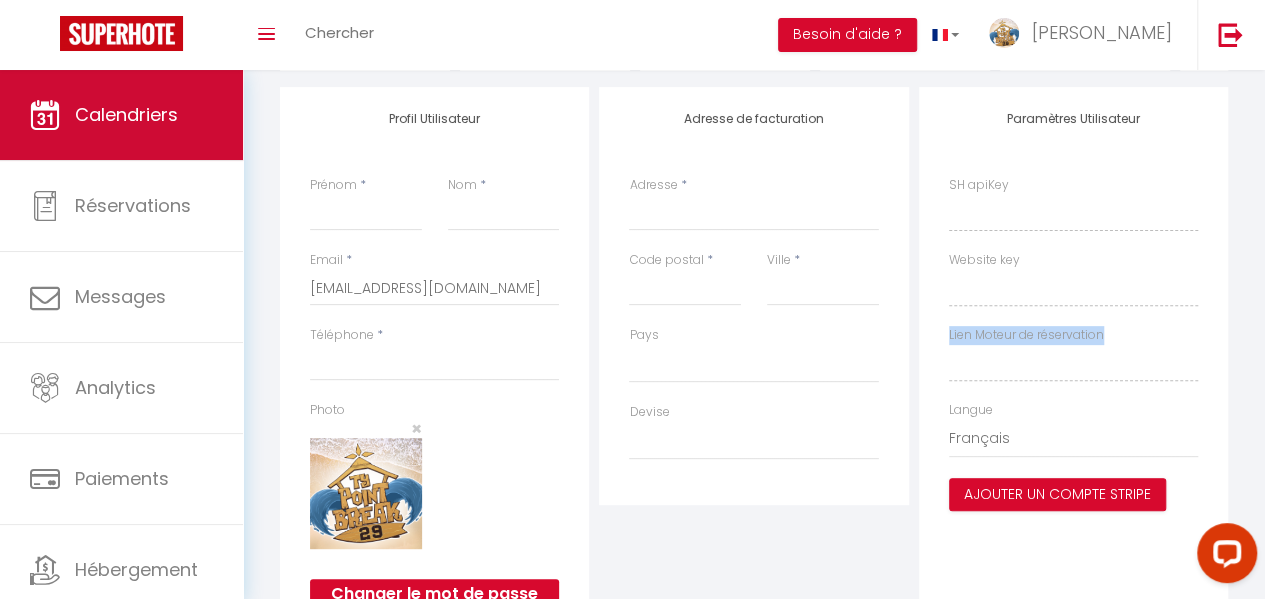 scroll, scrollTop: 0, scrollLeft: 0, axis: both 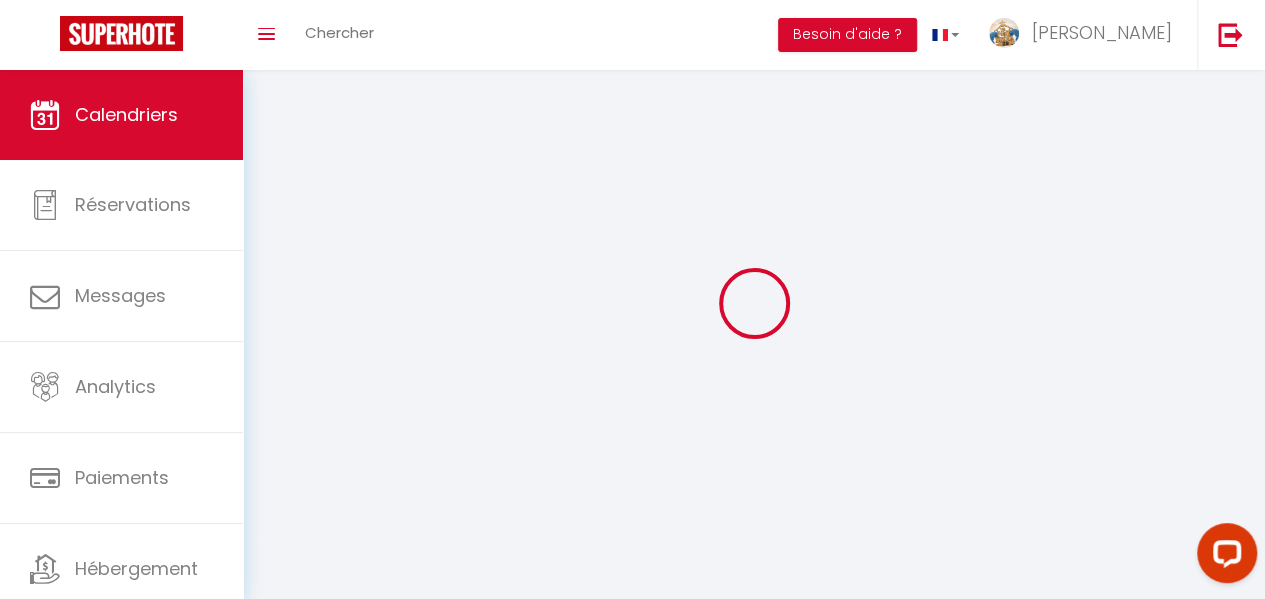 select 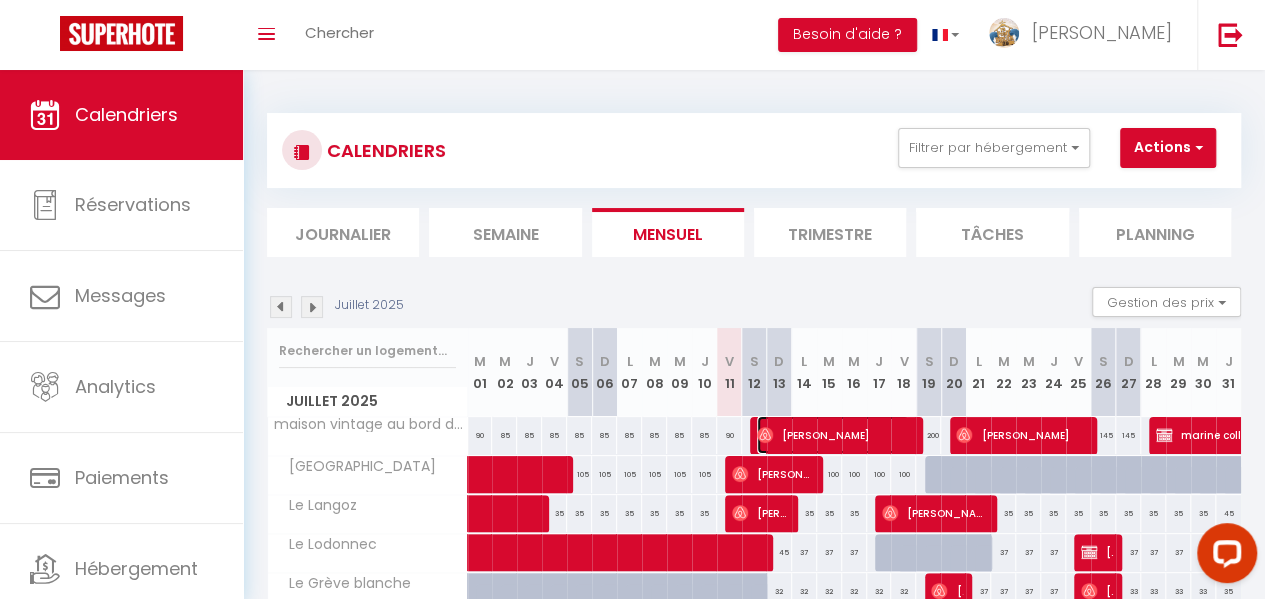 click at bounding box center (765, 435) 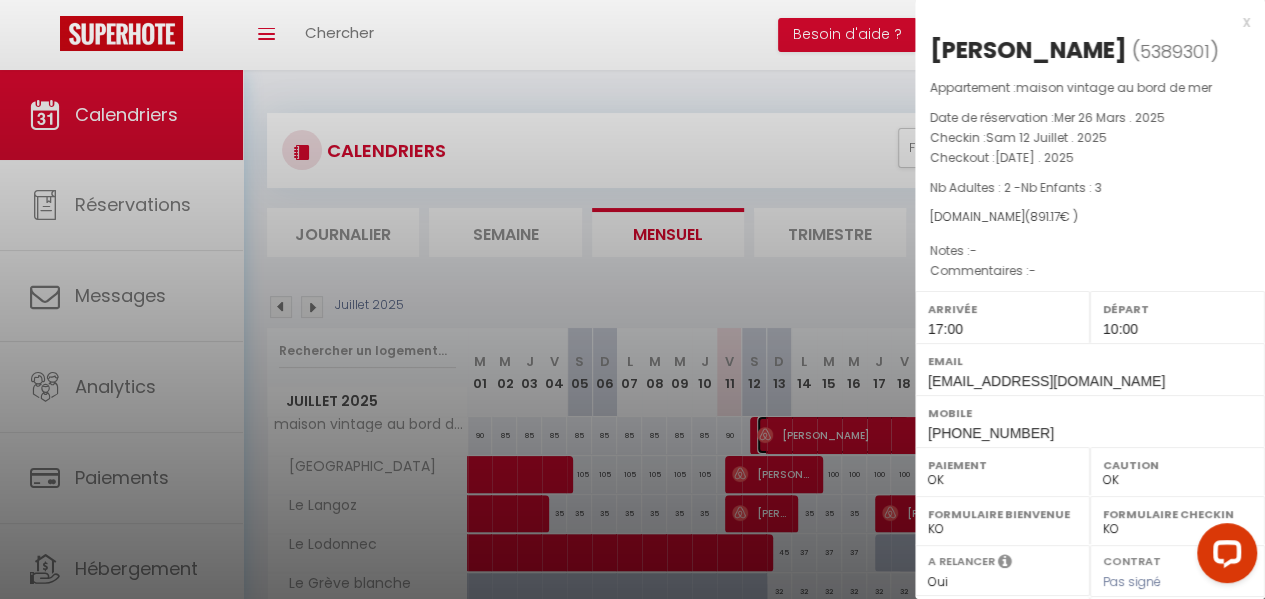 scroll, scrollTop: 100, scrollLeft: 0, axis: vertical 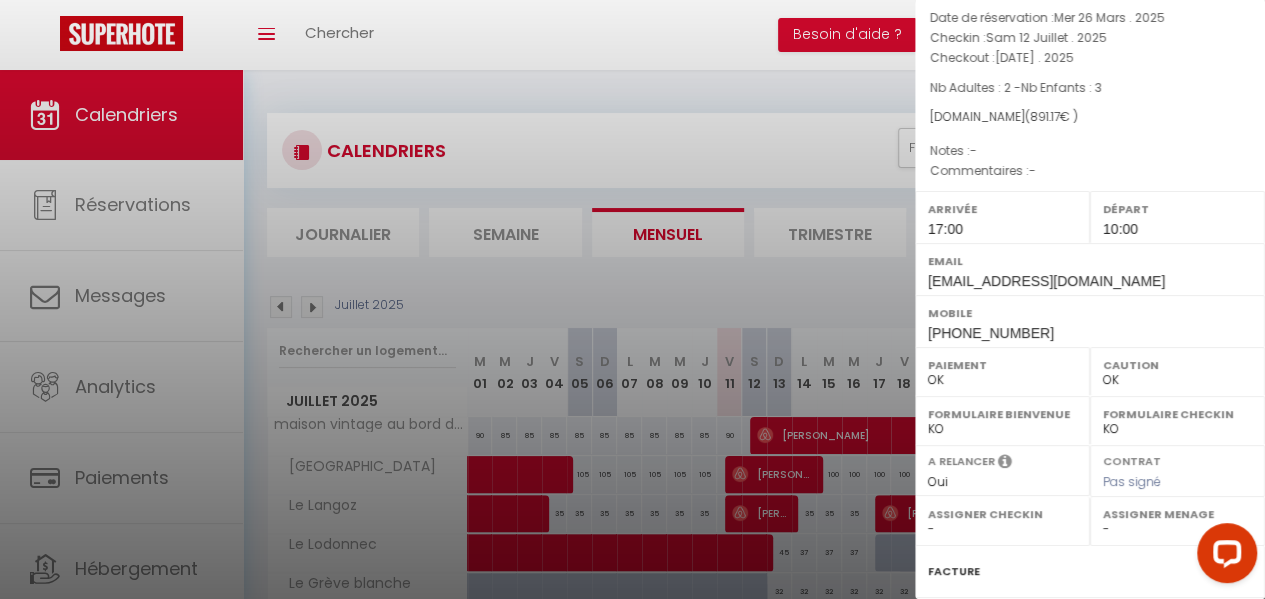 click at bounding box center [632, 299] 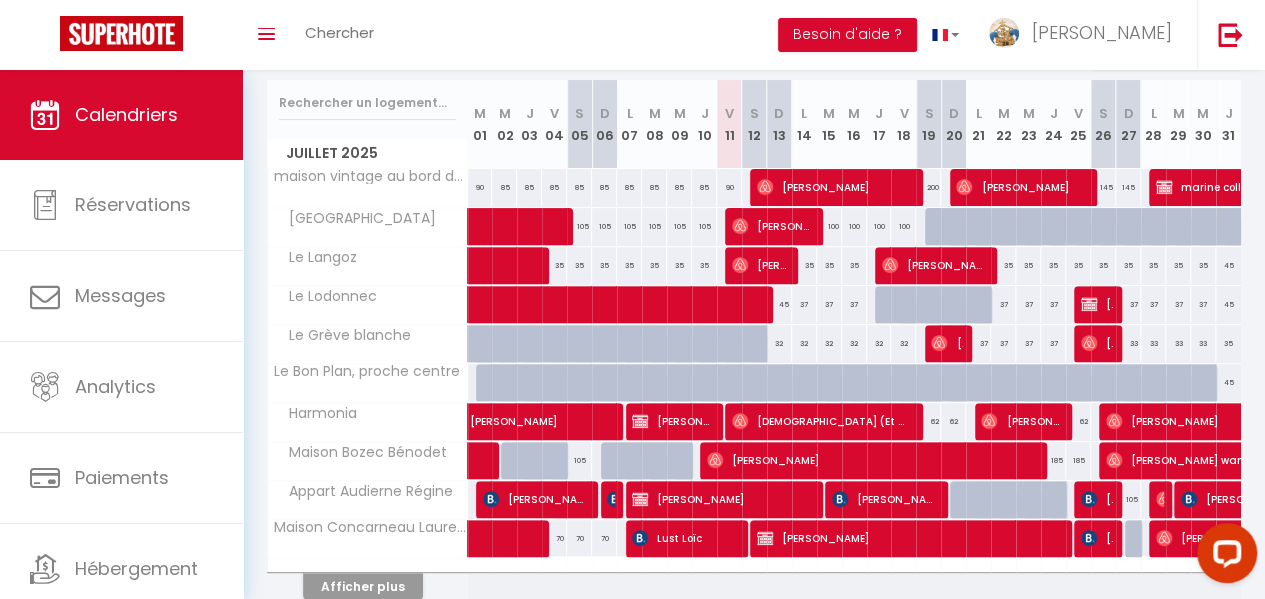 scroll, scrollTop: 300, scrollLeft: 0, axis: vertical 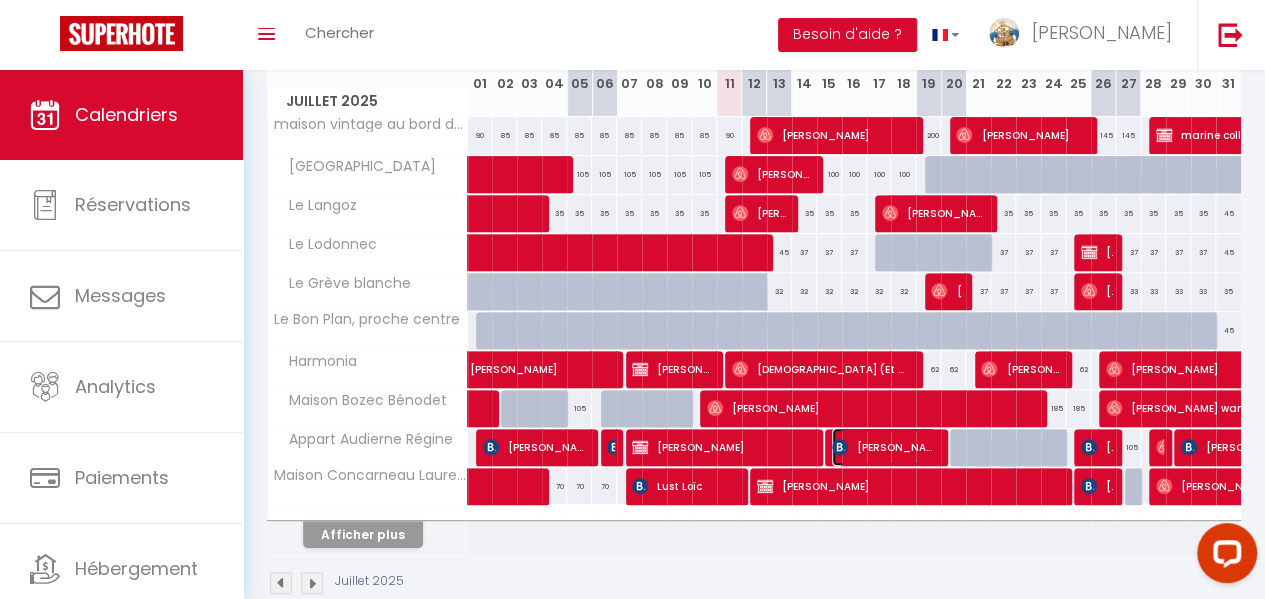 click on "patrick schermesser" at bounding box center (884, 447) 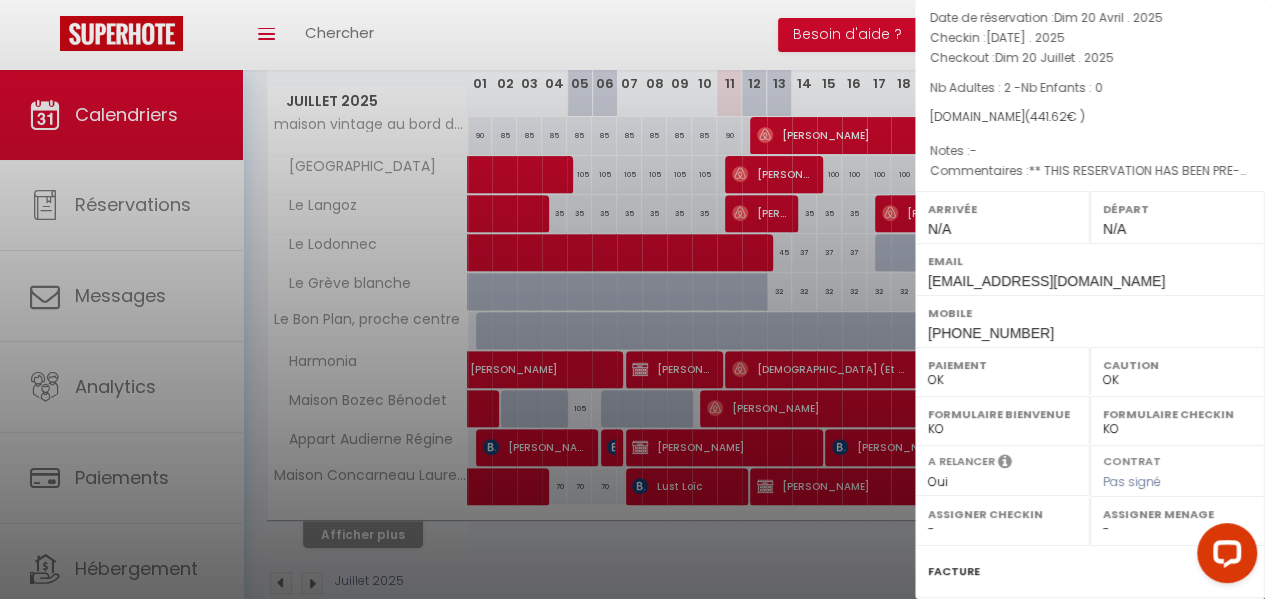 click at bounding box center [632, 299] 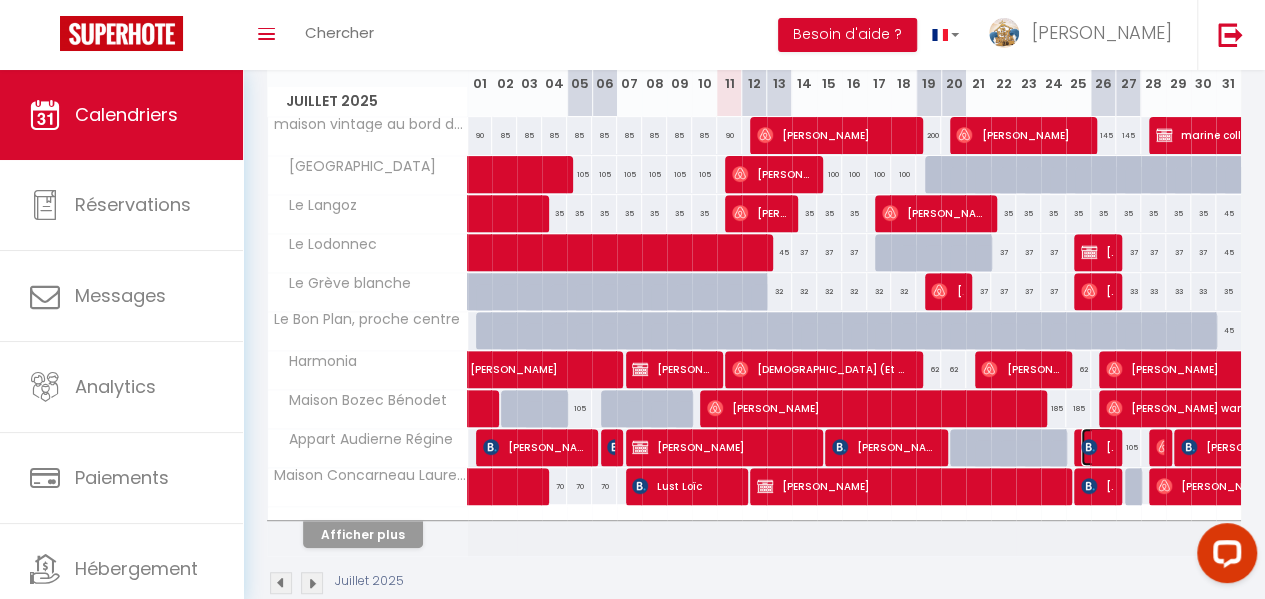 click on "Linda Sevcikova" at bounding box center [1097, 447] 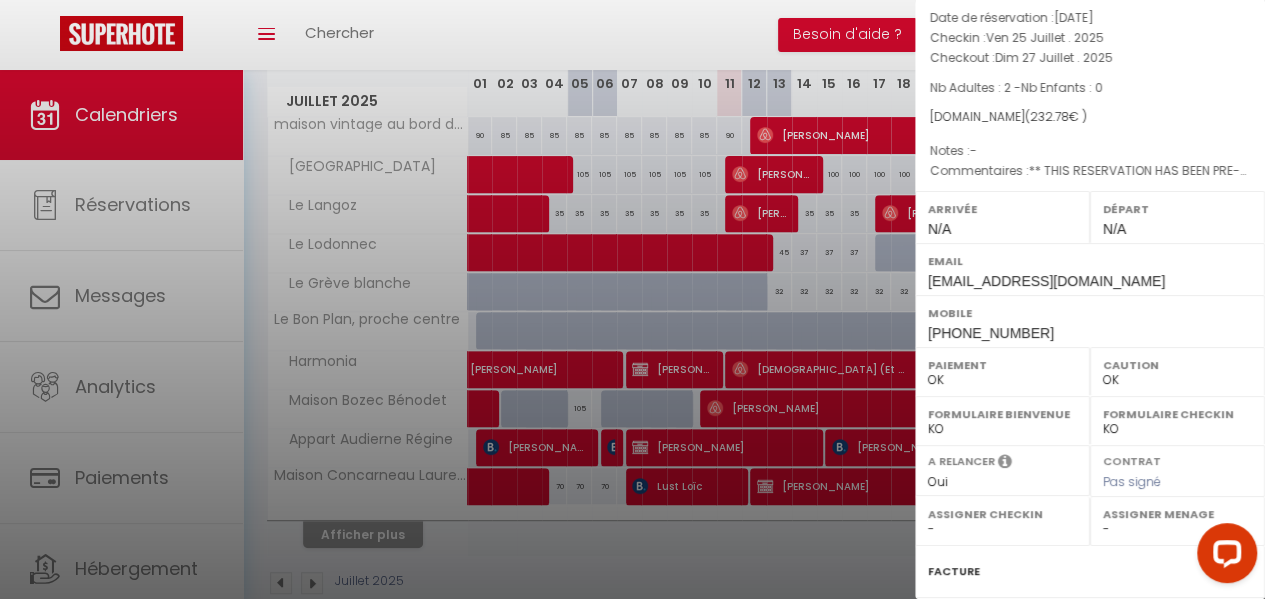 click at bounding box center [632, 299] 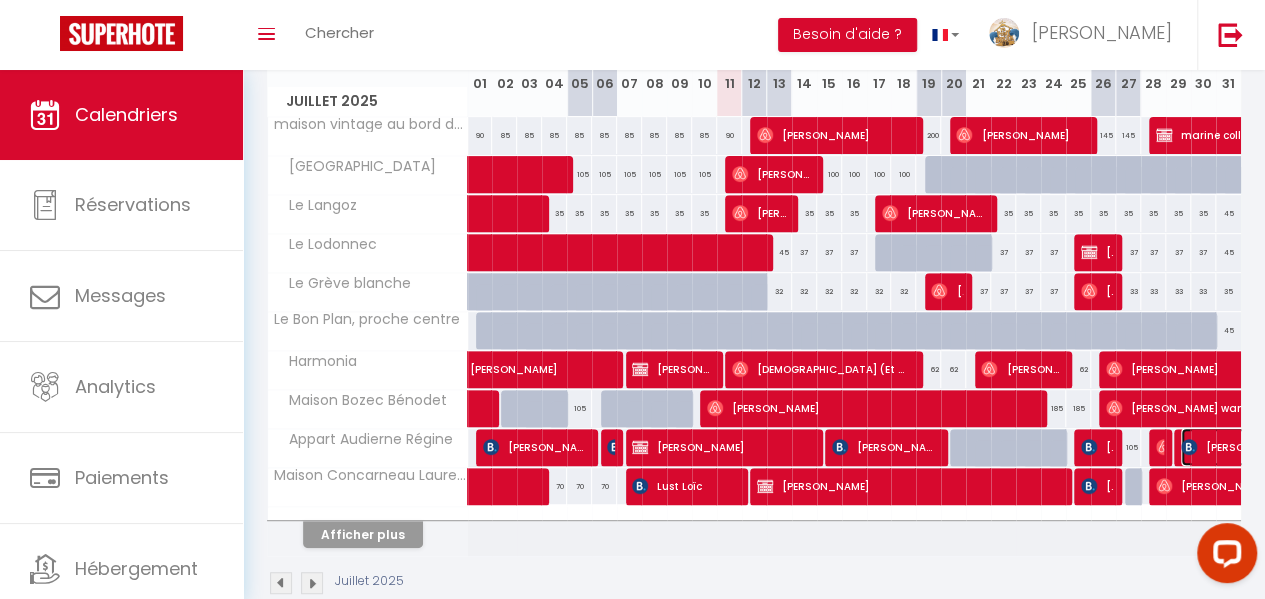 click on "Chiara Chini" at bounding box center [1250, 447] 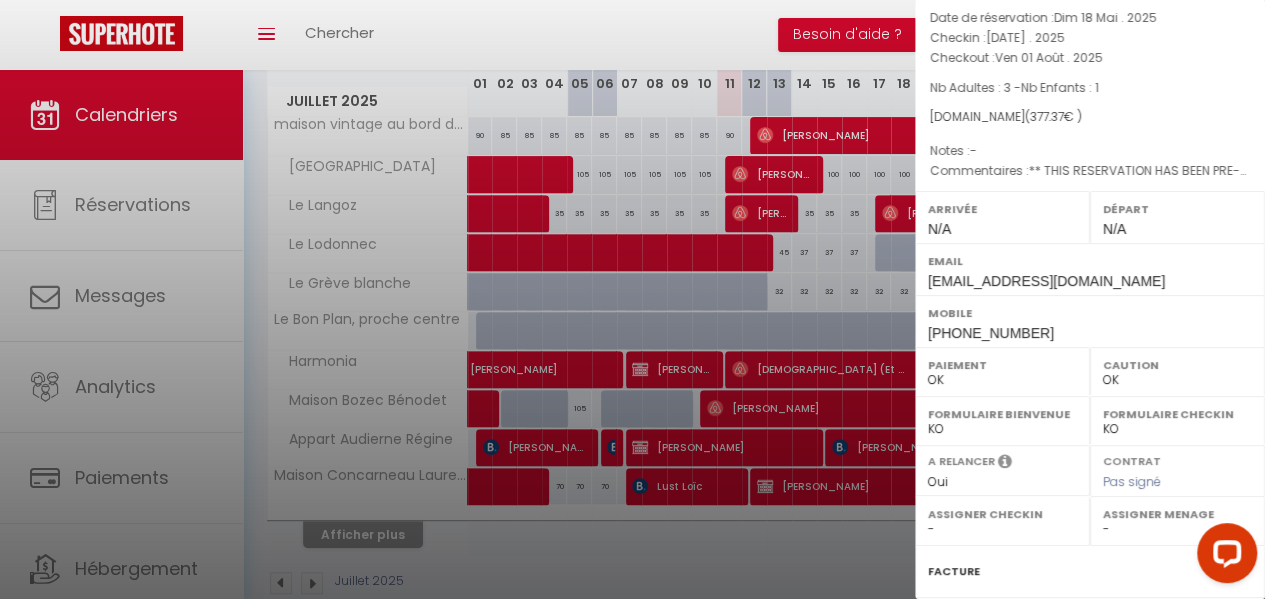 click at bounding box center (632, 299) 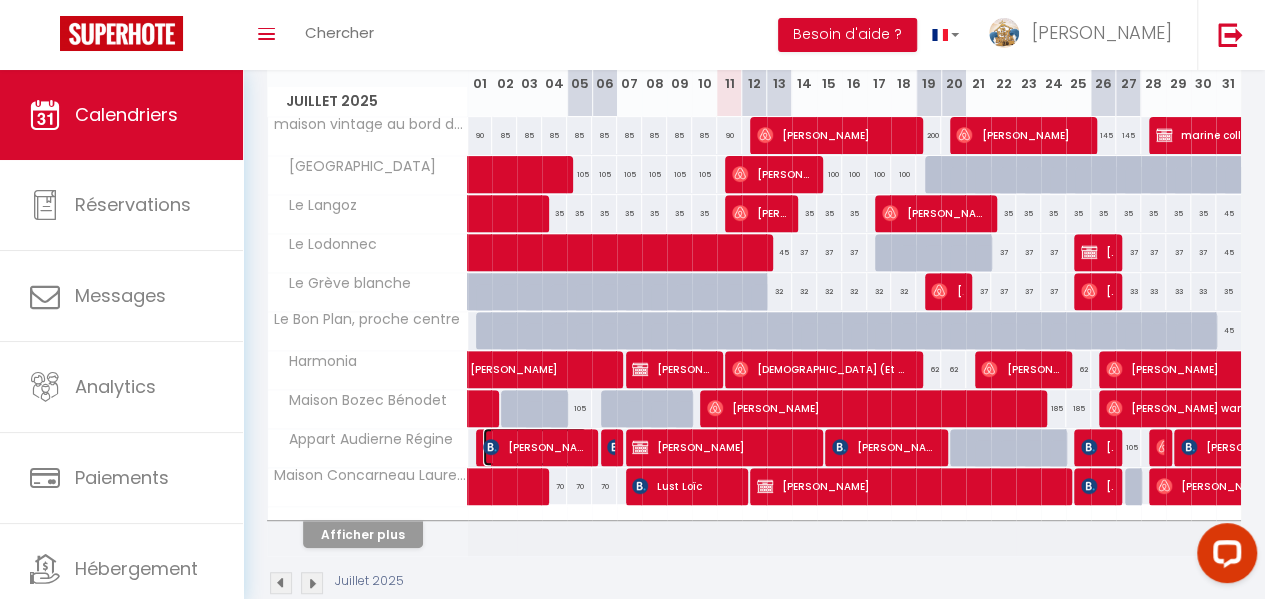 click on "Loic Lanci" at bounding box center (535, 447) 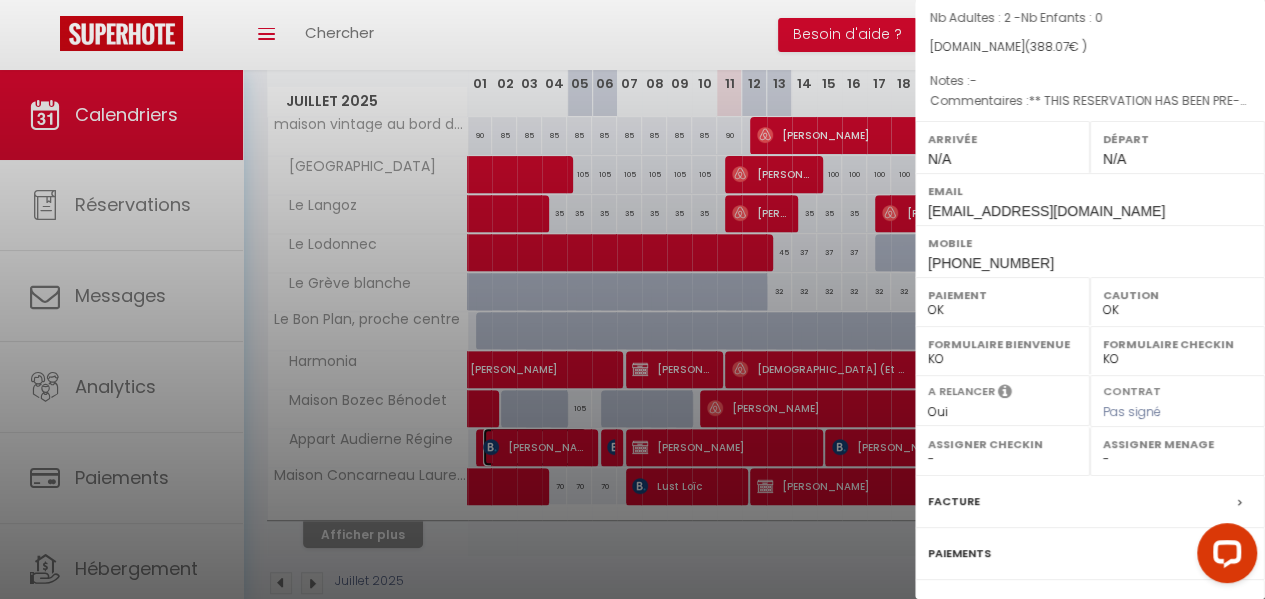scroll, scrollTop: 300, scrollLeft: 0, axis: vertical 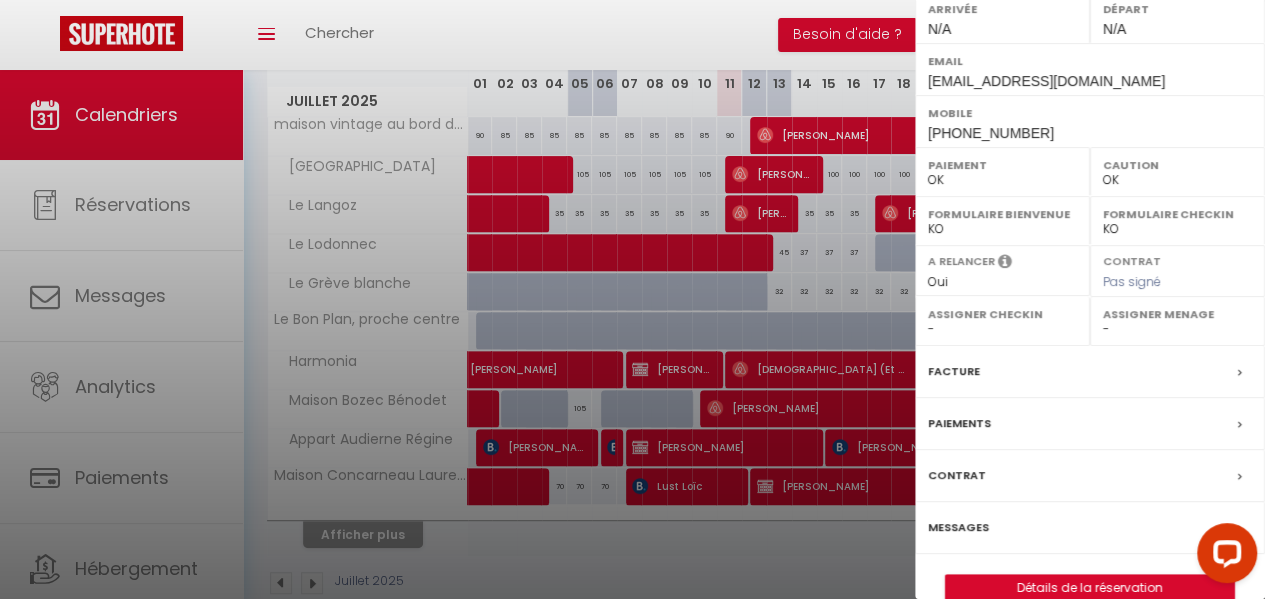 click at bounding box center (632, 299) 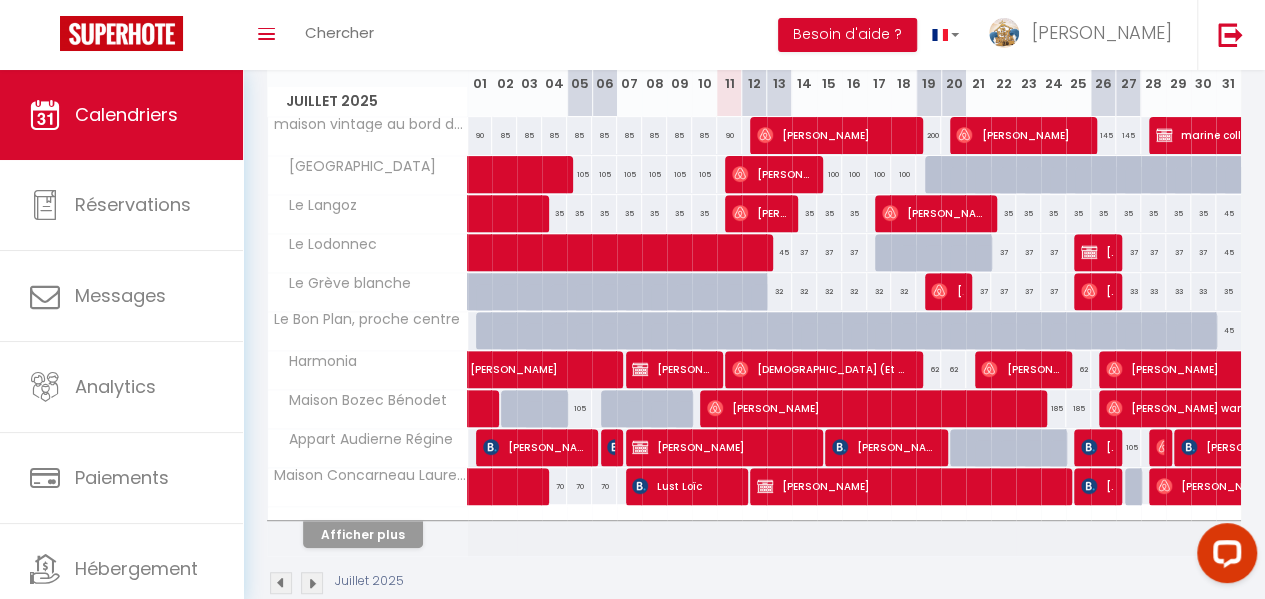 scroll, scrollTop: 200, scrollLeft: 0, axis: vertical 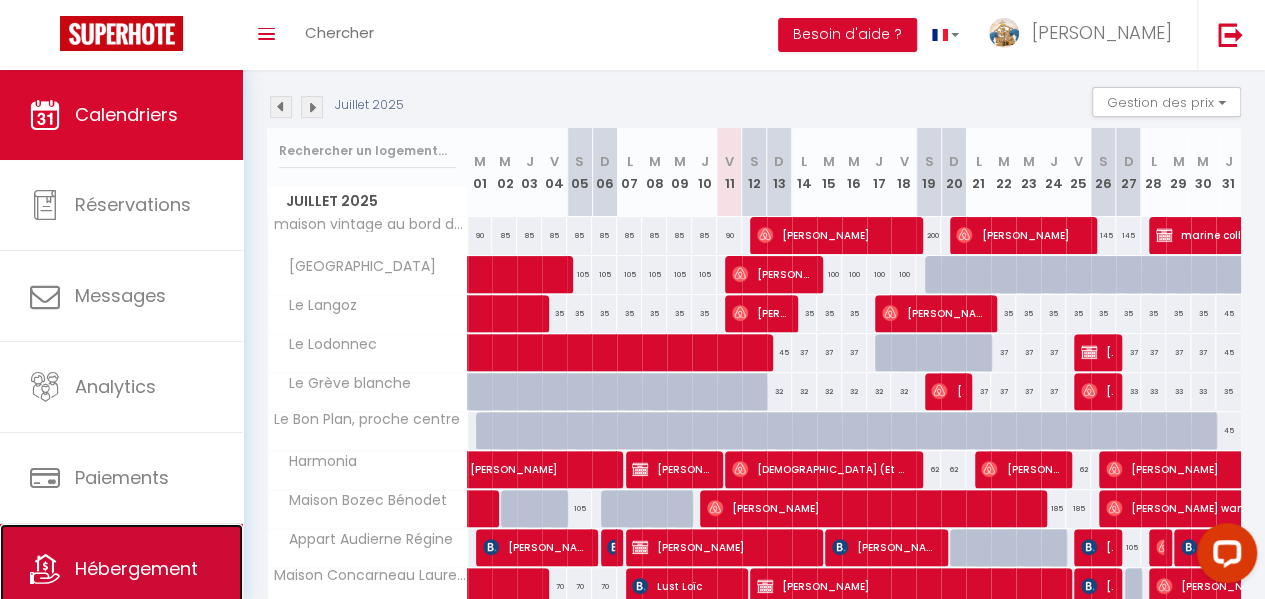 click on "Hébergement" at bounding box center [136, 568] 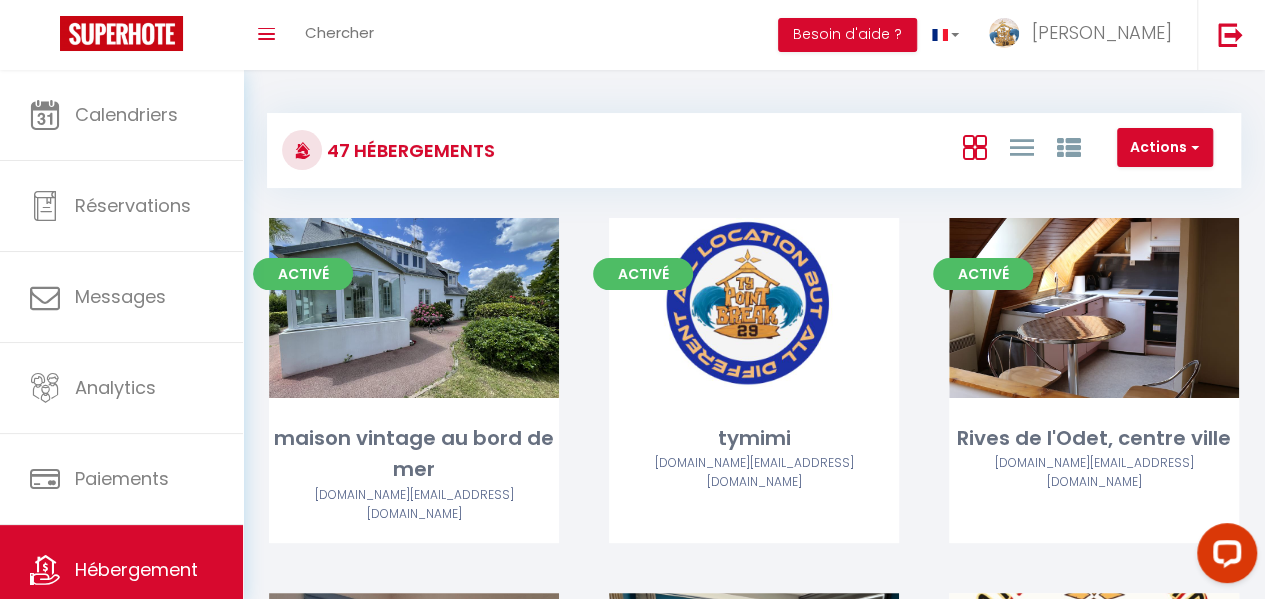 scroll, scrollTop: 200, scrollLeft: 0, axis: vertical 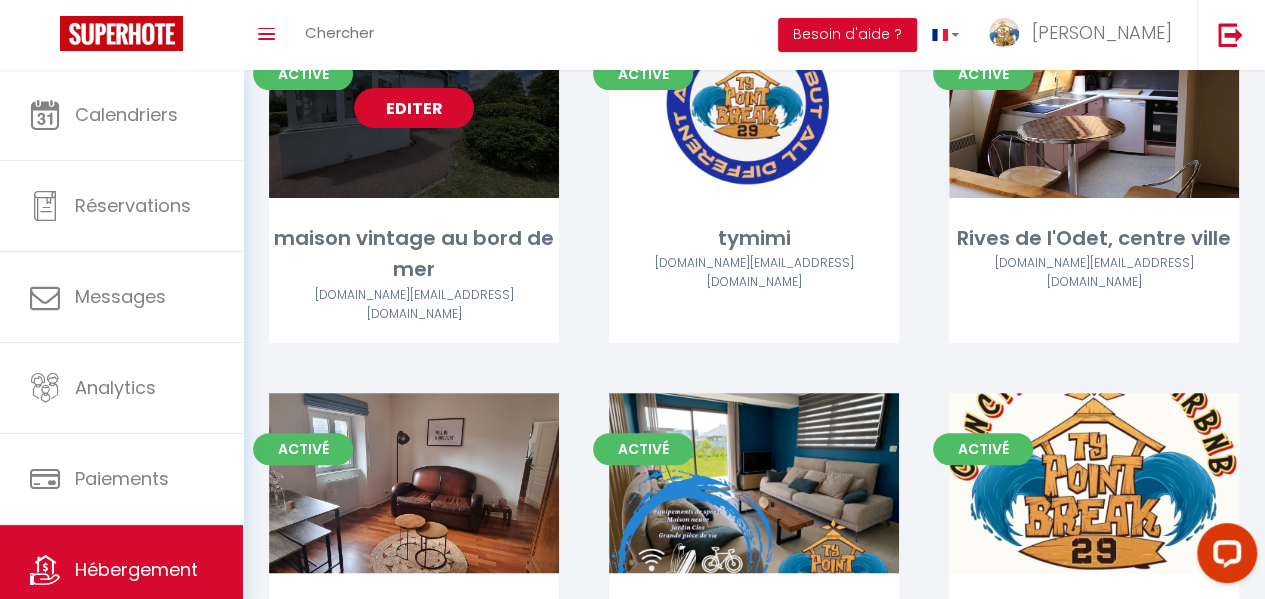 click on "Editer" at bounding box center [414, 108] 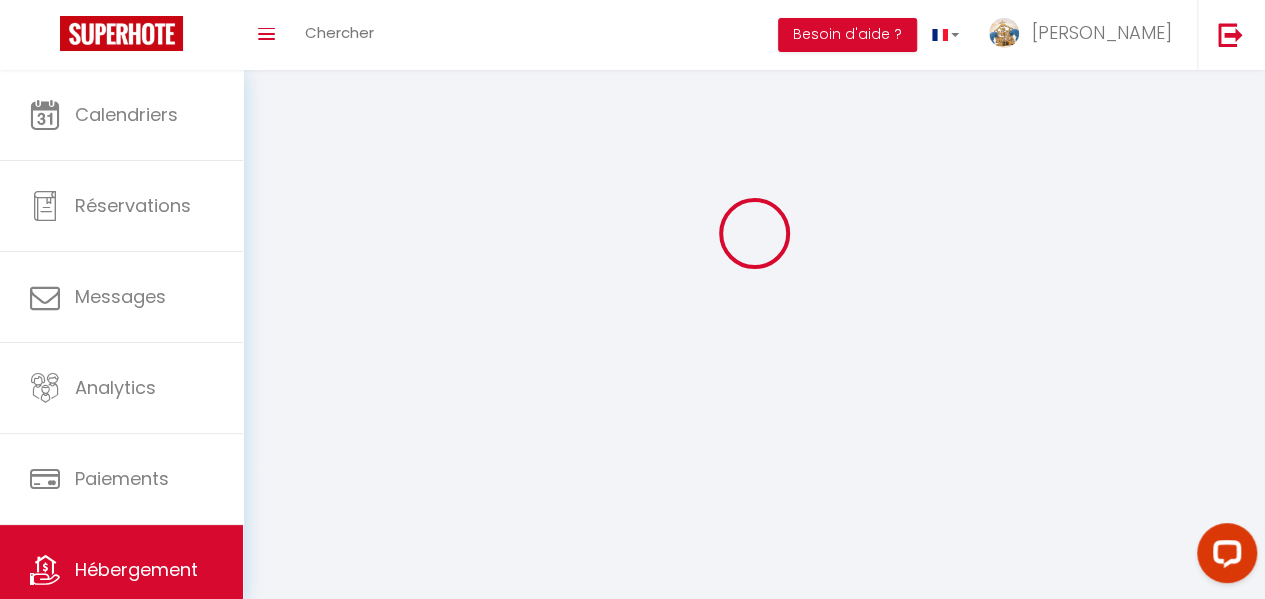 select 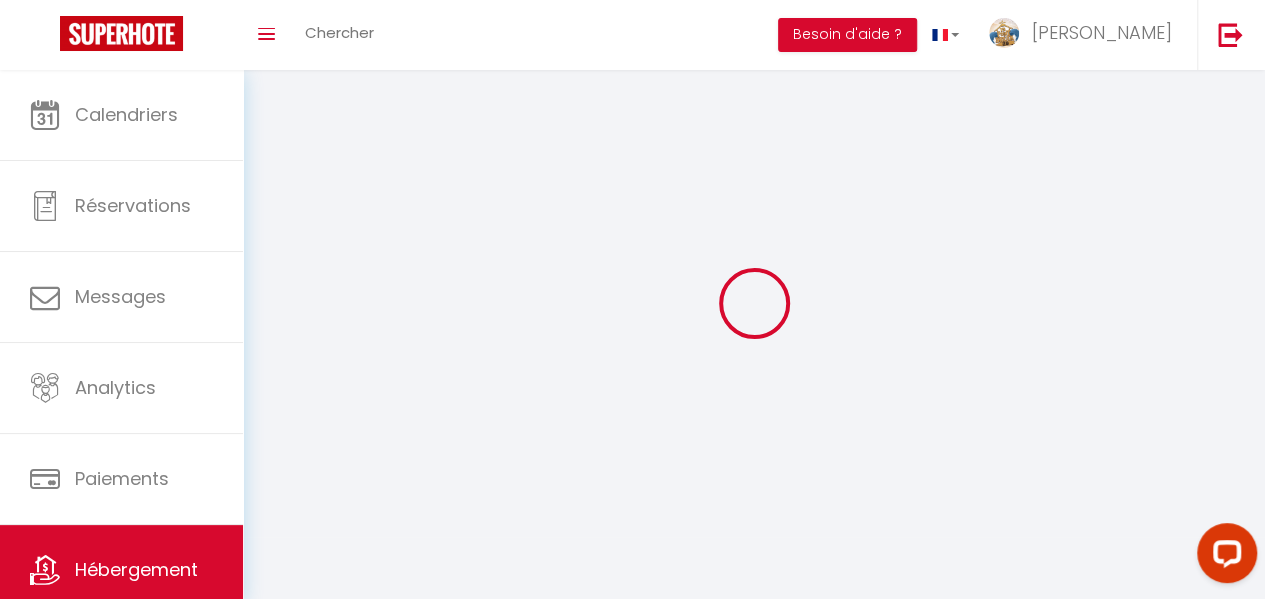 select 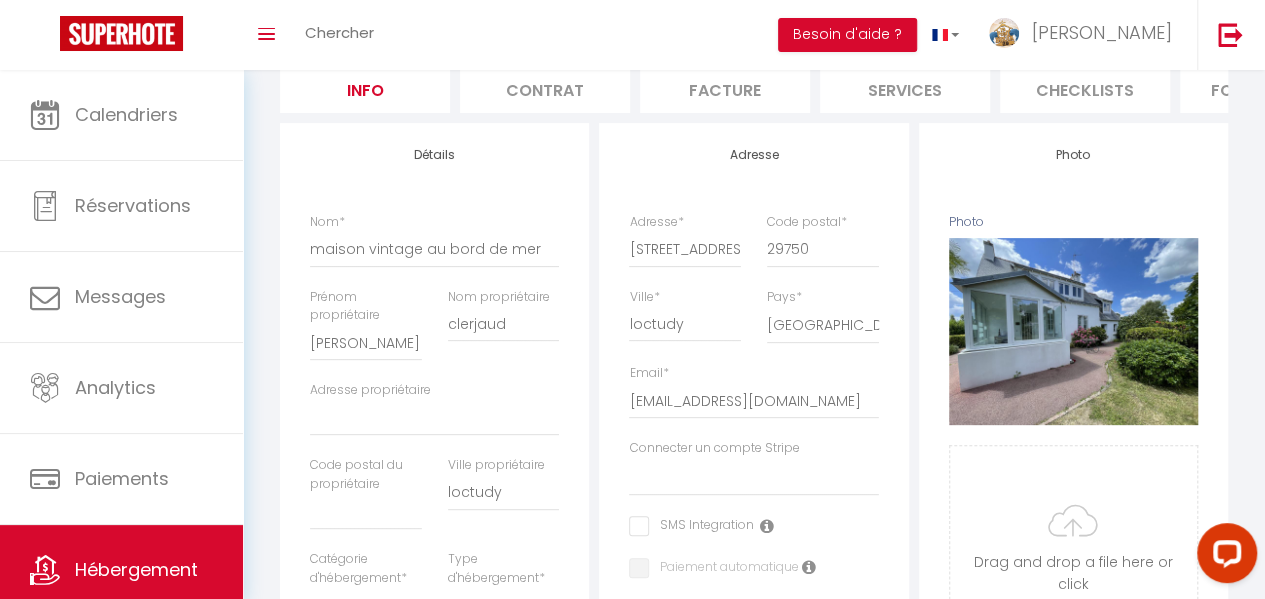 scroll, scrollTop: 0, scrollLeft: 0, axis: both 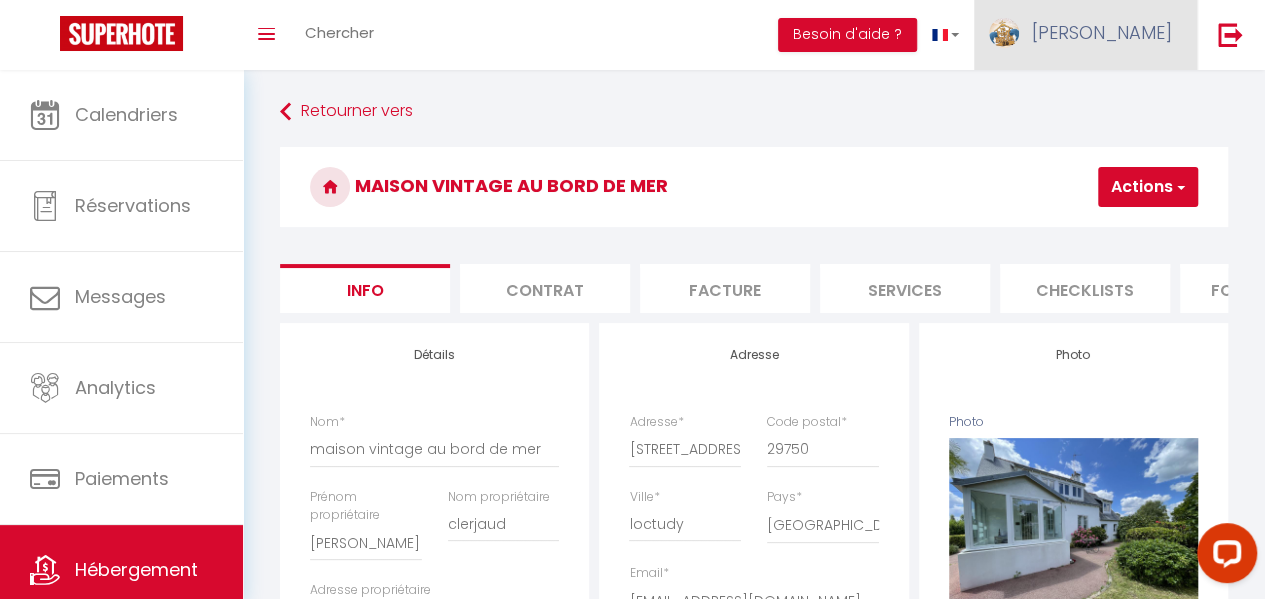 click on "johan" at bounding box center (1085, 35) 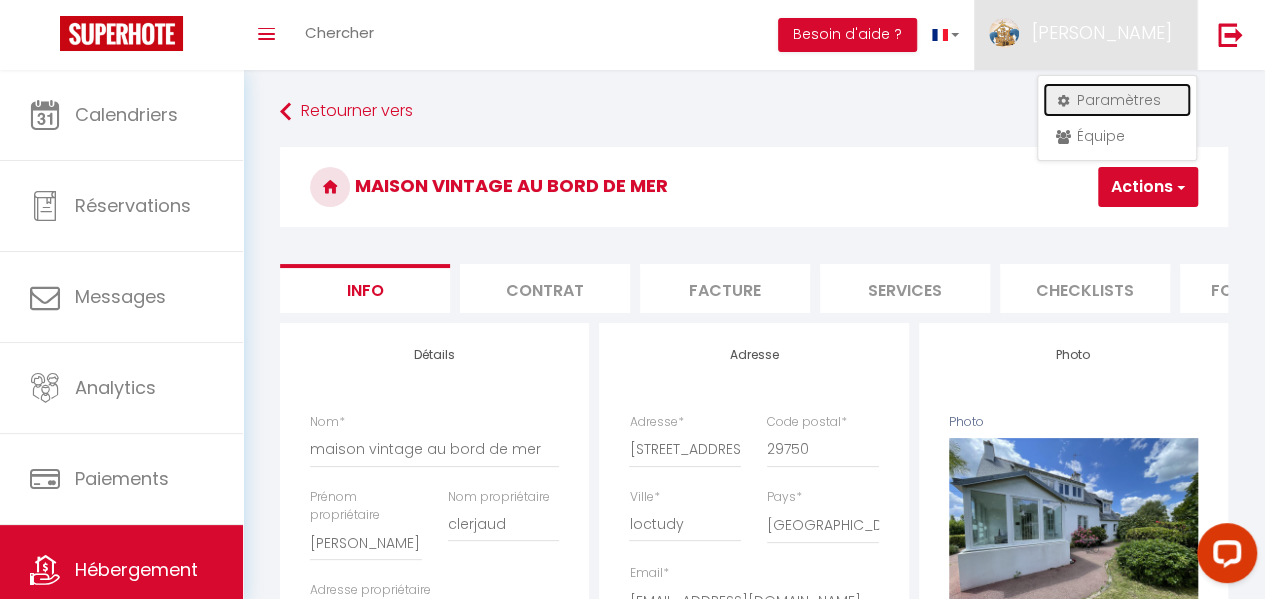 click on "Paramètres" at bounding box center [1117, 100] 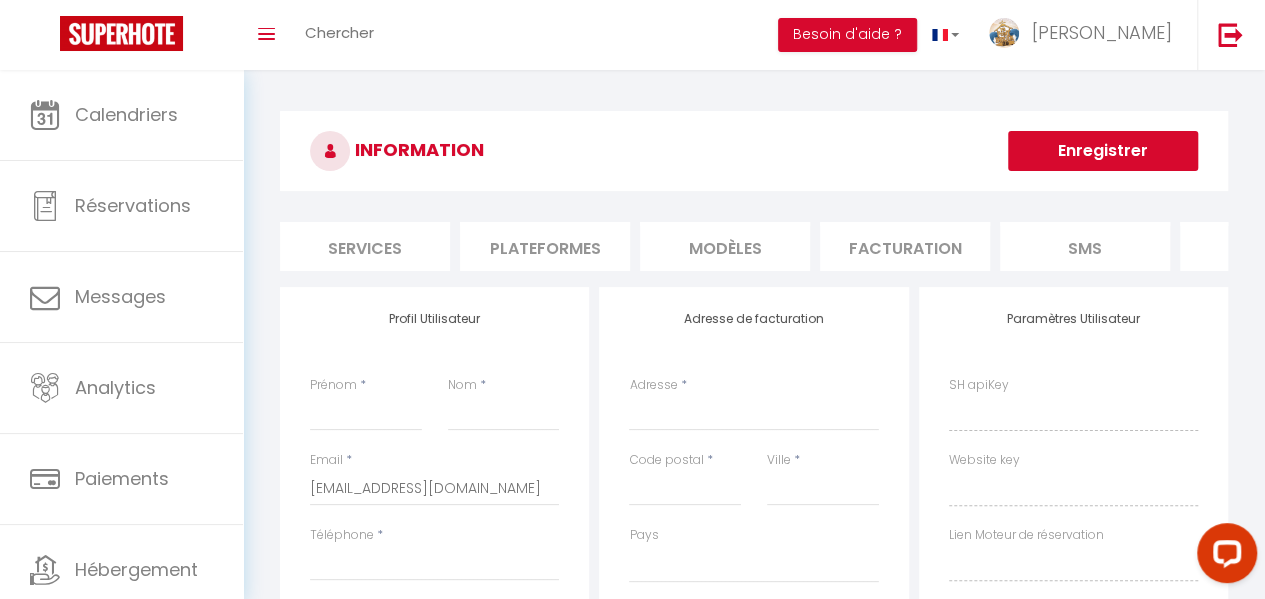 scroll, scrollTop: 0, scrollLeft: 449, axis: horizontal 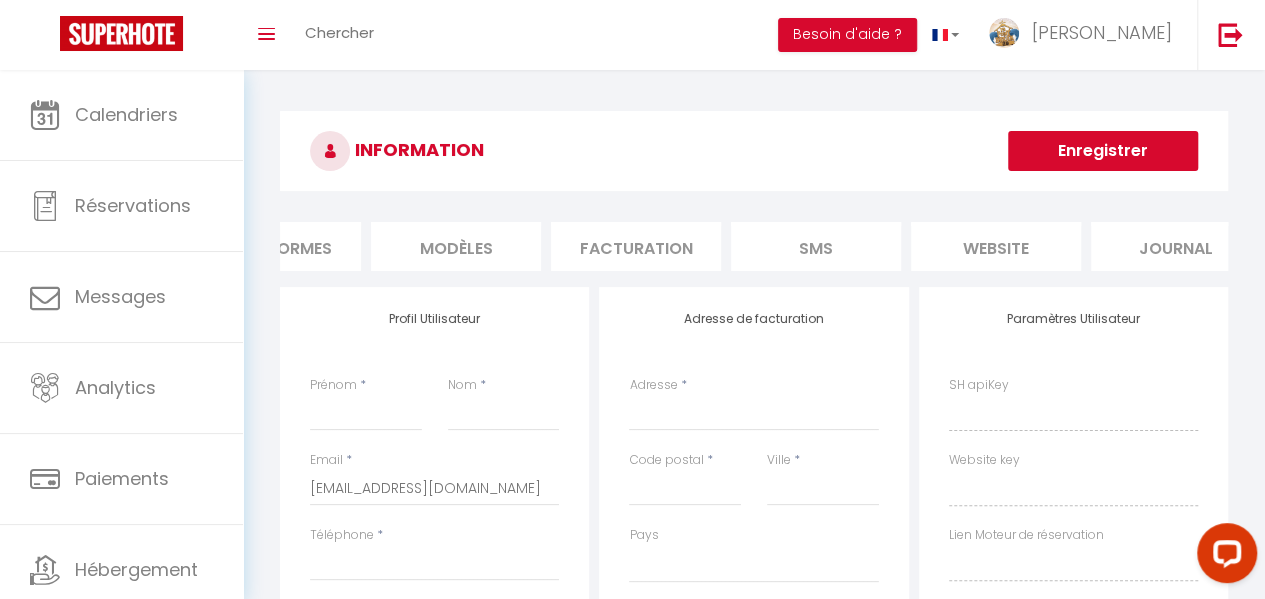 click on "website" at bounding box center (996, 246) 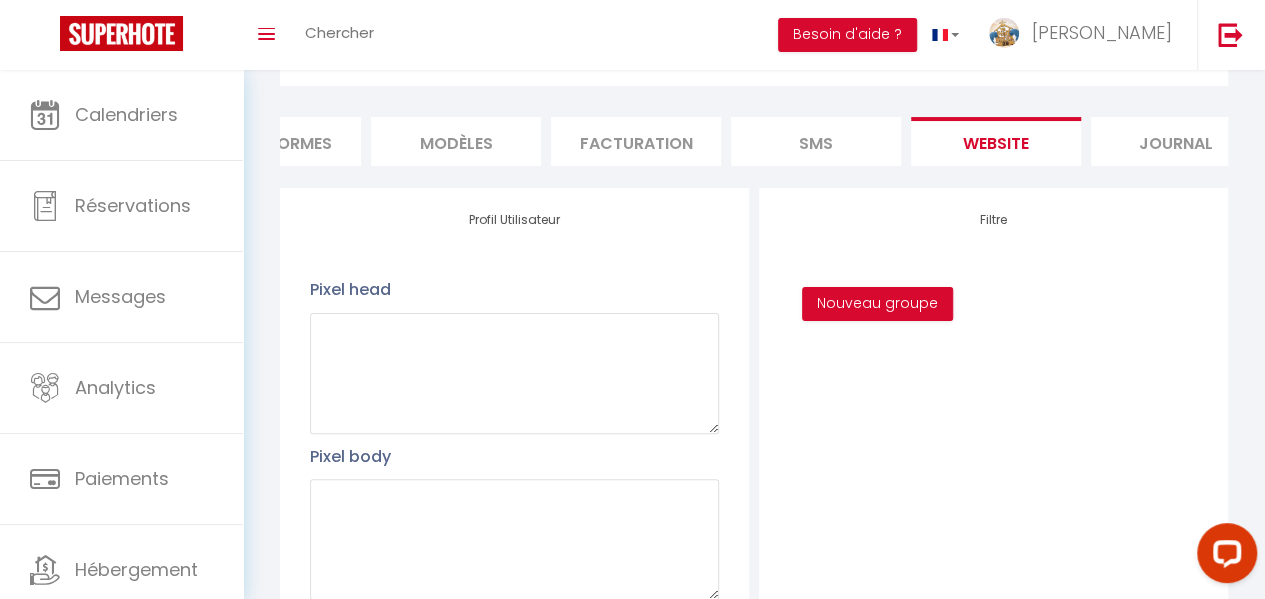 scroll, scrollTop: 620, scrollLeft: 0, axis: vertical 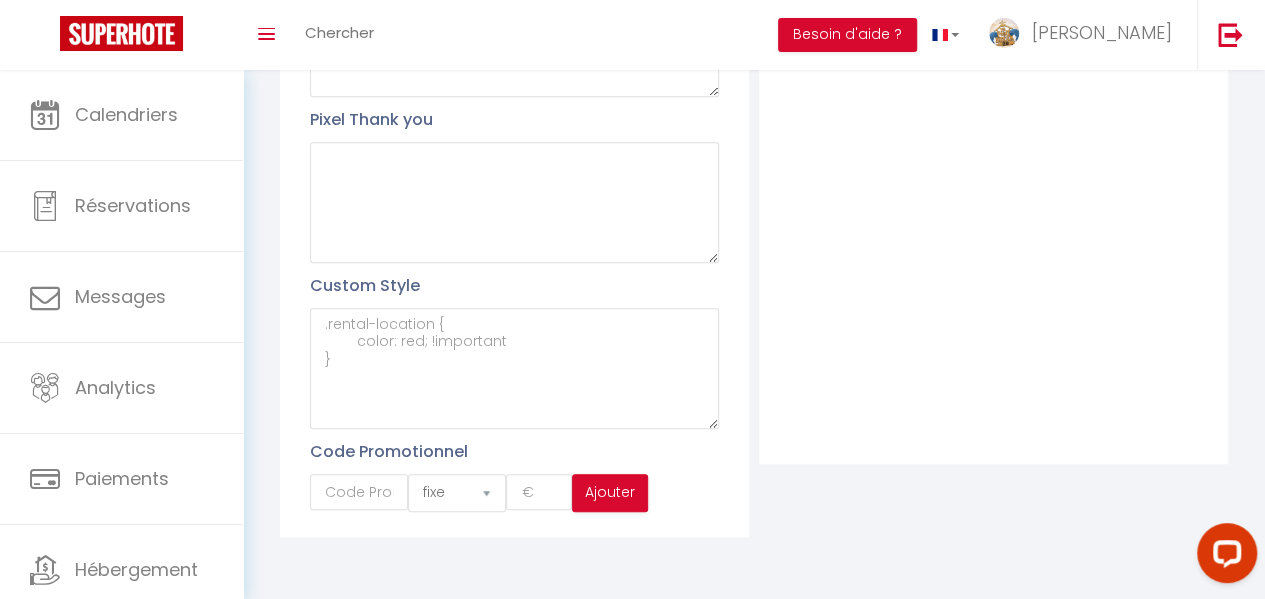 click on "Code Promotionnel" at bounding box center (473, 451) 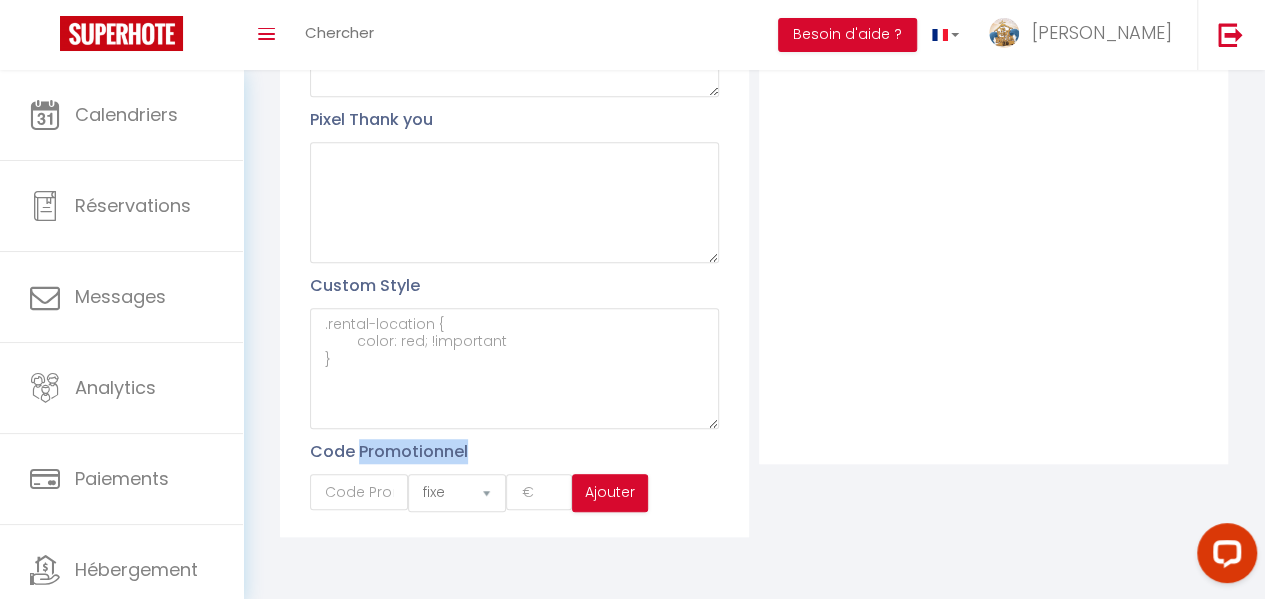 click on "Code Promotionnel" at bounding box center (473, 451) 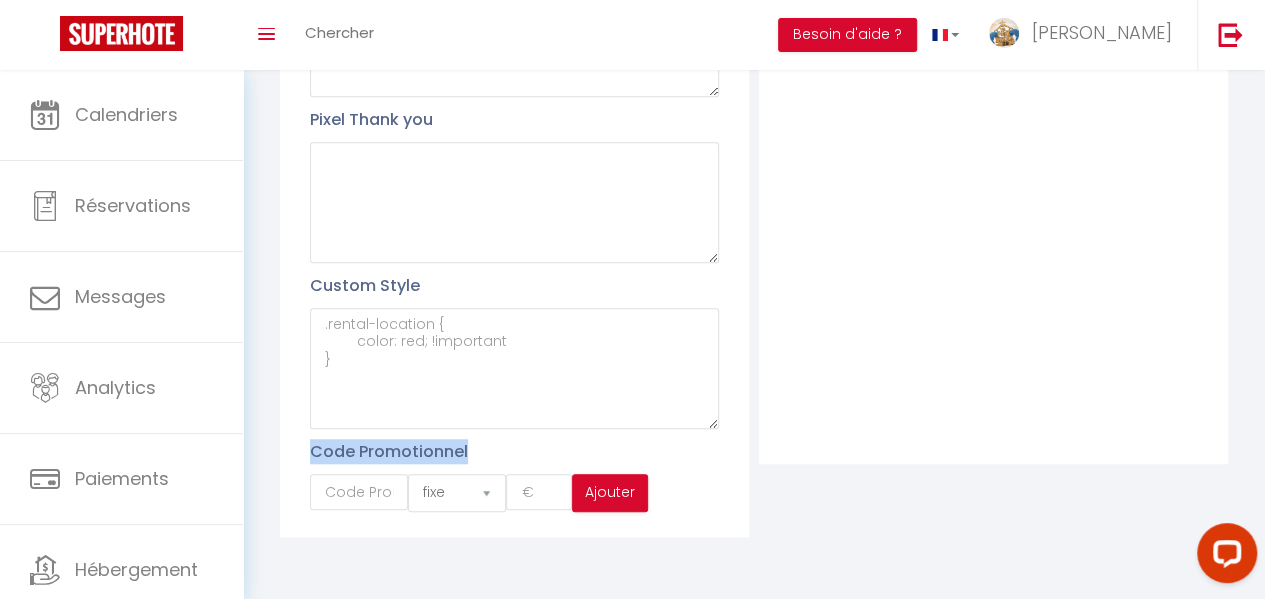 click on "Code Promotionnel" at bounding box center [473, 451] 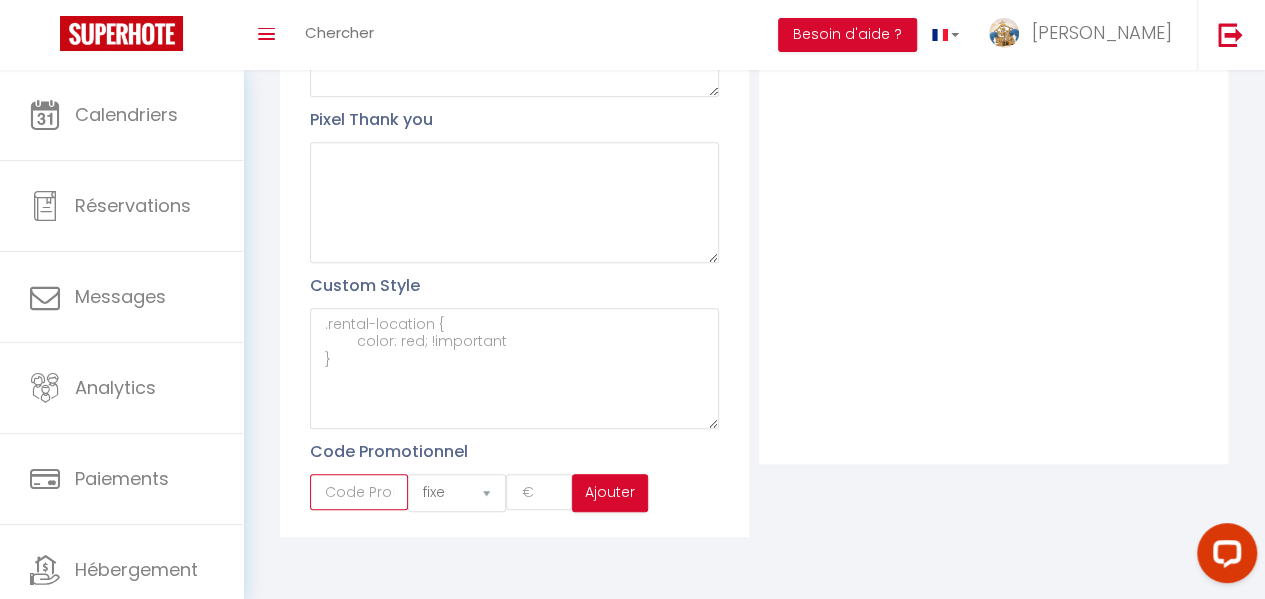 click at bounding box center [359, 492] 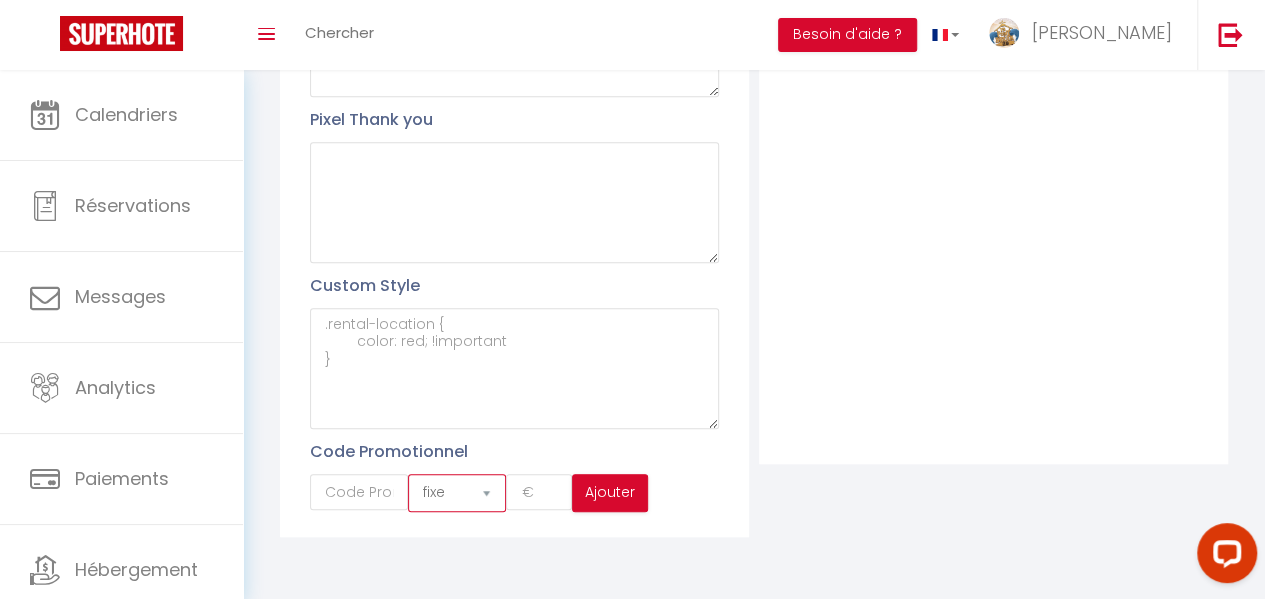 click on "fixe   pourcentage" at bounding box center [457, 493] 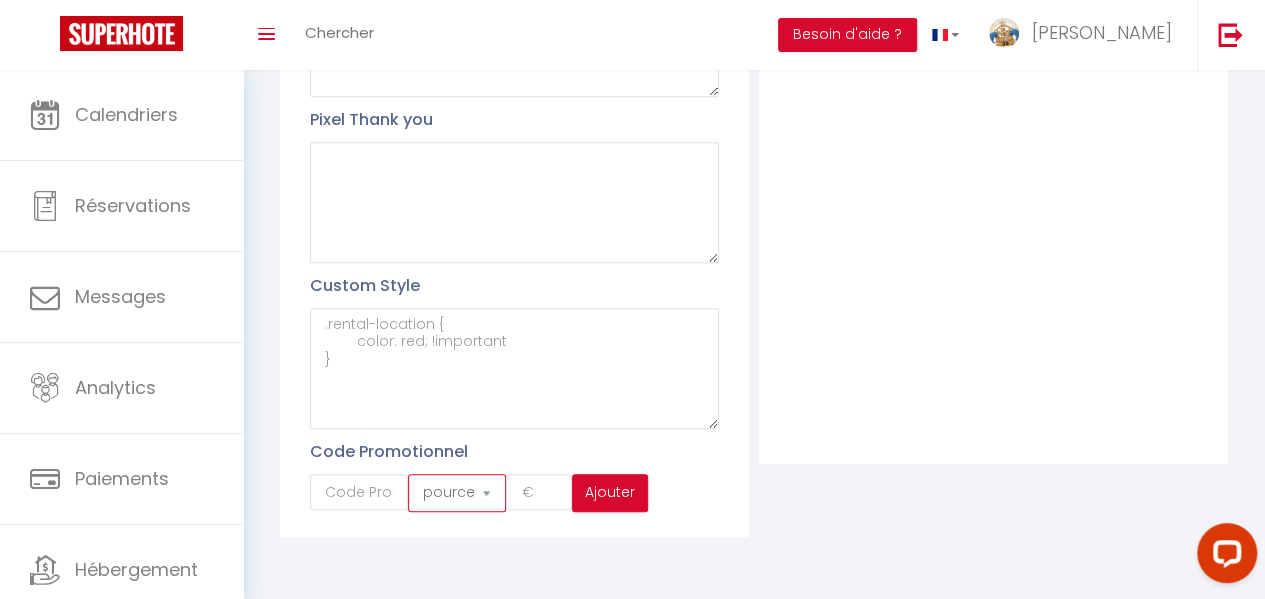 click on "fixe   pourcentage" at bounding box center [457, 493] 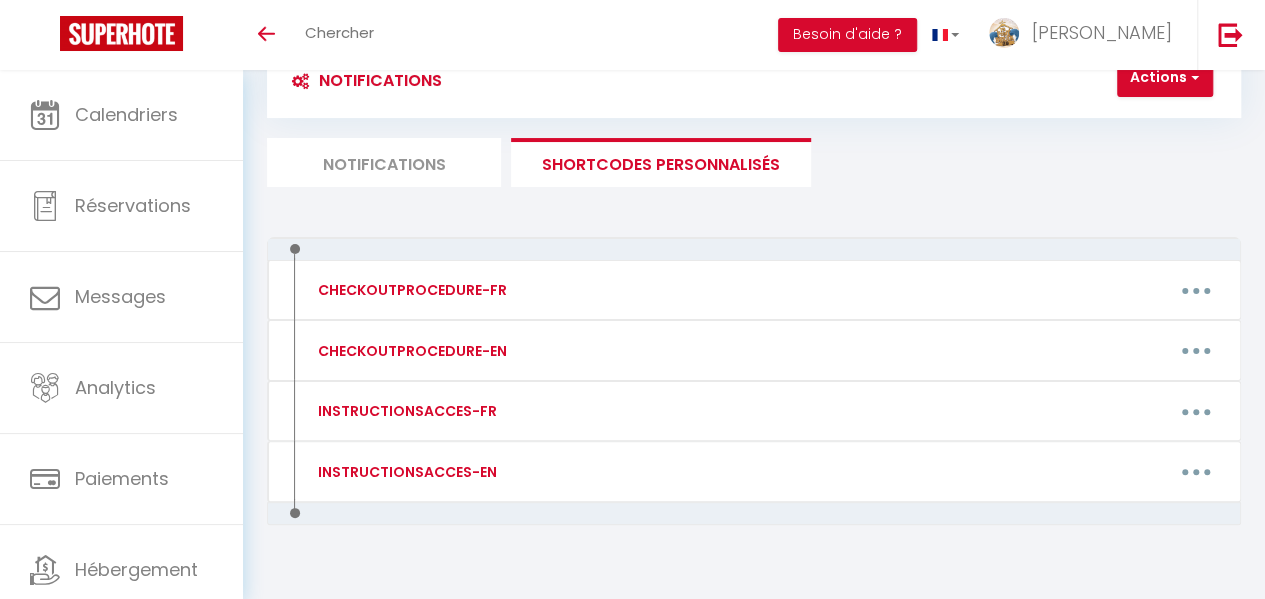 scroll, scrollTop: 100, scrollLeft: 0, axis: vertical 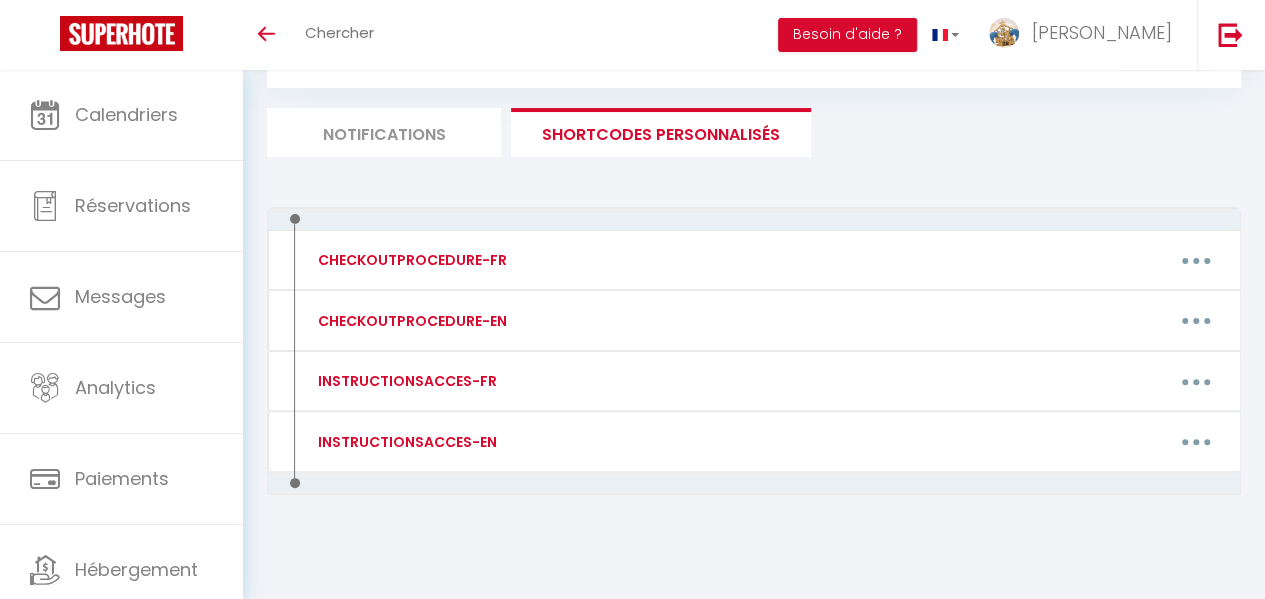 click on "Notifications" at bounding box center (384, 132) 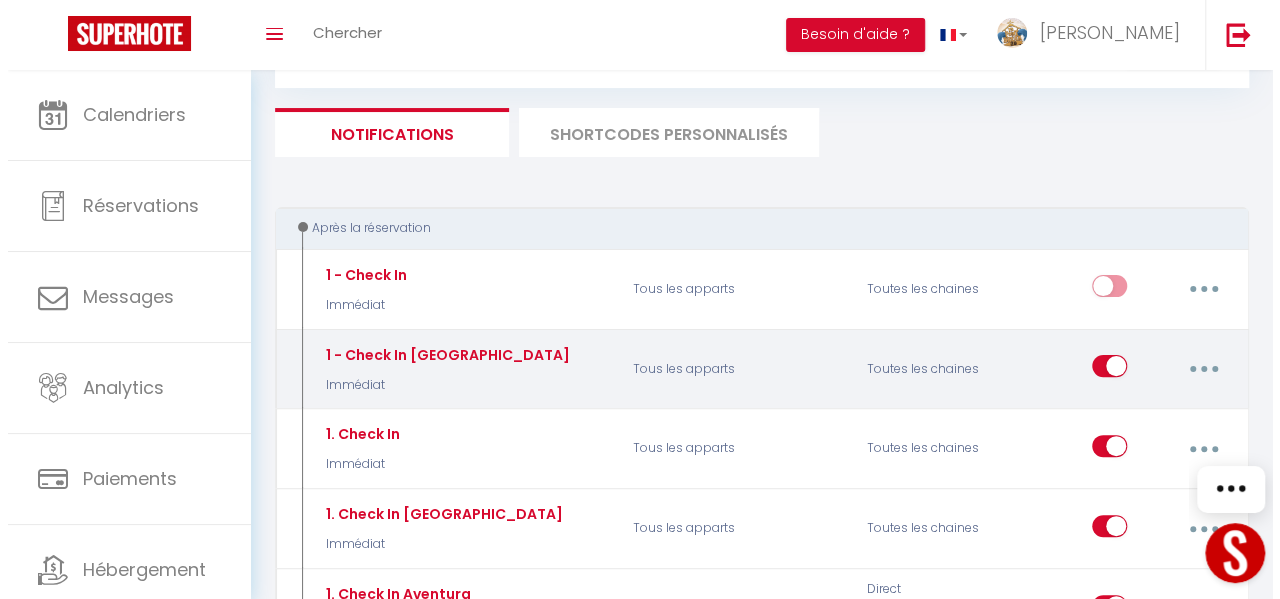 scroll, scrollTop: 0, scrollLeft: 0, axis: both 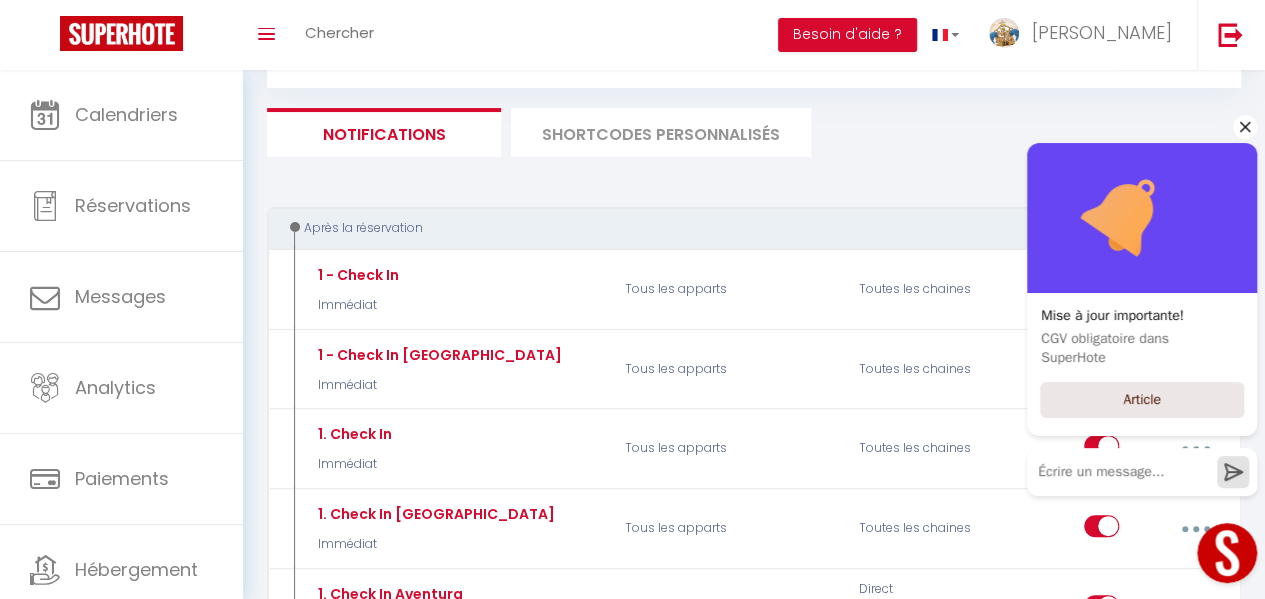 click 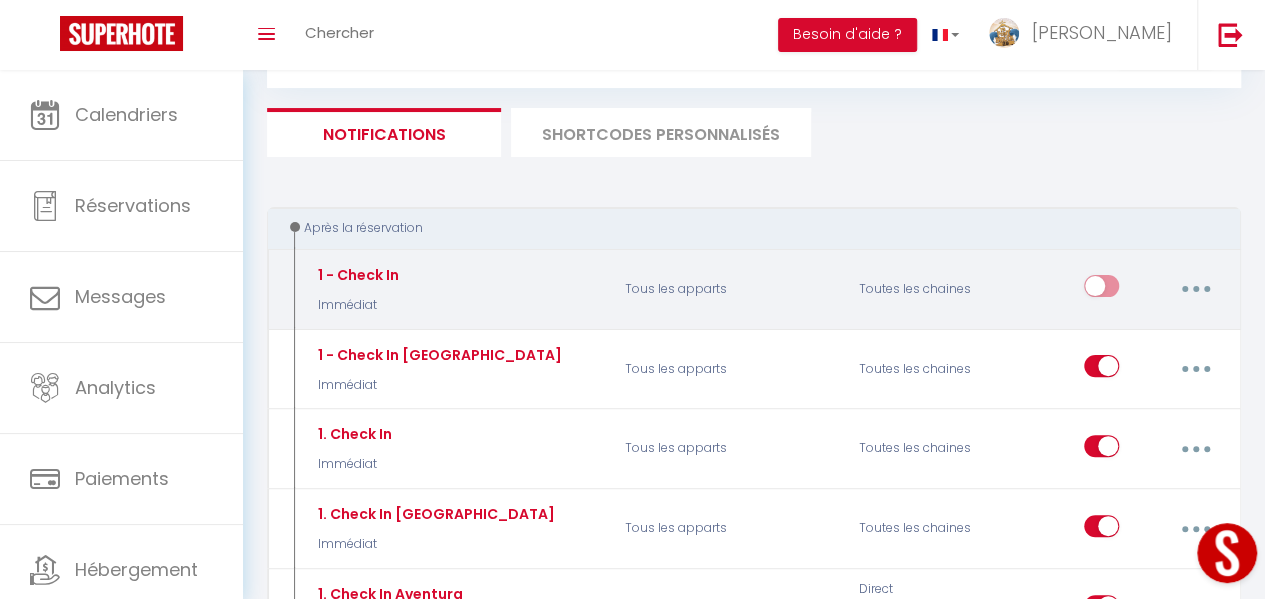 click at bounding box center (1195, 289) 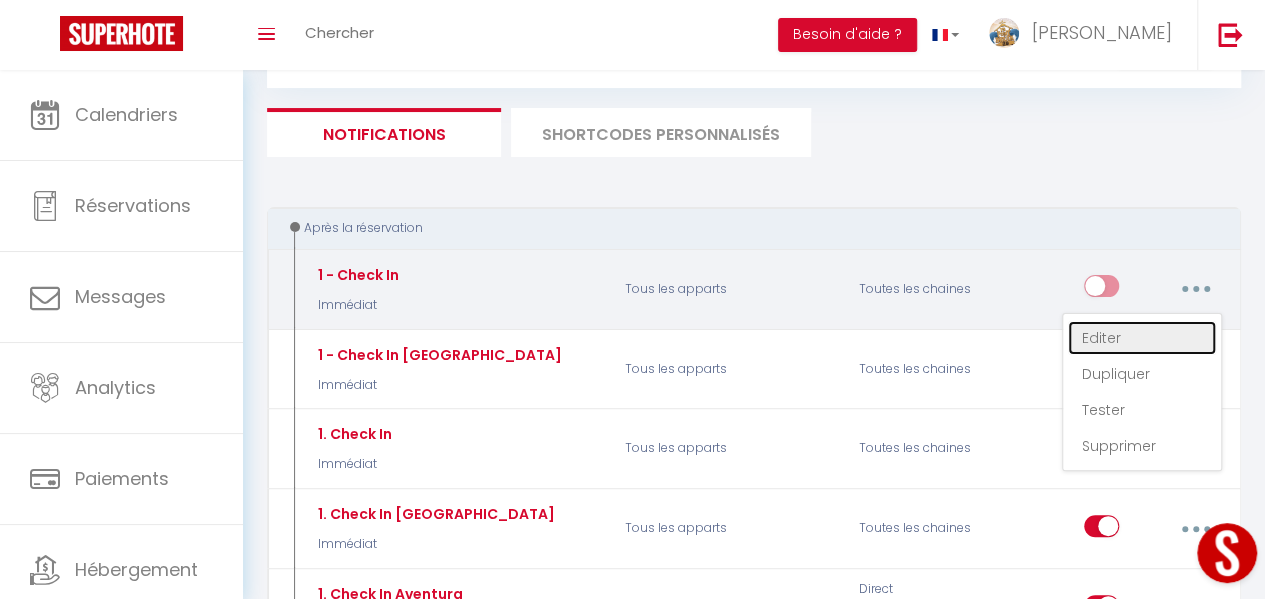 click on "Editer" at bounding box center (1142, 338) 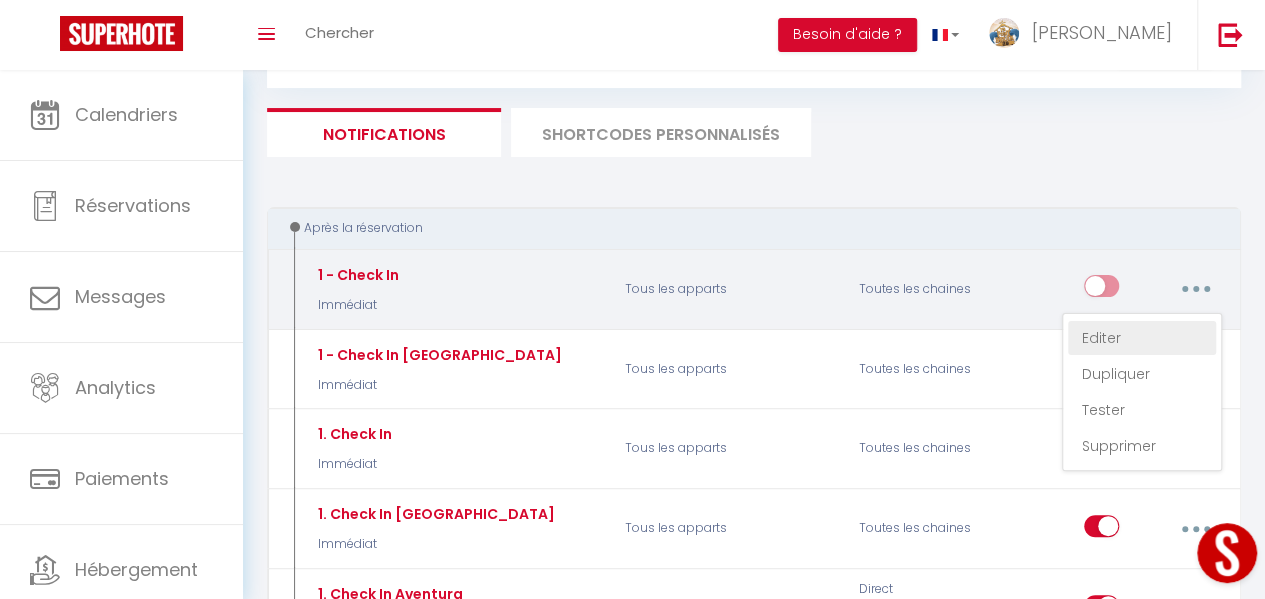 type on "1 - Check In" 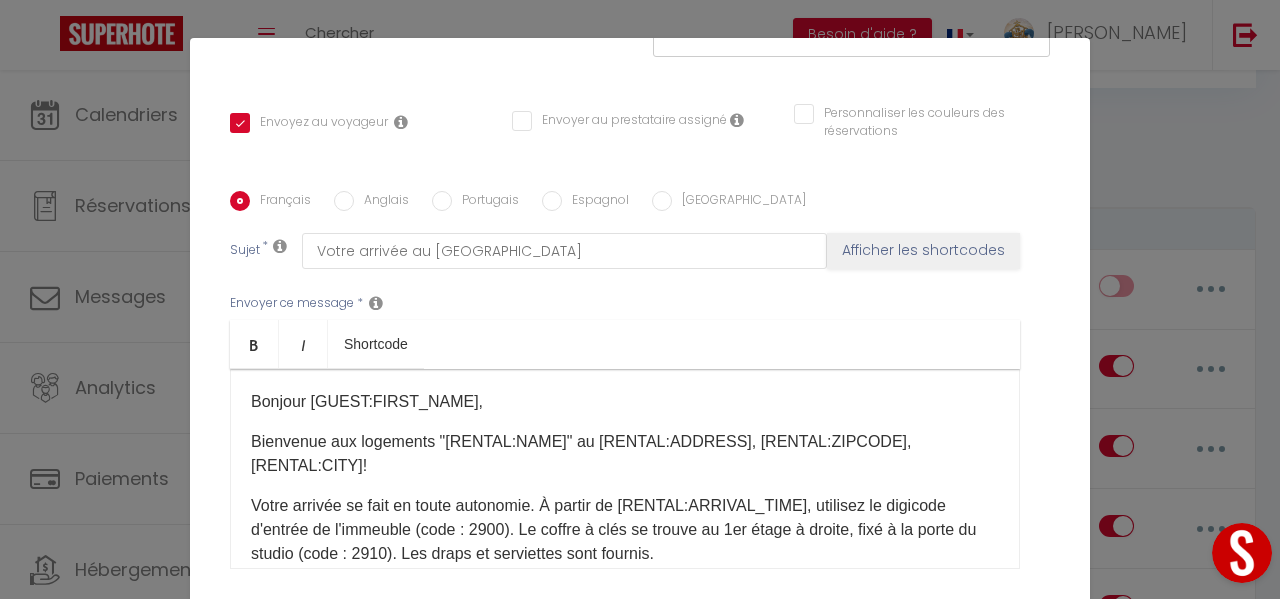 scroll, scrollTop: 490, scrollLeft: 0, axis: vertical 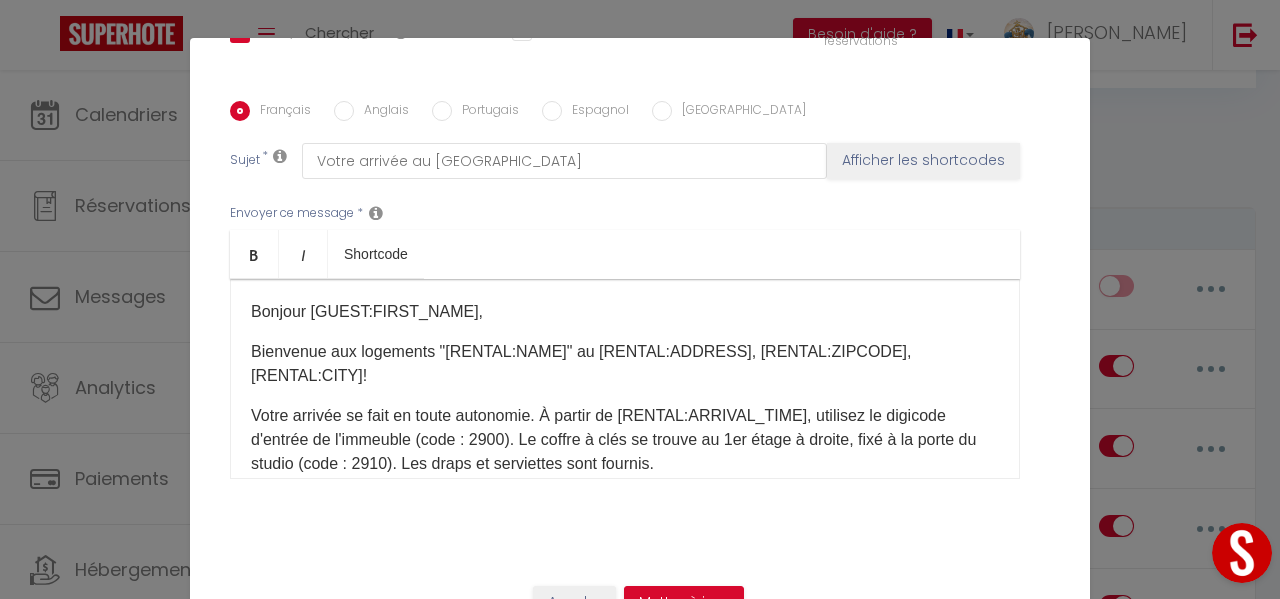 click on "Votre arrivée se fait en toute autonomie. À partir de [RENTAL:ARRIVAL_TIME], utilisez le digicode d'entrée de l'immeuble (code : 2900). Le coffre à clés se trouve au 1er étage à droite, fixé à la porte du studio (code : 2910). Les draps et serviettes sont fournis." at bounding box center [625, 440] 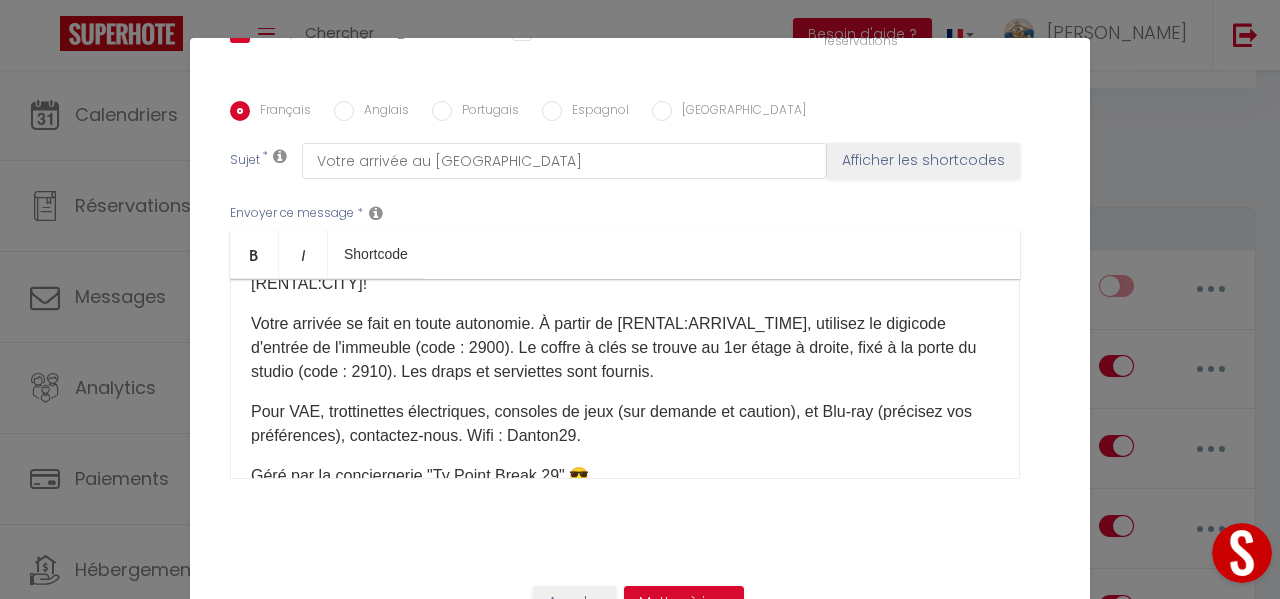scroll, scrollTop: 100, scrollLeft: 0, axis: vertical 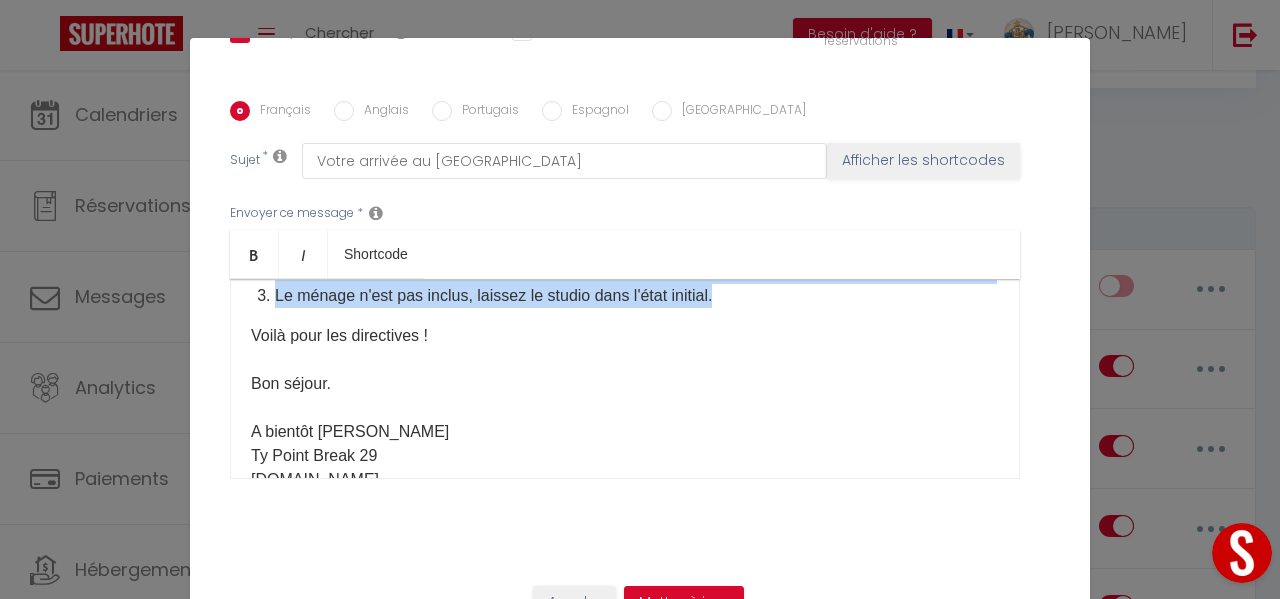 drag, startPoint x: 808, startPoint y: 309, endPoint x: 751, endPoint y: 307, distance: 57.035076 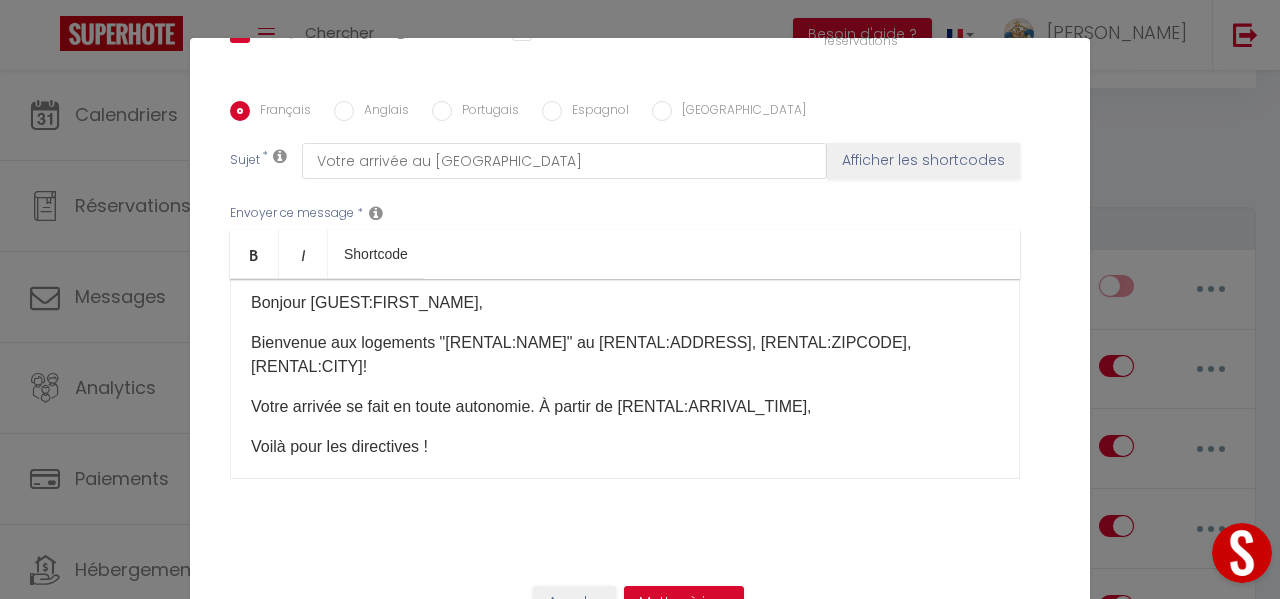 scroll, scrollTop: 0, scrollLeft: 0, axis: both 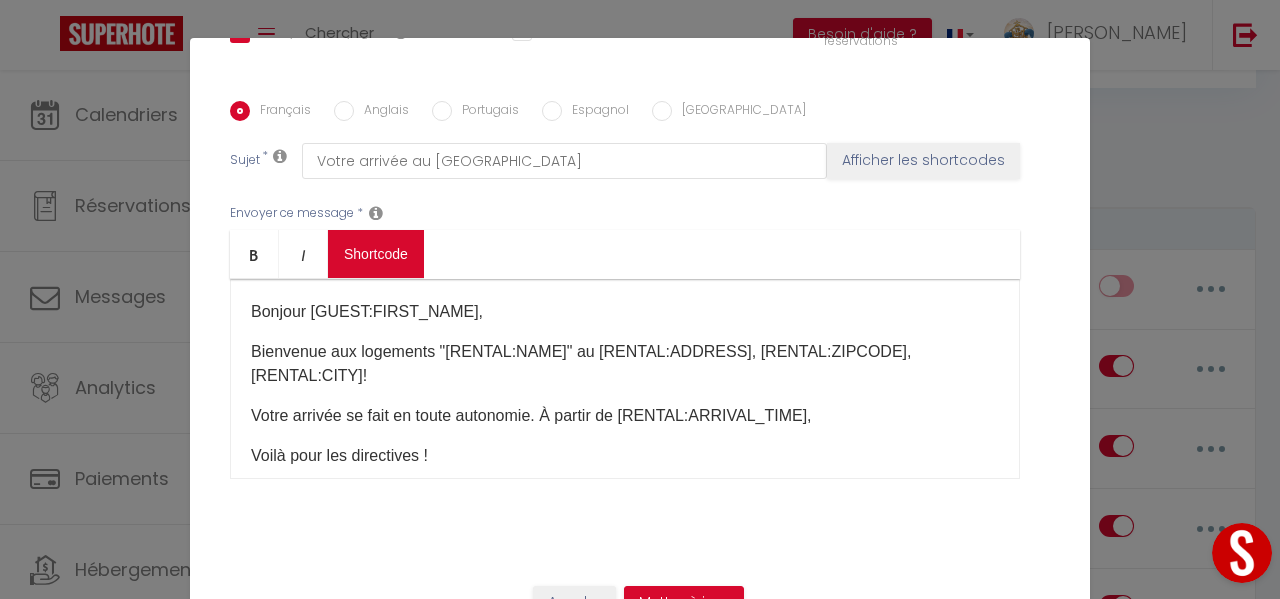 click on "Coaching SuperHote ce soir à 18h00, pour participer:  [URL][DOMAIN_NAME][SECURITY_DATA]   ×     Toggle navigation       Toggle Search     Toggle menubar     Chercher   BUTTON
Besoin d'aide ?
[PERSON_NAME]        Équipe     Résultat de la recherche   Aucun résultat     Calendriers     Réservations     Messages     Analytics      Paiements     Hébergement     Notifications                 Résultat de la recherche   Id   Appart   Voyageur    Checkin   Checkout   Nuits   Pers.   Plateforme   Statut     Résultat de la recherche   Aucun résultat          Notifications
Actions
Nouvelle Notification    Exporter    Importer    Tous les apparts    maison vintage au bord de mer tymimi Rives de l'Odet, centre ville [GEOGRAPHIC_DATA], Centre historique [GEOGRAPHIC_DATA], [GEOGRAPHIC_DATA], plage de Pors Carn à pieds Chez Katerina Ty Domovoï Le Koc'h Kelen la maison de pascal" at bounding box center (640, 5670) 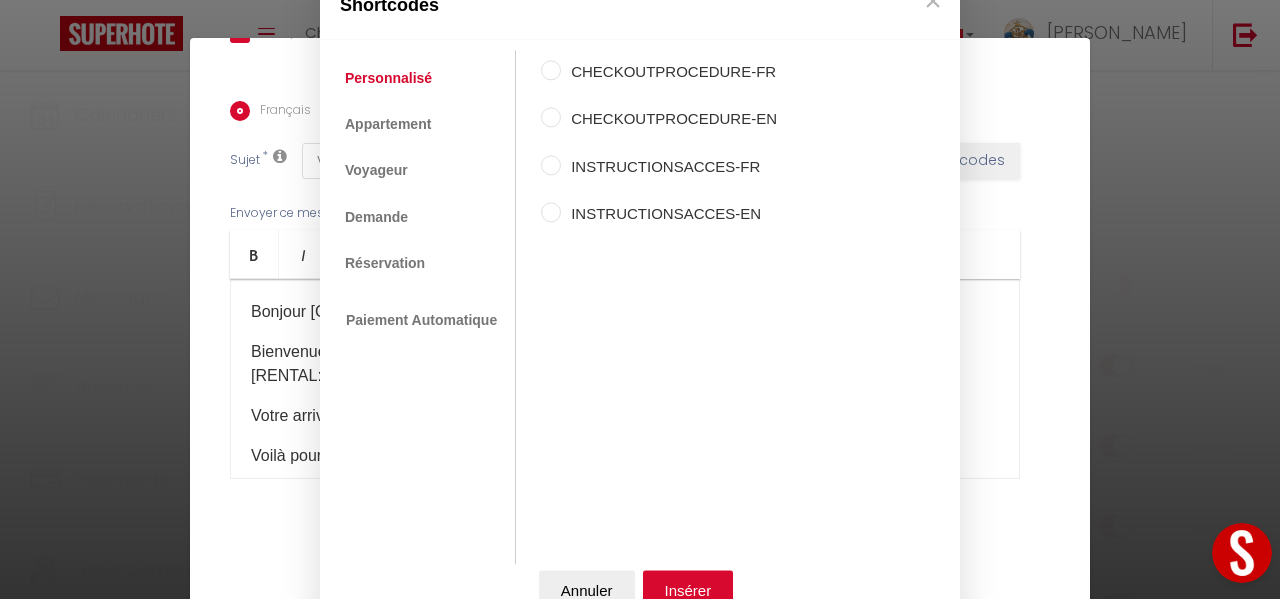 click on "INSTRUCTIONSACCES-FR" at bounding box center (669, 167) 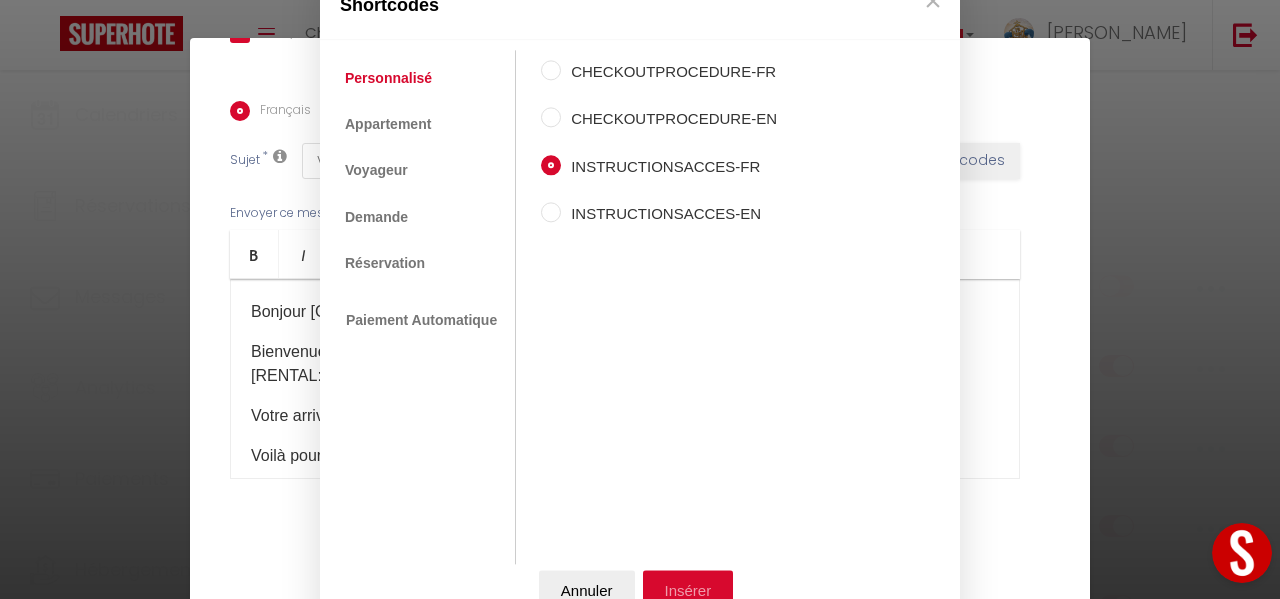 click on "Insérer" at bounding box center (688, 590) 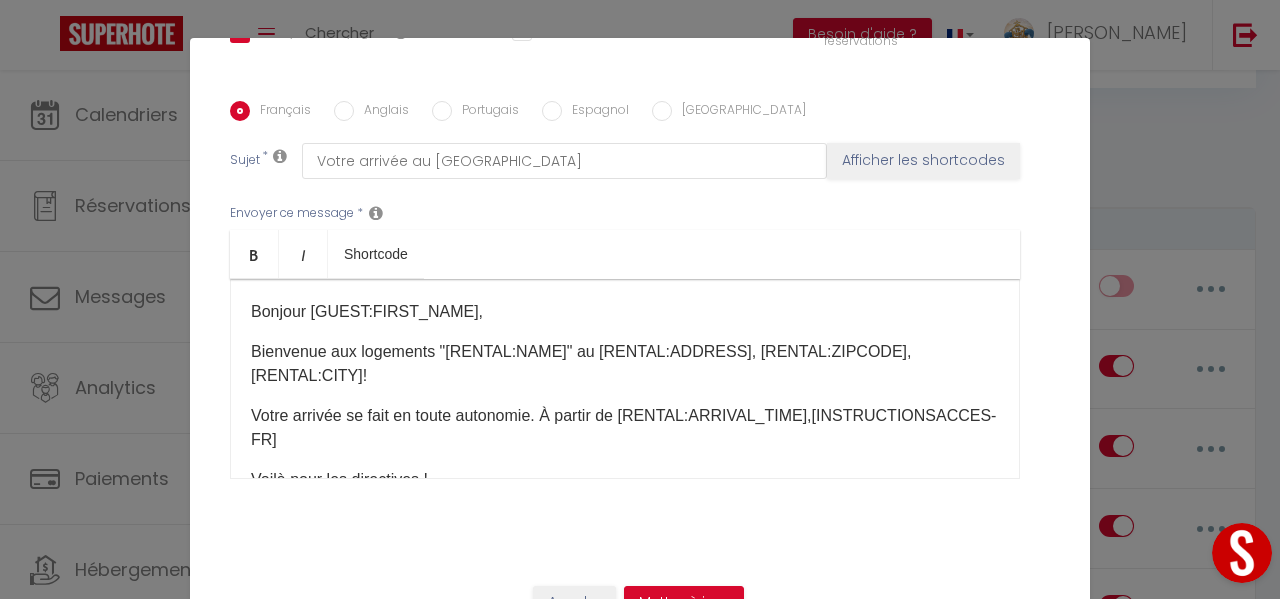 click on "Votre arrivée se fait en toute autonomie. À partir de [RENTAL:ARRIVAL_TIME],  [INSTRUCTIONSACCES-FR] ​" at bounding box center (625, 428) 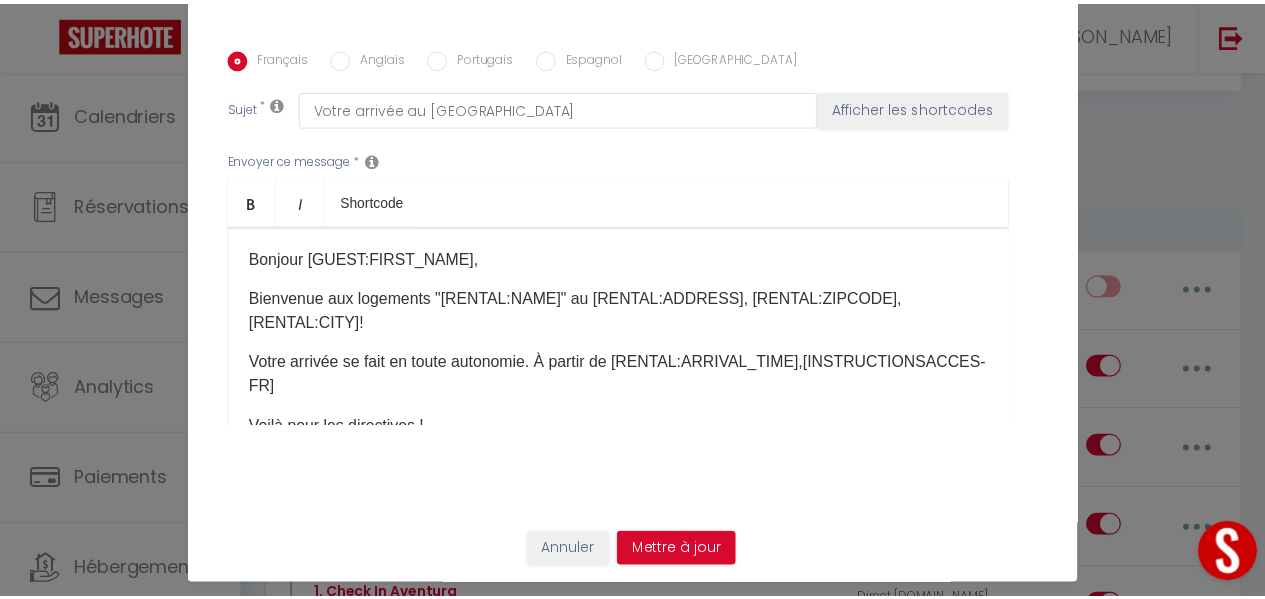 scroll, scrollTop: 76, scrollLeft: 0, axis: vertical 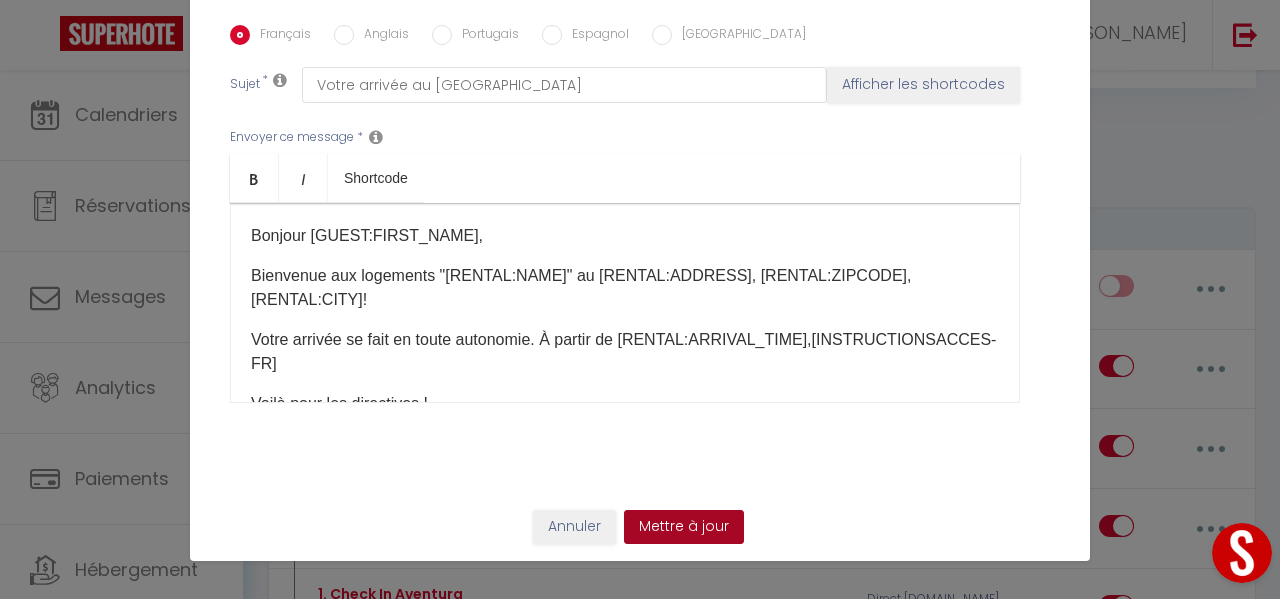 click on "Mettre à jour" at bounding box center (684, 527) 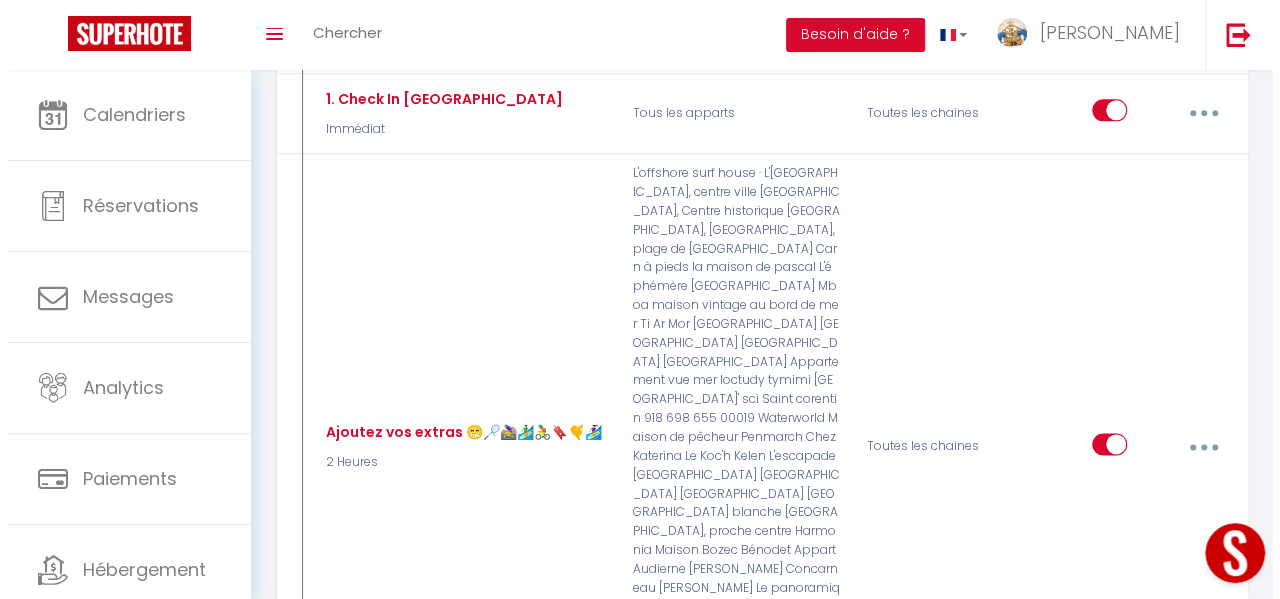 scroll, scrollTop: 1200, scrollLeft: 0, axis: vertical 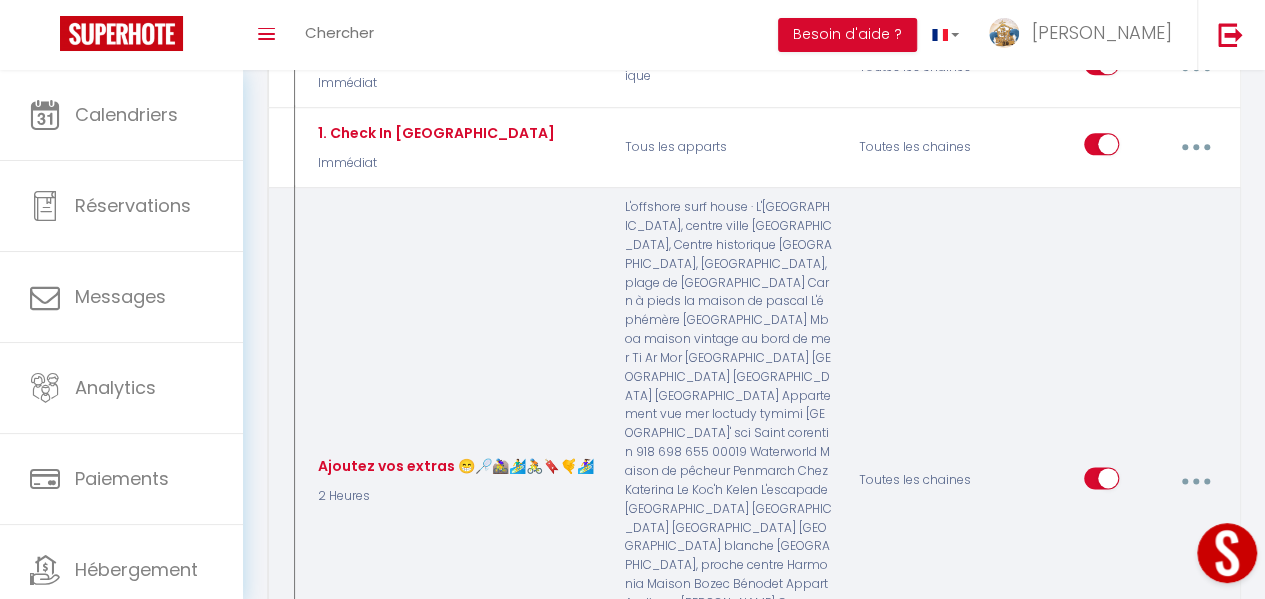 click at bounding box center (1195, 481) 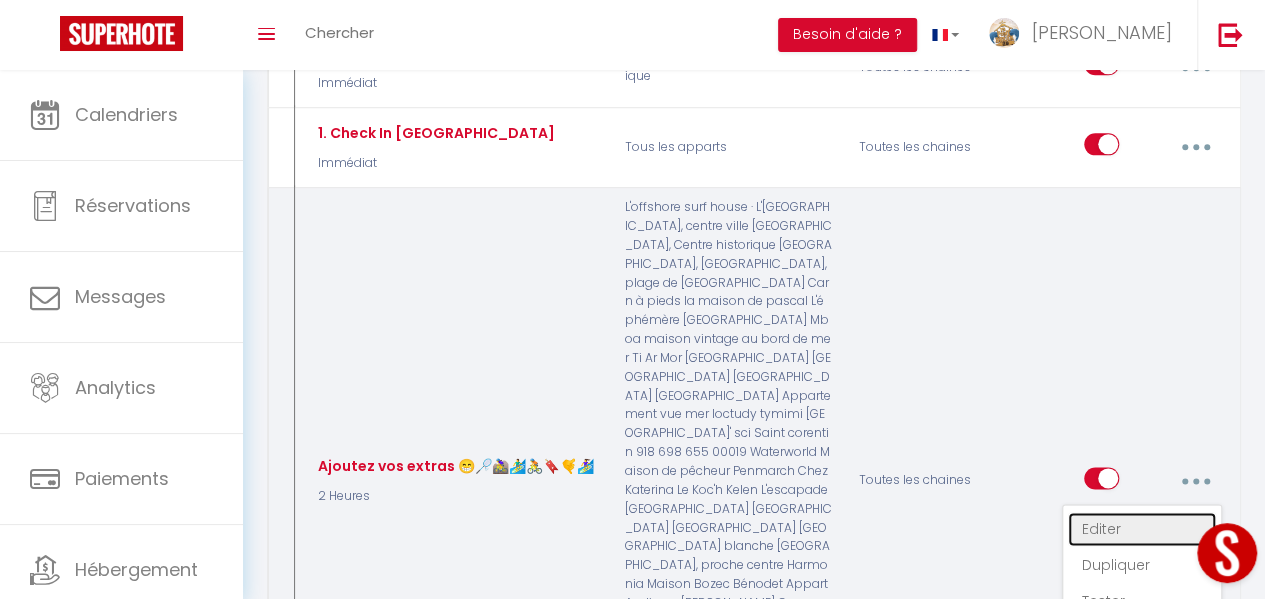 click on "Editer" at bounding box center (1142, 529) 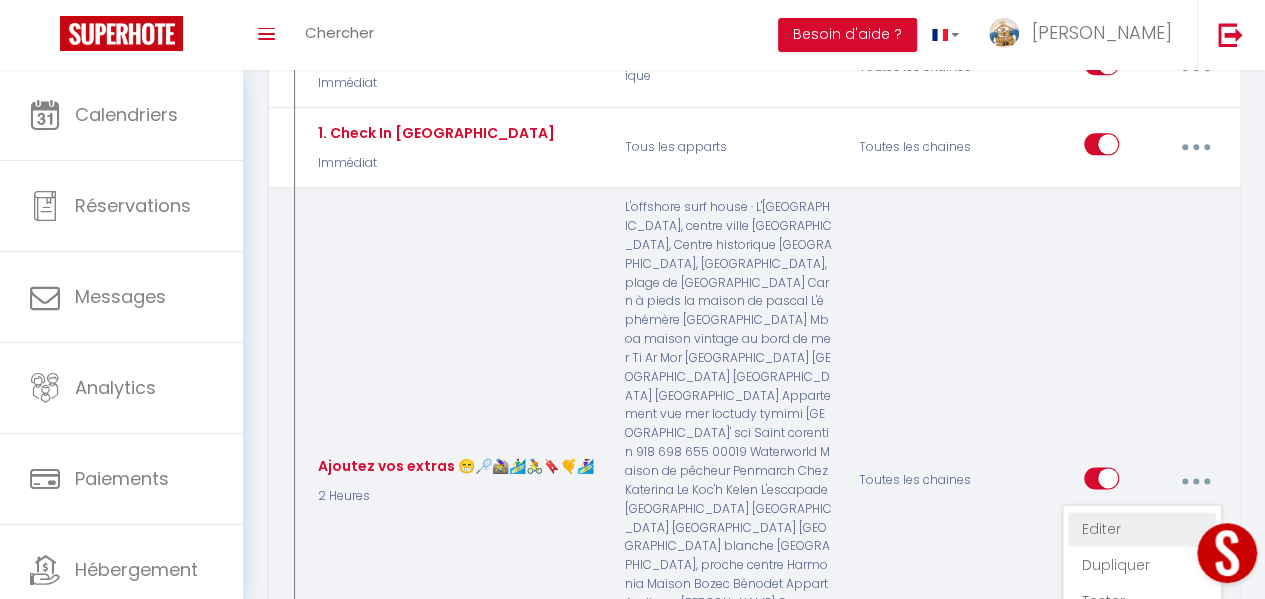 type on "Ajoutez vos extras 😁🏸🚵‍♀️🏄‍♂️🚴🔖🤙🏄‍♀️" 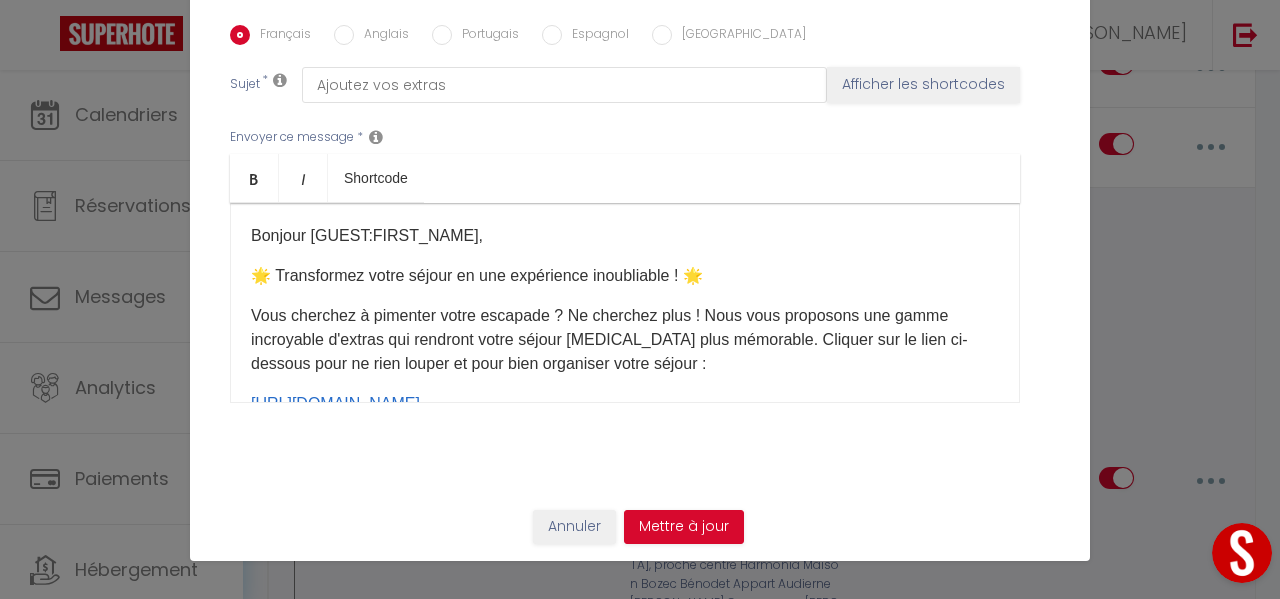scroll, scrollTop: 462, scrollLeft: 0, axis: vertical 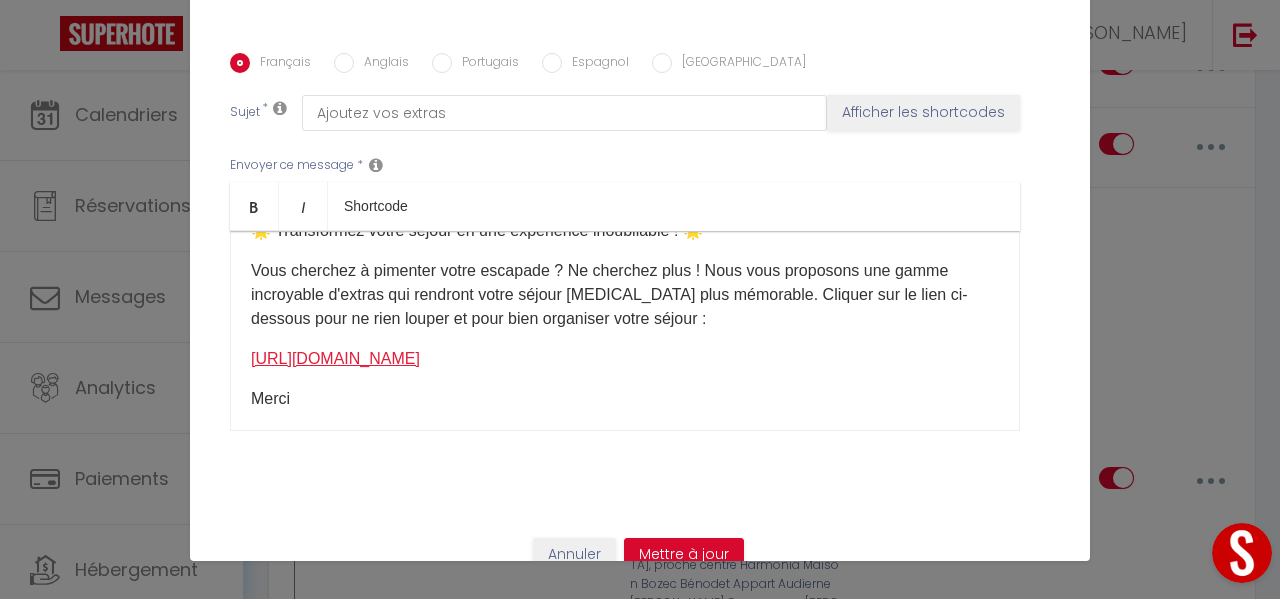 click on "https://padlet.com/typointbreak29/les-extras-de-ty-point-break-29-7g7h45ddsc9yvybr" at bounding box center (335, 358) 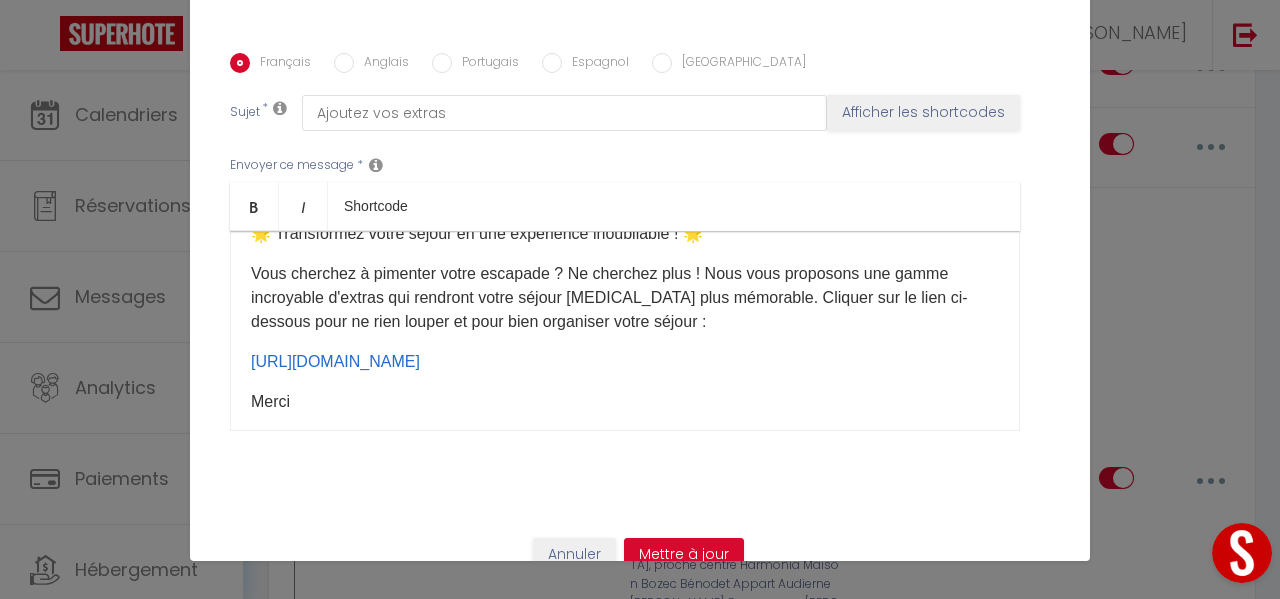 scroll, scrollTop: 100, scrollLeft: 0, axis: vertical 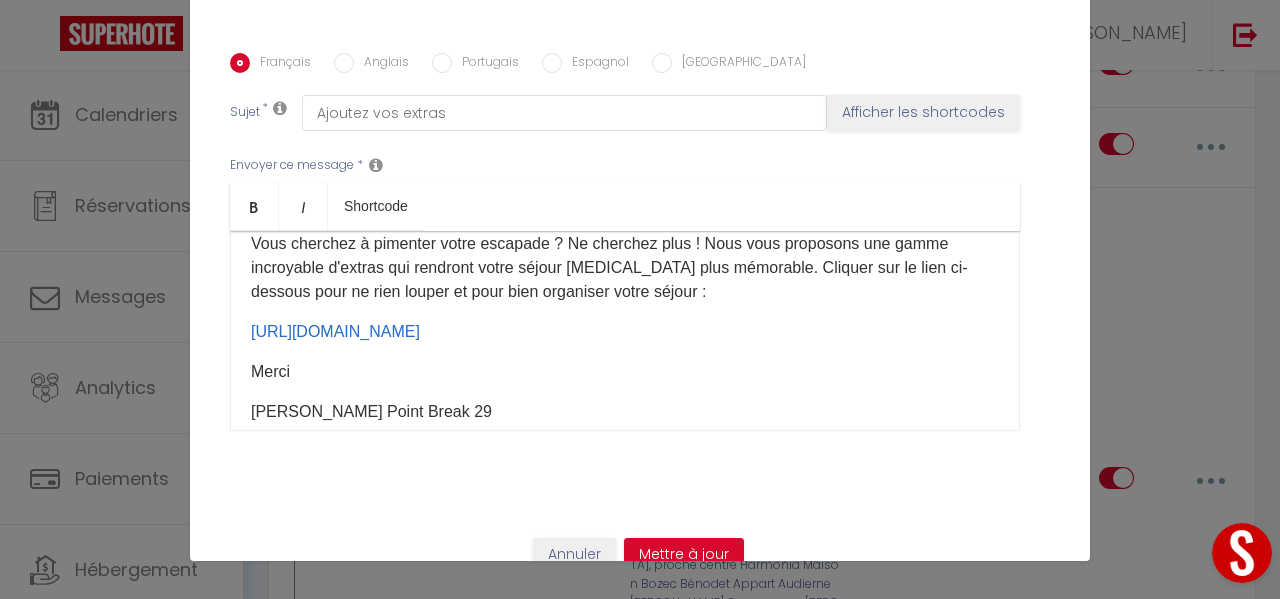 click on "Vous cherchez à pimenter votre escapade ? Ne cherchez plus ! Nous vous proposons une gamme incroyable d'extras qui rendront votre séjour encore plus mémorable. Cliquer sur le lien ci-dessous pour ne rien louper et pour bien organiser votre séjour :" at bounding box center [625, 268] 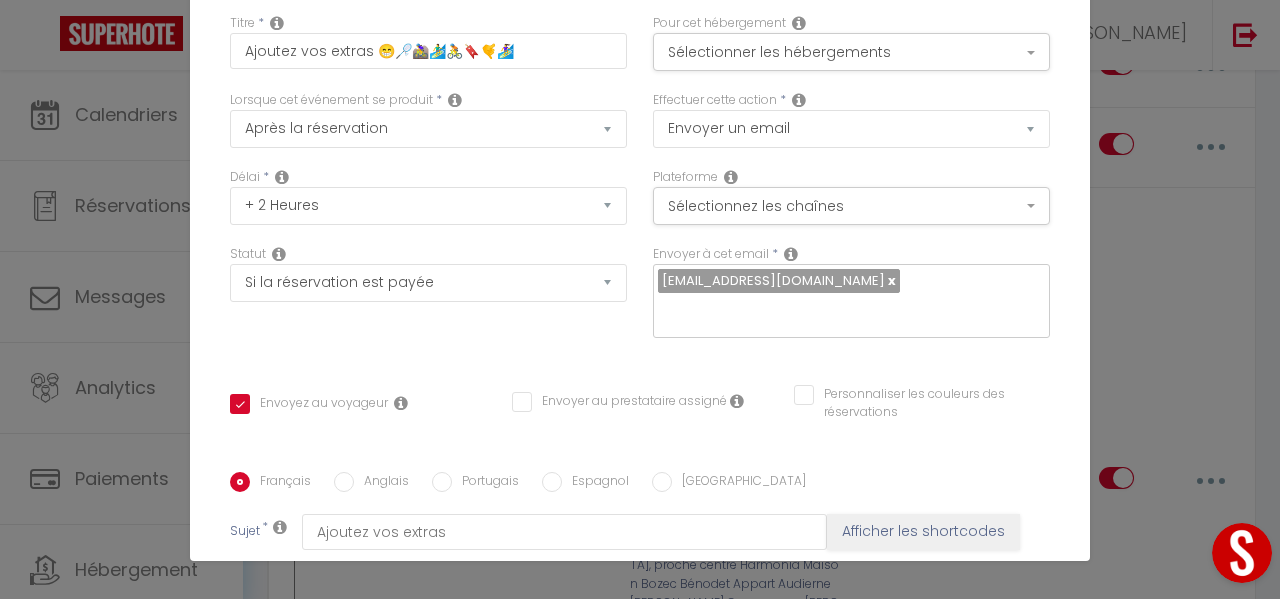 scroll, scrollTop: 0, scrollLeft: 0, axis: both 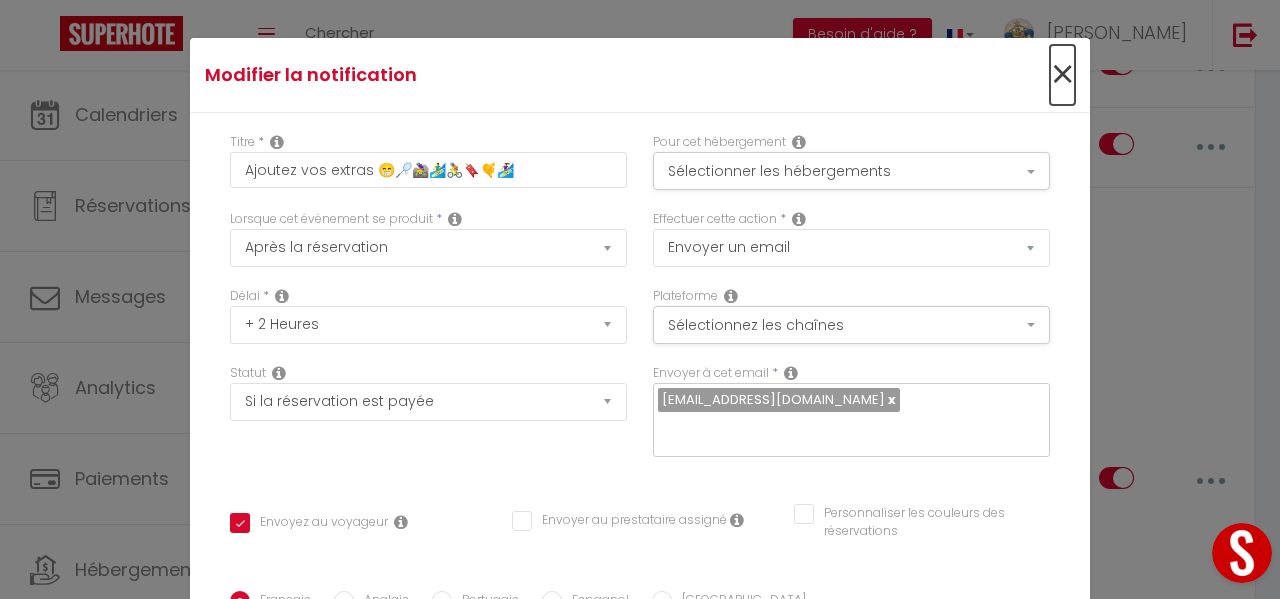 click on "×" at bounding box center [1062, 75] 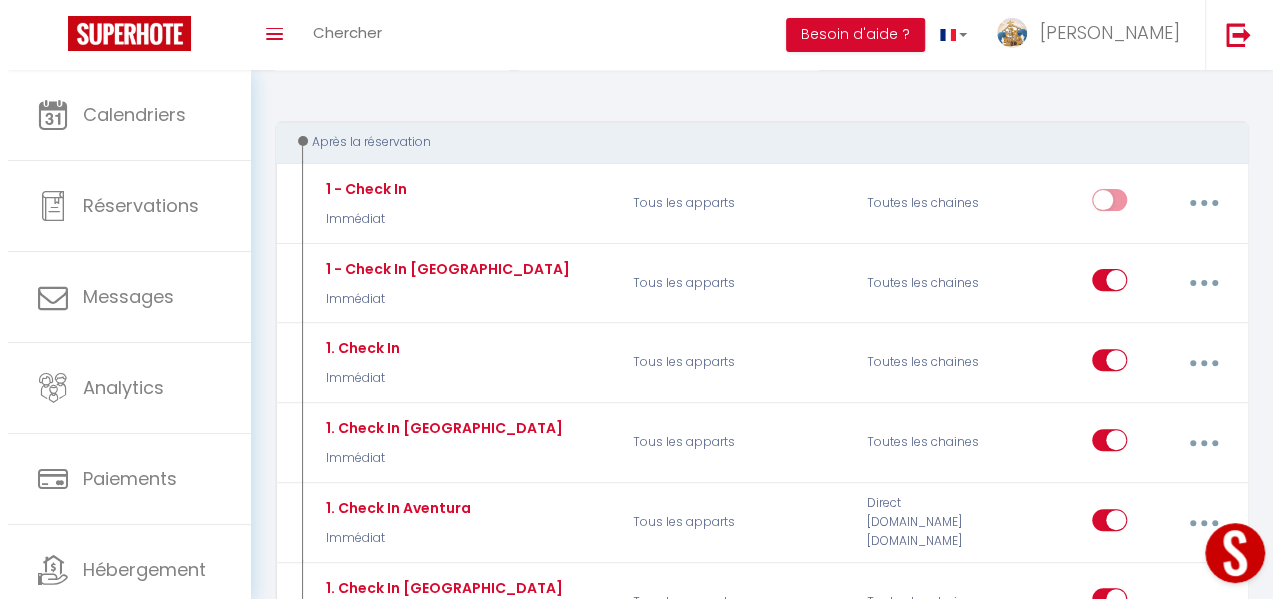 scroll, scrollTop: 0, scrollLeft: 0, axis: both 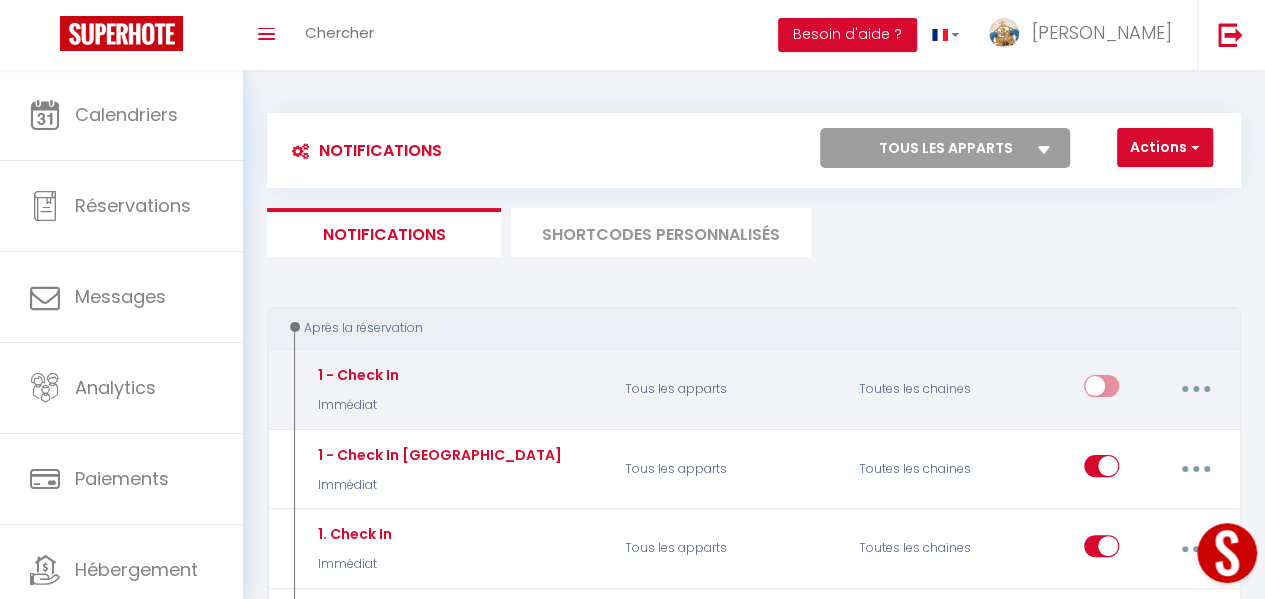 click at bounding box center [1195, 389] 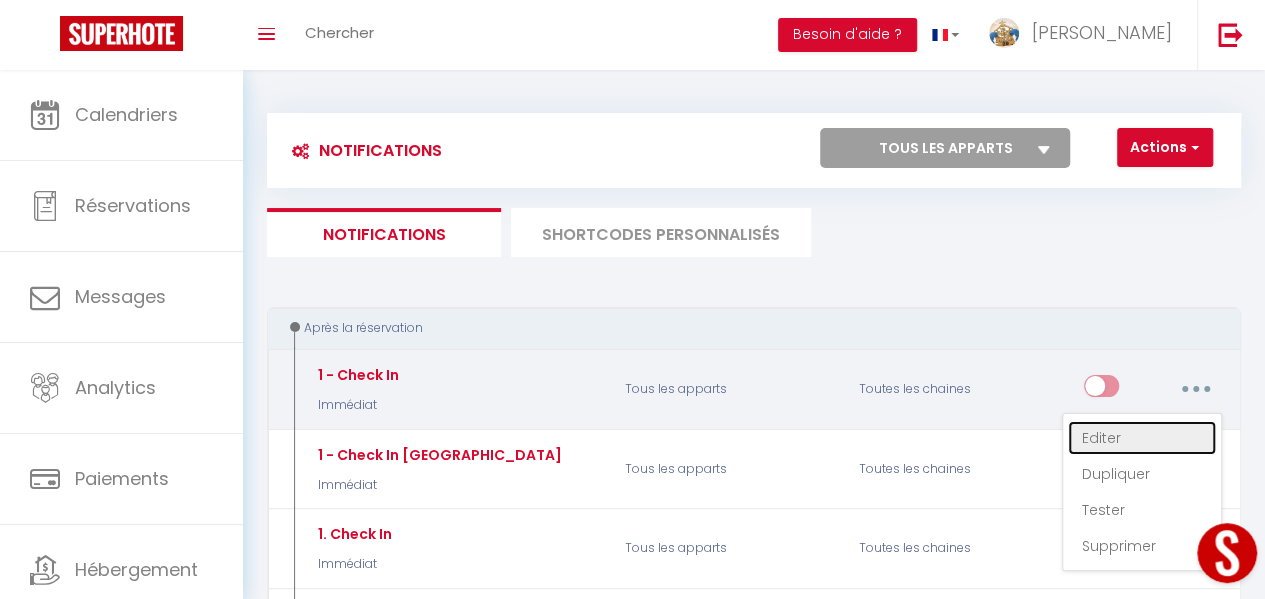 click on "Editer" at bounding box center [1142, 438] 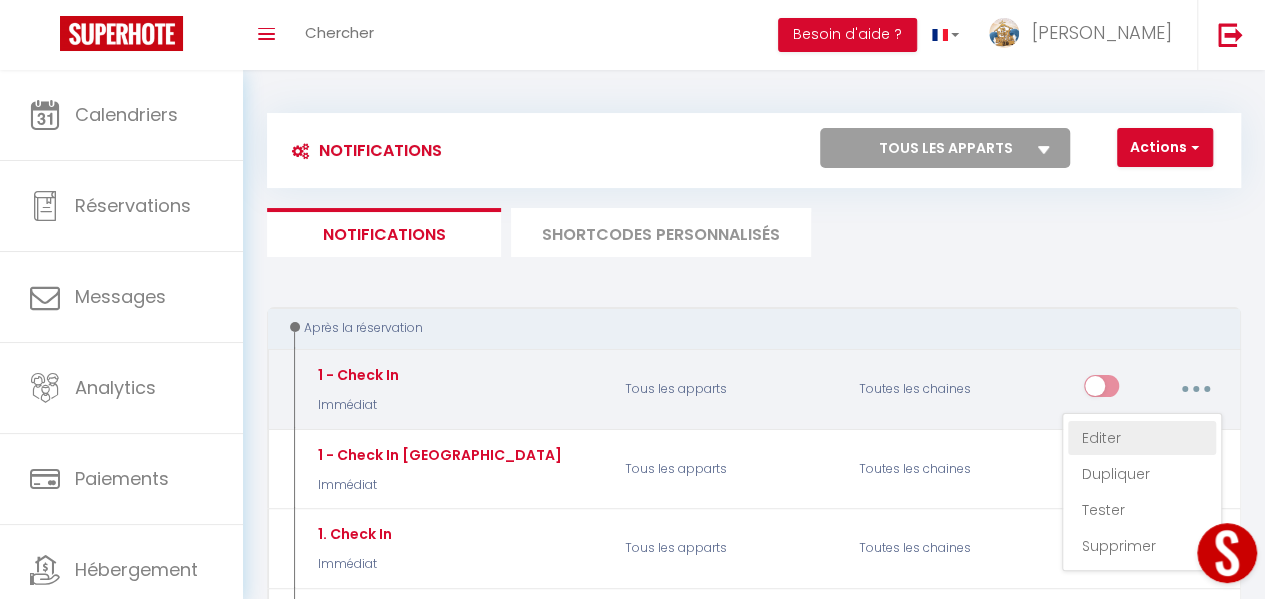 type on "1 - Check In" 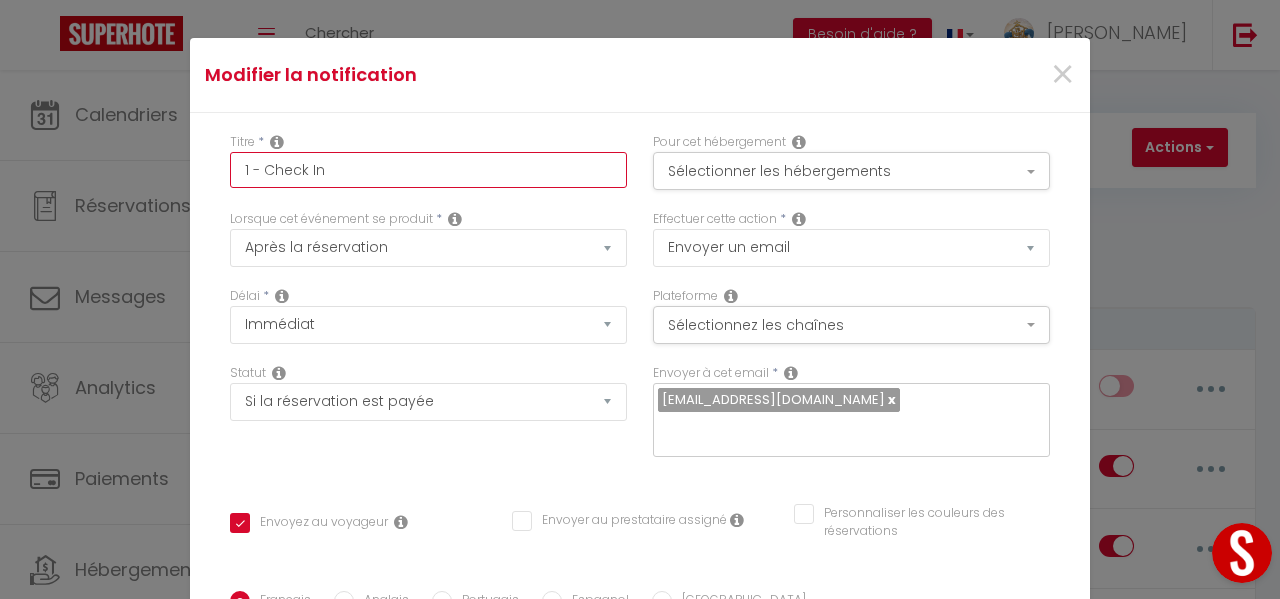 click on "1 - Check In" at bounding box center [428, 170] 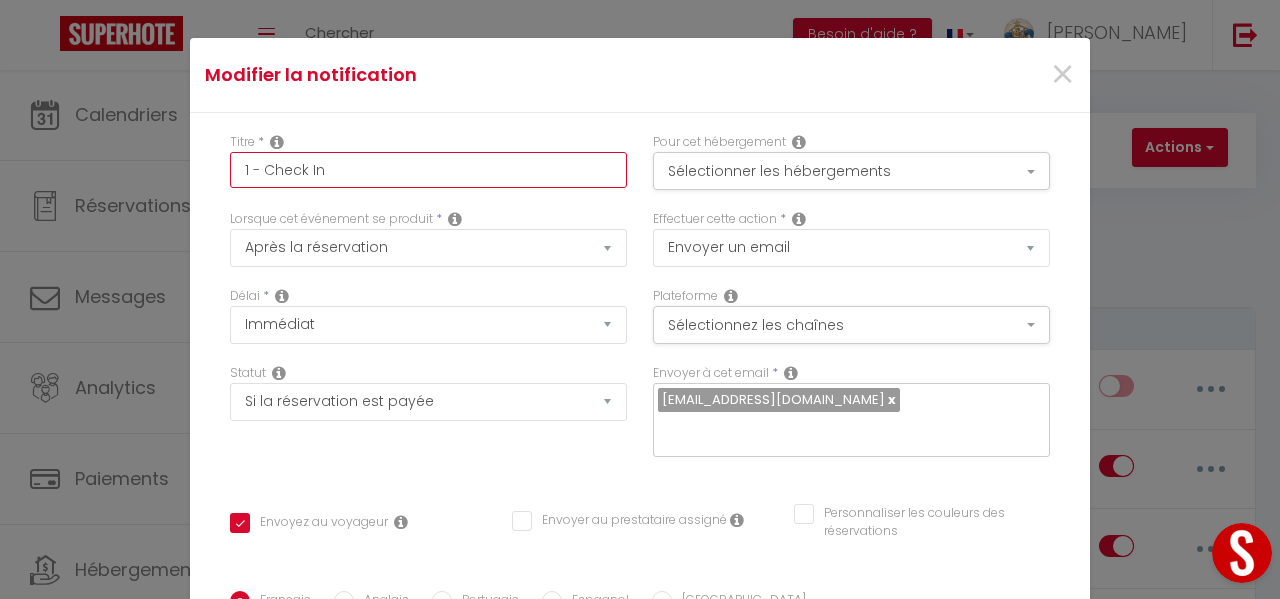 drag, startPoint x: 335, startPoint y: 163, endPoint x: 256, endPoint y: 169, distance: 79.22752 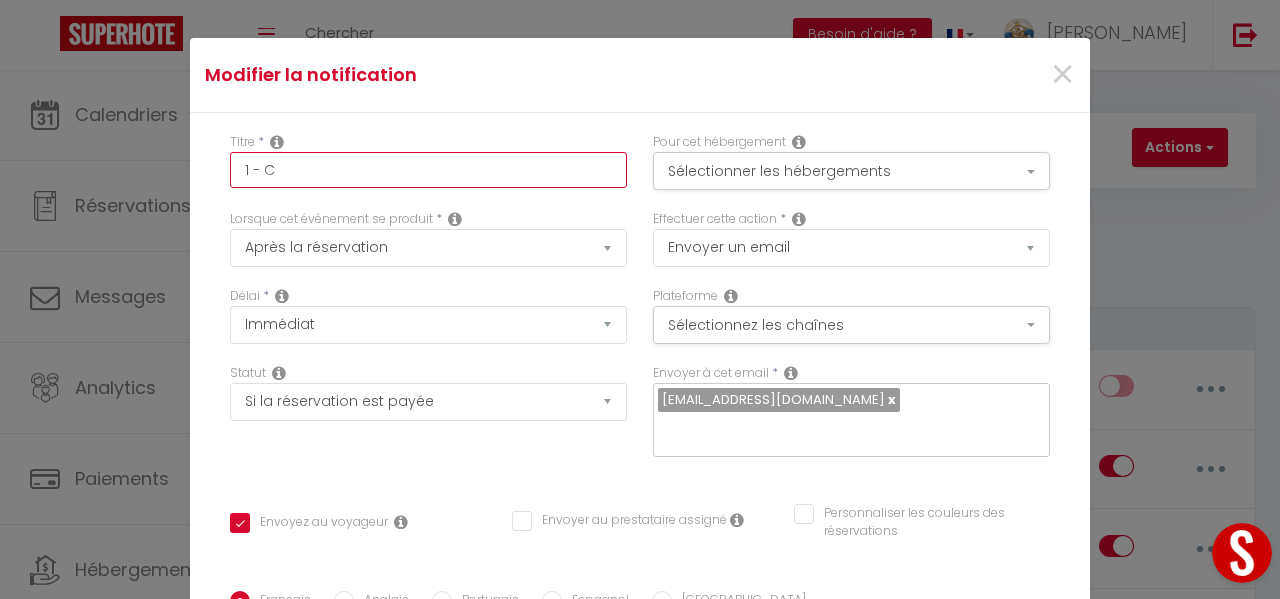 checkbox on "true" 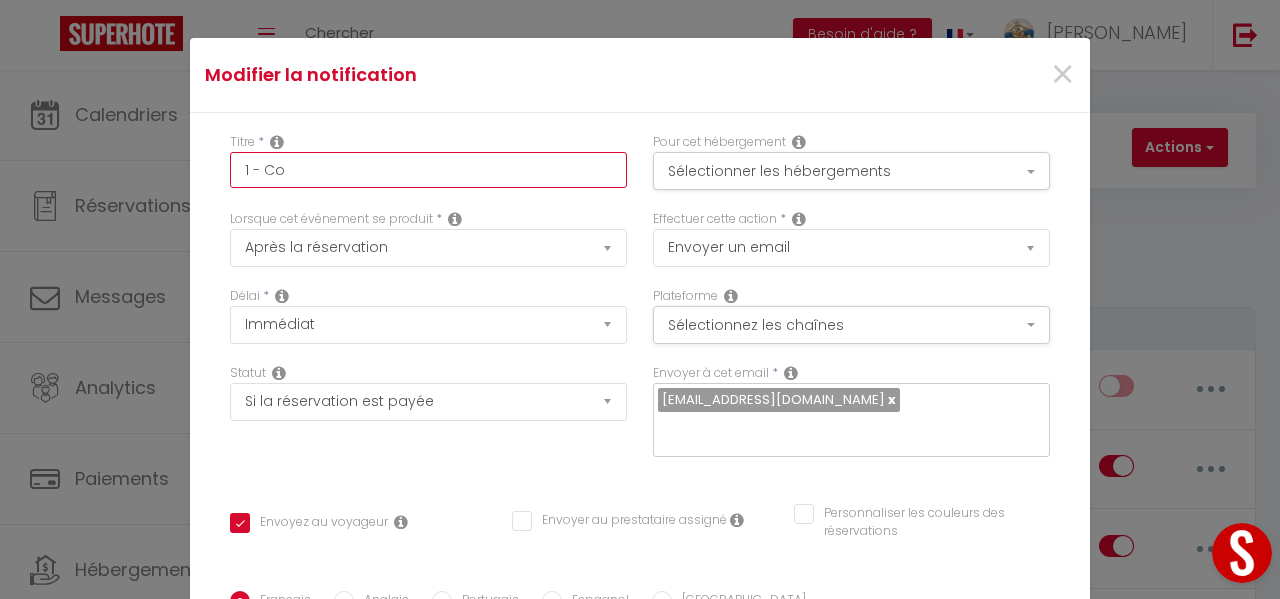 checkbox on "true" 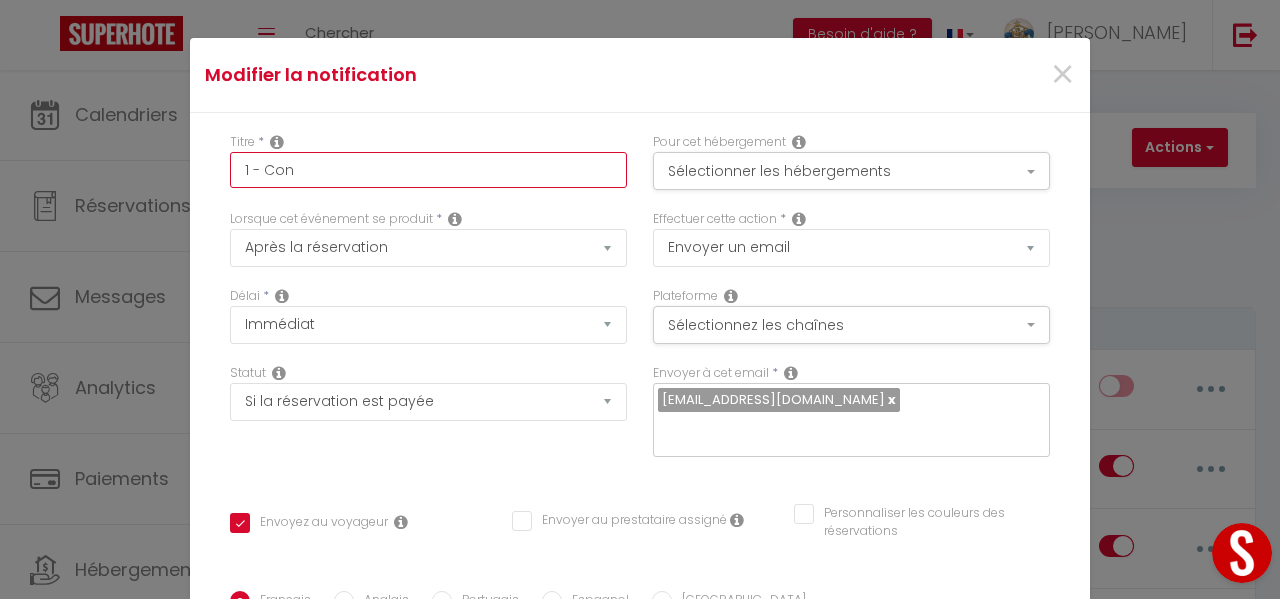 checkbox on "true" 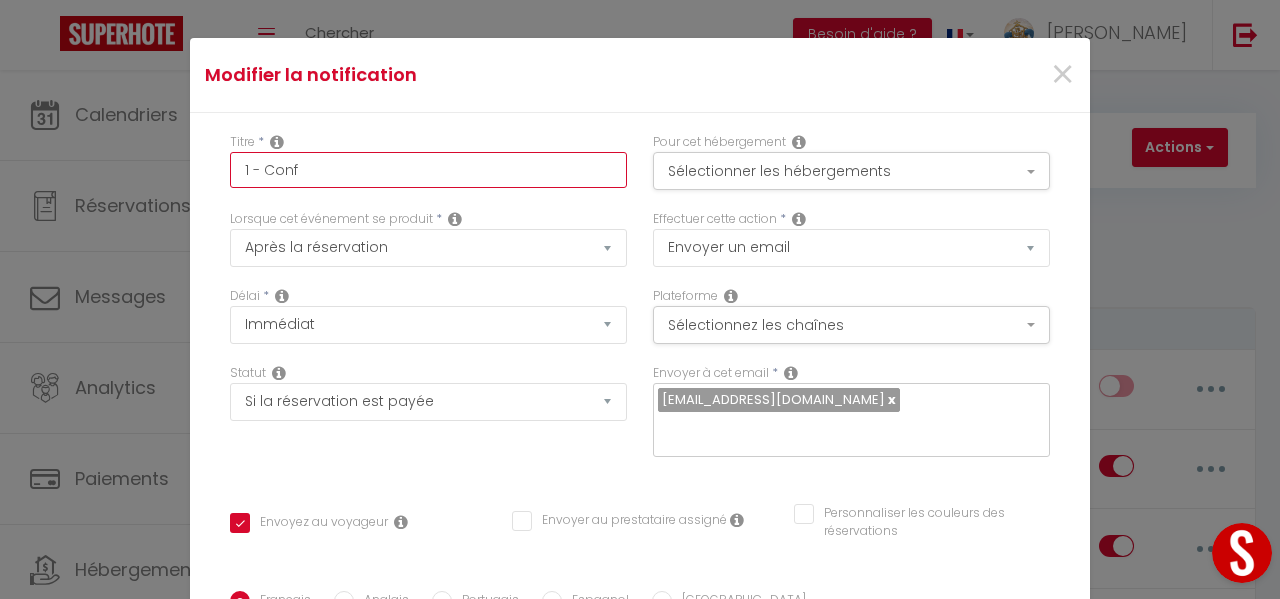 checkbox on "true" 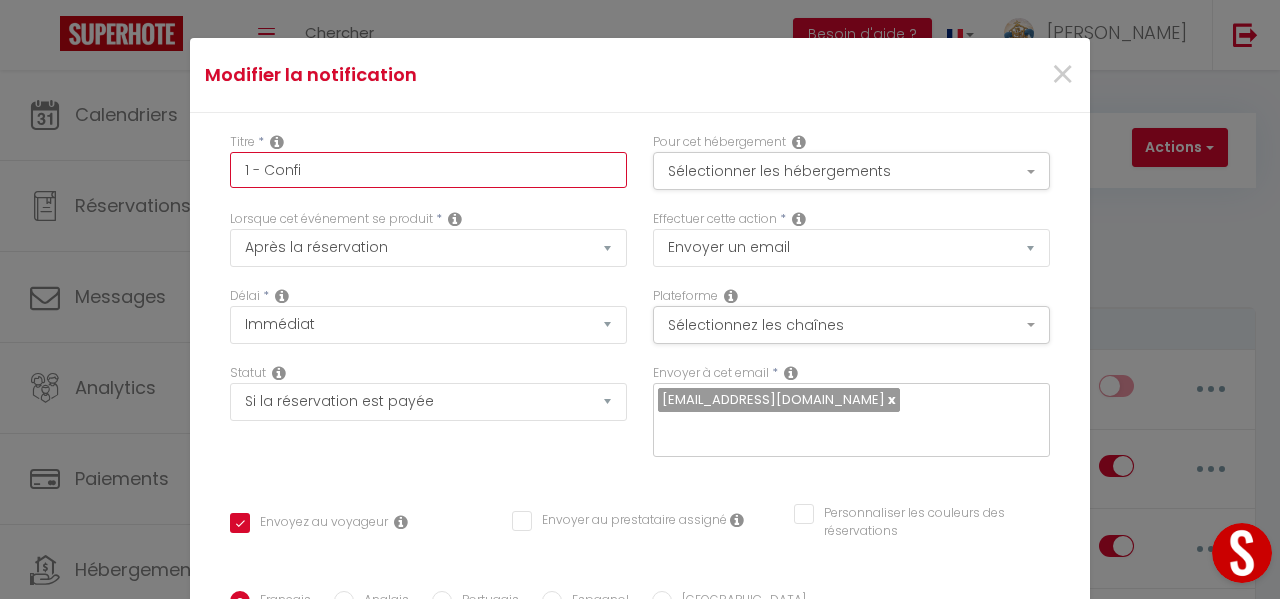 checkbox on "true" 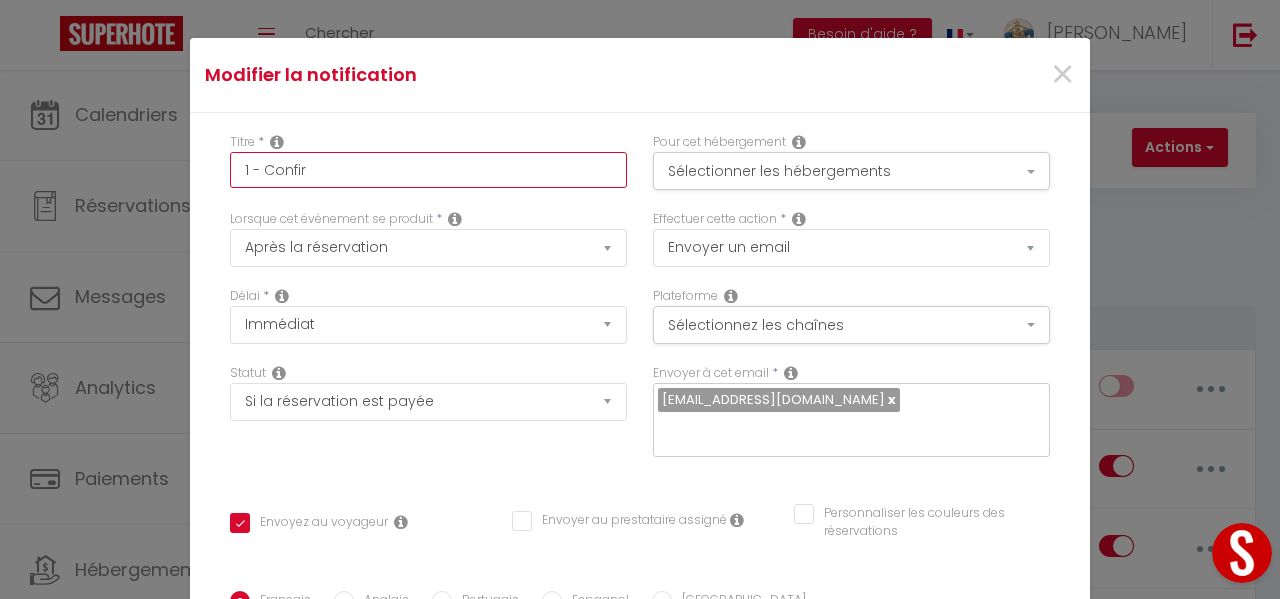 checkbox on "true" 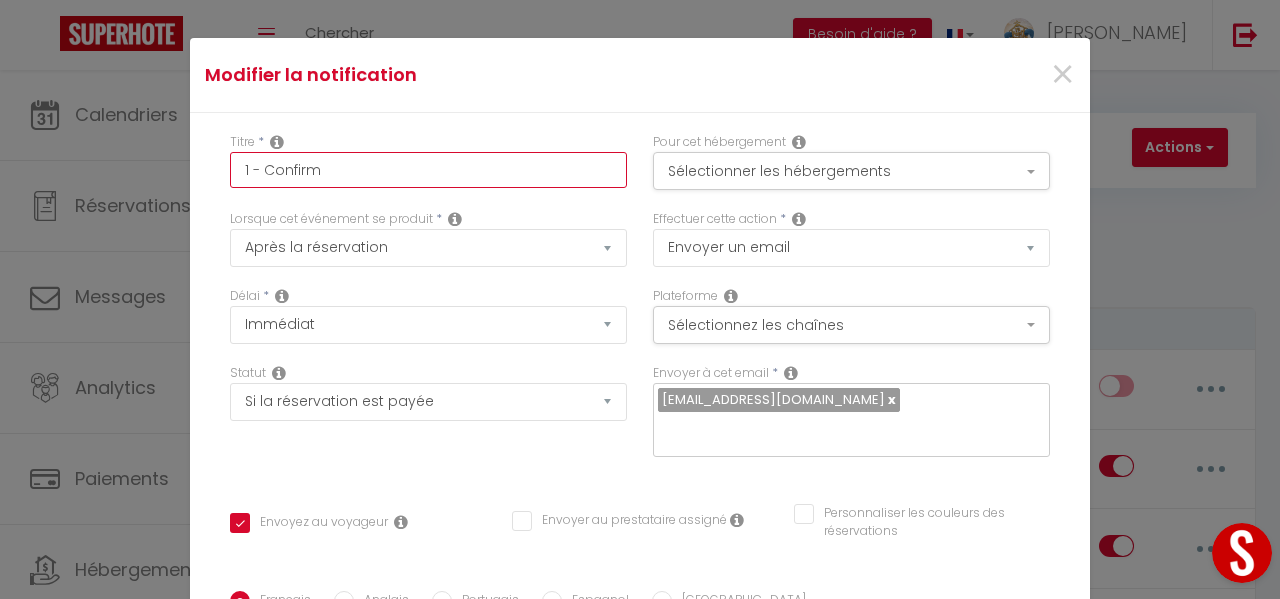 checkbox on "true" 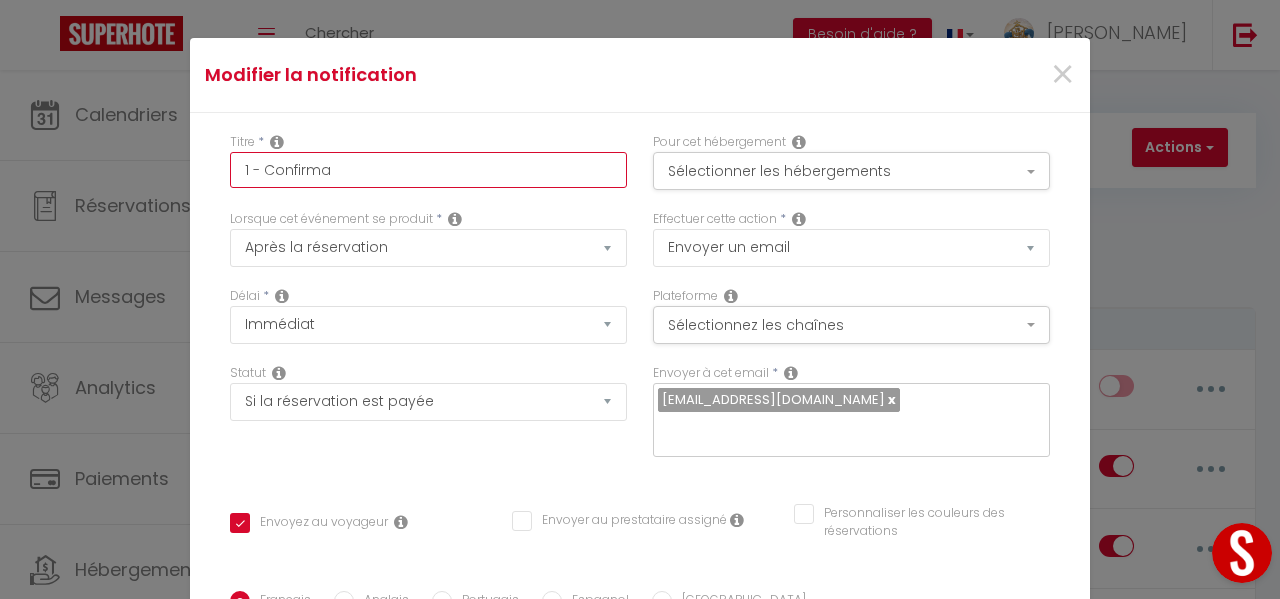 checkbox on "true" 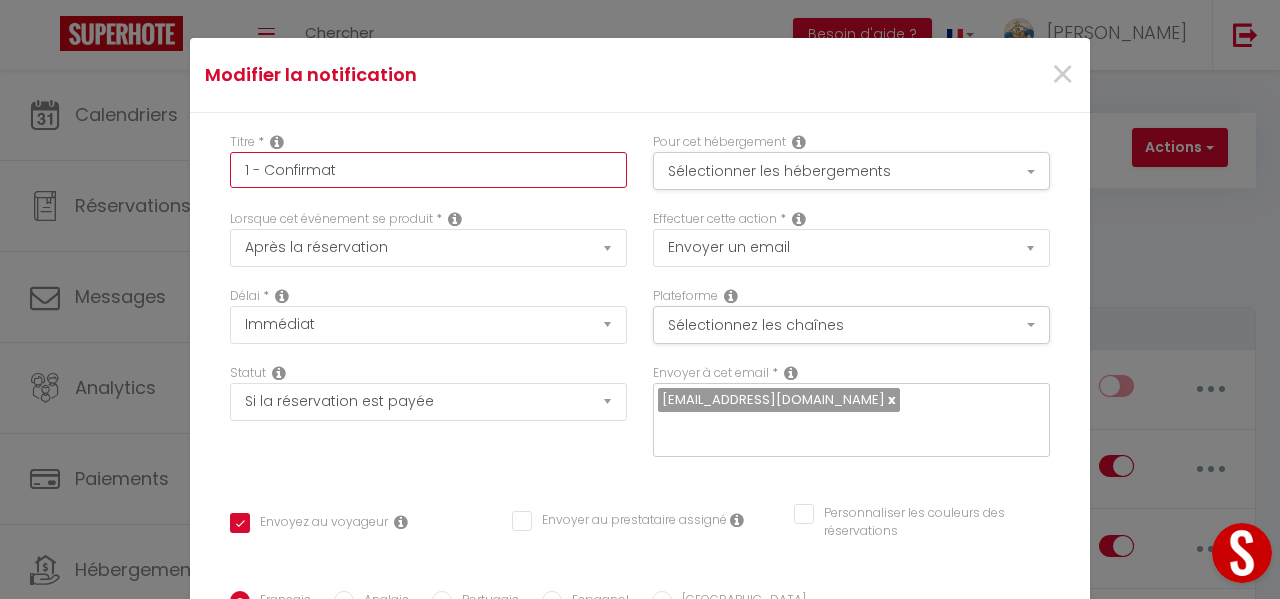 checkbox on "true" 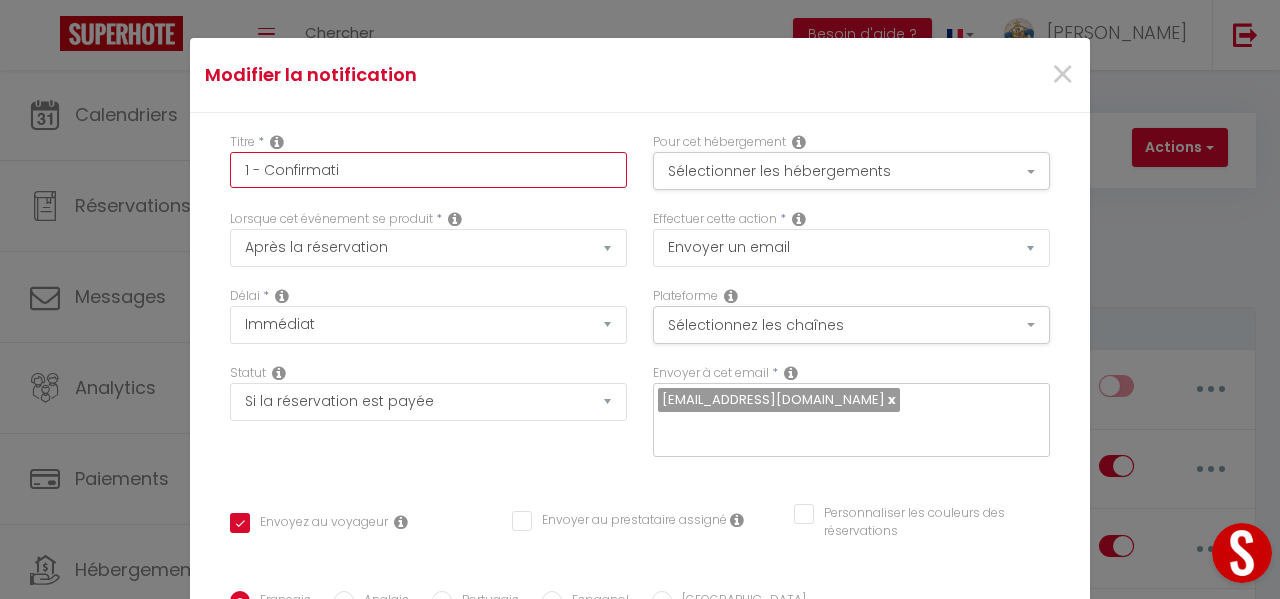checkbox on "true" 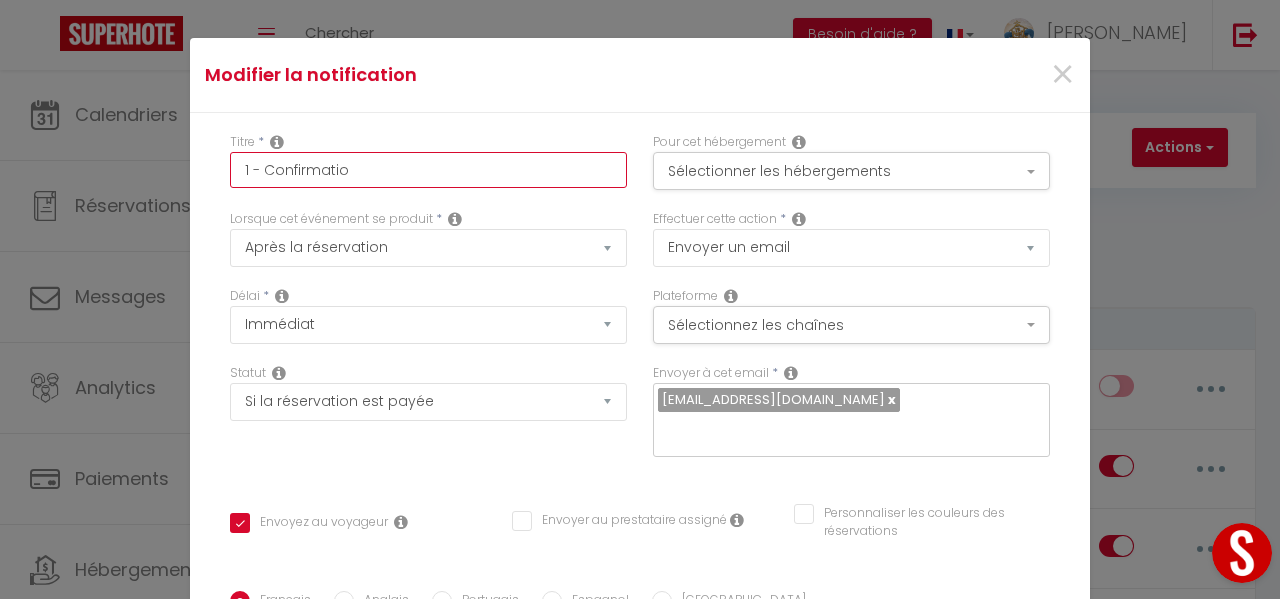 checkbox on "true" 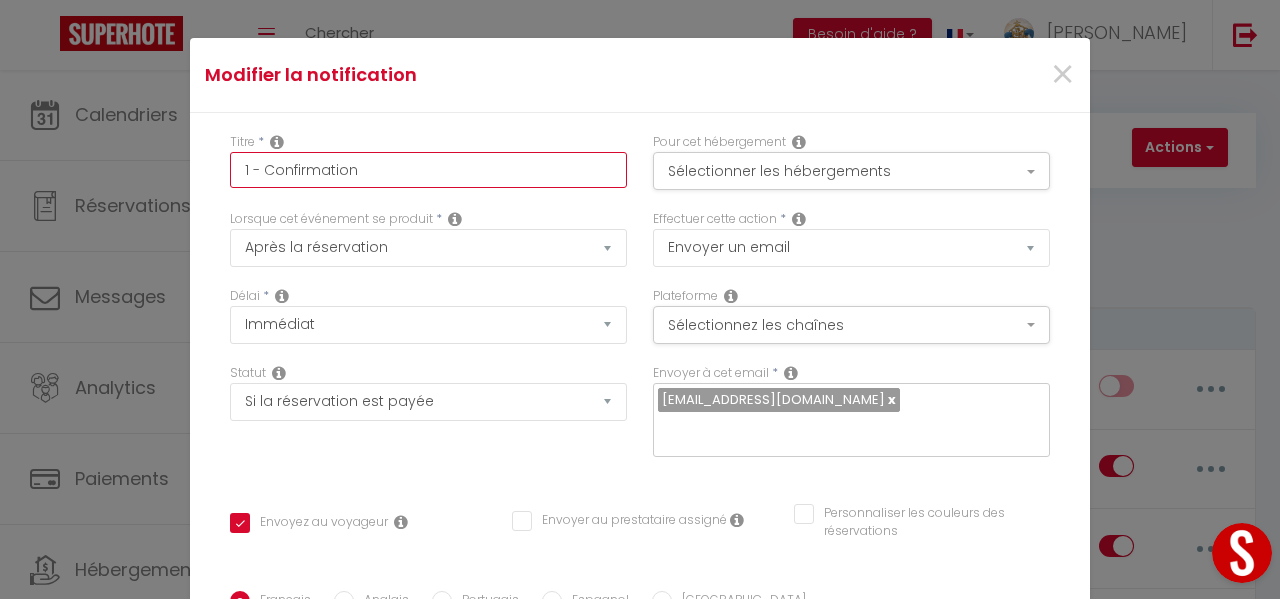 checkbox on "true" 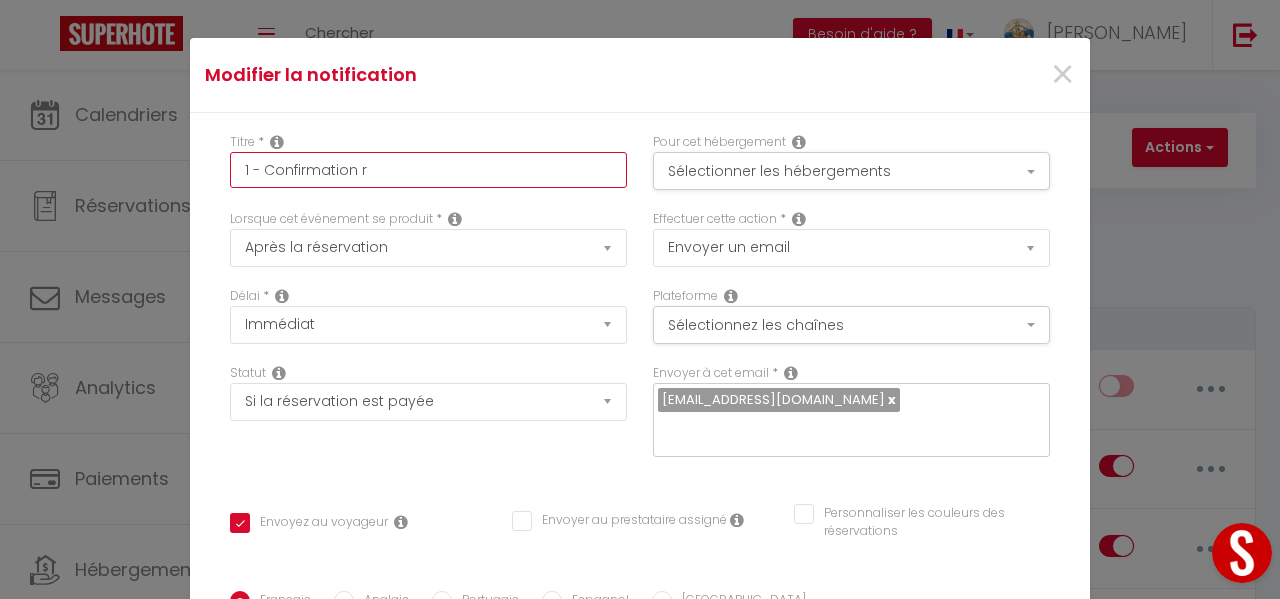 checkbox on "true" 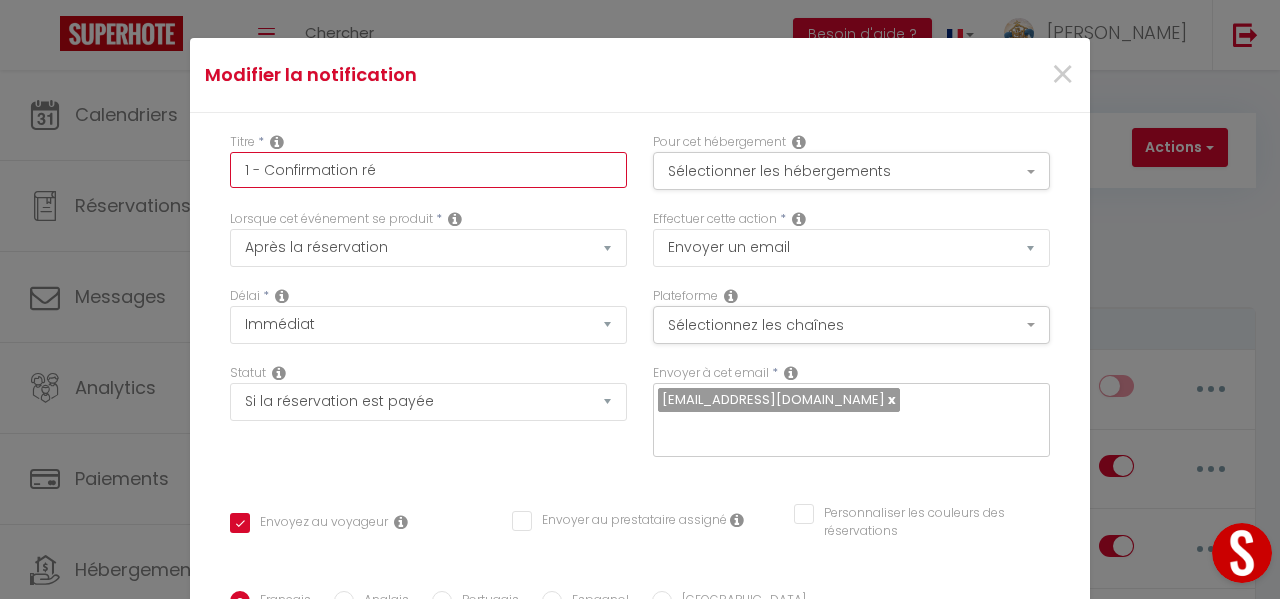 checkbox on "true" 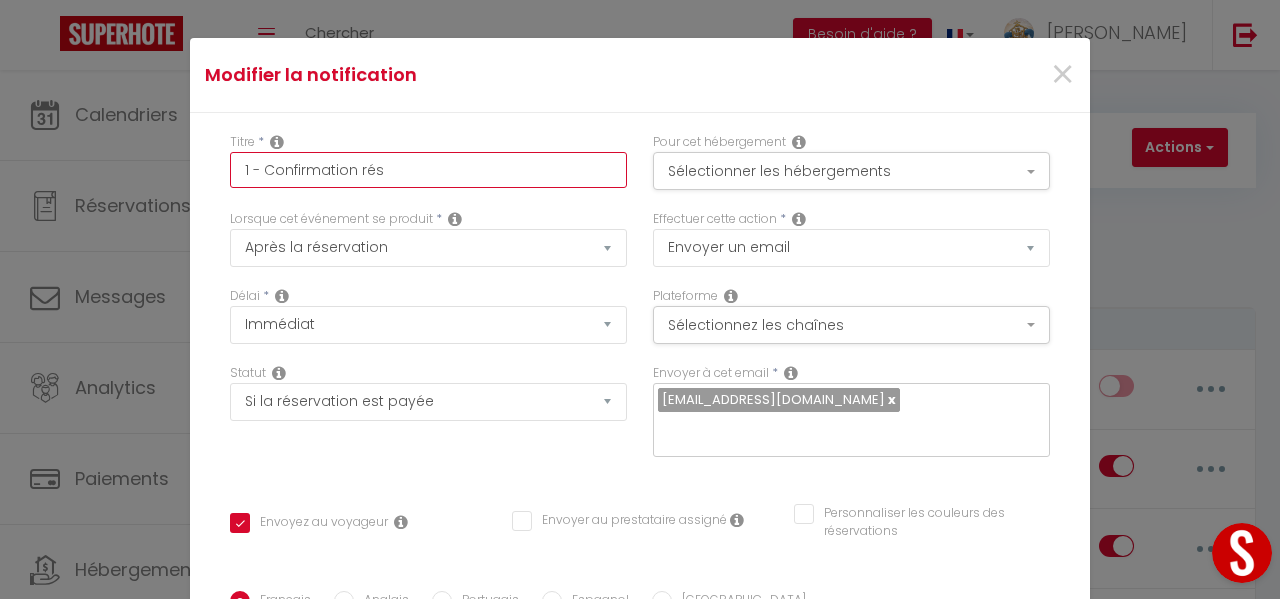 checkbox on "true" 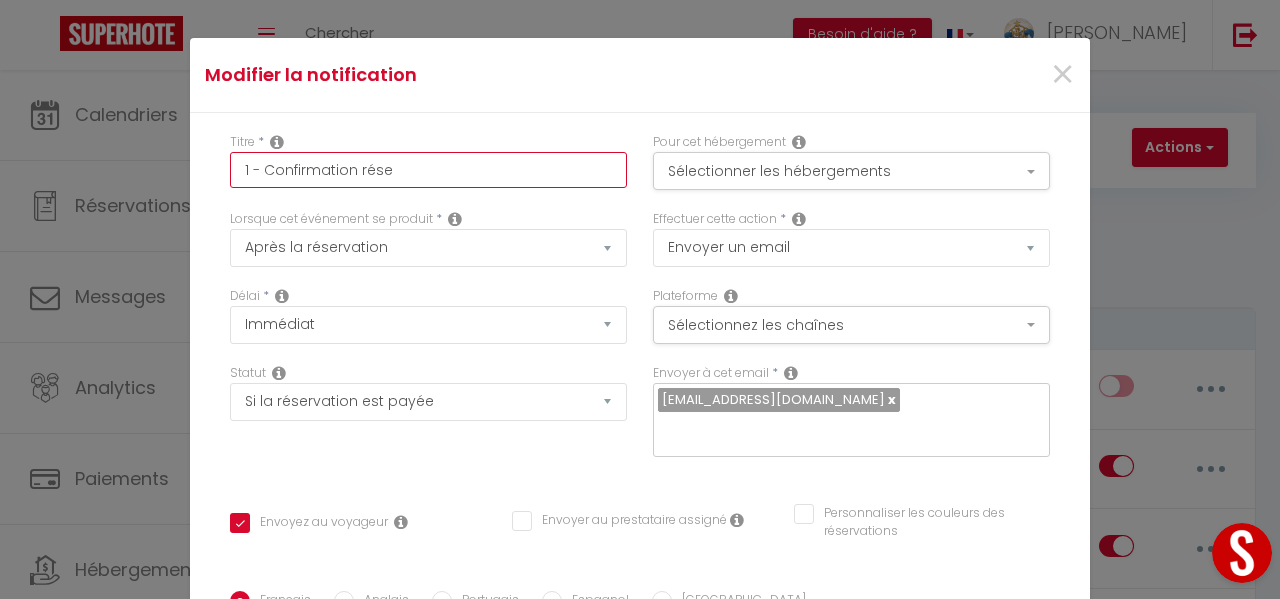 checkbox on "true" 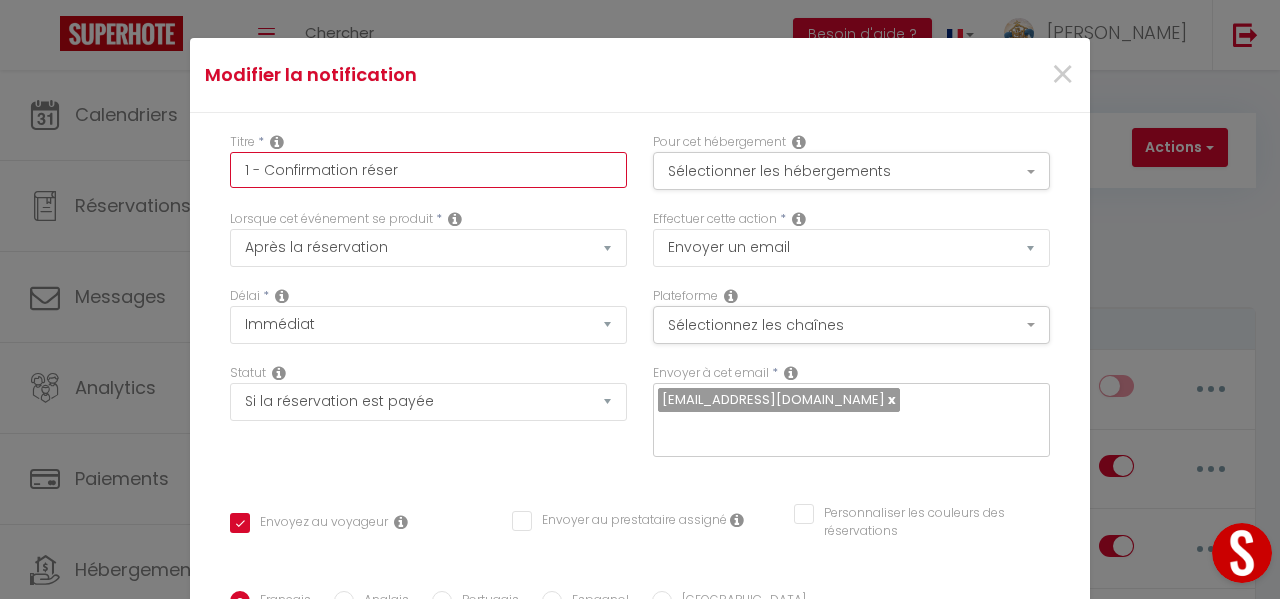 checkbox on "true" 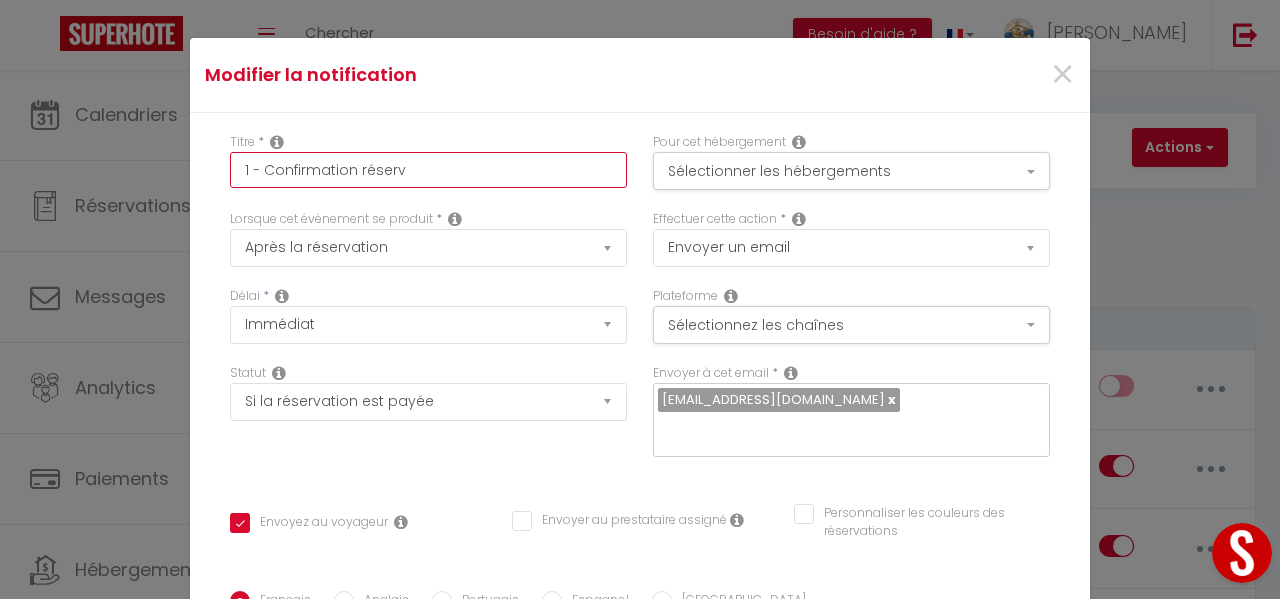 checkbox on "true" 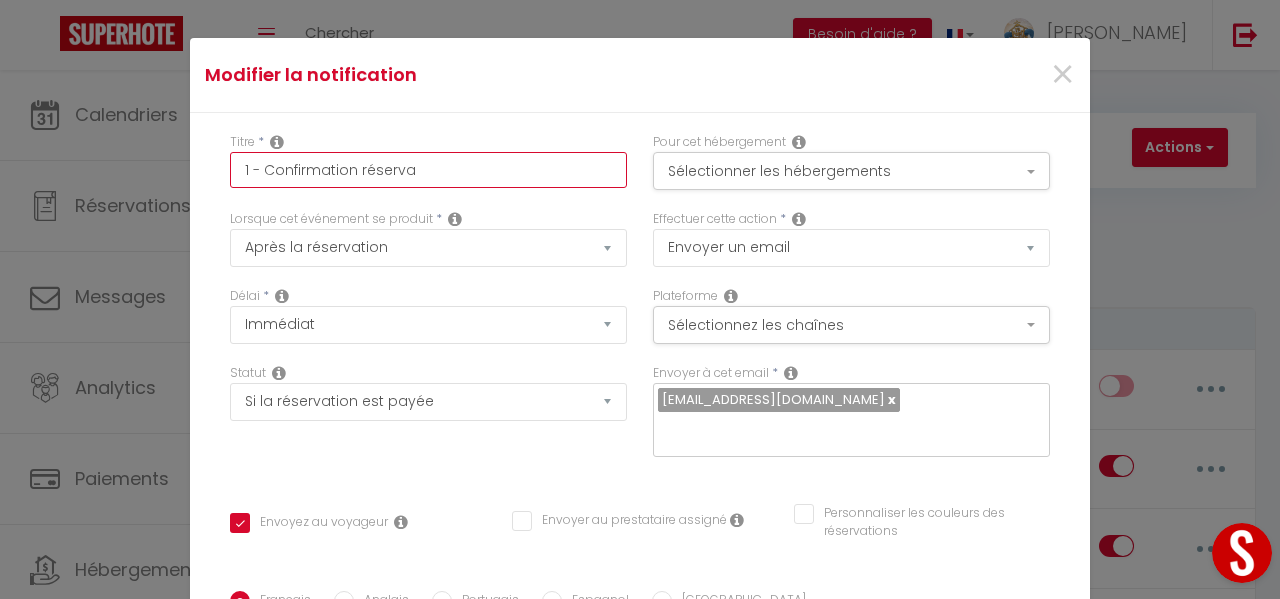checkbox on "true" 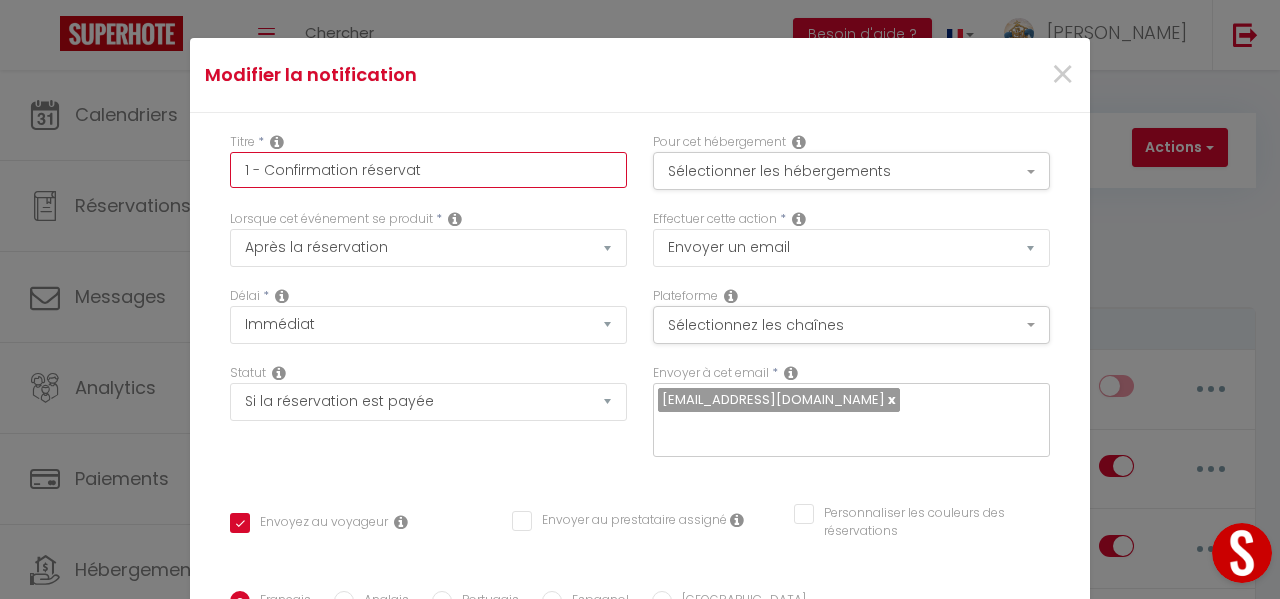 checkbox on "true" 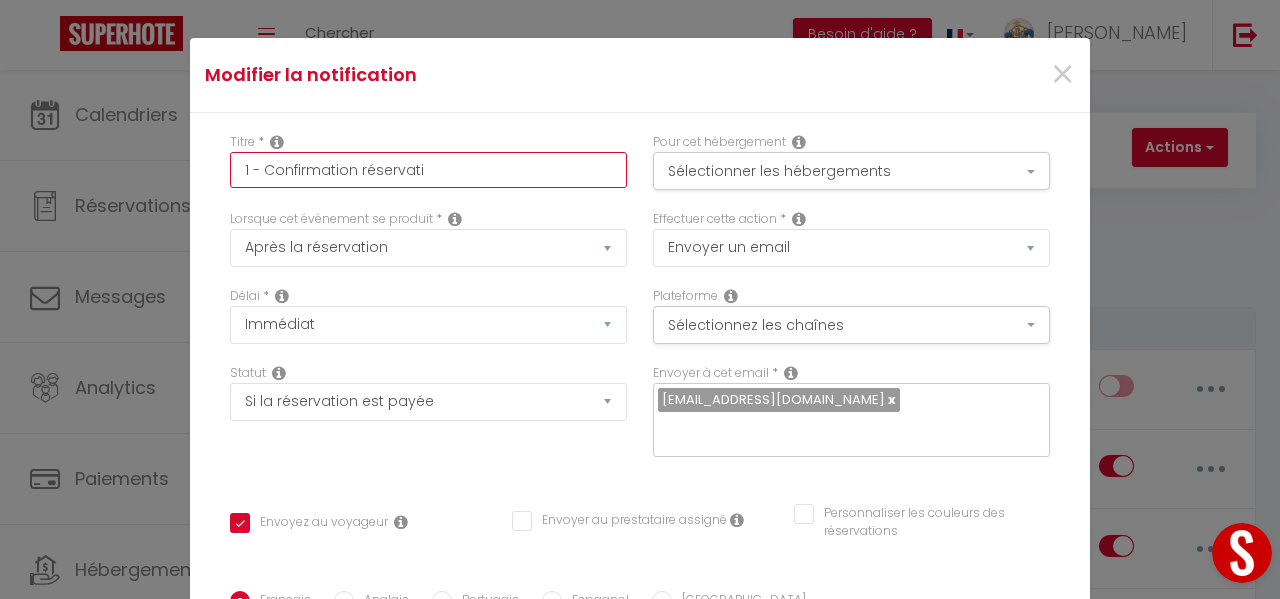 checkbox on "true" 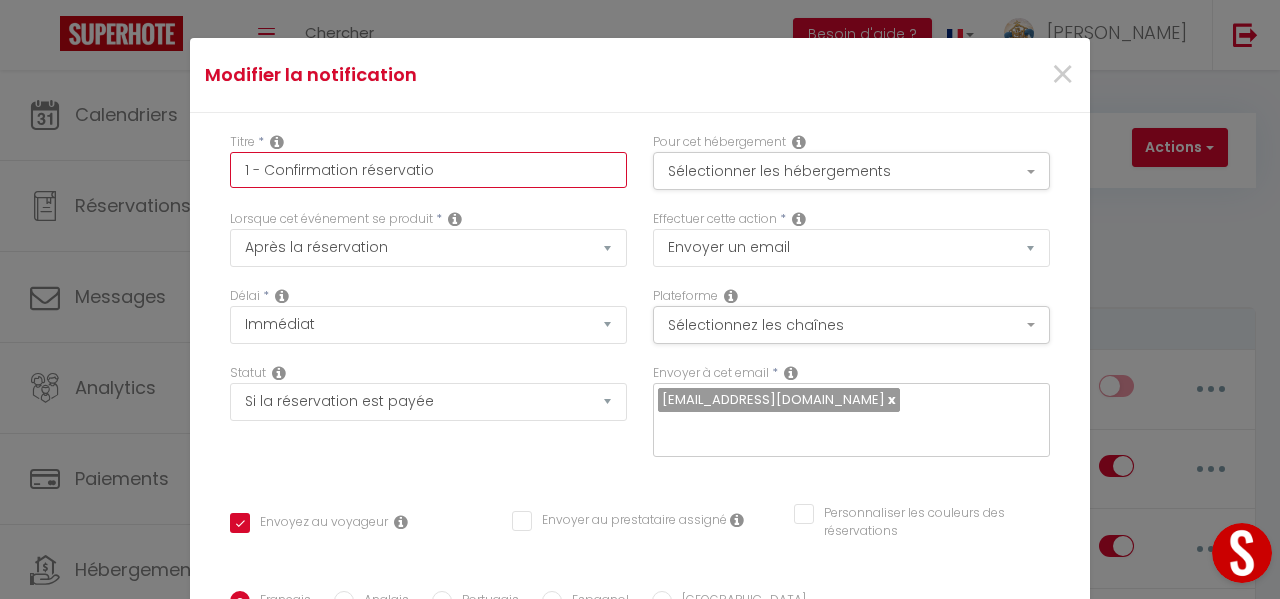 checkbox on "true" 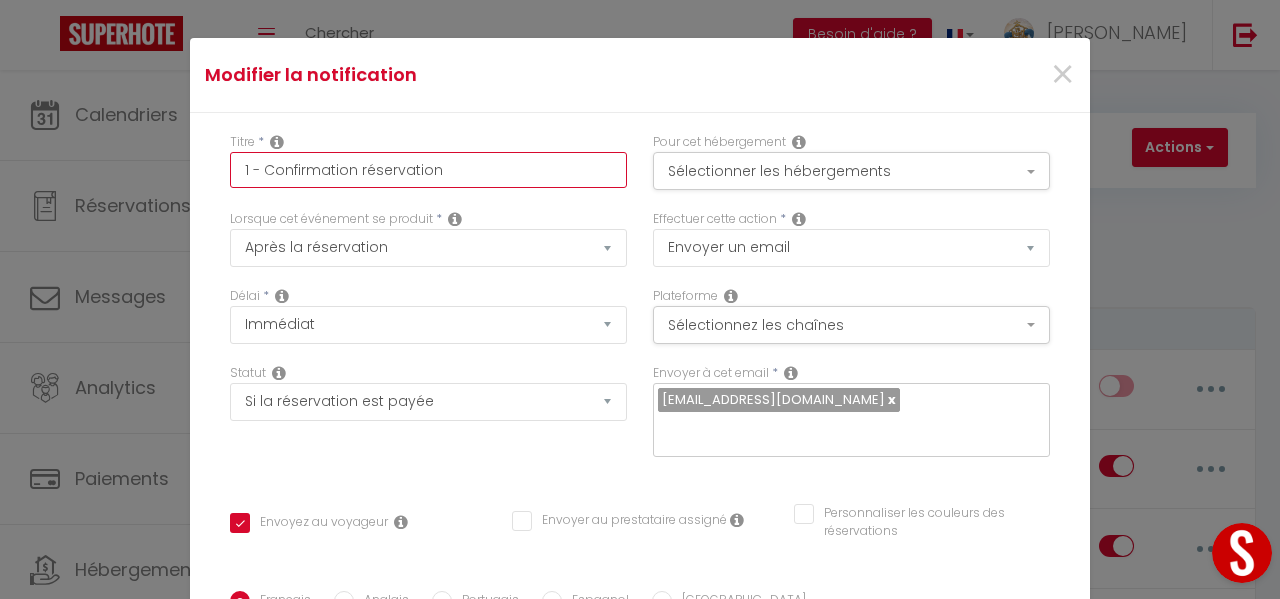 checkbox on "true" 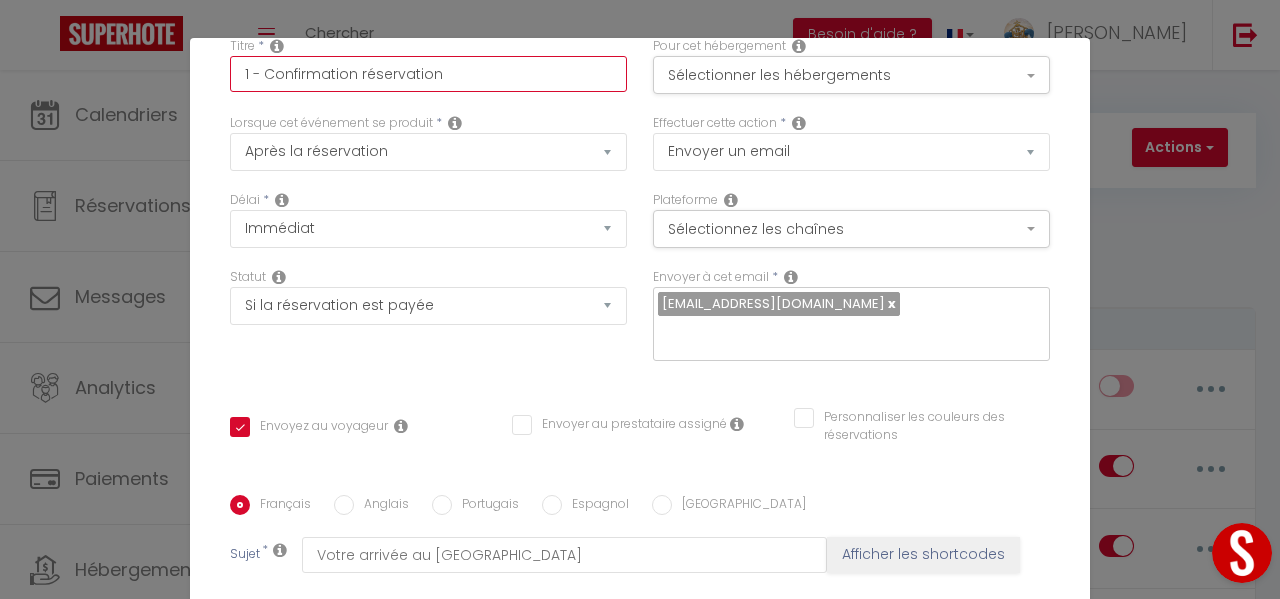 scroll, scrollTop: 490, scrollLeft: 0, axis: vertical 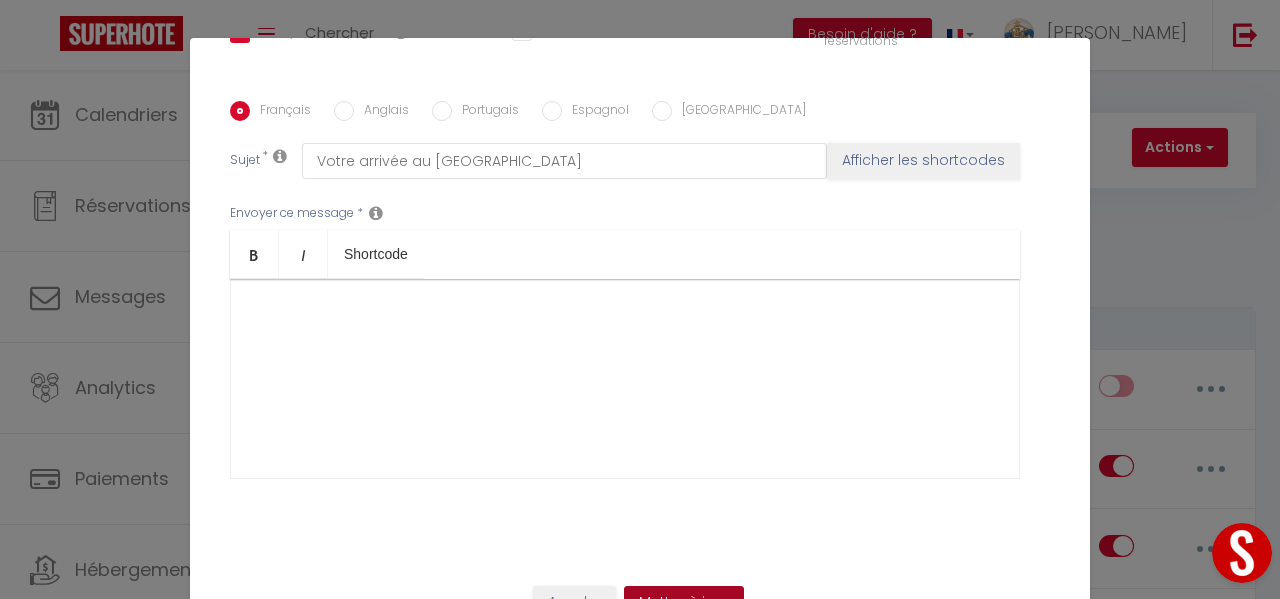type on "1 - Confirmation réservation" 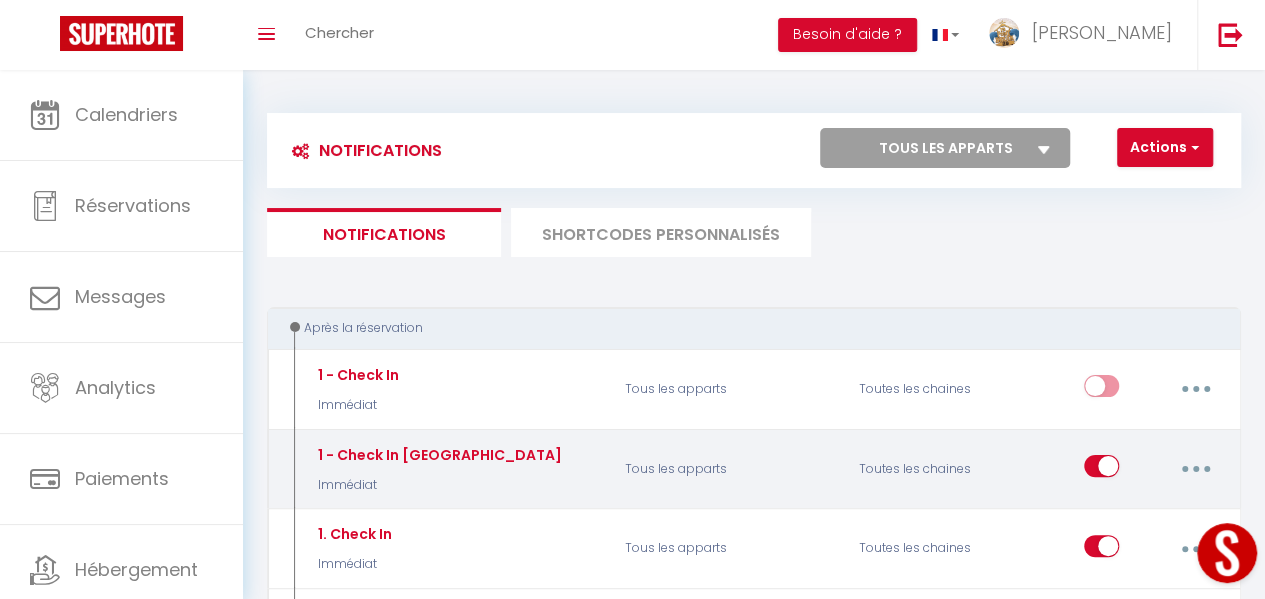 checkbox on "true" 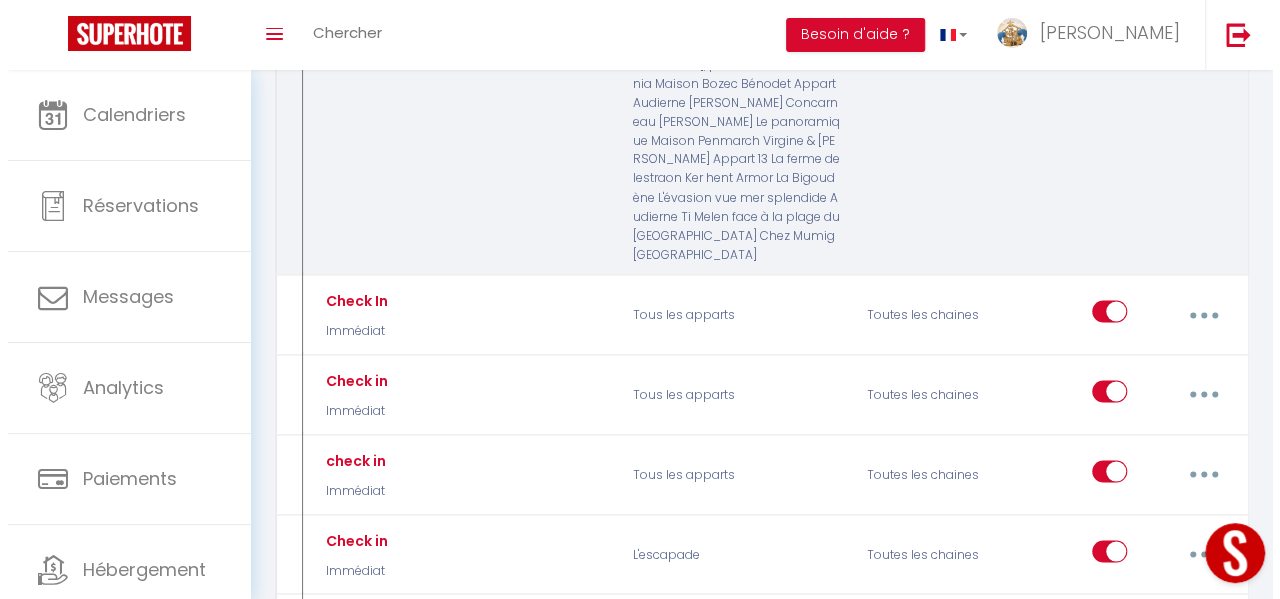 scroll, scrollTop: 1800, scrollLeft: 0, axis: vertical 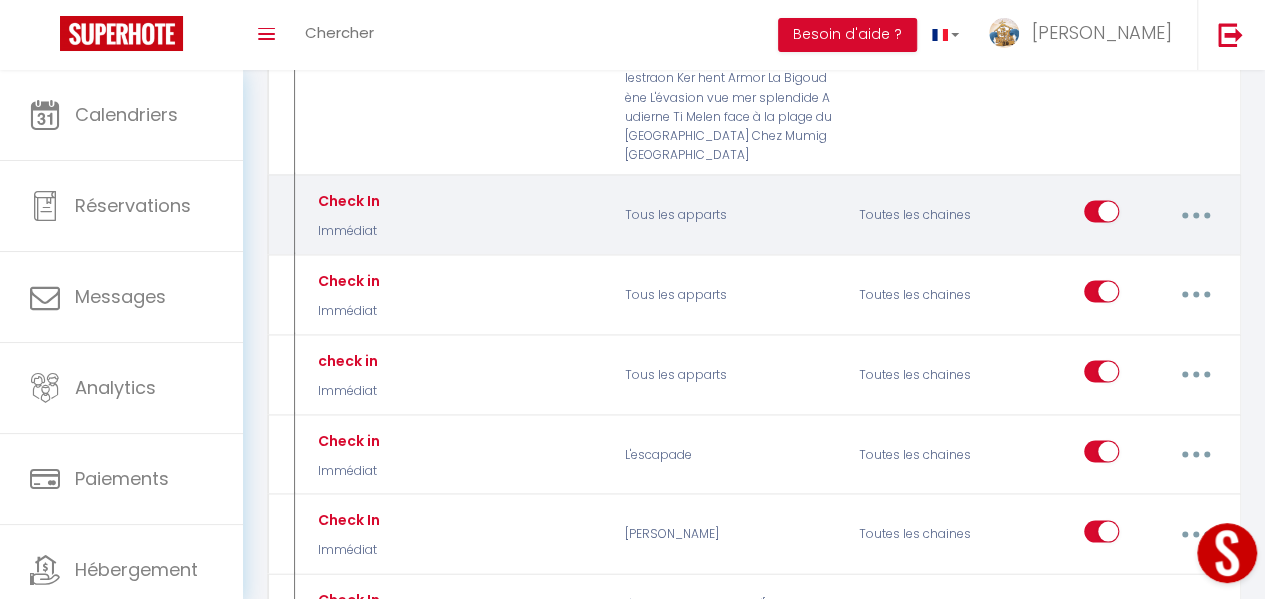 click at bounding box center (1195, 214) 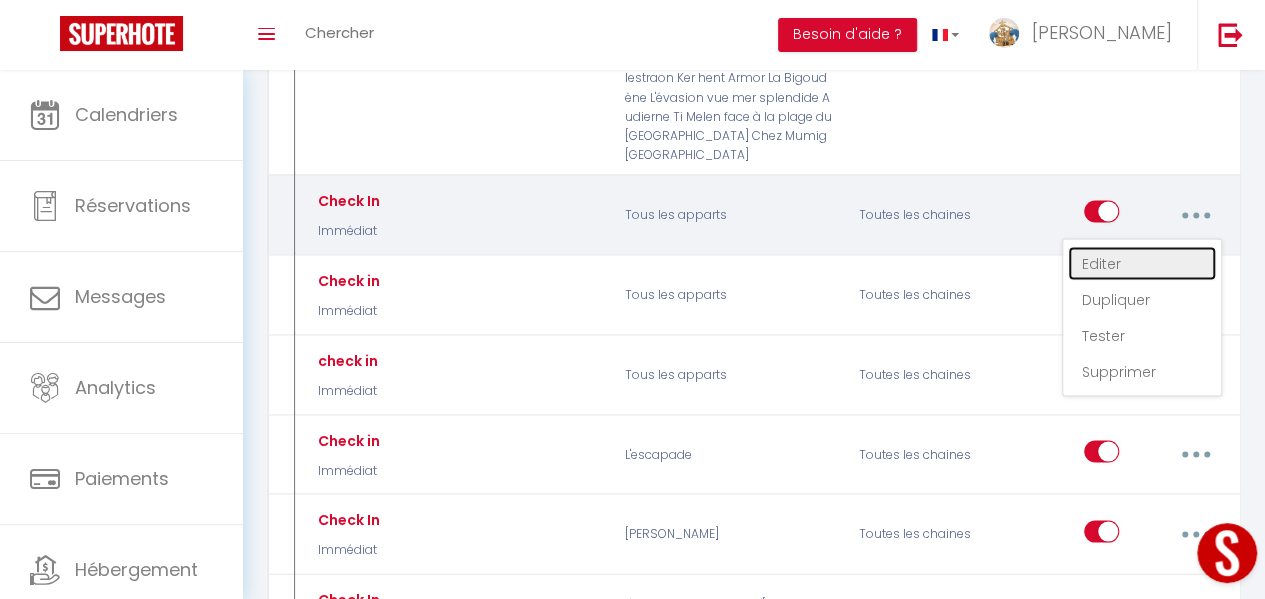 click on "Editer" at bounding box center (1142, 263) 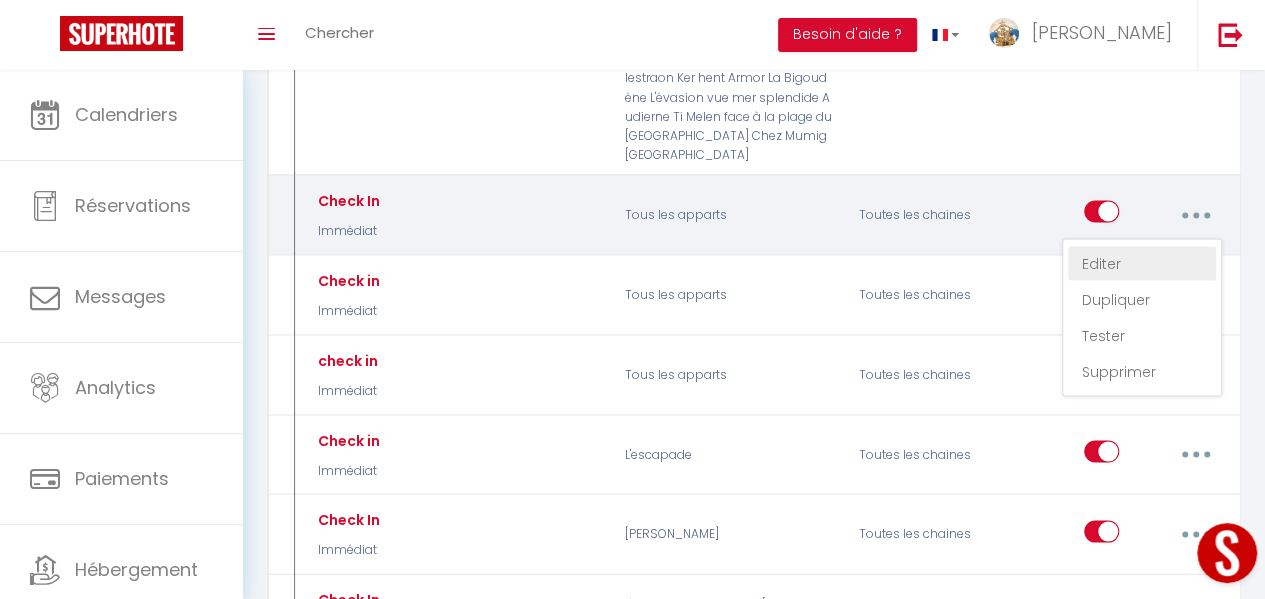 type on "Check In" 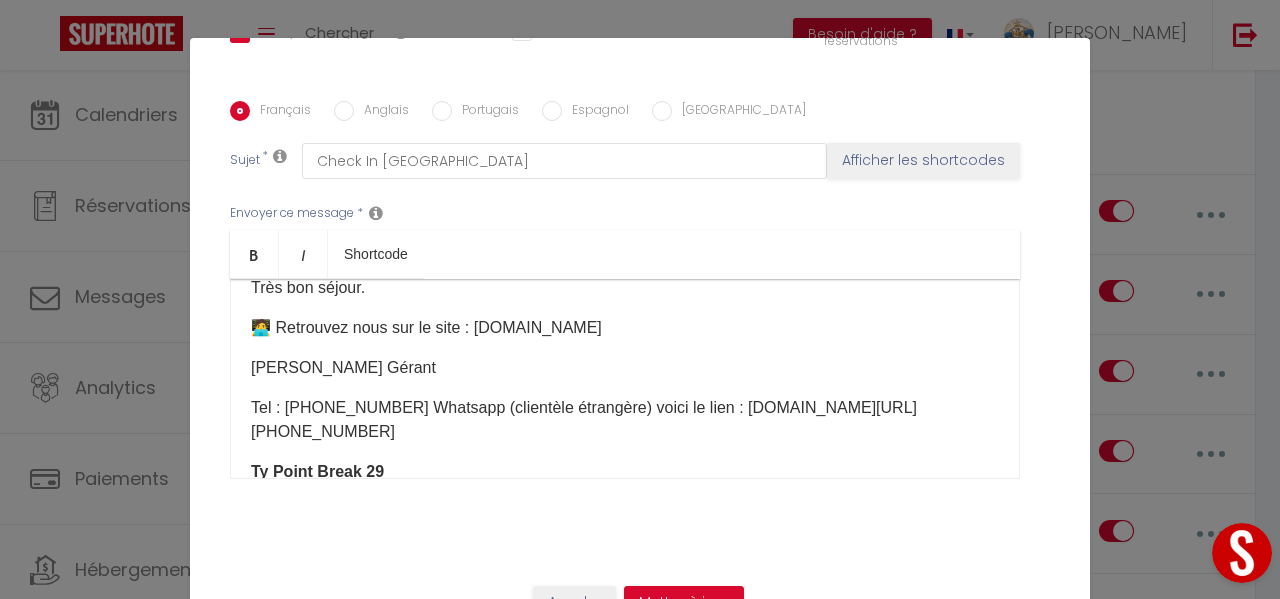 scroll, scrollTop: 462, scrollLeft: 0, axis: vertical 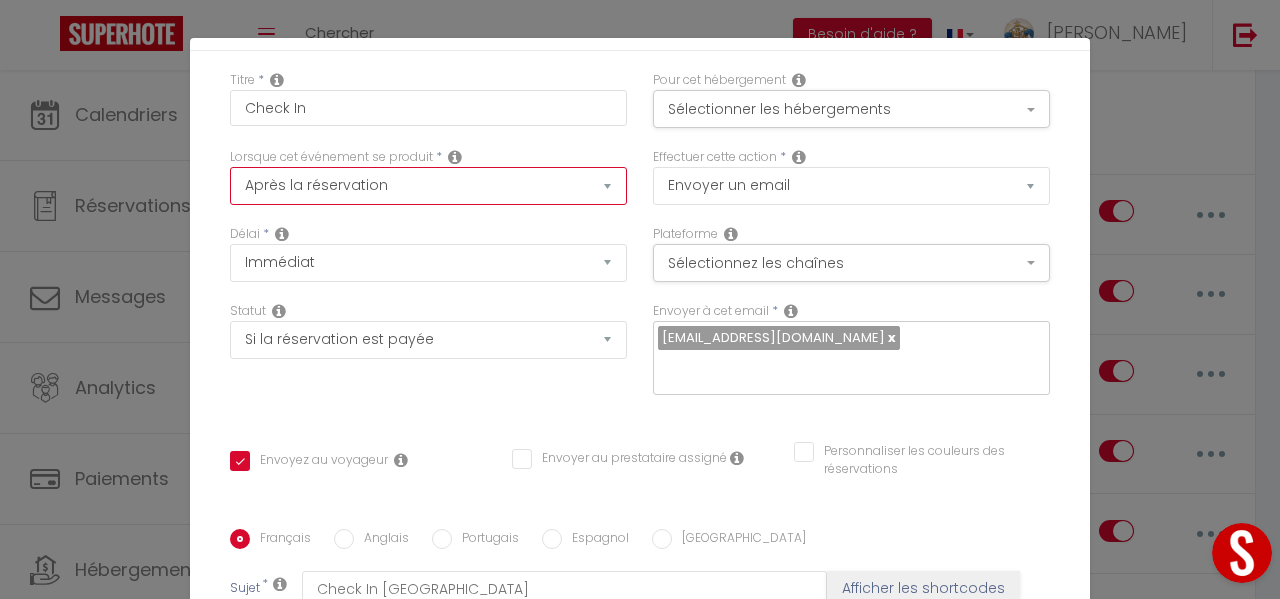 click on "Après la réservation   Avant Checkin (à partir de 12h00)   Après Checkin (à partir de 12h00)   Avant Checkout (à partir de 12h00)   Après Checkout (à partir de 12h00)   Température   Co2   Bruit sonore   Après visualisation lien paiement   Après Paiement Lien KO   Après Caution Lien KO   Après Paiement Automatique KO   Après Caution Automatique KO   Après Visualisation du Contrat   Après Signature du Contrat   Paiement OK   Après soumission formulaire bienvenue   Aprés annulation réservation   Après remboursement automatique   Date spécifique   Après Assignation   Après Désassignation   Après soumission online checkin   Caution OK" at bounding box center (428, 186) 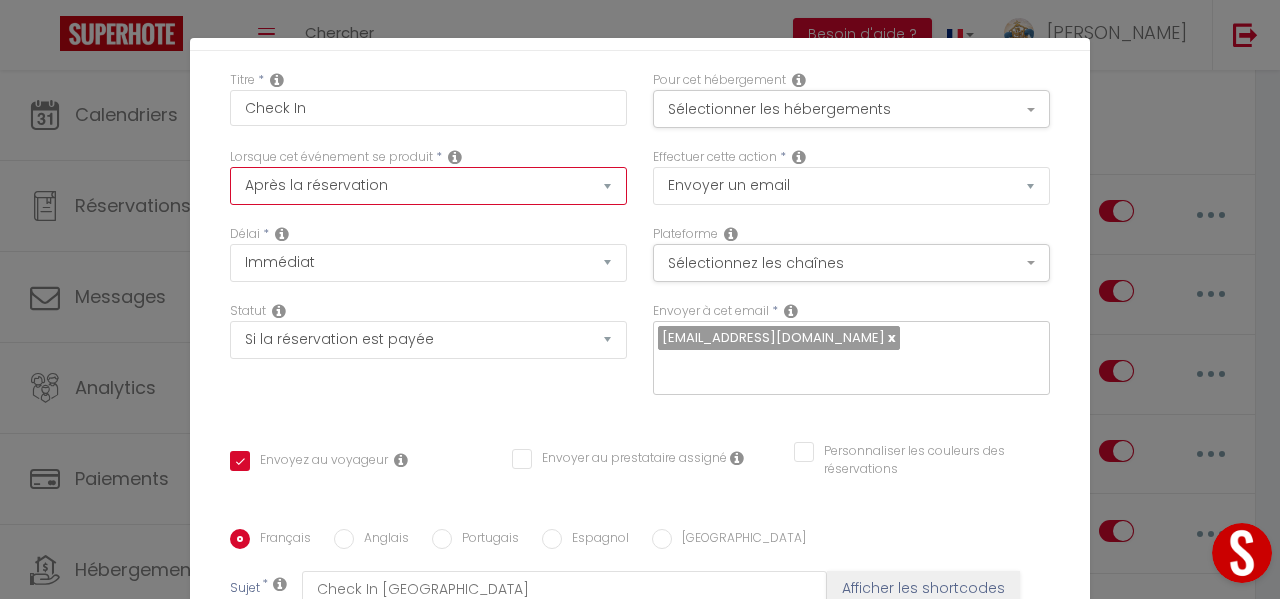 select on "2" 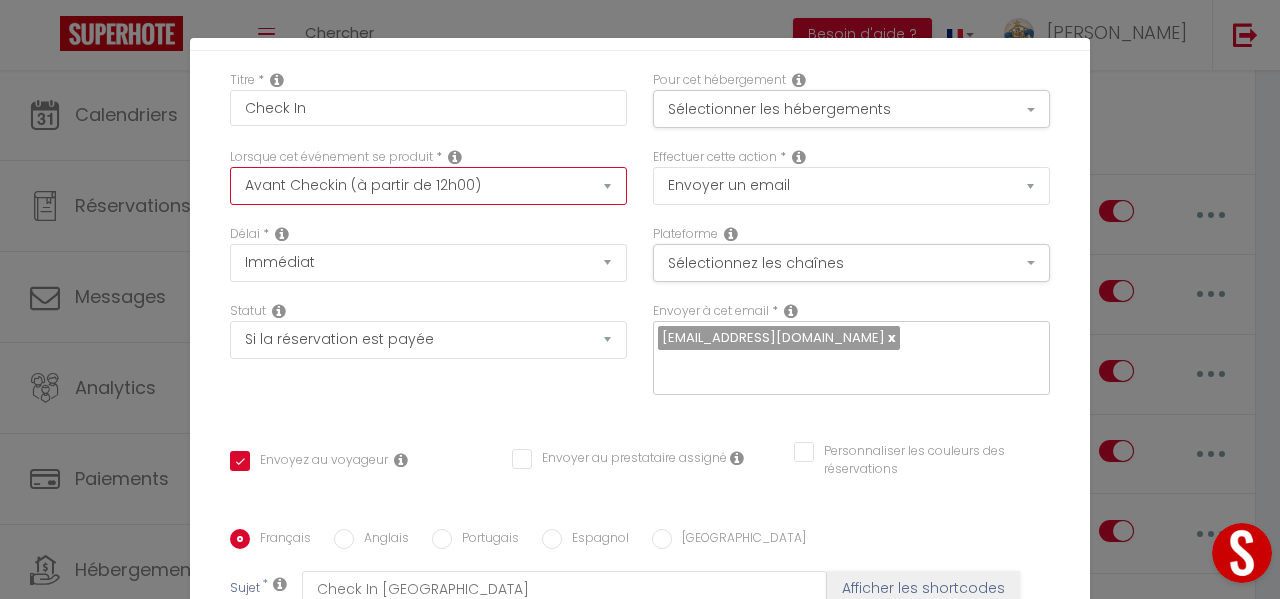 click on "Après la réservation   Avant Checkin (à partir de 12h00)   Après Checkin (à partir de 12h00)   Avant Checkout (à partir de 12h00)   Après Checkout (à partir de 12h00)   Température   Co2   Bruit sonore   Après visualisation lien paiement   Après Paiement Lien KO   Après Caution Lien KO   Après Paiement Automatique KO   Après Caution Automatique KO   Après Visualisation du Contrat   Après Signature du Contrat   Paiement OK   Après soumission formulaire bienvenue   Aprés annulation réservation   Après remboursement automatique   Date spécifique   Après Assignation   Après Désassignation   Après soumission online checkin   Caution OK" at bounding box center (428, 186) 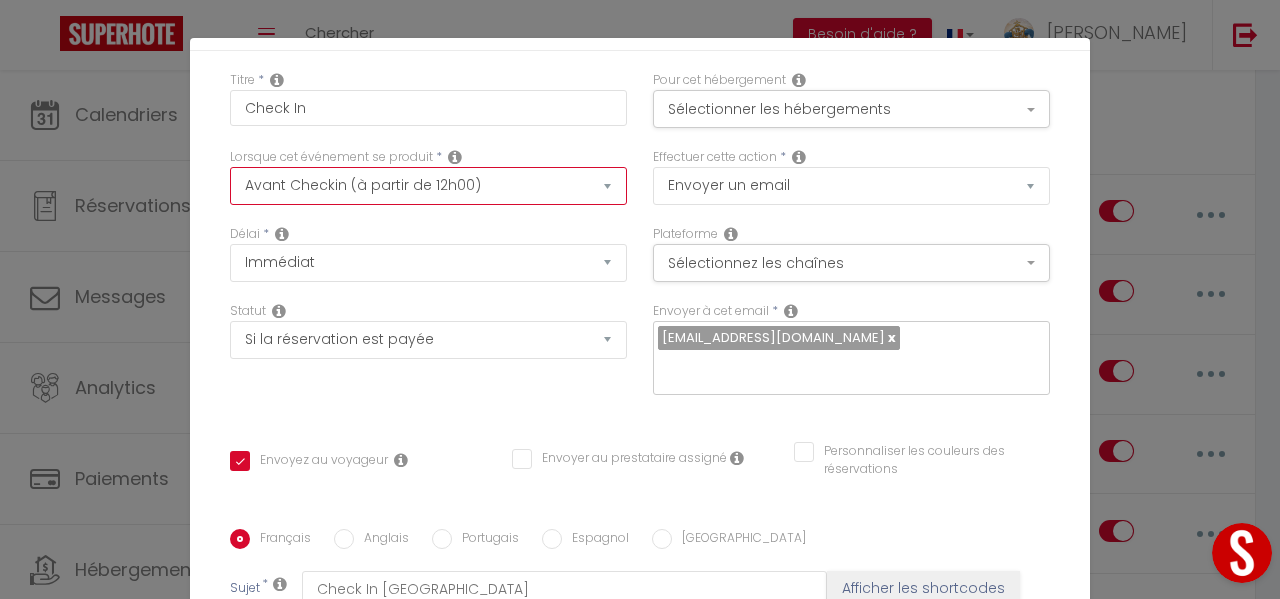 checkbox on "true" 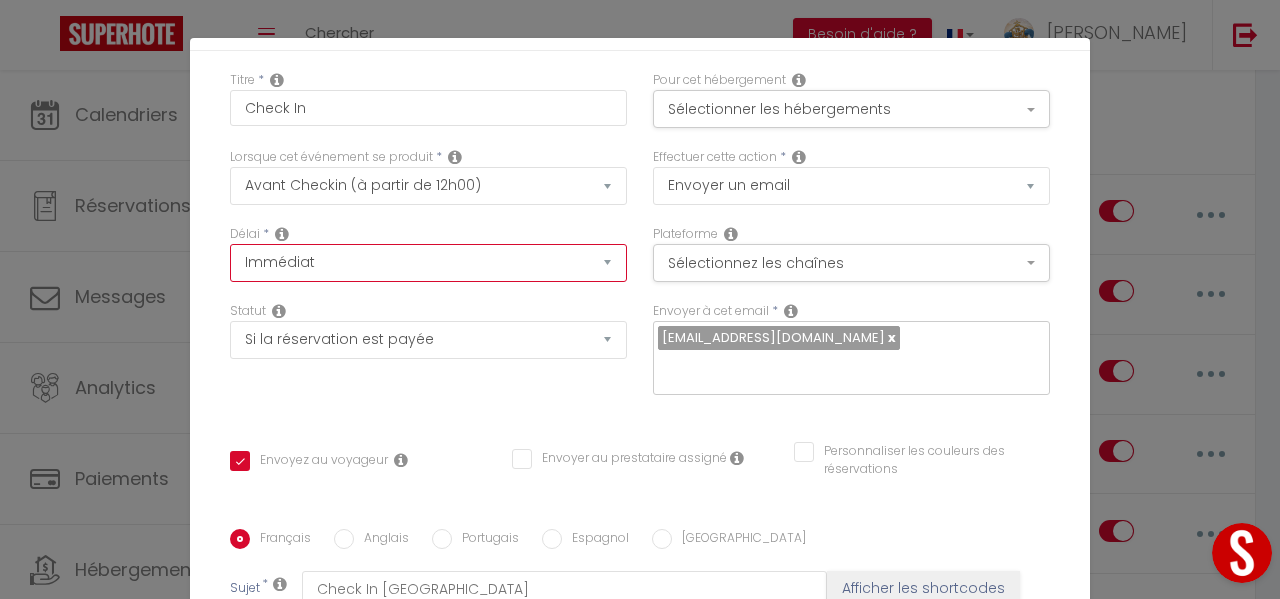 click on "Immédiat - 10 Minutes - 1 Heure - 2 Heures - 3 Heures - 4 Heures - 5 Heures - 6 Heures - 7 Heures - 8 Heures - 9 Heures - 10 Heures - 11 Heures - 12 Heures - 13 Heures - 14 Heures - 15 Heures - 16 Heures - 17 Heures - 18 Heures - 19 Heures - 20 Heures - 21 Heures - 22 Heures - 23 Heures   - 1 Jour - 2 Jours - 3 Jours - 4 Jours - 5 Jours - 6 Jours - 7 Jours - 8 Jours - 9 Jours - 10 Jours - 11 Jours - 12 Jours - 13 Jours - 14 Jours - 15 Jours - 16 Jours - 17 Jours - 18 Jours - 19 Jours - 20 Jours - 21 Jours - 22 Jours - 23 Jours - 24 Jours - 25 Jours - 26 Jours - 27 Jours - 28 Jours - 29 Jours - 30 Jours - 31 Jours - 32 Jours - 33 Jours - 34 Jours - 35 Jours - 36 Jours - 37 Jours - 38 Jours - 39 Jours - 40 Jours - 41 Jours - 42 Jours - 43 Jours - 44 Jours - 45 Jours - 46 Jours - 47 Jours - 48 Jours - 49 Jours - 50 Jours - 51 Jours - 52 Jours - 53 Jours - 54 Jours - 55 Jours - 56 Jours - 57 Jours - 58 Jours - 59 Jours - 60 Jours - 61 Jours - 62 Jours - 63 Jours - 64 Jours - 65 Jours - 66 Jours - 67 Jours" at bounding box center (428, 263) 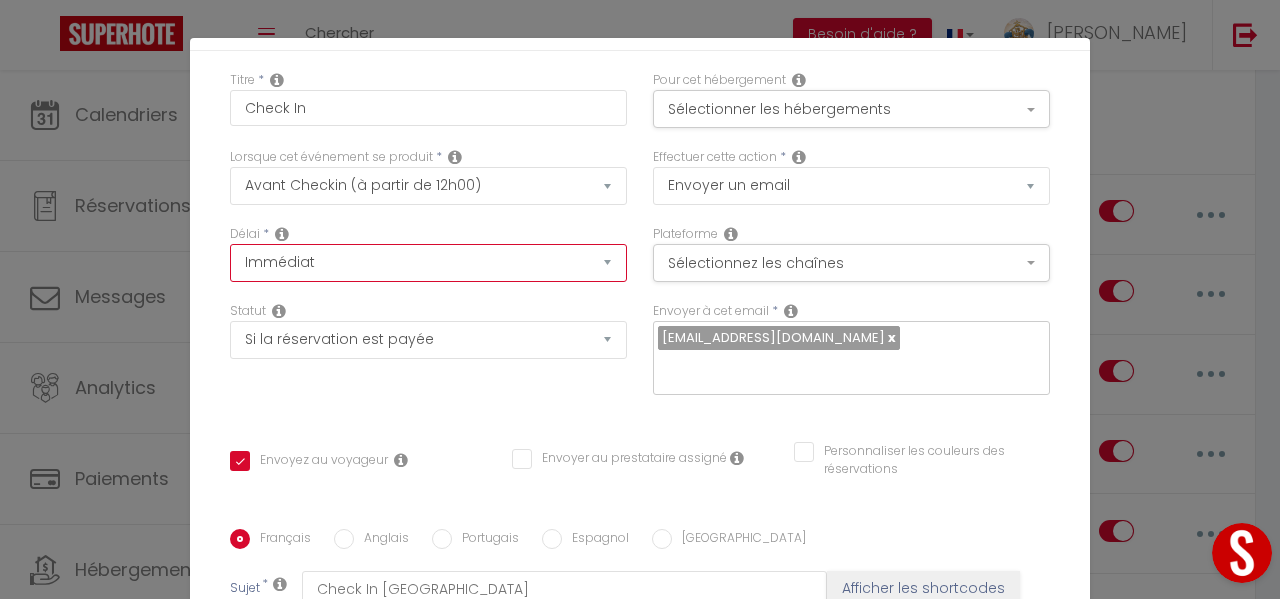 select on "1 Jour" 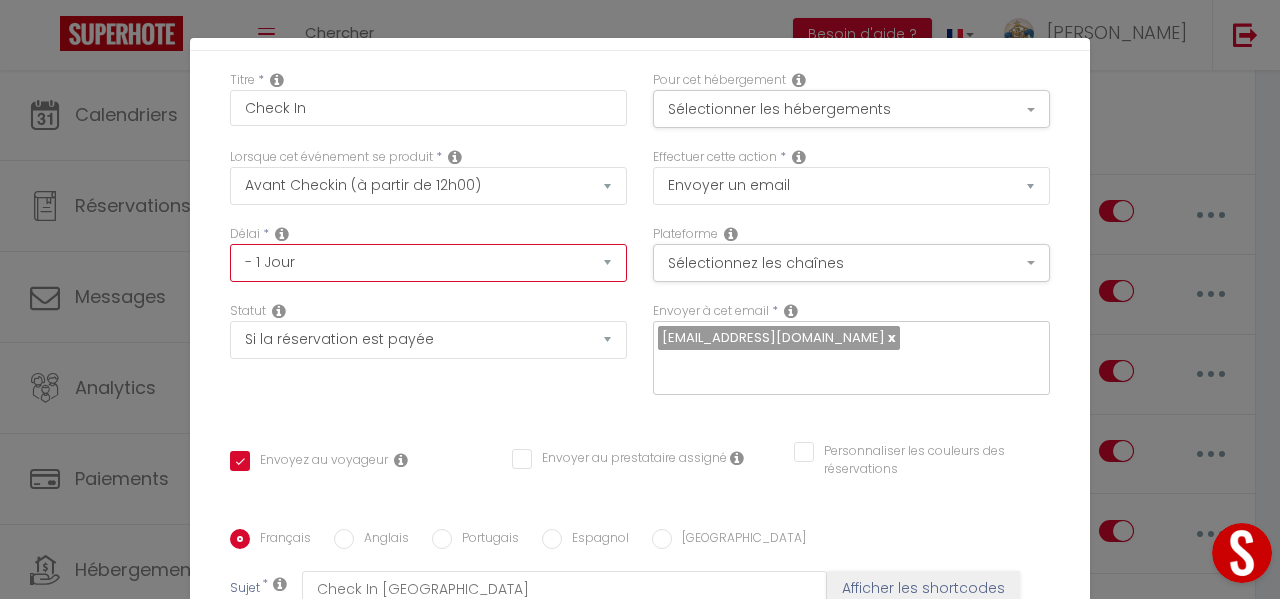 click on "Immédiat - 10 Minutes - 1 Heure - 2 Heures - 3 Heures - 4 Heures - 5 Heures - 6 Heures - 7 Heures - 8 Heures - 9 Heures - 10 Heures - 11 Heures - 12 Heures - 13 Heures - 14 Heures - 15 Heures - 16 Heures - 17 Heures - 18 Heures - 19 Heures - 20 Heures - 21 Heures - 22 Heures - 23 Heures   - 1 Jour - 2 Jours - 3 Jours - 4 Jours - 5 Jours - 6 Jours - 7 Jours - 8 Jours - 9 Jours - 10 Jours - 11 Jours - 12 Jours - 13 Jours - 14 Jours - 15 Jours - 16 Jours - 17 Jours - 18 Jours - 19 Jours - 20 Jours - 21 Jours - 22 Jours - 23 Jours - 24 Jours - 25 Jours - 26 Jours - 27 Jours - 28 Jours - 29 Jours - 30 Jours - 31 Jours - 32 Jours - 33 Jours - 34 Jours - 35 Jours - 36 Jours - 37 Jours - 38 Jours - 39 Jours - 40 Jours - 41 Jours - 42 Jours - 43 Jours - 44 Jours - 45 Jours - 46 Jours - 47 Jours - 48 Jours - 49 Jours - 50 Jours - 51 Jours - 52 Jours - 53 Jours - 54 Jours - 55 Jours - 56 Jours - 57 Jours - 58 Jours - 59 Jours - 60 Jours - 61 Jours - 62 Jours - 63 Jours - 64 Jours - 65 Jours - 66 Jours - 67 Jours" at bounding box center (428, 263) 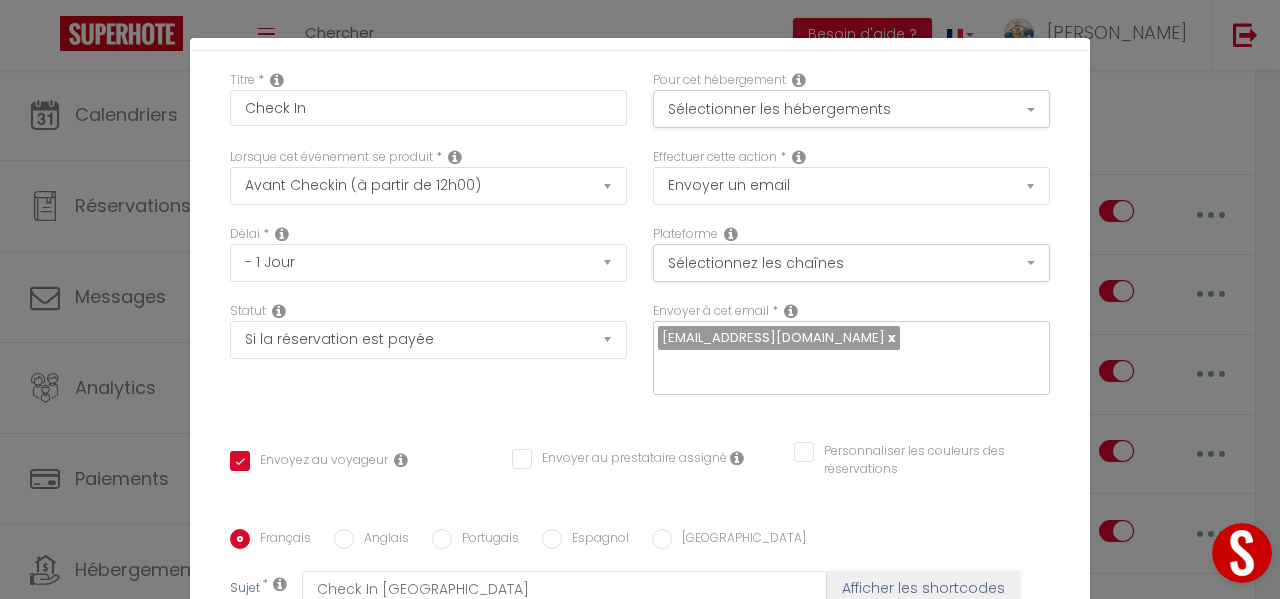 click on "Délai   *     Immédiat - 10 Minutes - 1 Heure - 2 Heures - 3 Heures - 4 Heures - 5 Heures - 6 Heures - 7 Heures - 8 Heures - 9 Heures - 10 Heures - 11 Heures - 12 Heures - 13 Heures - 14 Heures - 15 Heures - 16 Heures - 17 Heures - 18 Heures - 19 Heures - 20 Heures - 21 Heures - 22 Heures - 23 Heures   - 1 Jour - 2 Jours - 3 Jours - 4 Jours - 5 Jours - 6 Jours - 7 Jours - 8 Jours - 9 Jours - 10 Jours - 11 Jours - 12 Jours - 13 Jours - 14 Jours - 15 Jours - 16 Jours - 17 Jours - 18 Jours - 19 Jours - 20 Jours - 21 Jours - 22 Jours - 23 Jours - 24 Jours - 25 Jours - 26 Jours - 27 Jours - 28 Jours - 29 Jours - 30 Jours - 31 Jours - 32 Jours - 33 Jours - 34 Jours - 35 Jours - 36 Jours - 37 Jours - 38 Jours - 39 Jours - 40 Jours - 41 Jours - 42 Jours - 43 Jours - 44 Jours - 45 Jours - 46 Jours - 47 Jours - 48 Jours - 49 Jours - 50 Jours - 51 Jours - 52 Jours - 53 Jours - 54 Jours - 55 Jours - 56 Jours - 57 Jours - 58 Jours - 59 Jours - 60 Jours - 61 Jours - 62 Jours - 63 Jours - 64 Jours - 65 Jours - 66 Jours" at bounding box center (428, 263) 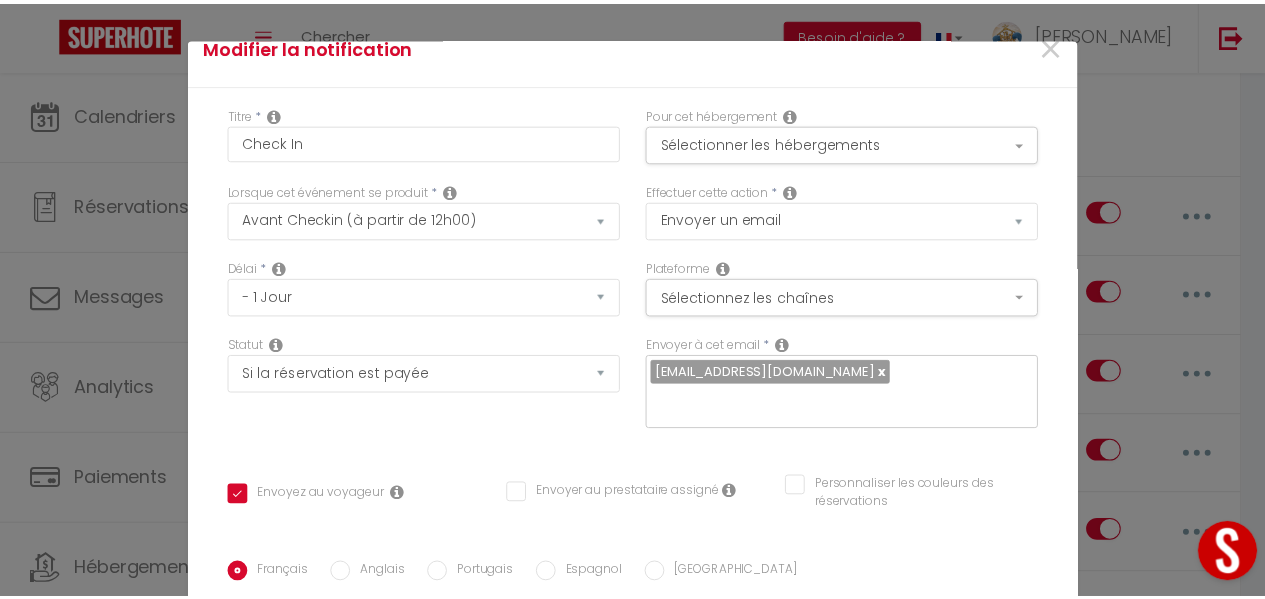 scroll, scrollTop: 0, scrollLeft: 0, axis: both 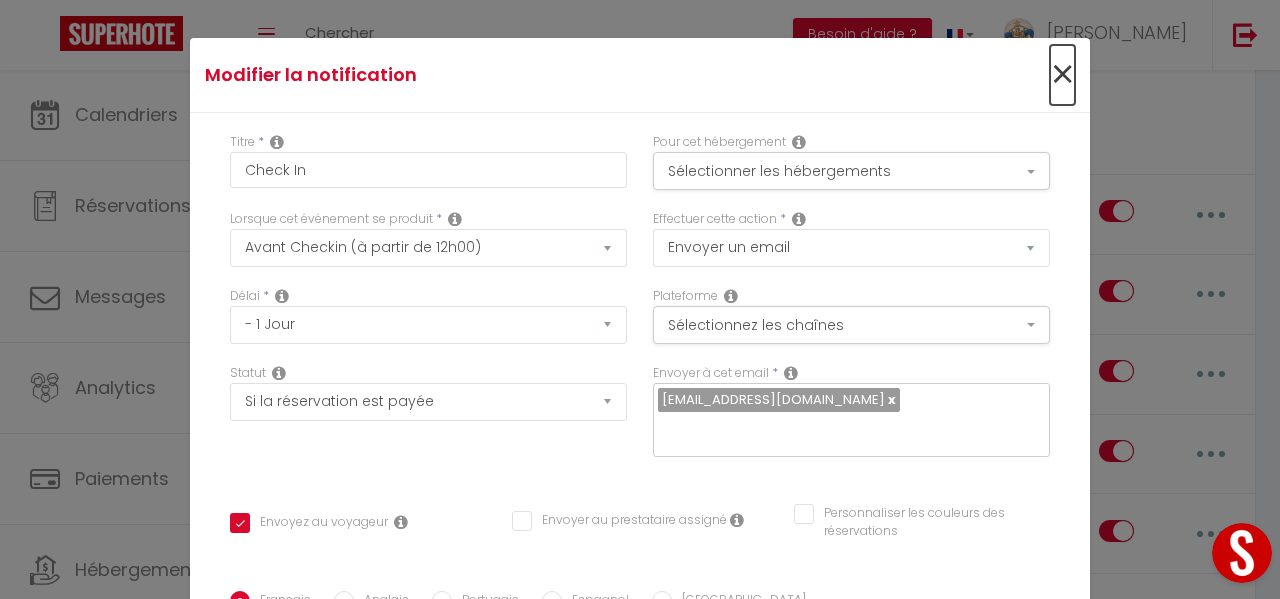 click on "×" at bounding box center (1062, 75) 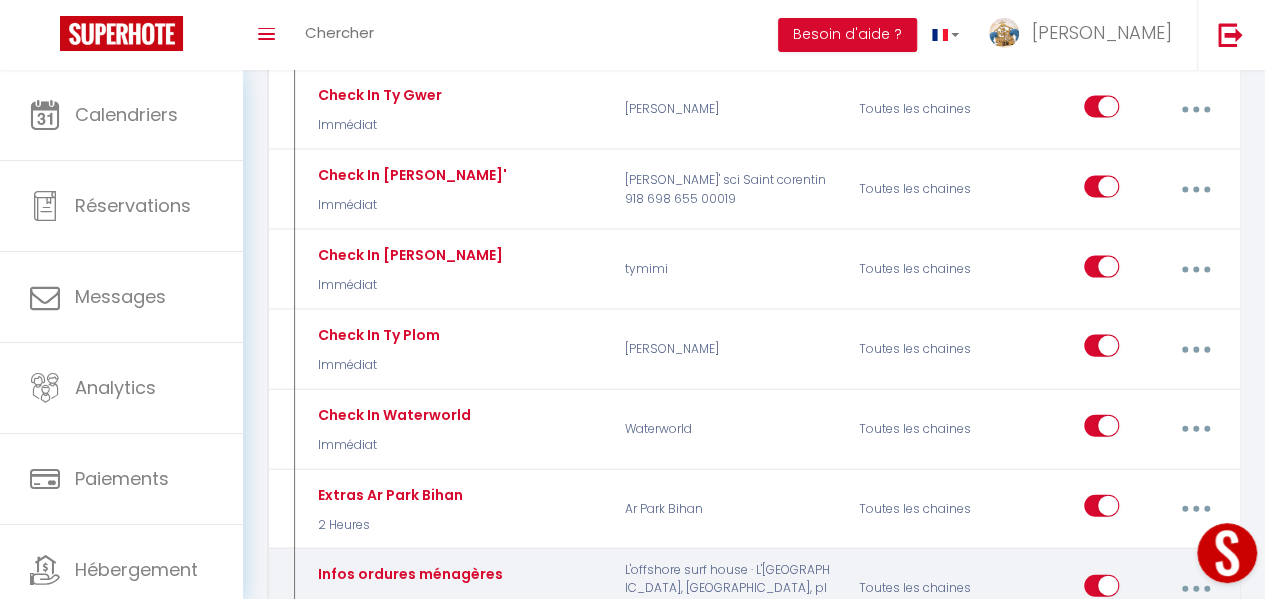 scroll, scrollTop: 5800, scrollLeft: 0, axis: vertical 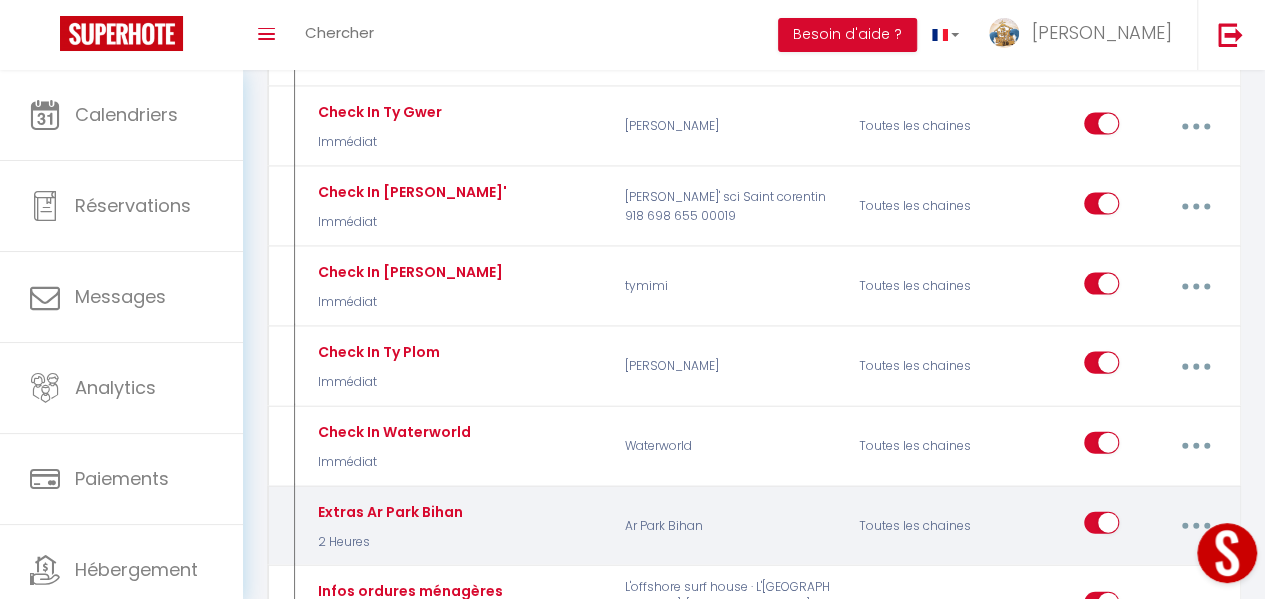 click on "Ar Park Bihan" at bounding box center (729, 526) 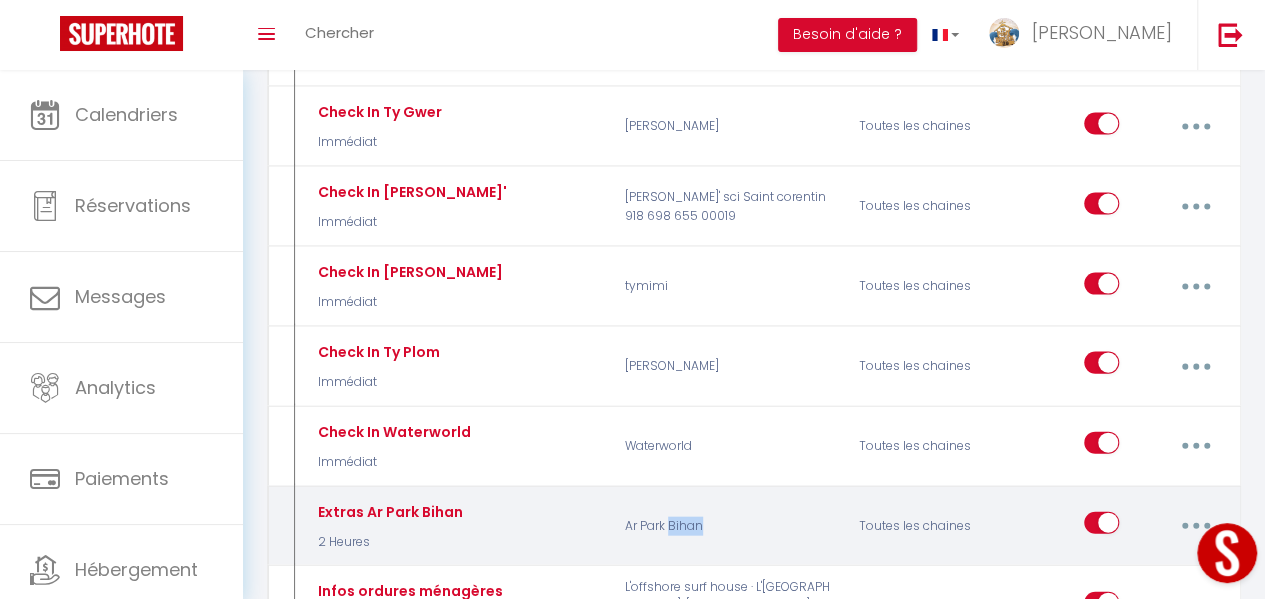 click on "Ar Park Bihan" at bounding box center (729, 526) 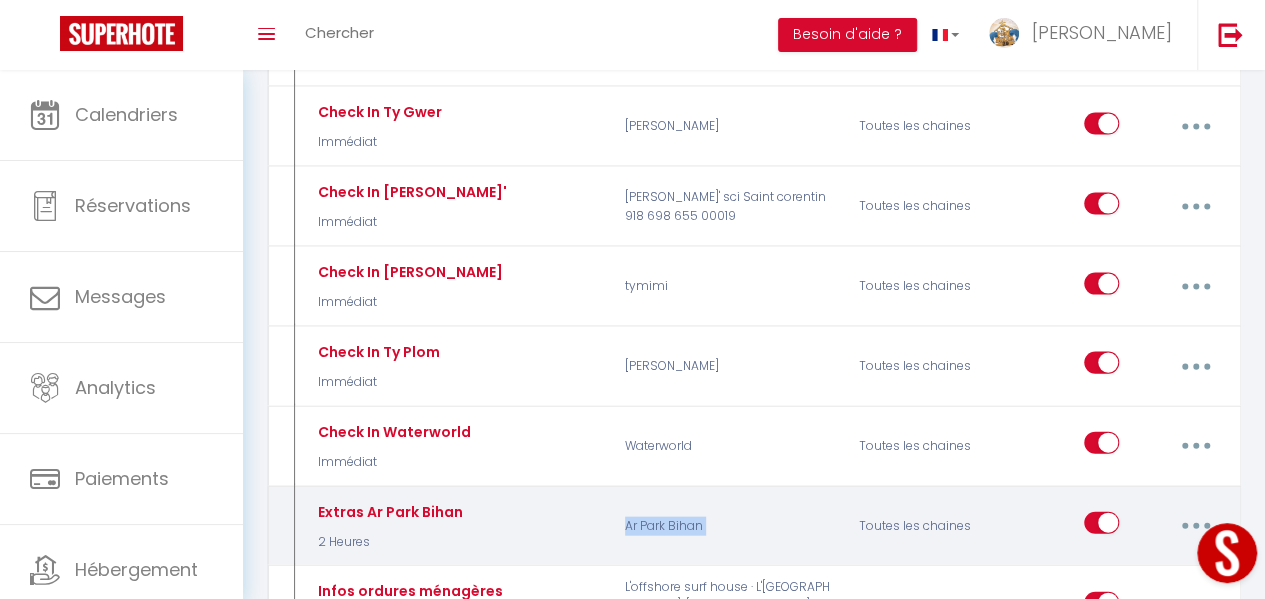 click on "Ar Park Bihan" at bounding box center (729, 526) 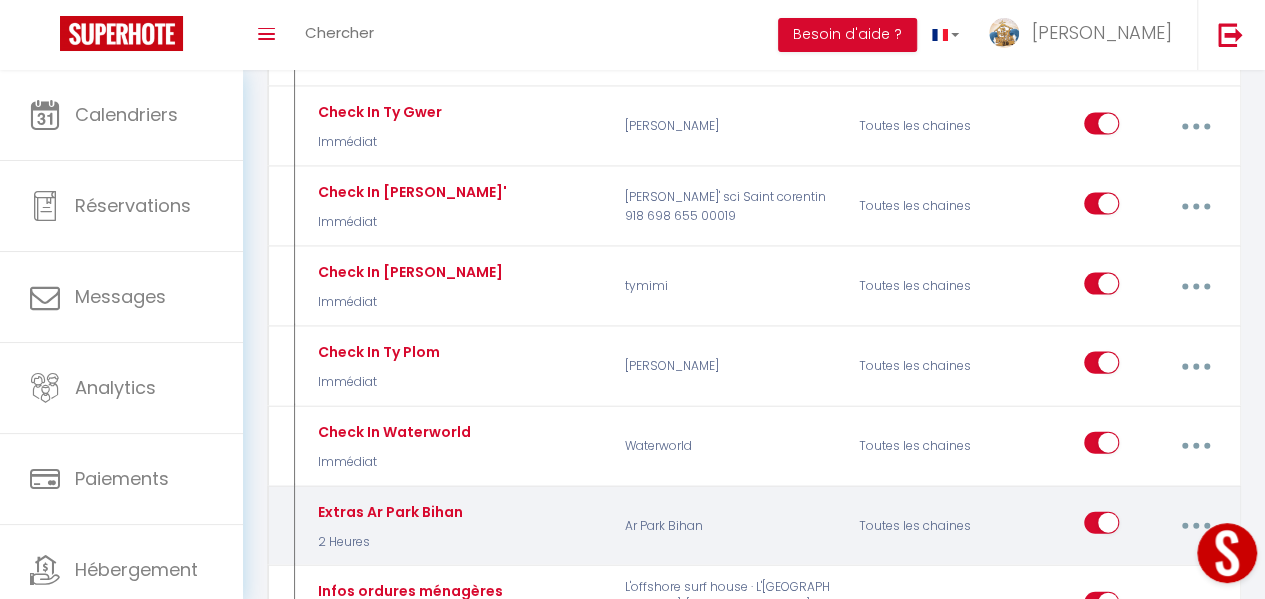 click on "Extras Ar Park Bihan    2 Heures" at bounding box center (456, 526) 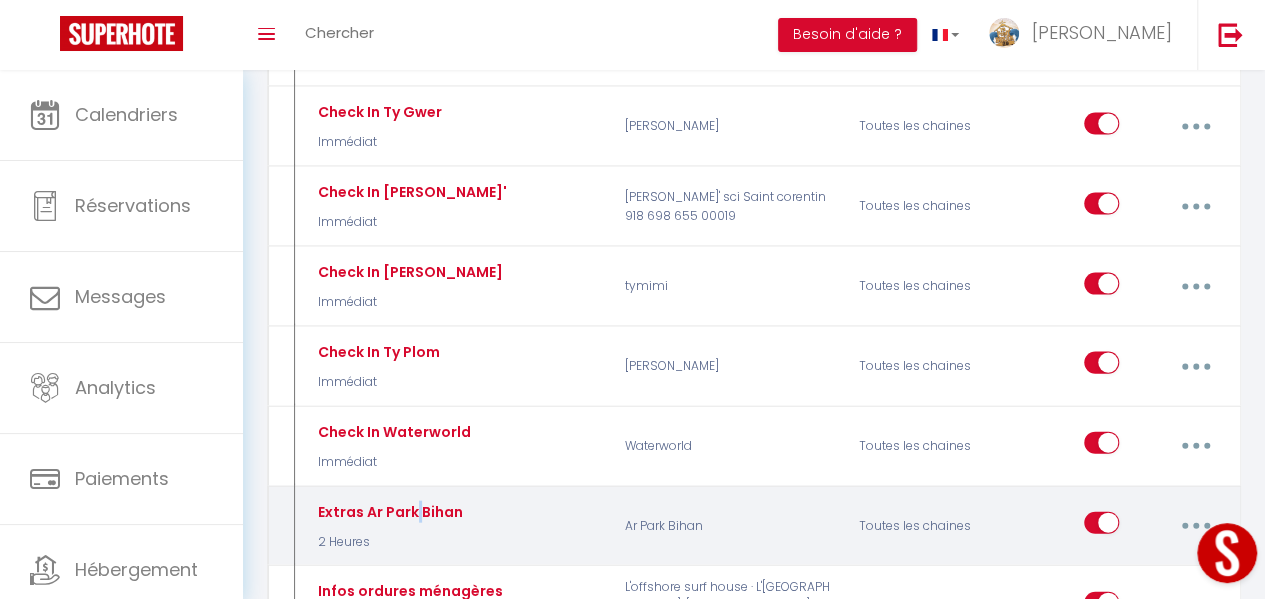 click on "Extras Ar Park Bihan" at bounding box center (437, -5425) 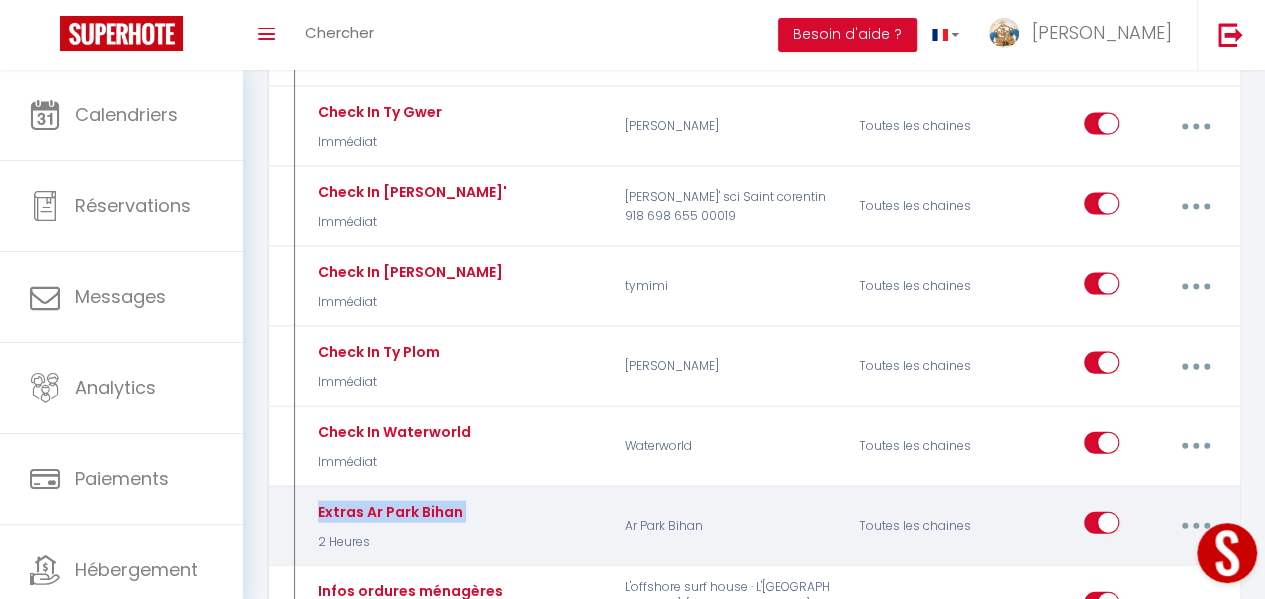 click on "Extras Ar Park Bihan" at bounding box center [437, -5425] 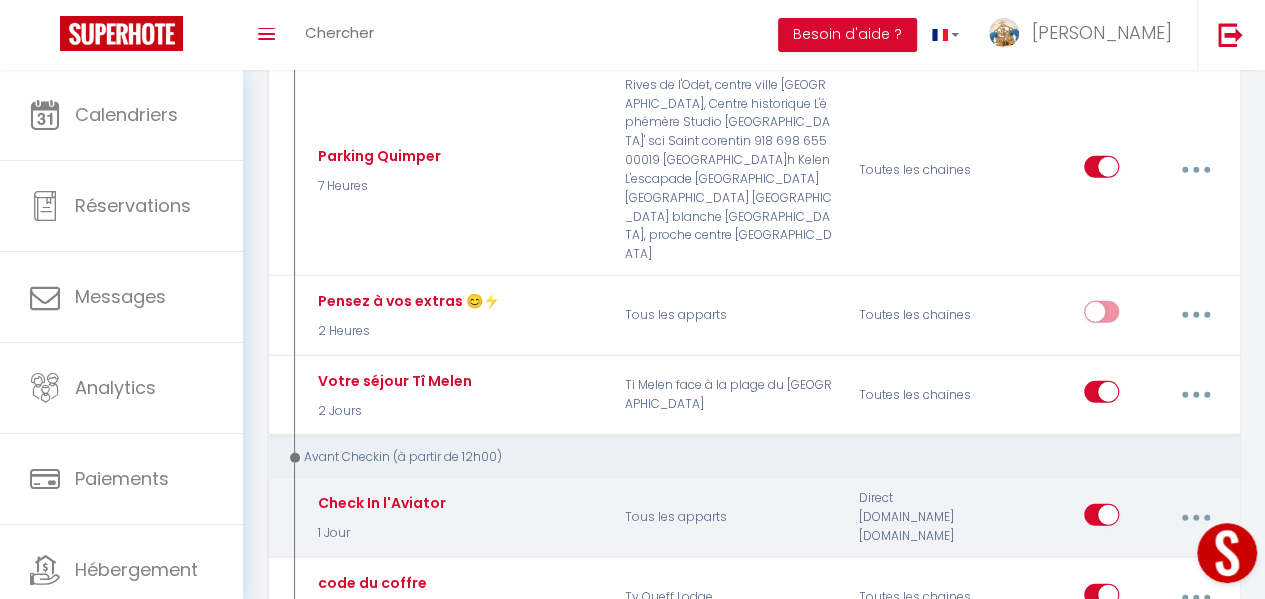scroll, scrollTop: 6400, scrollLeft: 0, axis: vertical 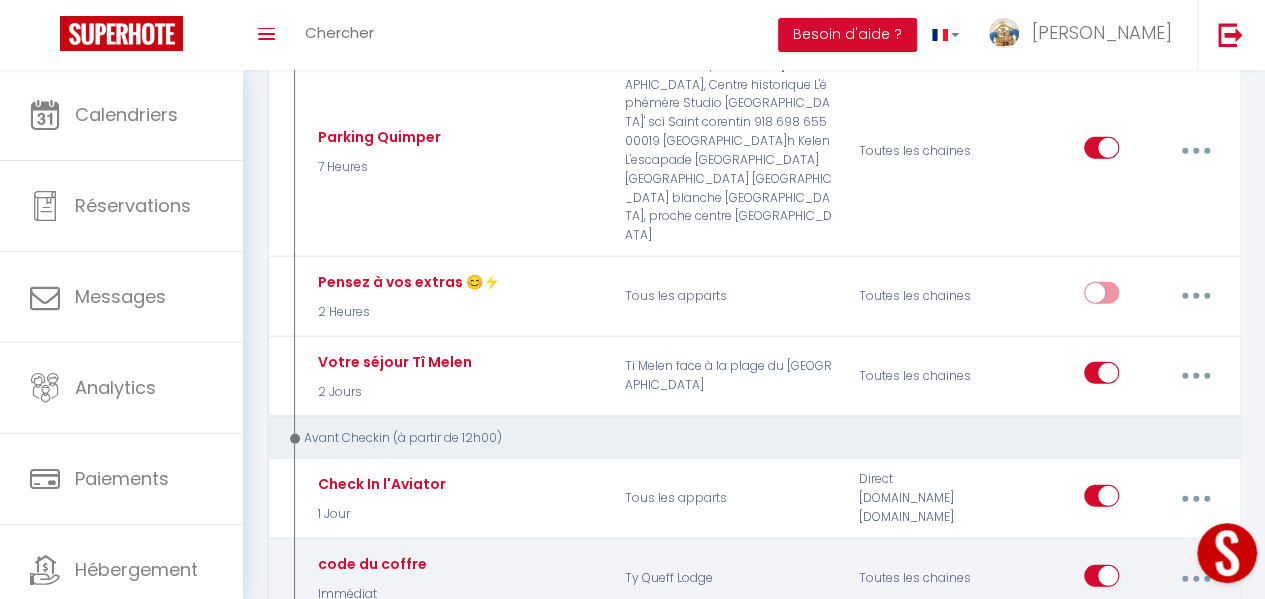 click on "code du coffre" at bounding box center (437, -6025) 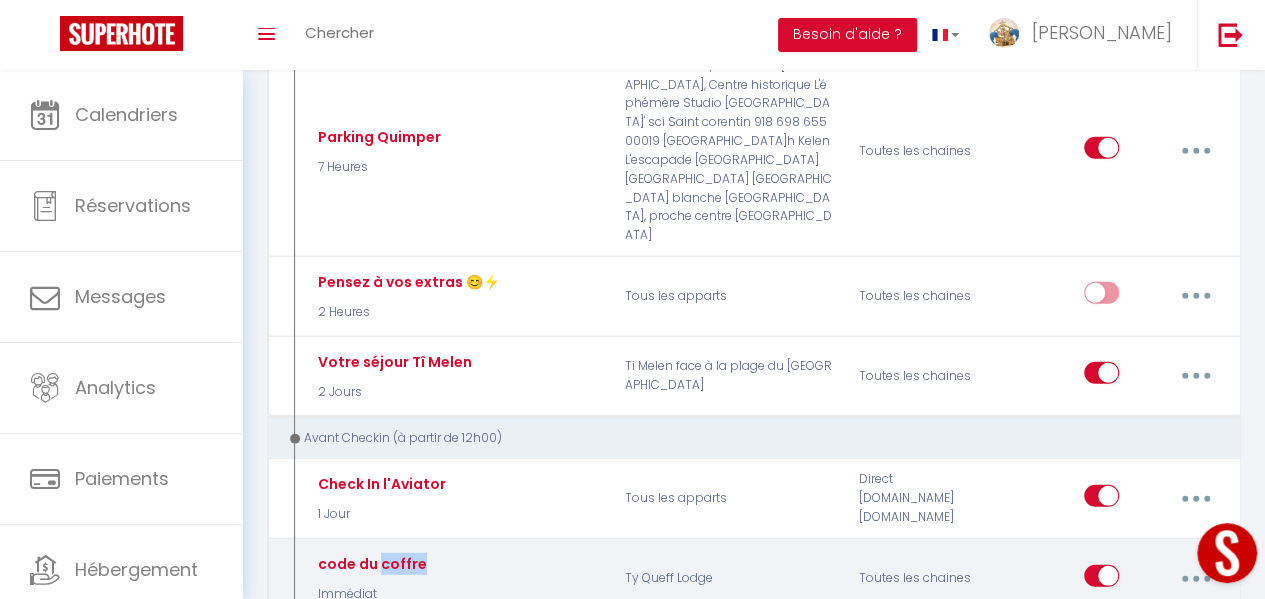 click on "code du coffre" at bounding box center (437, -6025) 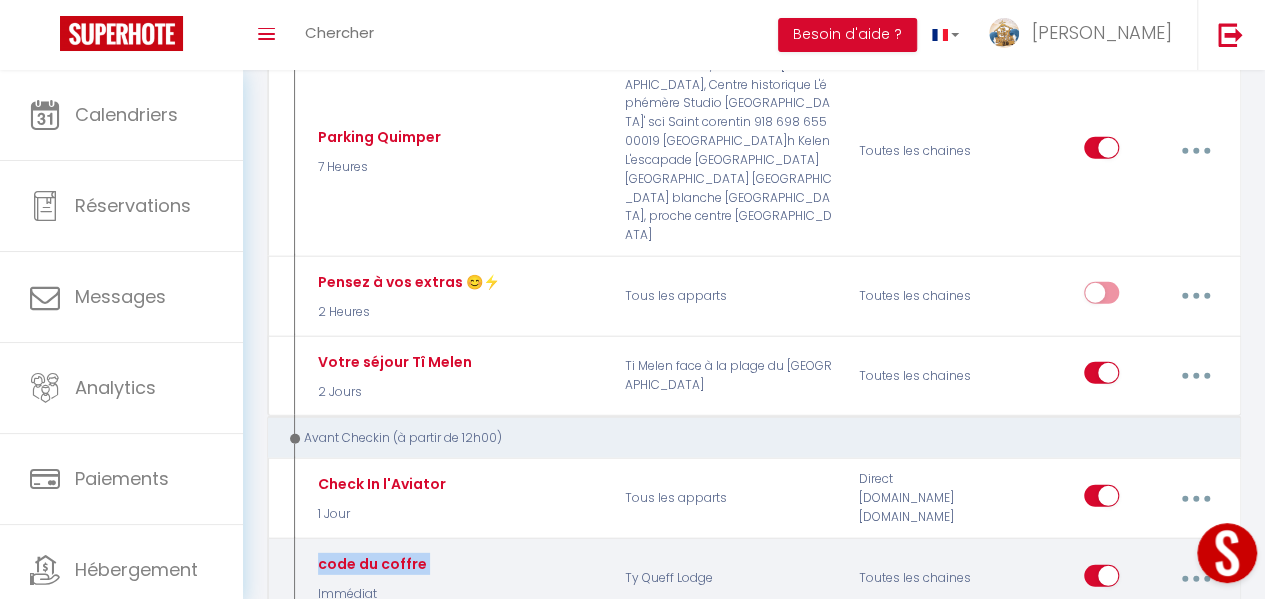 click on "code du coffre" at bounding box center [437, -6025] 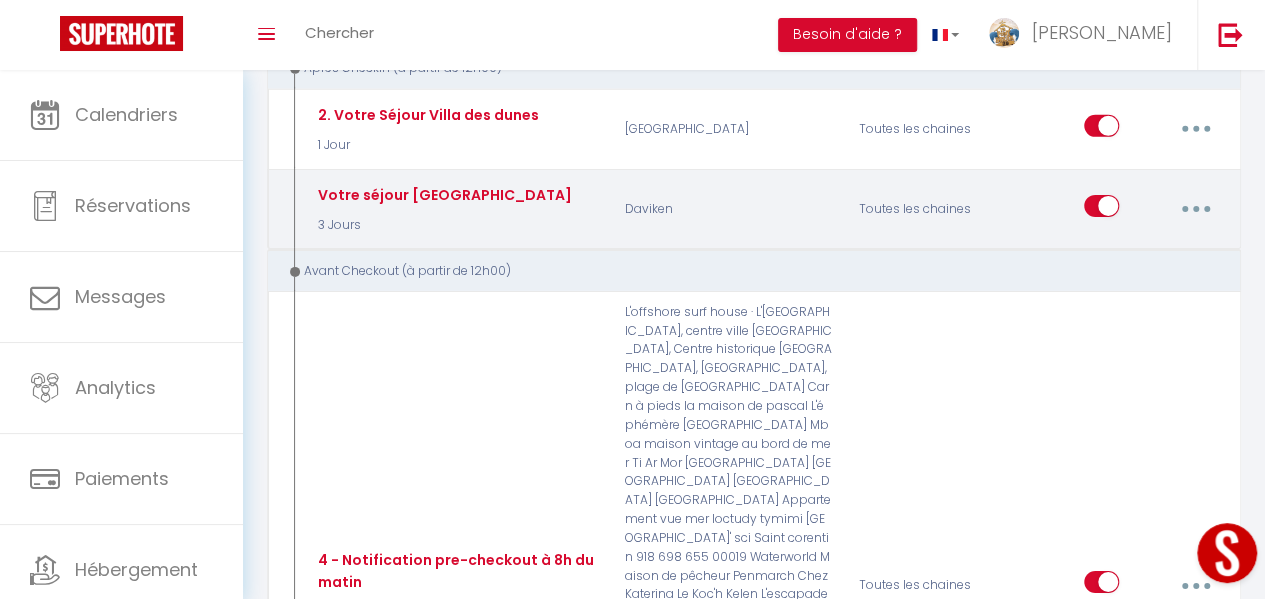 scroll, scrollTop: 7000, scrollLeft: 0, axis: vertical 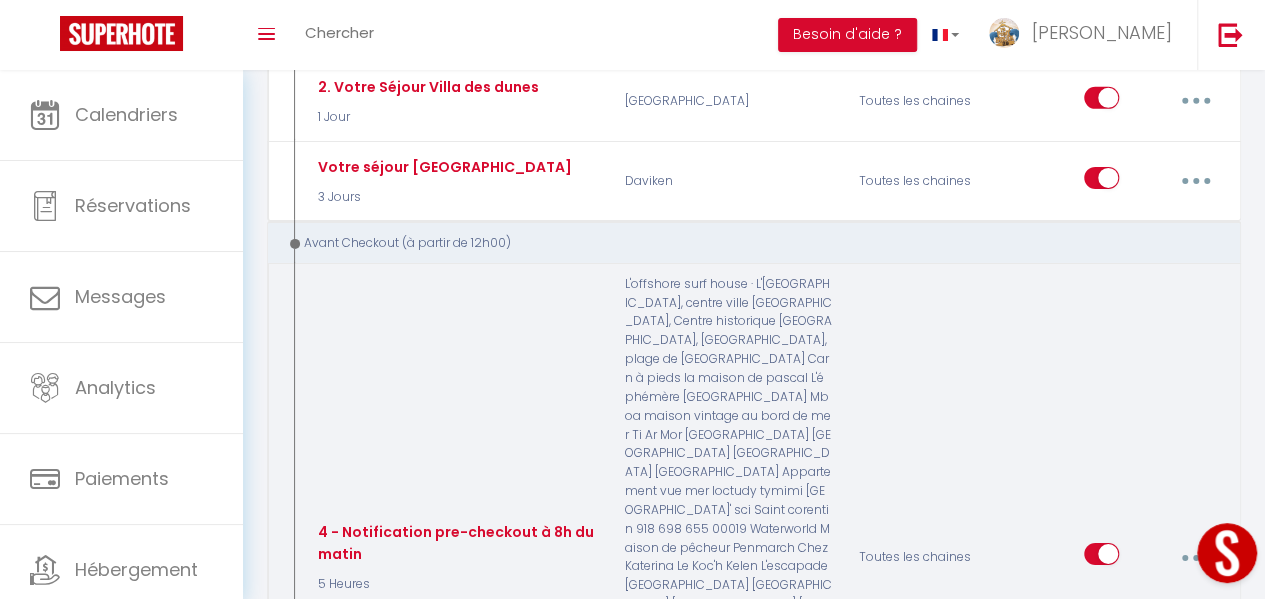 click on "4 - Notification pre-checkout à 8h du matin" at bounding box center [437, -6625] 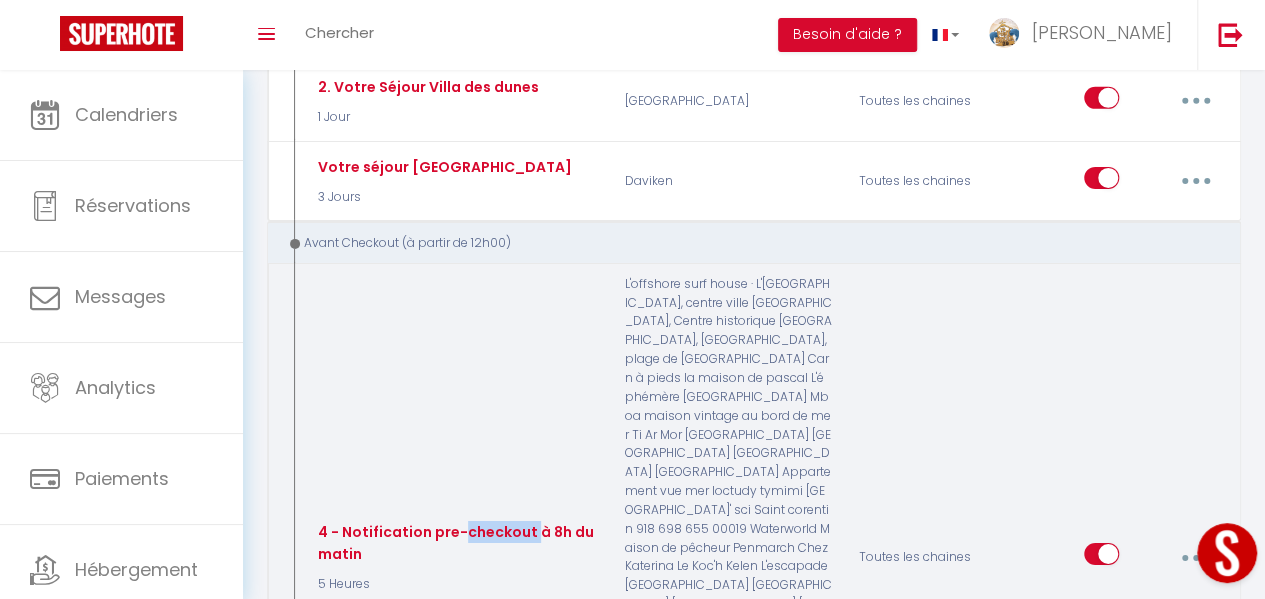 click on "4 - Notification pre-checkout à 8h du matin" at bounding box center (437, -6625) 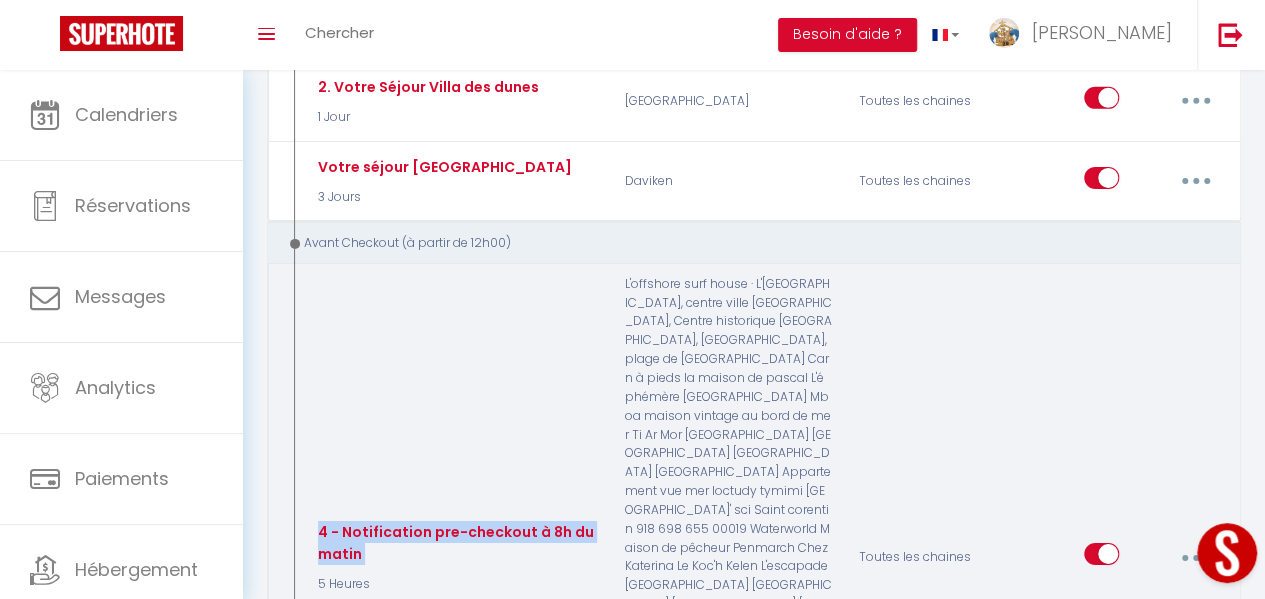 click on "4 - Notification pre-checkout à 8h du matin" at bounding box center (437, -6625) 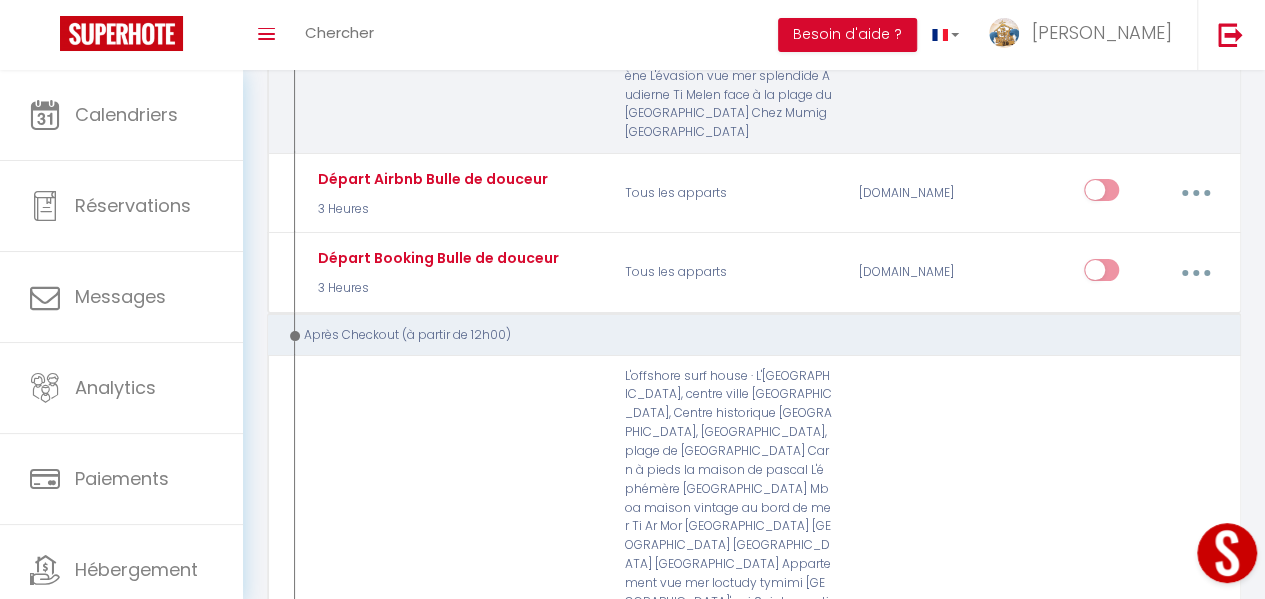 scroll, scrollTop: 7700, scrollLeft: 0, axis: vertical 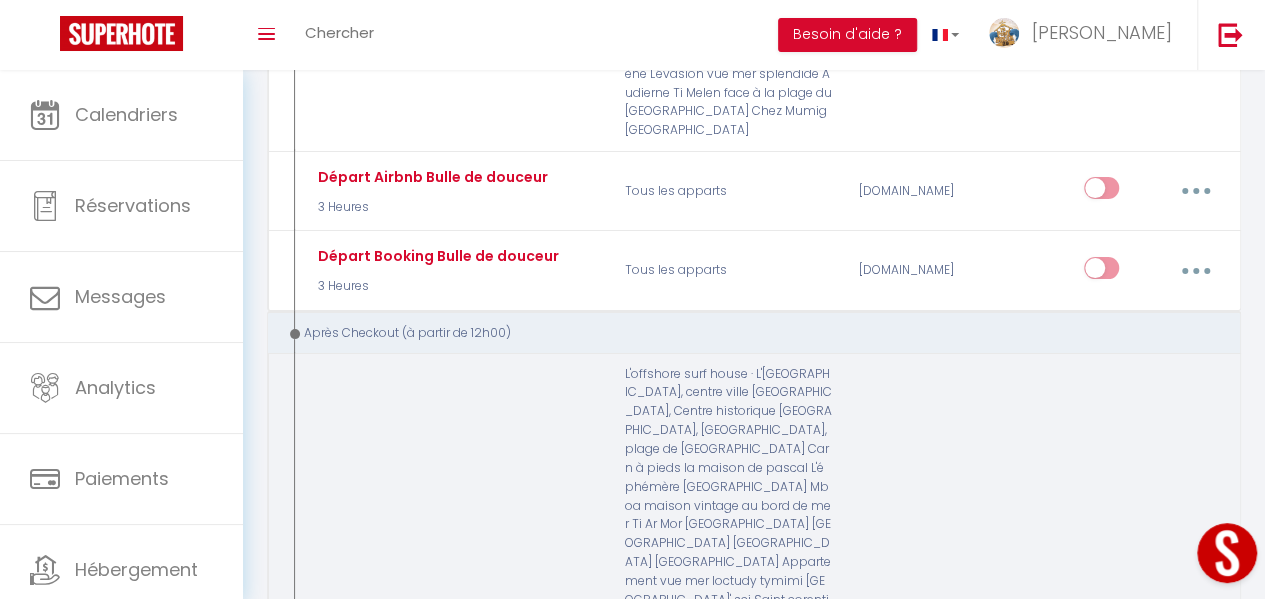 click on "5 - Demande avis Juste Après Checkout Airbnb" at bounding box center [437, -7325] 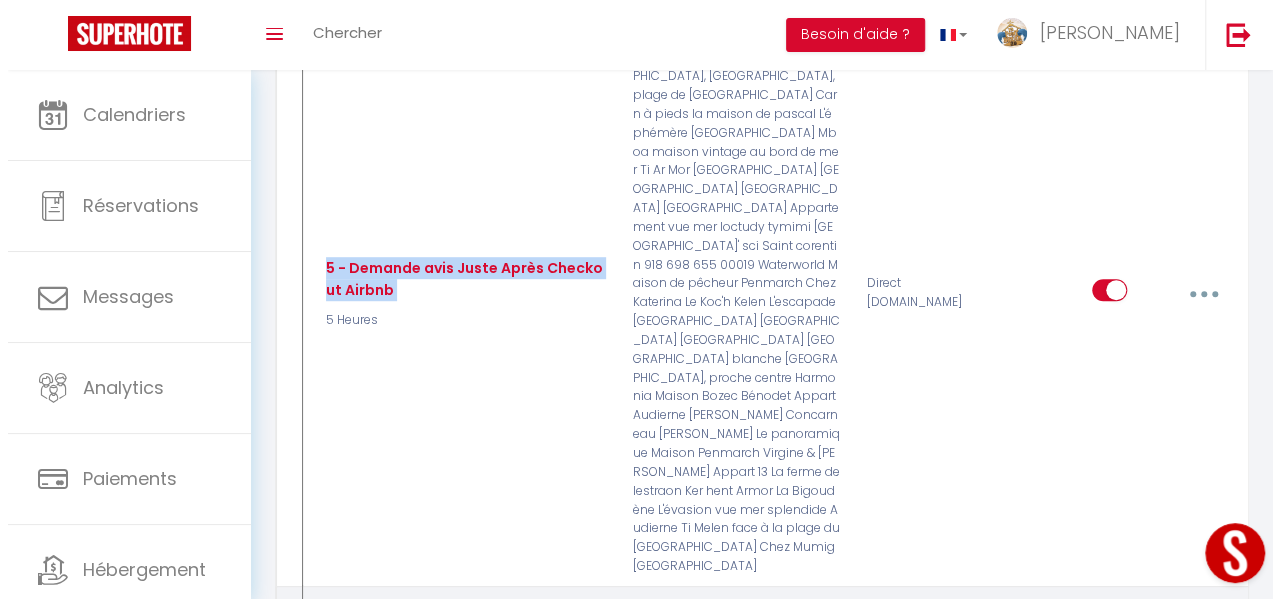 scroll, scrollTop: 8200, scrollLeft: 0, axis: vertical 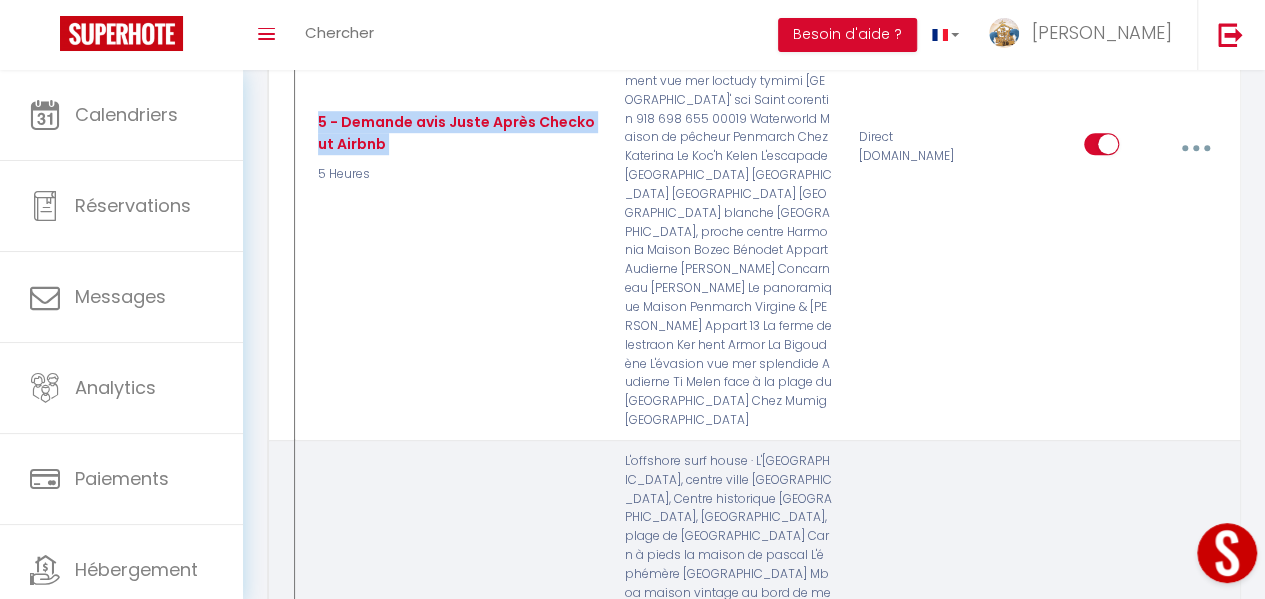 click at bounding box center [1196, 735] 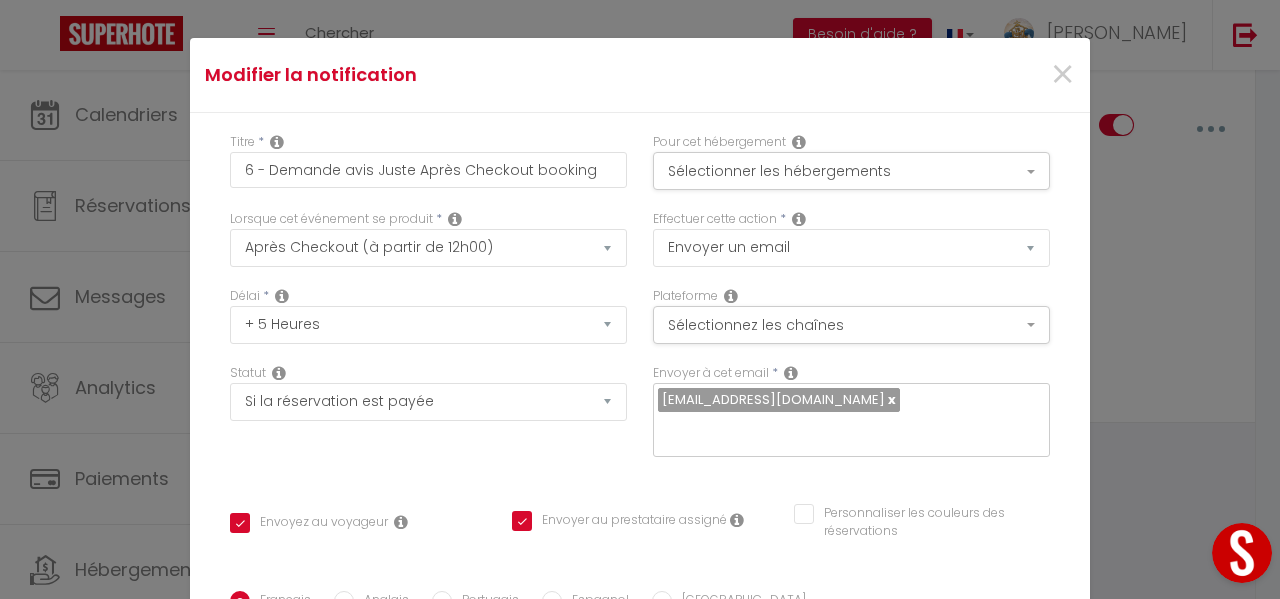 scroll, scrollTop: 197, scrollLeft: 0, axis: vertical 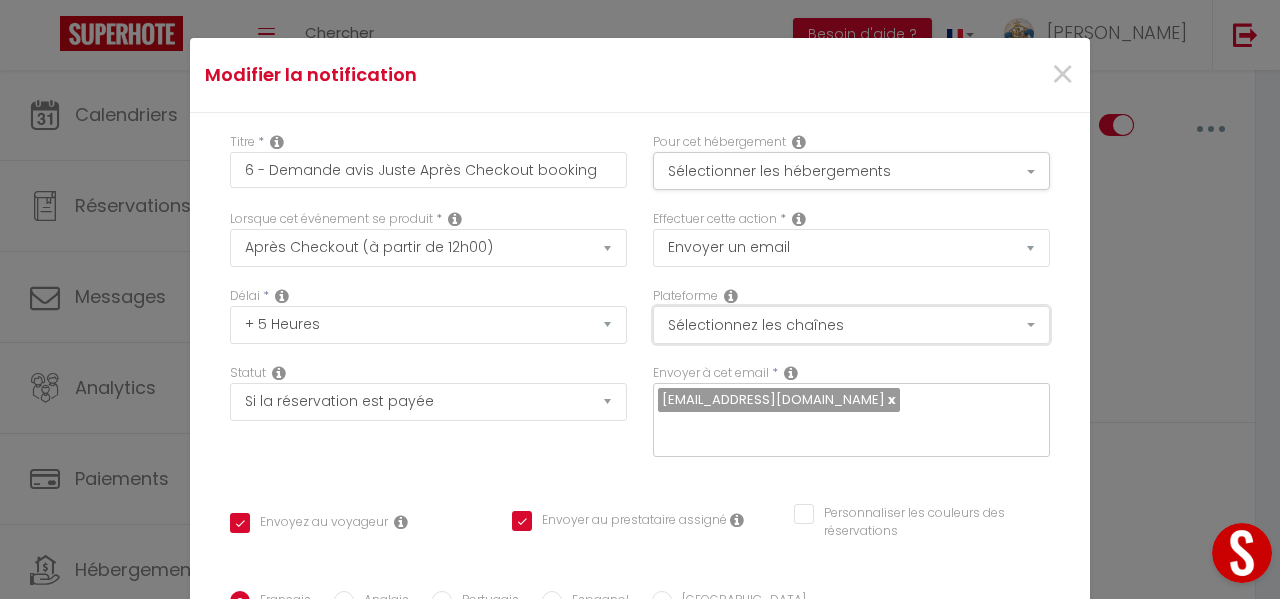 click on "Sélectionnez les chaînes" at bounding box center [851, 325] 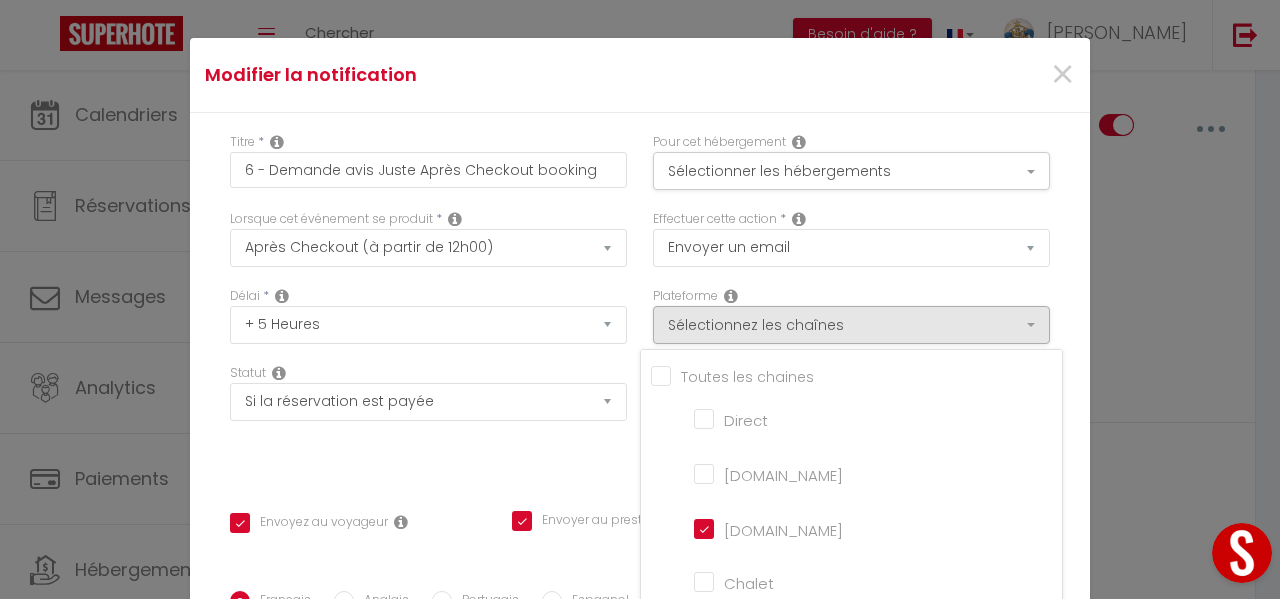 click on "Direct" at bounding box center (751, 418) 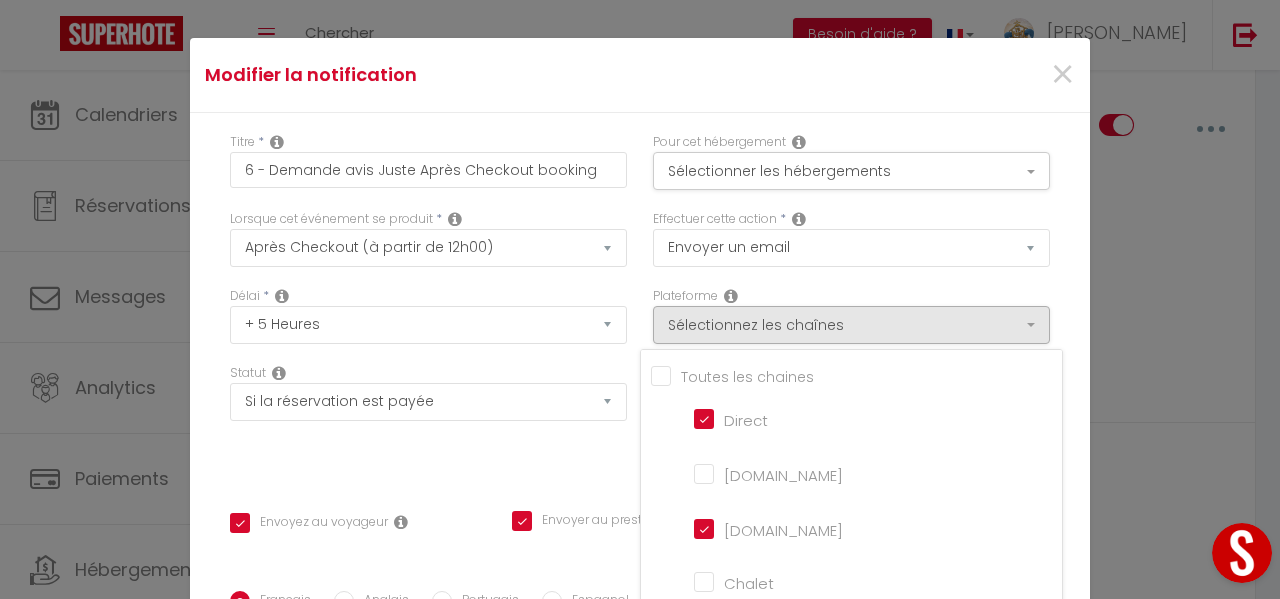 checkbox on "true" 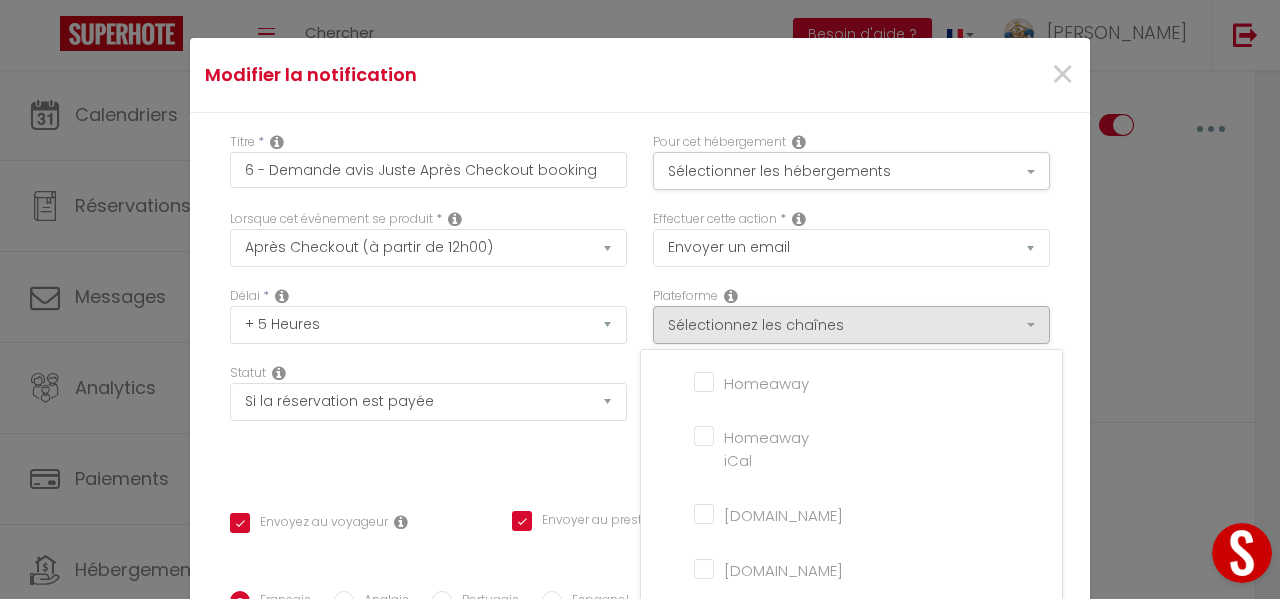 scroll, scrollTop: 460, scrollLeft: 0, axis: vertical 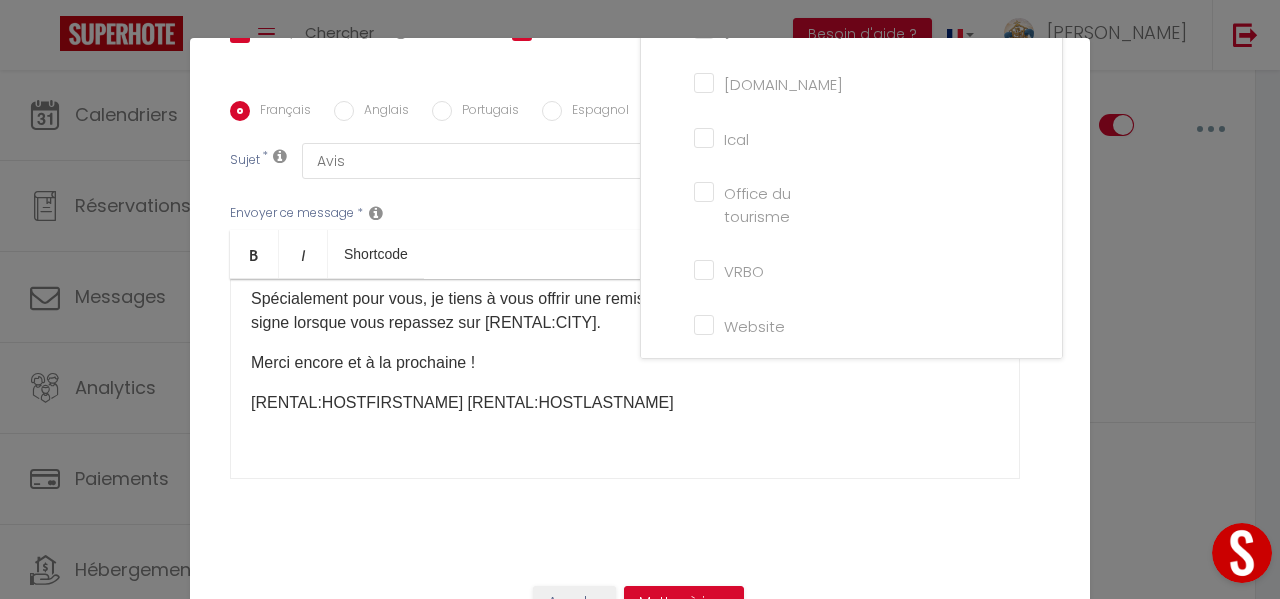 click on "Website" at bounding box center (751, 323) 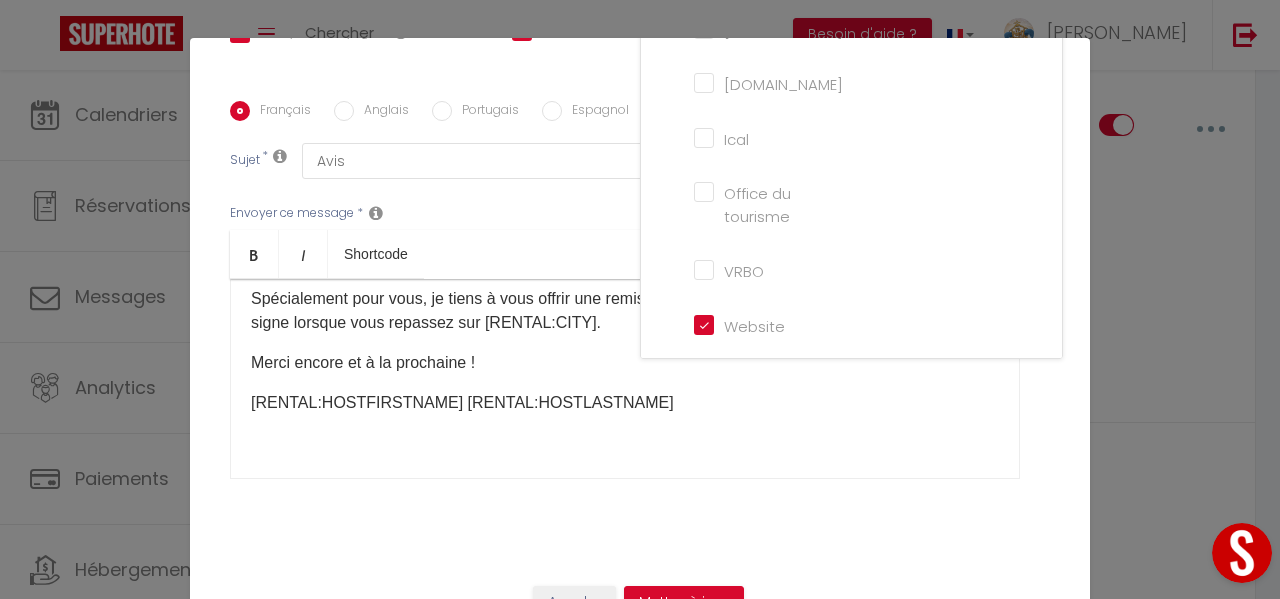 checkbox on "true" 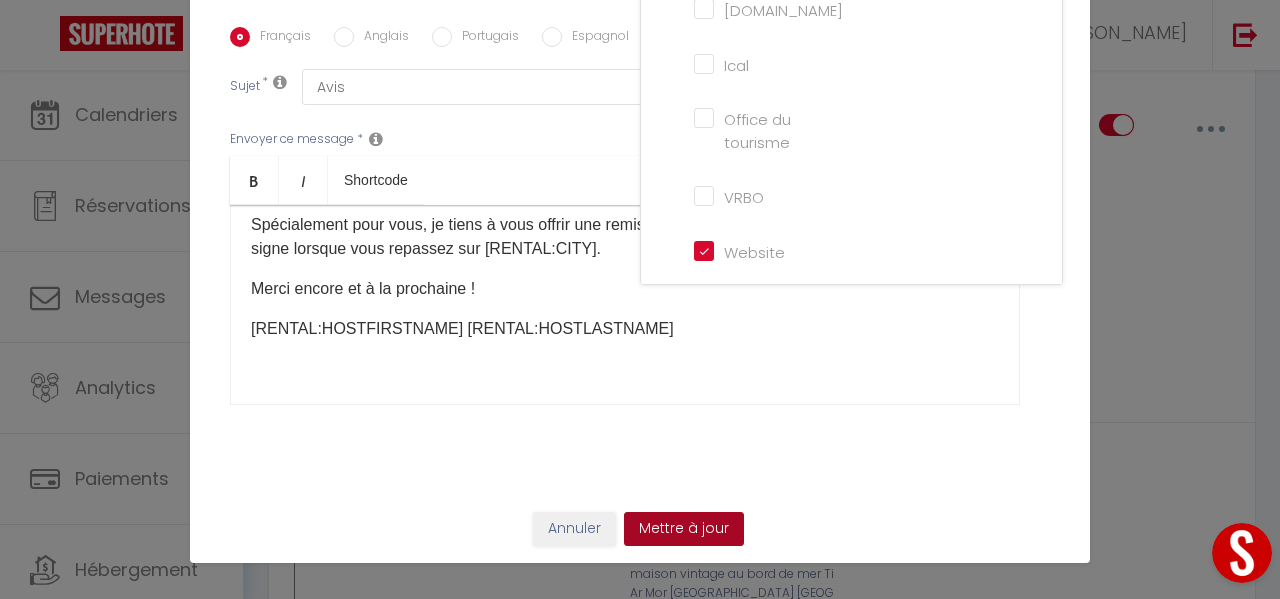 scroll, scrollTop: 76, scrollLeft: 0, axis: vertical 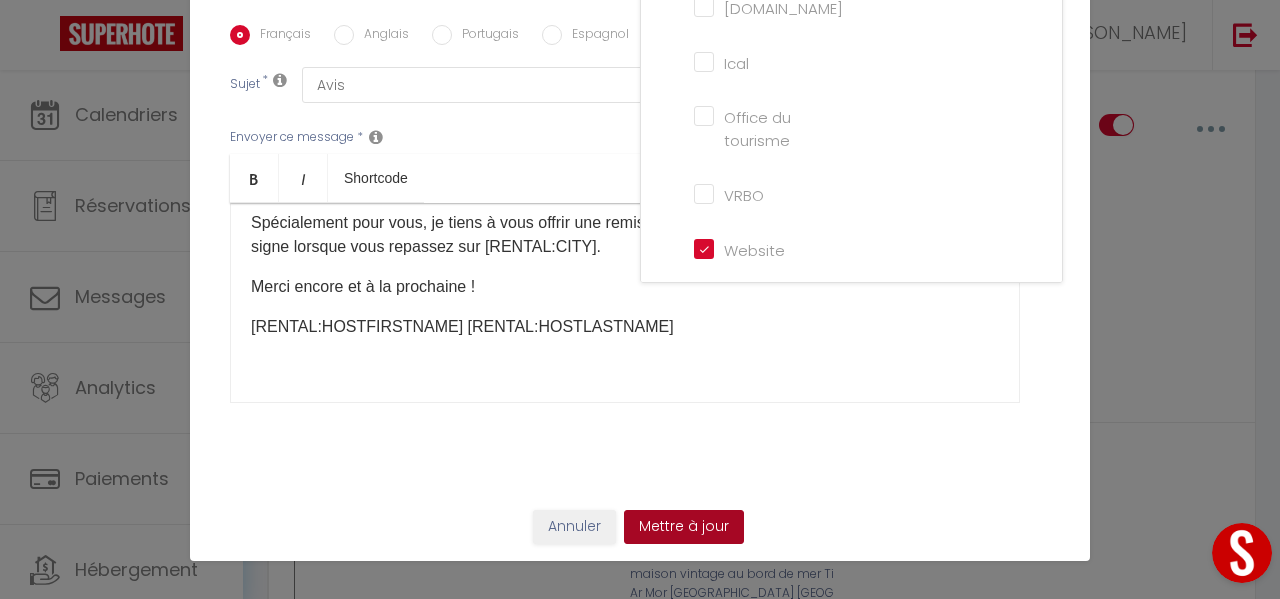 click on "Mettre à jour" at bounding box center [684, 527] 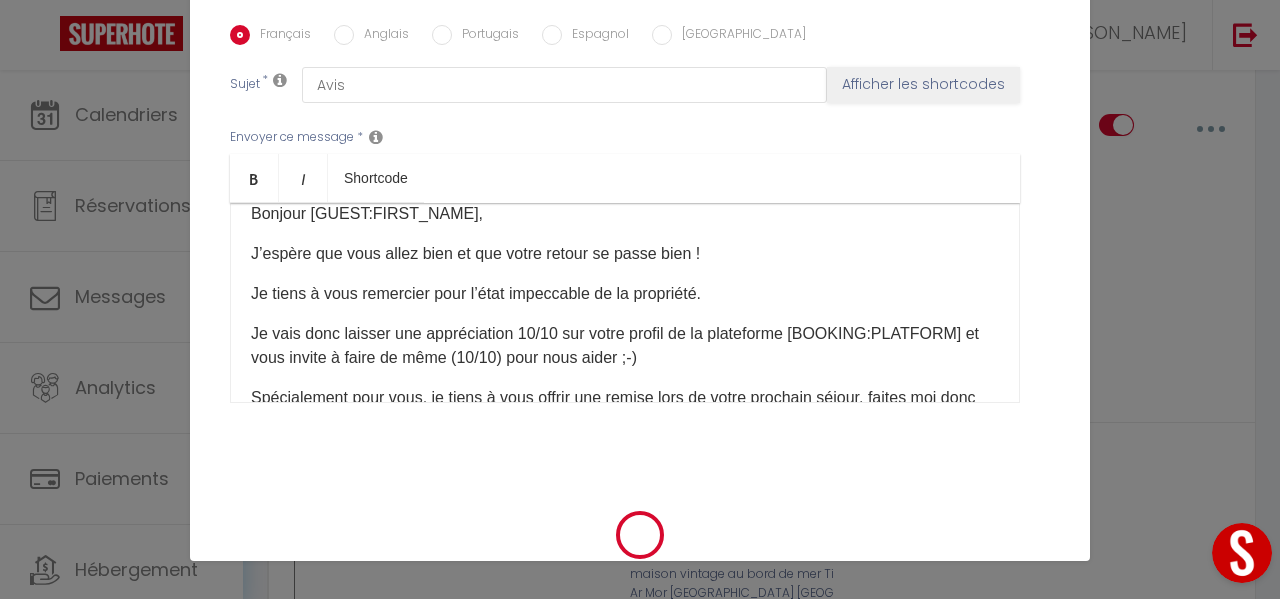 scroll, scrollTop: 0, scrollLeft: 0, axis: both 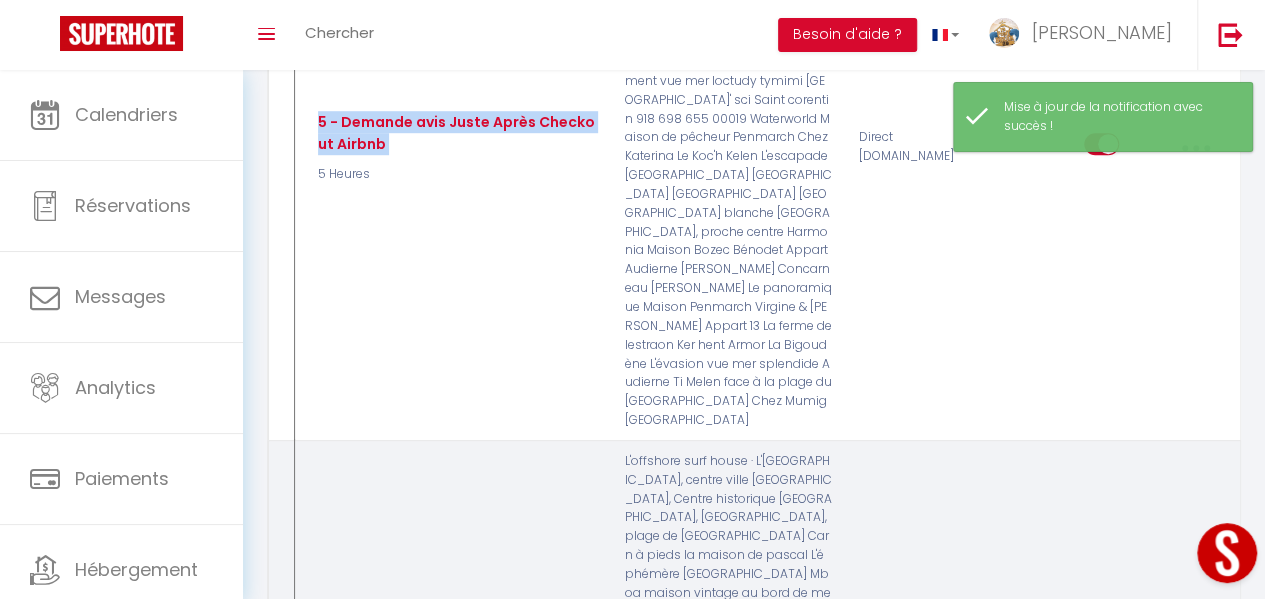 click at bounding box center (1196, 735) 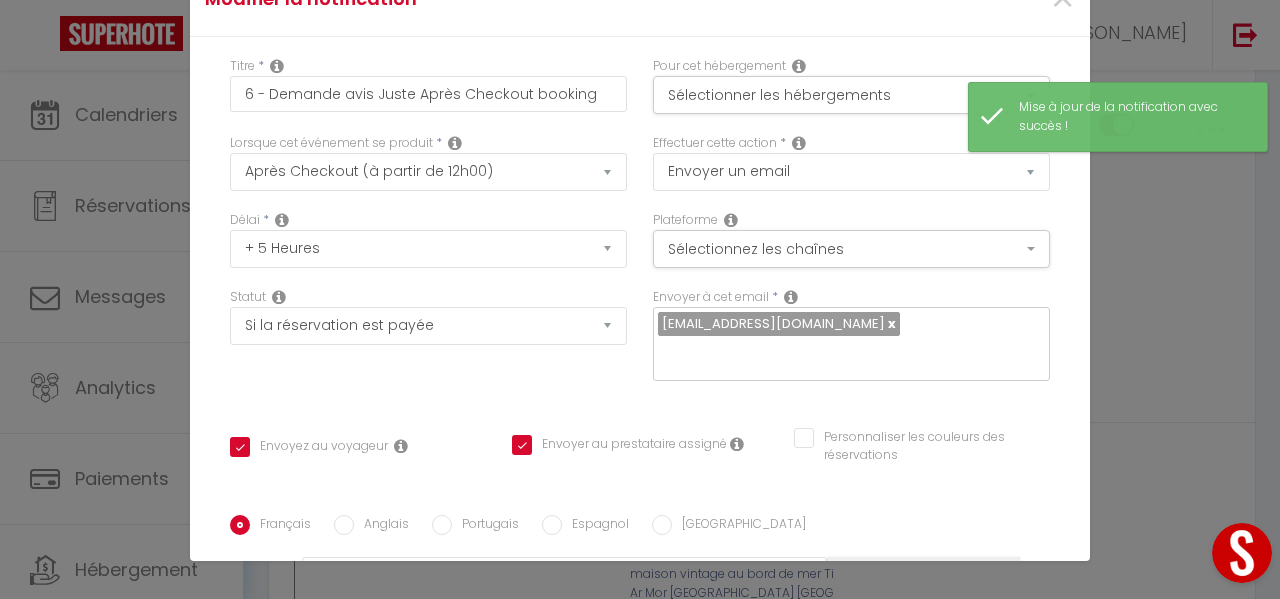 scroll, scrollTop: 100, scrollLeft: 0, axis: vertical 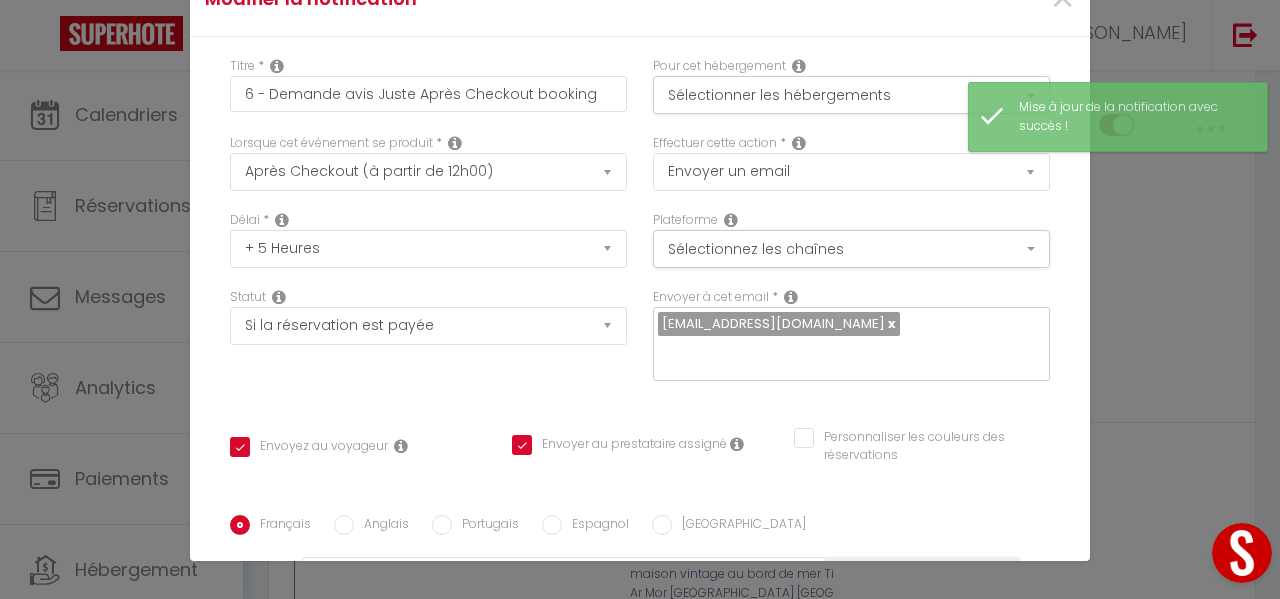 click on "Je vais donc laisser une appréciation 10/10 sur votre profil de la plateforme [BOOKING:PLATFORM]​ et vous invite à faire de même (10/10) pour nous aider ;-)" at bounding box center [625, 758] 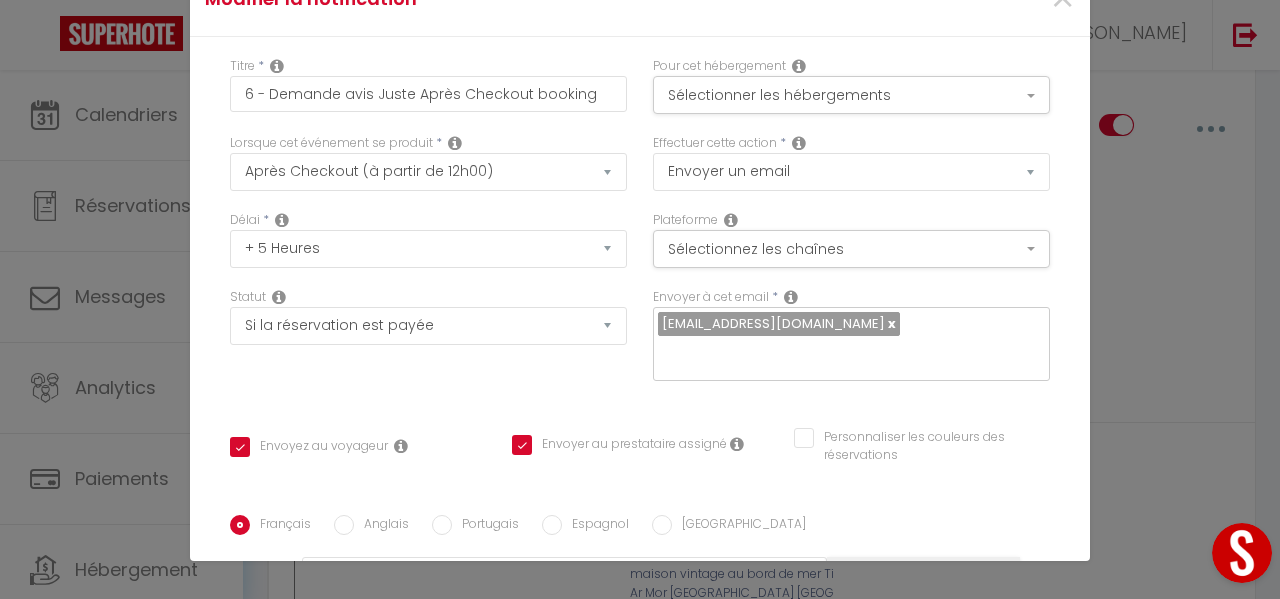 scroll, scrollTop: 197, scrollLeft: 0, axis: vertical 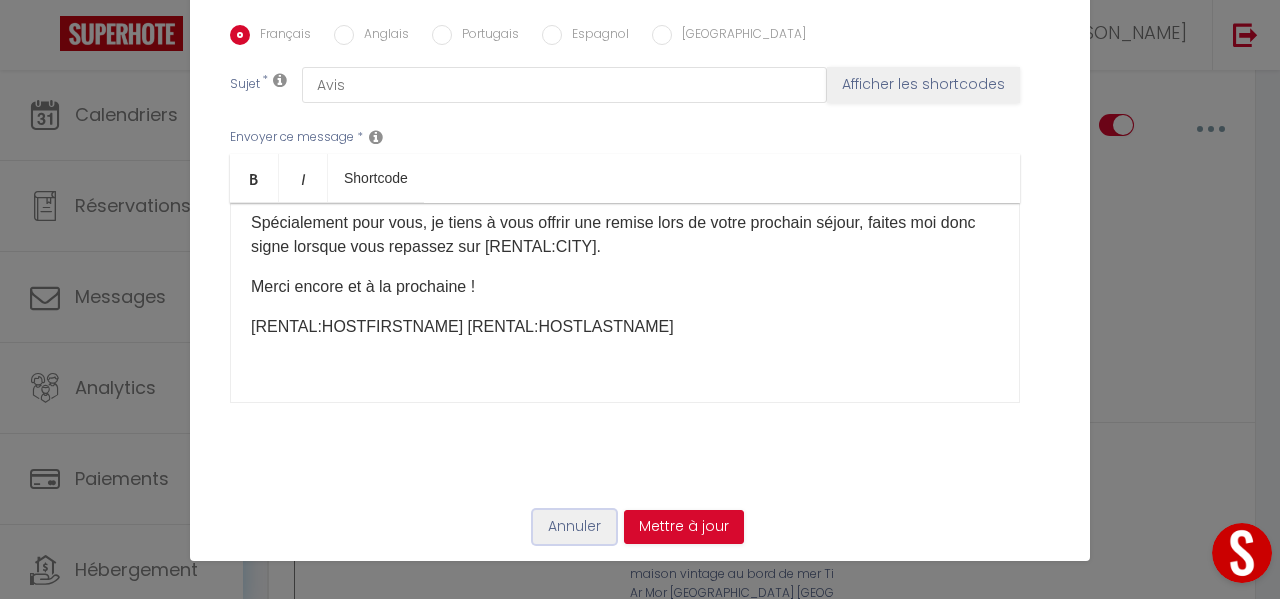 click on "Annuler" at bounding box center (574, 527) 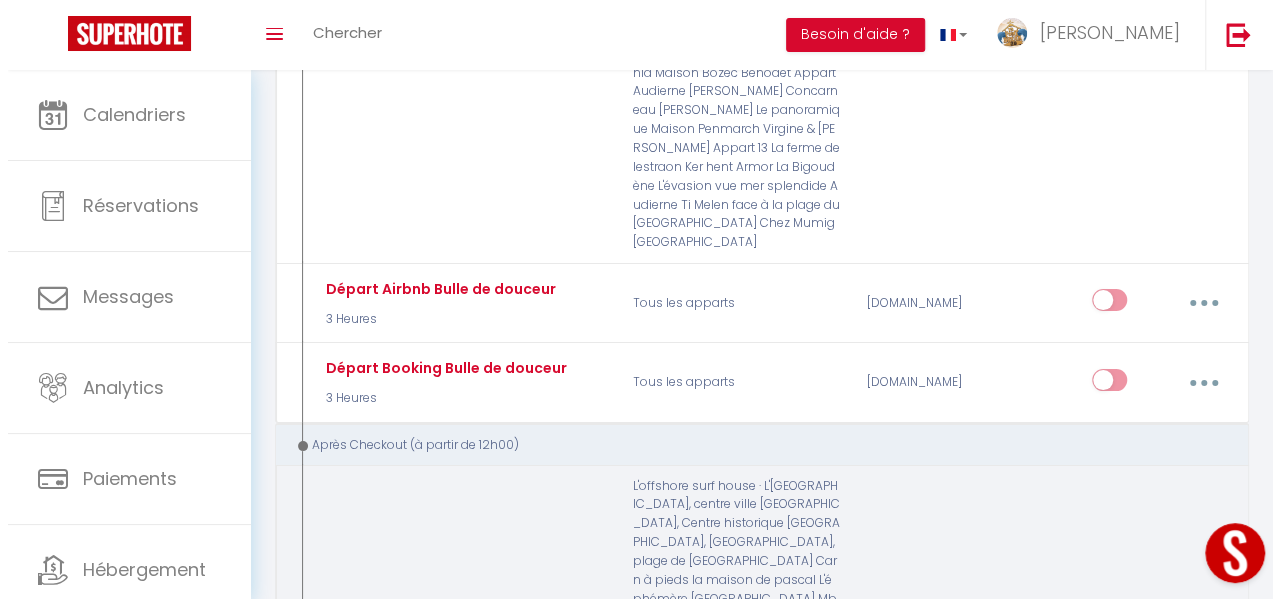 scroll, scrollTop: 7700, scrollLeft: 0, axis: vertical 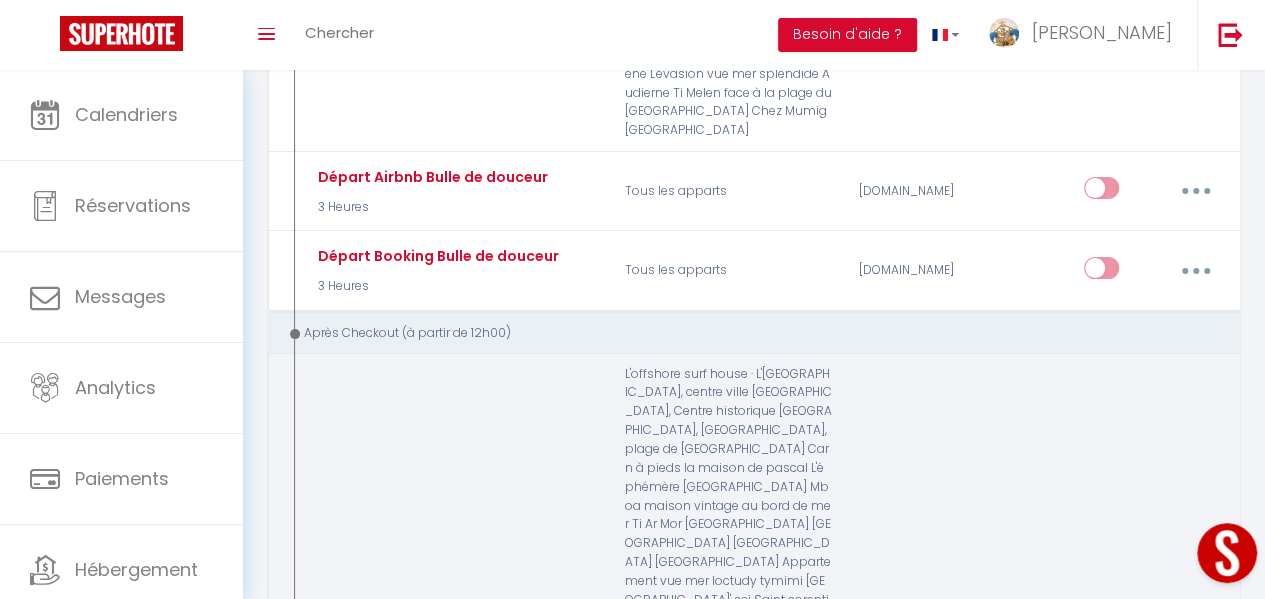 click at bounding box center [1195, 647] 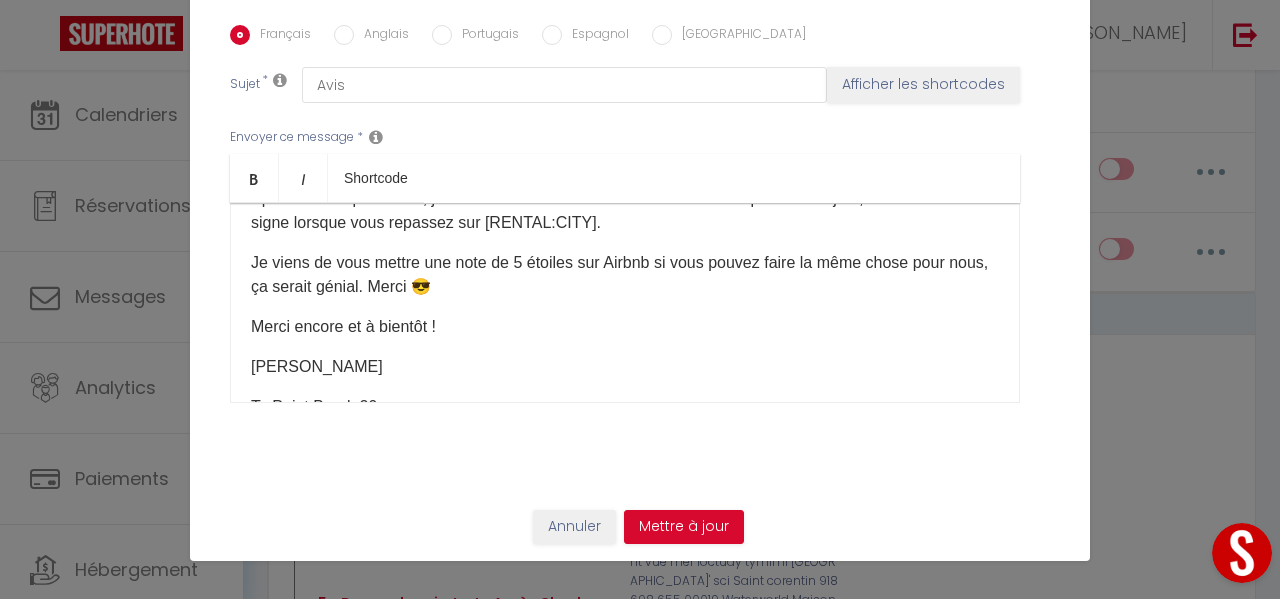 scroll, scrollTop: 462, scrollLeft: 0, axis: vertical 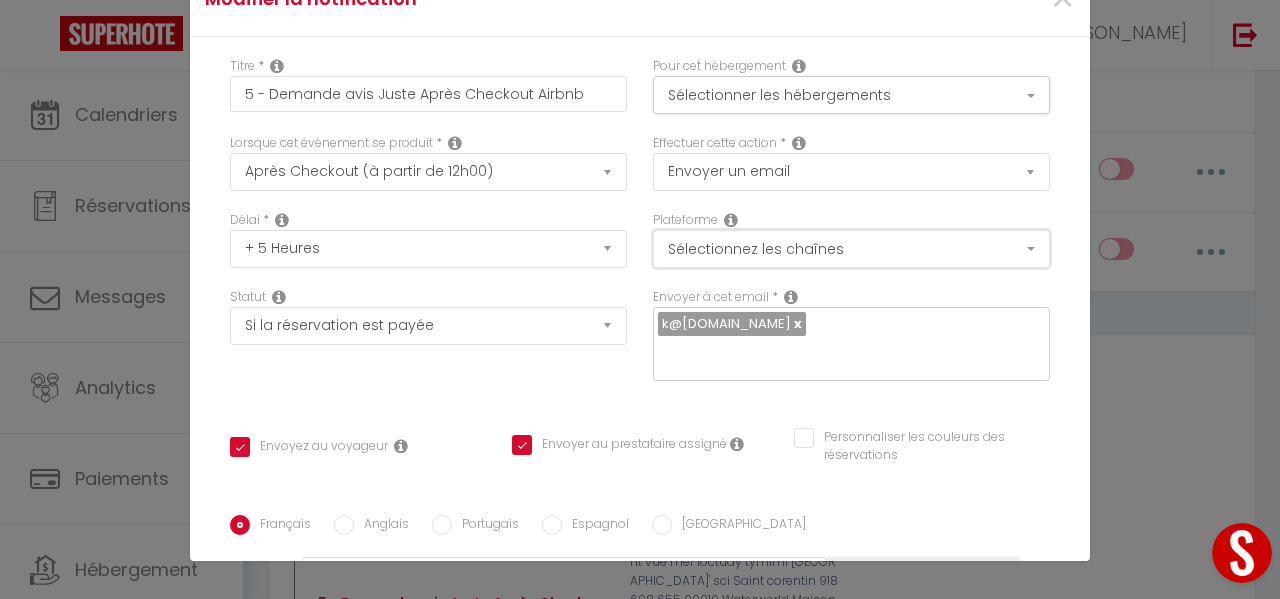 click on "Sélectionnez les chaînes" at bounding box center [851, 249] 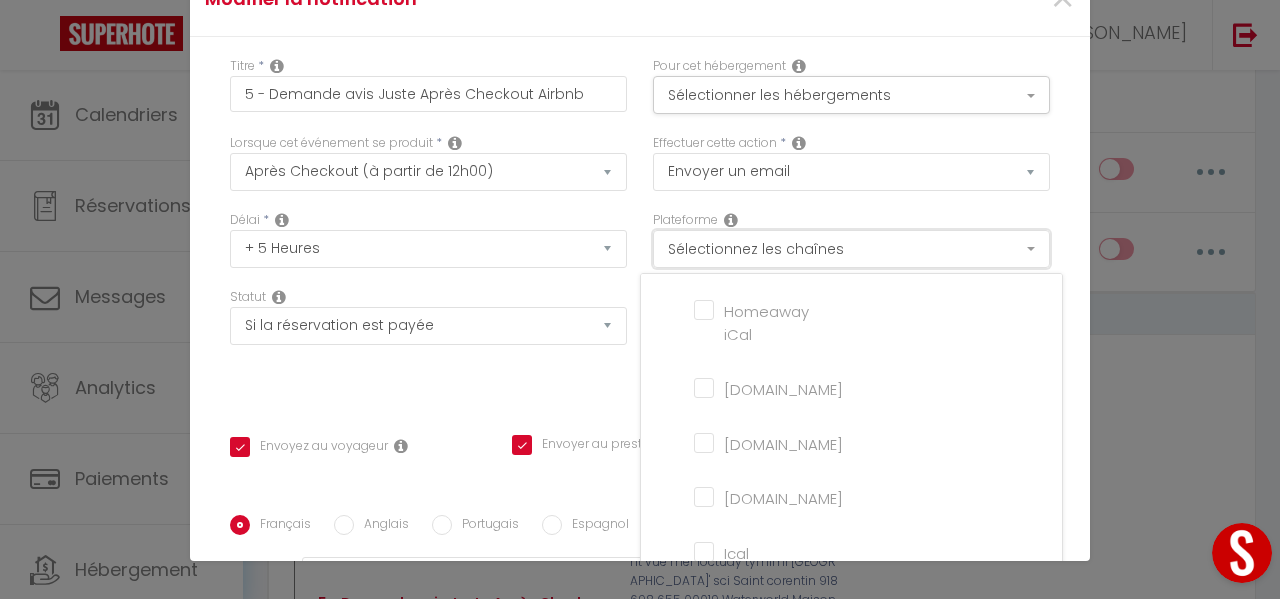 click on "Sélectionnez les chaînes" at bounding box center (851, 249) 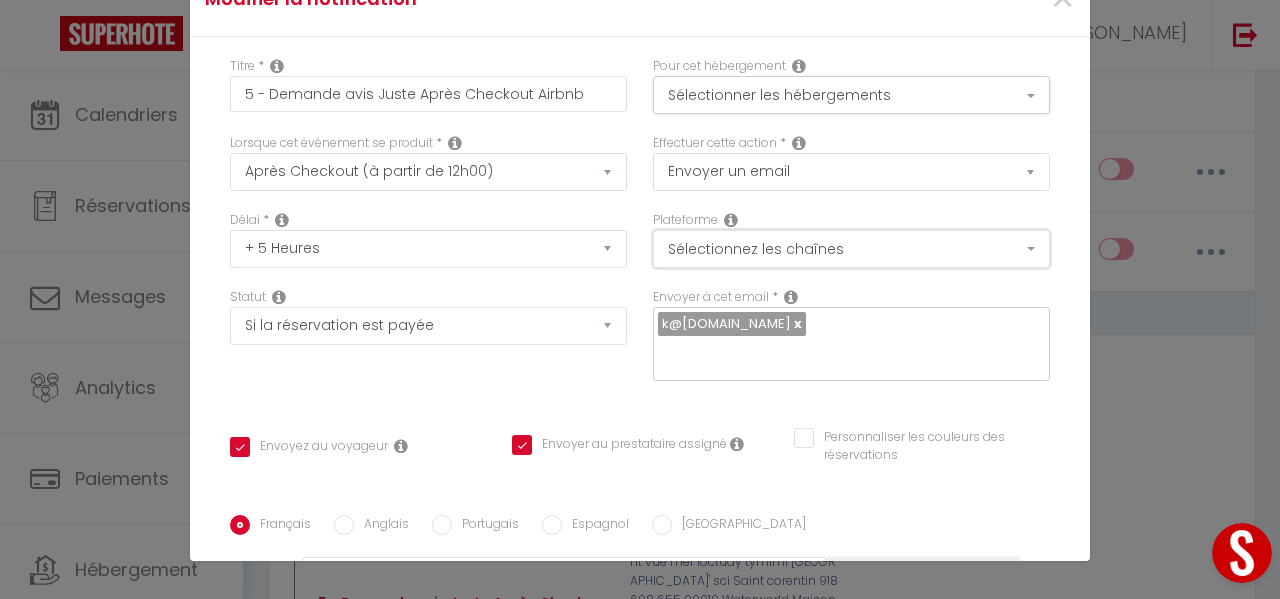 click on "Sélectionnez les chaînes" at bounding box center [851, 249] 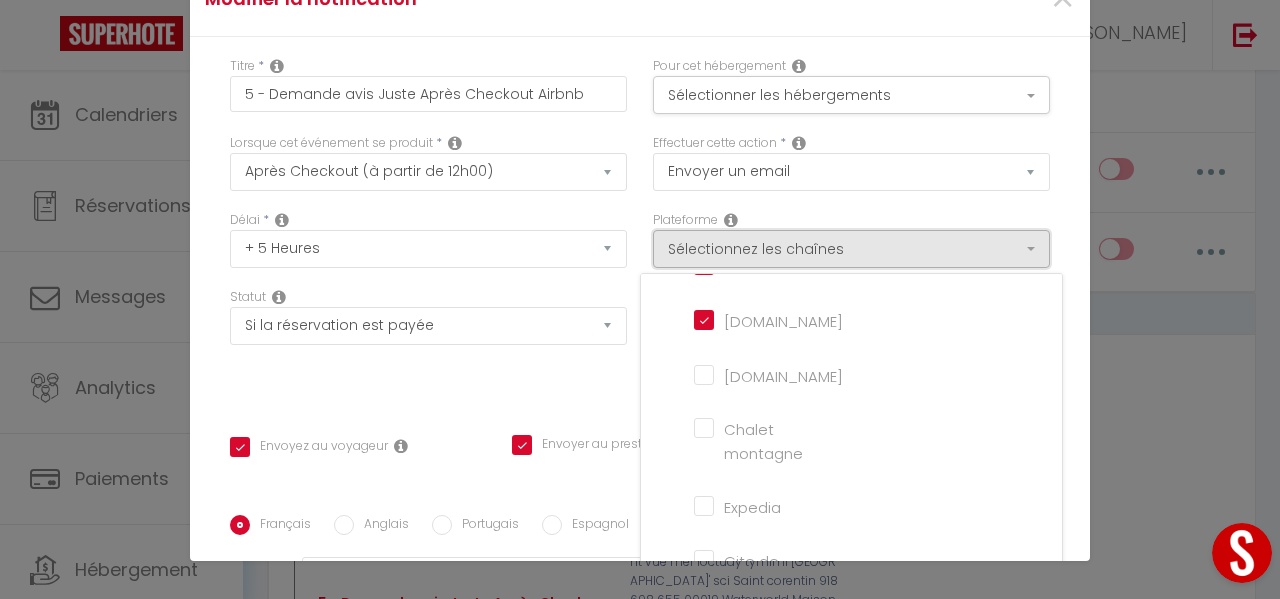 scroll, scrollTop: 0, scrollLeft: 0, axis: both 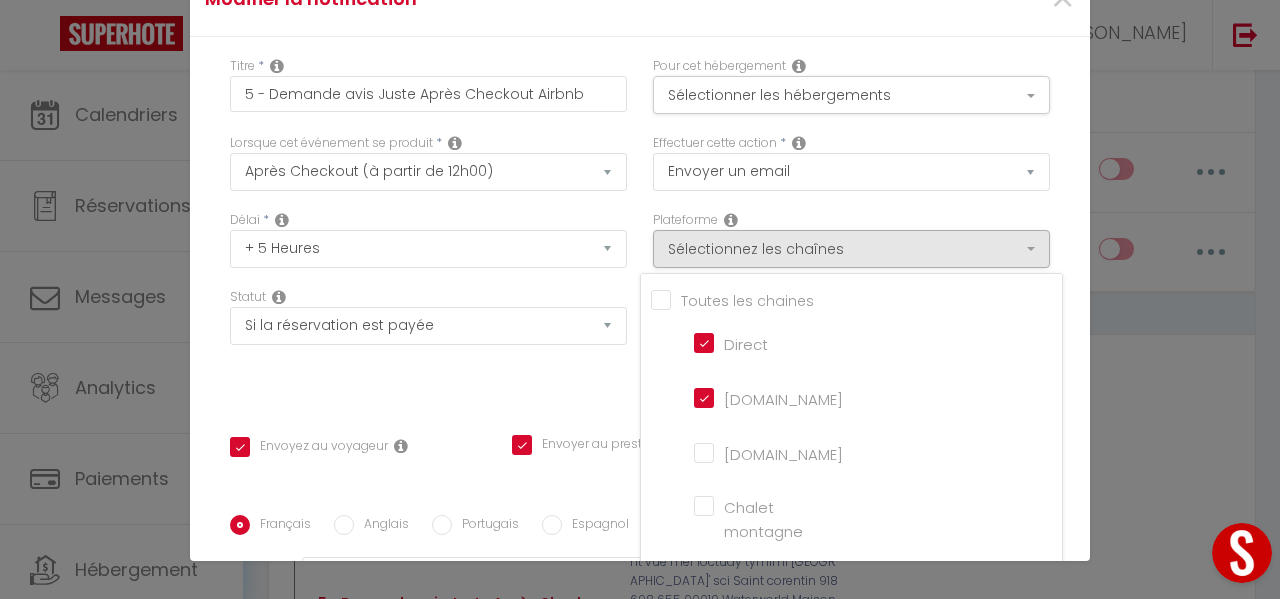 click on "Direct" at bounding box center (751, 342) 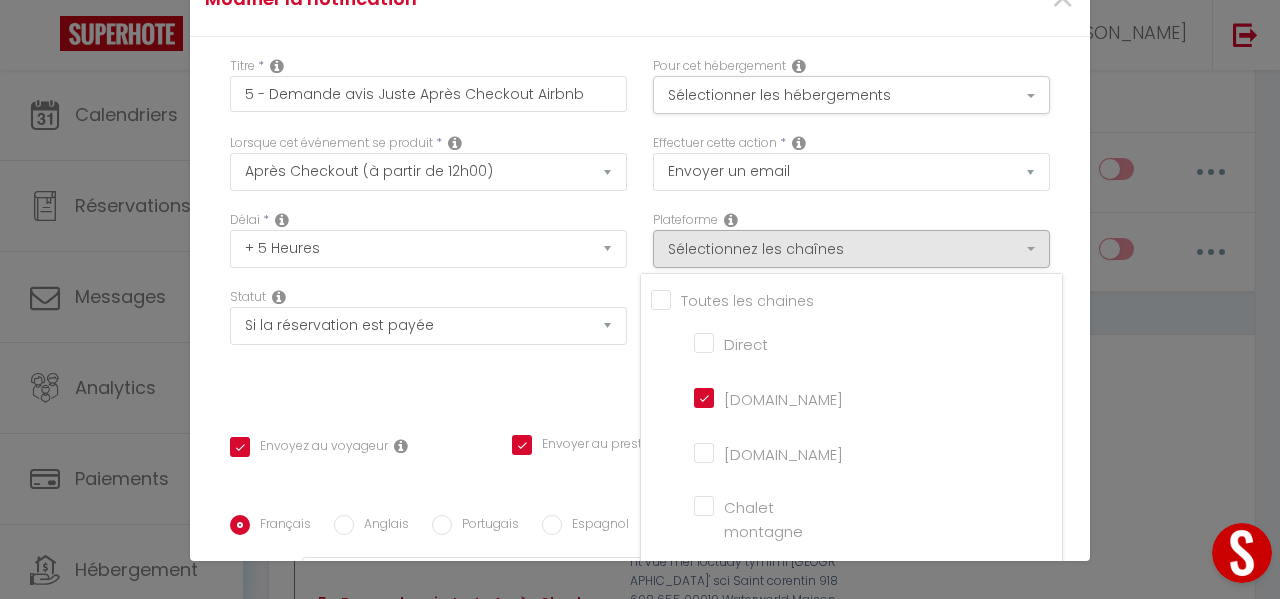 checkbox on "true" 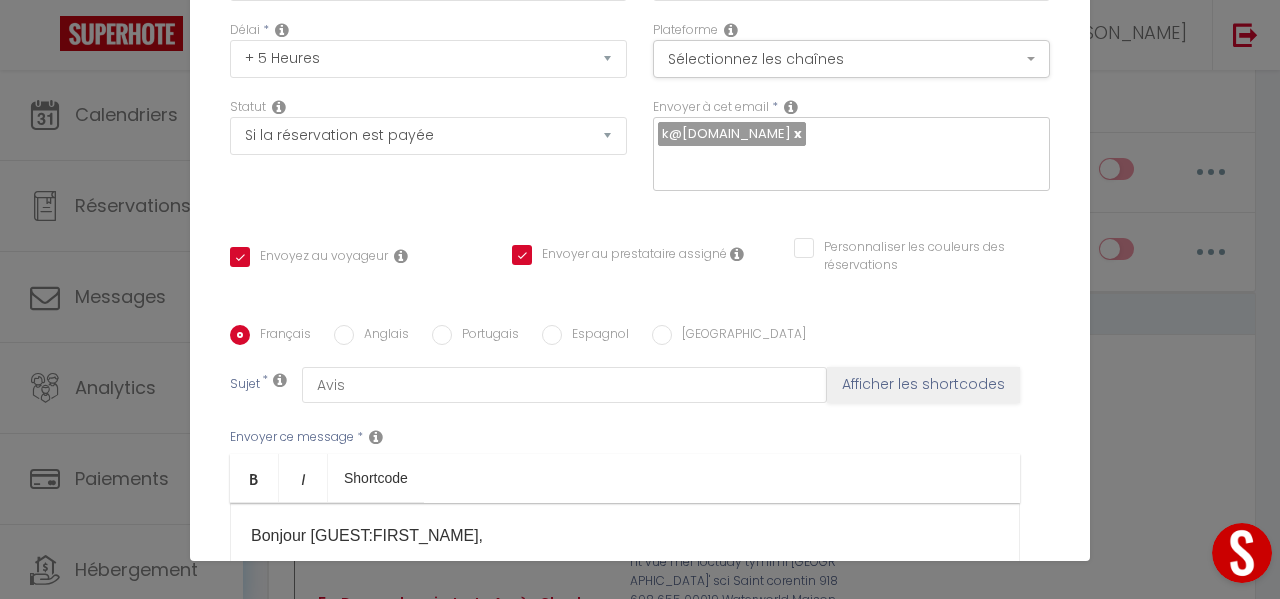 scroll, scrollTop: 462, scrollLeft: 0, axis: vertical 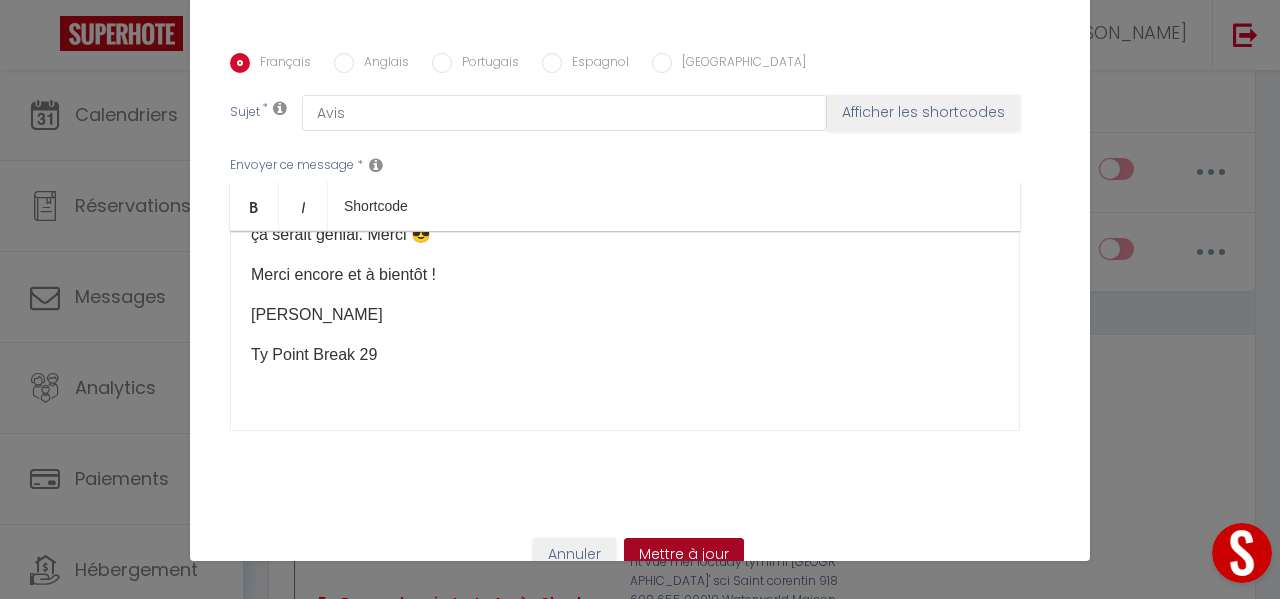 click on "Mettre à jour" at bounding box center [684, 555] 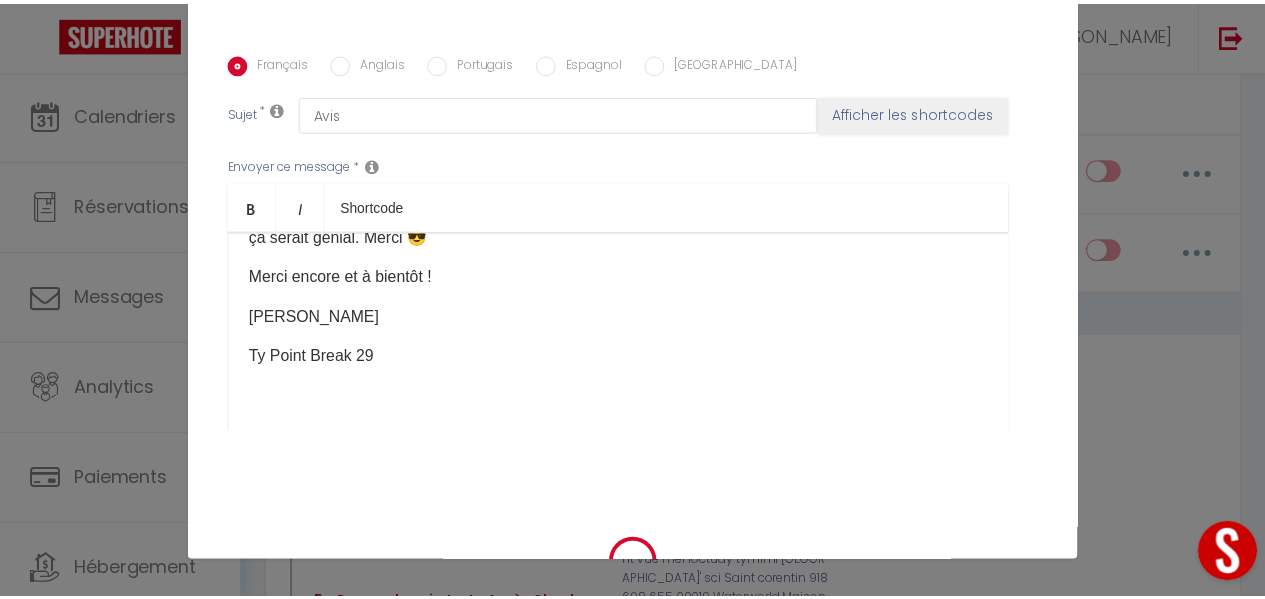 scroll, scrollTop: 277, scrollLeft: 0, axis: vertical 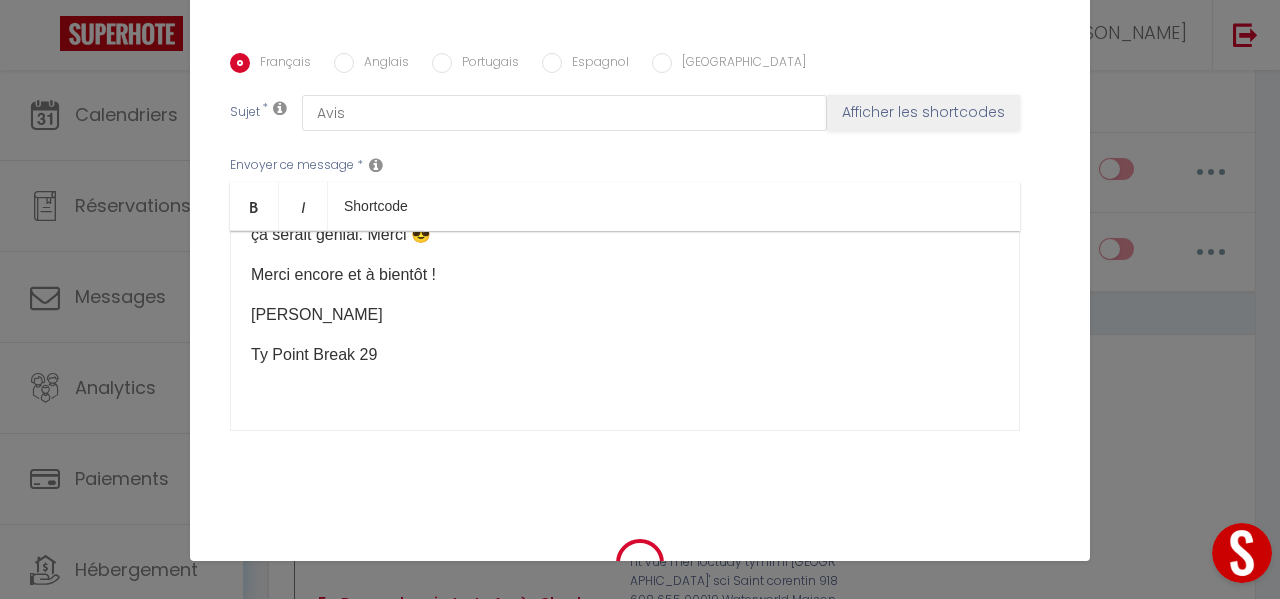 click on "Ty Point Break 29" at bounding box center [625, 355] 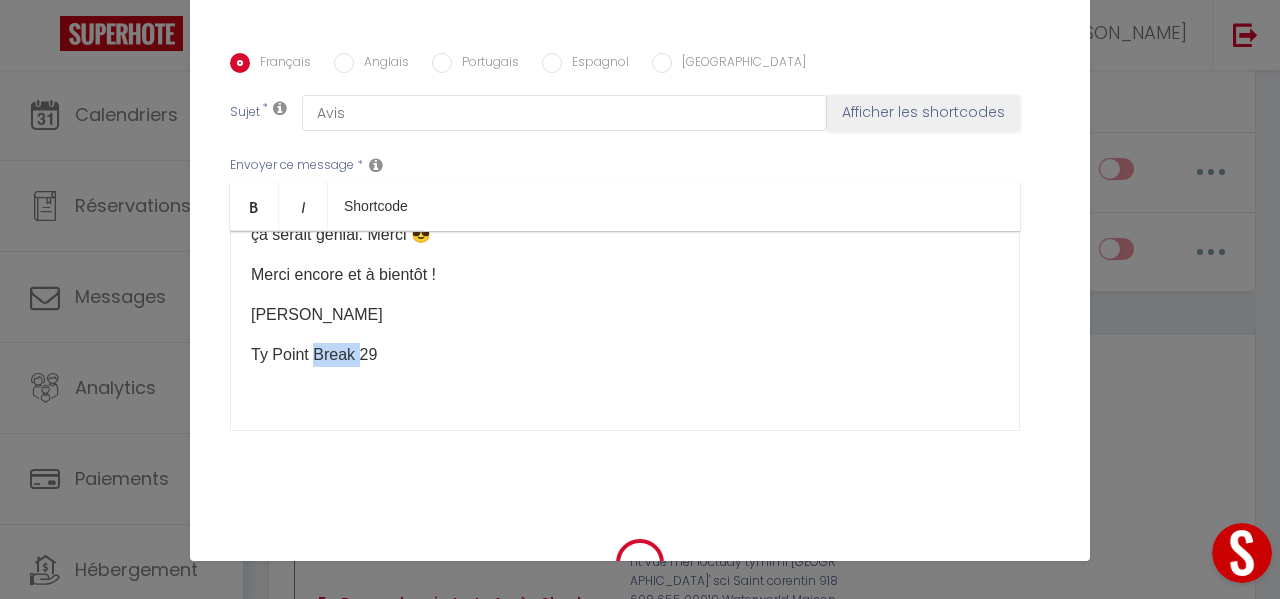 click on "Ty Point Break 29" at bounding box center [625, 355] 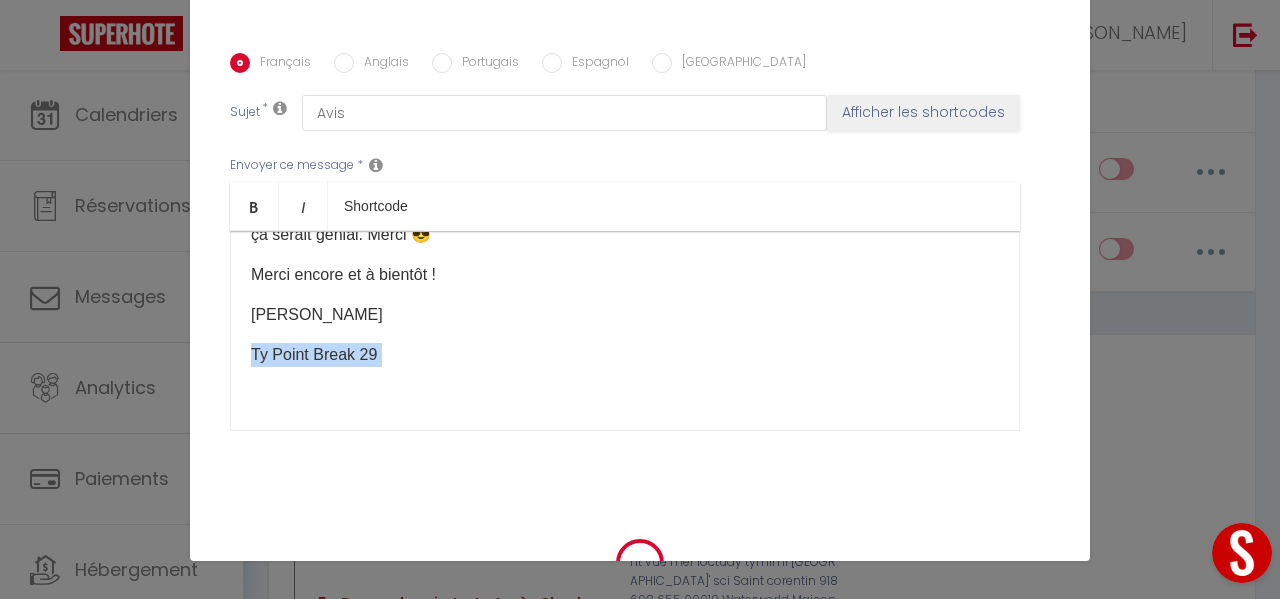 click on "Ty Point Break 29" at bounding box center (625, 355) 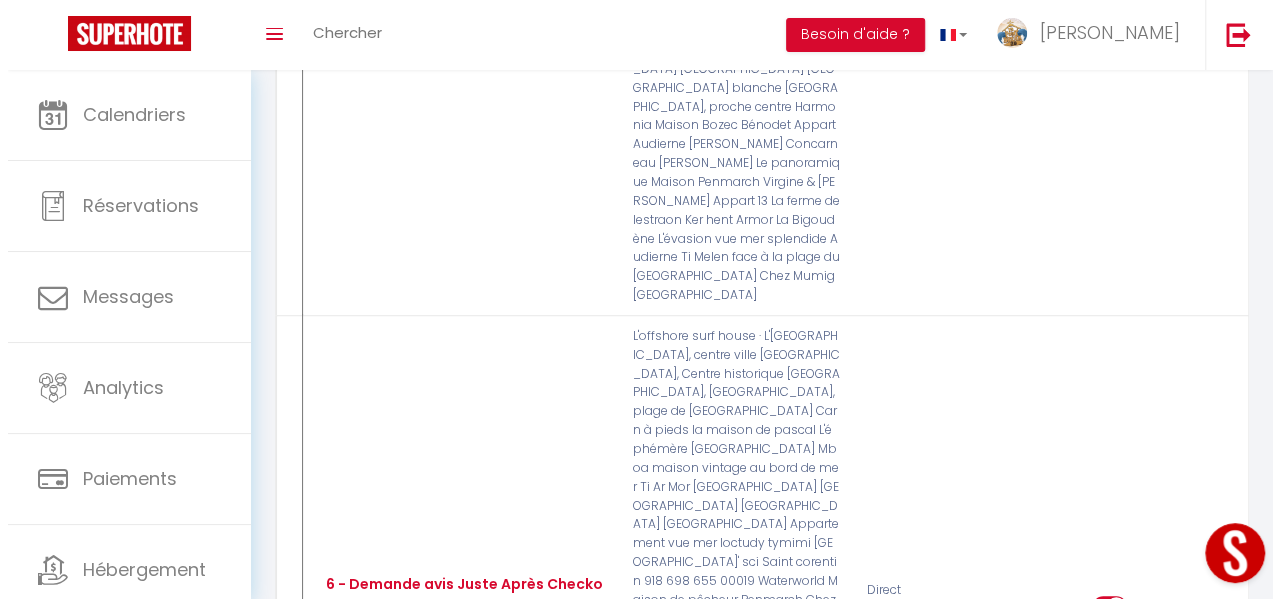 scroll, scrollTop: 8200, scrollLeft: 0, axis: vertical 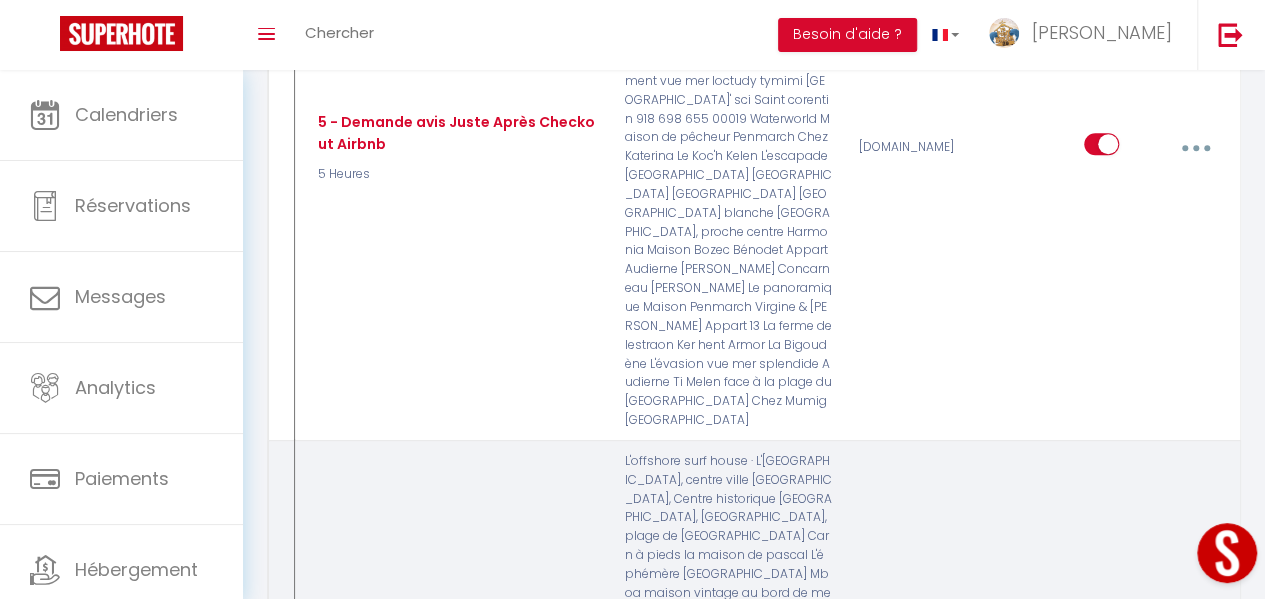 click at bounding box center (1195, 735) 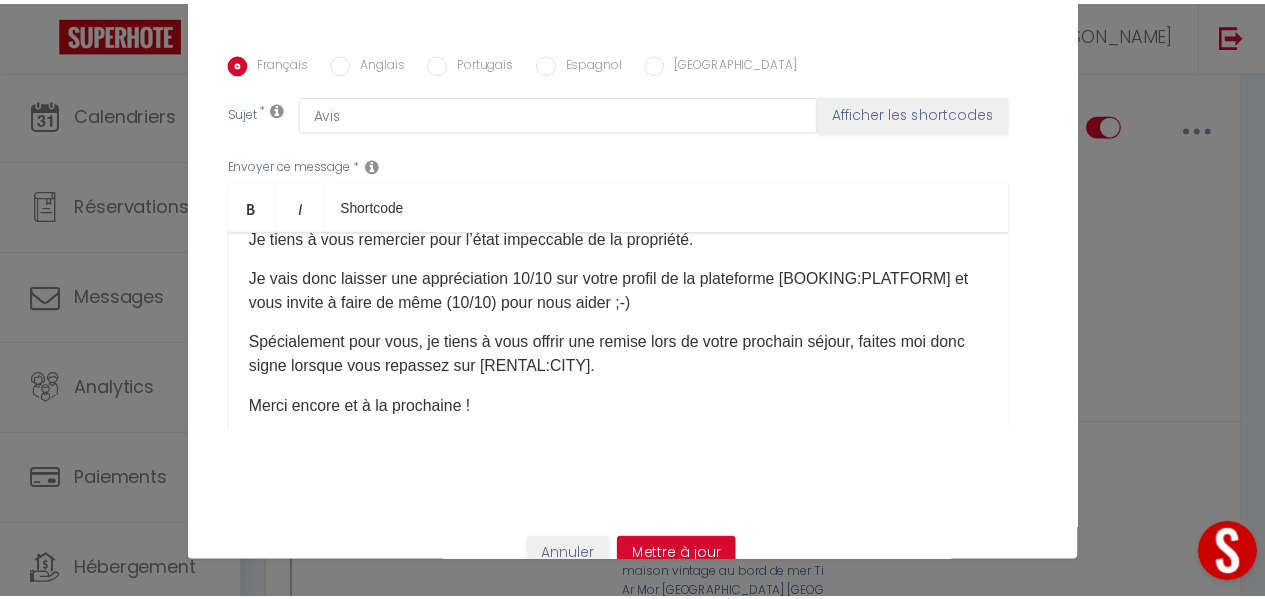 scroll, scrollTop: 97, scrollLeft: 0, axis: vertical 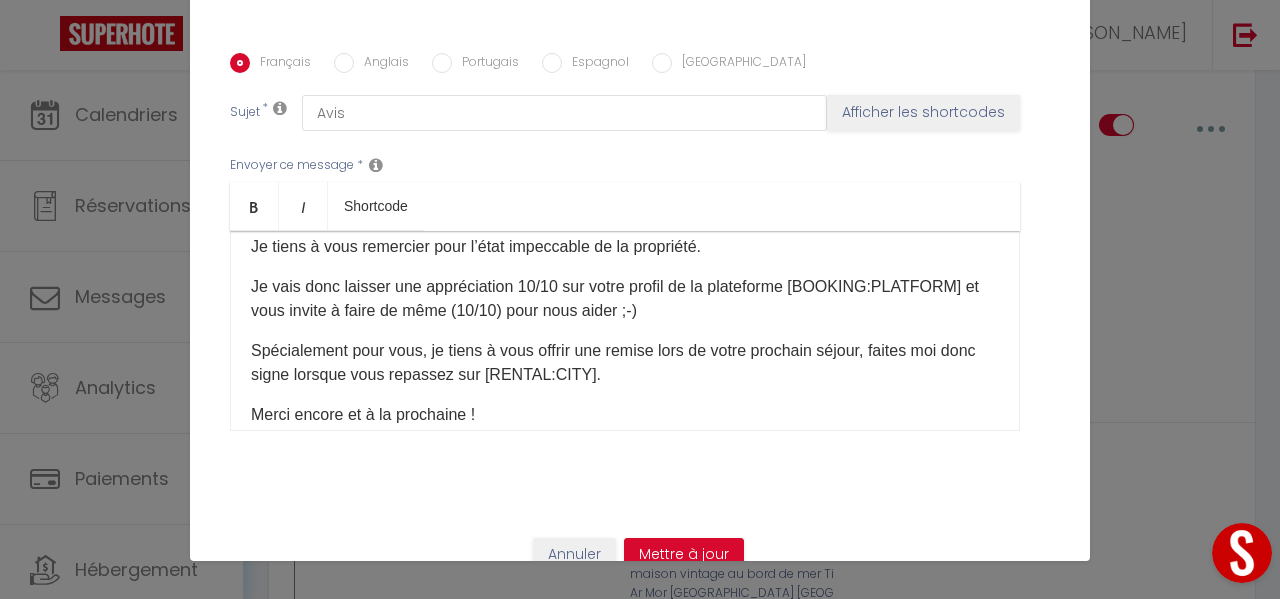 click on "Spécialement pour vous, je tiens à vous offrir une remise lors de votre prochain séjour, faites moi donc signe lorsque vous repassez sur [RENTAL:CITY]." at bounding box center [625, 363] 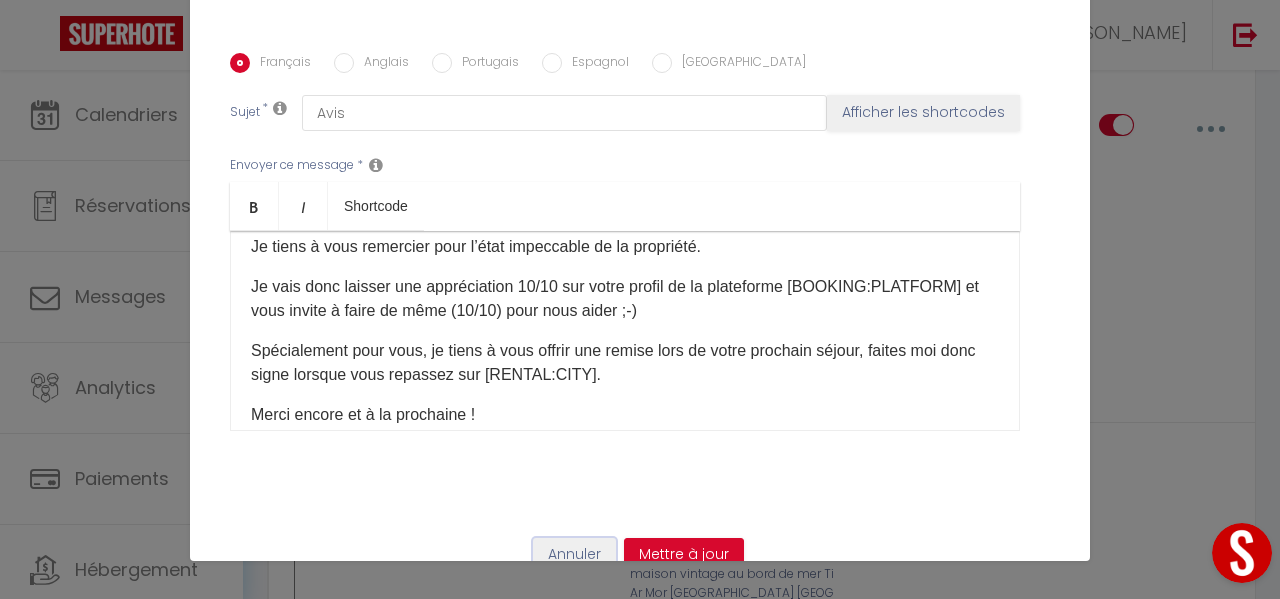 click on "Annuler" at bounding box center (574, 555) 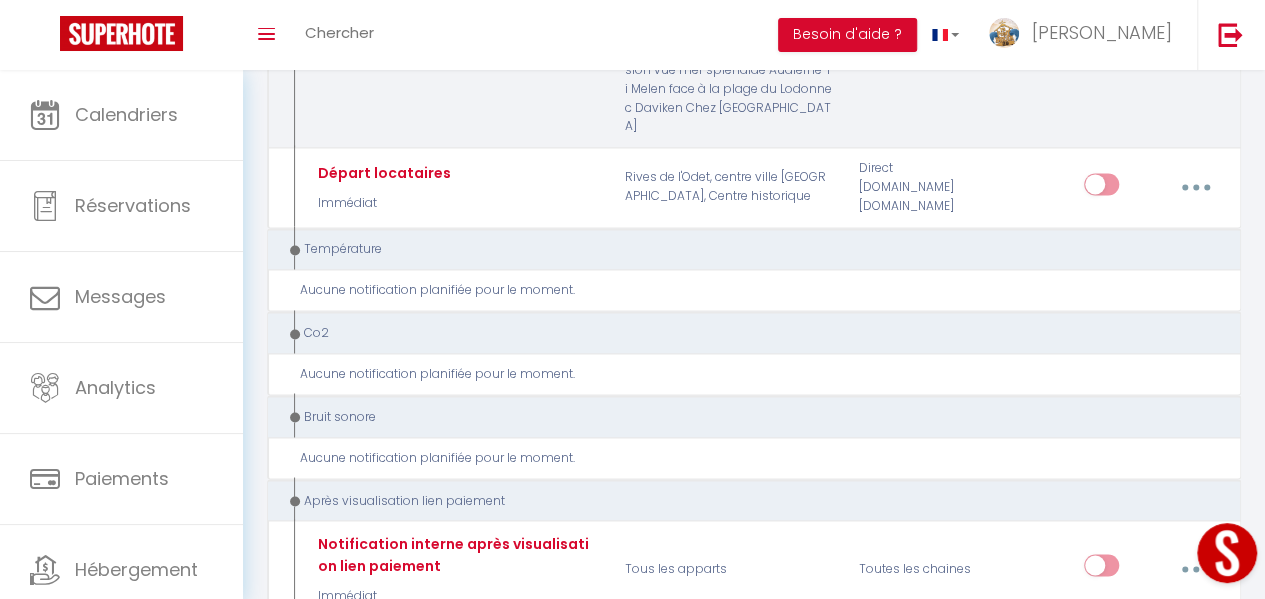 scroll, scrollTop: 9100, scrollLeft: 0, axis: vertical 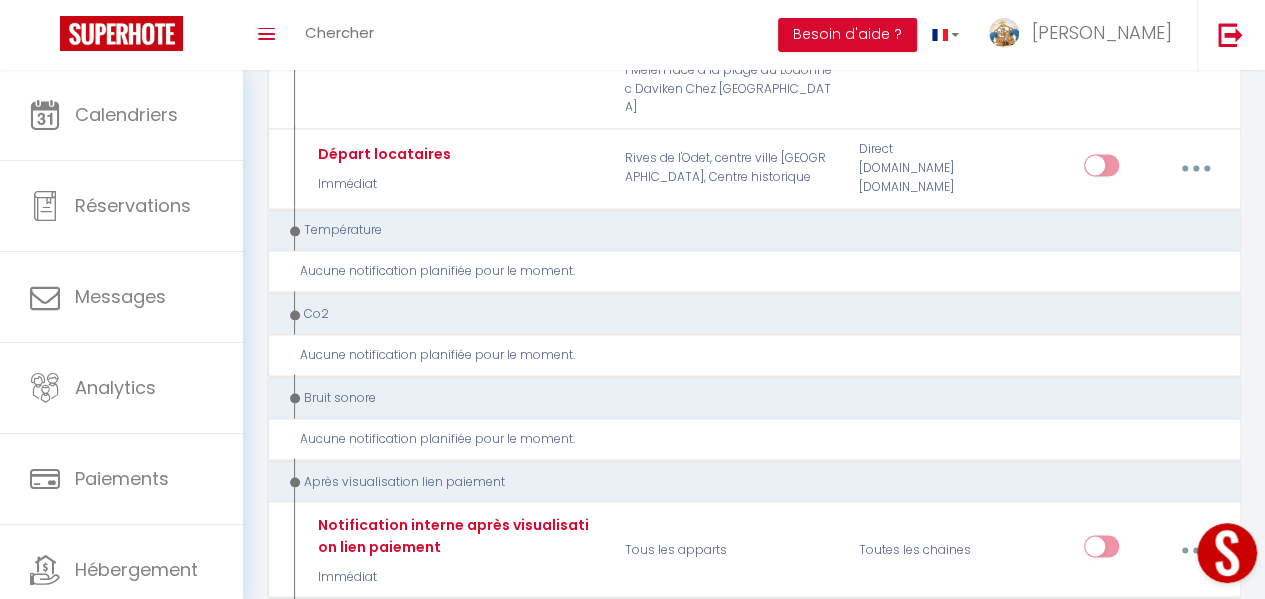 click on "Message au voyageur en cas de paiement automatique KO" at bounding box center [437, -8725] 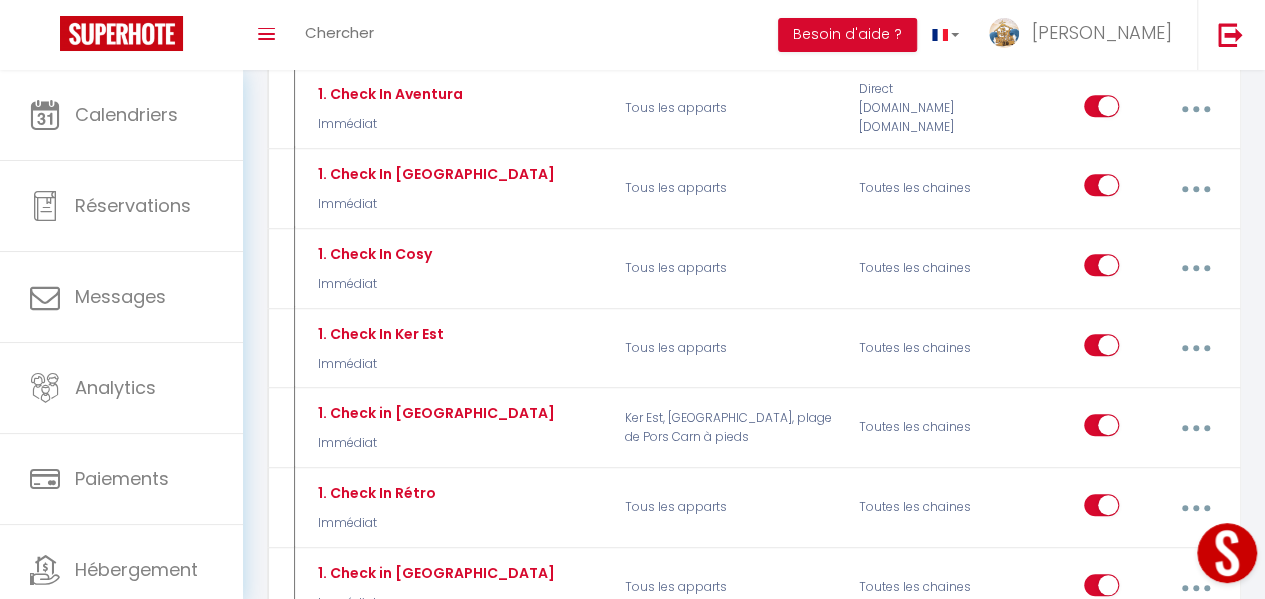 scroll, scrollTop: 0, scrollLeft: 0, axis: both 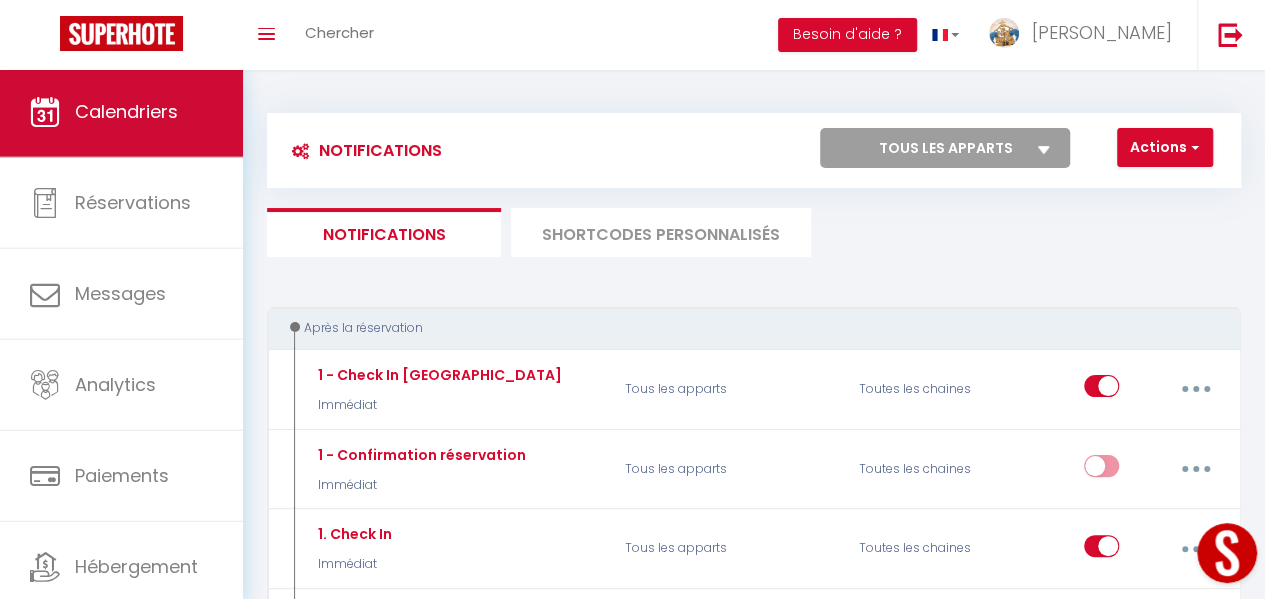 click on "Calendriers" at bounding box center [126, 111] 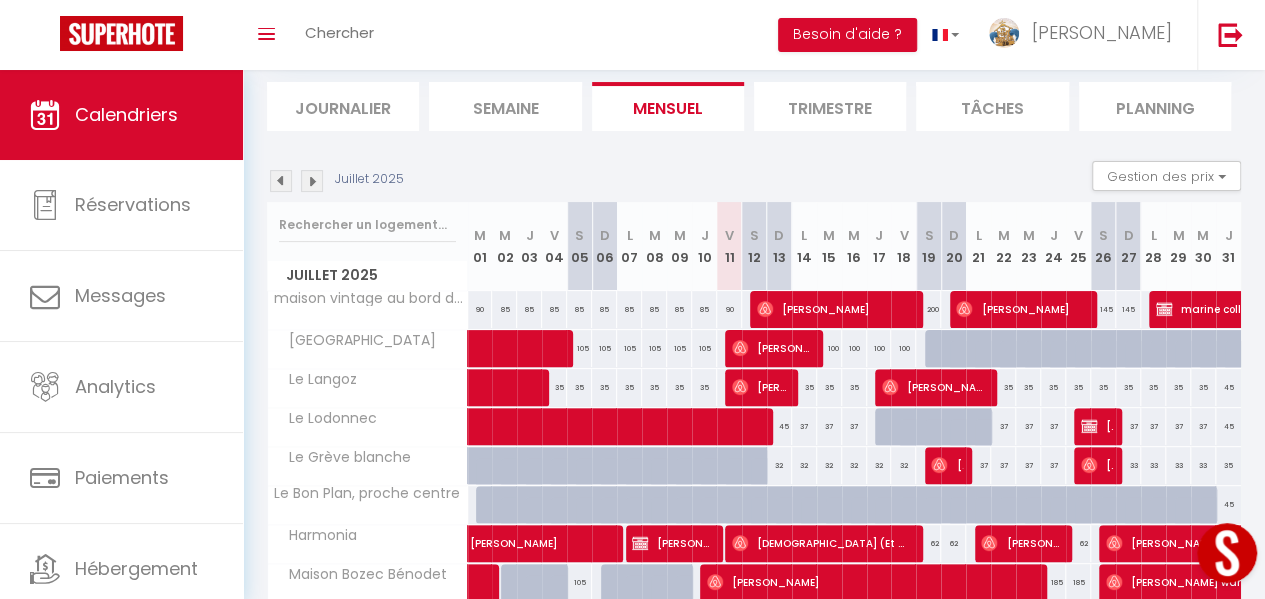 scroll, scrollTop: 200, scrollLeft: 0, axis: vertical 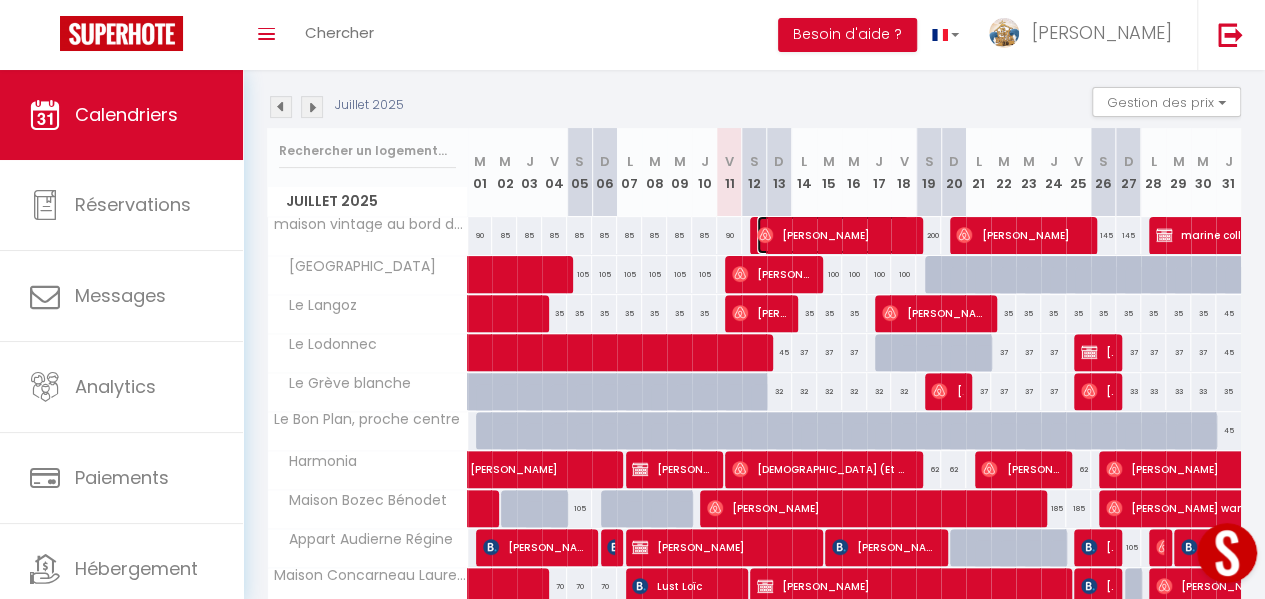 click on "Raphaël Gest" at bounding box center [833, 235] 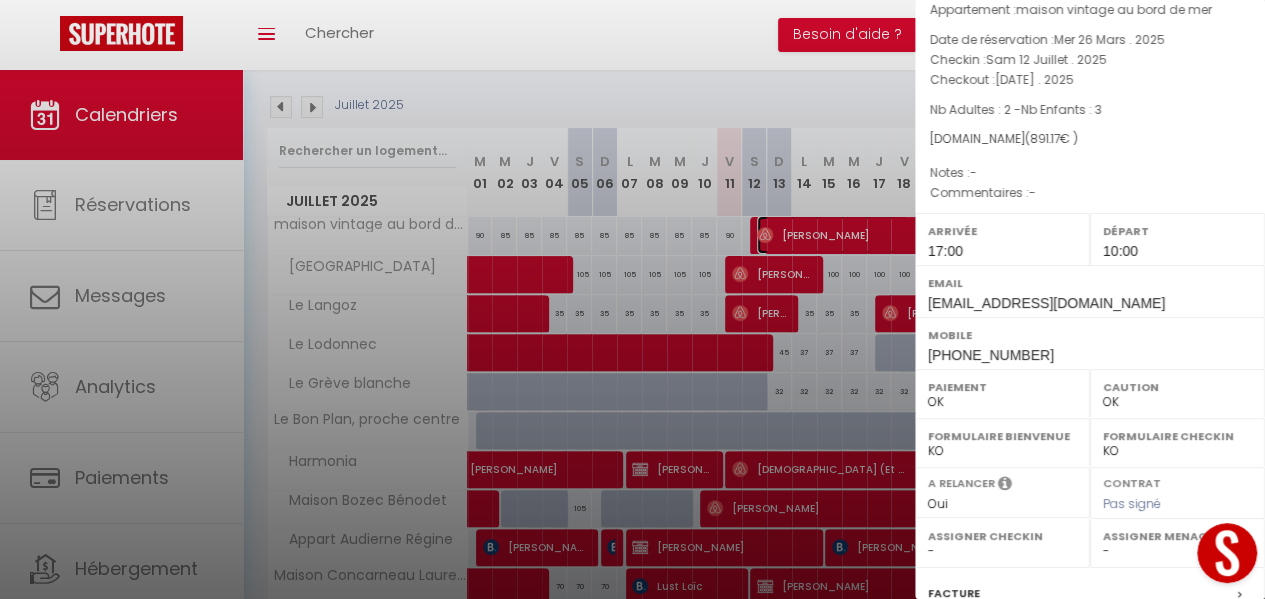 scroll, scrollTop: 0, scrollLeft: 0, axis: both 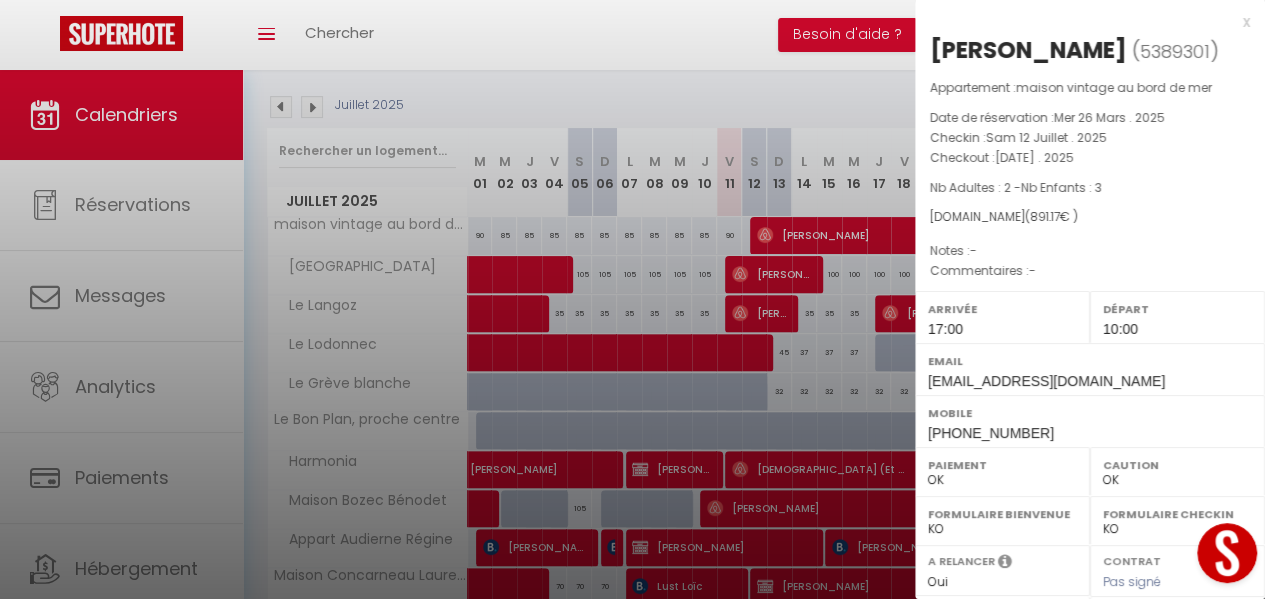 click on "x" at bounding box center [1082, 22] 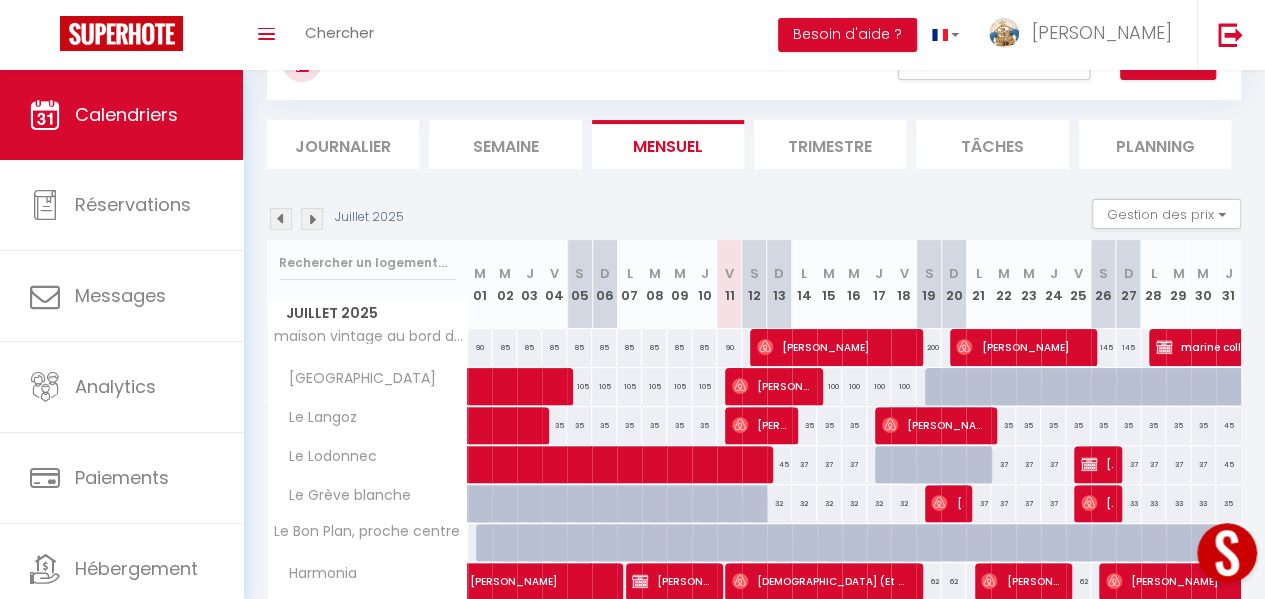 scroll, scrollTop: 0, scrollLeft: 0, axis: both 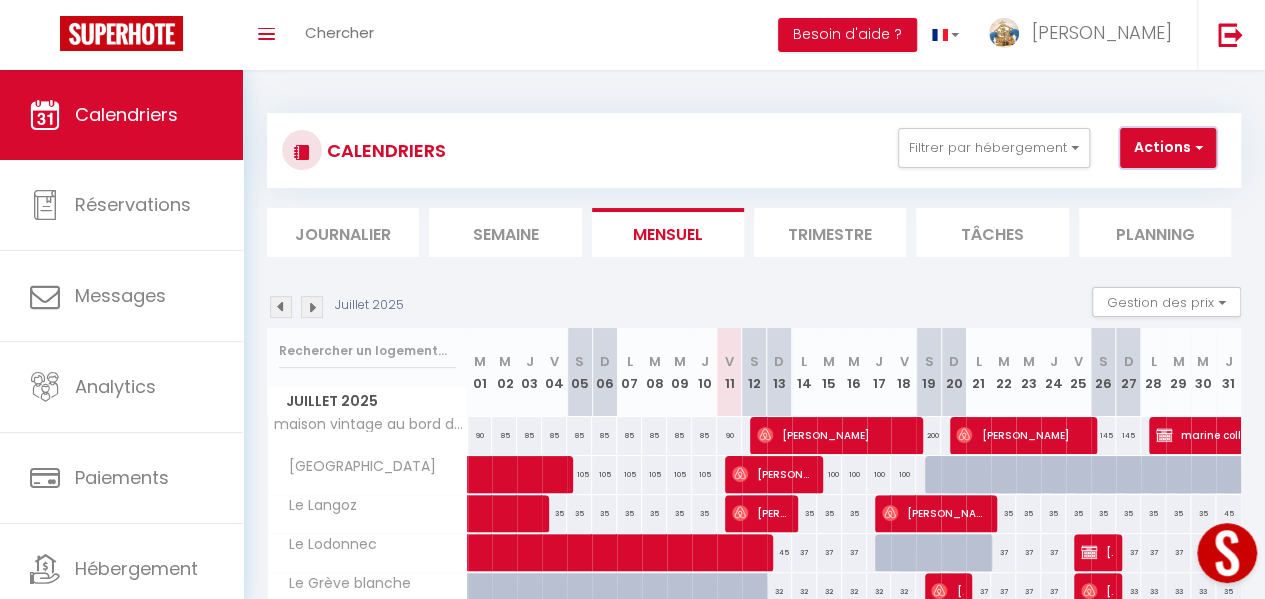 click on "Actions" at bounding box center (1168, 148) 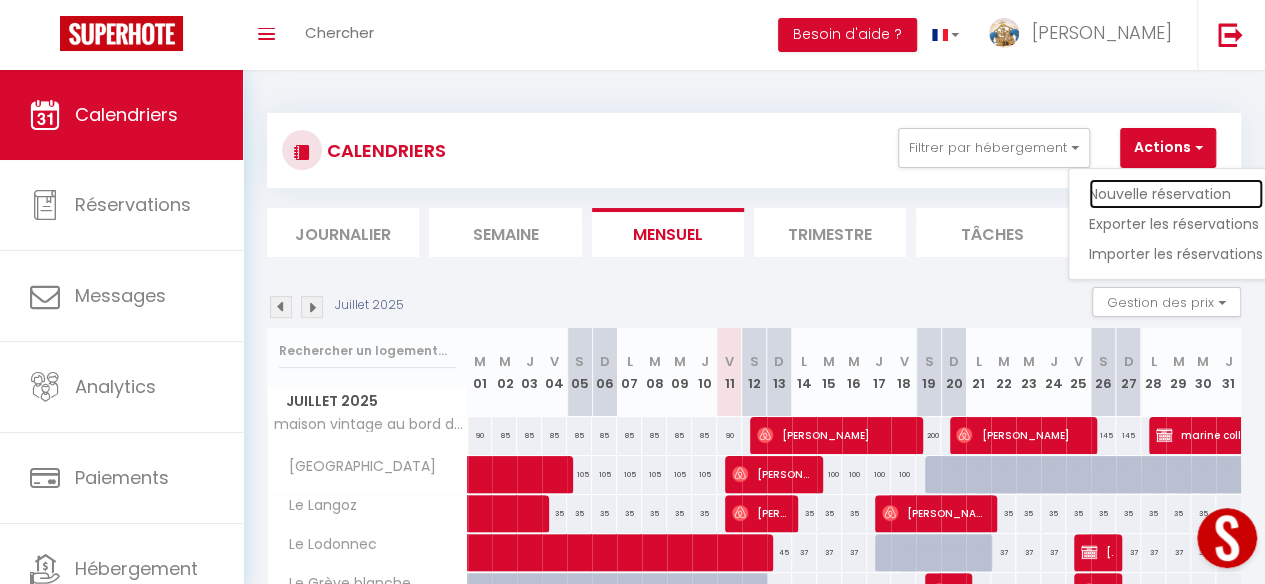 click on "Nouvelle réservation" at bounding box center (1176, 194) 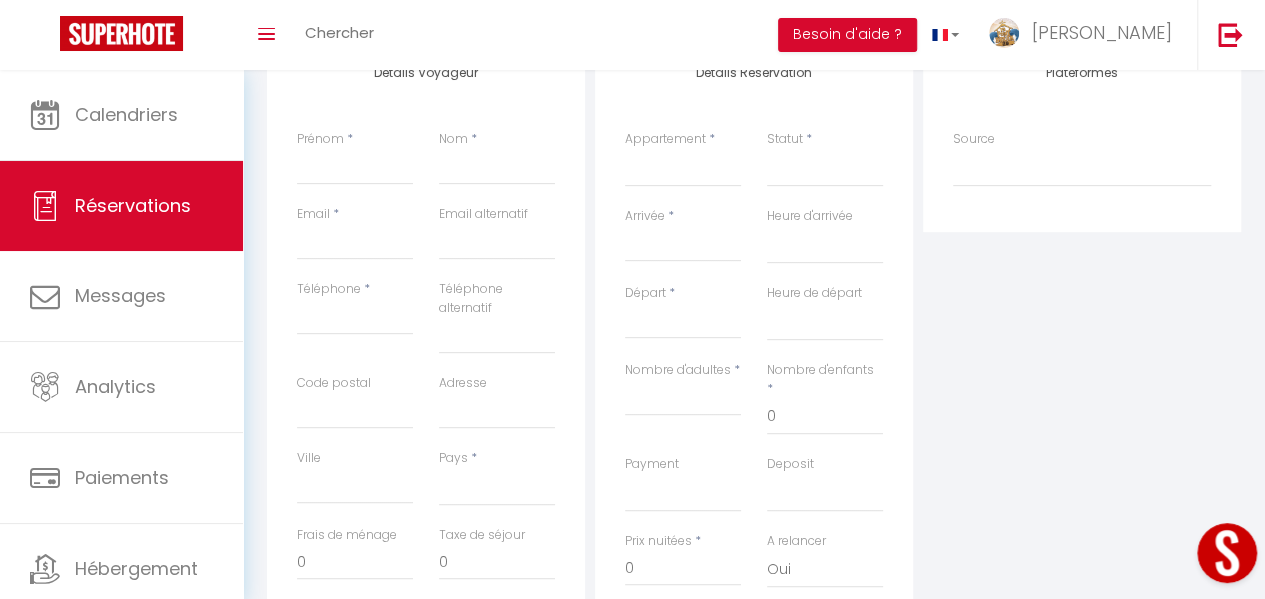 scroll, scrollTop: 300, scrollLeft: 0, axis: vertical 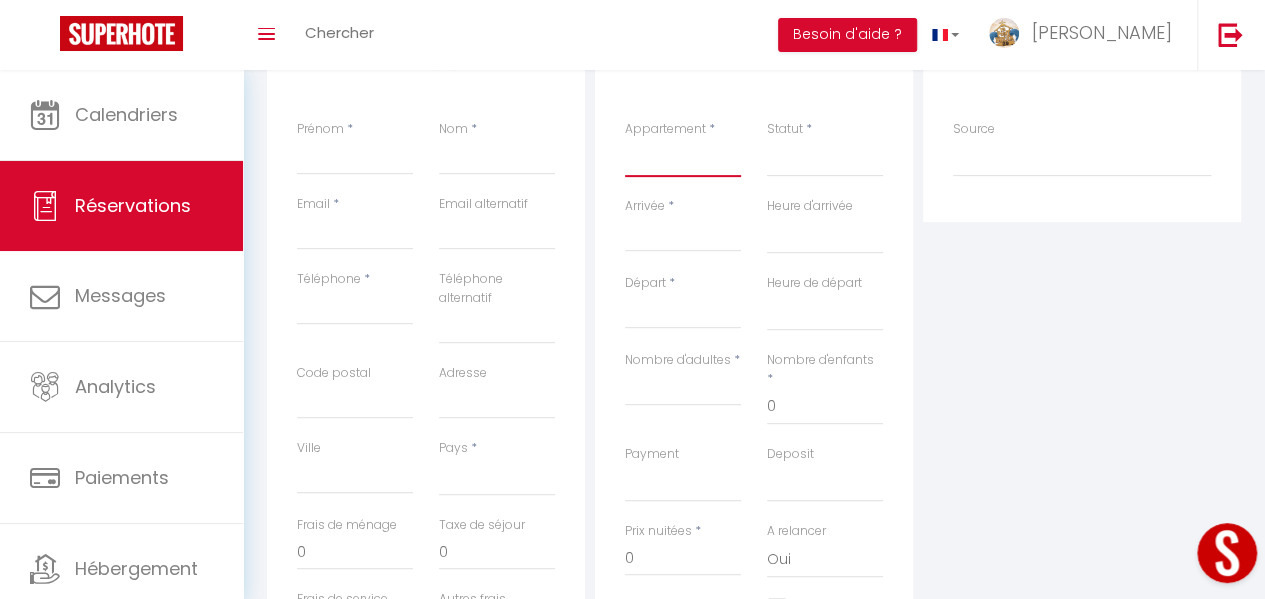click on "maison vintage au bord de mer tymimi Rives de l'Odet, centre ville Ty Kereon, Centre historique Ker Est, Surf House, plage de Pors Carn à pieds Chez Katerina Ty Domovoï Le Koc'h Kelen la maison de pascal Mboa Studio La Petite Montagne Maison de pêcheur Penmarch Ti Ar Mor L'offshore surf house · L'Offshore Surf House & Beach Villa de l'Océan Ar Park Bihan Waterworld L'escapade Ty Didrouz Le Loft Ty Kerf' sci Saint corentin 	918 698 655 00019 Appartement vue mer loctudy Ty Queff Lodge L'éphémère Maison Penmarch Virgine & Alain Appart 13 Harmonia La Colonie du bon coin Ker hent Armor La Bigoudène Ty Plom Le Grève blanche Le Bon Plan, proche centre La Villa Des Dunes Le panoramique Le Langoz Le Lodonnec Ty Gwer Chez Mumig Sainte Marine Maison Bozec Bénodet Ti Melen face à la plage du Lodonnec La ferme de lestraon le bar L'évasion vue mer splendide Audierne Appart Audierne Régine Maison Concarneau Laurence Daviken" at bounding box center (683, 158) 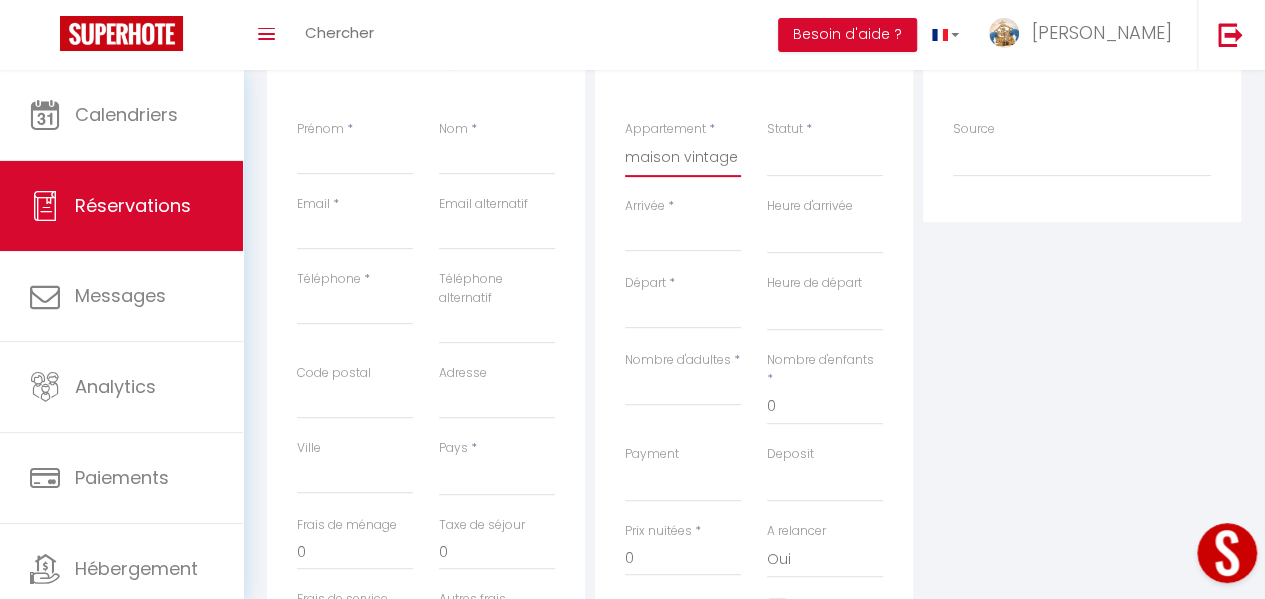 click on "maison vintage au bord de mer tymimi Rives de l'Odet, centre ville Ty Kereon, Centre historique Ker Est, Surf House, plage de Pors Carn à pieds Chez Katerina Ty Domovoï Le Koc'h Kelen la maison de pascal Mboa Studio La Petite Montagne Maison de pêcheur Penmarch Ti Ar Mor L'offshore surf house · L'Offshore Surf House & Beach Villa de l'Océan Ar Park Bihan Waterworld L'escapade Ty Didrouz Le Loft Ty Kerf' sci Saint corentin 	918 698 655 00019 Appartement vue mer loctudy Ty Queff Lodge L'éphémère Maison Penmarch Virgine & Alain Appart 13 Harmonia La Colonie du bon coin Ker hent Armor La Bigoudène Ty Plom Le Grève blanche Le Bon Plan, proche centre La Villa Des Dunes Le panoramique Le Langoz Le Lodonnec Ty Gwer Chez Mumig Sainte Marine Maison Bozec Bénodet Ti Melen face à la plage du Lodonnec La ferme de lestraon le bar L'évasion vue mer splendide Audierne Appart Audierne Régine Maison Concarneau Laurence Daviken" at bounding box center (683, 158) 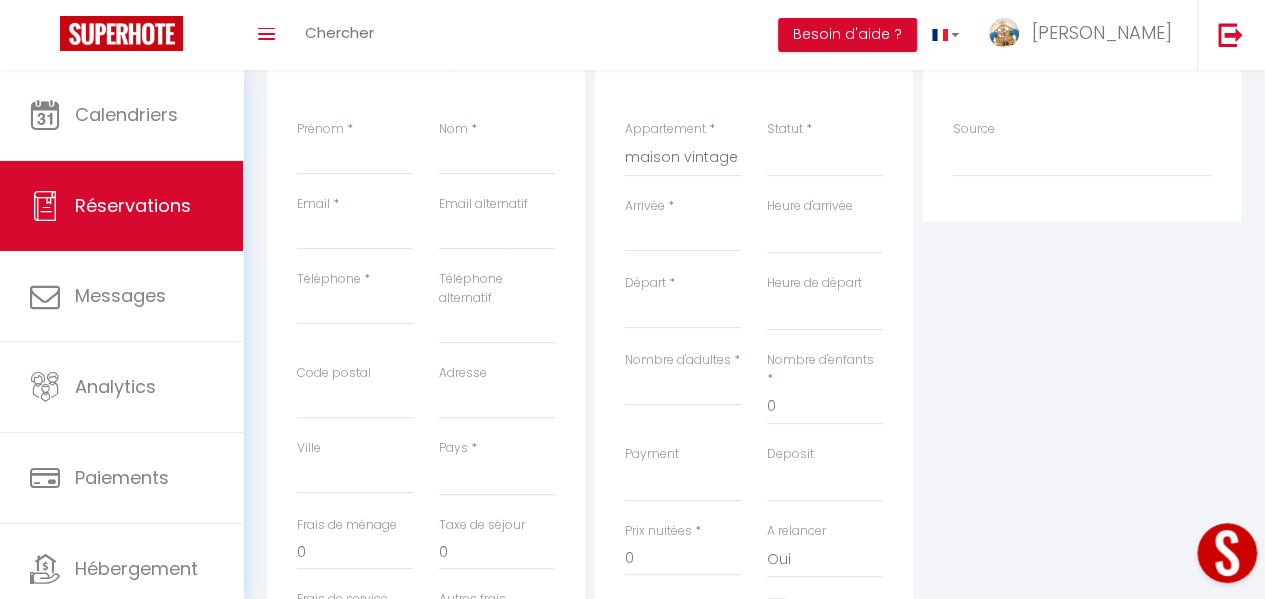 click on "Arrivée" at bounding box center (683, 236) 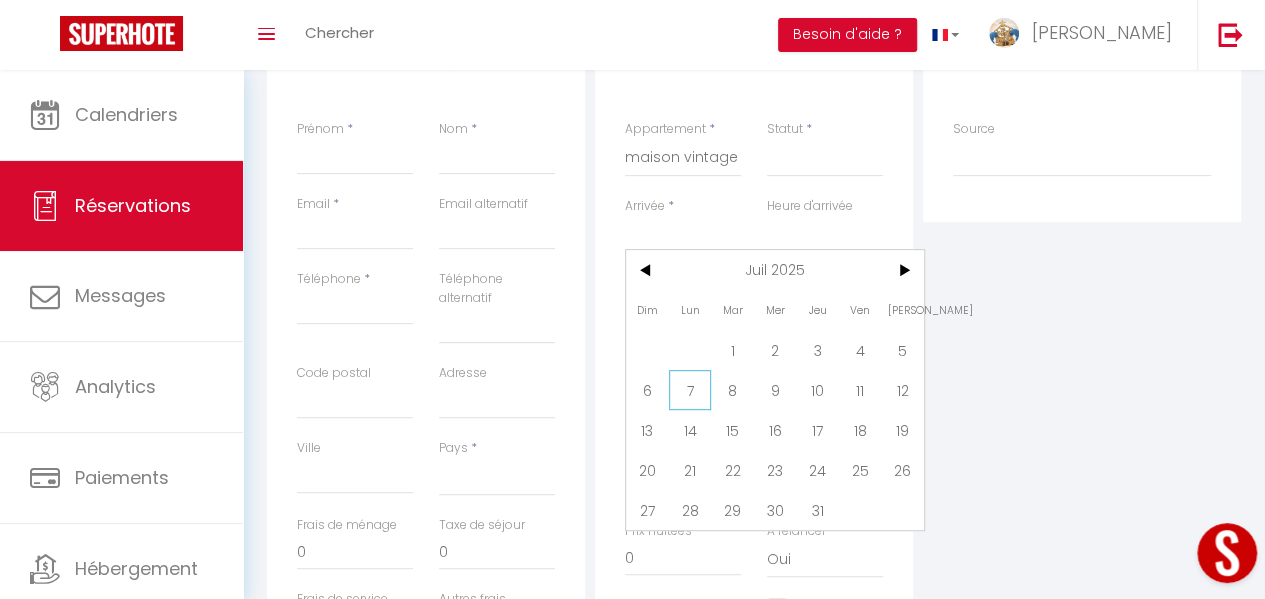 click on "7" at bounding box center (690, 390) 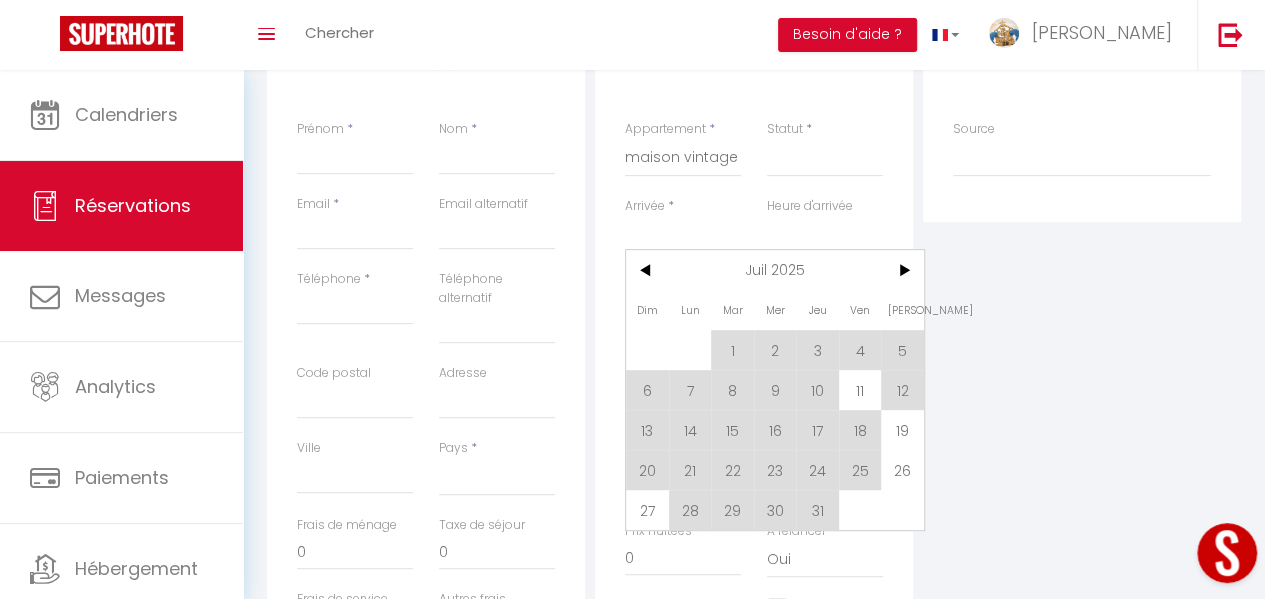 click on "Détails Réservation    Appartement   *     maison vintage au bord de mer tymimi Rives de l'Odet, centre ville Ty Kereon, Centre historique Ker Est, Surf House, plage de Pors Carn à pieds Chez Katerina Ty Domovoï Le Koc'h Kelen la maison de pascal Mboa Studio La Petite Montagne Maison de pêcheur Penmarch Ti Ar Mor L'offshore surf house · L'Offshore Surf House & Beach Villa de l'Océan Ar Park Bihan Waterworld L'escapade Ty Didrouz Le Loft Ty Kerf' sci Saint corentin 	918 698 655 00019 Appartement vue mer loctudy Ty Queff Lodge L'éphémère Maison Penmarch Virgine & Alain Appart 13 Harmonia La Colonie du bon coin Ker hent Armor La Bigoudène Ty Plom Le Grève blanche Le Bon Plan, proche centre La Villa Des Dunes Le panoramique Le Langoz Le Lodonnec Ty Gwer Chez Mumig Sainte Marine Maison Bozec Bénodet Ti Melen face à la plage du Lodonnec La ferme de lestraon le bar L'évasion vue mer splendide Audierne Appart Audierne Régine Maison Concarneau Laurence Daviken   Statut   *   Confirmé Non Confirmé" at bounding box center (754, 375) 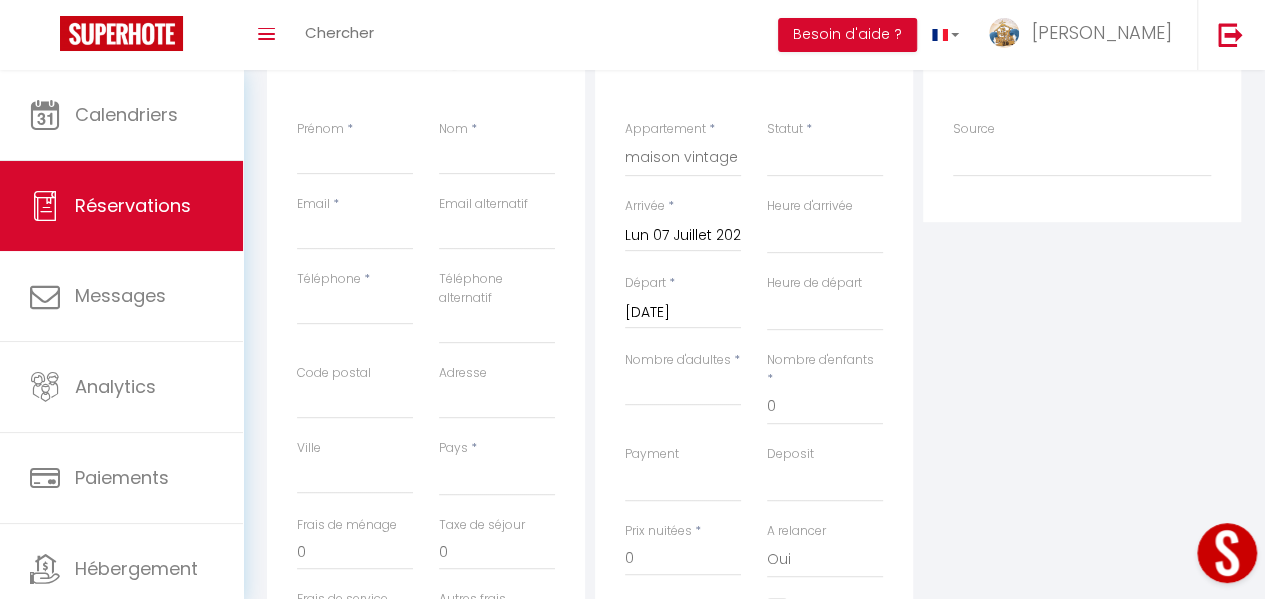 click on "Lun 07 Juillet 2025" at bounding box center (683, 236) 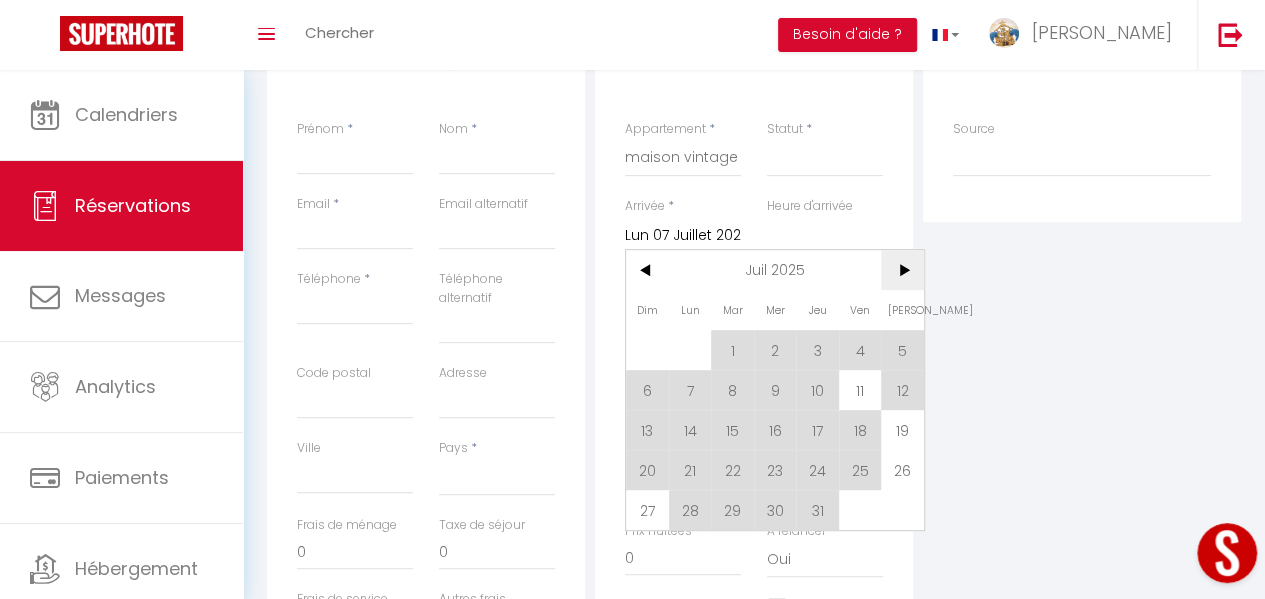 click on ">" at bounding box center (902, 270) 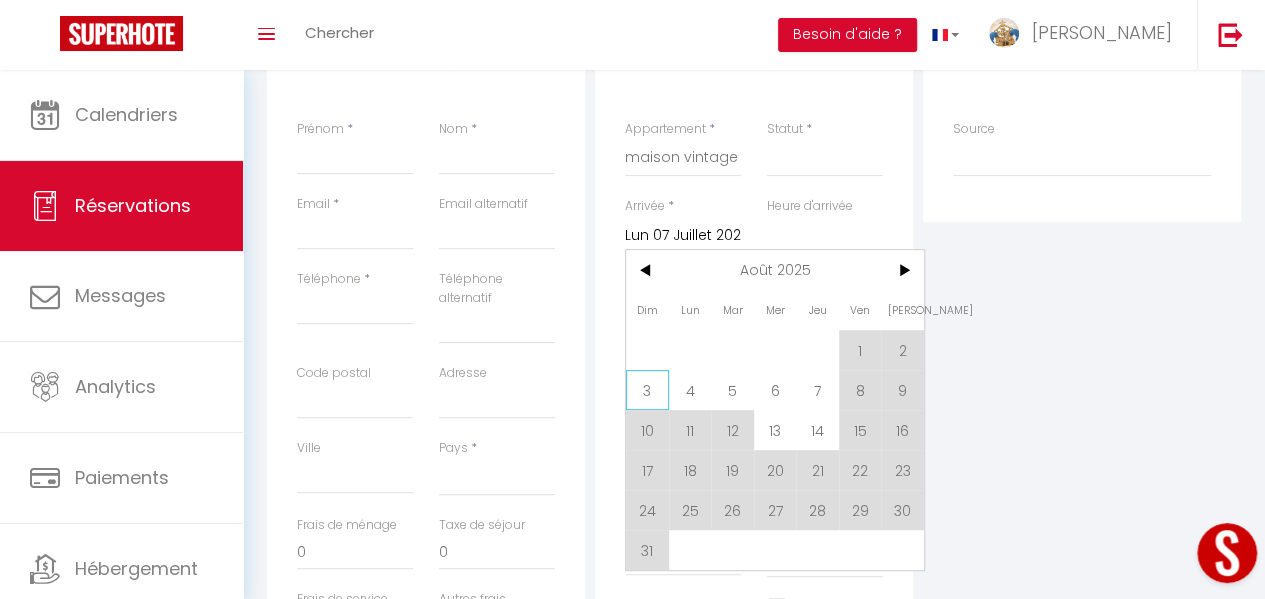 click on "3" at bounding box center [647, 390] 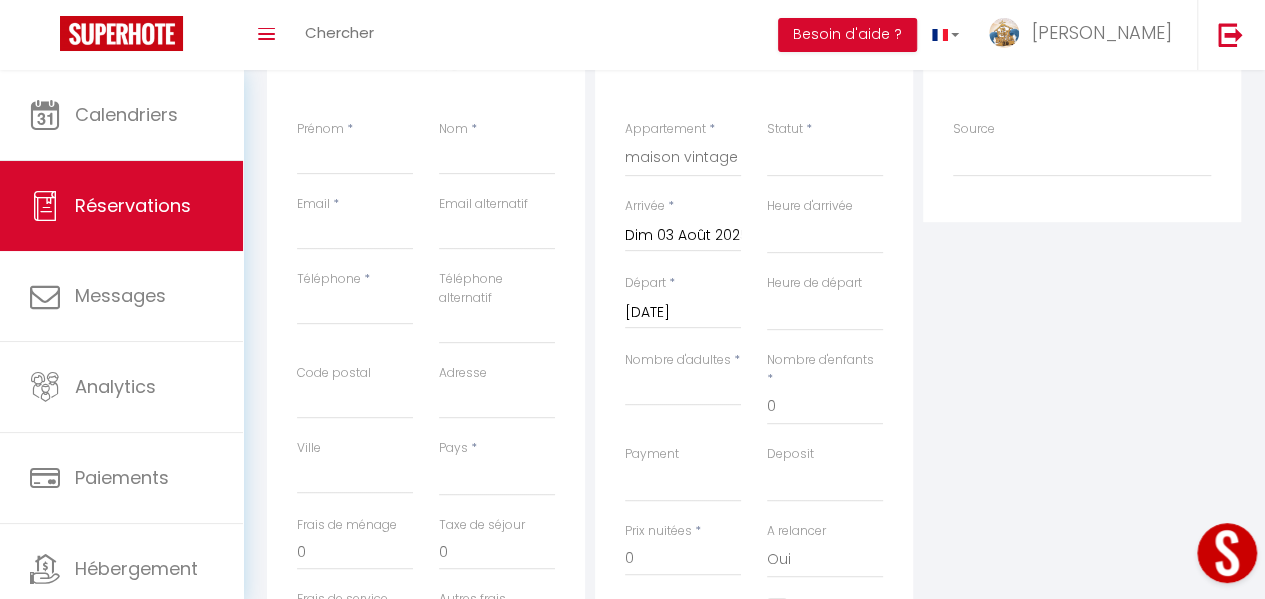 click on "Mar 08 Juillet 2025" at bounding box center (683, 313) 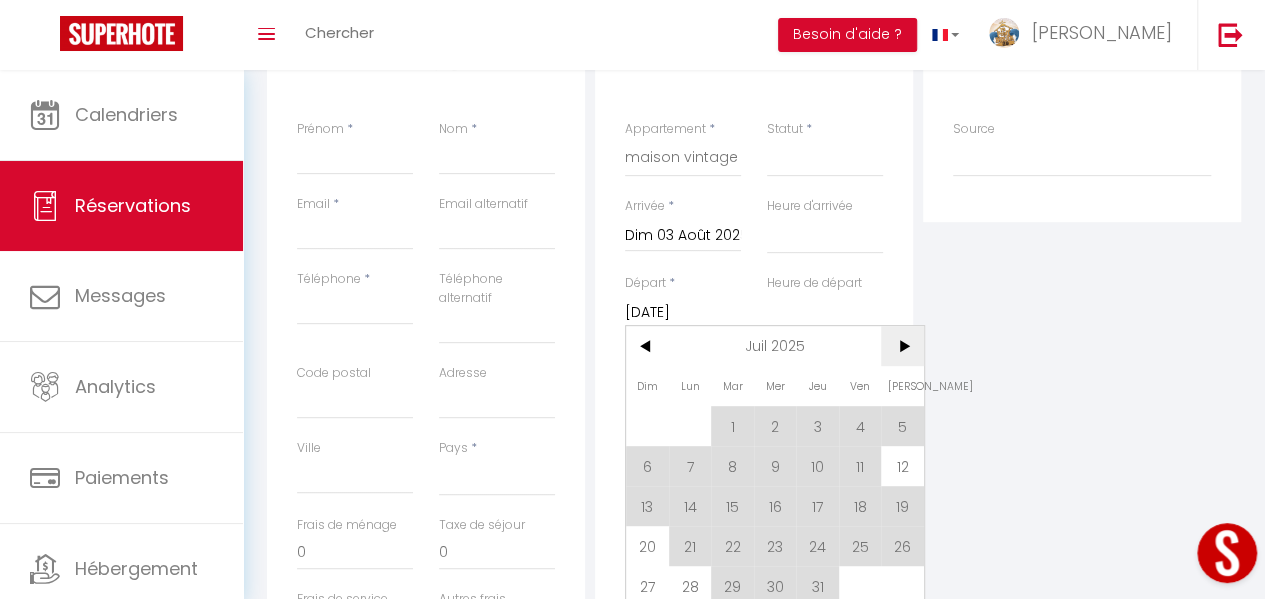 click on ">" at bounding box center (902, 346) 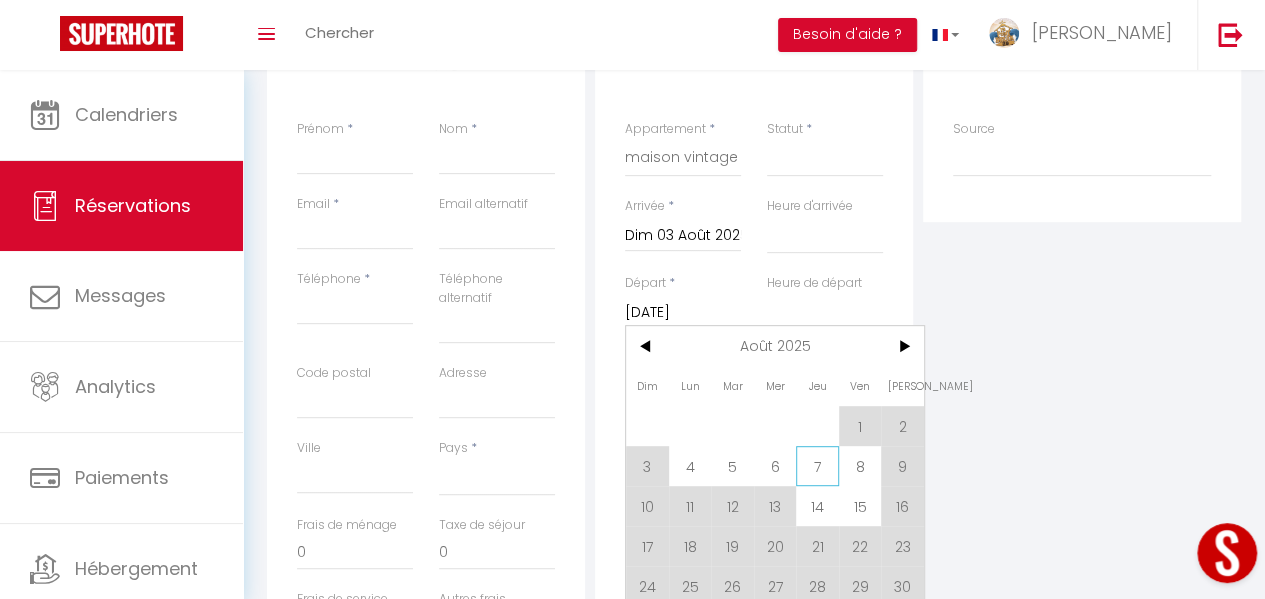 click on "7" at bounding box center [817, 466] 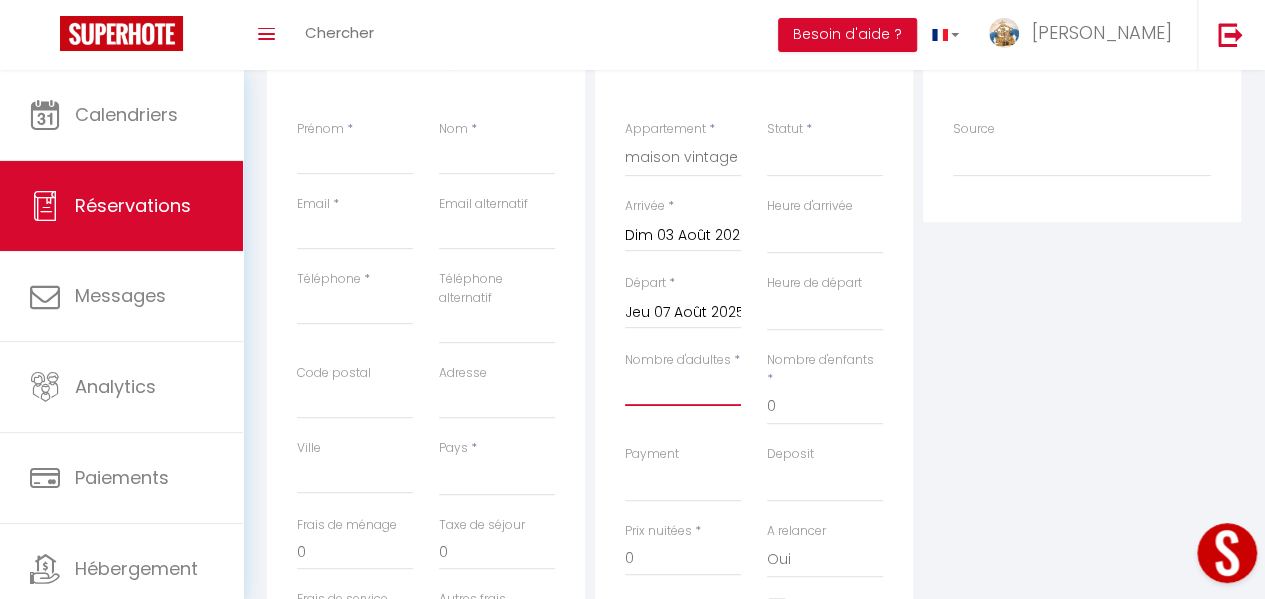 click on "Nombre d'adultes" at bounding box center [683, 388] 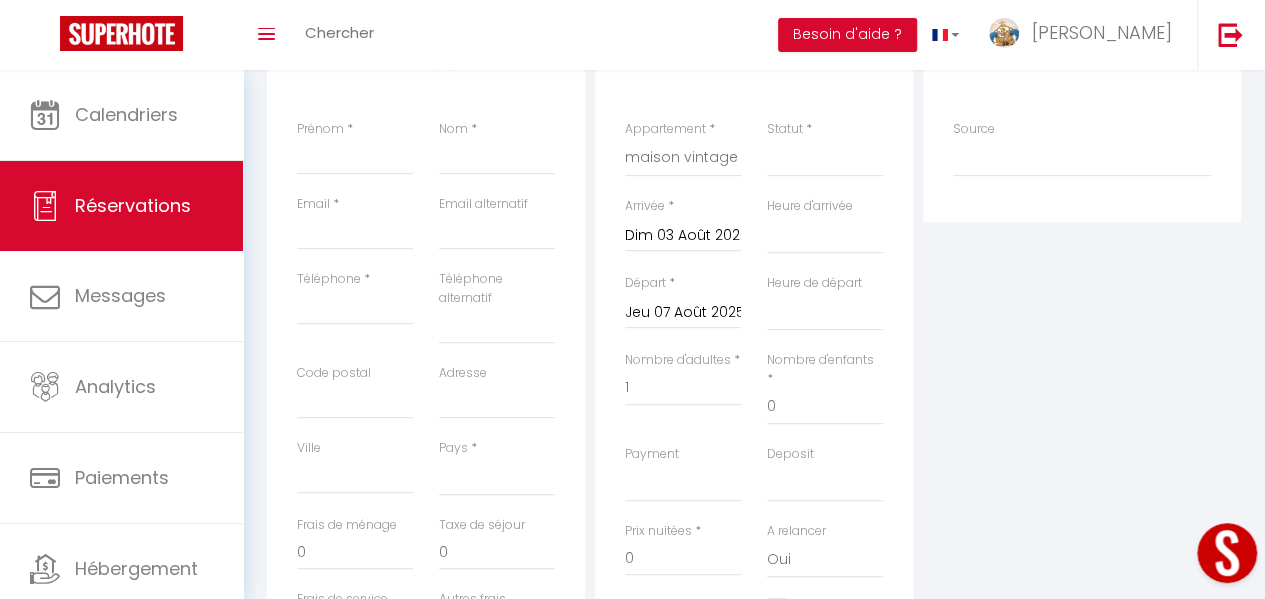 click on "Plateformes    Source
Direct
Airbnb.com
Booking.com
Chalet montagne
Expedia
Gite de France
Homeaway
Homeaway iCal
Homeaway.com
Hotels.com
Housetrip.com
Ical" at bounding box center [1082, 398] 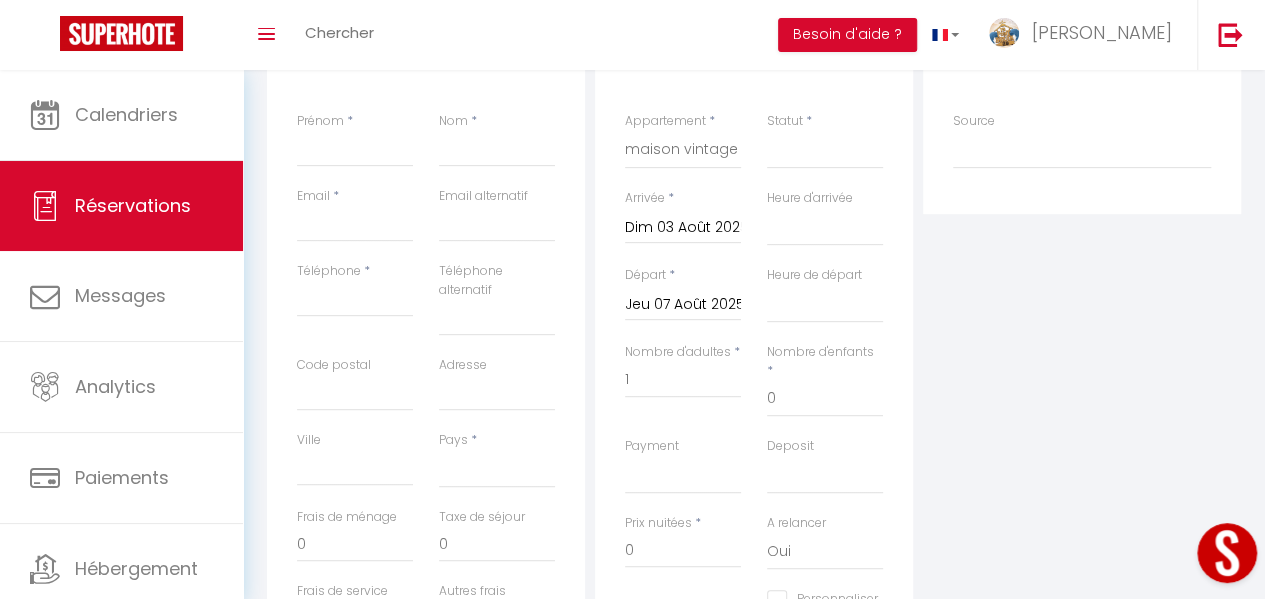 scroll, scrollTop: 300, scrollLeft: 0, axis: vertical 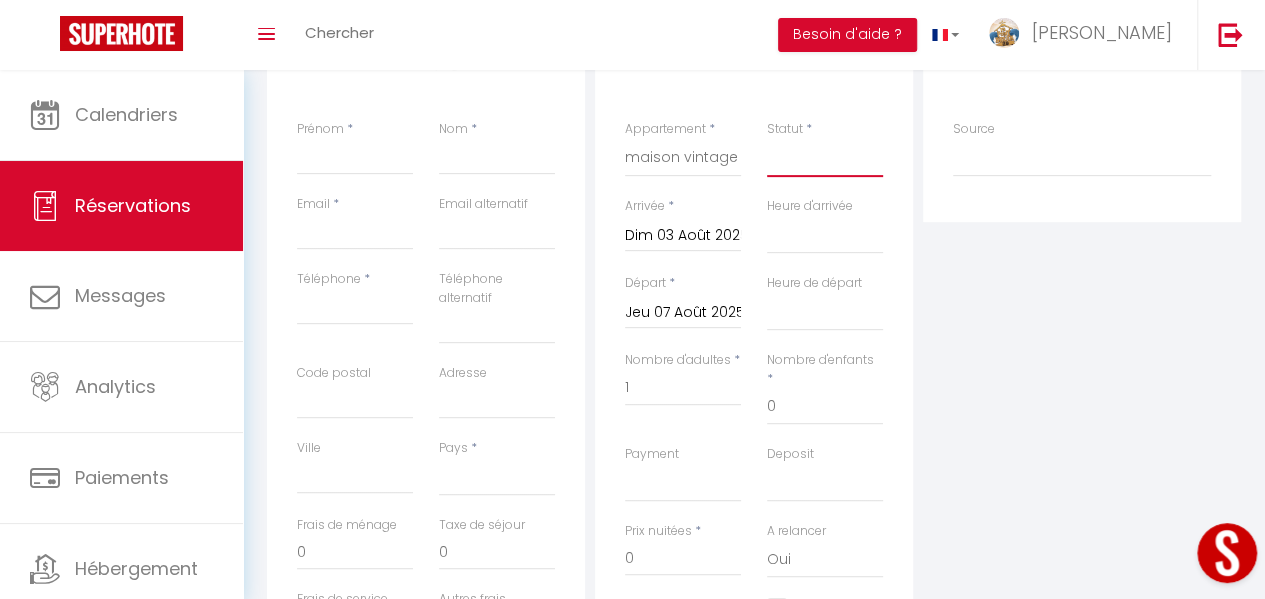 click on "Confirmé Non Confirmé Annulé Annulé par le voyageur No Show Request" at bounding box center (825, 158) 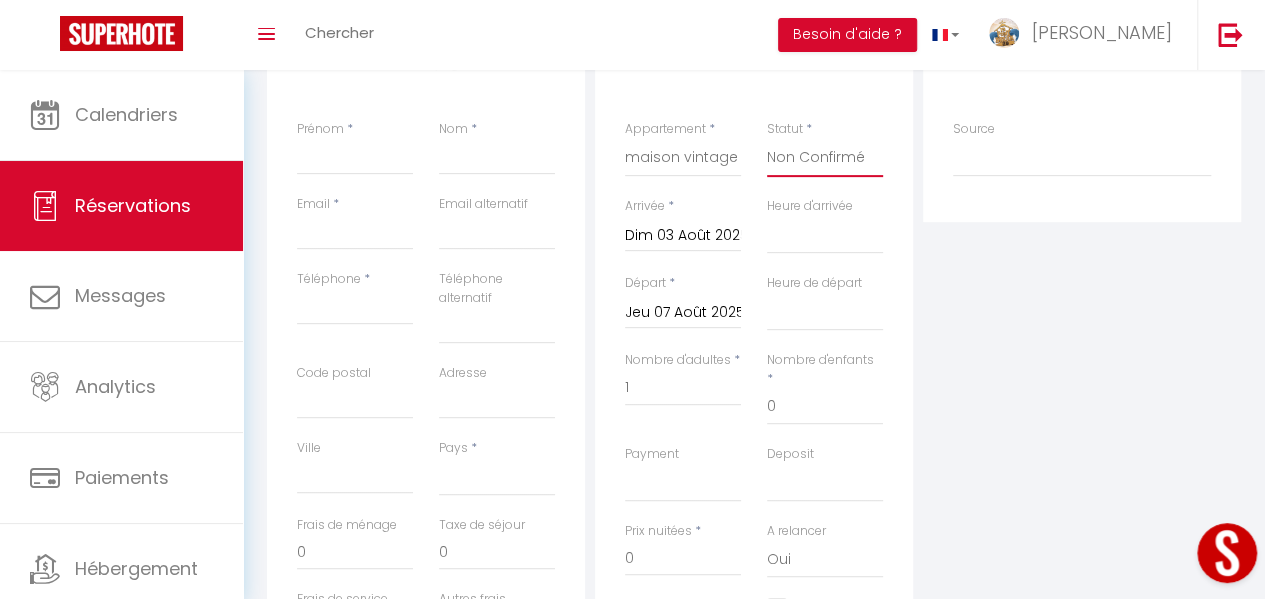 click on "Confirmé Non Confirmé Annulé Annulé par le voyageur No Show Request" at bounding box center [825, 158] 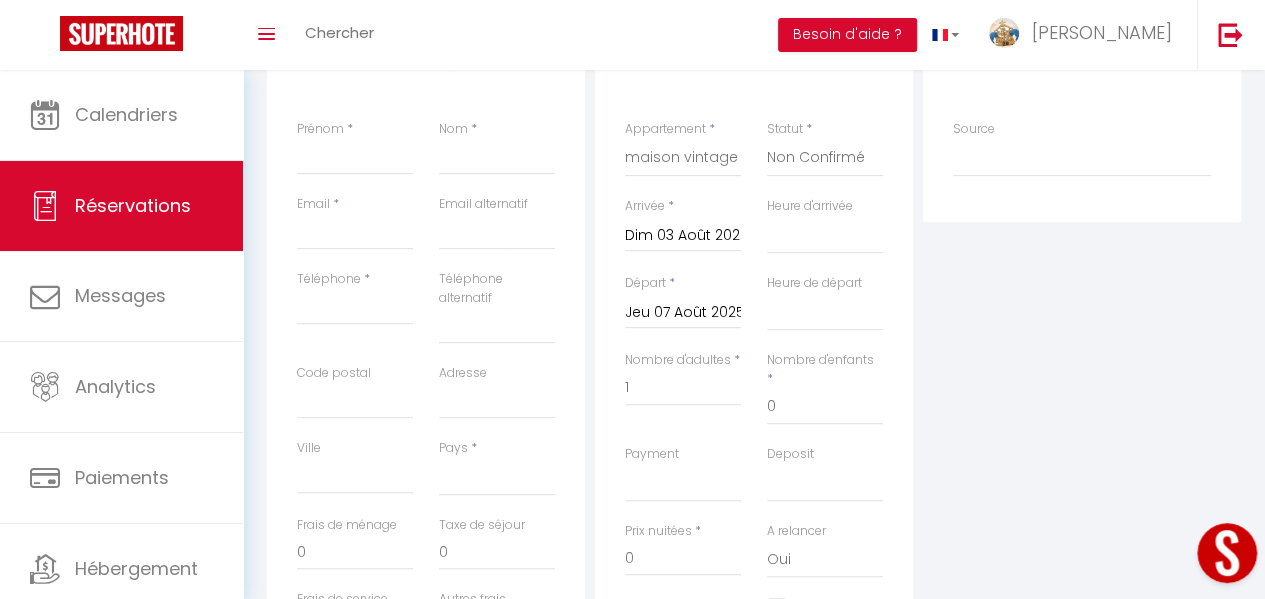 click on "Plateformes    Source
Direct
Airbnb.com
Booking.com
Chalet montagne
Expedia
Gite de France
Homeaway
Homeaway iCal
Homeaway.com
Hotels.com
Housetrip.com
Ical" at bounding box center [1082, 398] 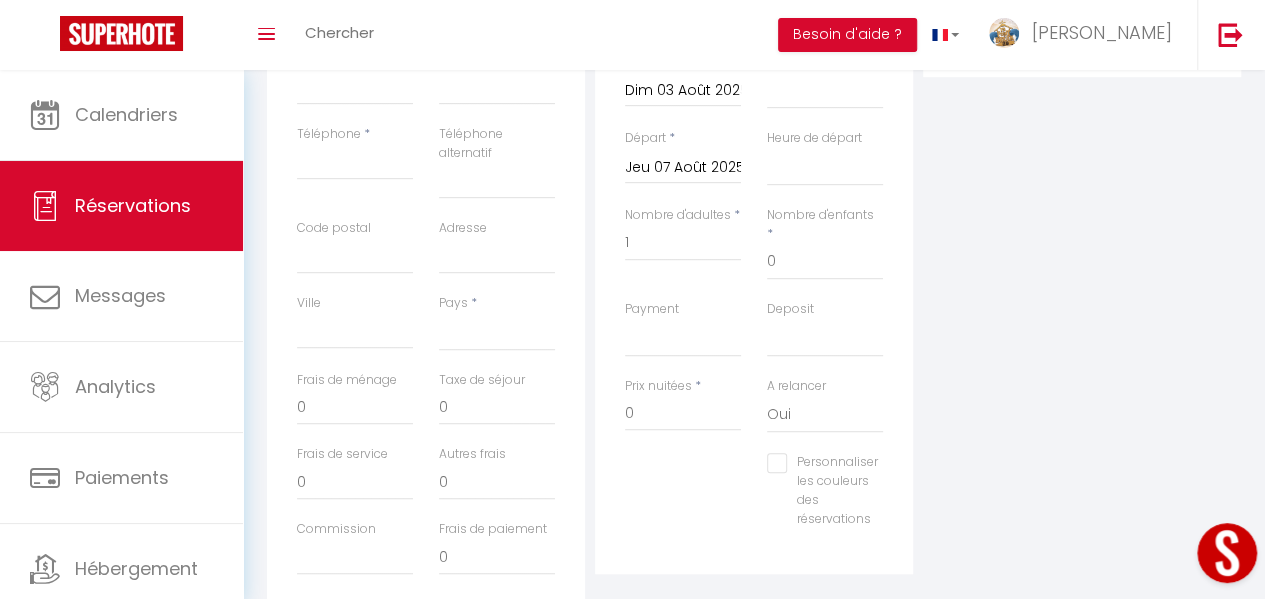 scroll, scrollTop: 305, scrollLeft: 0, axis: vertical 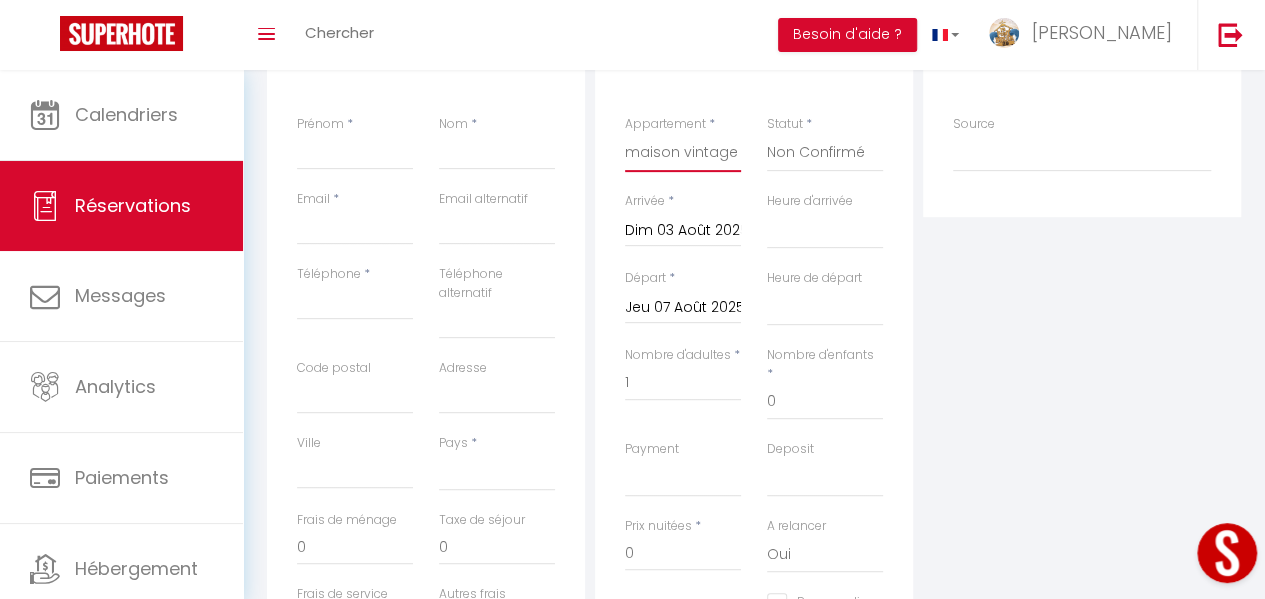 click on "maison vintage au bord de mer tymimi Rives de l'Odet, centre ville Ty Kereon, Centre historique Ker Est, Surf House, plage de Pors Carn à pieds Chez Katerina Ty Domovoï Le Koc'h Kelen la maison de pascal Mboa Studio La Petite Montagne Maison de pêcheur Penmarch Ti Ar Mor L'offshore surf house · L'Offshore Surf House & Beach Villa de l'Océan Ar Park Bihan Waterworld L'escapade Ty Didrouz Le Loft Ty Kerf' sci Saint corentin 	918 698 655 00019 Appartement vue mer loctudy Ty Queff Lodge L'éphémère Maison Penmarch Virgine & Alain Appart 13 Harmonia La Colonie du bon coin Ker hent Armor La Bigoudène Ty Plom Le Grève blanche Le Bon Plan, proche centre La Villa Des Dunes Le panoramique Le Langoz Le Lodonnec Ty Gwer Chez Mumig Sainte Marine Maison Bozec Bénodet Ti Melen face à la plage du Lodonnec La ferme de lestraon le bar L'évasion vue mer splendide Audierne Appart Audierne Régine Maison Concarneau Laurence Daviken" at bounding box center [683, 153] 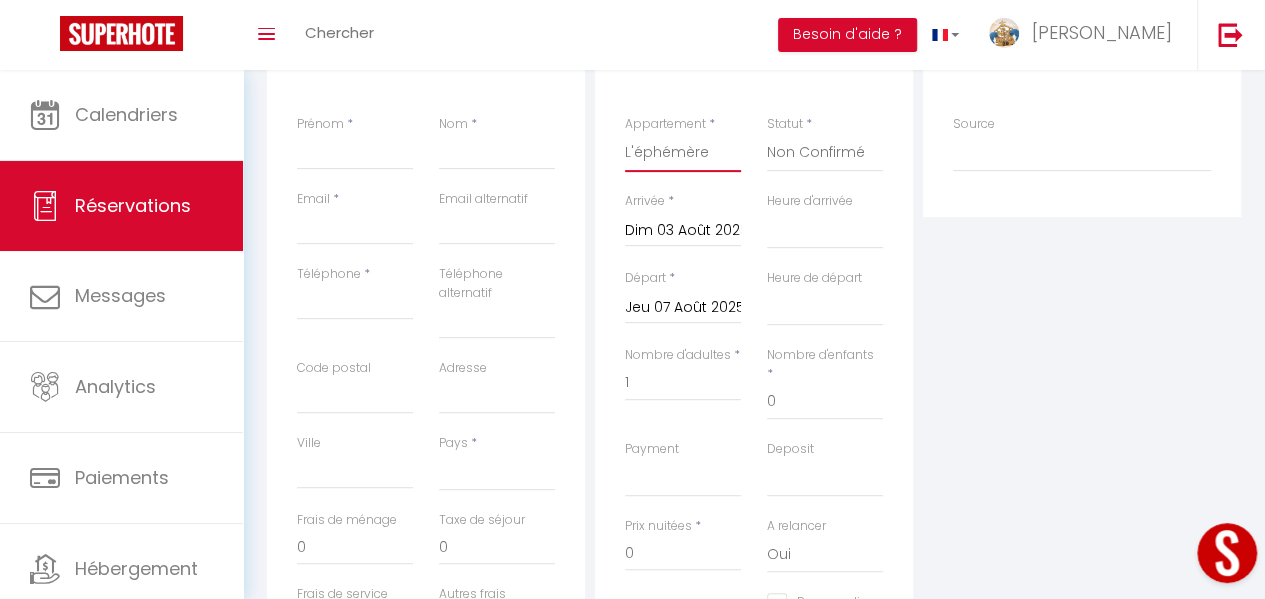 click on "maison vintage au bord de mer tymimi Rives de l'Odet, centre ville Ty Kereon, Centre historique Ker Est, Surf House, plage de Pors Carn à pieds Chez Katerina Ty Domovoï Le Koc'h Kelen la maison de pascal Mboa Studio La Petite Montagne Maison de pêcheur Penmarch Ti Ar Mor L'offshore surf house · L'Offshore Surf House & Beach Villa de l'Océan Ar Park Bihan Waterworld L'escapade Ty Didrouz Le Loft Ty Kerf' sci Saint corentin 	918 698 655 00019 Appartement vue mer loctudy Ty Queff Lodge L'éphémère Maison Penmarch Virgine & Alain Appart 13 Harmonia La Colonie du bon coin Ker hent Armor La Bigoudène Ty Plom Le Grève blanche Le Bon Plan, proche centre La Villa Des Dunes Le panoramique Le Langoz Le Lodonnec Ty Gwer Chez Mumig Sainte Marine Maison Bozec Bénodet Ti Melen face à la plage du Lodonnec La ferme de lestraon le bar L'évasion vue mer splendide Audierne Appart Audierne Régine Maison Concarneau Laurence Daviken" at bounding box center (683, 153) 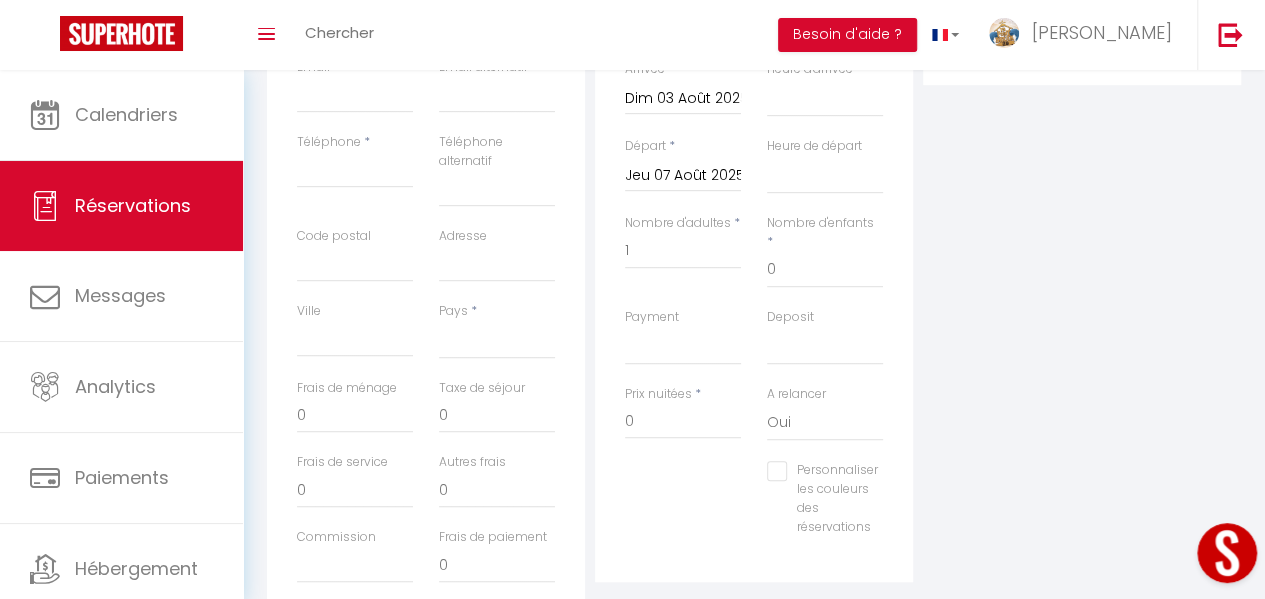 scroll, scrollTop: 405, scrollLeft: 0, axis: vertical 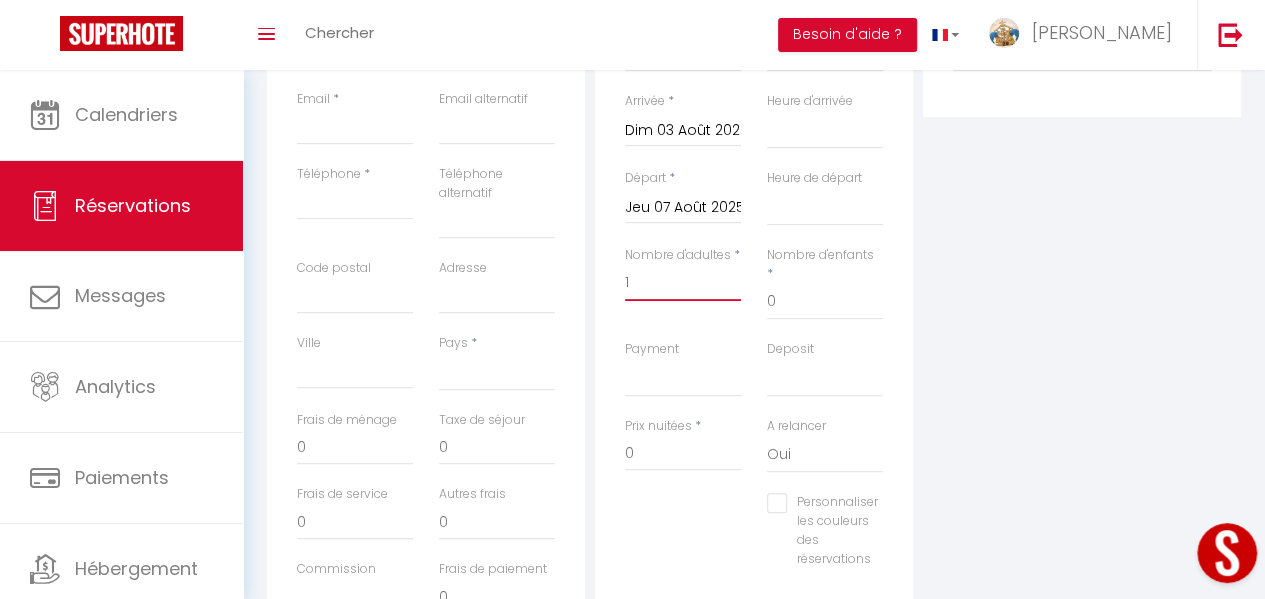 click on "1" at bounding box center [683, 283] 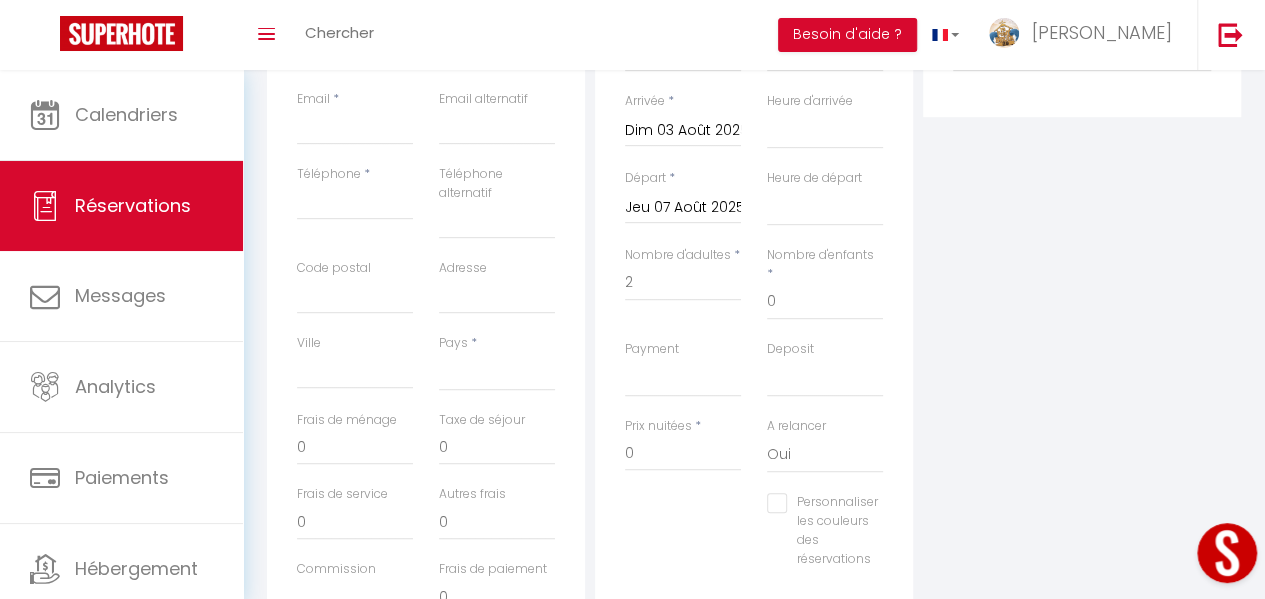 click on "Plateformes    Source
Direct
Airbnb.com
Booking.com
Chalet montagne
Expedia
Gite de France
Homeaway
Homeaway iCal
Homeaway.com
Hotels.com
Housetrip.com
Ical" at bounding box center [1082, 293] 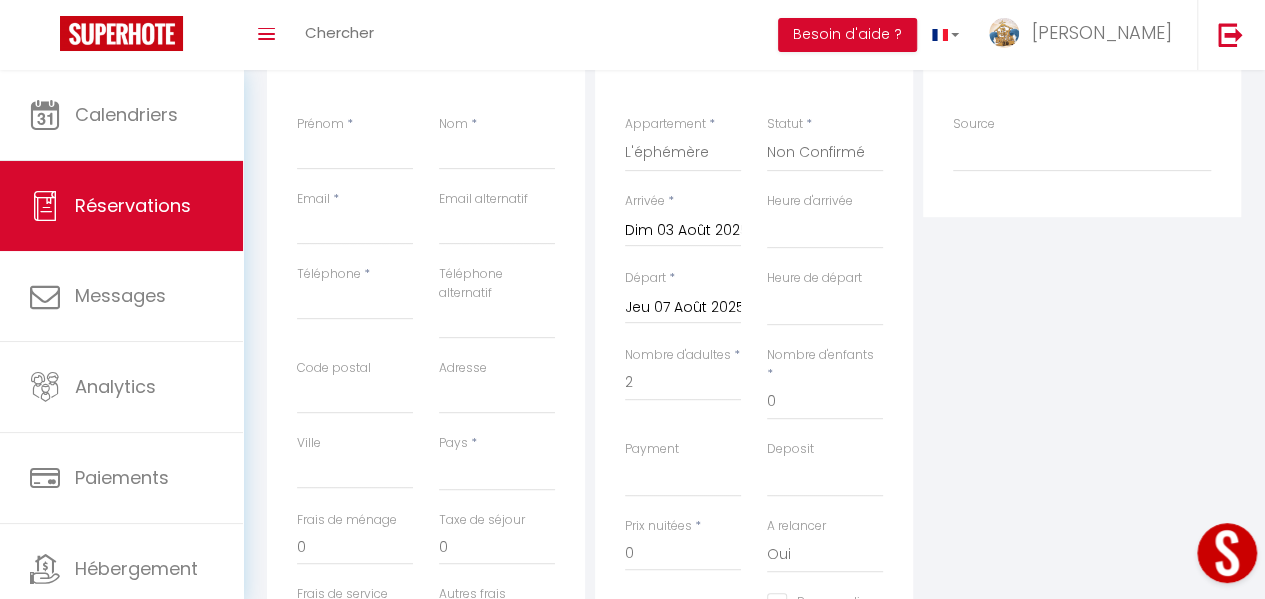 click on "Jeu 07 Août 2025" at bounding box center [683, 308] 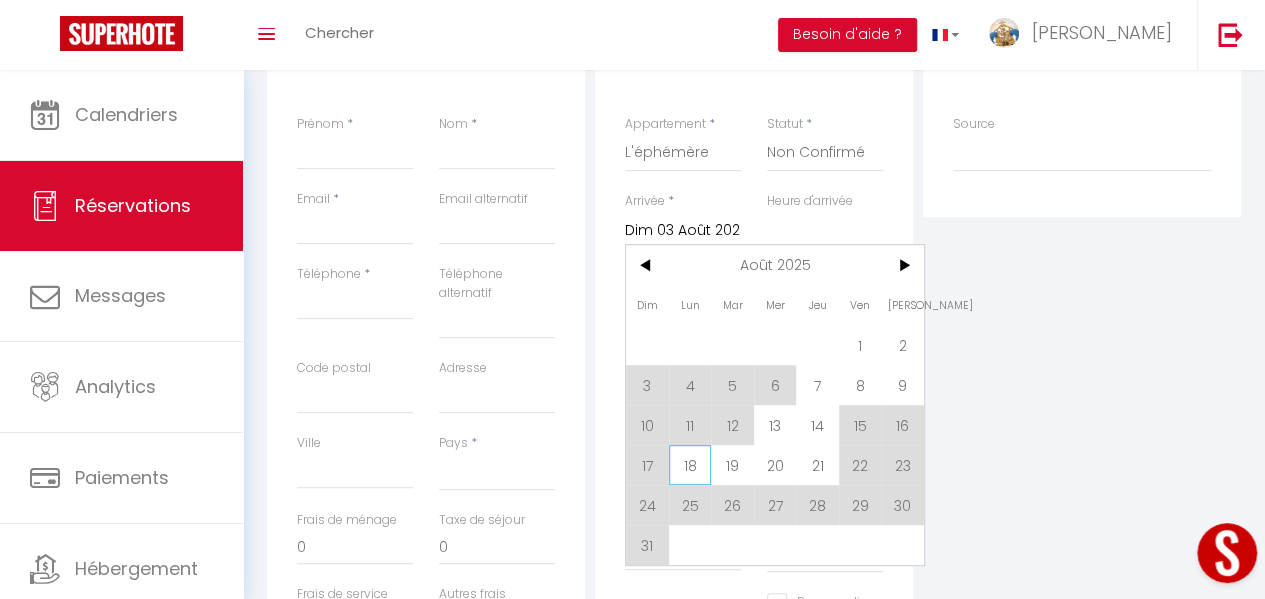 click on "18" at bounding box center (690, 465) 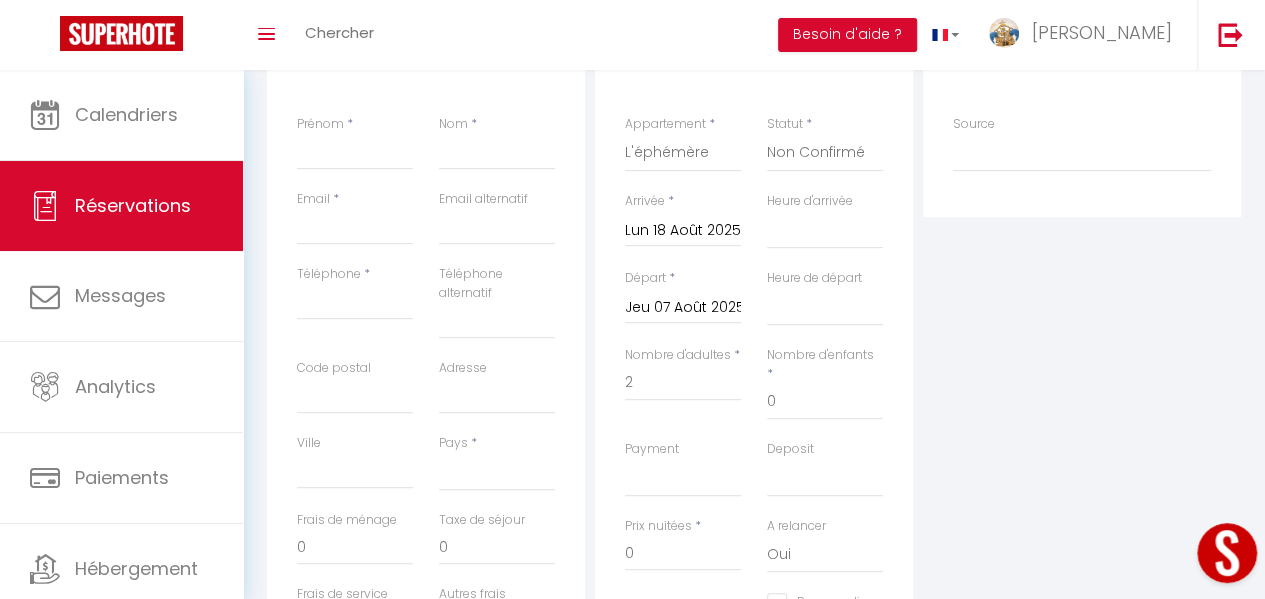 click on "Départ" at bounding box center (645, 278) 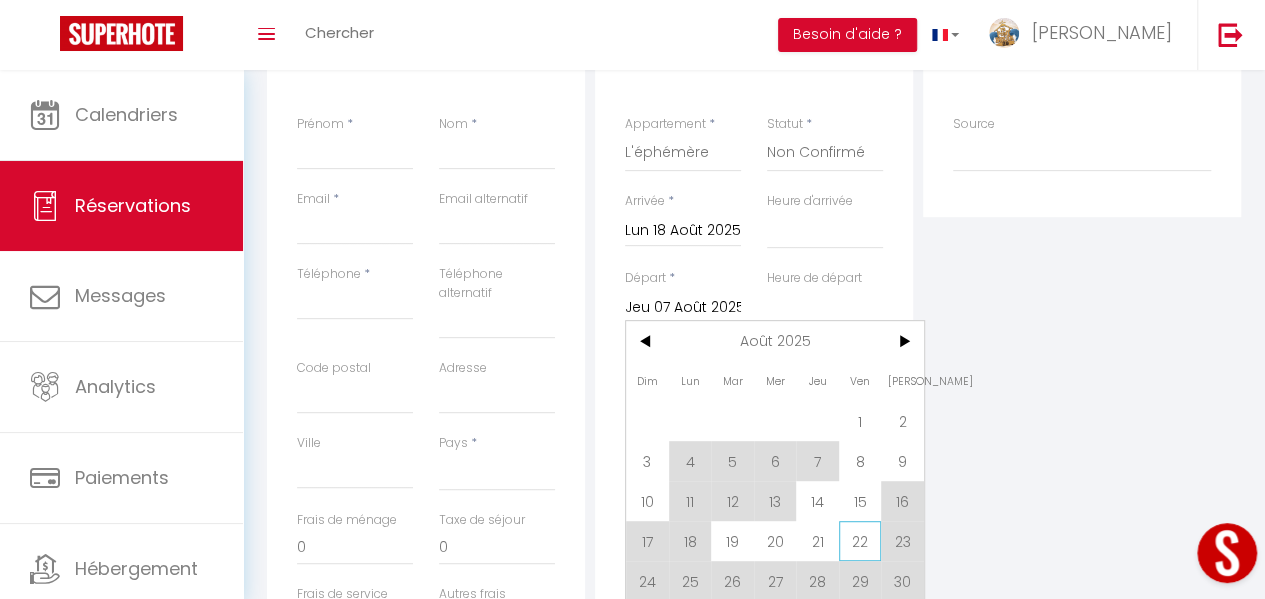 click on "22" at bounding box center (860, 541) 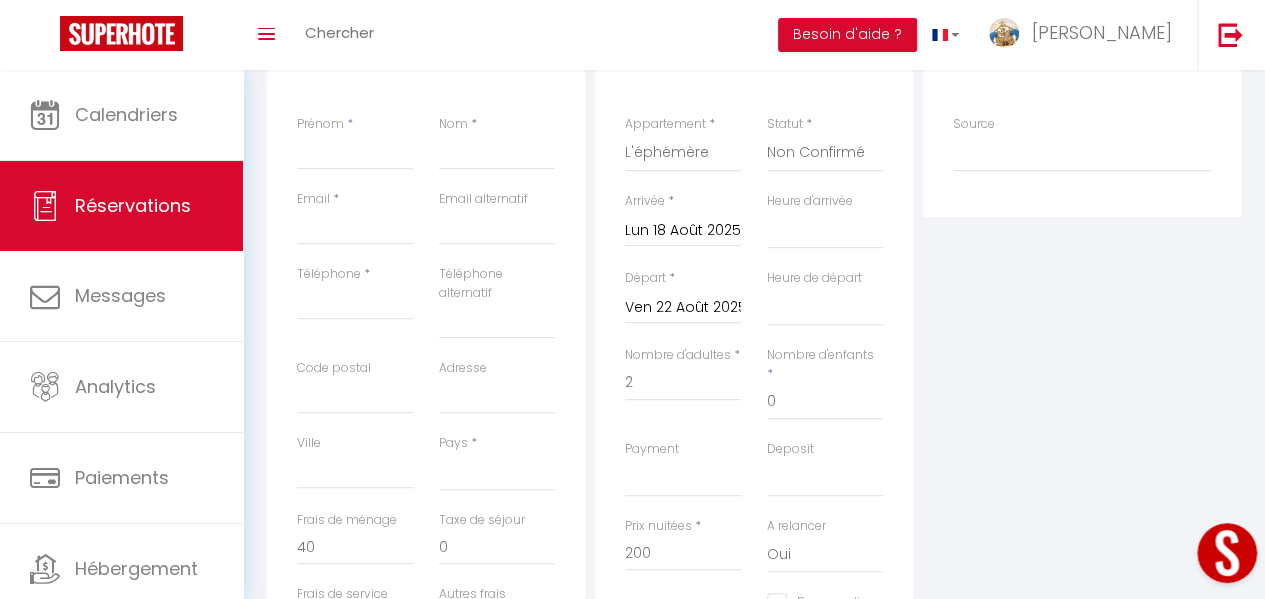 click on "Plateformes    Source
Direct
Airbnb.com
Booking.com
Chalet montagne
Expedia
Gite de France
Homeaway
Homeaway iCal
Homeaway.com
Hotels.com
Housetrip.com
Ical" at bounding box center (1082, 393) 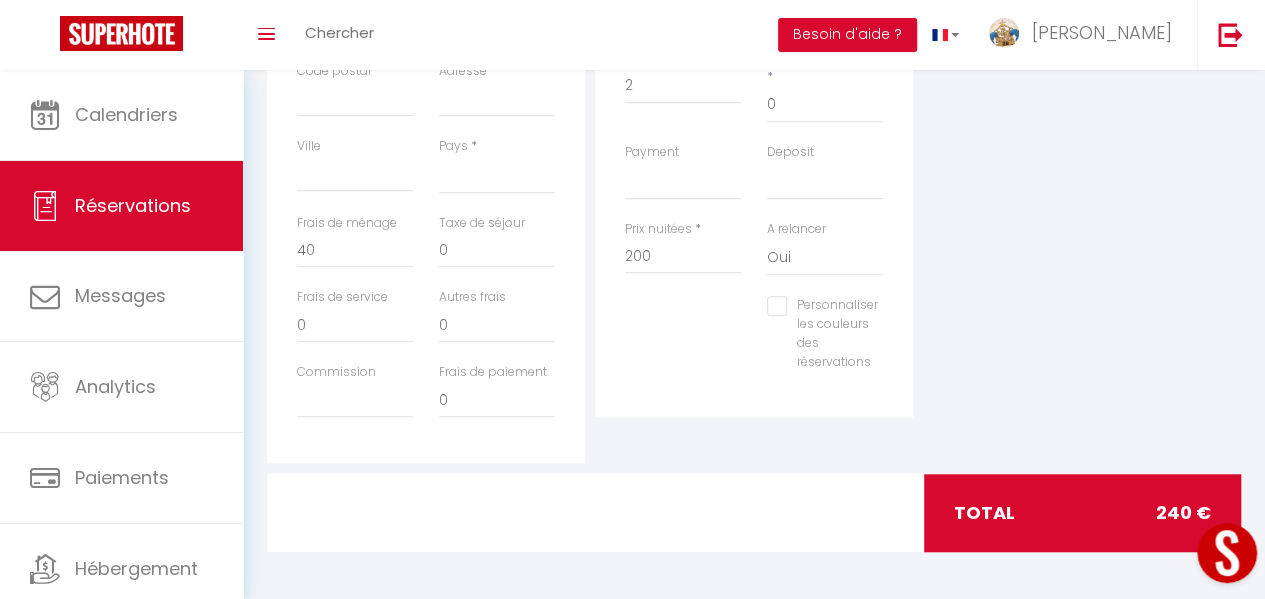 scroll, scrollTop: 605, scrollLeft: 0, axis: vertical 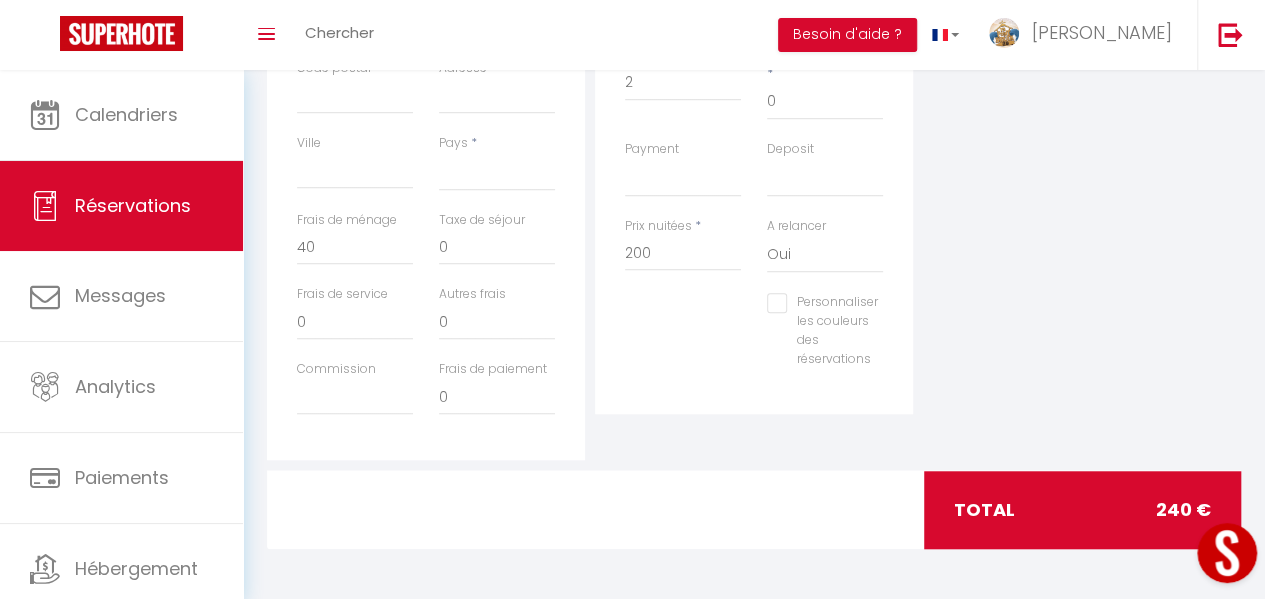 click on "240 €" at bounding box center (1183, 510) 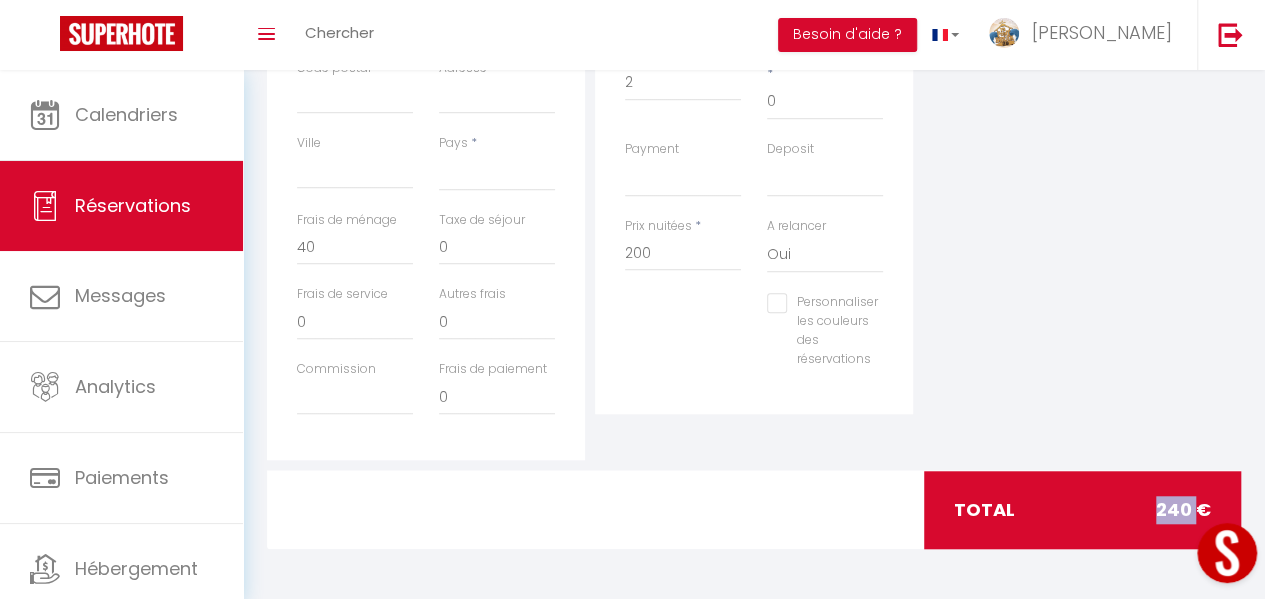 click on "240 €" at bounding box center (1183, 510) 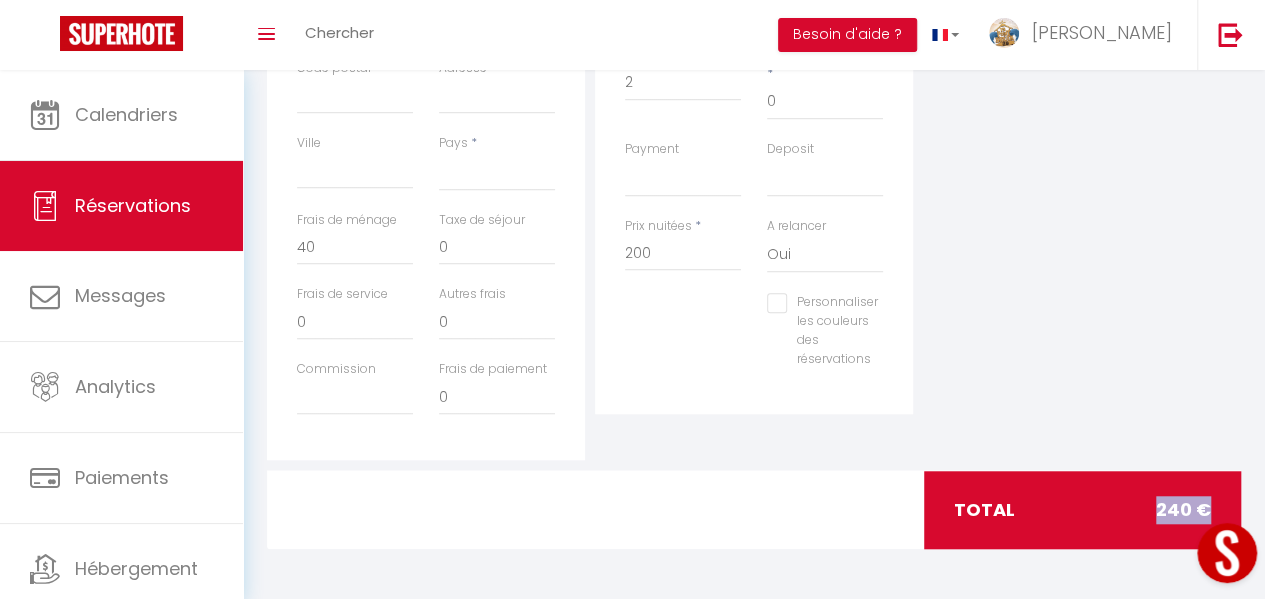 click on "240 €" at bounding box center [1183, 510] 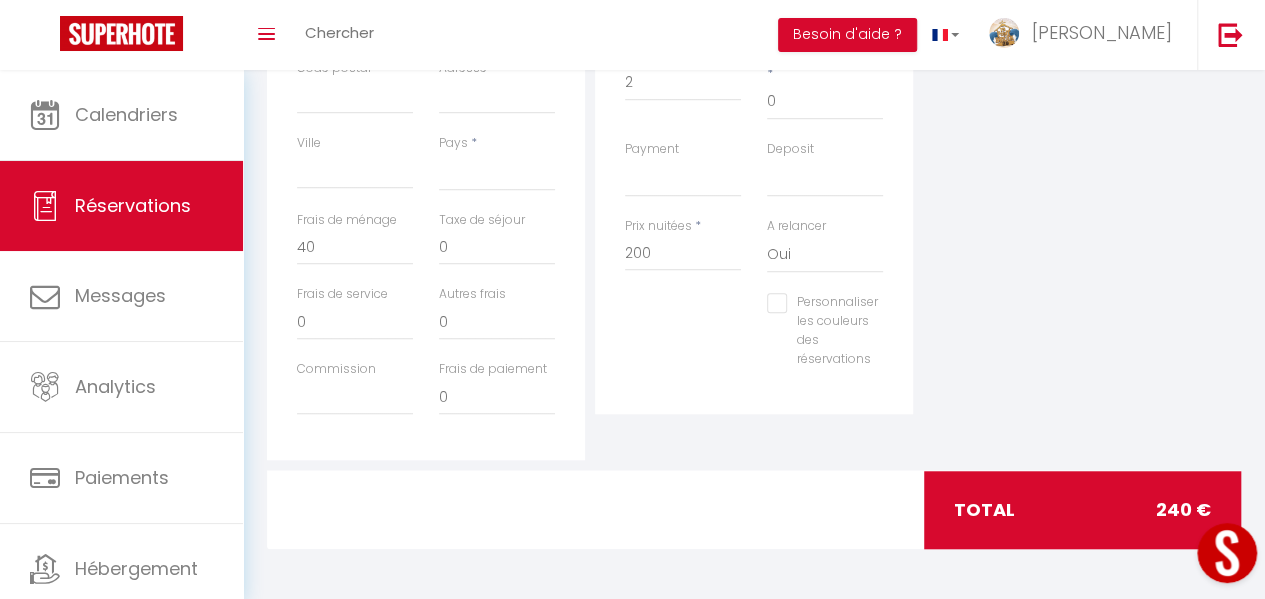click on "Taxe de séjour" at bounding box center [482, 220] 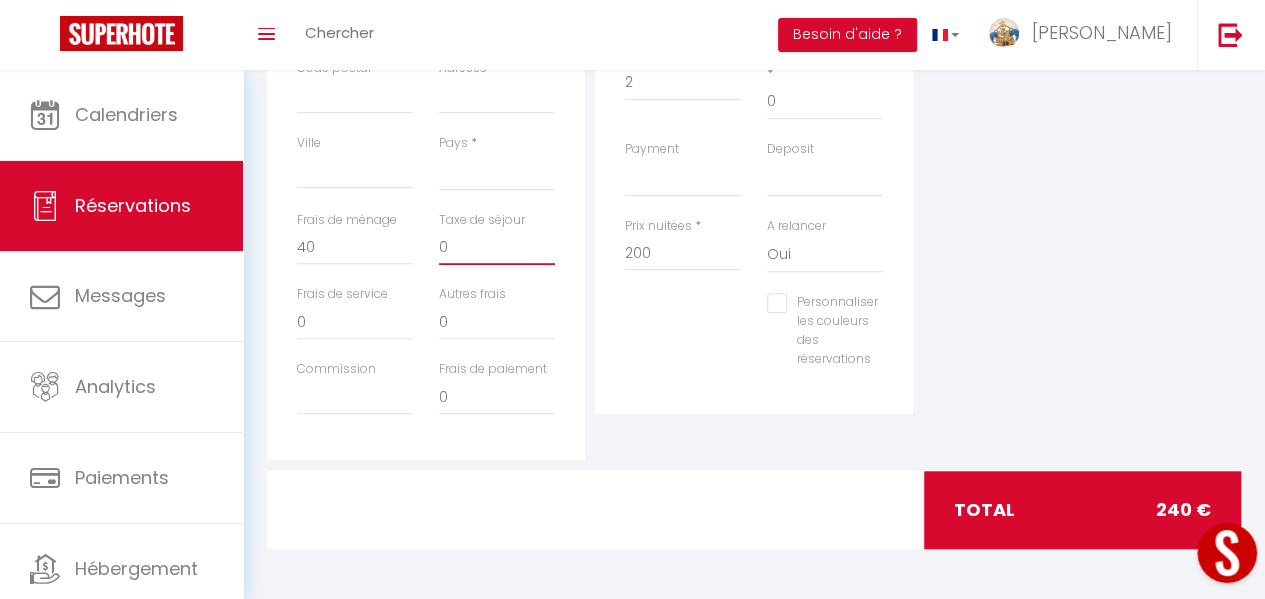 click on "0" at bounding box center [497, 247] 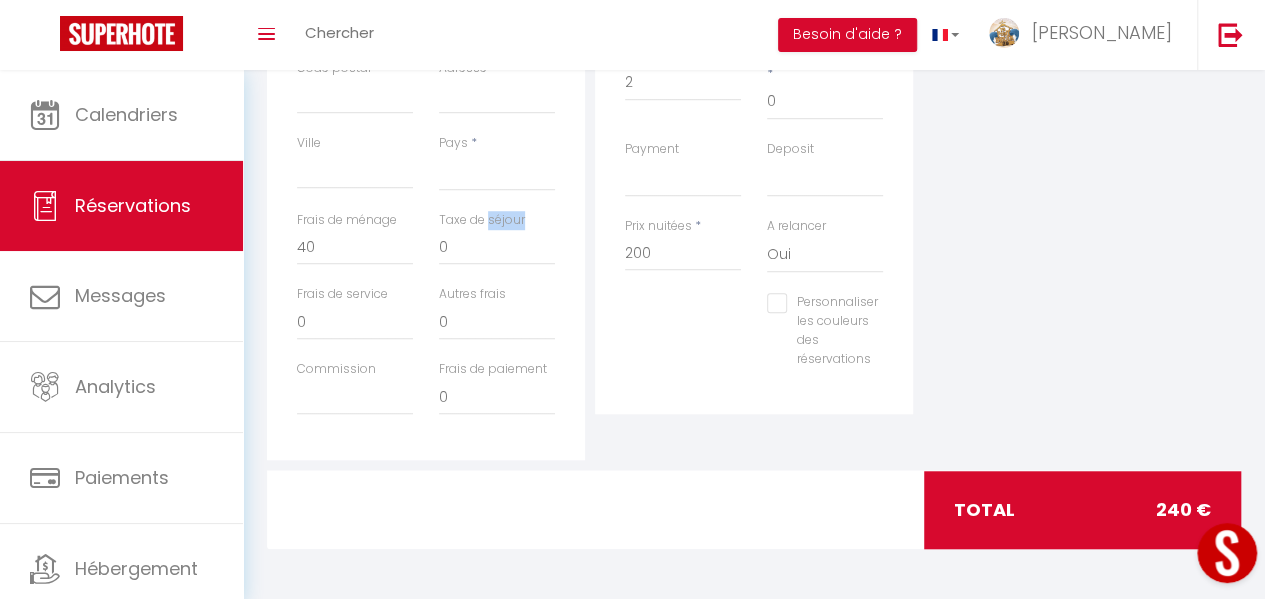 click on "Taxe de séjour" at bounding box center [482, 220] 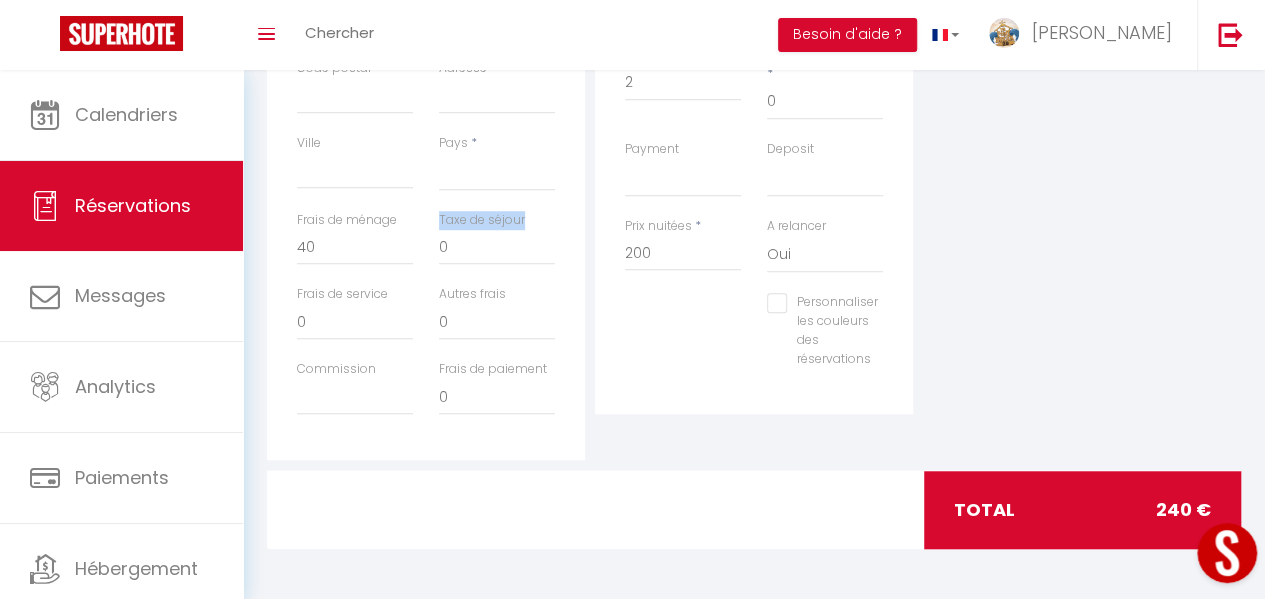 click on "Taxe de séjour" at bounding box center (482, 220) 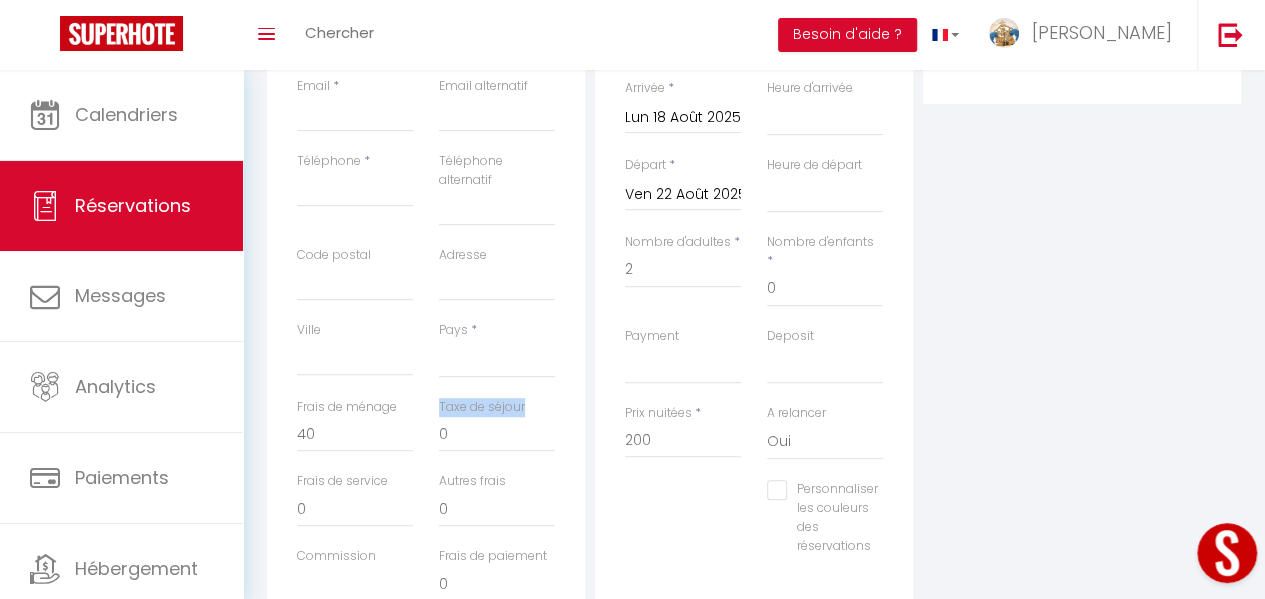 scroll, scrollTop: 205, scrollLeft: 0, axis: vertical 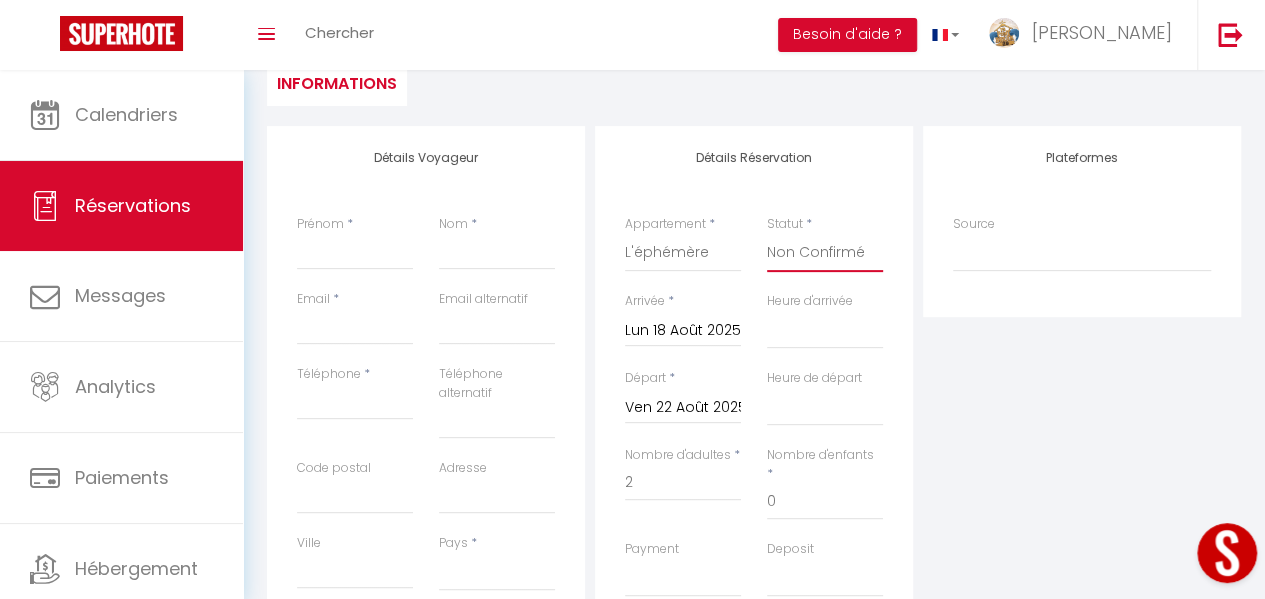 click on "Confirmé Non Confirmé Annulé Annulé par le voyageur No Show Request" at bounding box center (825, 253) 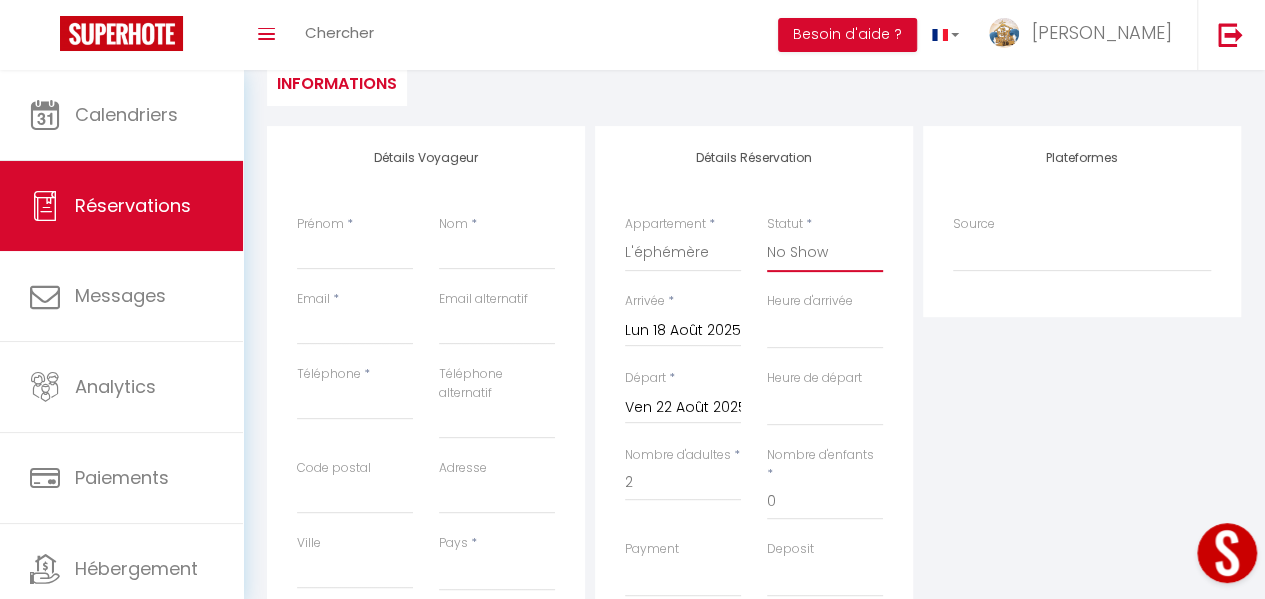 click on "Confirmé Non Confirmé Annulé Annulé par le voyageur No Show Request" at bounding box center (825, 253) 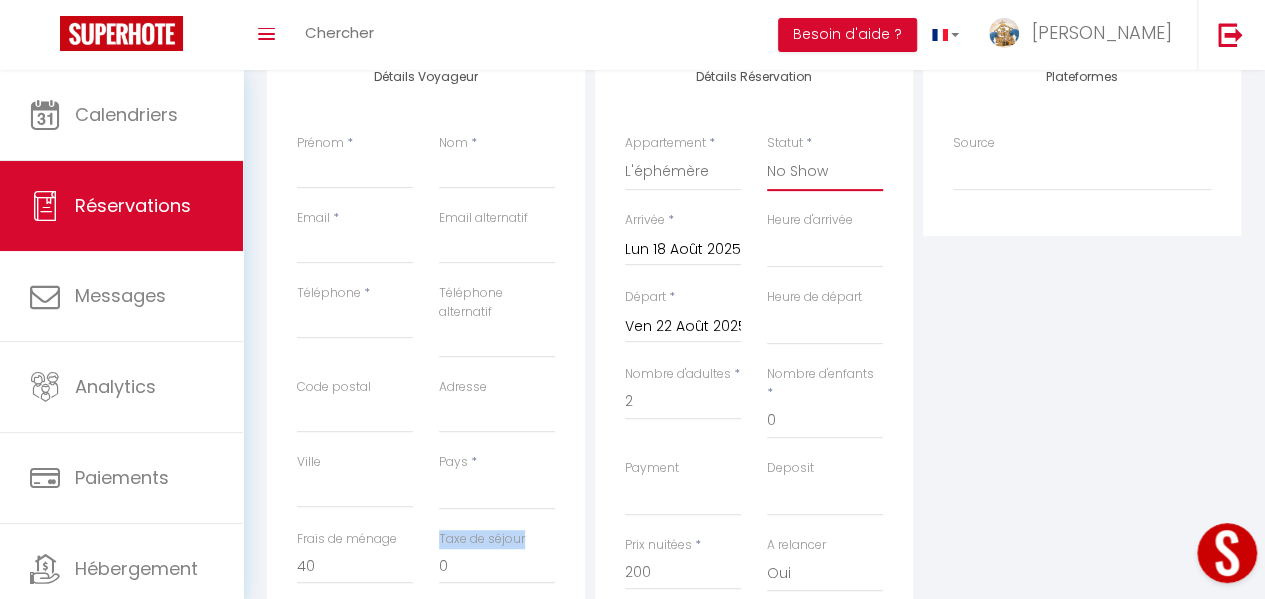 scroll, scrollTop: 305, scrollLeft: 0, axis: vertical 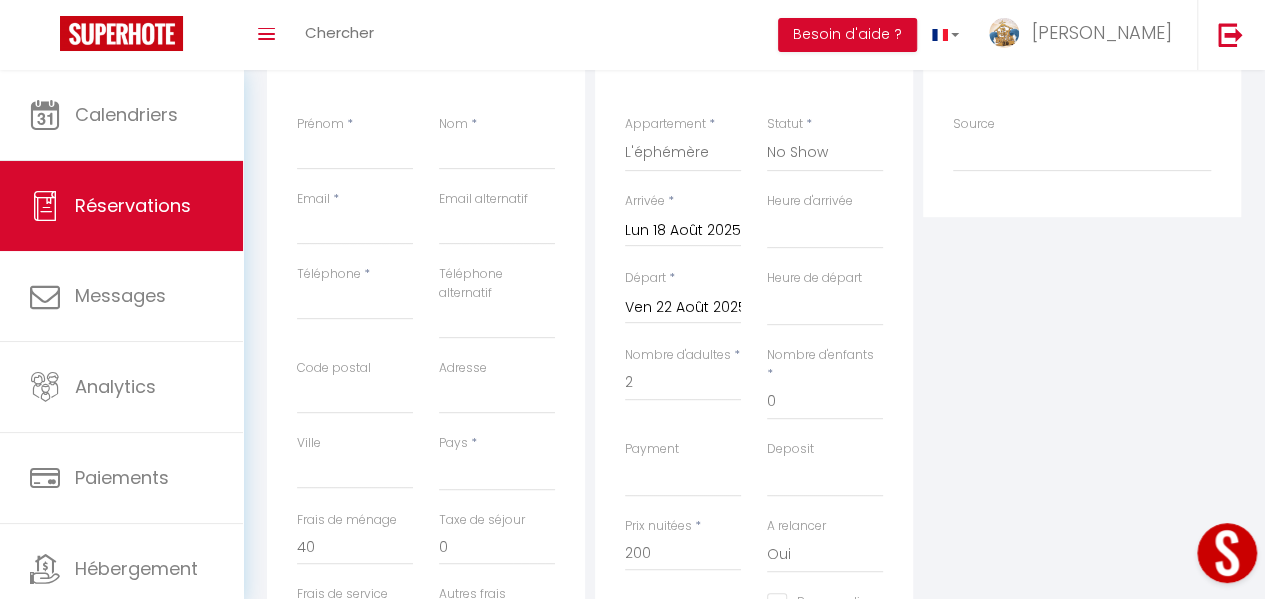 click on "Plateformes    Source
Direct
Airbnb.com
Booking.com
Chalet montagne
Expedia
Gite de France
Homeaway
Homeaway iCal
Homeaway.com
Hotels.com
Housetrip.com
Ical" at bounding box center (1082, 393) 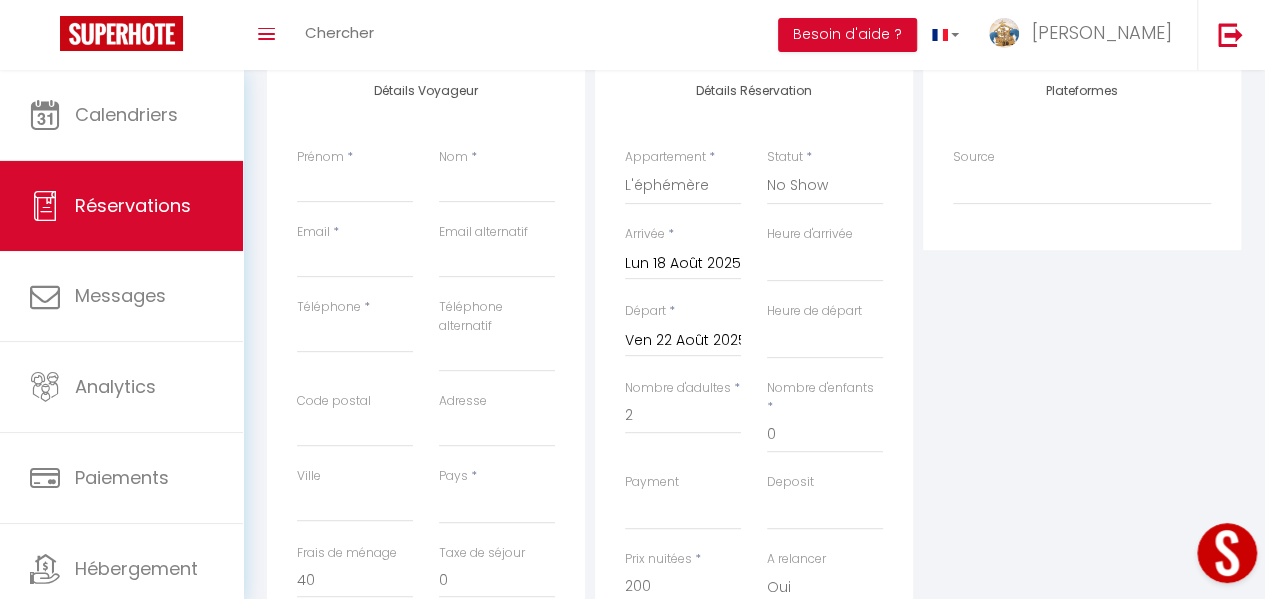 scroll, scrollTop: 0, scrollLeft: 0, axis: both 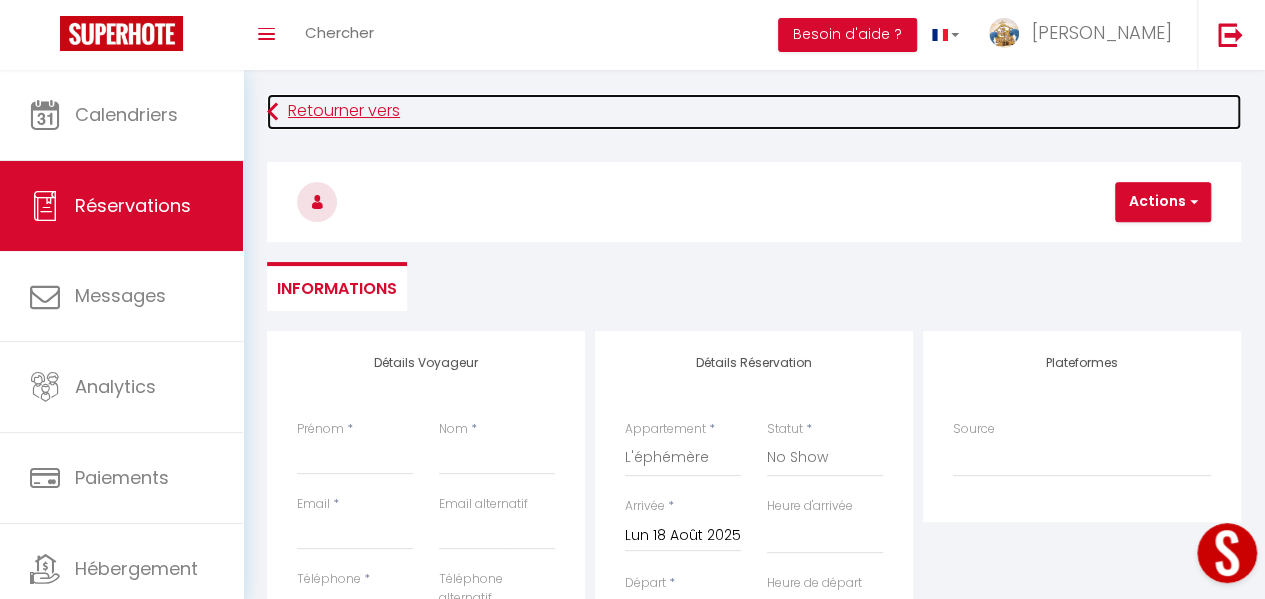 click on "Retourner vers" at bounding box center (754, 112) 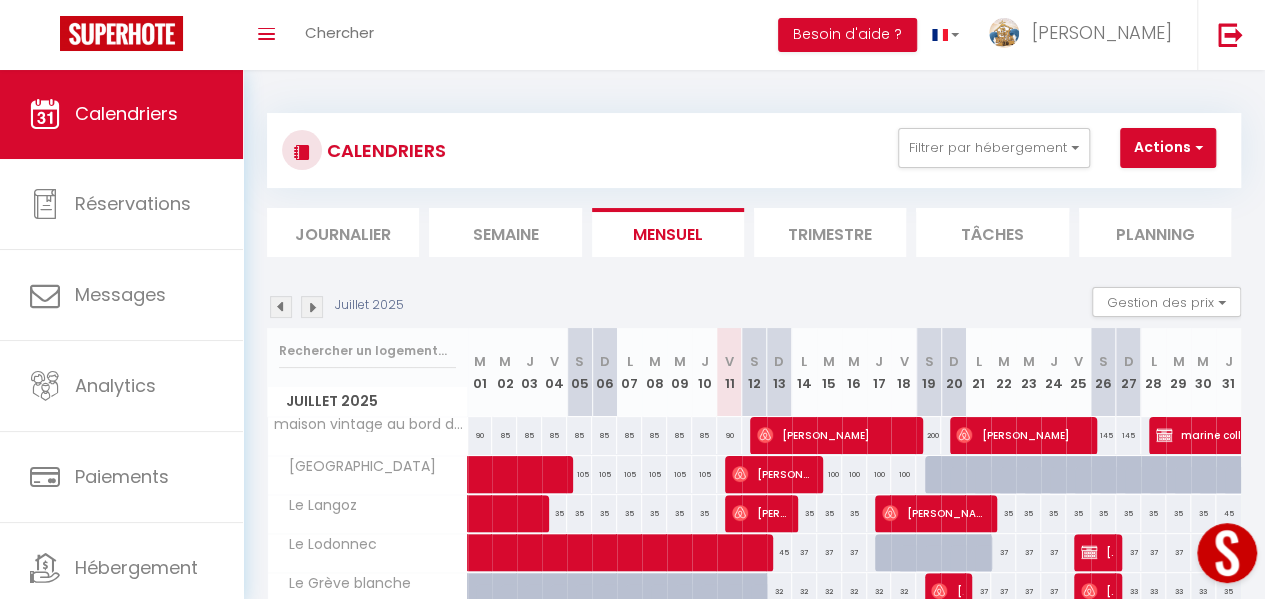 scroll, scrollTop: 0, scrollLeft: 0, axis: both 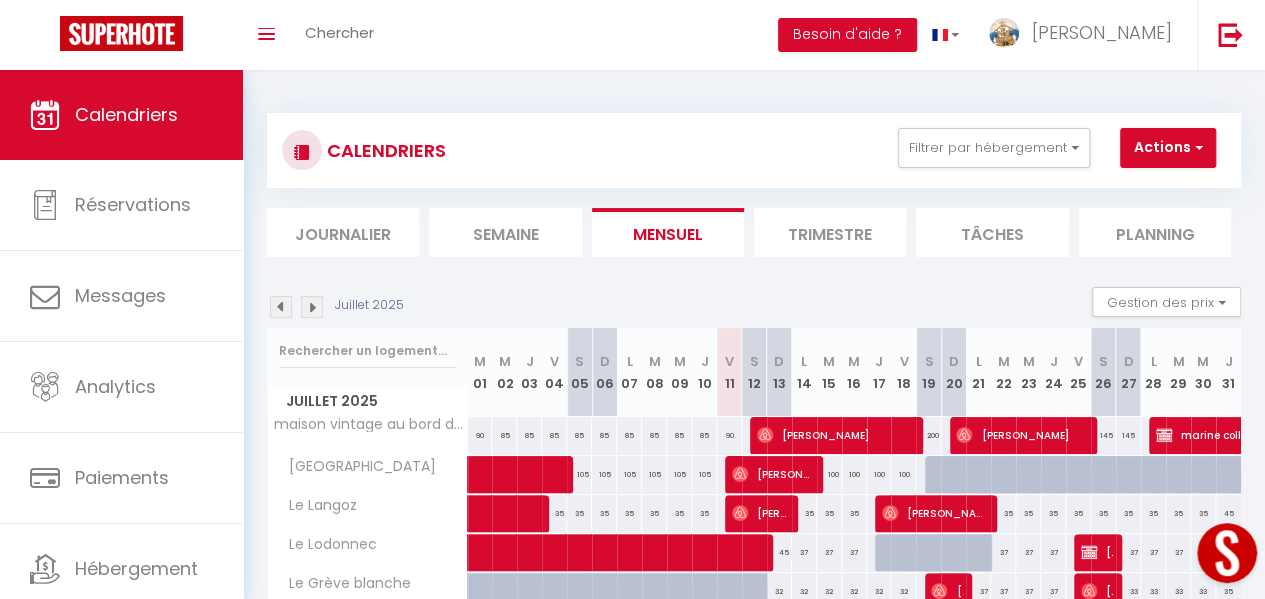 click on "CALENDRIERS
Filtrer par hébergement
Pays Bigouden       Maison Penmarch Virgine & Alain     Ty Plom     La Villa Des Dunes     Ker hent Armor     La Bigoudène     Ti Melen face à la plage du Lodonnec     Ty Gwer     maison vintage au bord de mer     tymimi     Ker Est, Surf House, plage de Pors Carn à pieds     Chez Katerina     la maison de pascal     Maison de pêcheur Penmarch     Ti Ar Mor     L'offshore surf house · L'Offshore Surf House & Beach     Waterworld     Appartement vue mer loctudy     Cap sizun Douarnenez       Appart Audierne Régine     L'évasion vue mer splendide Audierne     Daviken     La ferme de lestraon     La Colonie du bon coin     Ty Domovoï     Ar Park Bihan     Ty Queff Lodge     Cornouaille Quimper       Appart 13     Harmonia     Le Grève blanche     Le Bon Plan, proche centre     Le panoramique     Le Langoz     Le Lodonnec     Rives de l'Odet, centre ville     Ty Kereon, Centre historique     Le Koc'h Kelen" at bounding box center [754, 150] 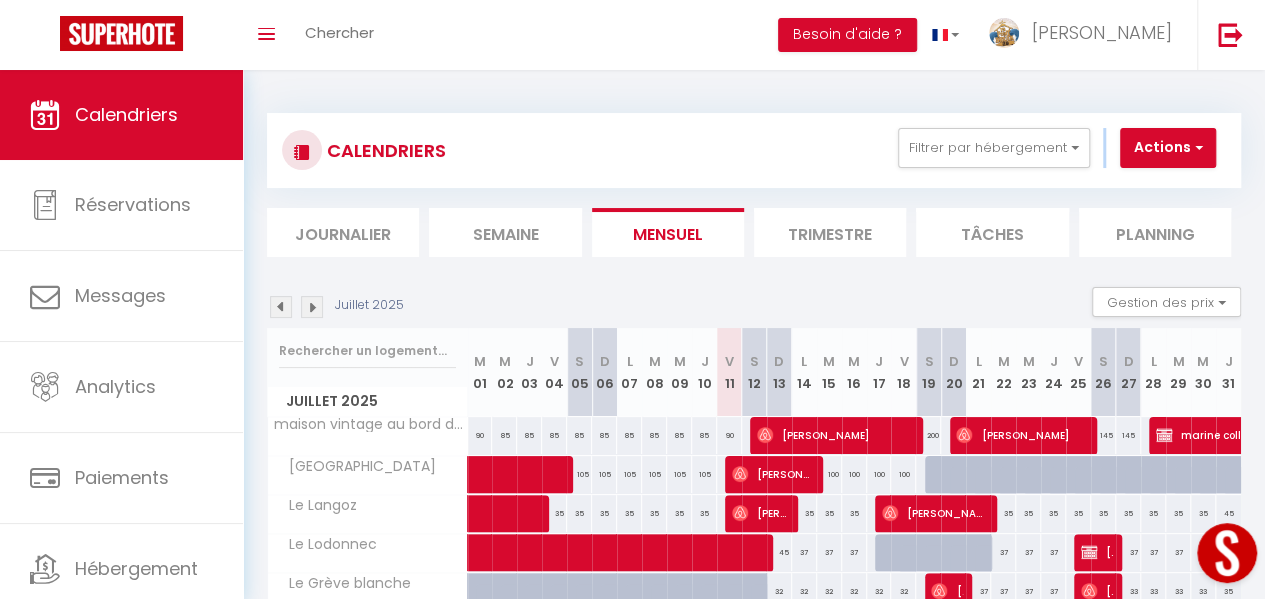 click on "CALENDRIERS
Filtrer par hébergement
Pays Bigouden       Maison Penmarch Virgine & Alain     Ty Plom     La Villa Des Dunes     Ker hent Armor     La Bigoudène     Ti Melen face à la plage du Lodonnec     Ty Gwer     maison vintage au bord de mer     tymimi     Ker Est, Surf House, plage de Pors Carn à pieds     Chez Katerina     la maison de pascal     Maison de pêcheur Penmarch     Ti Ar Mor     L'offshore surf house · L'Offshore Surf House & Beach     Waterworld     Appartement vue mer loctudy     Cap sizun Douarnenez       Appart Audierne Régine     L'évasion vue mer splendide Audierne     Daviken     La ferme de lestraon     La Colonie du bon coin     Ty Domovoï     Ar Park Bihan     Ty Queff Lodge     Cornouaille Quimper       Appart 13     Harmonia     Le Grève blanche     Le Bon Plan, proche centre     Le panoramique     Le Langoz     Le Lodonnec     Rives de l'Odet, centre ville     Ty Kereon, Centre historique     Le Koc'h Kelen" at bounding box center (754, 150) 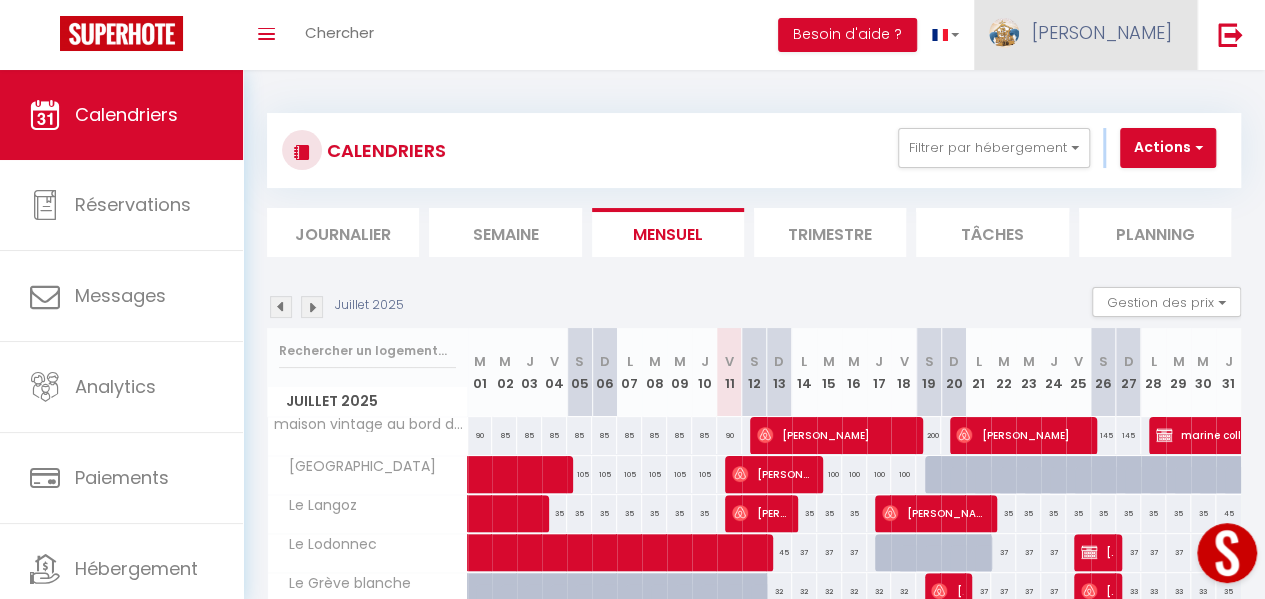 click on "johan" at bounding box center [1102, 32] 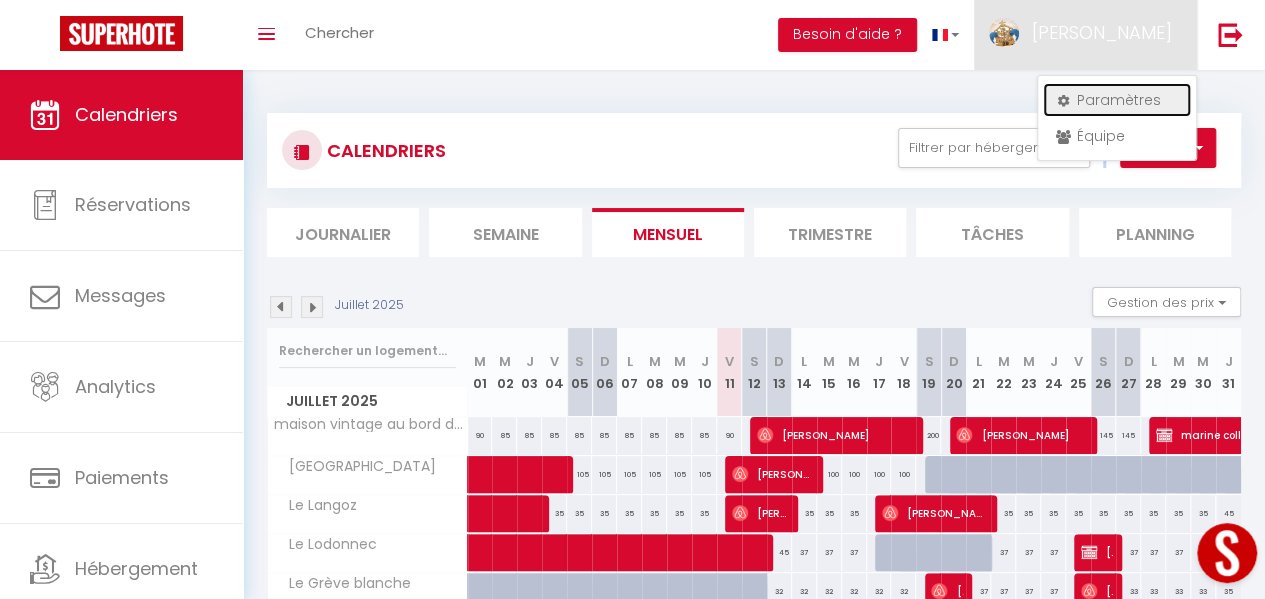 click on "Paramètres" at bounding box center [1117, 100] 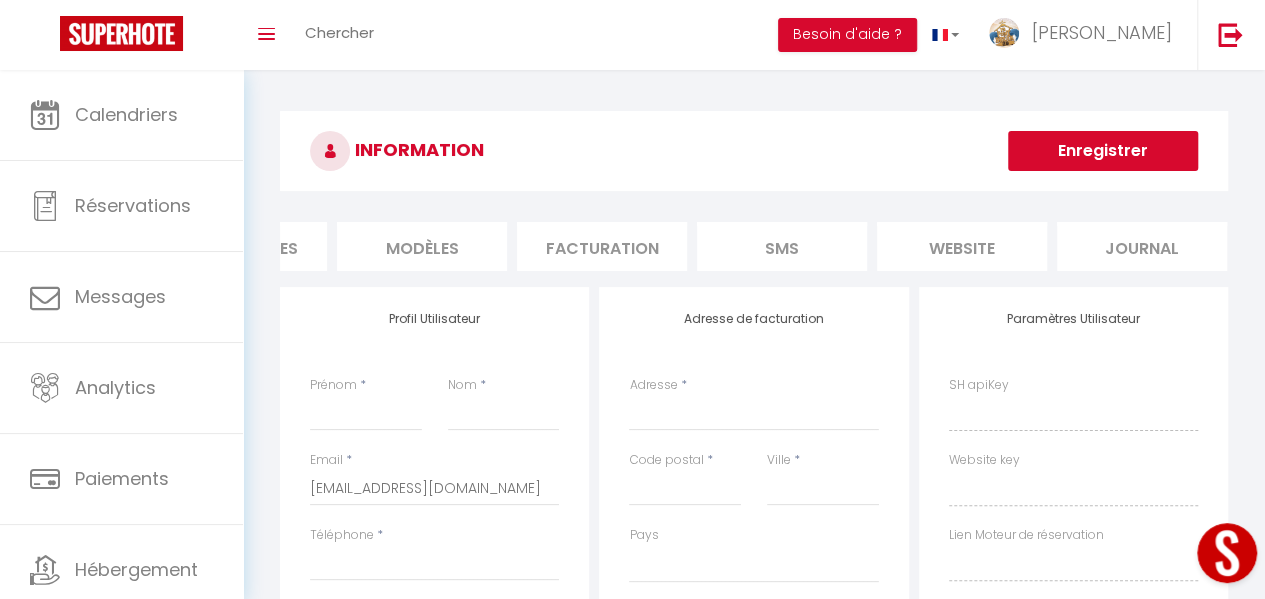 scroll, scrollTop: 0, scrollLeft: 492, axis: horizontal 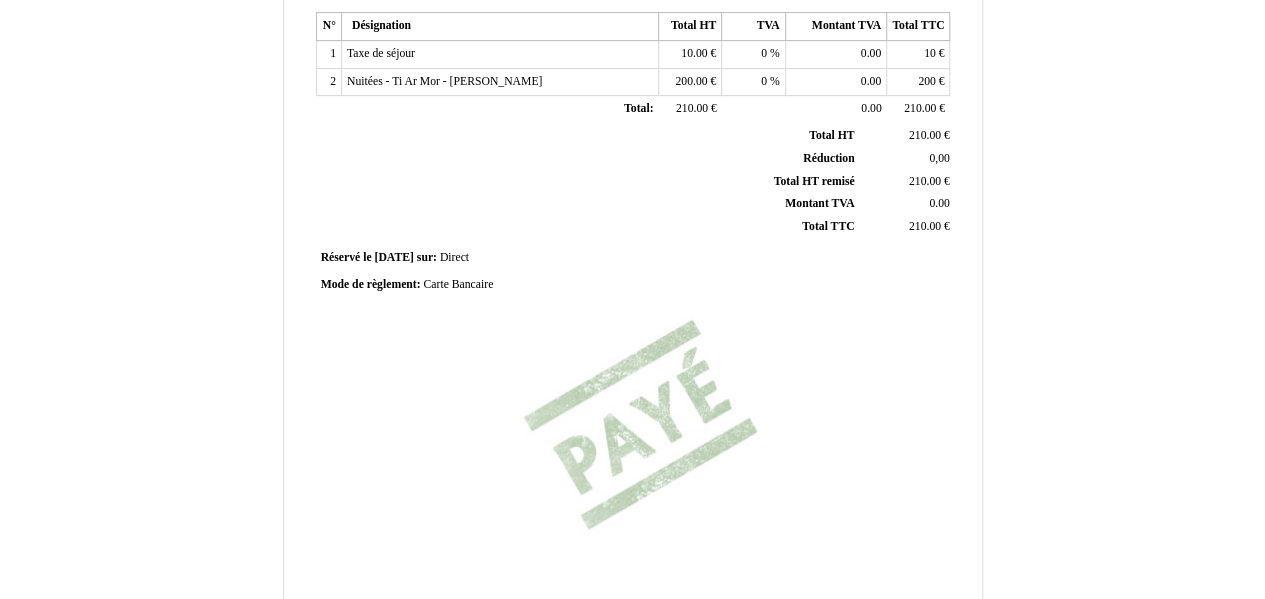 click on "Carte Bancaire" at bounding box center (458, 284) 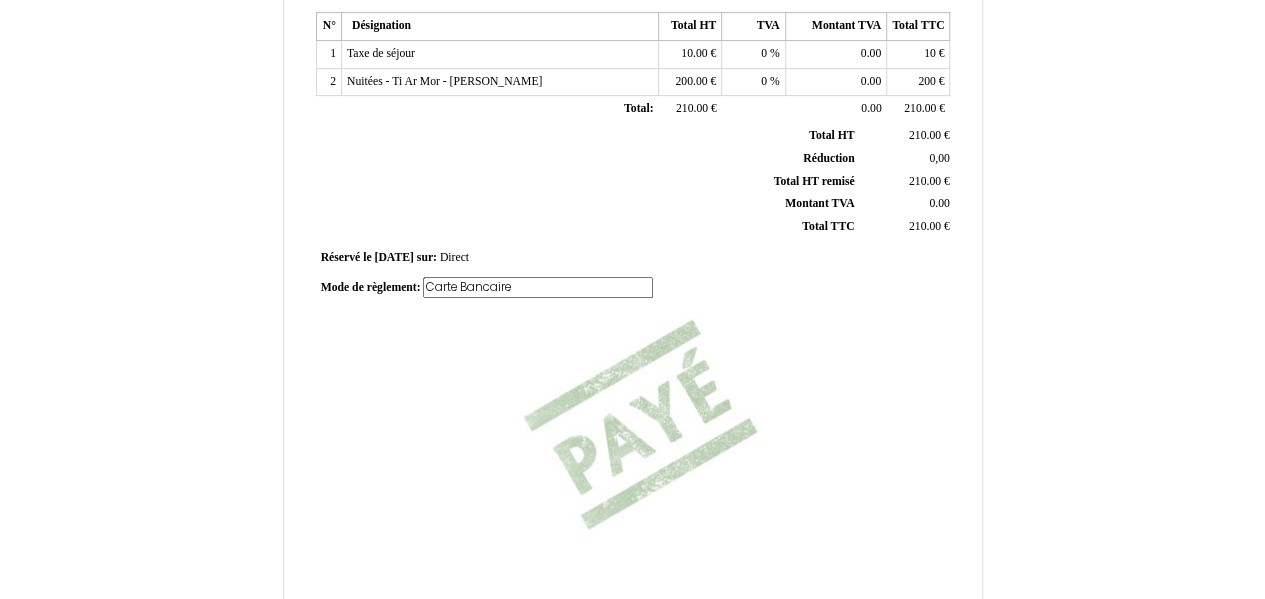 click on "Carte Bancaire" at bounding box center [538, 287] 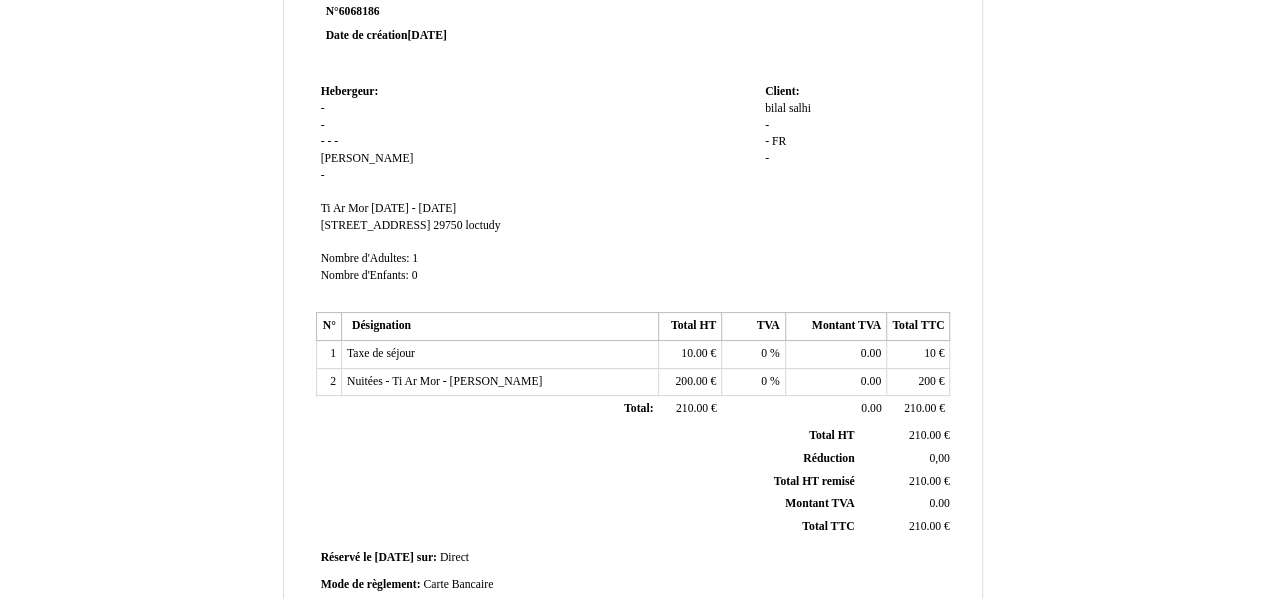 scroll, scrollTop: 6, scrollLeft: 0, axis: vertical 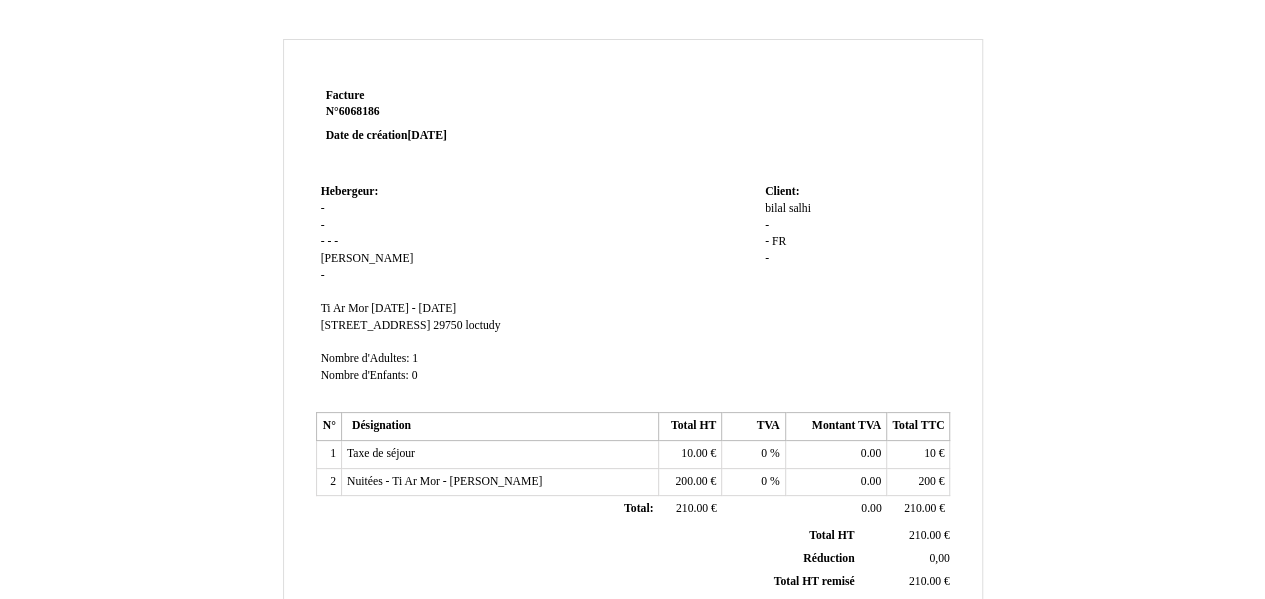 click on "Hebergeur:" at bounding box center (350, 191) 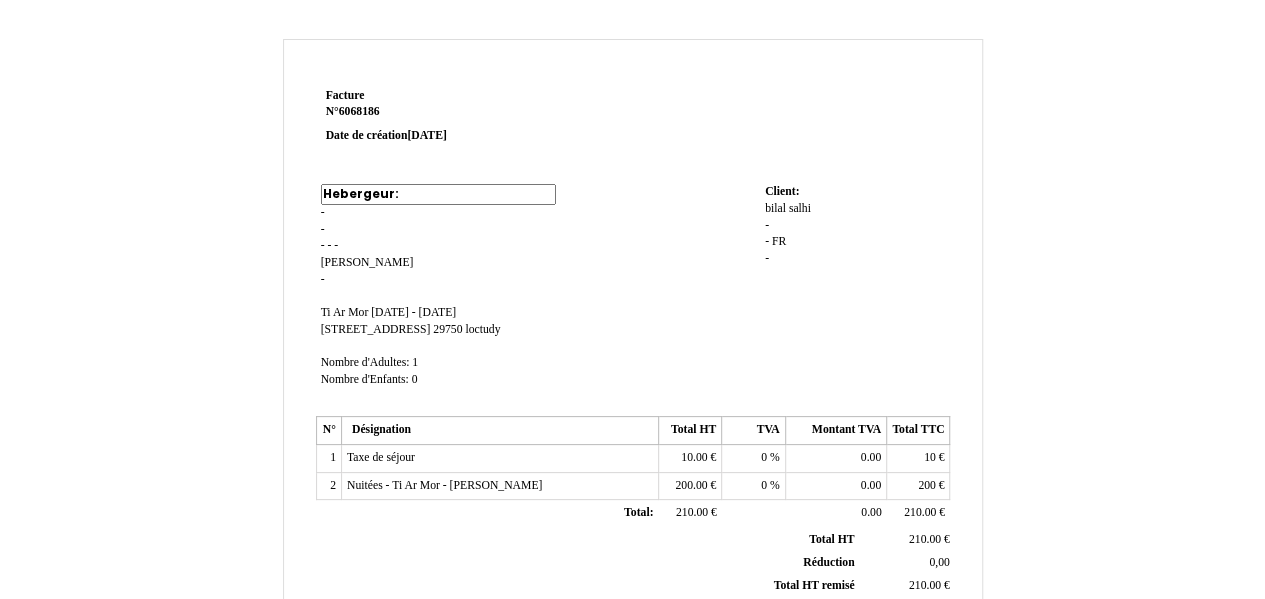 click on "Hebergeur:" at bounding box center [438, 194] 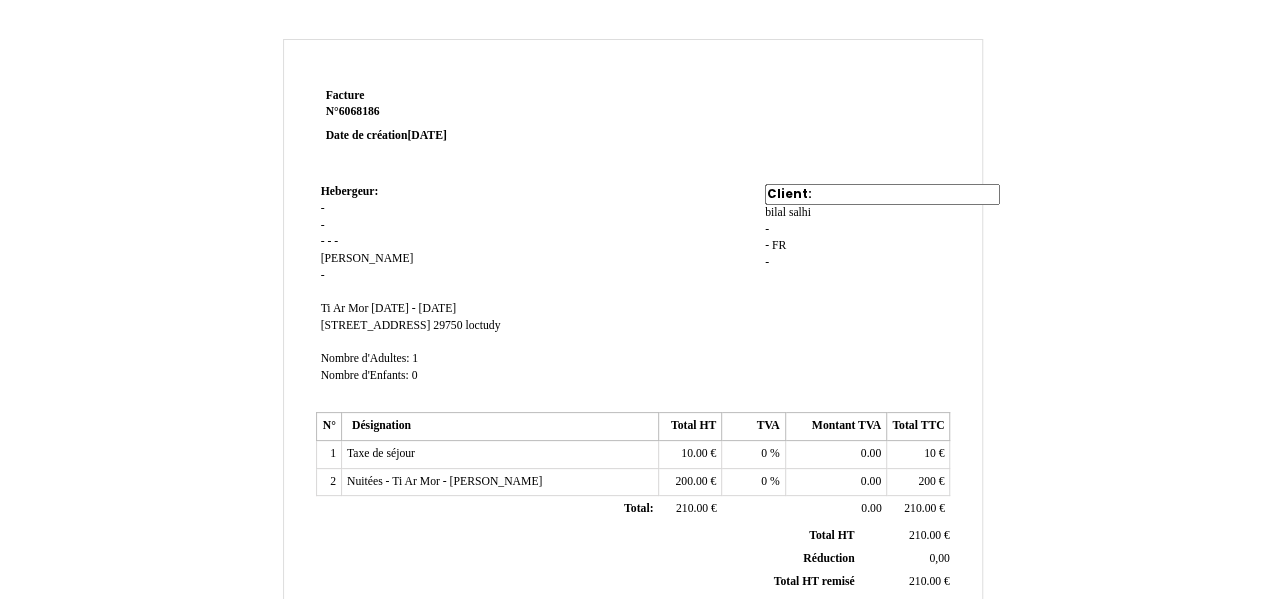 click on "Client:" at bounding box center (882, 194) 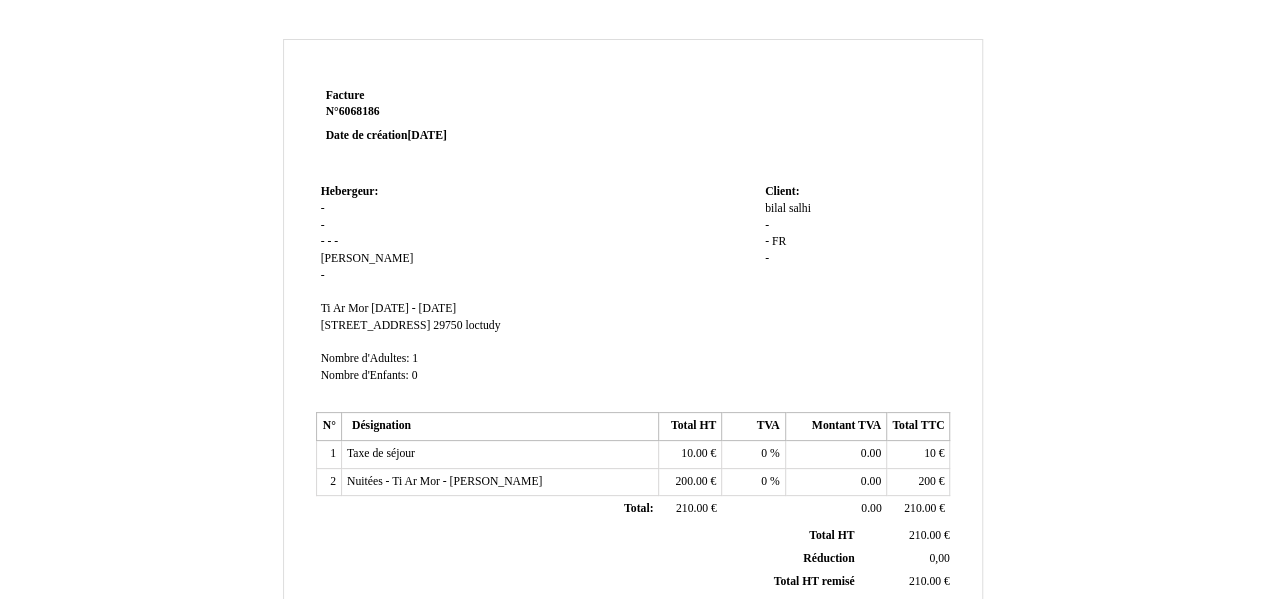 click on "Client:    Client:       [PERSON_NAME]    salhi       -          -        FR    FR       -" at bounding box center [855, 293] 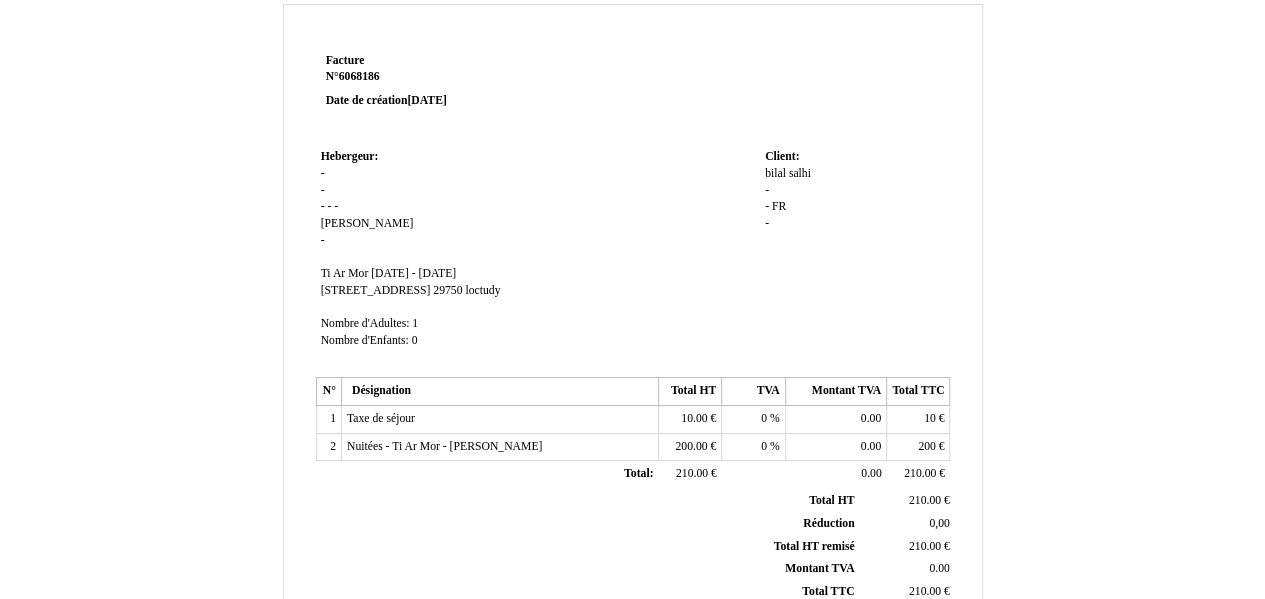 scroll, scrollTop: 6, scrollLeft: 0, axis: vertical 